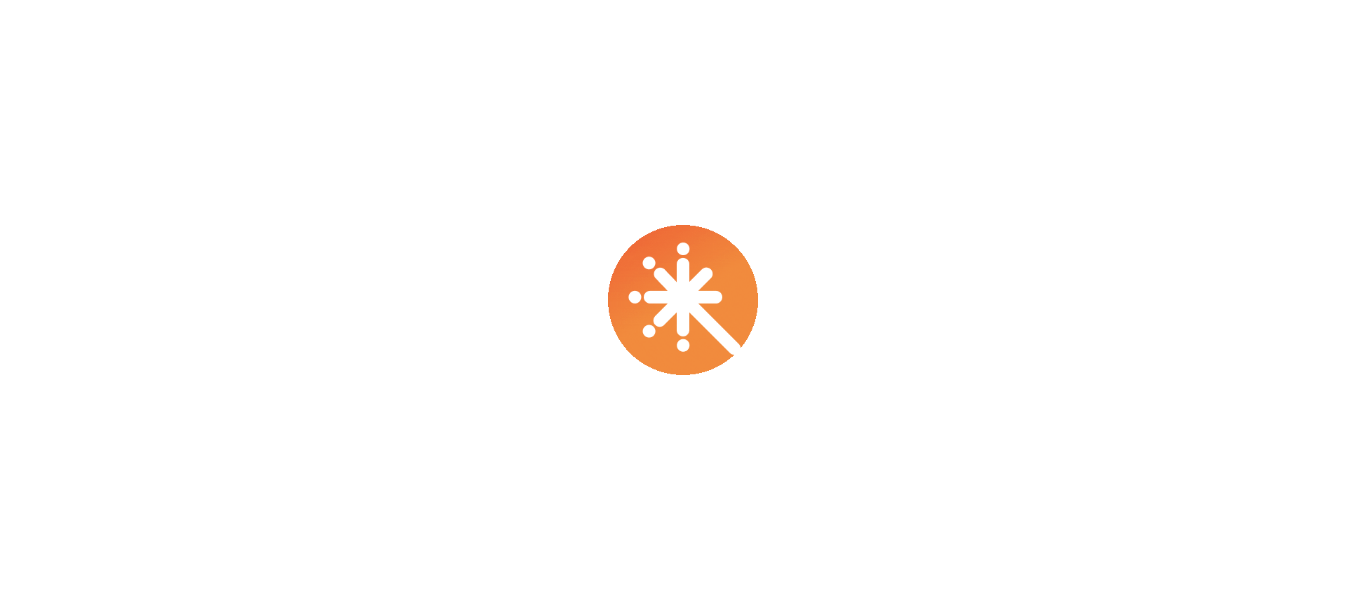 scroll, scrollTop: 0, scrollLeft: 0, axis: both 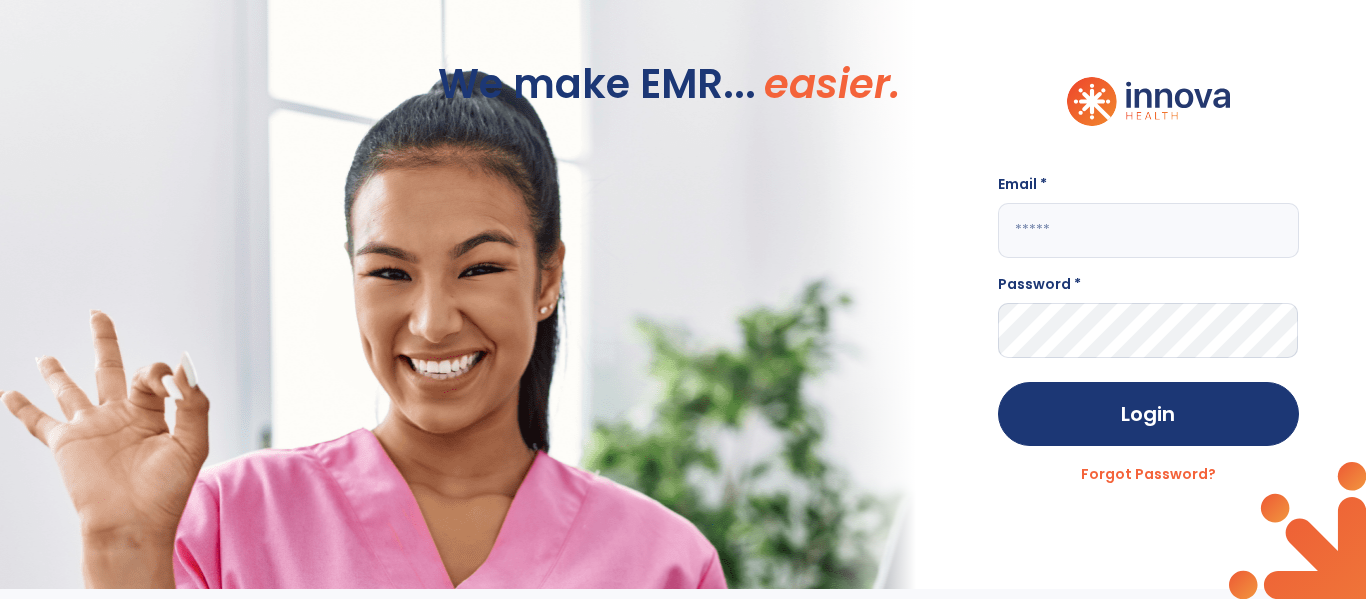 click 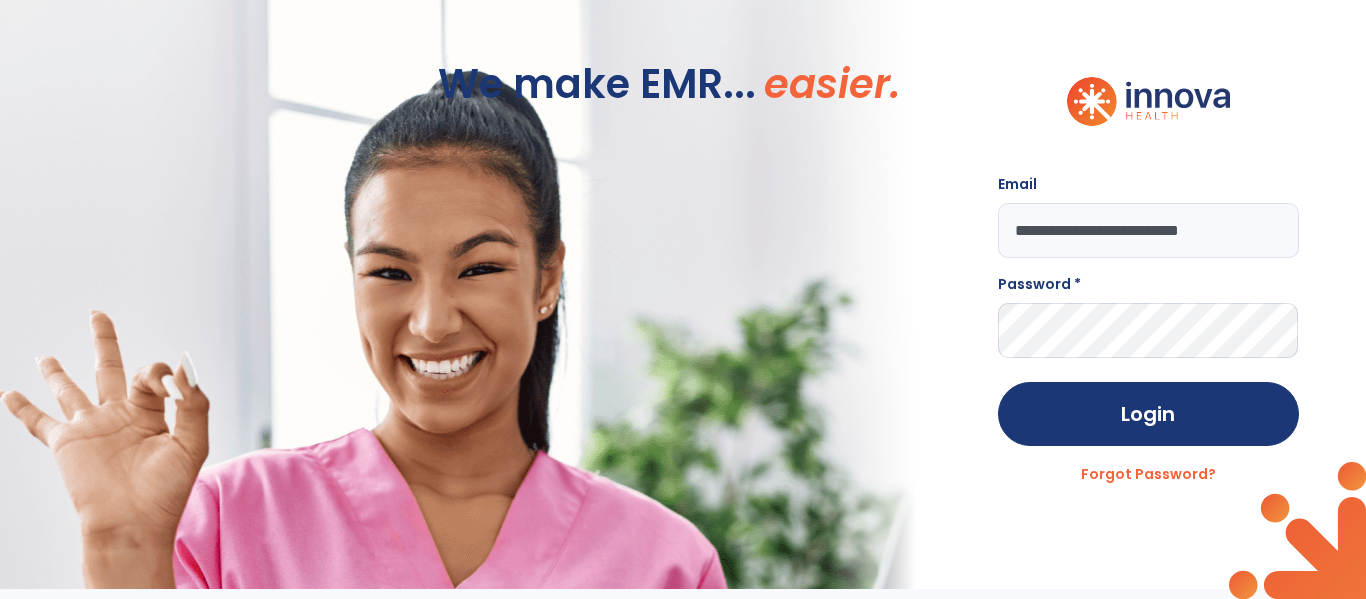 type on "**********" 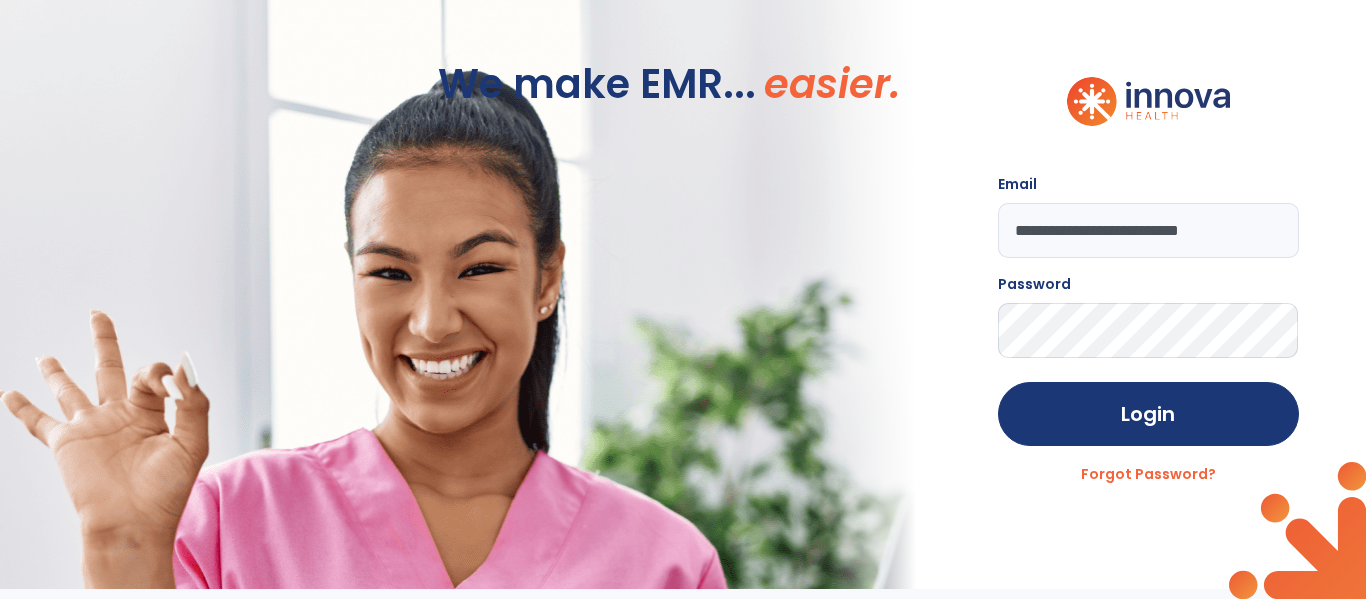 click on "Login" 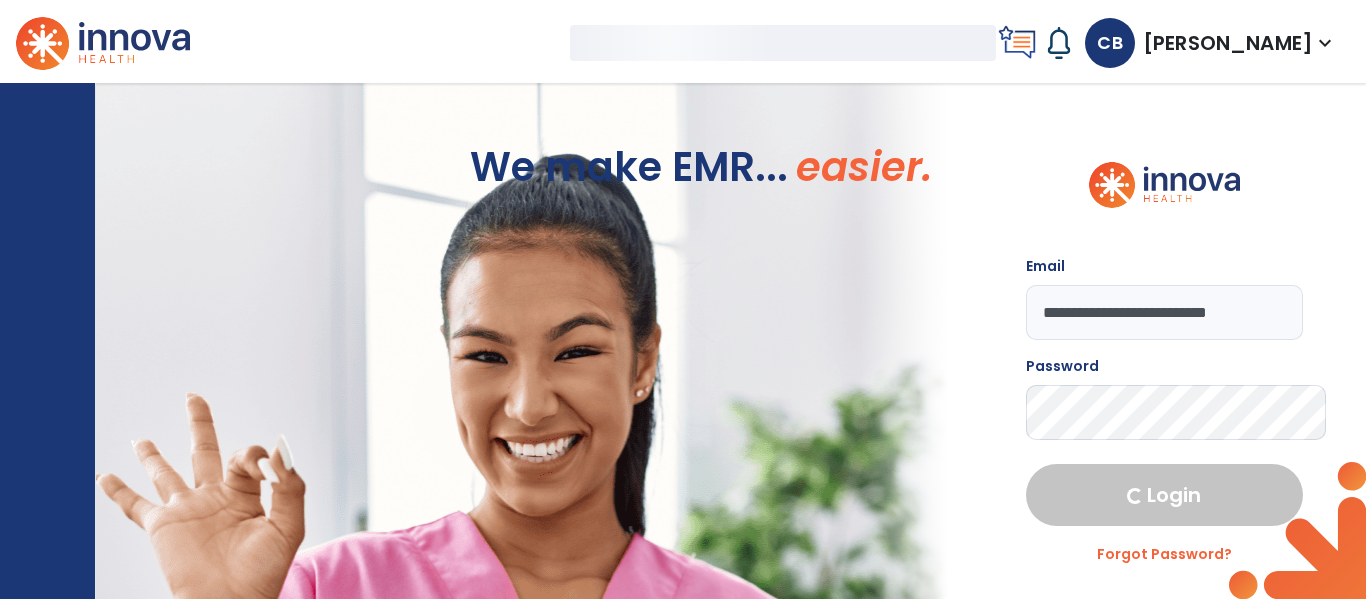 select on "****" 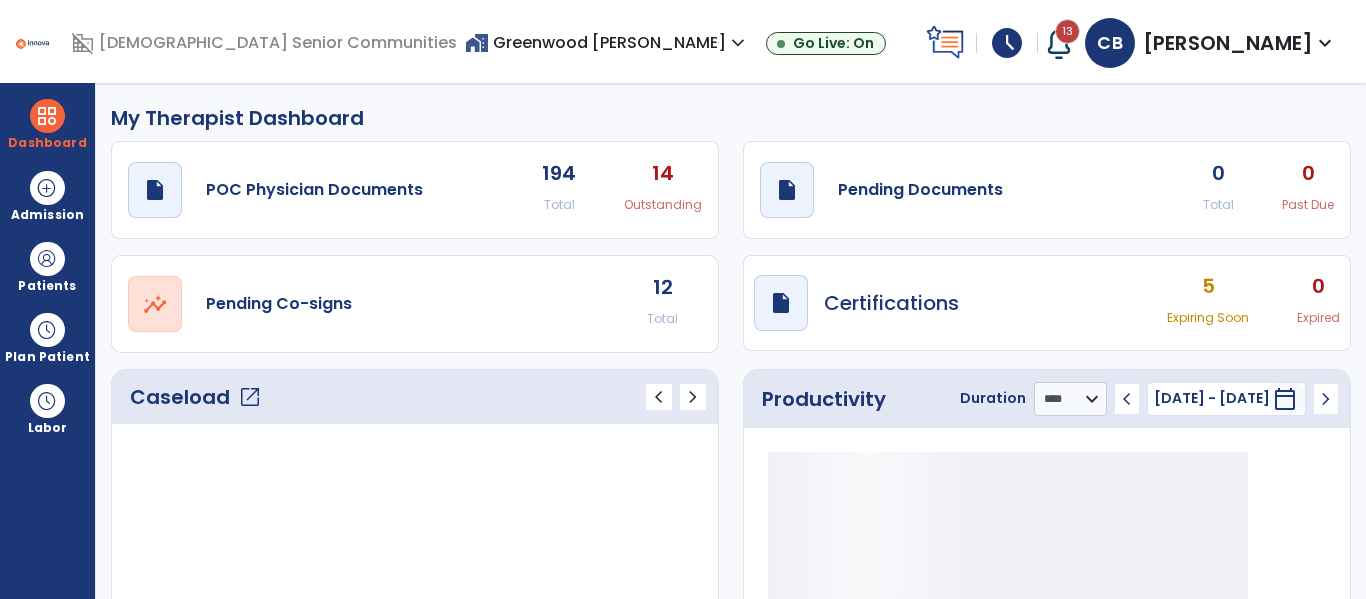 scroll, scrollTop: 0, scrollLeft: 0, axis: both 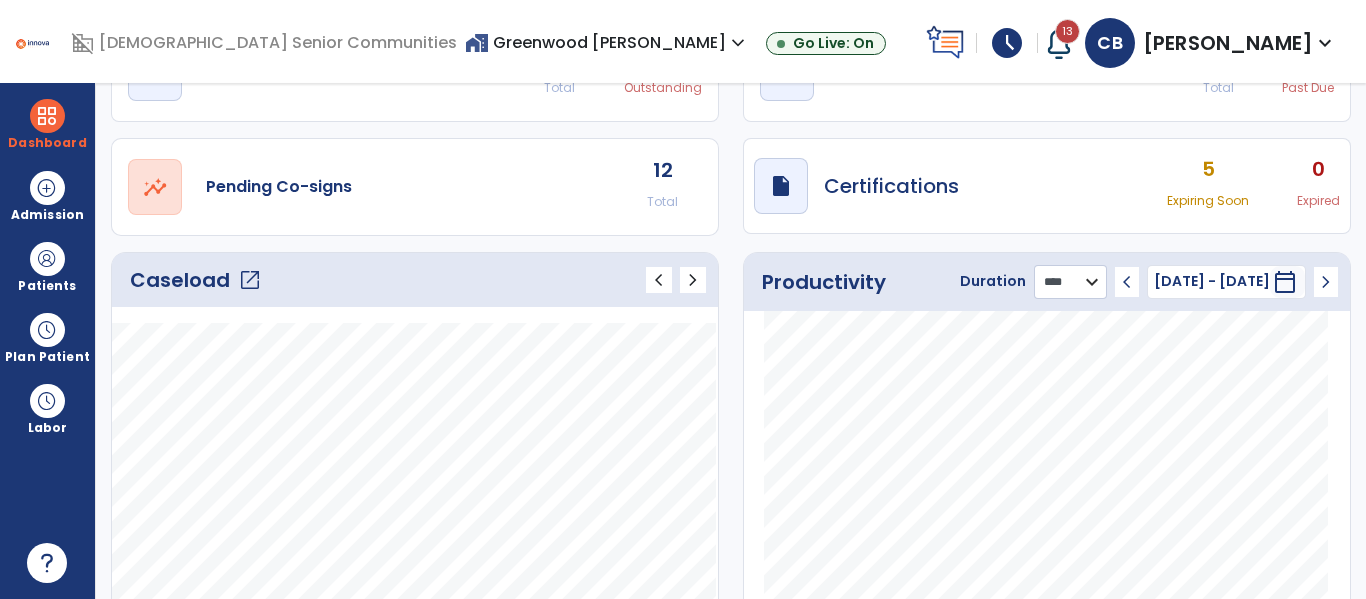 click on "******** **** ***" 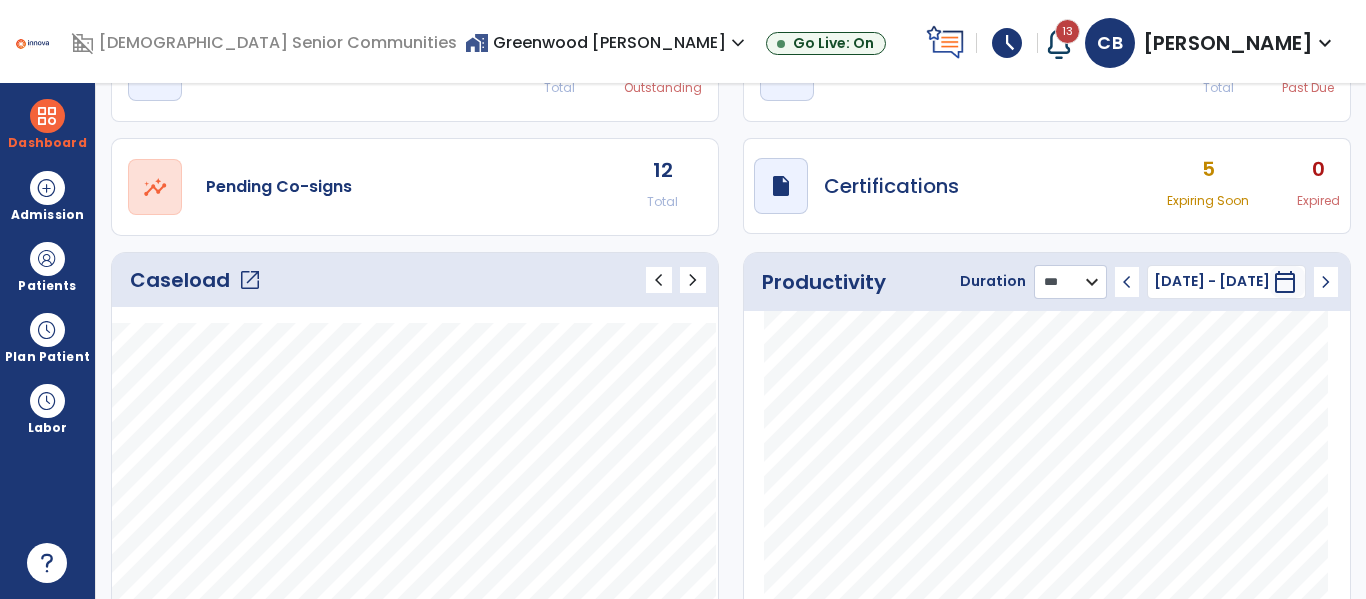 click on "******** **** ***" 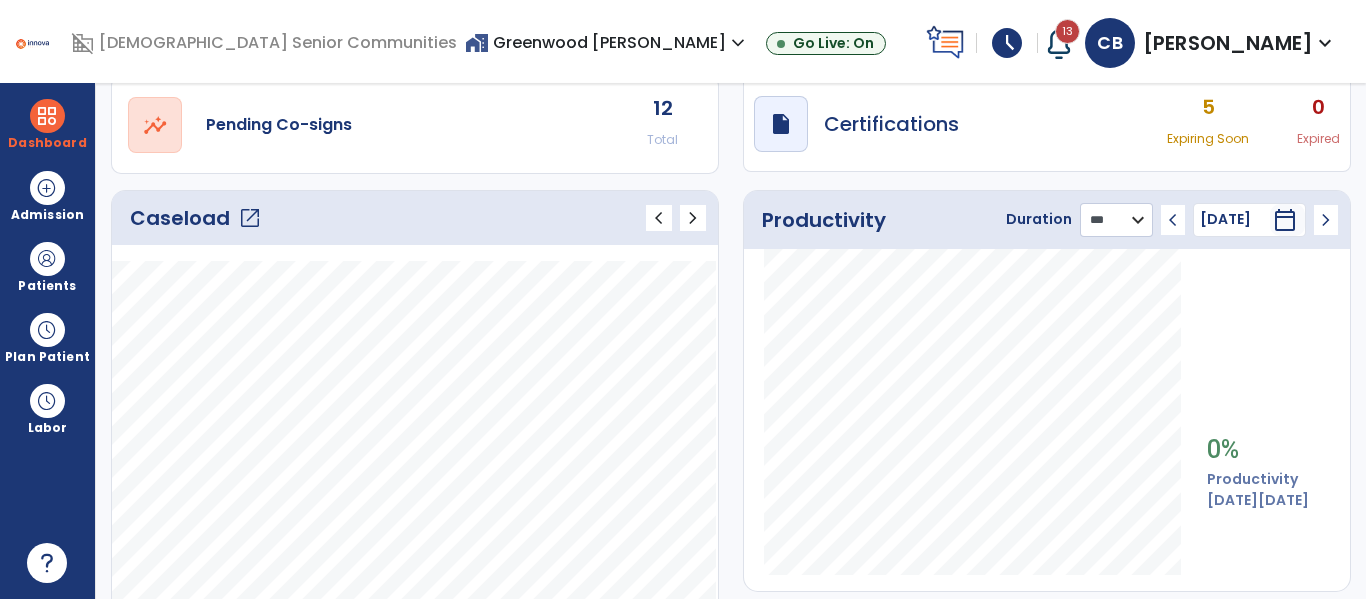 scroll, scrollTop: 206, scrollLeft: 0, axis: vertical 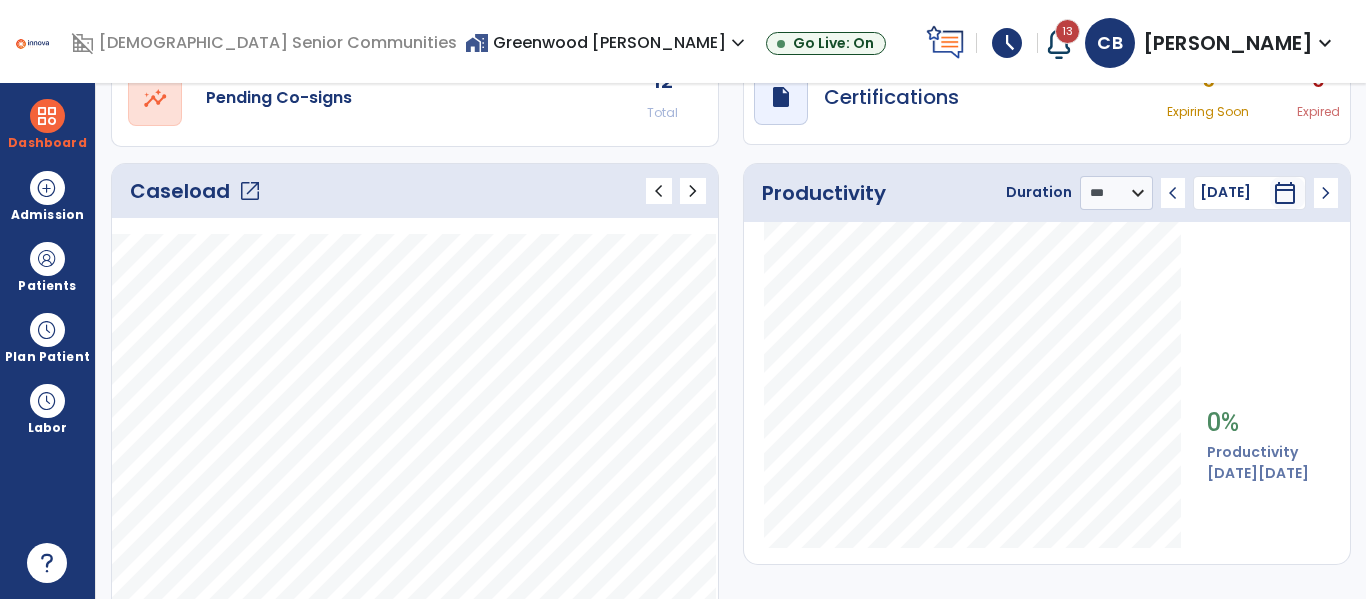 click on "chevron_left" 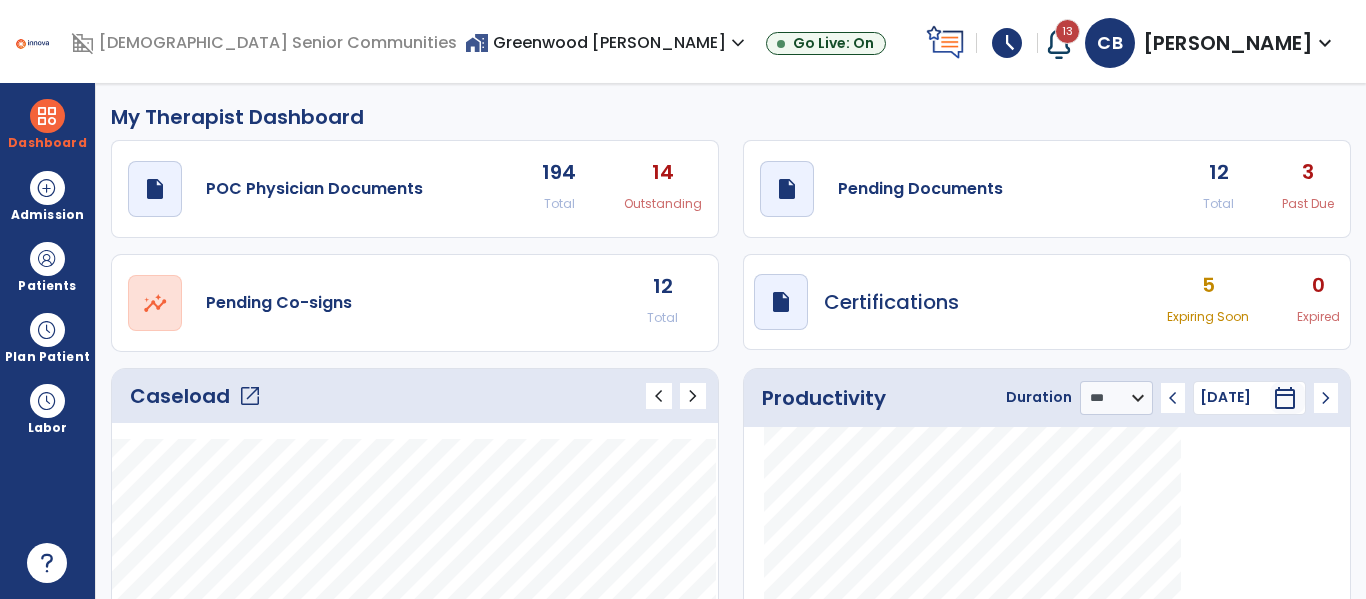 scroll, scrollTop: 0, scrollLeft: 0, axis: both 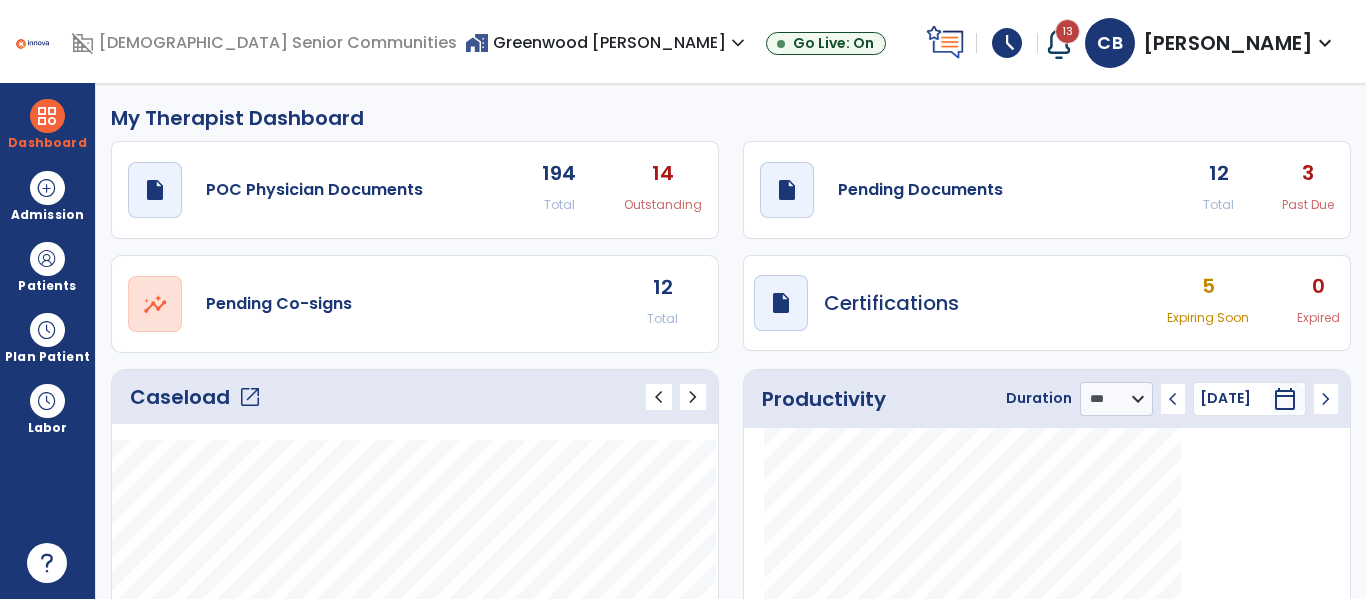 click at bounding box center [1059, 43] 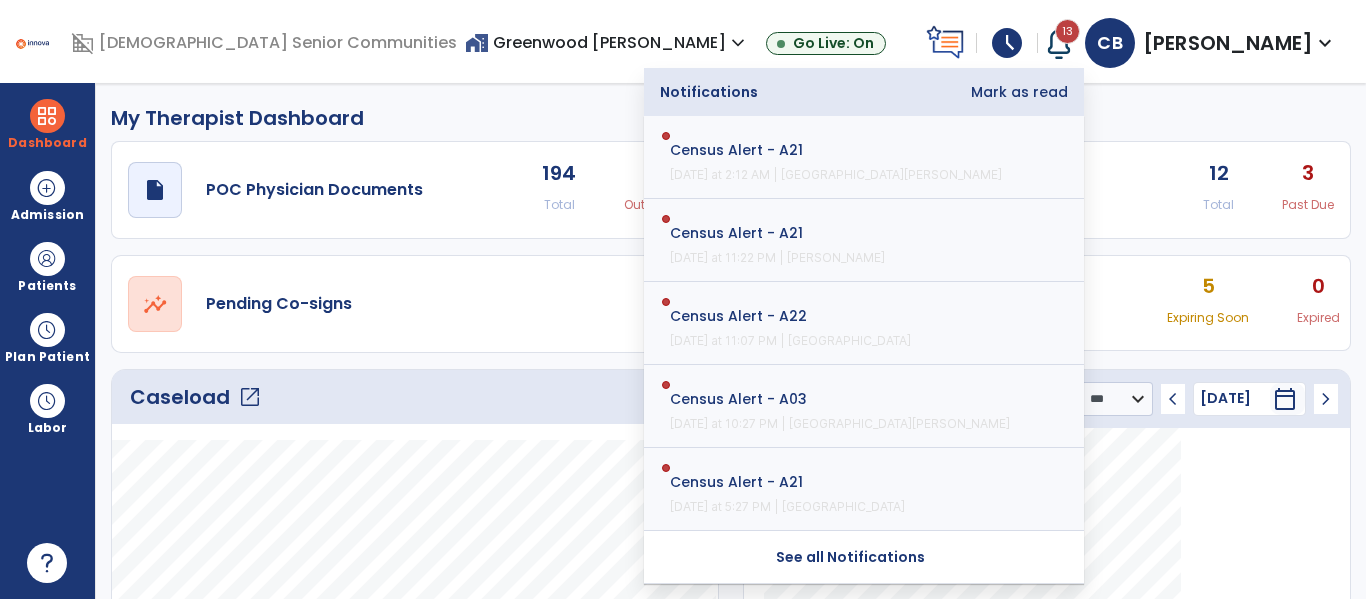 click on "Mark as read" at bounding box center (1019, 92) 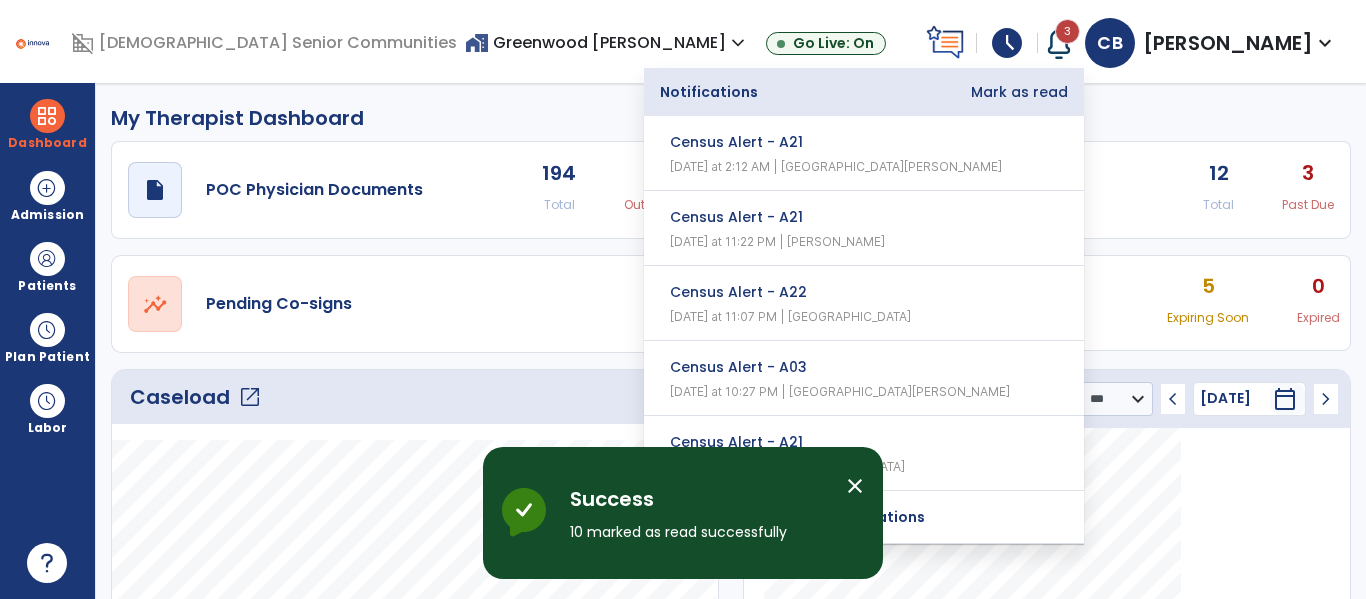 click on "My Therapist Dashboard   draft   open_in_new  POC Physician Documents 194 Total 14 Outstanding  draft   open_in_new  Pending Documents 12 Total 3 Past Due  open_in_new  Pending Co-signs 12 Total  draft   open_in_new  Certifications 5 Expiring Soon 0 Expired  Caseload   open_in_new   chevron_left   chevron_right
Notes
No. of notes
0" at bounding box center (731, 341) 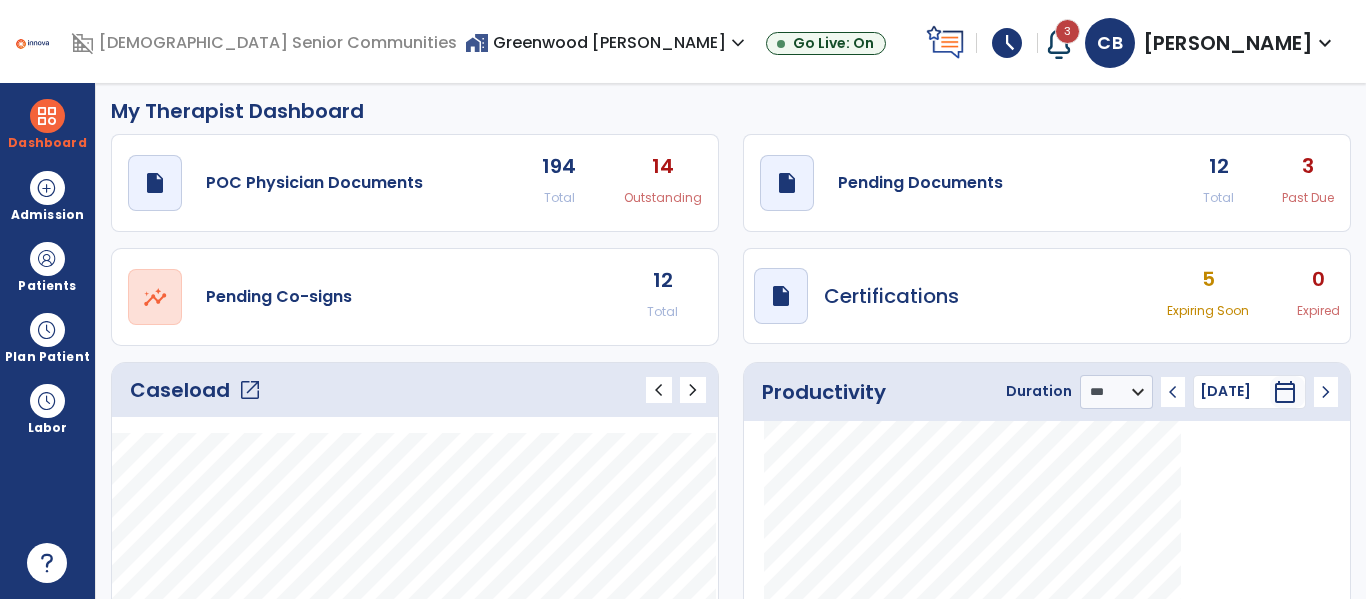 scroll, scrollTop: 0, scrollLeft: 0, axis: both 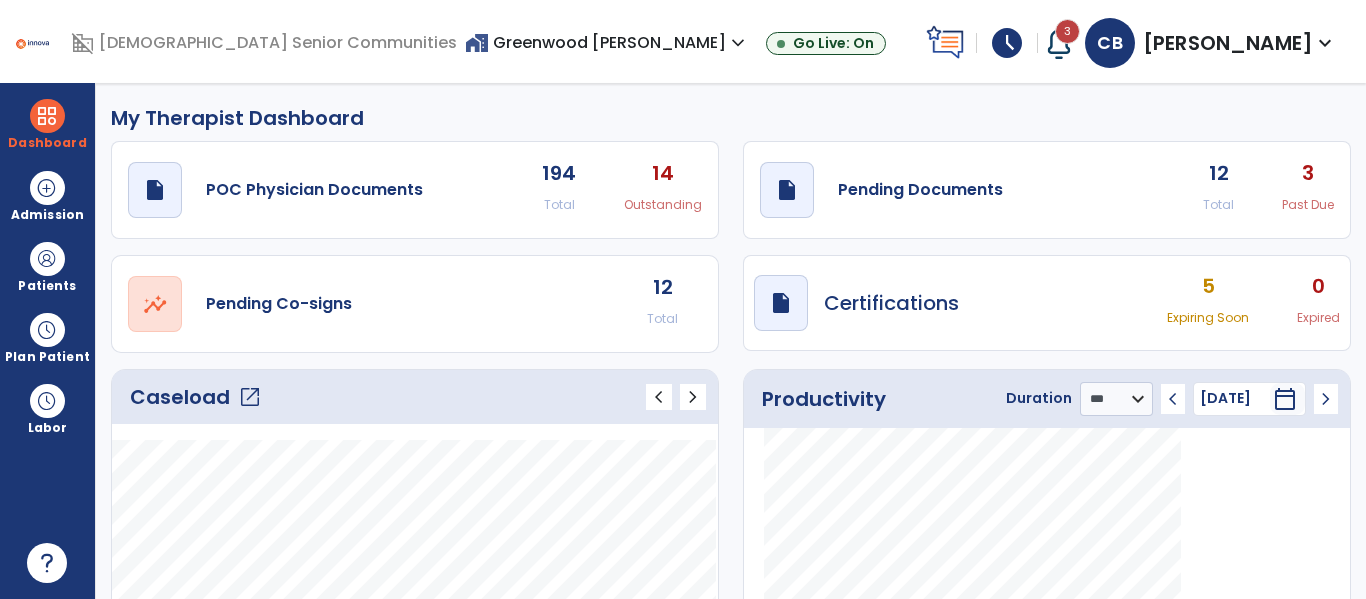 click on "3" at bounding box center (1067, 31) 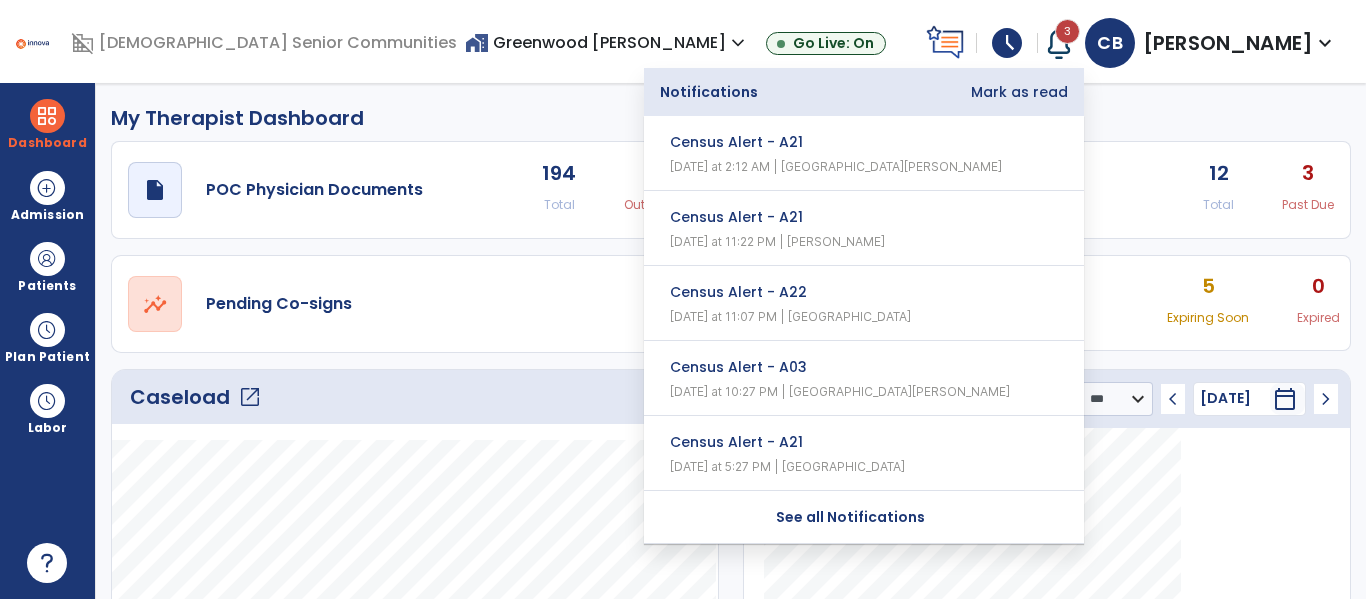 click on "My Therapist Dashboard" 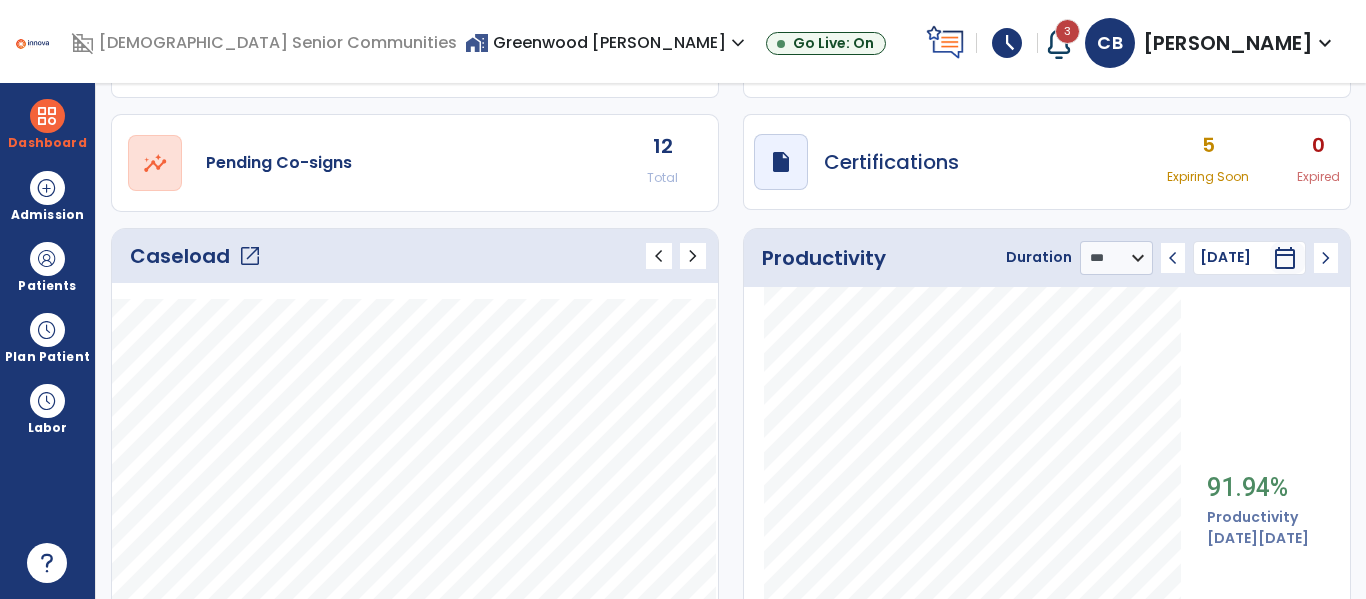 scroll, scrollTop: 142, scrollLeft: 0, axis: vertical 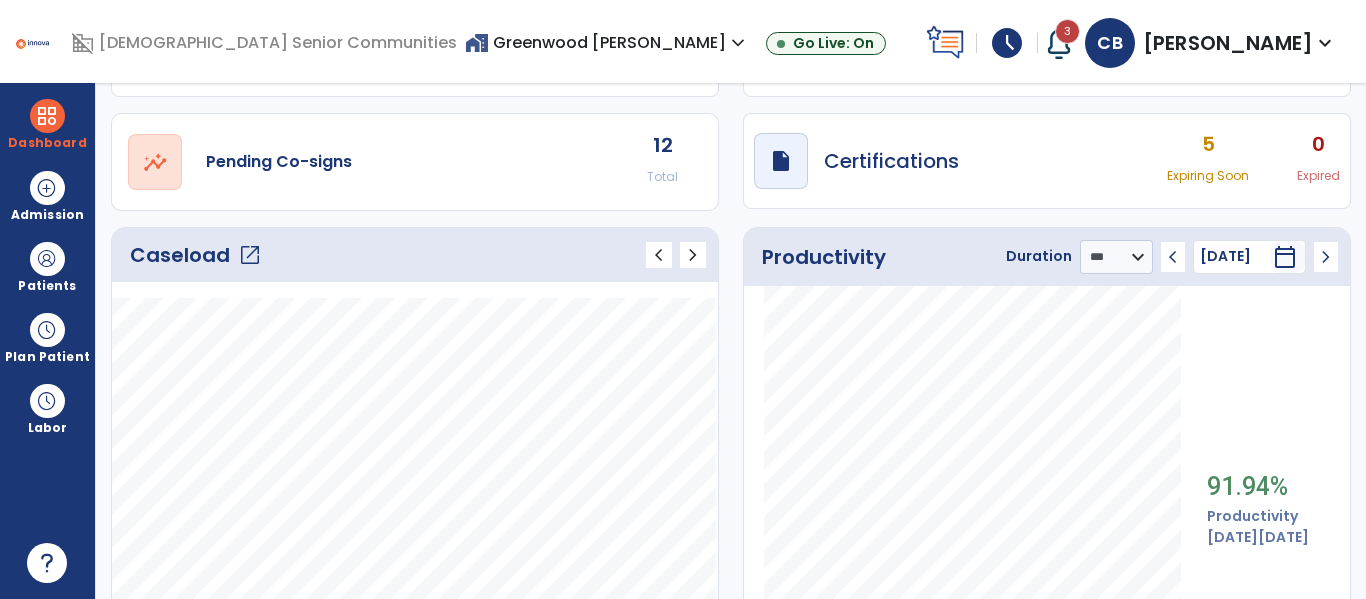 click on "open_in_new" 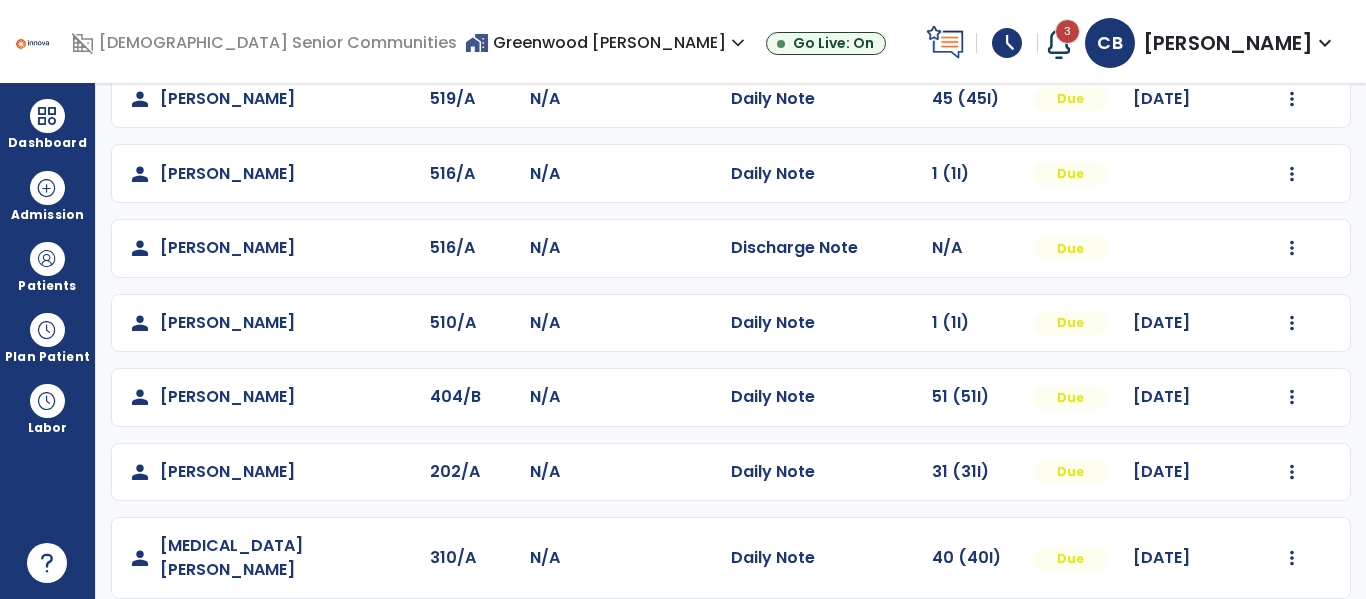 scroll, scrollTop: 339, scrollLeft: 0, axis: vertical 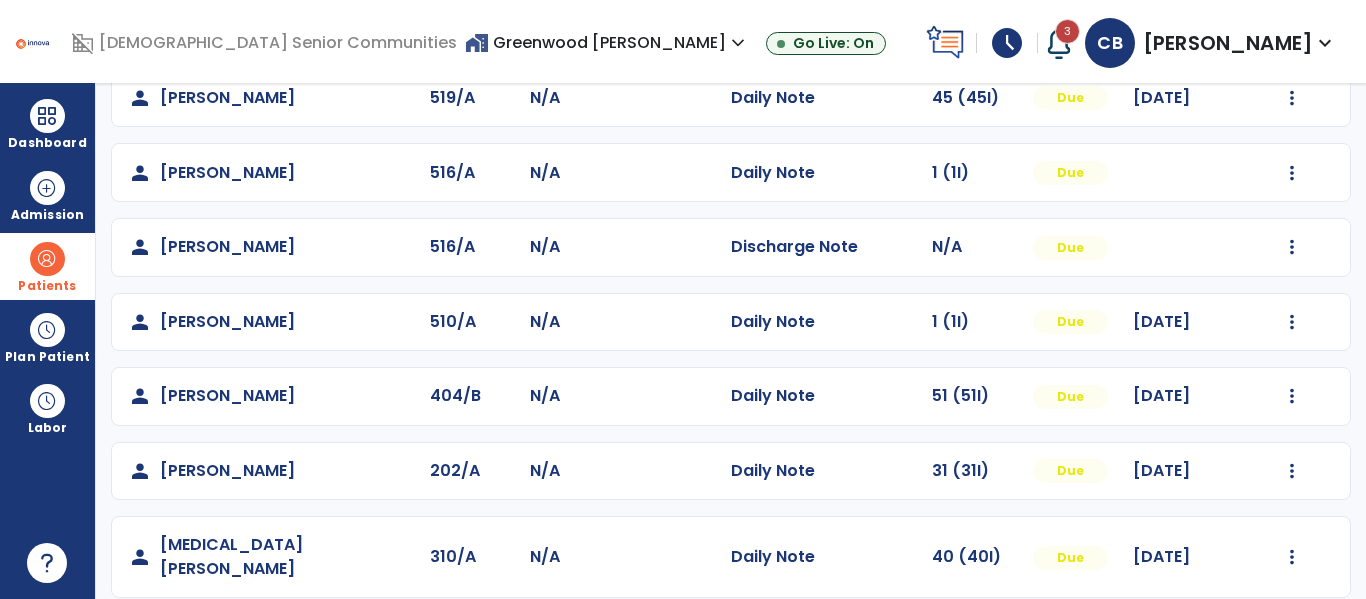 click at bounding box center [47, 259] 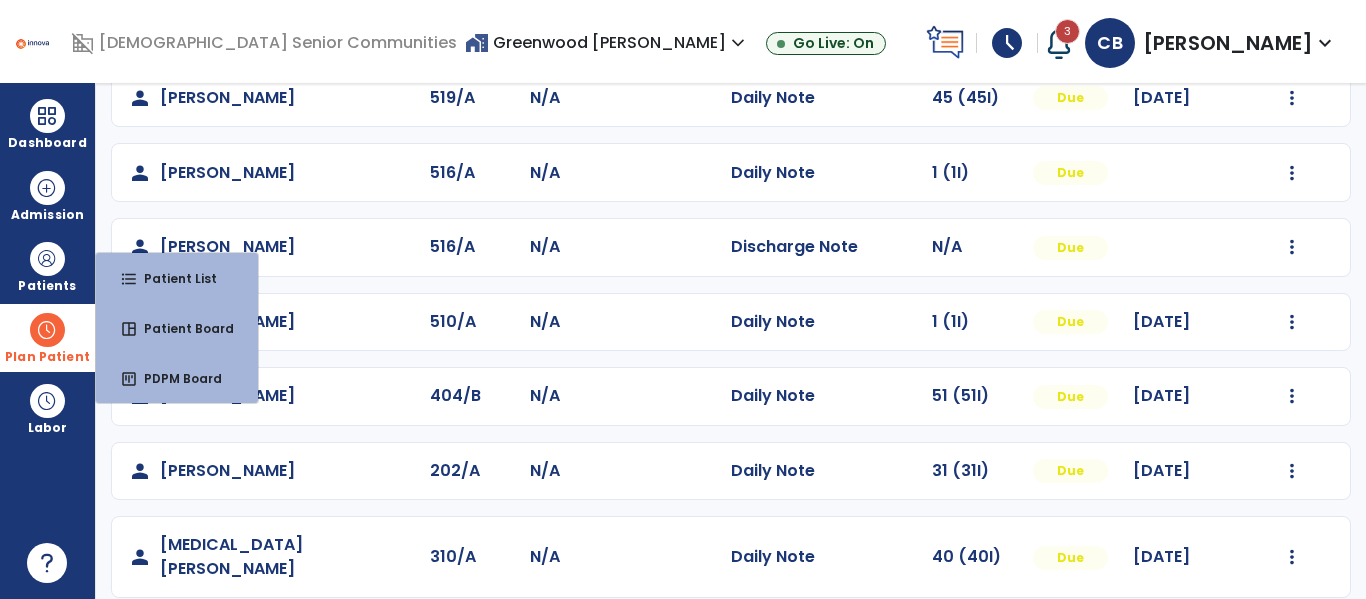 click at bounding box center (47, 330) 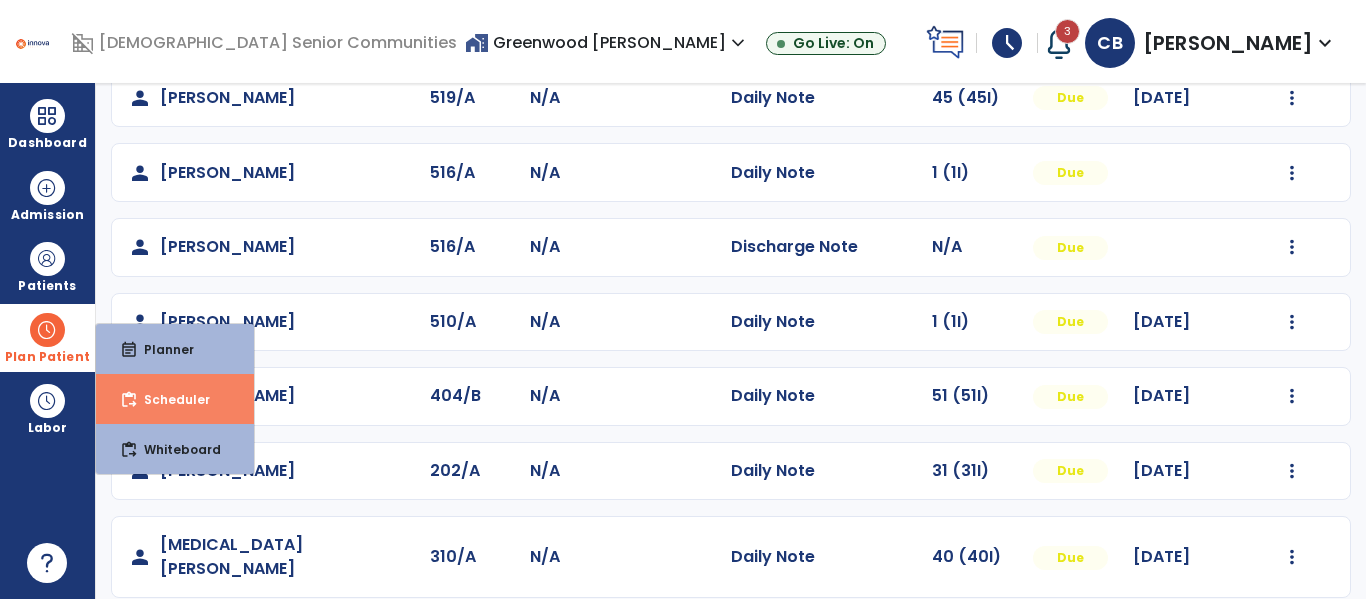 click on "Scheduler" at bounding box center [169, 399] 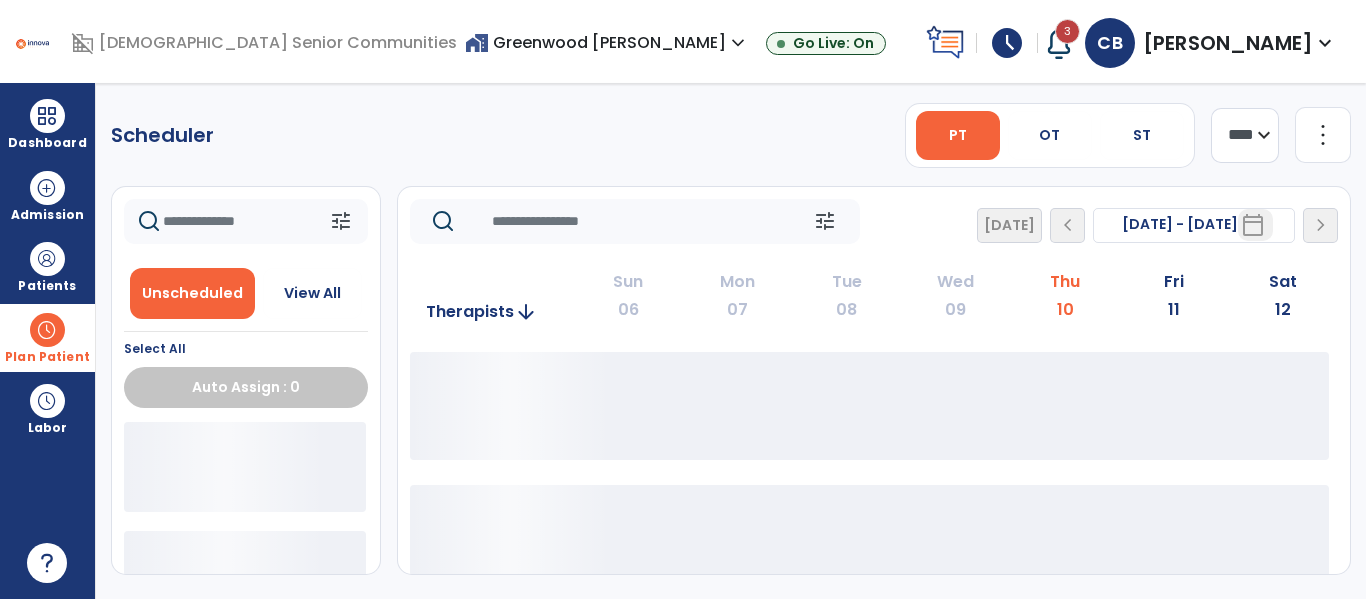 scroll, scrollTop: 0, scrollLeft: 0, axis: both 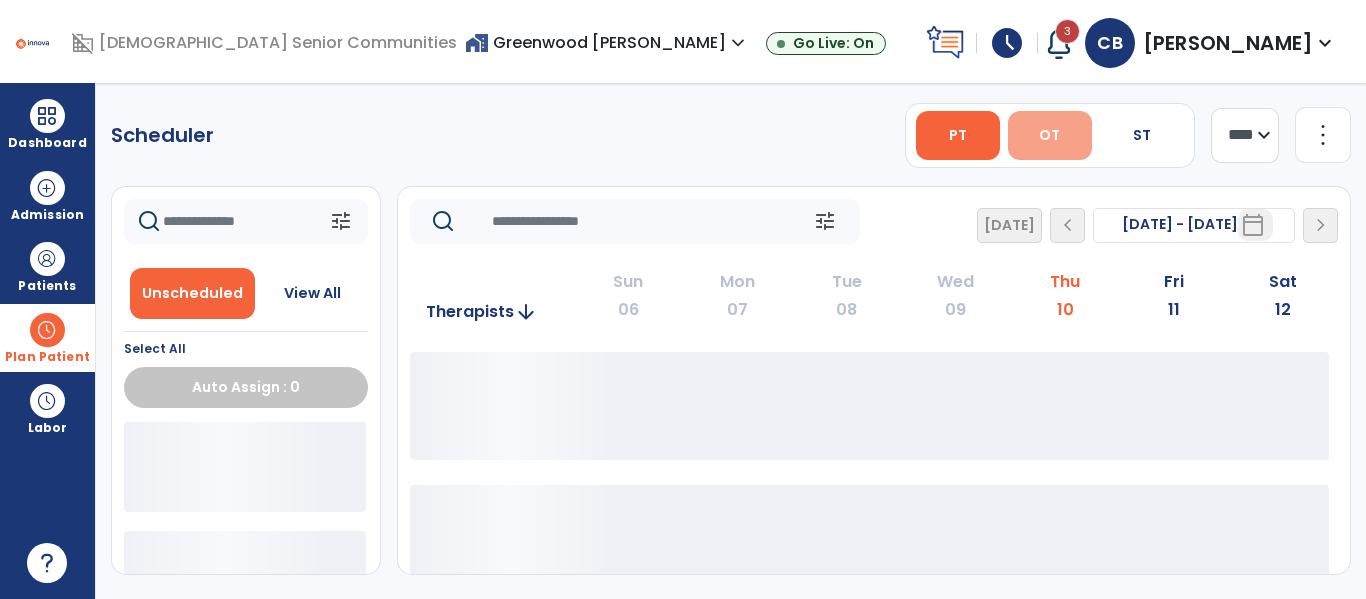 click on "OT" at bounding box center [1049, 135] 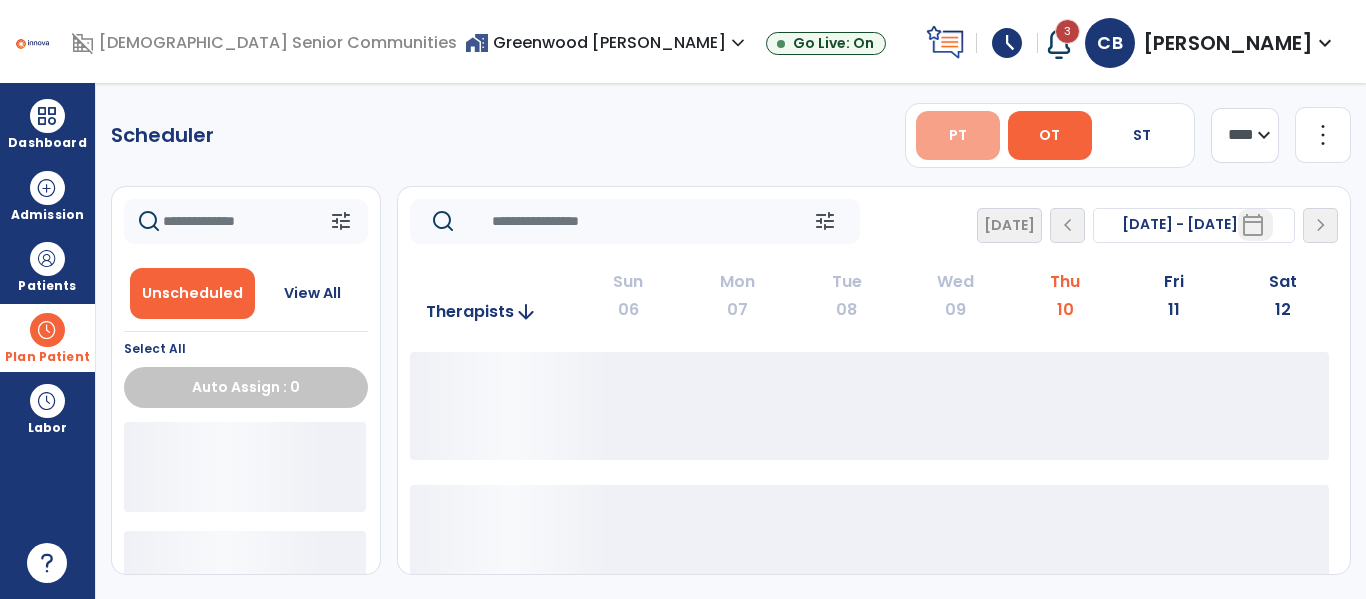 click on "PT" at bounding box center [958, 135] 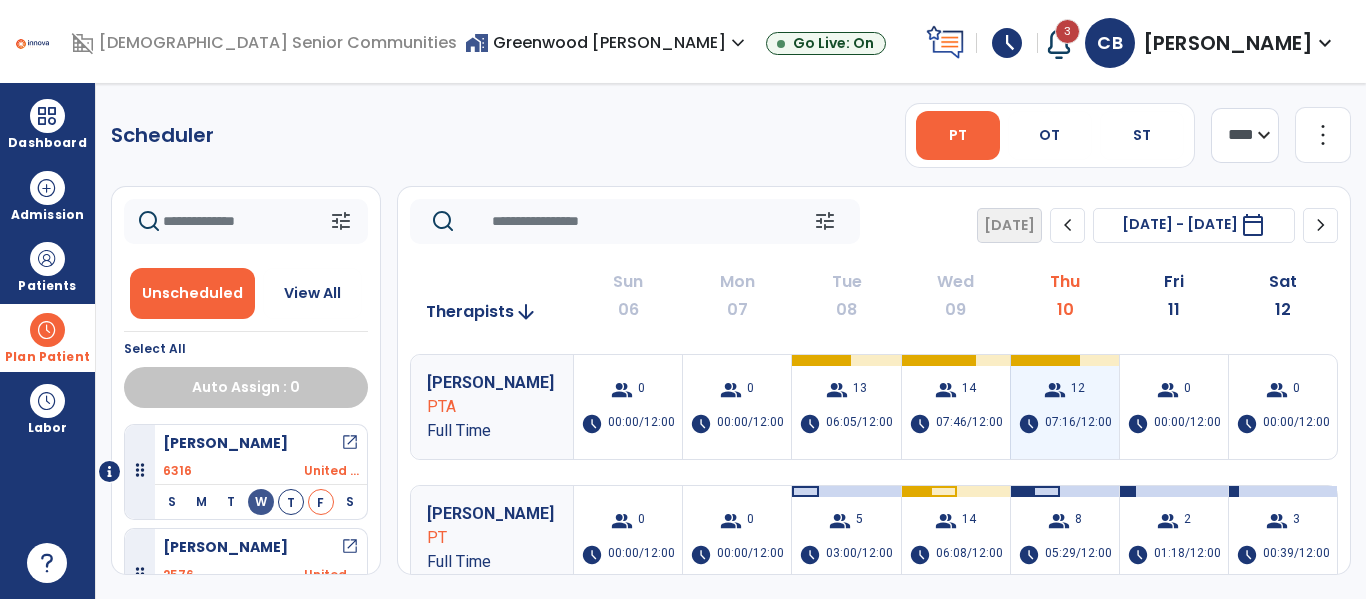 scroll, scrollTop: 131, scrollLeft: 0, axis: vertical 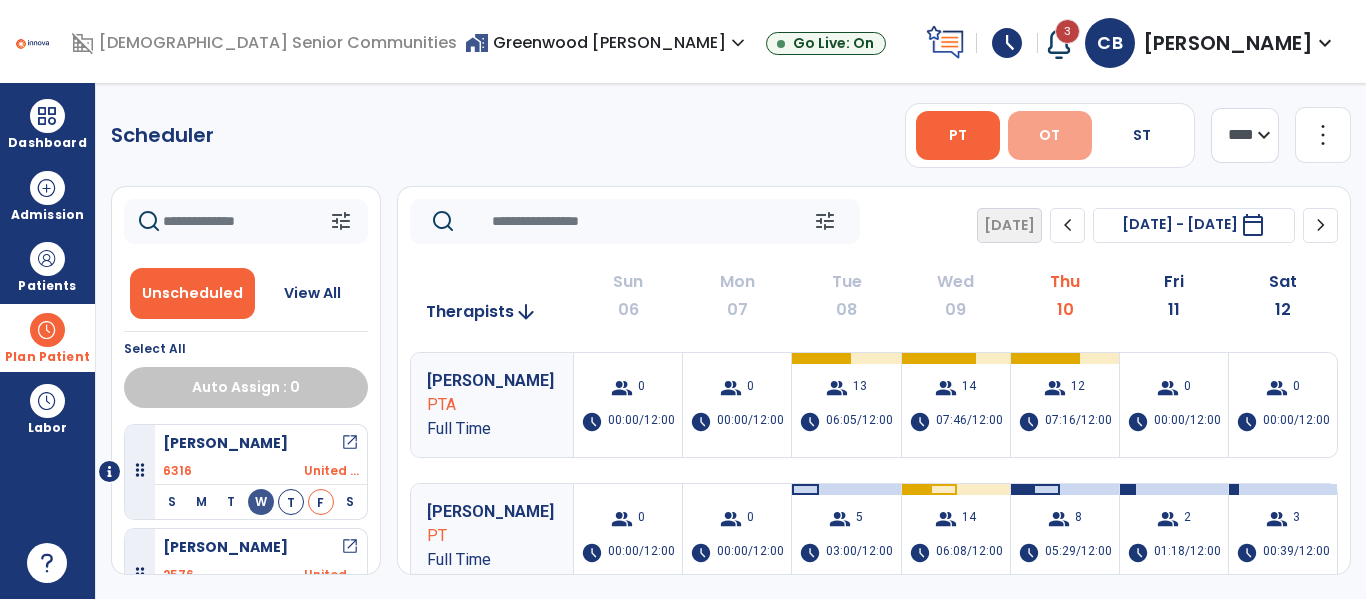 click on "OT" at bounding box center (1050, 135) 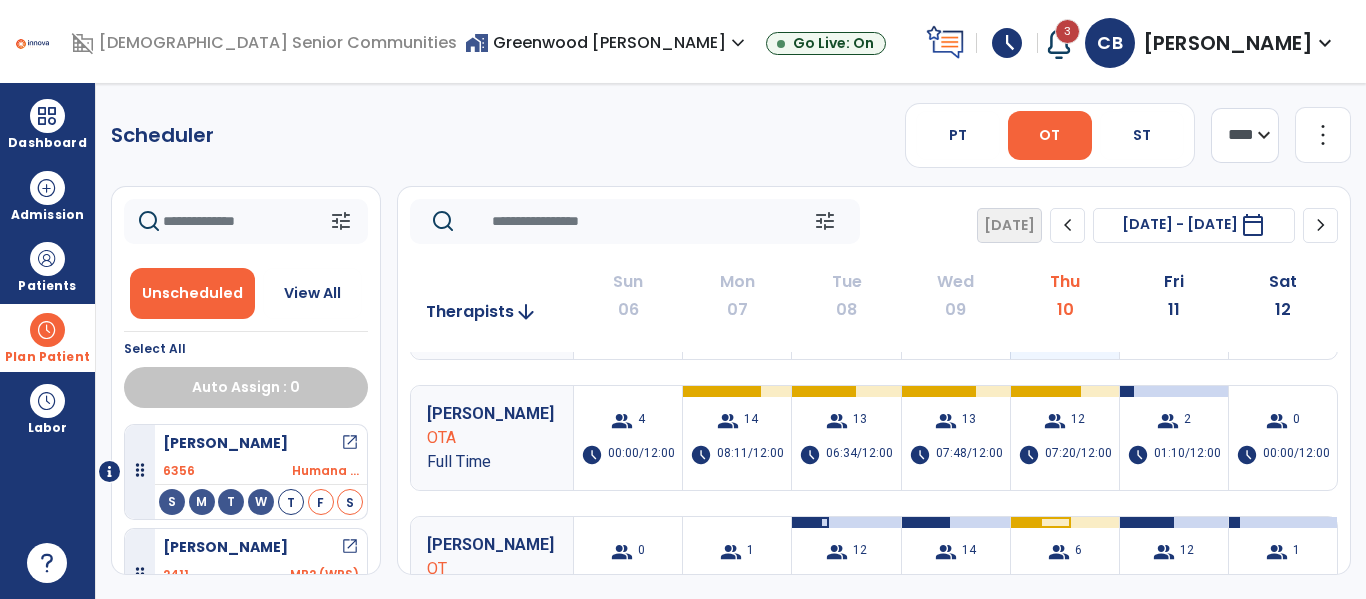 scroll, scrollTop: 219, scrollLeft: 0, axis: vertical 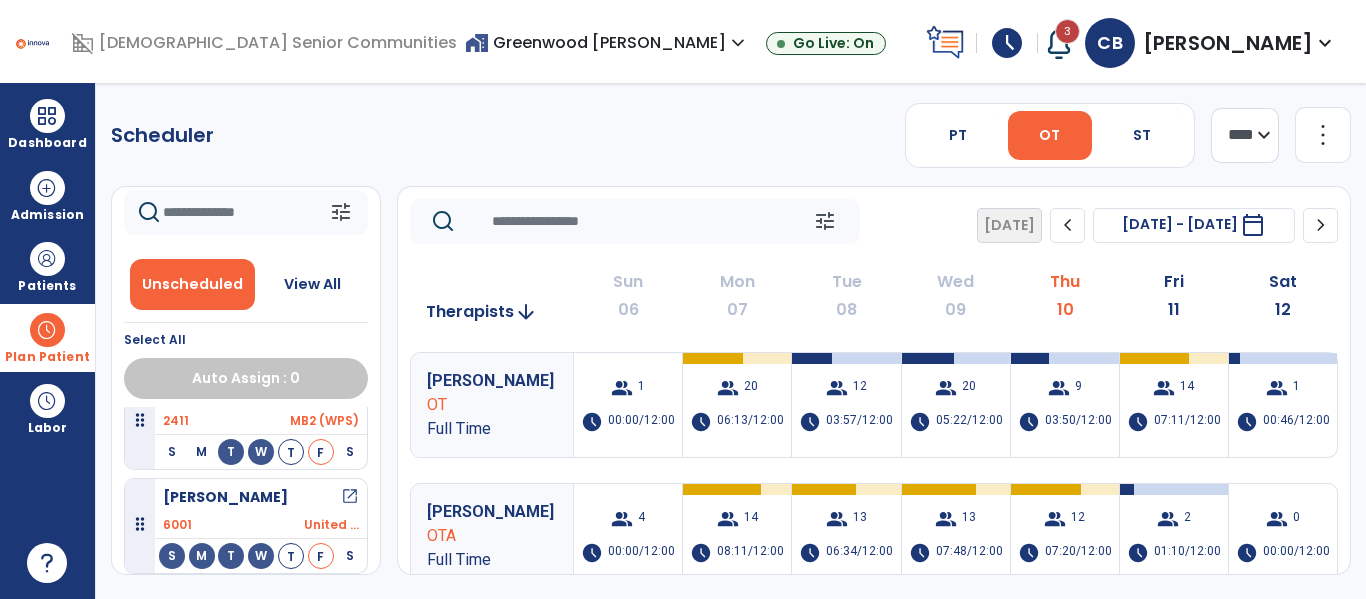 drag, startPoint x: 23, startPoint y: 353, endPoint x: 84, endPoint y: 350, distance: 61.073727 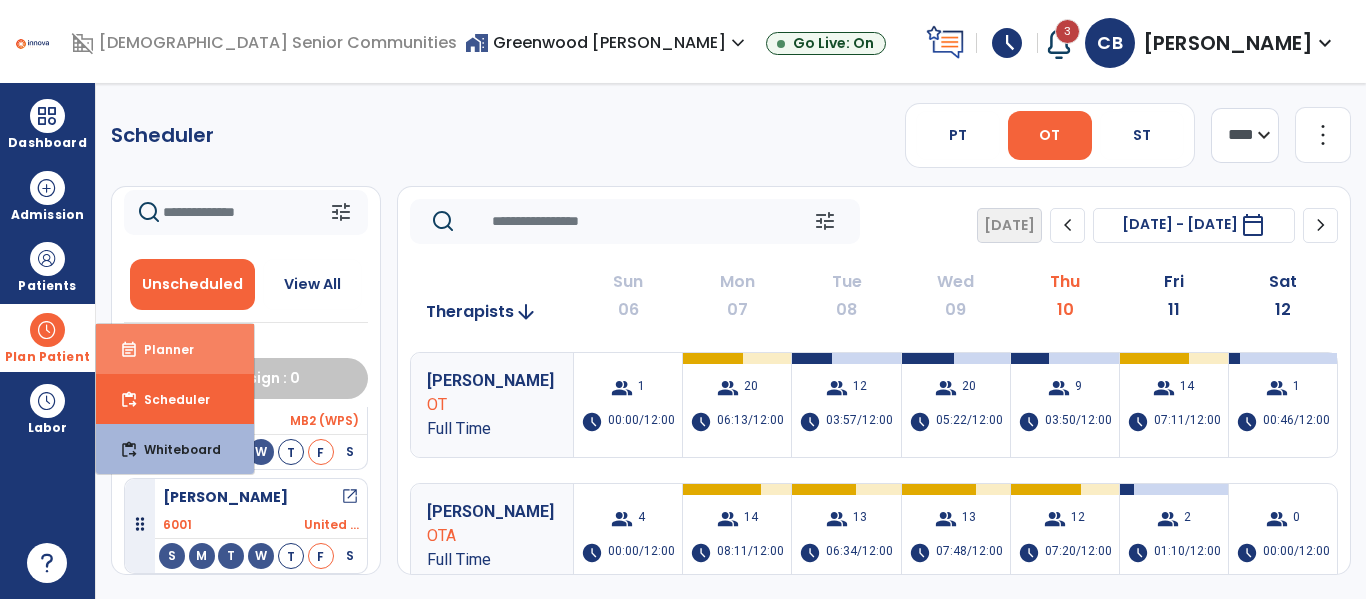 click on "event_note  Planner" at bounding box center (175, 349) 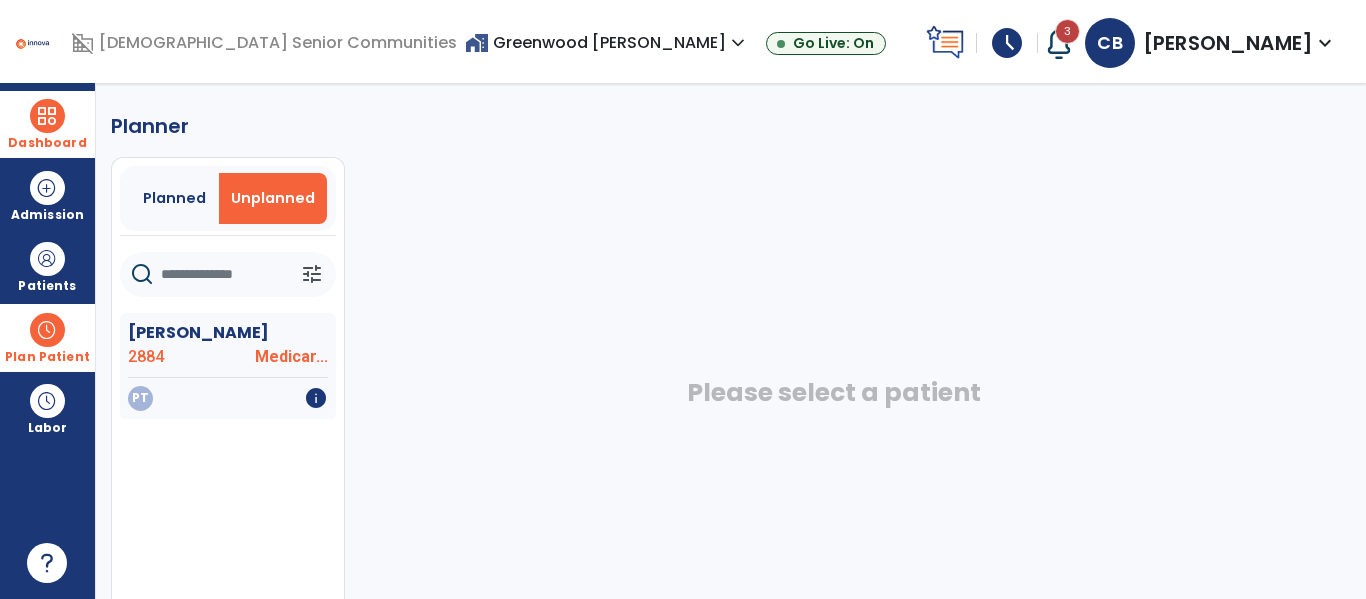 click at bounding box center [47, 116] 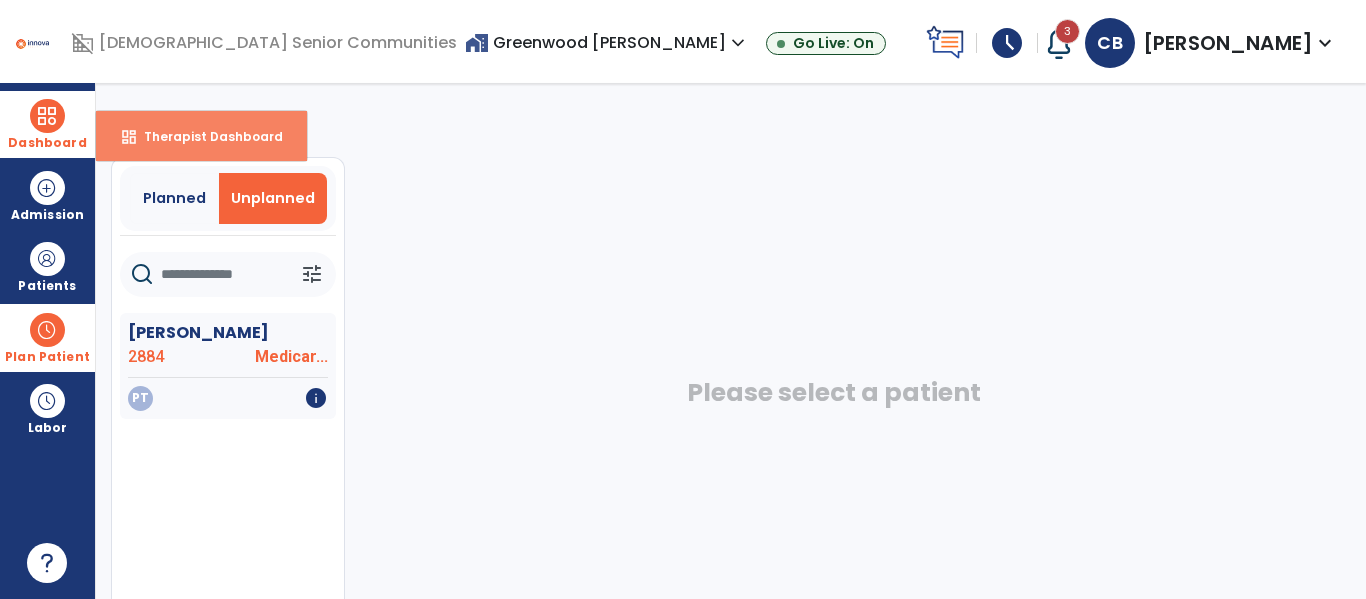 click on "dashboard  Therapist Dashboard" at bounding box center (201, 136) 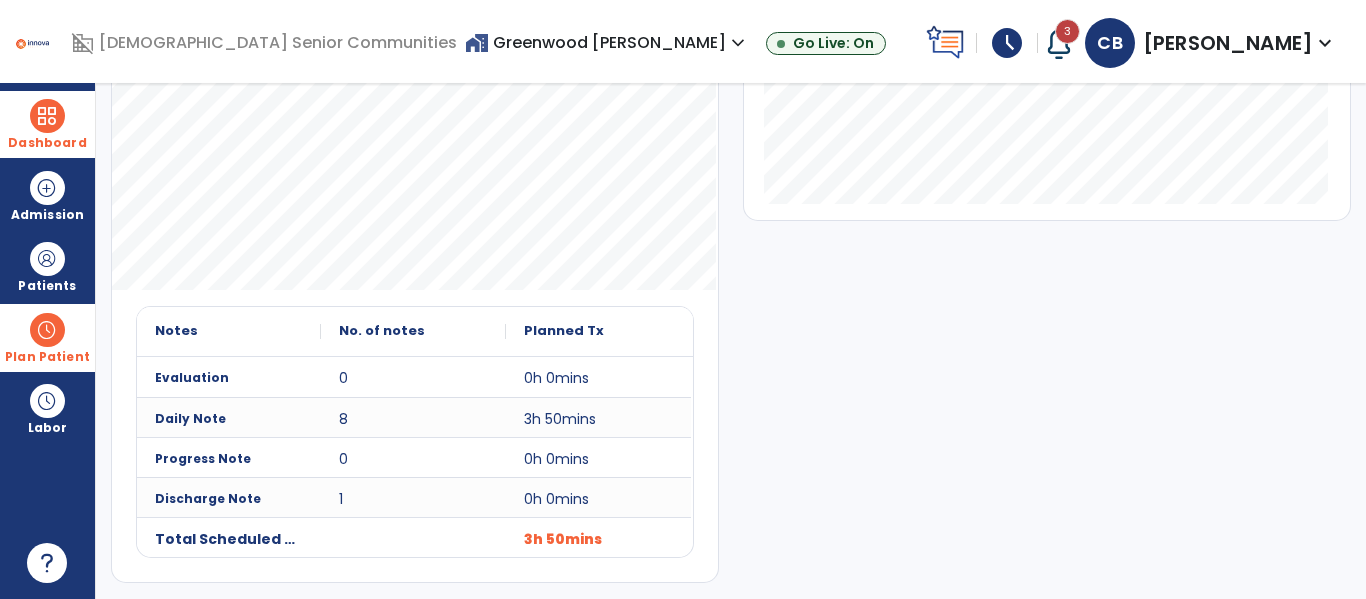 scroll, scrollTop: 0, scrollLeft: 0, axis: both 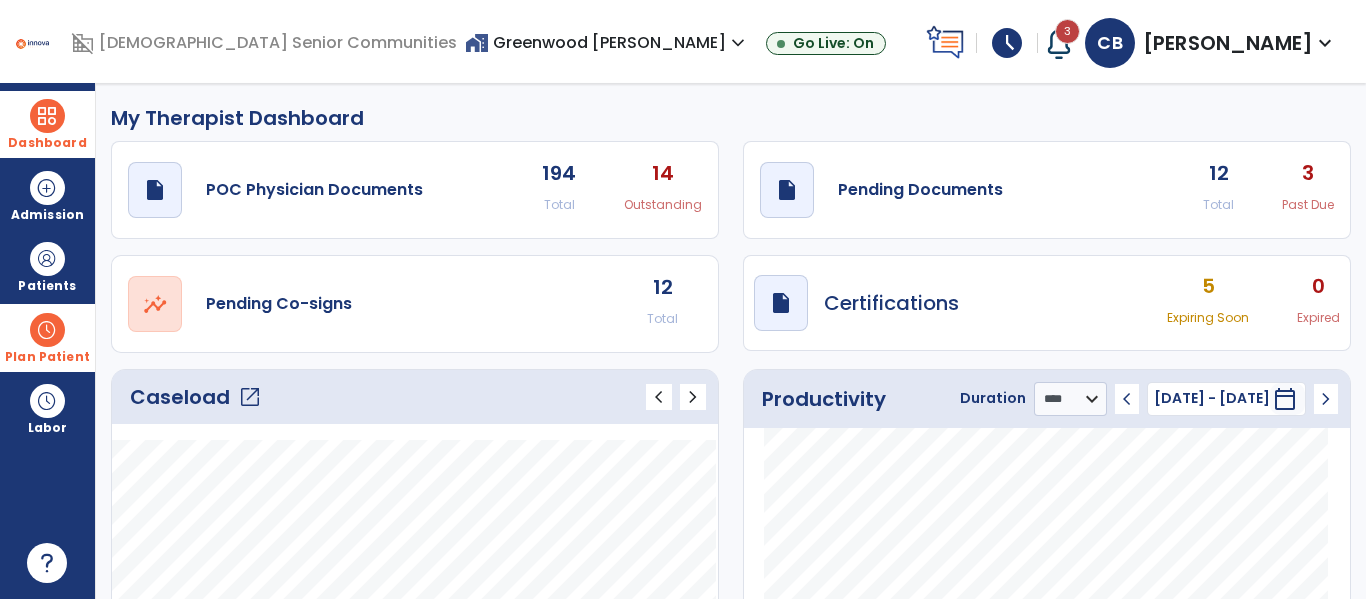 click on "open_in_new" 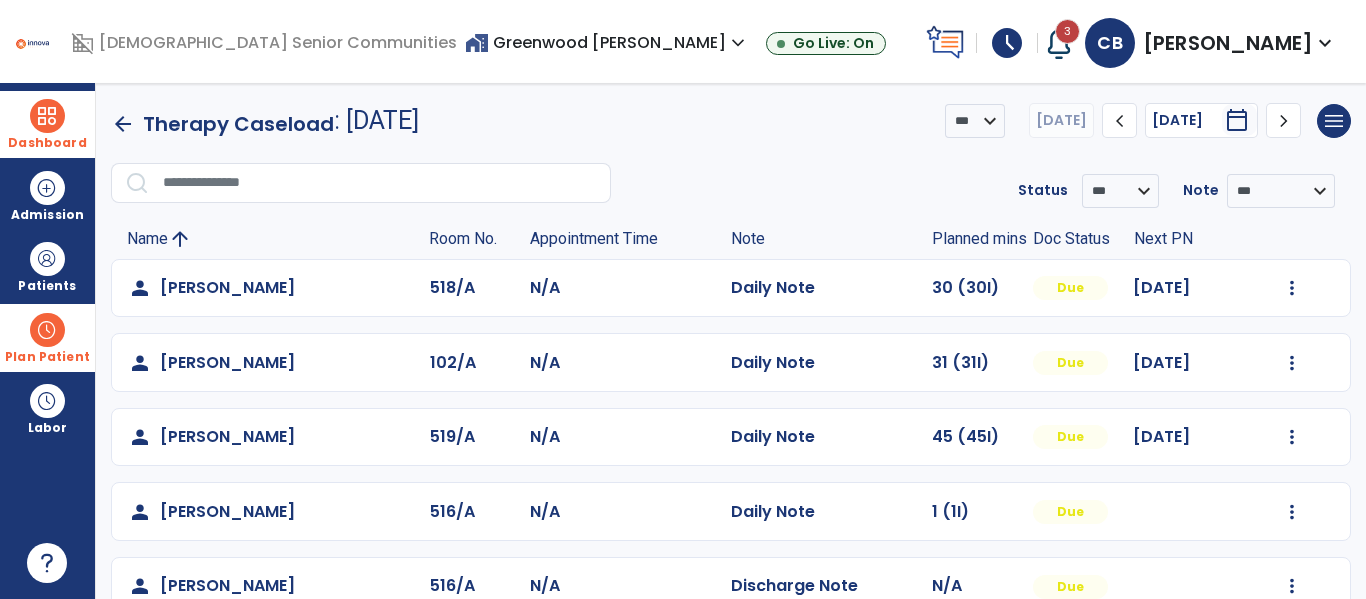 scroll, scrollTop: 339, scrollLeft: 0, axis: vertical 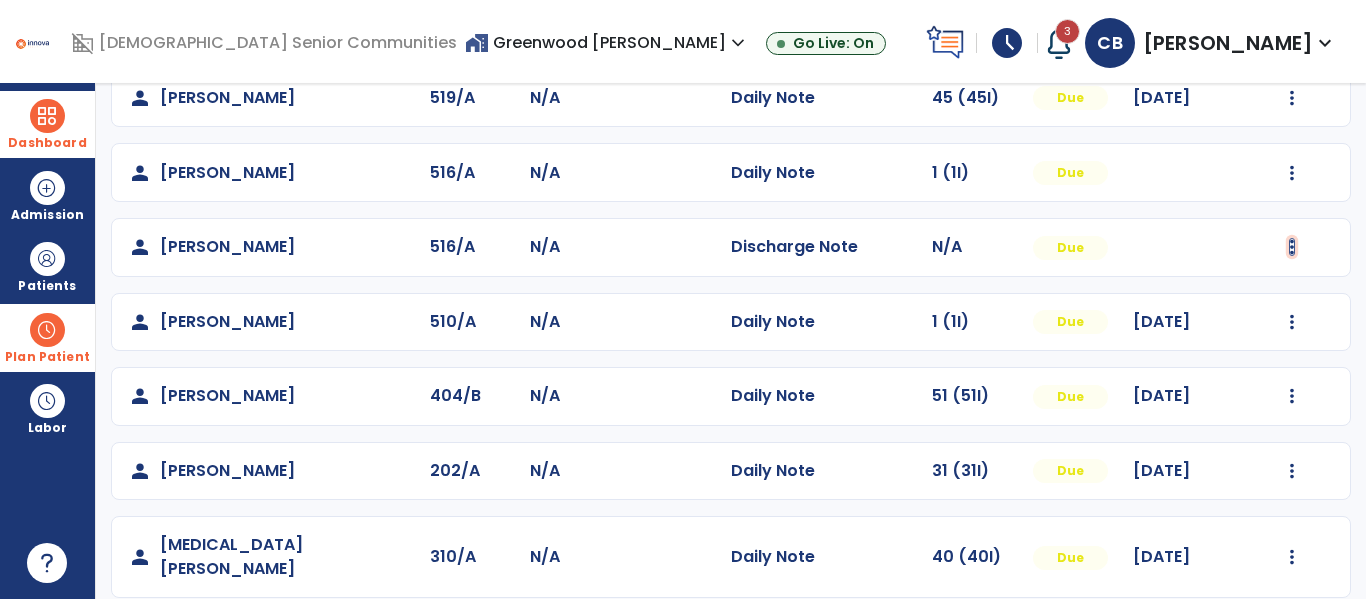 click at bounding box center (1292, -51) 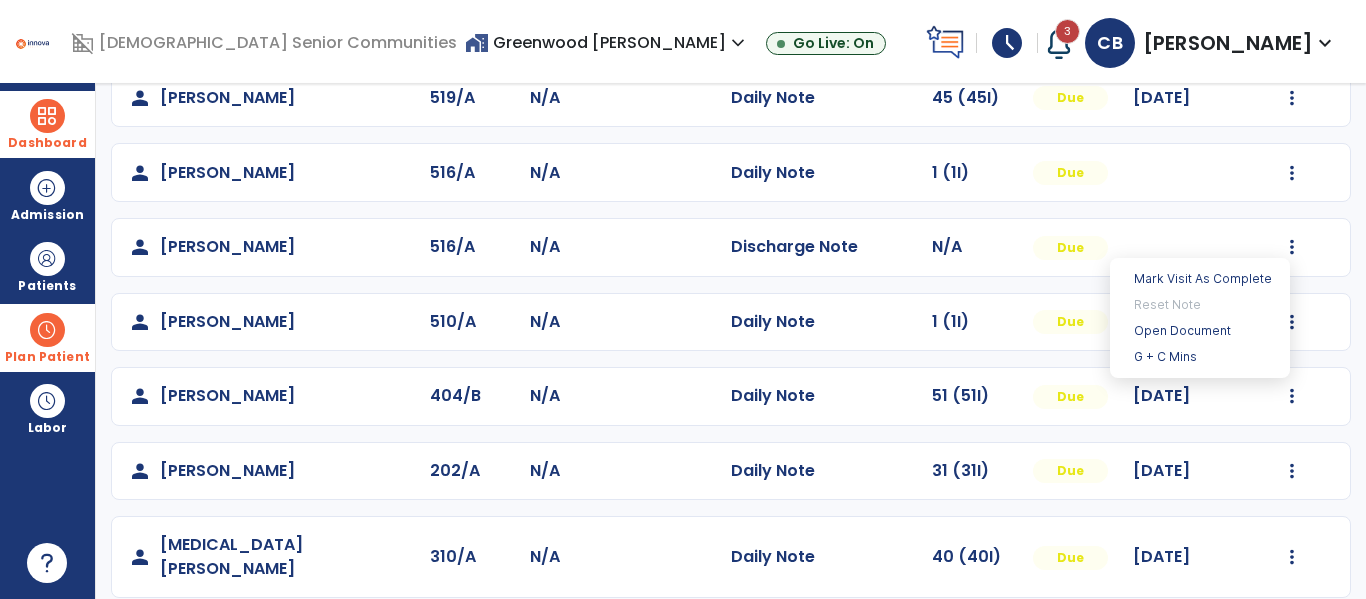 click on "person   Ingram, Haki  516/A N/A  Discharge Note   N/A  Due" 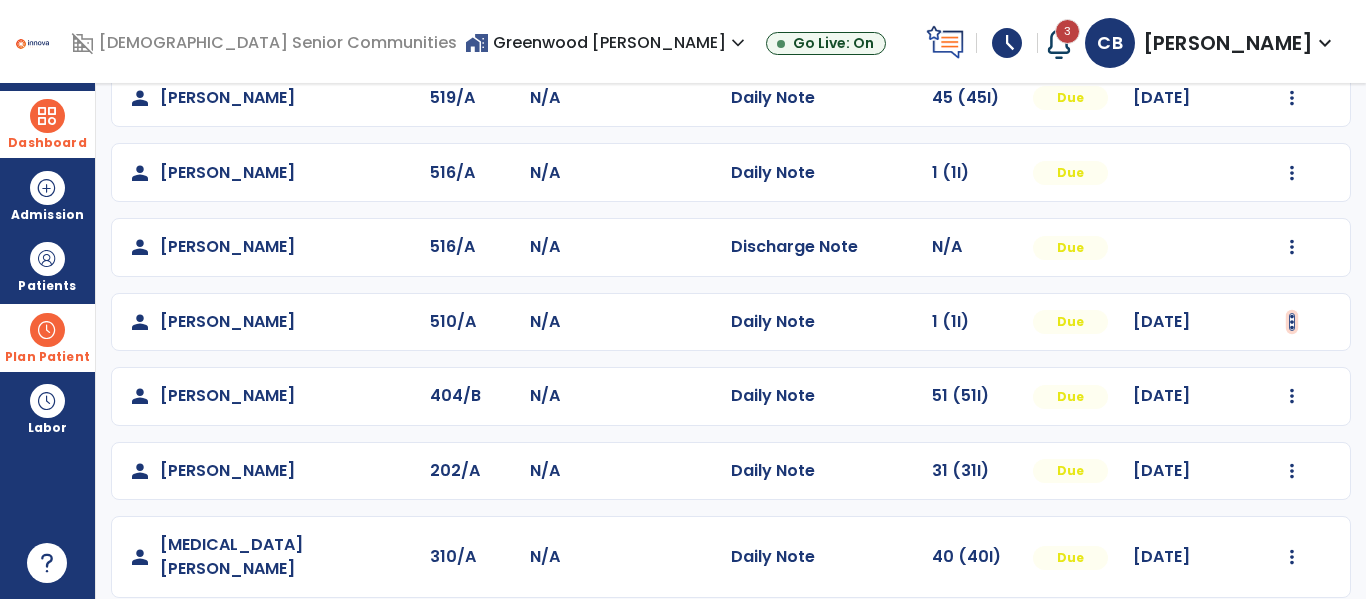 click at bounding box center (1292, -51) 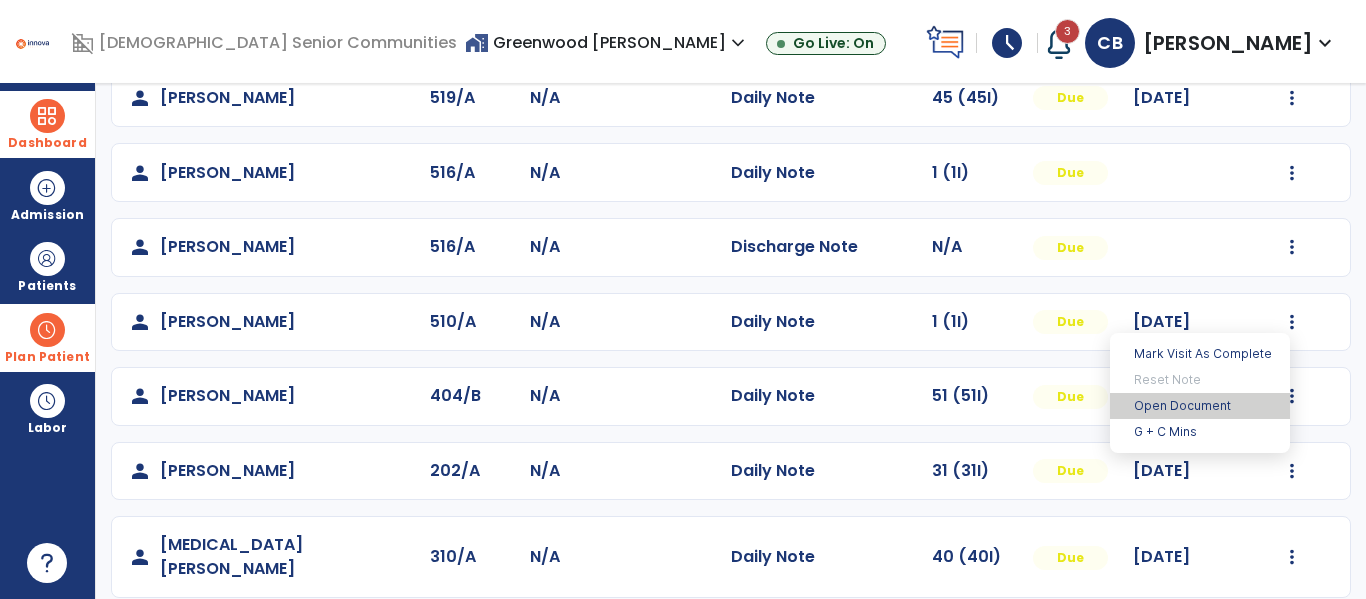 click on "Open Document" at bounding box center [1200, 406] 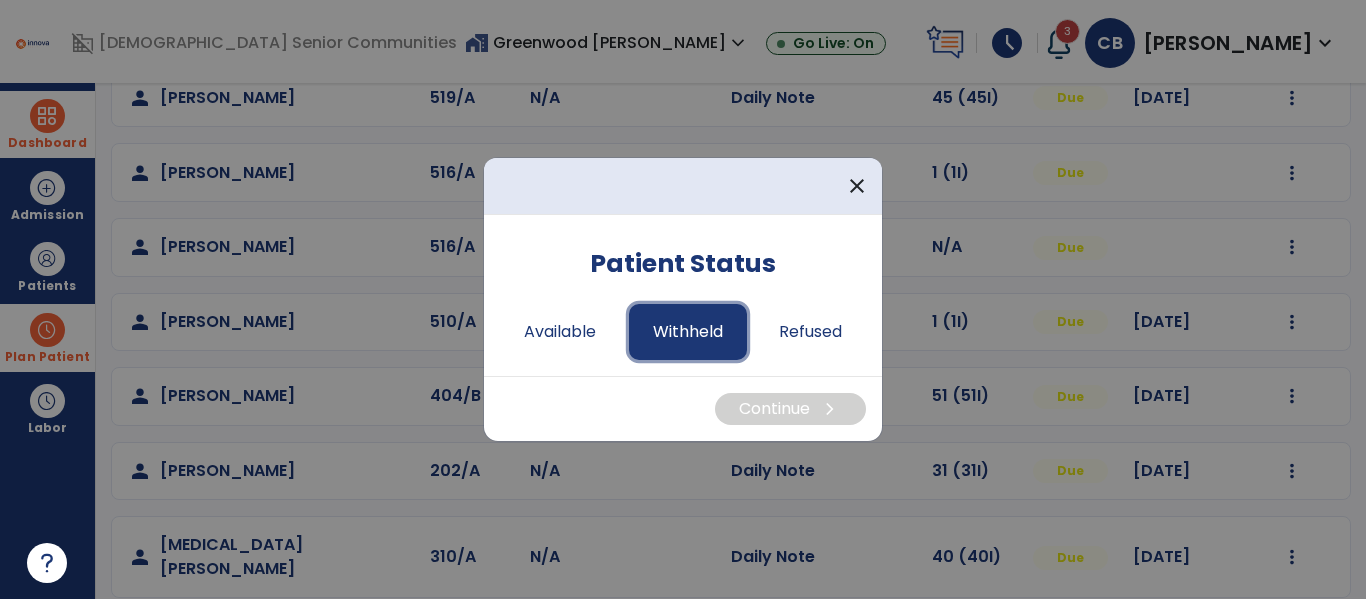click on "Withheld" at bounding box center [688, 332] 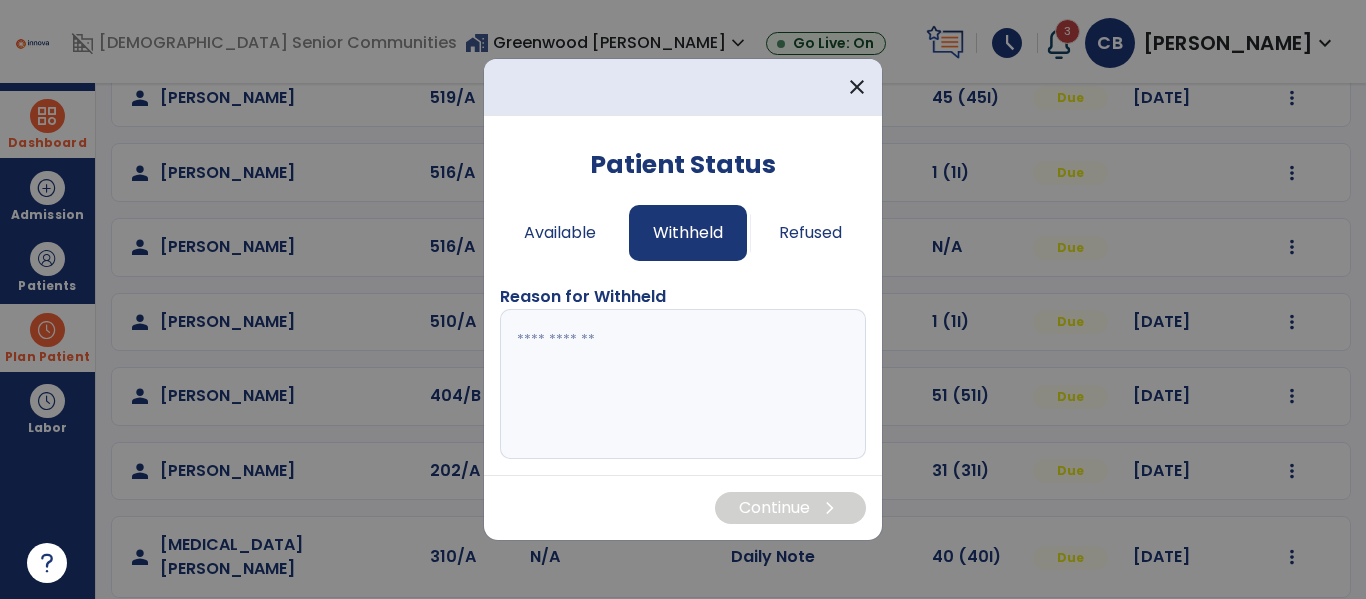 click at bounding box center [683, 384] 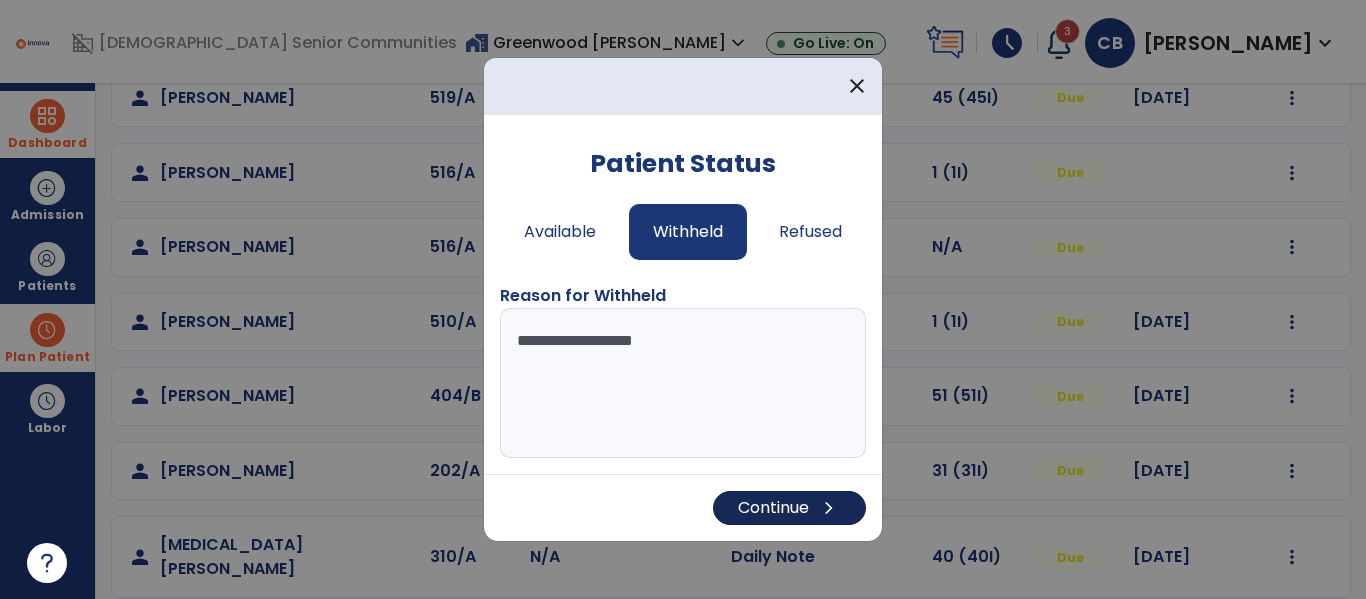 type on "**********" 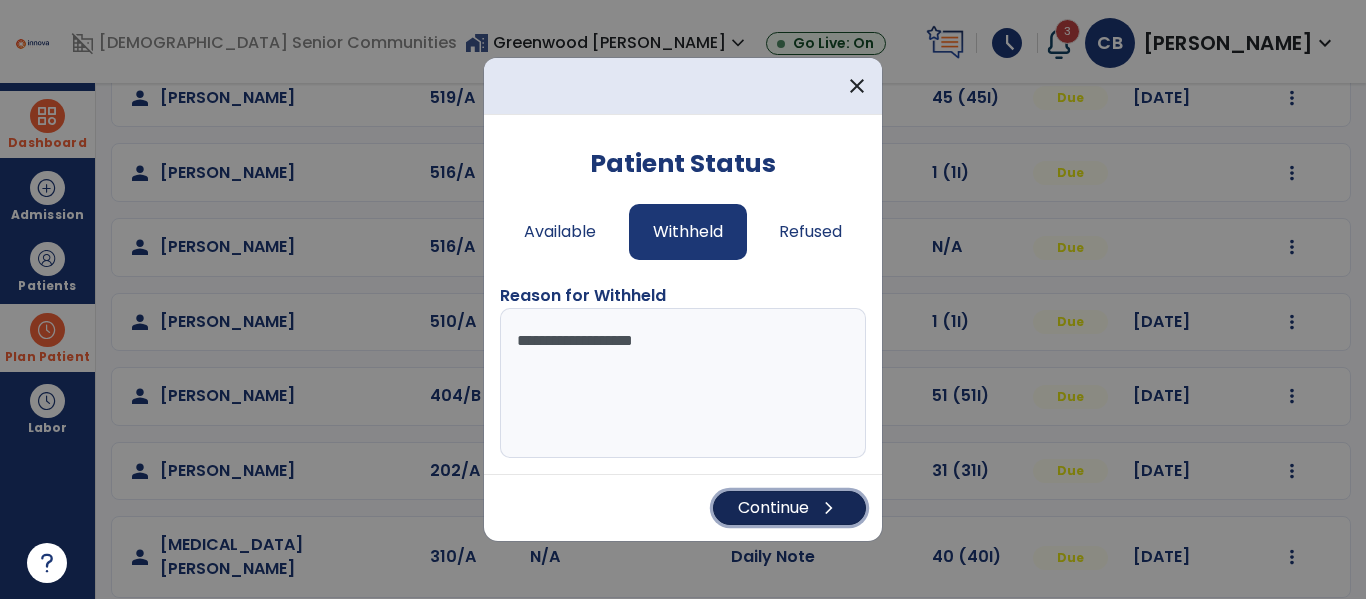 click on "Continue   chevron_right" at bounding box center (789, 508) 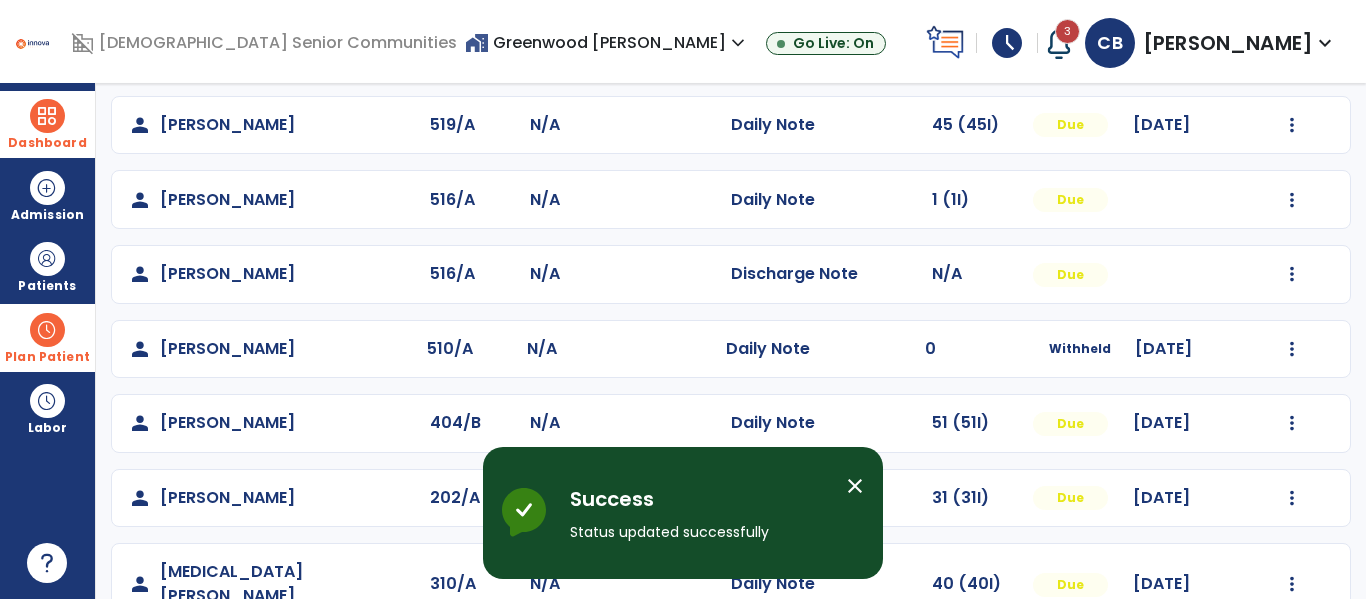scroll, scrollTop: 339, scrollLeft: 0, axis: vertical 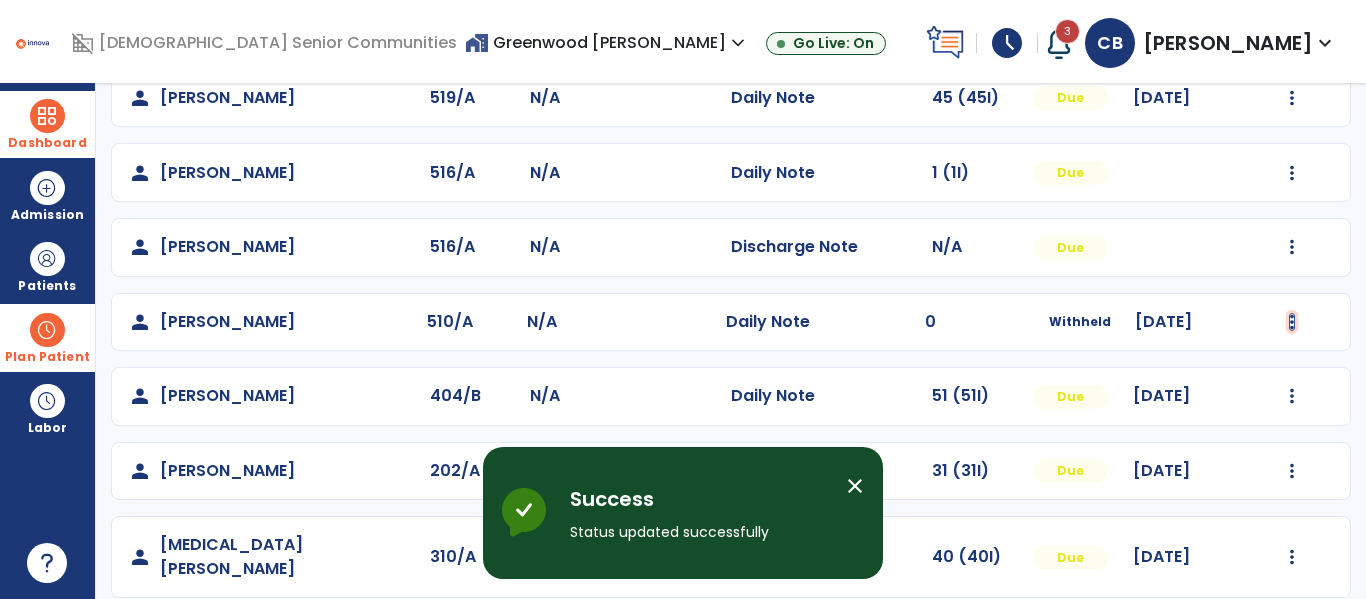 click at bounding box center (1292, -51) 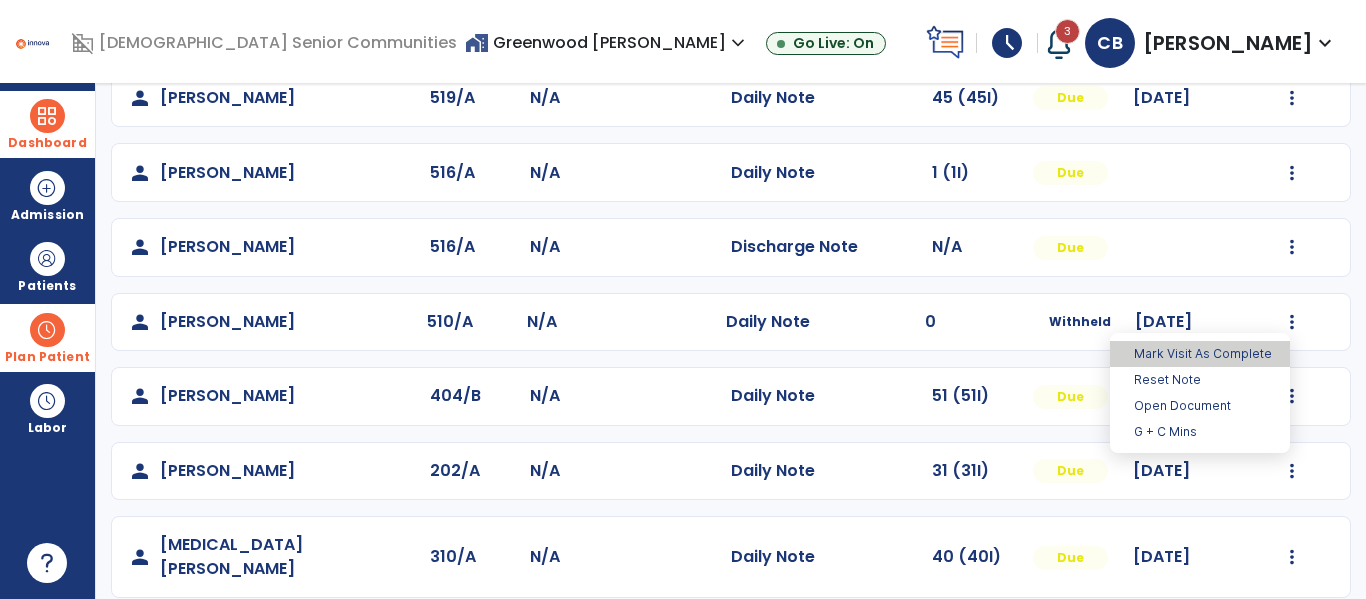 click on "Mark Visit As Complete" at bounding box center [1200, 354] 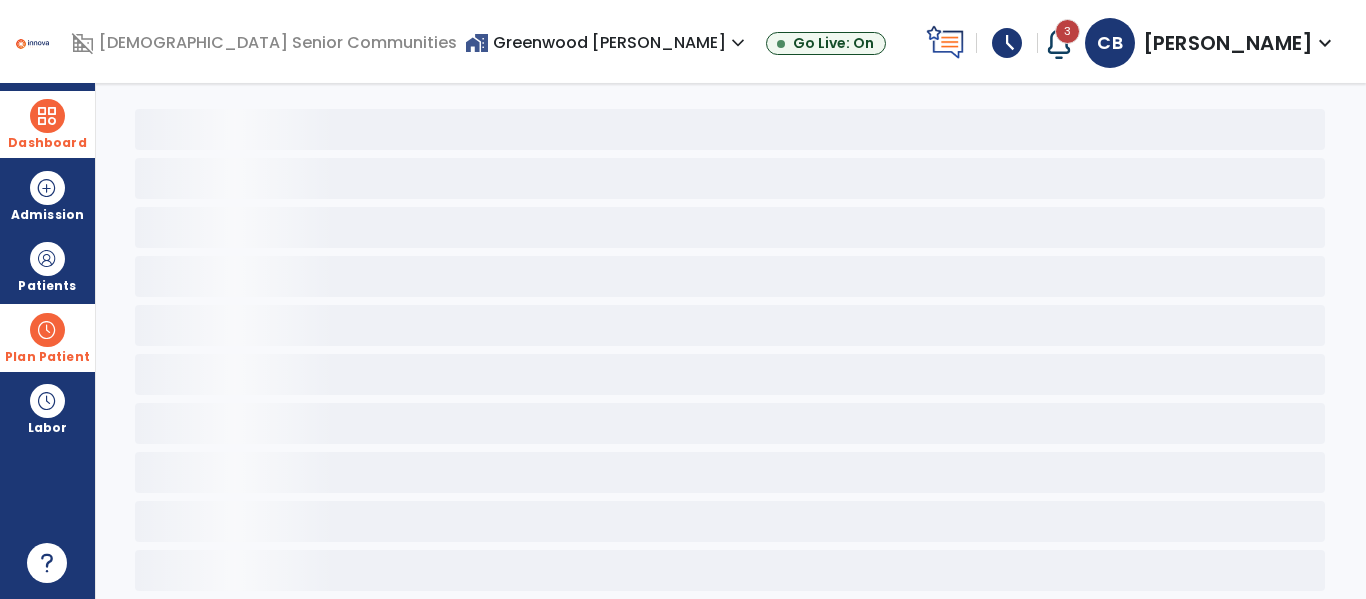 scroll, scrollTop: 78, scrollLeft: 0, axis: vertical 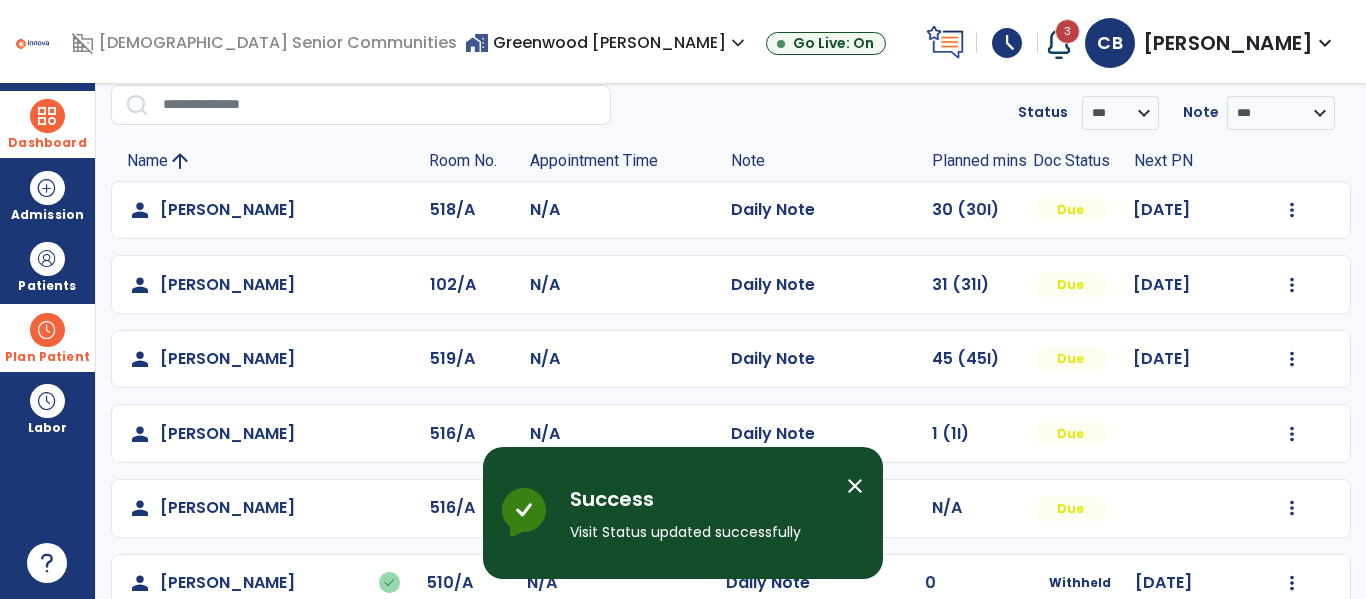 click on "close" at bounding box center (855, 486) 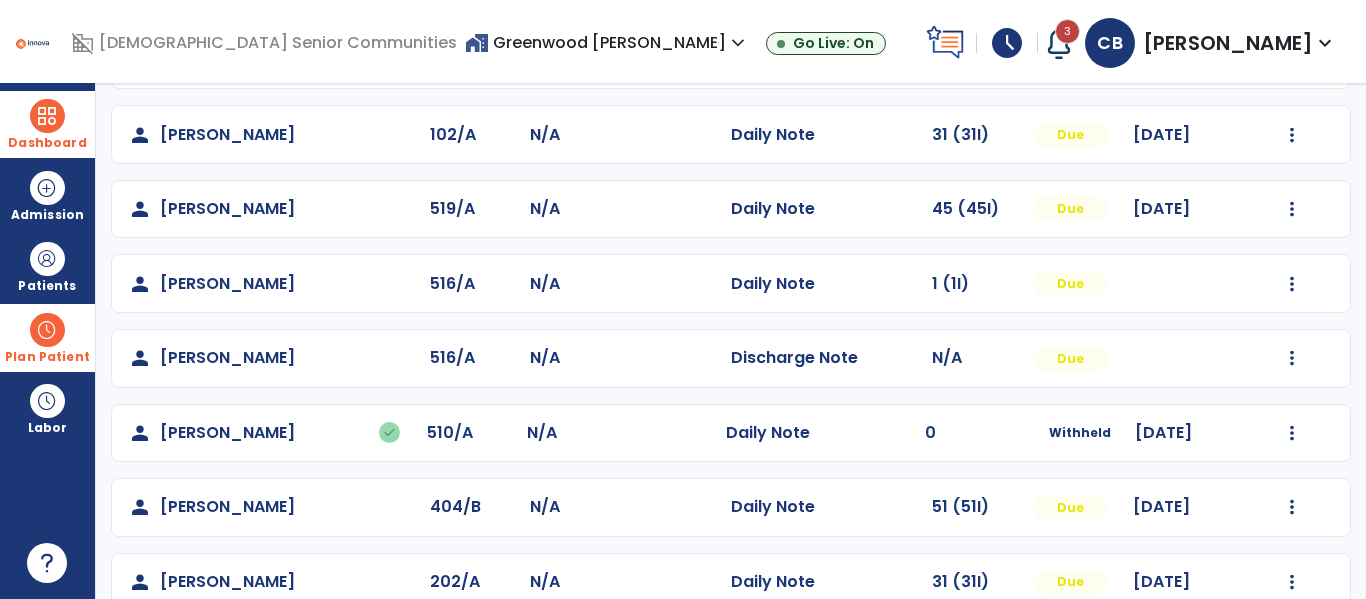 scroll, scrollTop: 196, scrollLeft: 0, axis: vertical 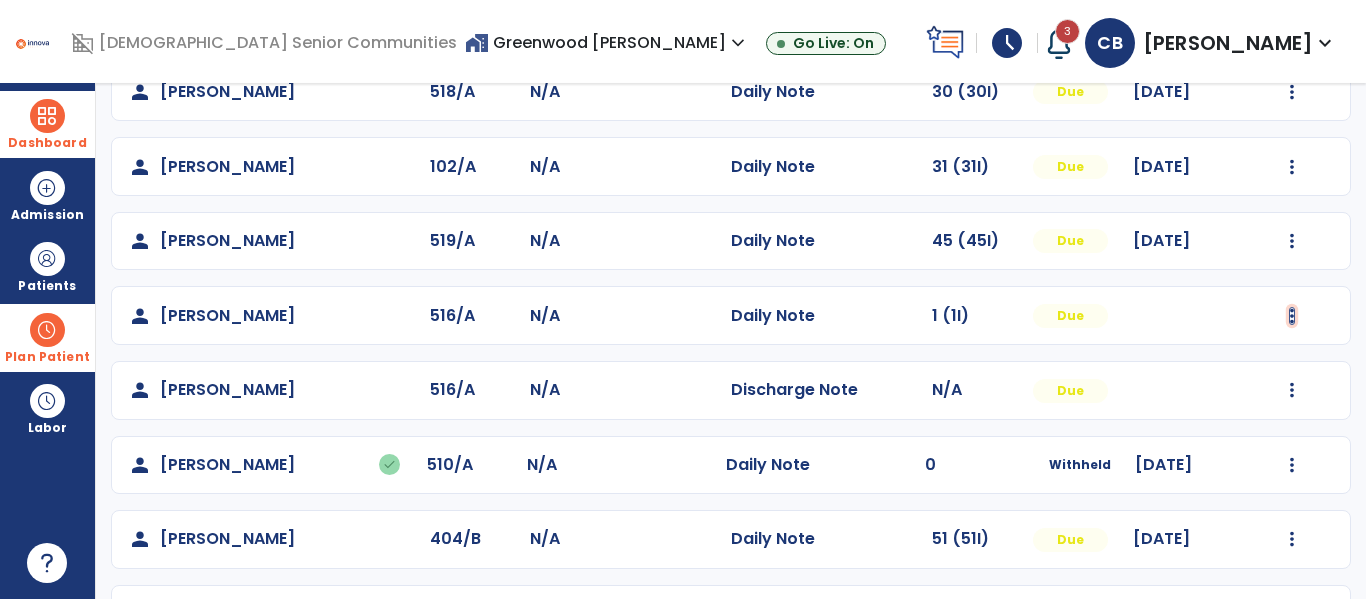 click at bounding box center (1292, 92) 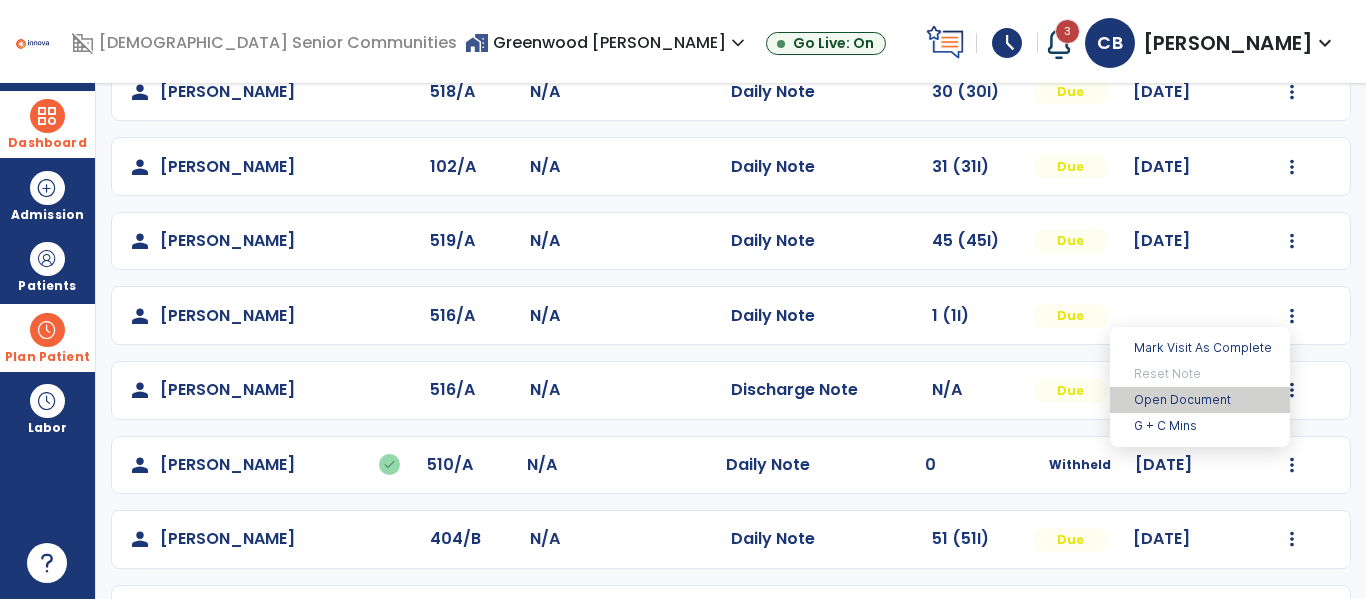 click on "Open Document" at bounding box center [1200, 400] 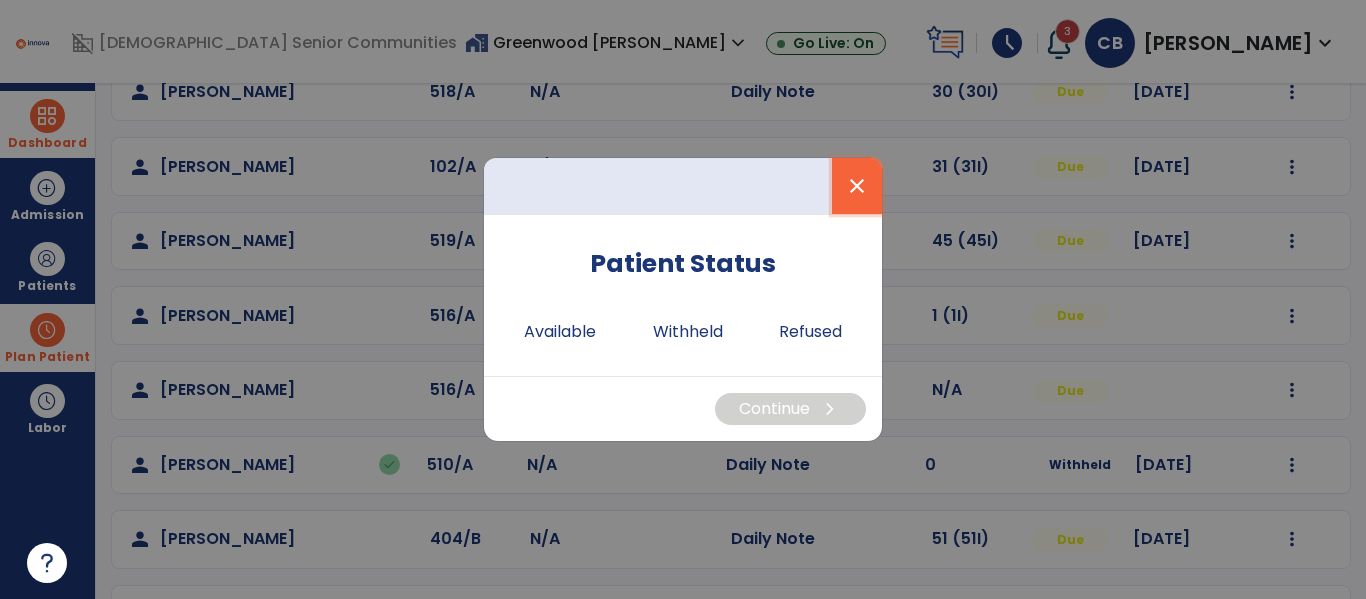 click on "close" at bounding box center (857, 186) 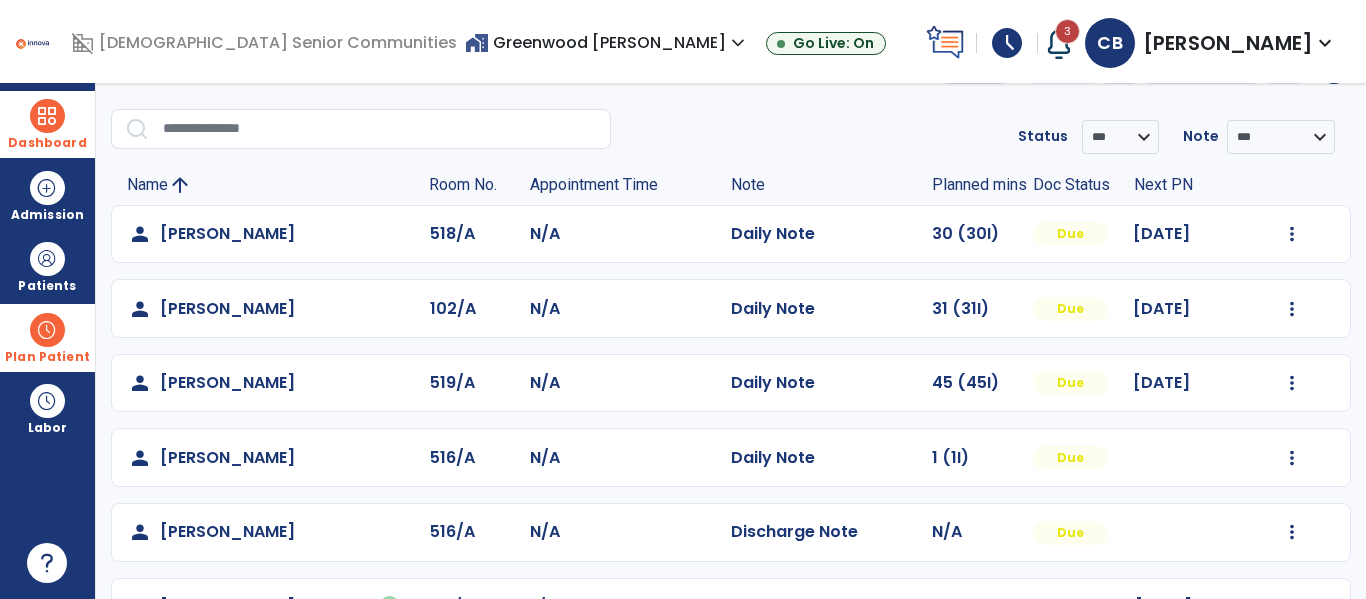 scroll, scrollTop: 0, scrollLeft: 0, axis: both 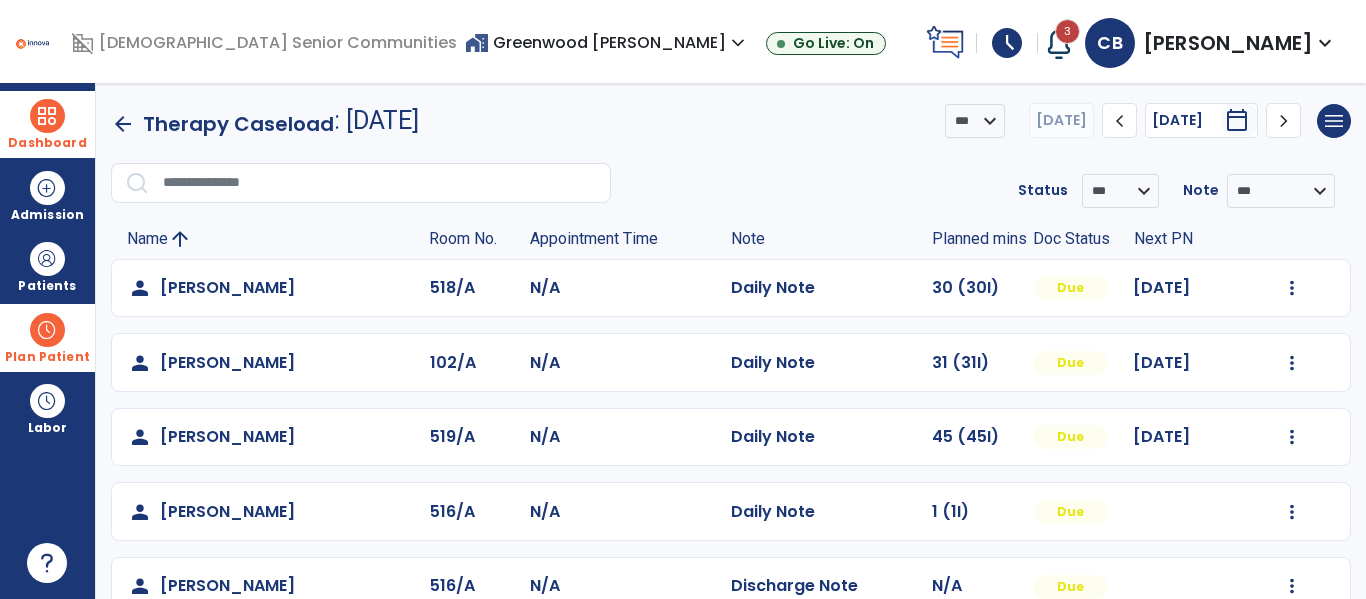 click at bounding box center [1059, 43] 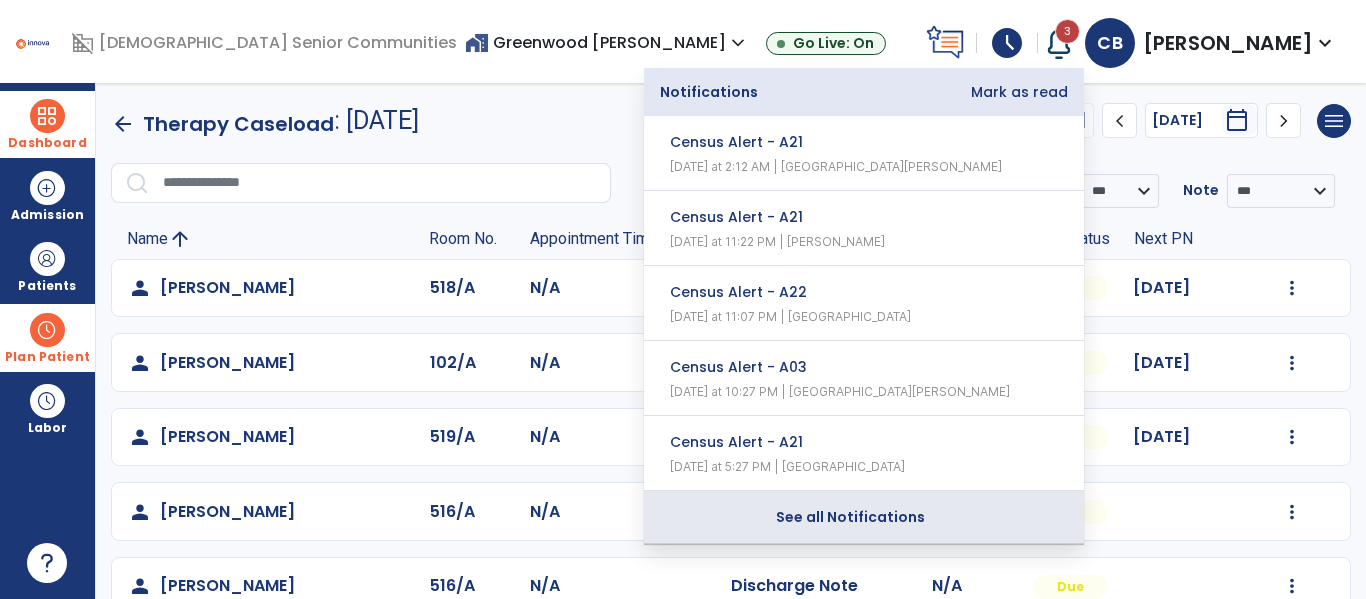 click on "See all Notifications" at bounding box center (850, 517) 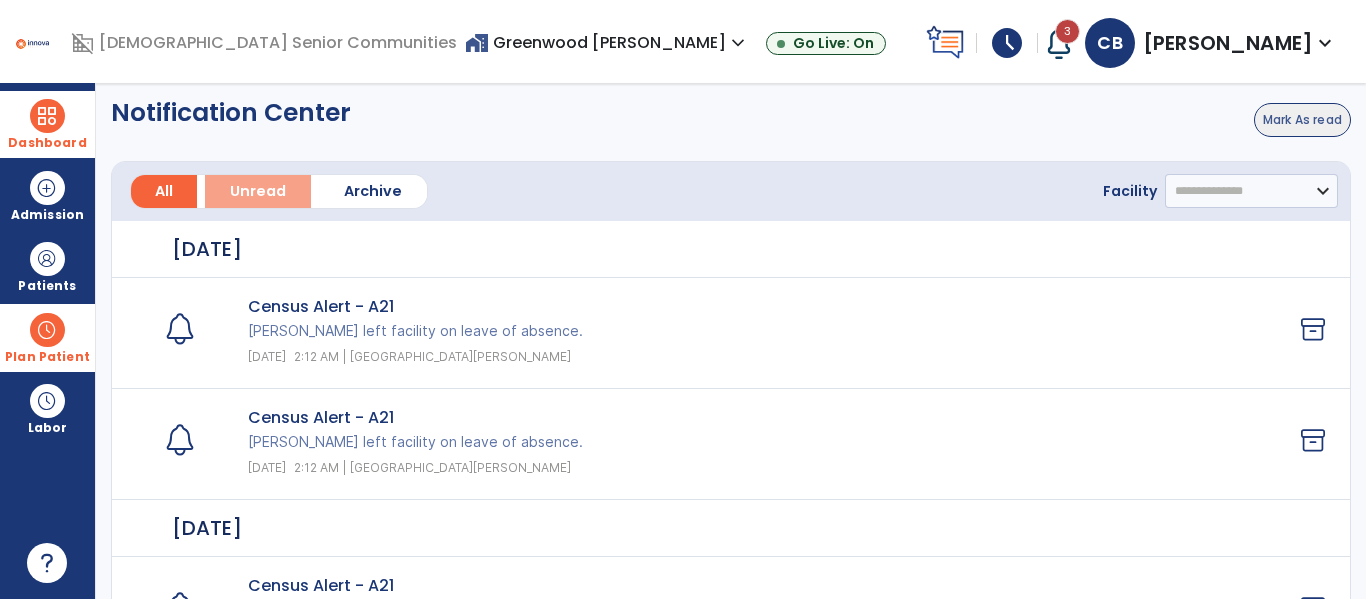 click on "Unread" at bounding box center (258, 191) 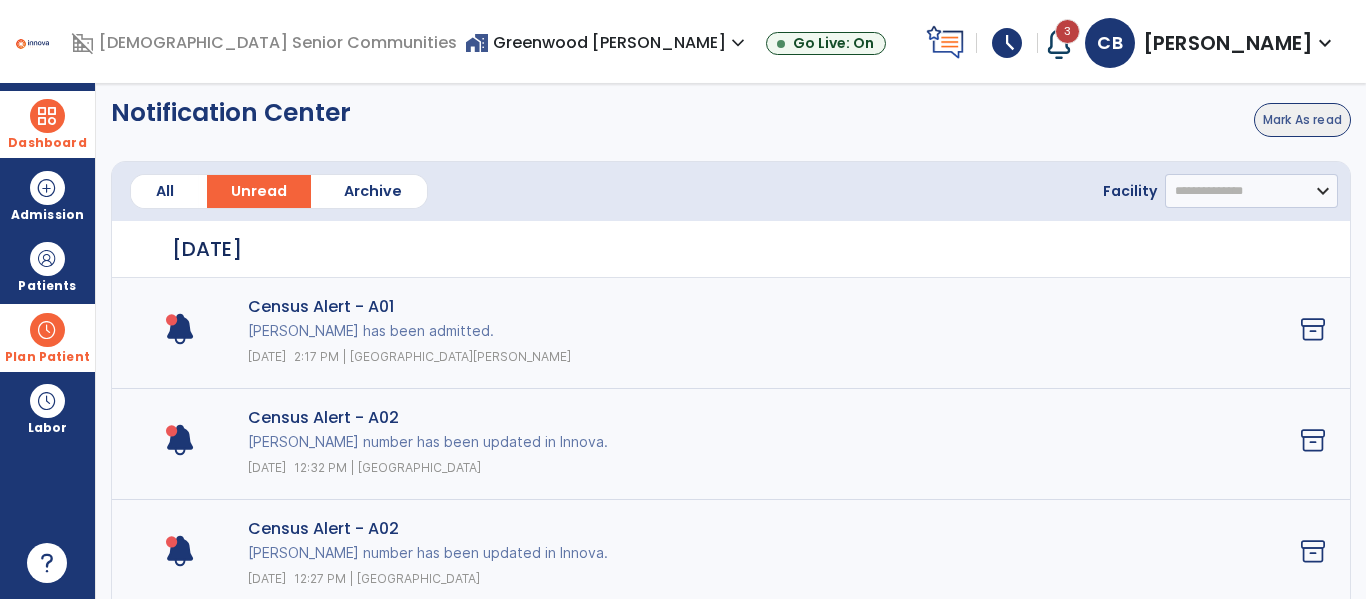 click on "Mark As read" 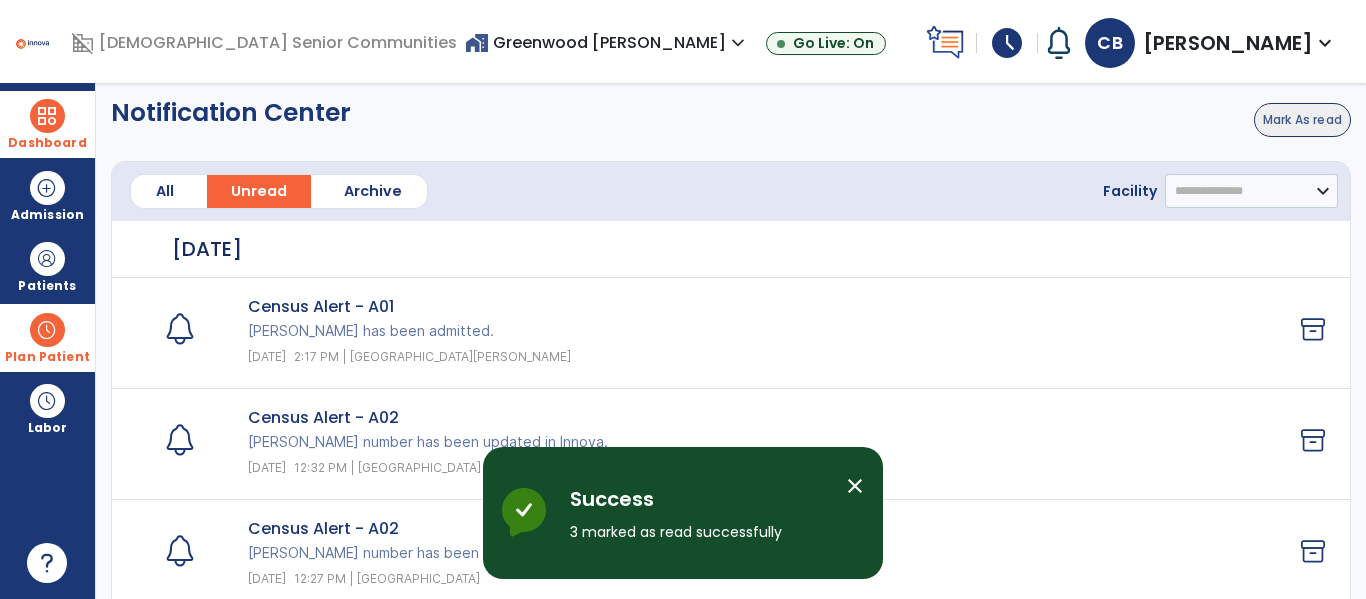 click on "Dashboard" at bounding box center (47, 143) 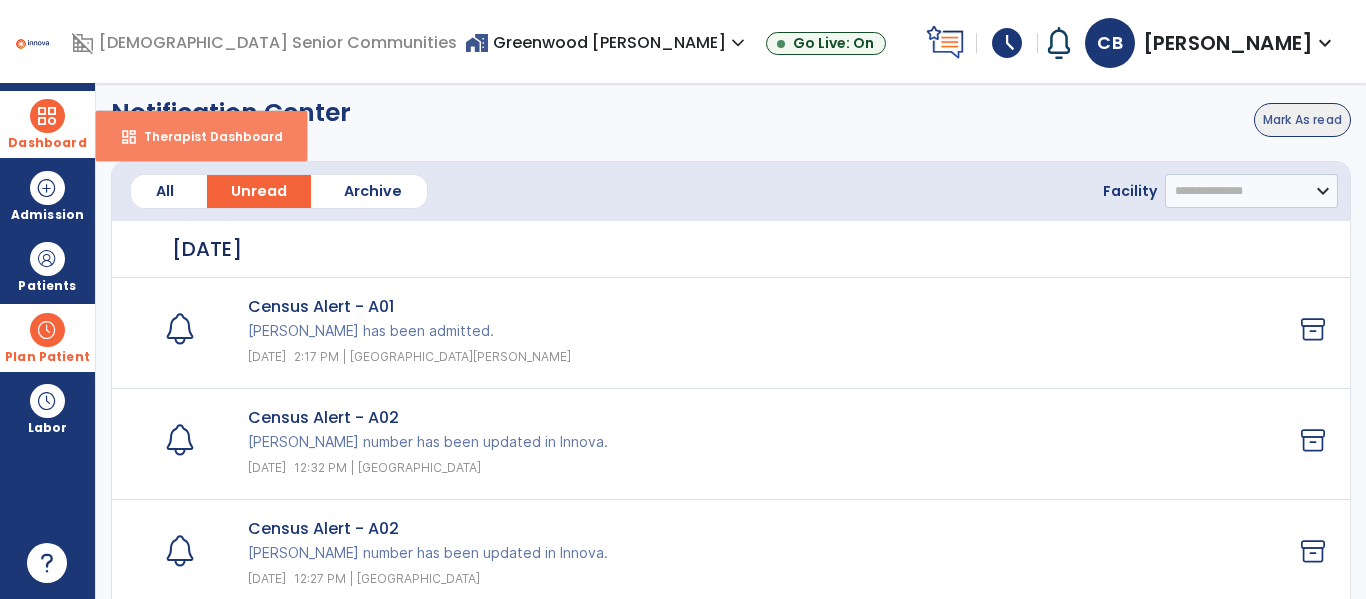 click on "Therapist Dashboard" at bounding box center [205, 136] 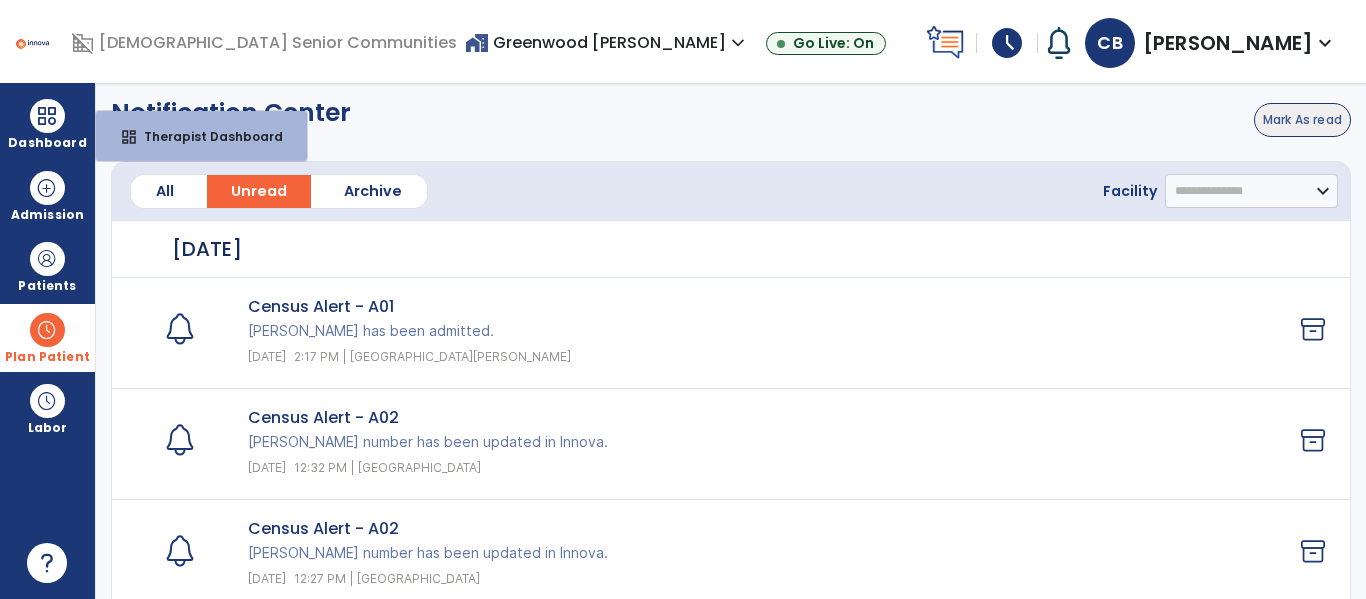 select on "****" 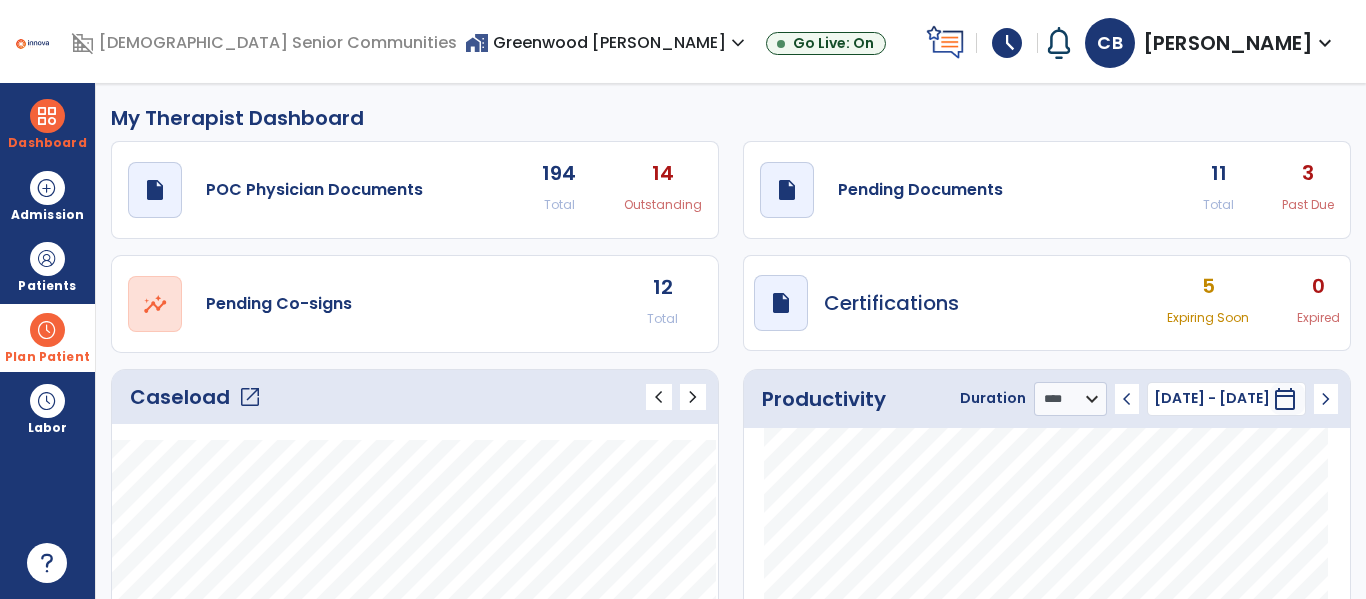 click on "open_in_new  Pending Co-signs 12 Total" 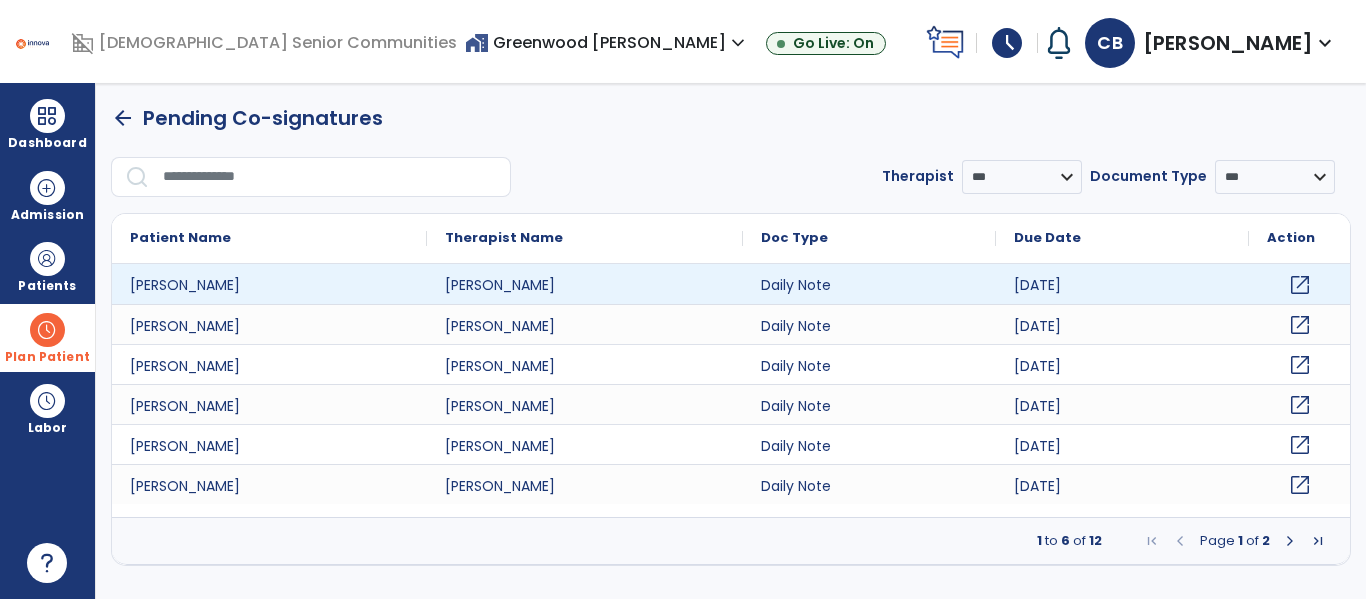 click on "open_in_new" 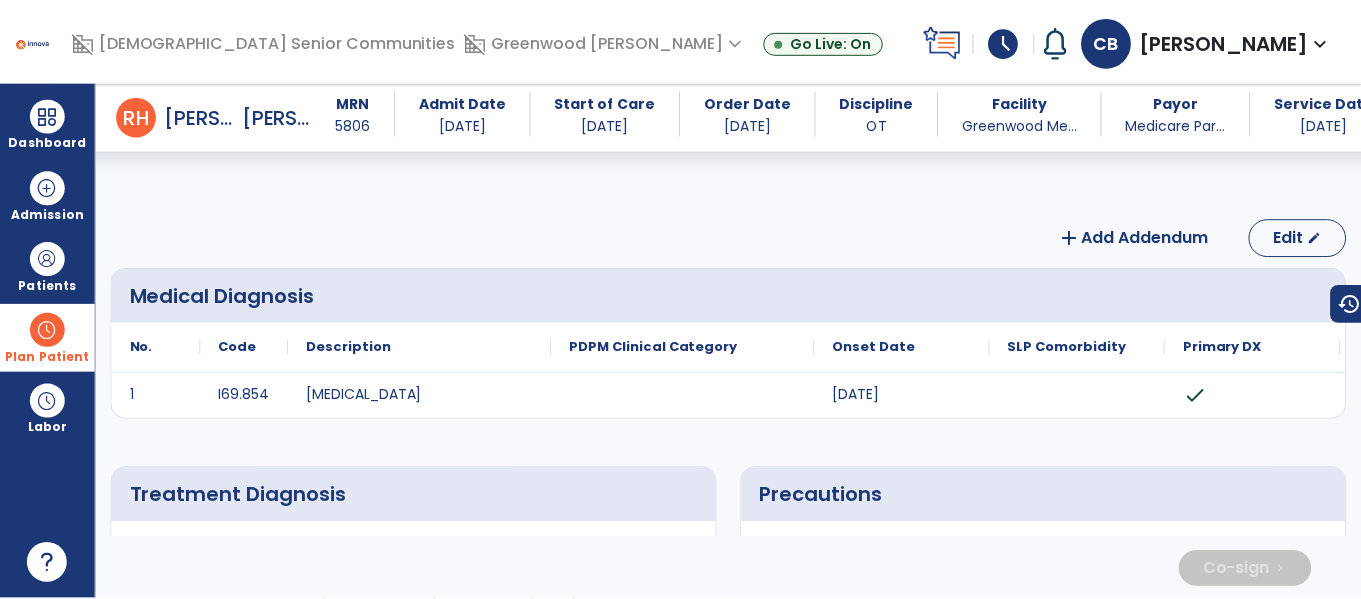 scroll, scrollTop: 2453, scrollLeft: 0, axis: vertical 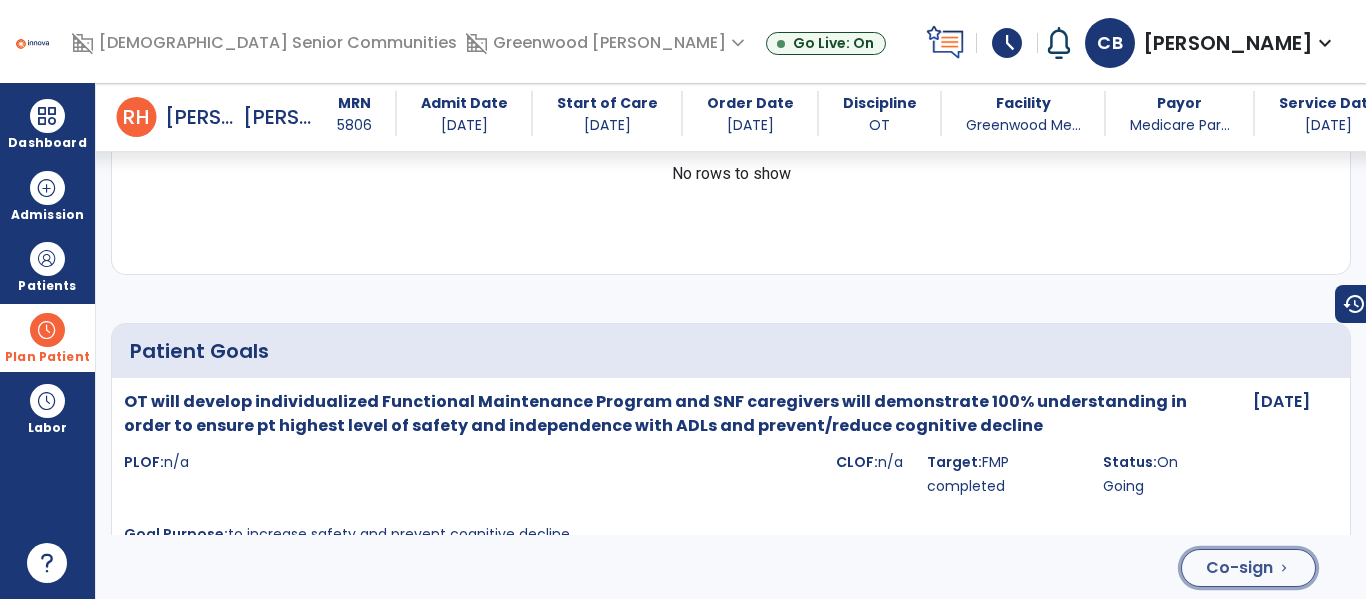 click on "Co-sign" 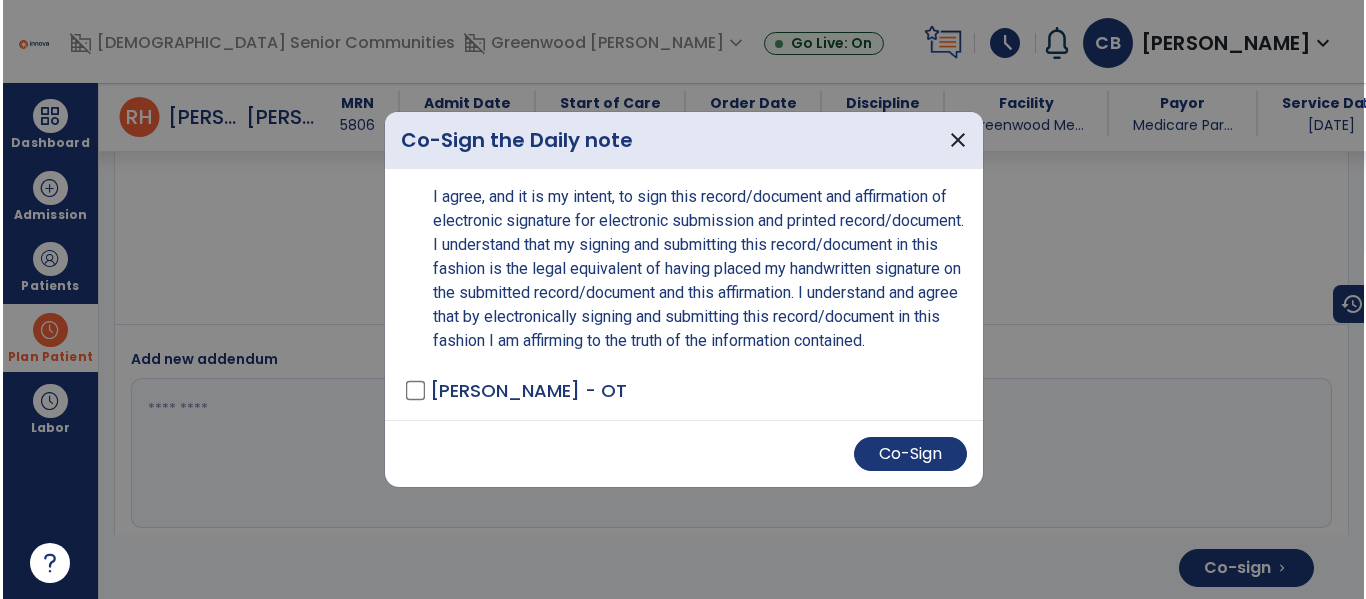 scroll, scrollTop: 4679, scrollLeft: 0, axis: vertical 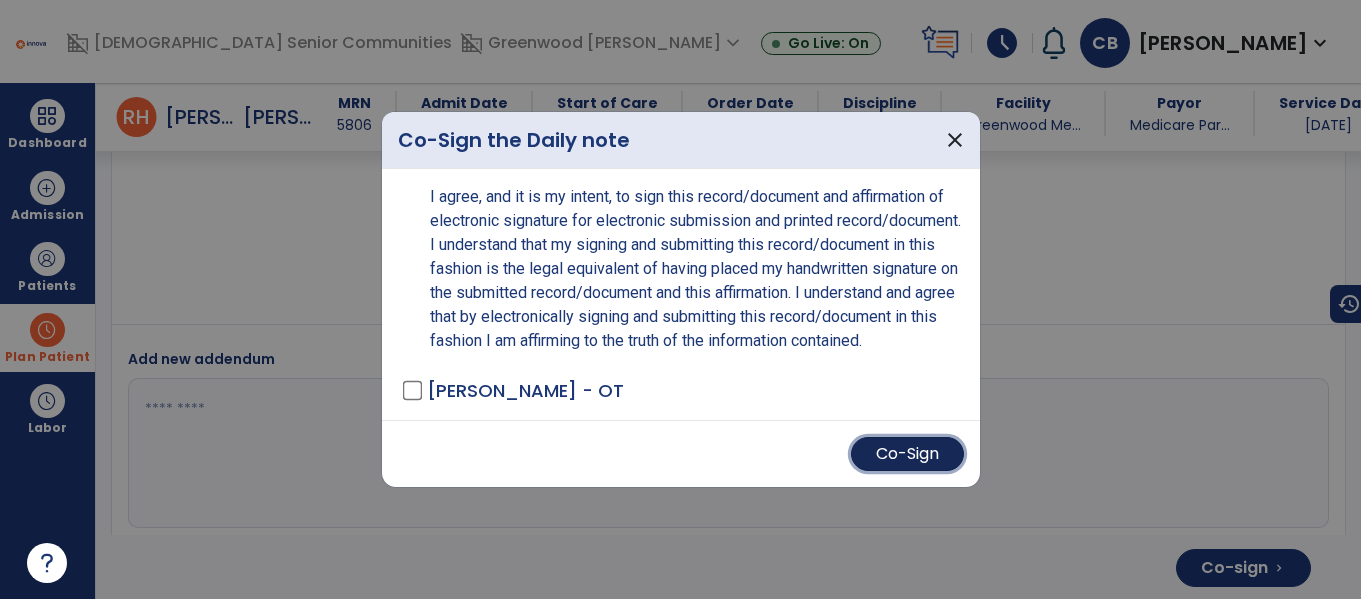 click on "Co-Sign" at bounding box center [907, 454] 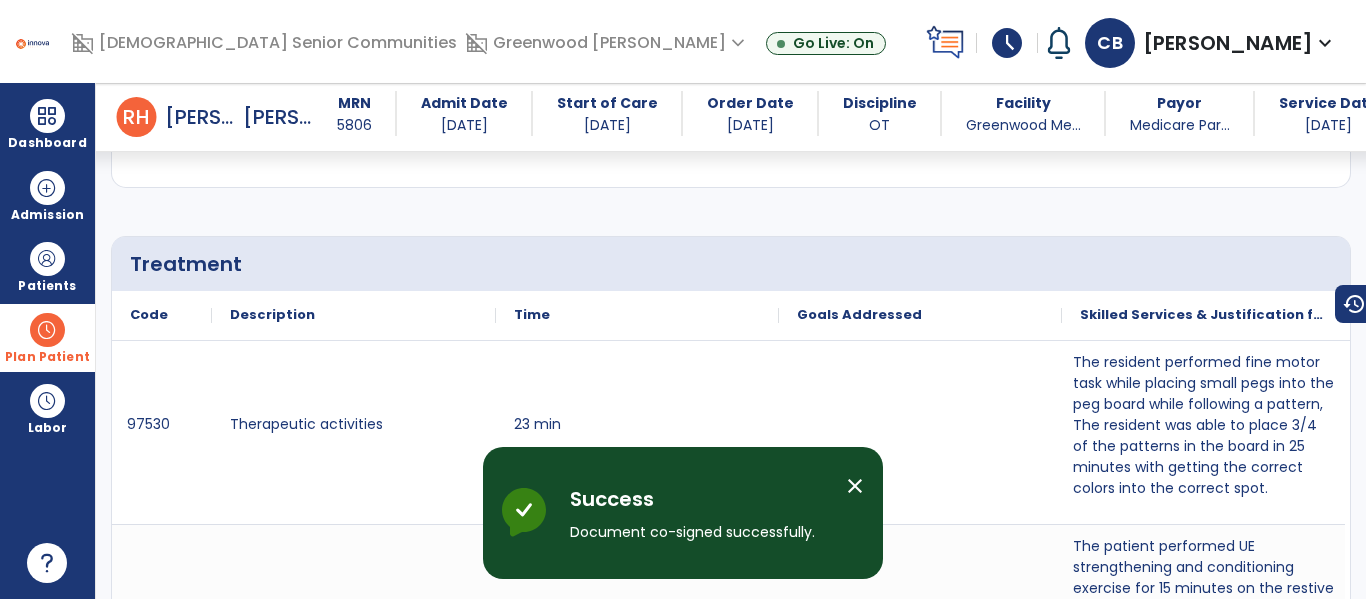 scroll, scrollTop: 0, scrollLeft: 0, axis: both 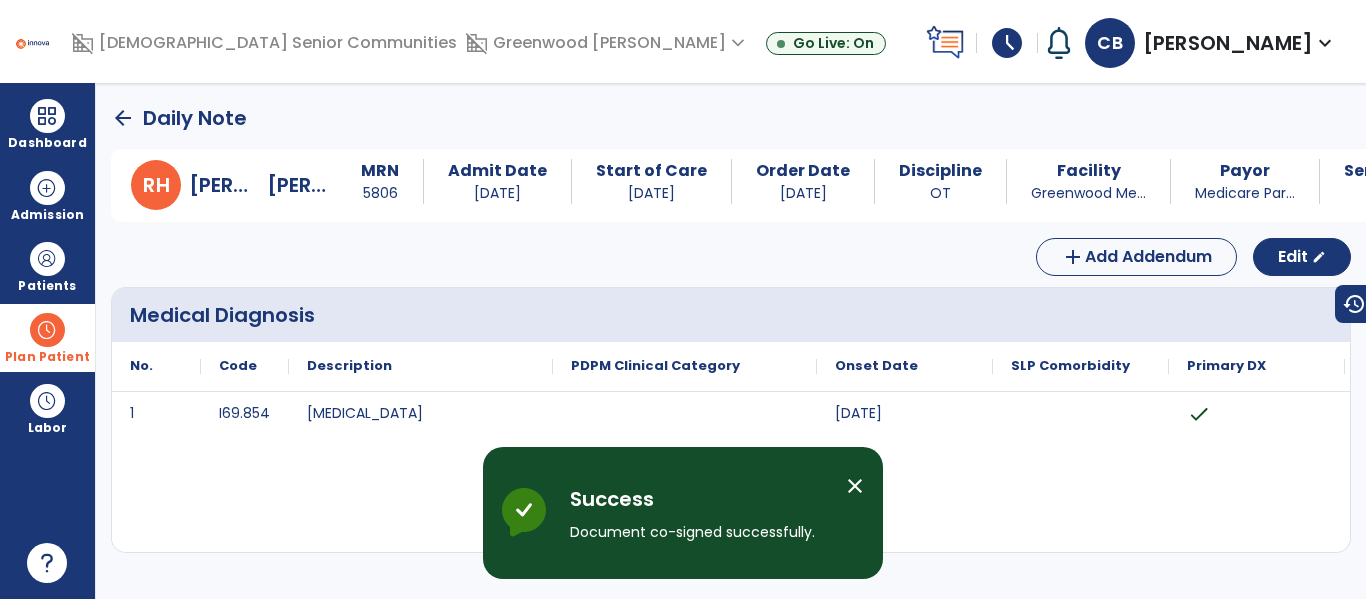 click on "arrow_back" 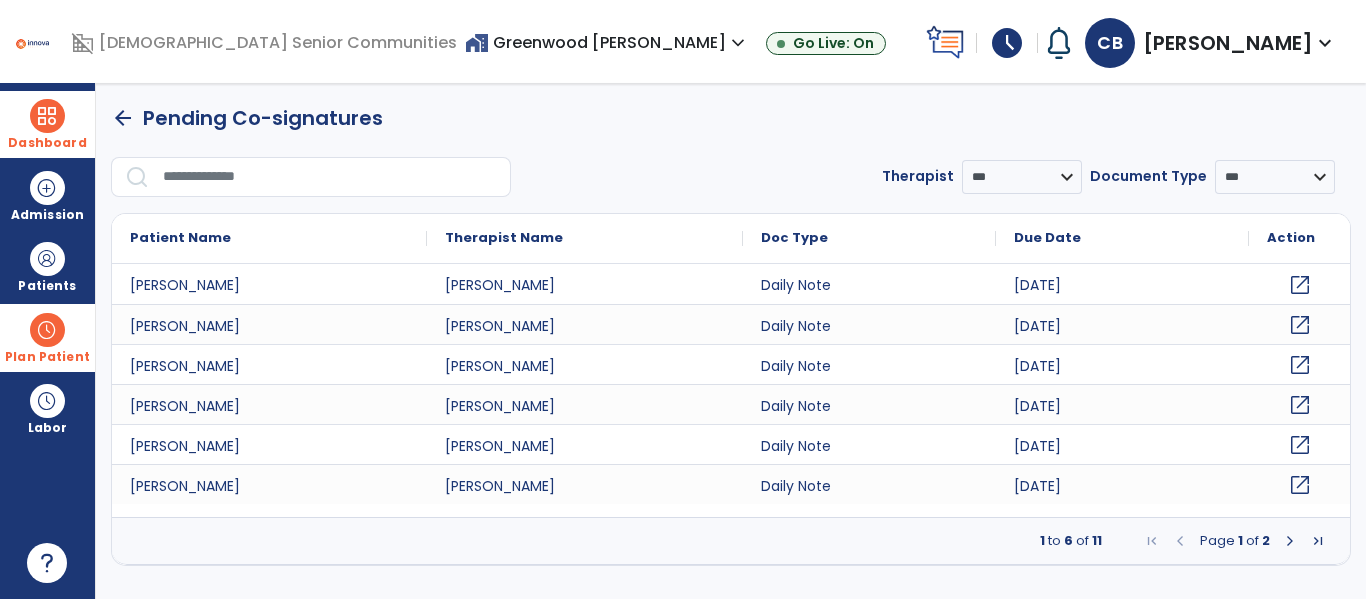 click on "Dashboard" at bounding box center (47, 124) 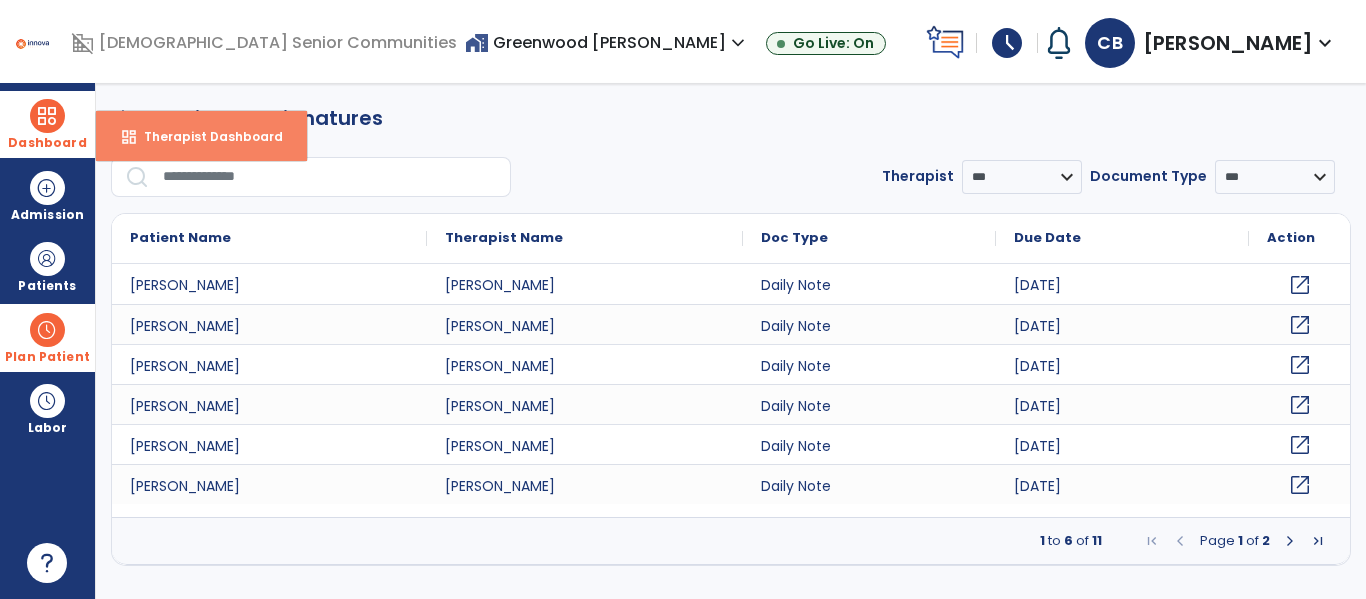 click on "dashboard  Therapist Dashboard" at bounding box center (201, 136) 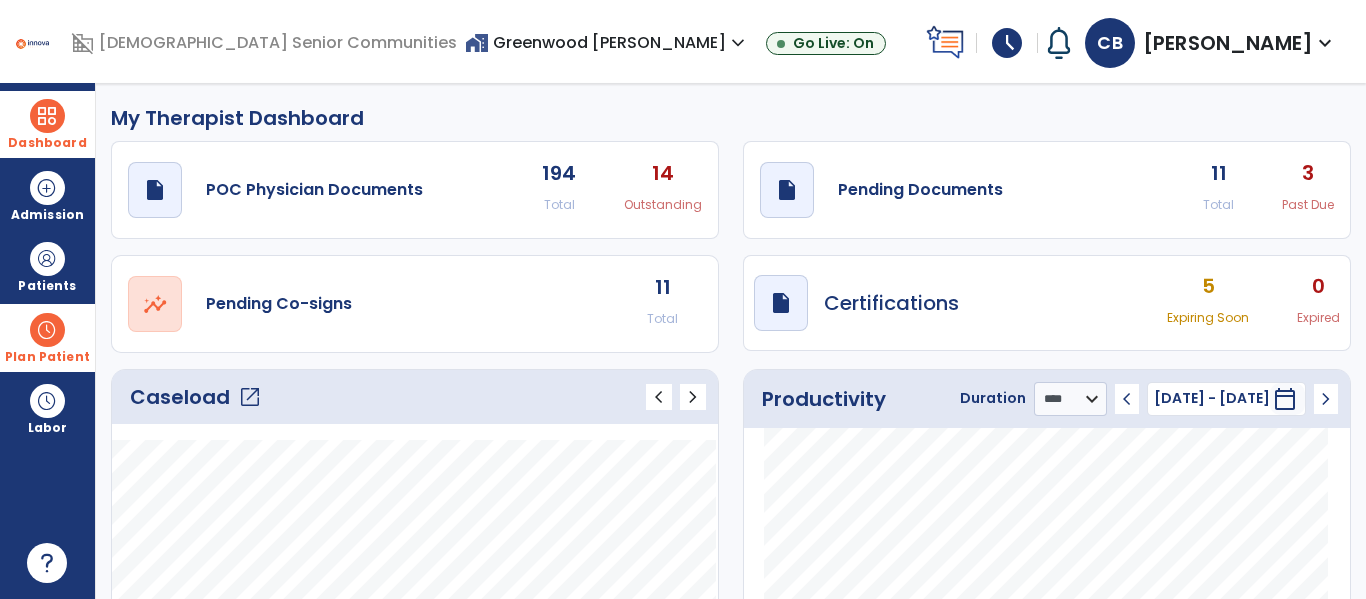 click on "open_in_new" 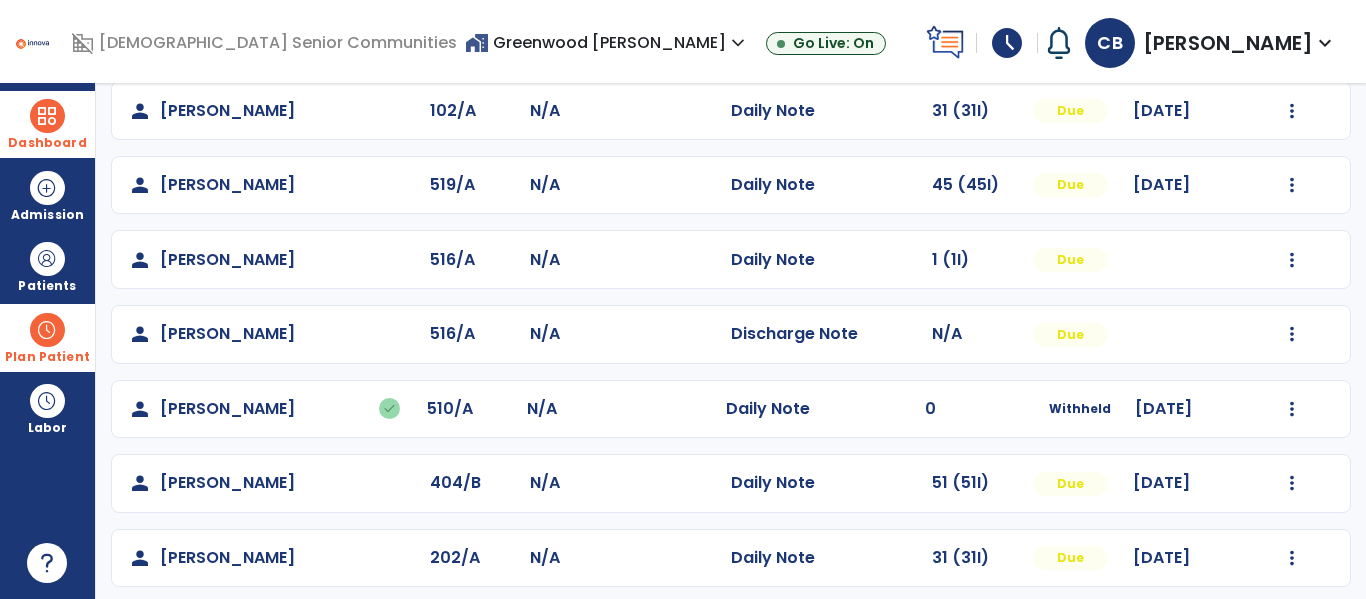 scroll, scrollTop: 339, scrollLeft: 0, axis: vertical 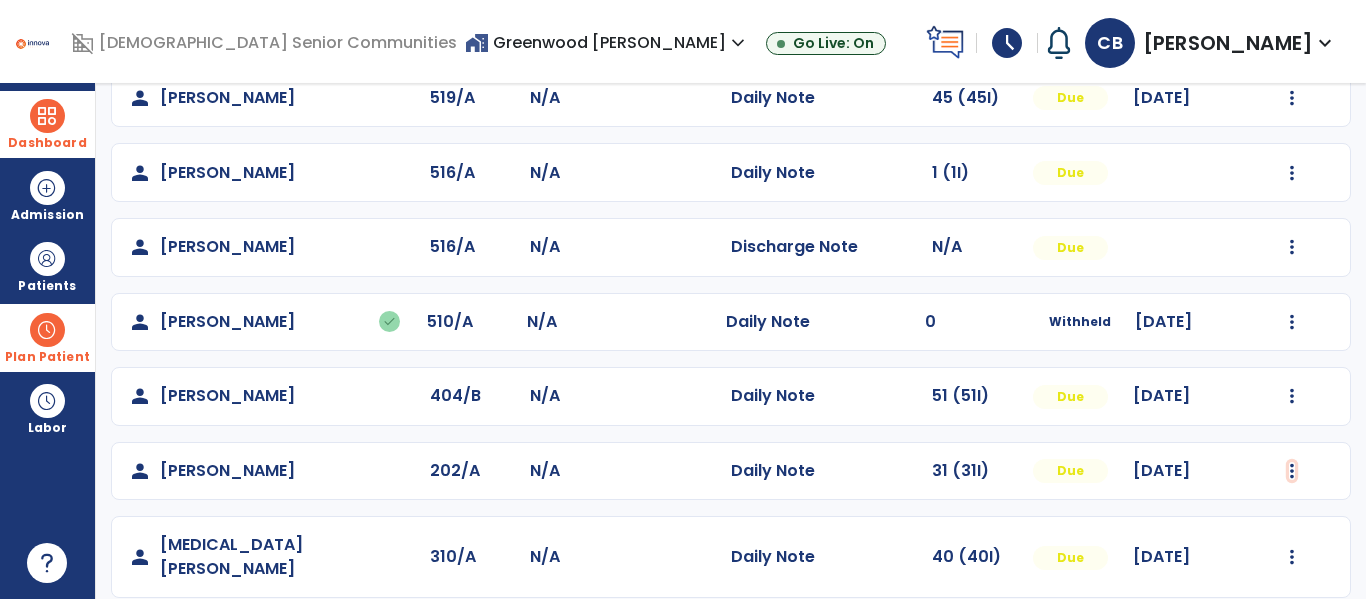 click on "Mark Visit As Complete   Reset Note   Open Document   G + C Mins" 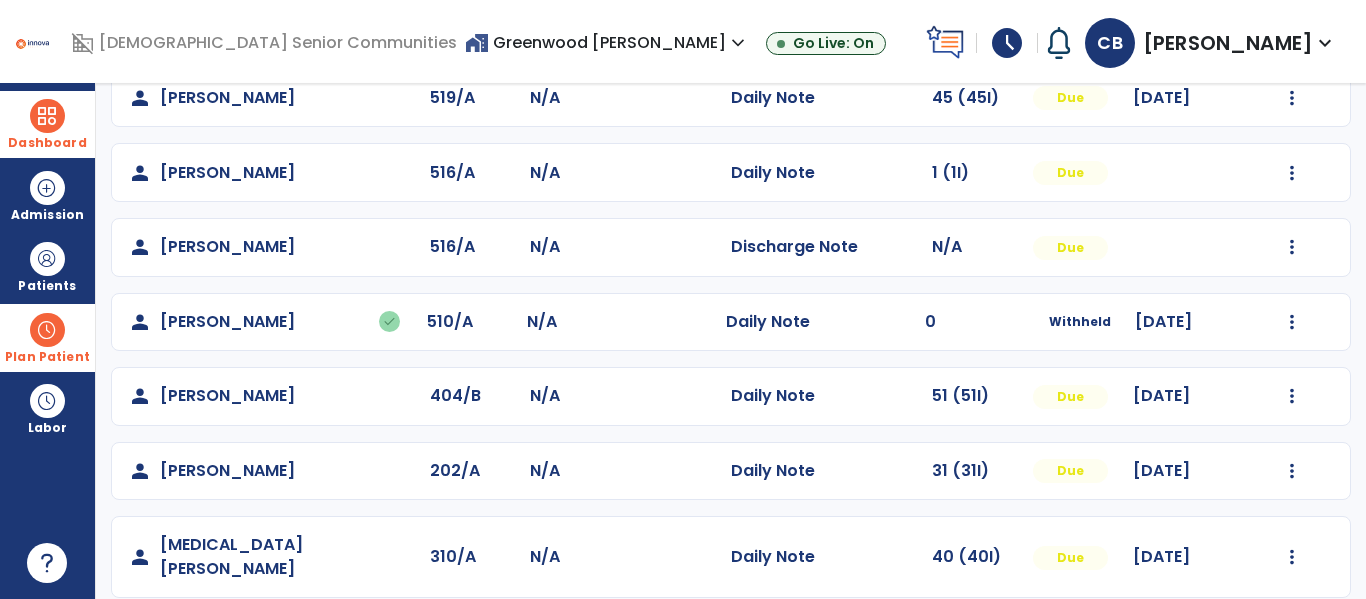 click on "Mark Visit As Complete   Reset Note   Open Document   G + C Mins" 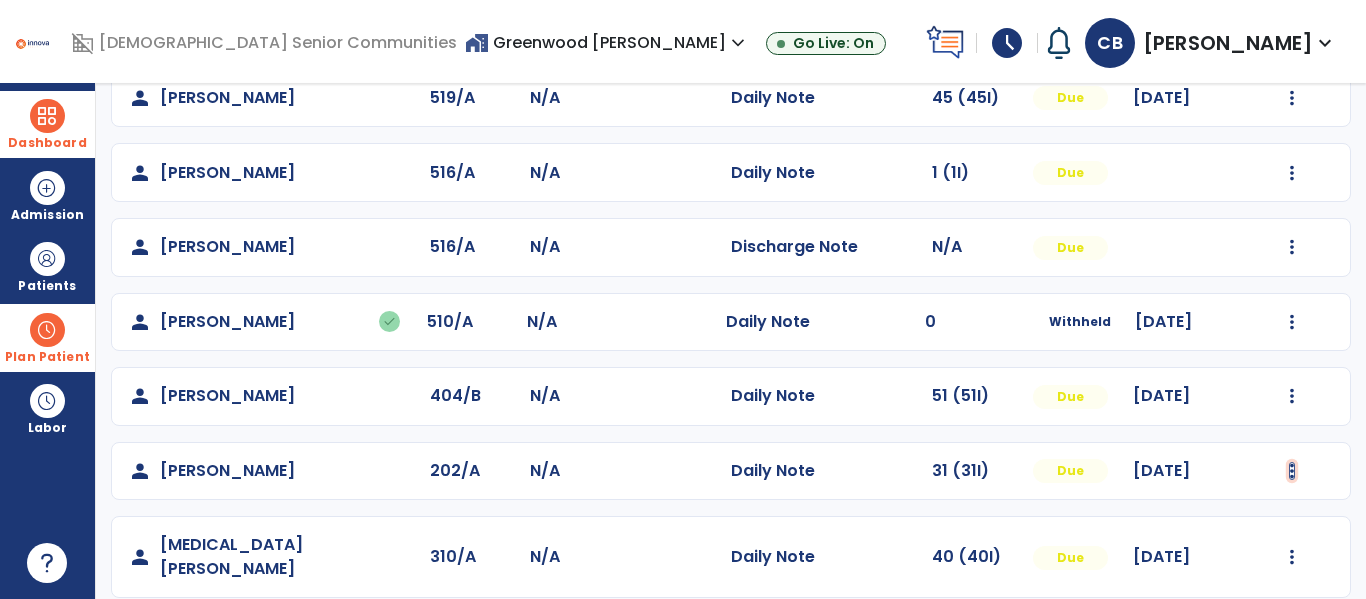 click at bounding box center [1292, -51] 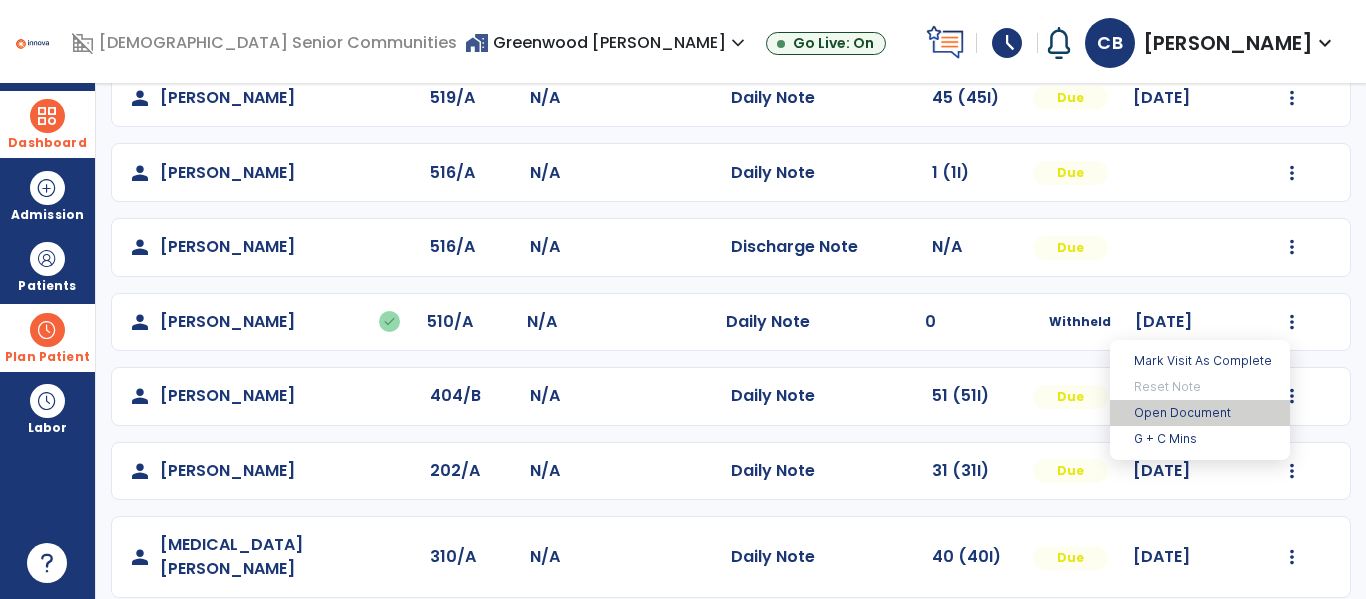 click on "Open Document" at bounding box center (1200, 413) 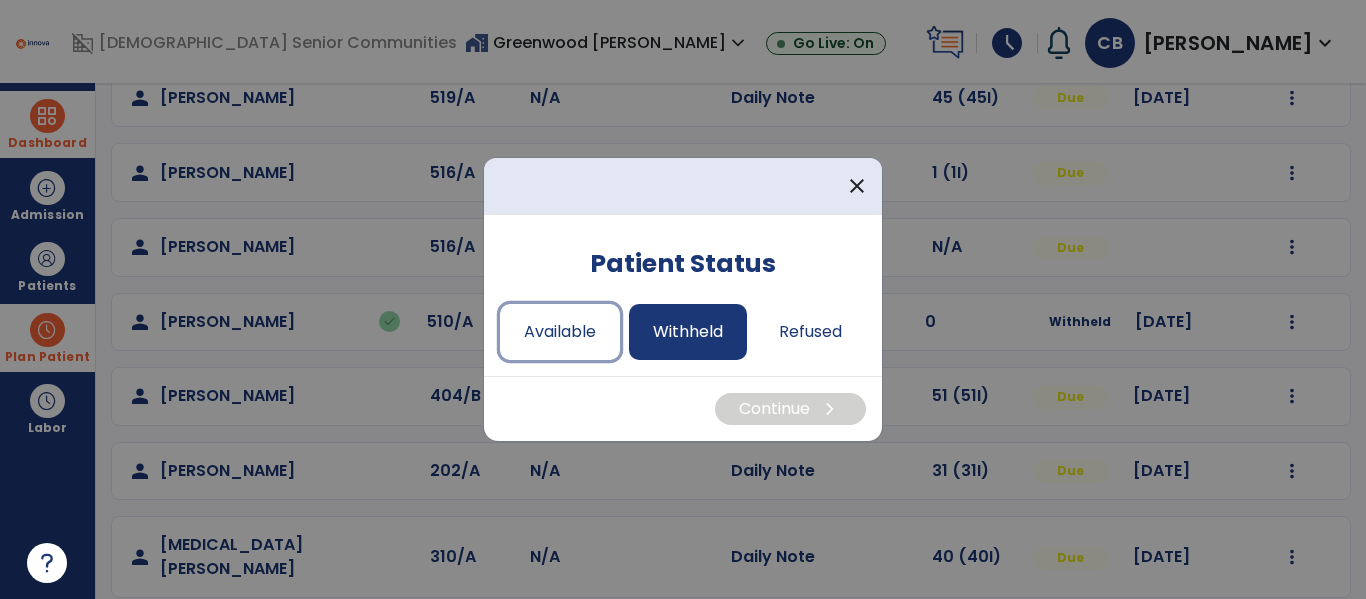 drag, startPoint x: 576, startPoint y: 340, endPoint x: 641, endPoint y: 350, distance: 65.76473 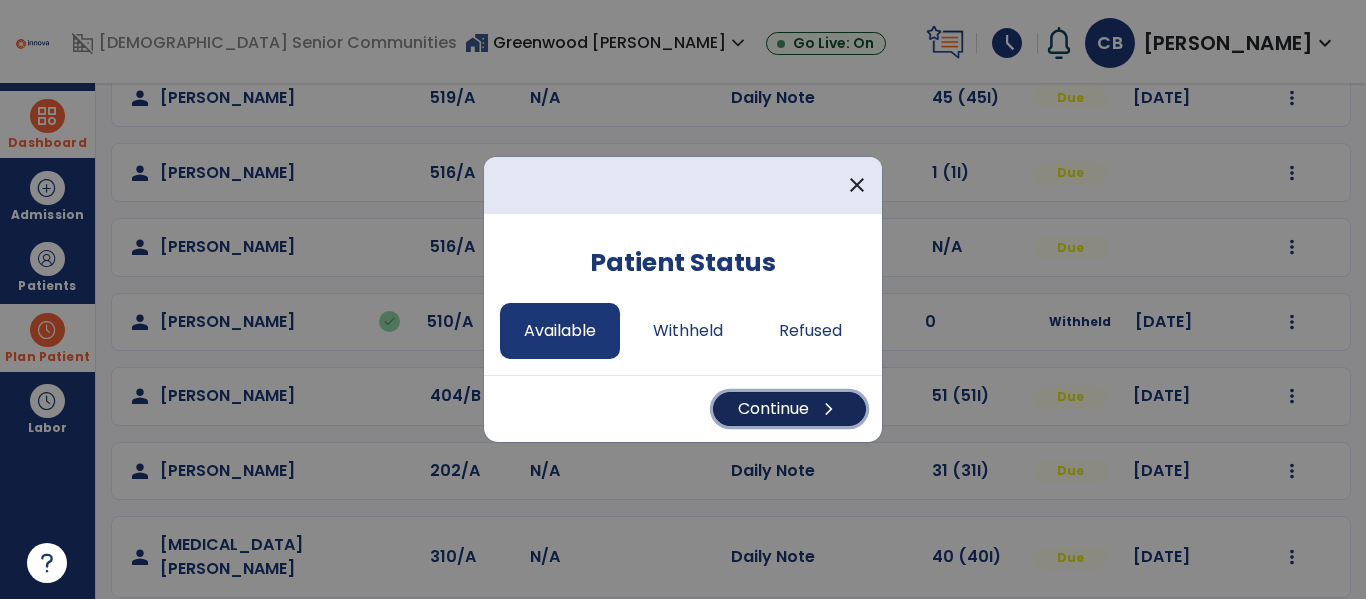 click on "Continue   chevron_right" at bounding box center (789, 409) 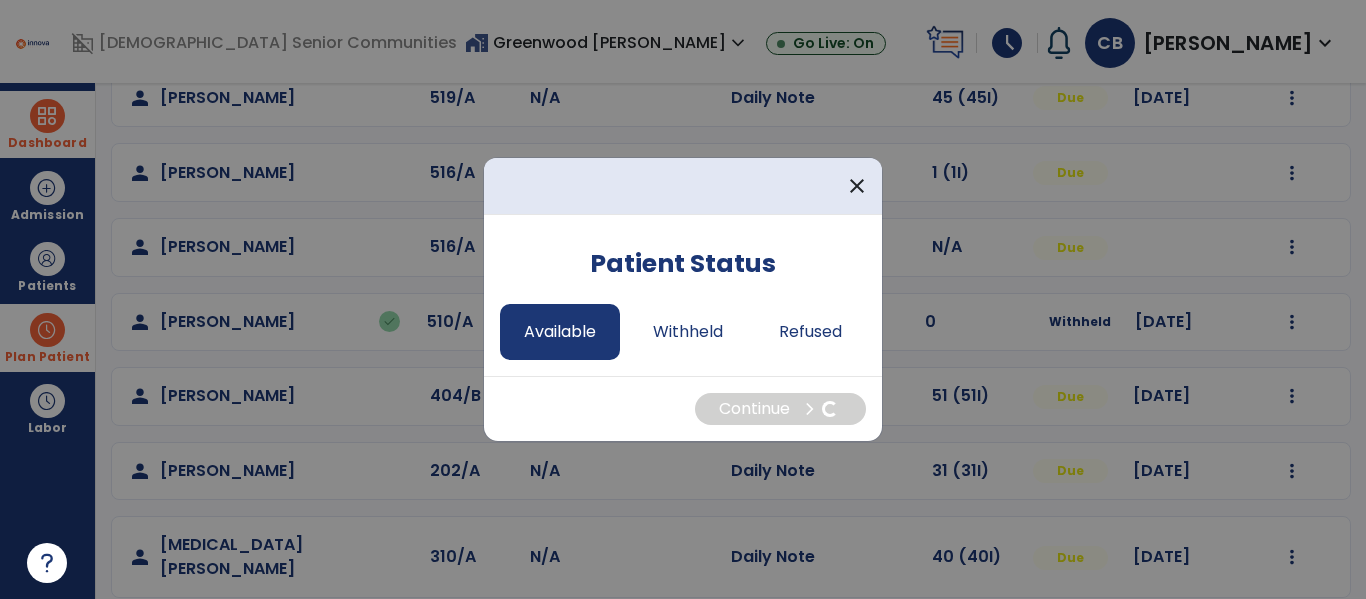select on "*" 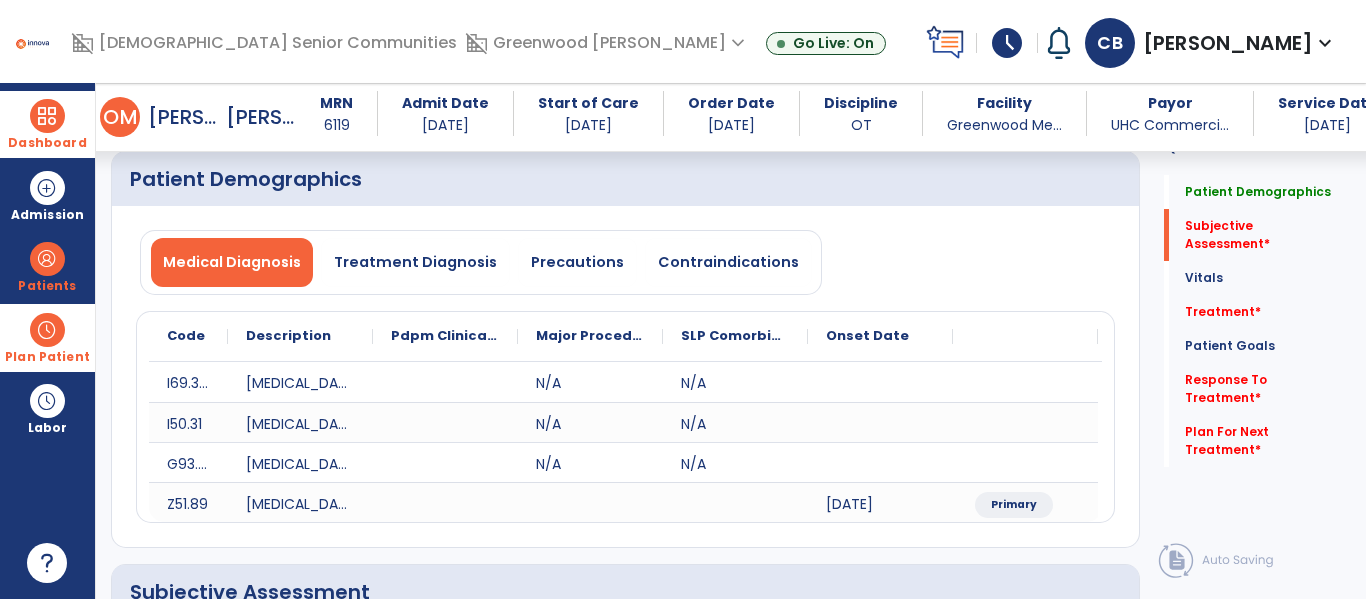 scroll, scrollTop: 401, scrollLeft: 0, axis: vertical 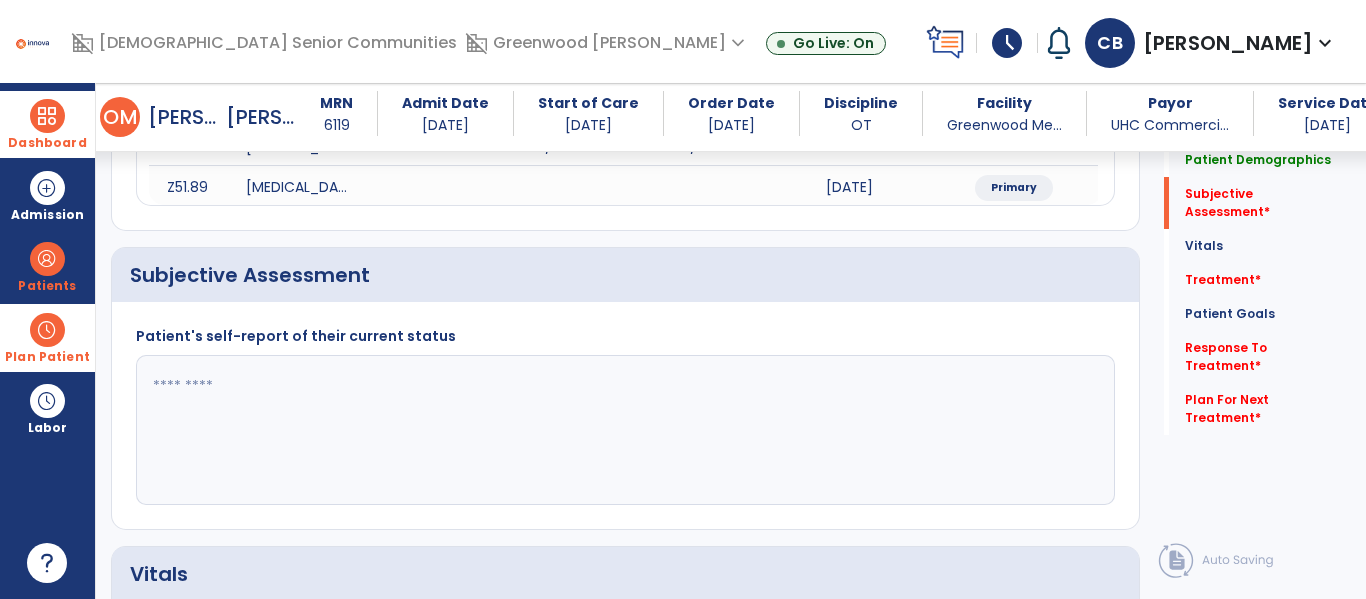 click 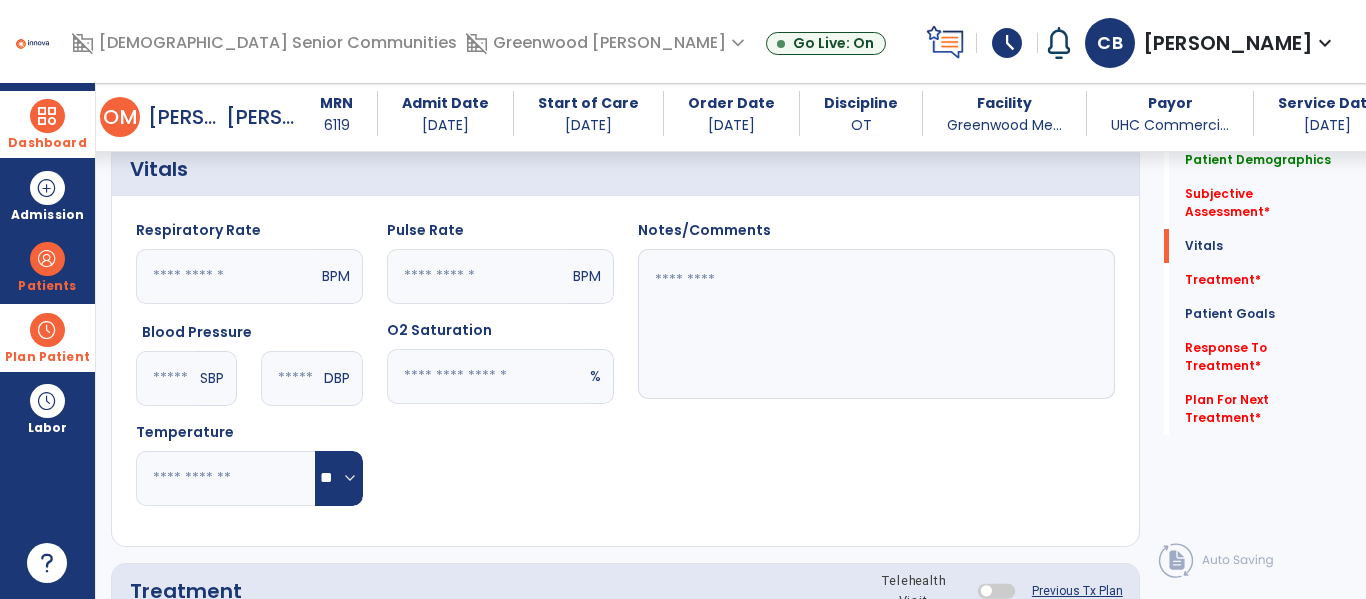 scroll, scrollTop: 1148, scrollLeft: 0, axis: vertical 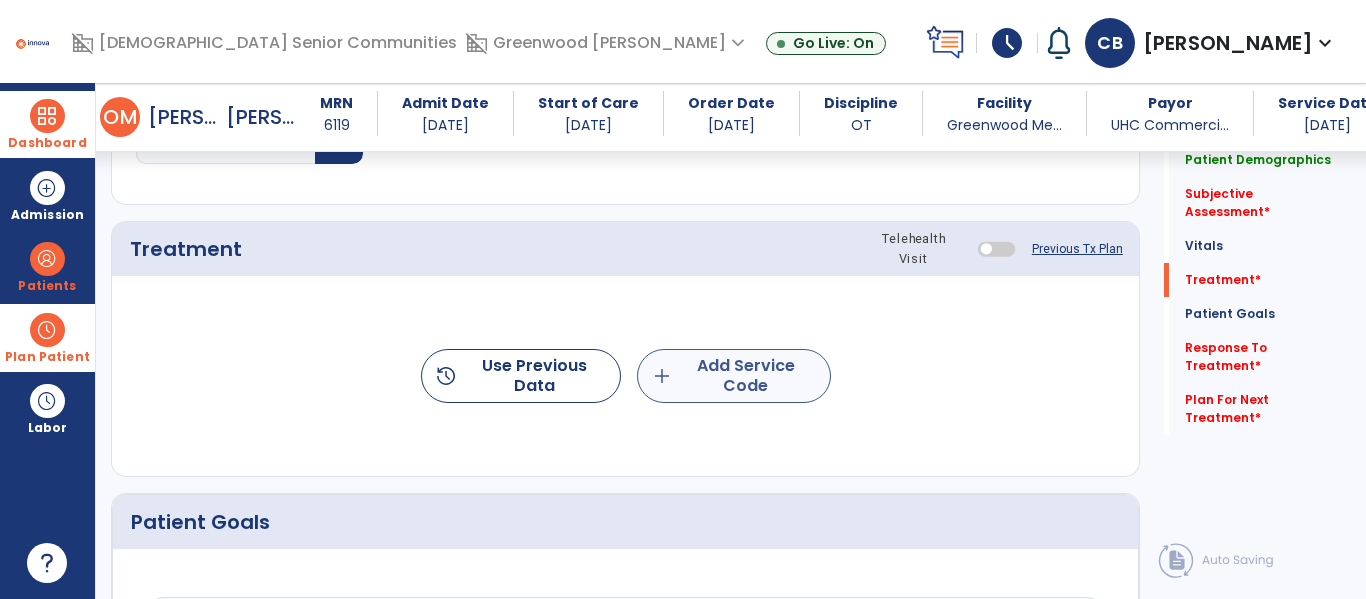 type on "**********" 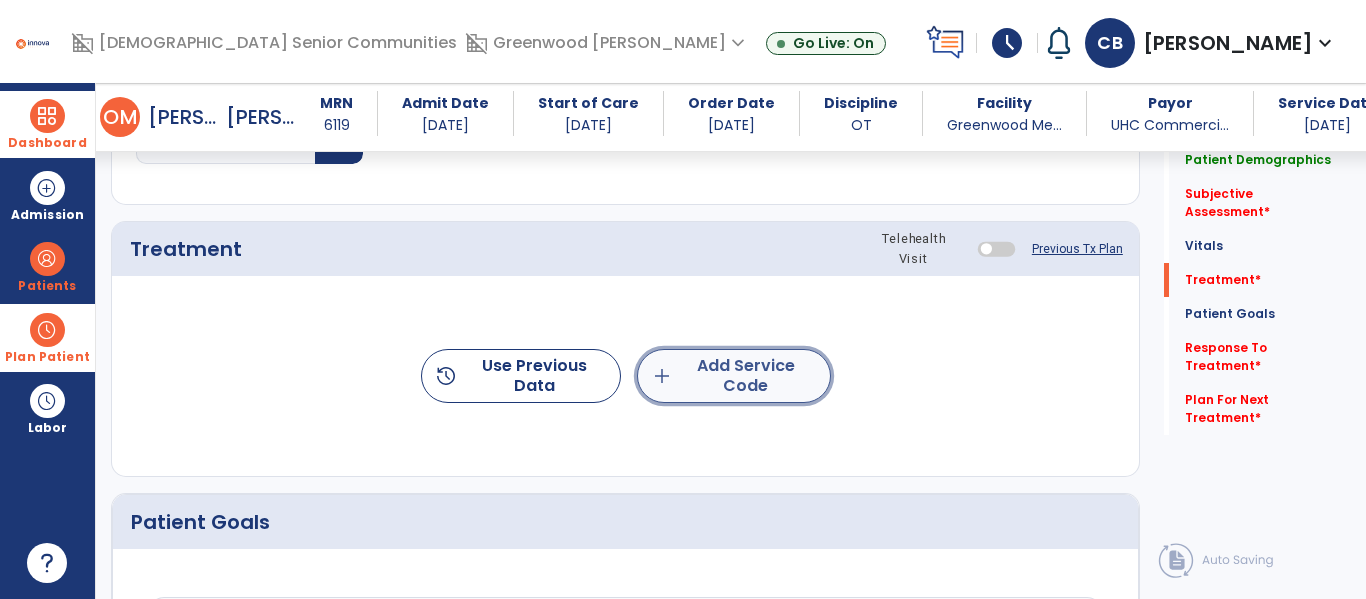 click on "add  Add Service Code" 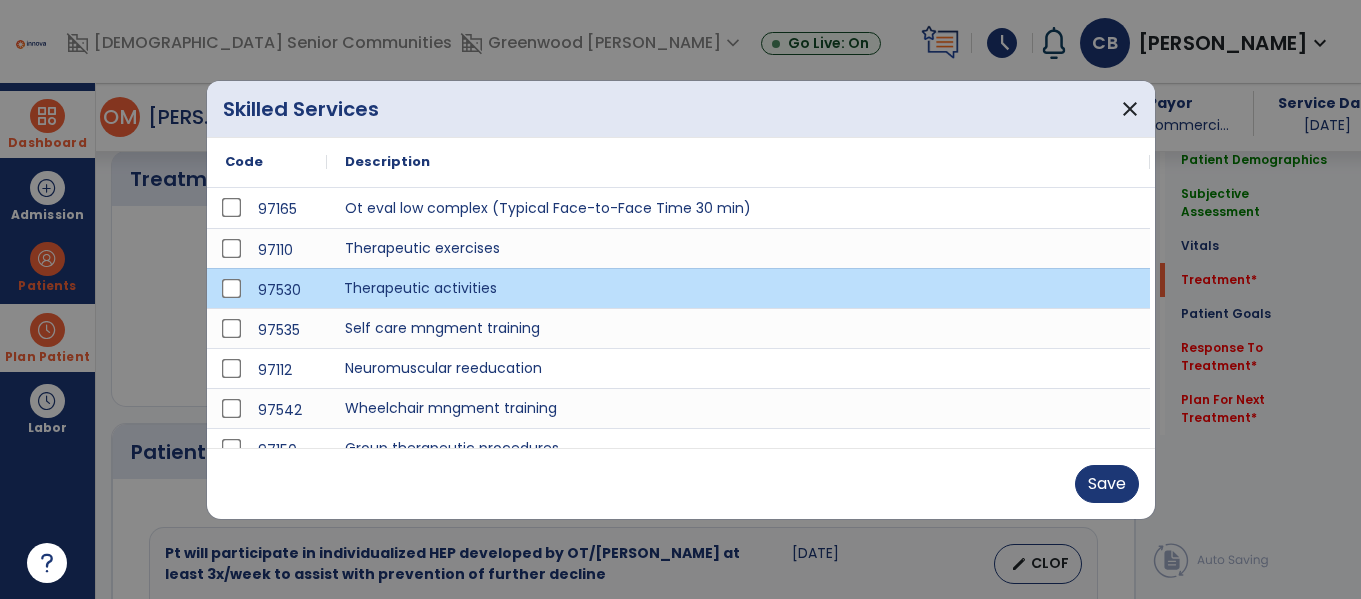 scroll, scrollTop: 1213, scrollLeft: 0, axis: vertical 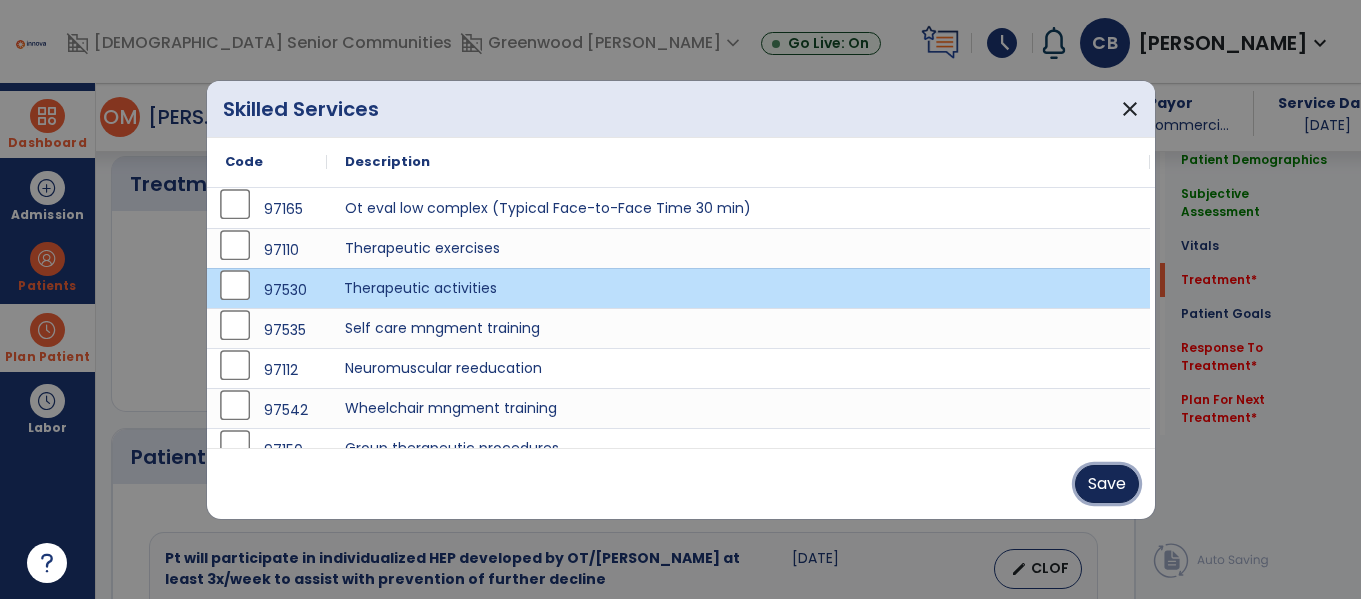 click on "Save" at bounding box center (1107, 484) 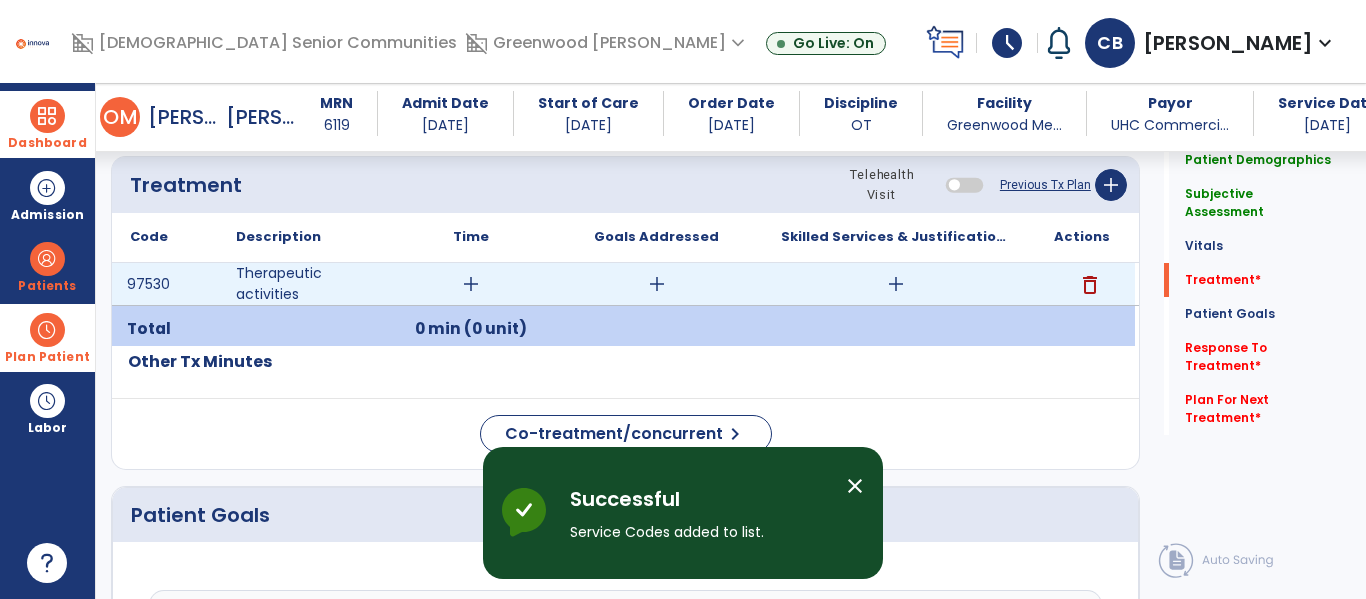 click on "add" at bounding box center [471, 284] 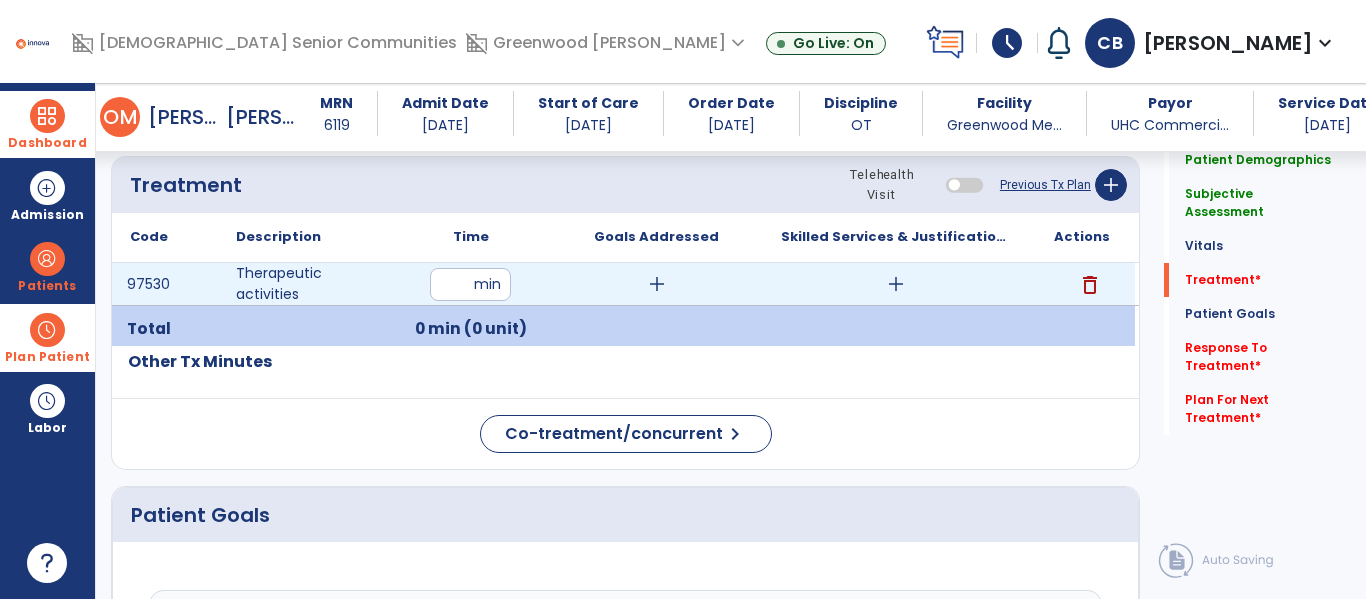 type on "**" 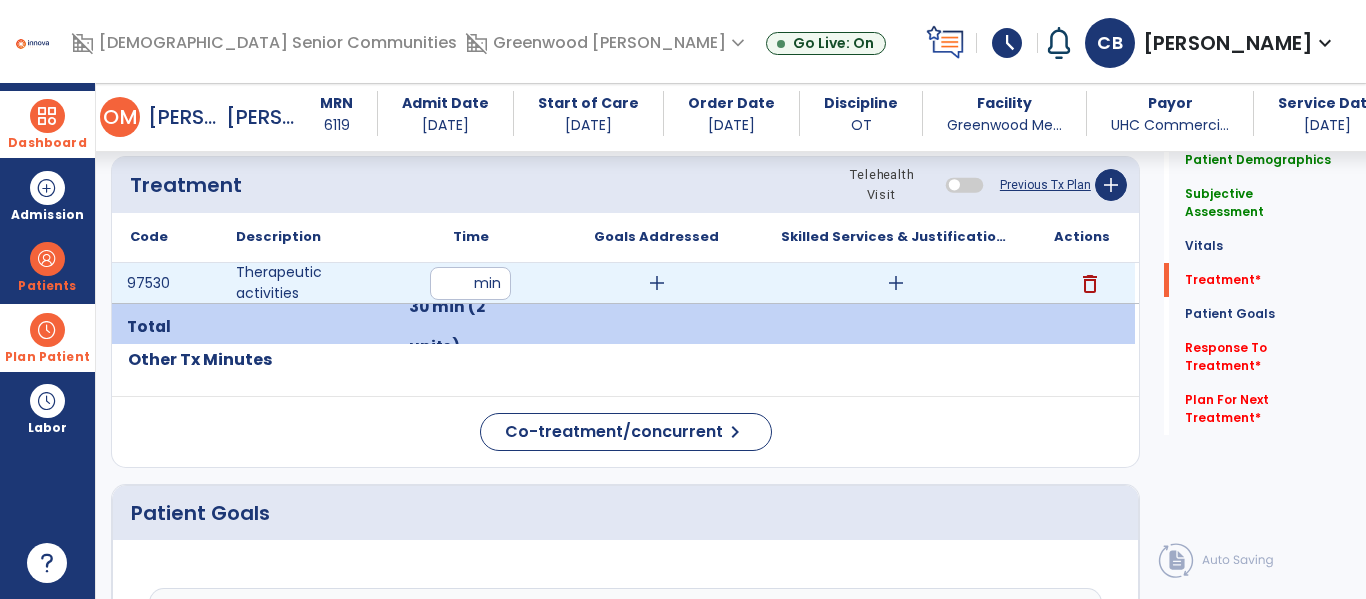click on "add" at bounding box center (896, 283) 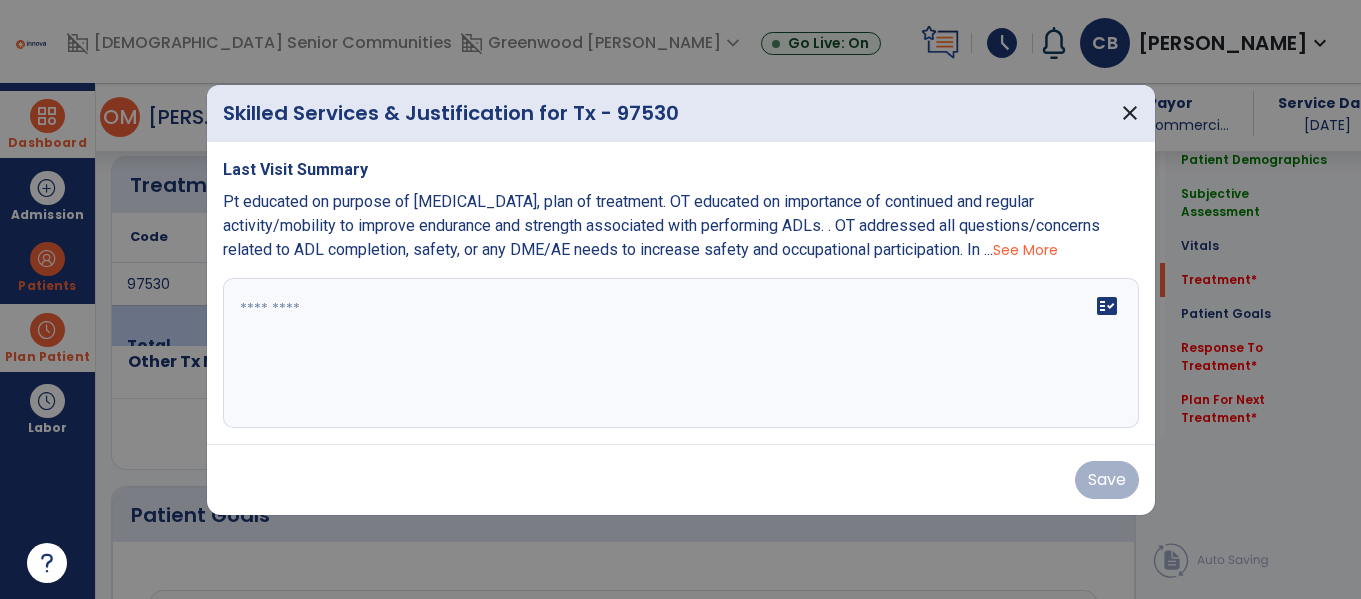 click at bounding box center (681, 353) 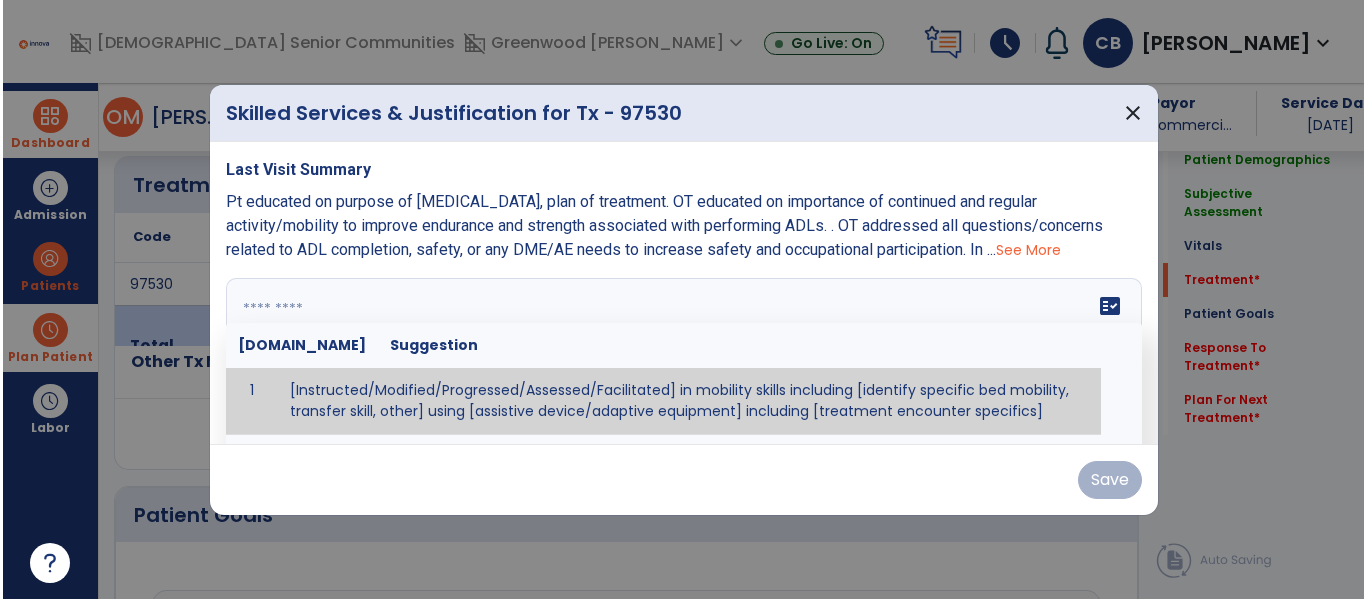 scroll, scrollTop: 1213, scrollLeft: 0, axis: vertical 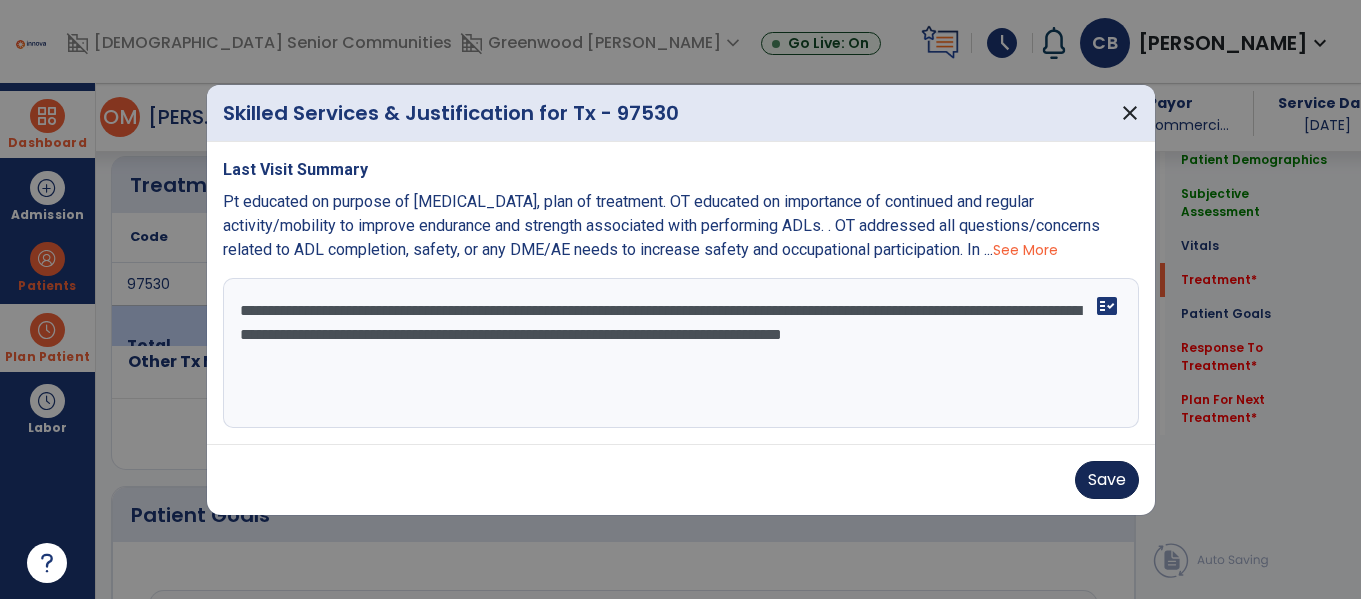 type on "**********" 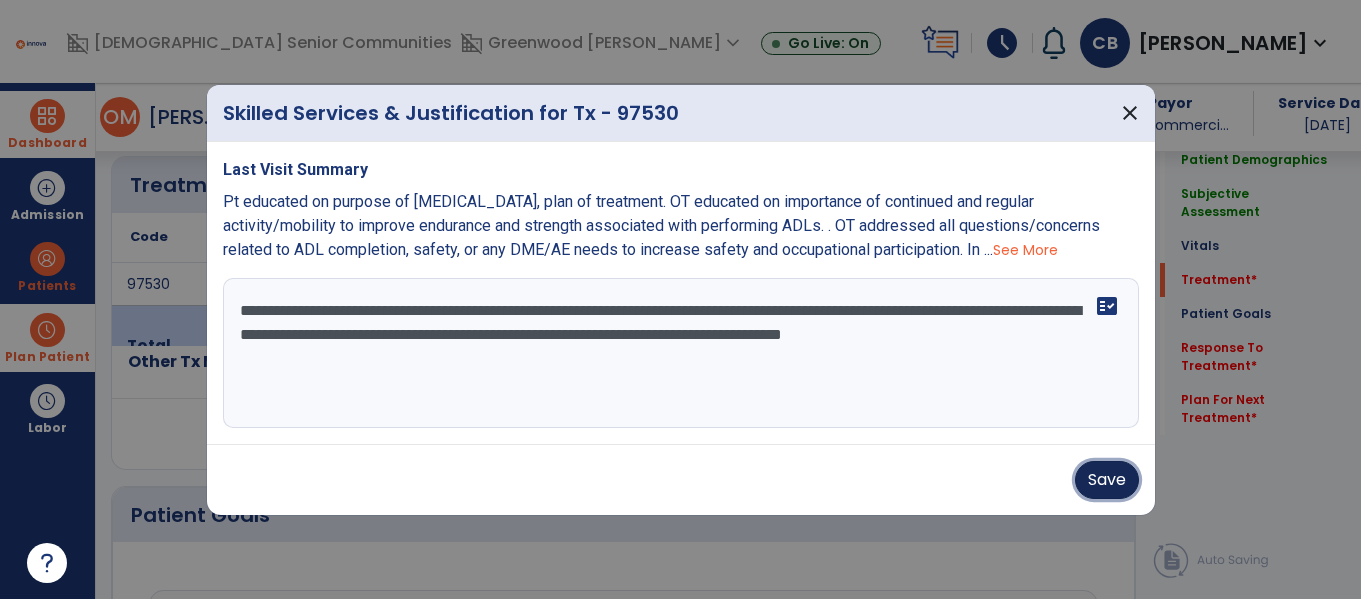 click on "Save" at bounding box center [1107, 480] 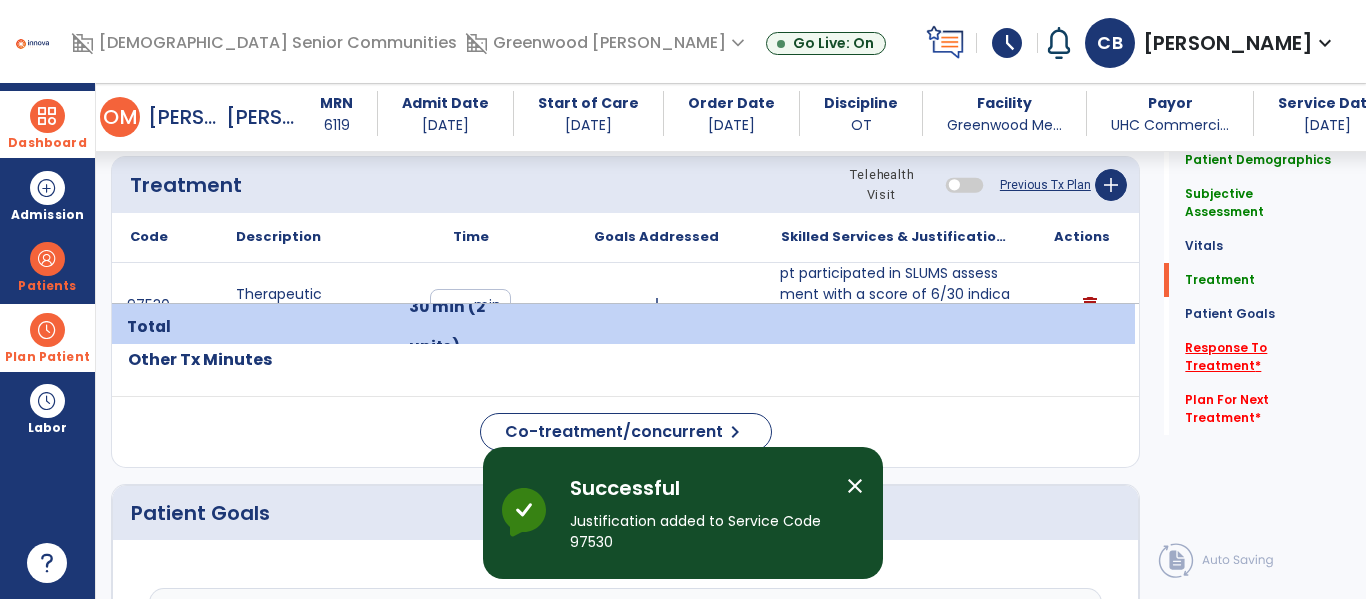 click on "Response To Treatment   *" 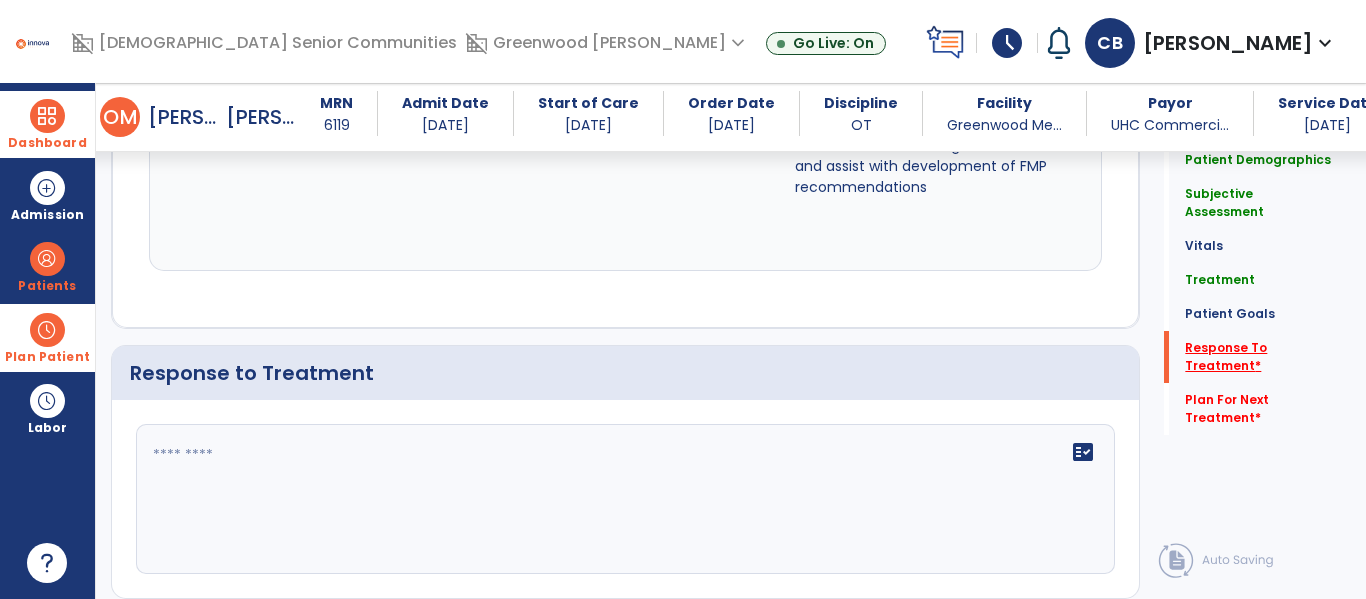 scroll, scrollTop: 2459, scrollLeft: 0, axis: vertical 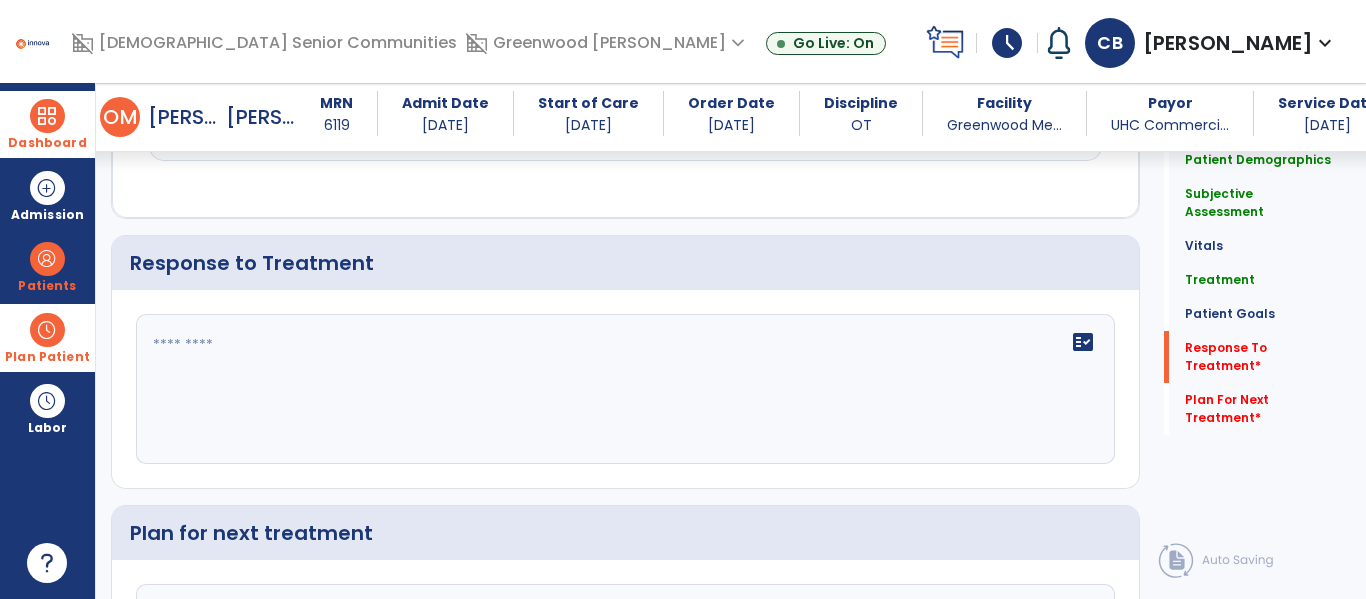 click on "fact_check" 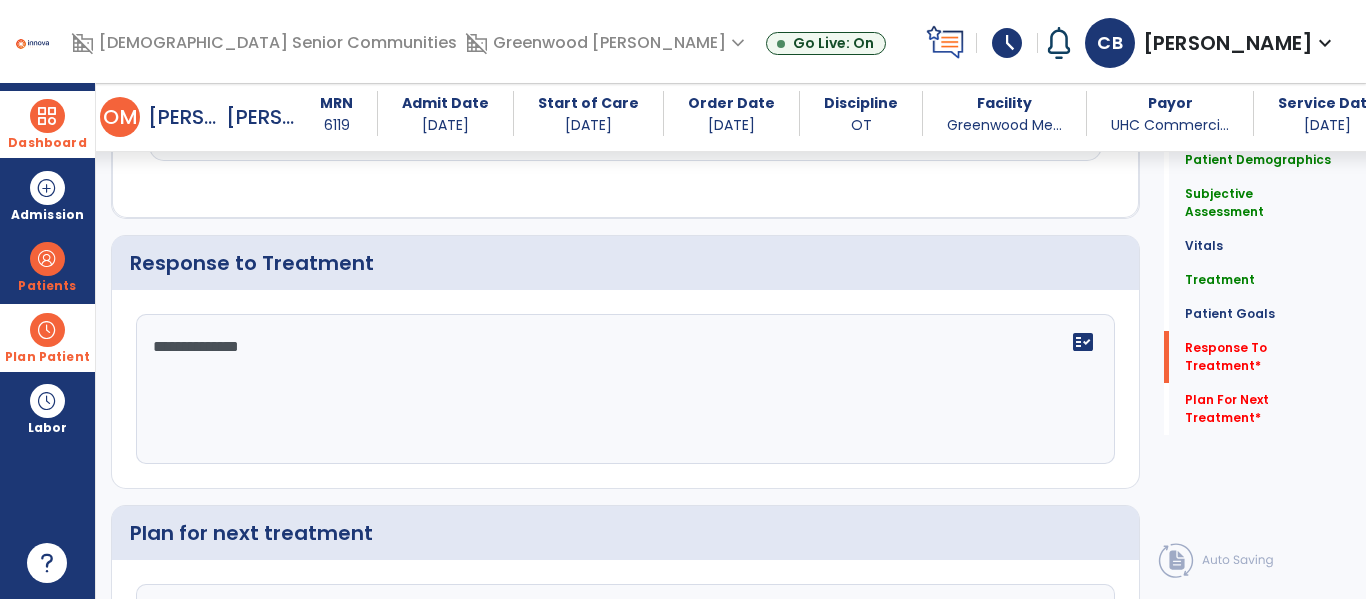 type on "**********" 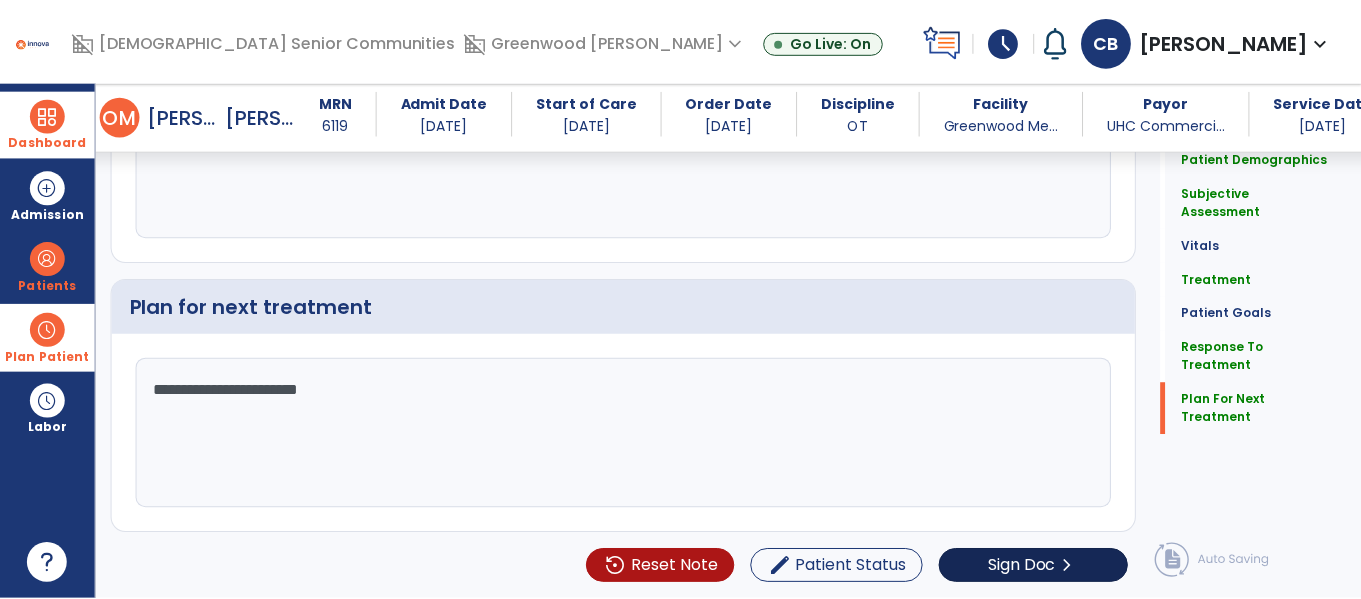 scroll, scrollTop: 2620, scrollLeft: 0, axis: vertical 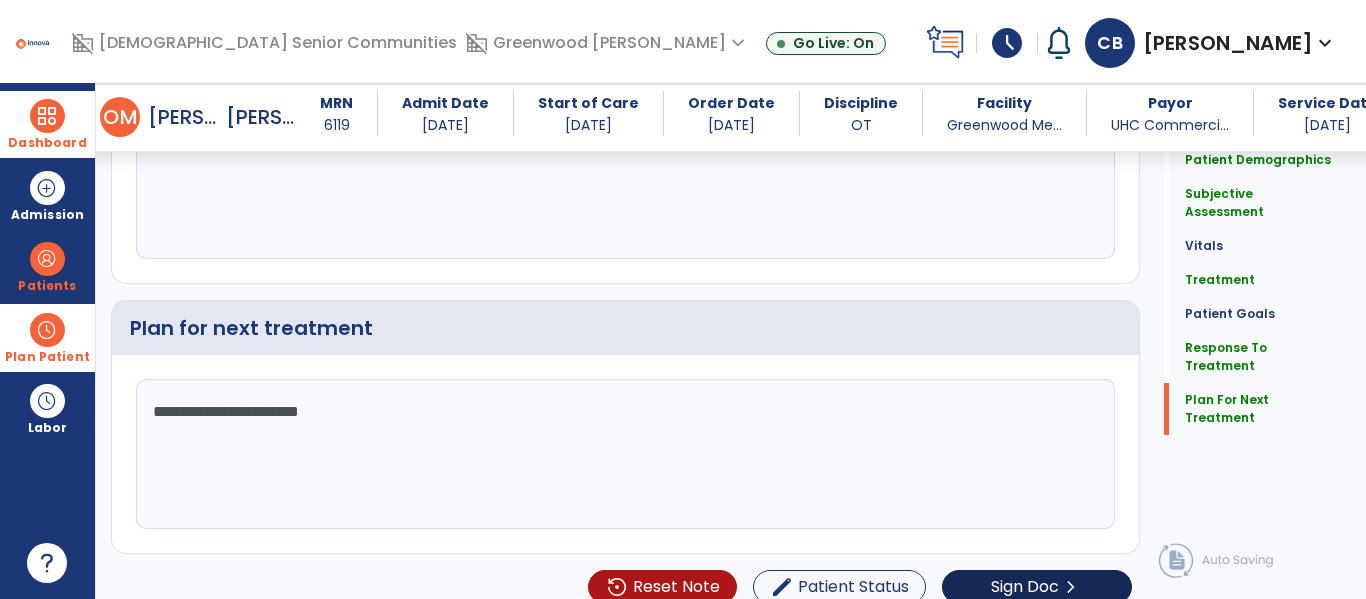 type on "**********" 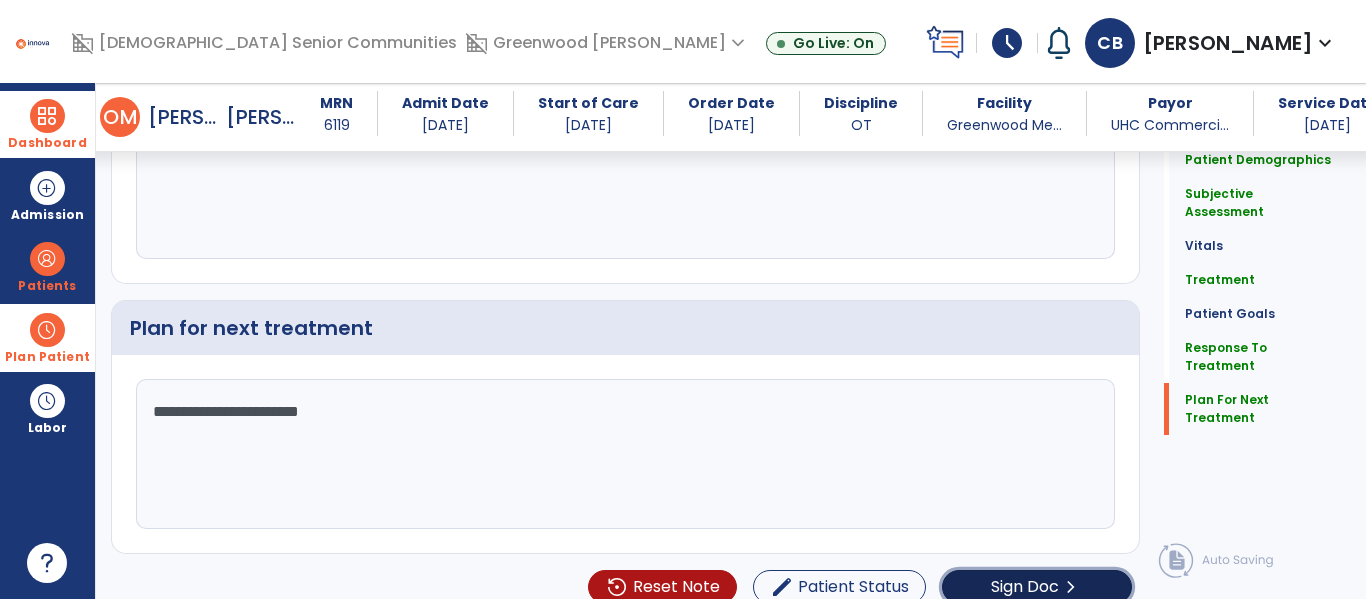 click on "Sign Doc" 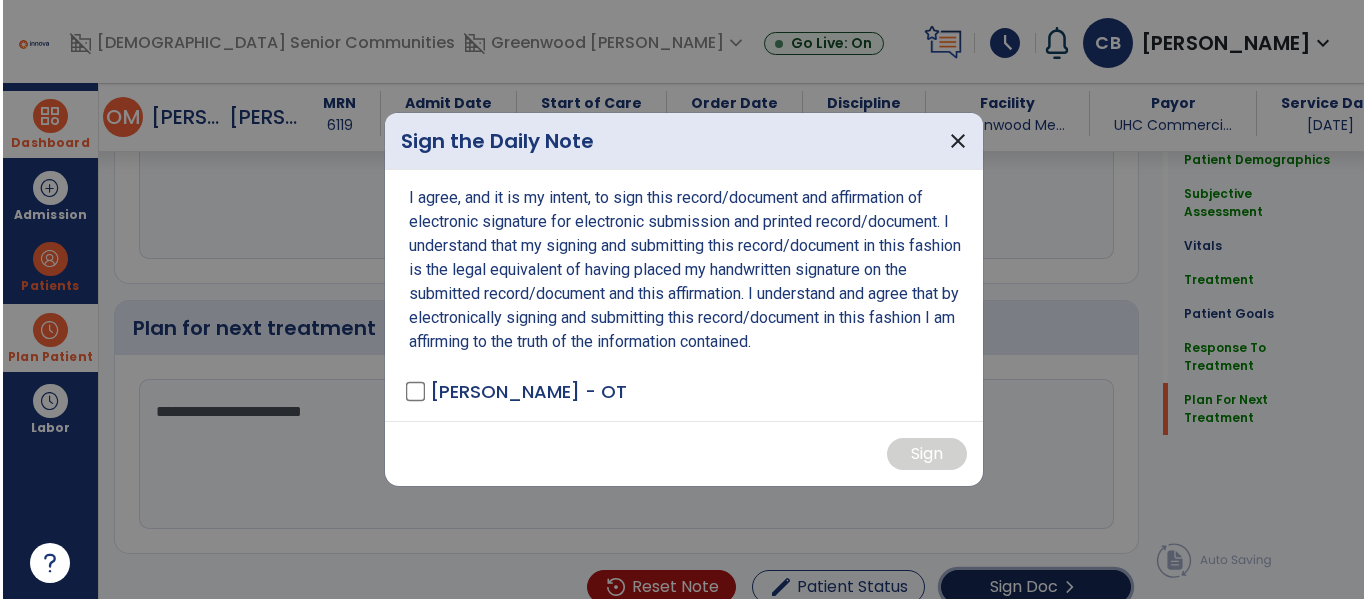 scroll, scrollTop: 2664, scrollLeft: 0, axis: vertical 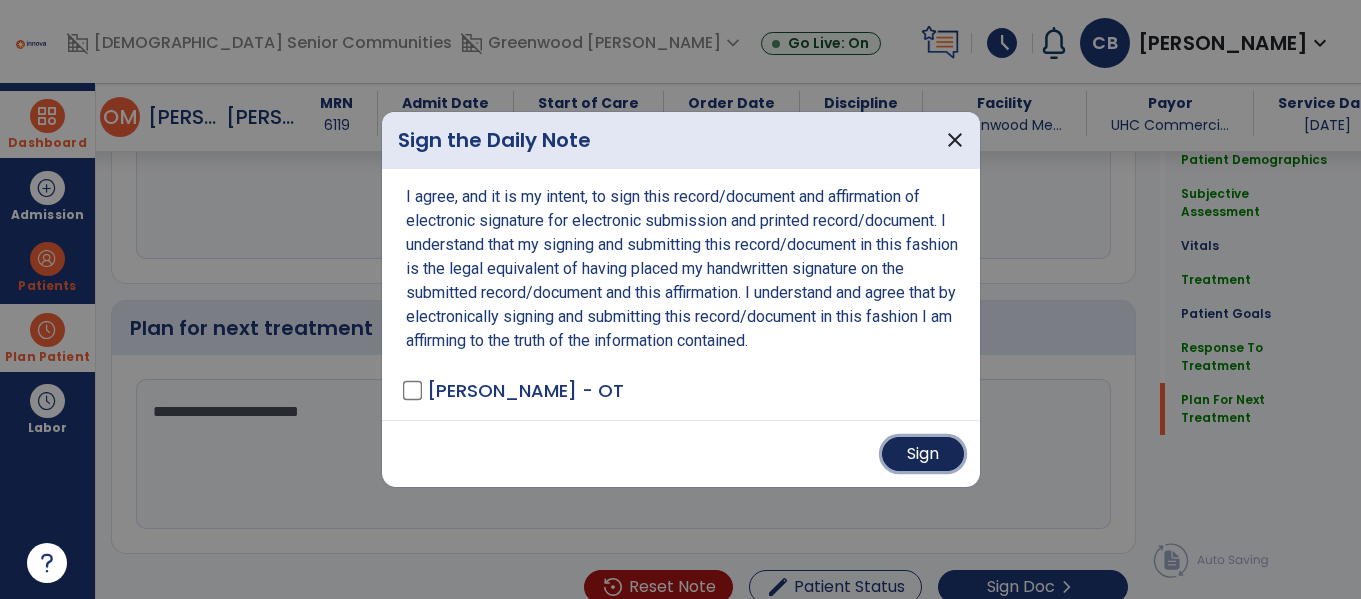 click on "Sign" at bounding box center [923, 454] 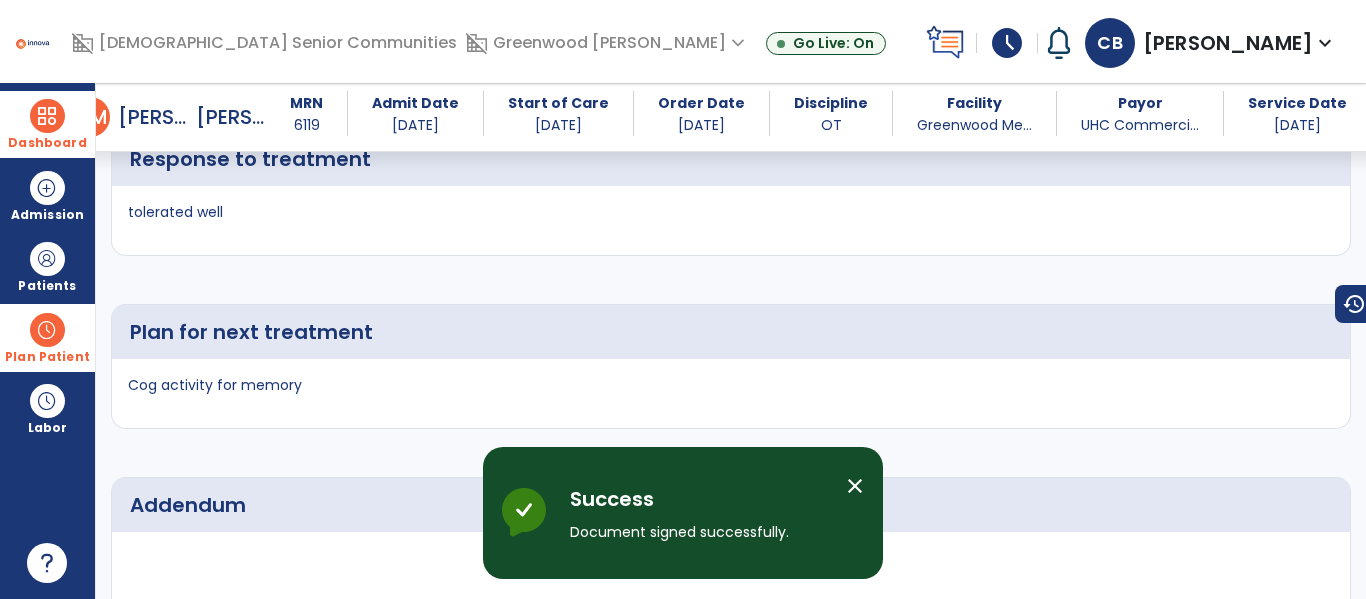 scroll, scrollTop: 3610, scrollLeft: 0, axis: vertical 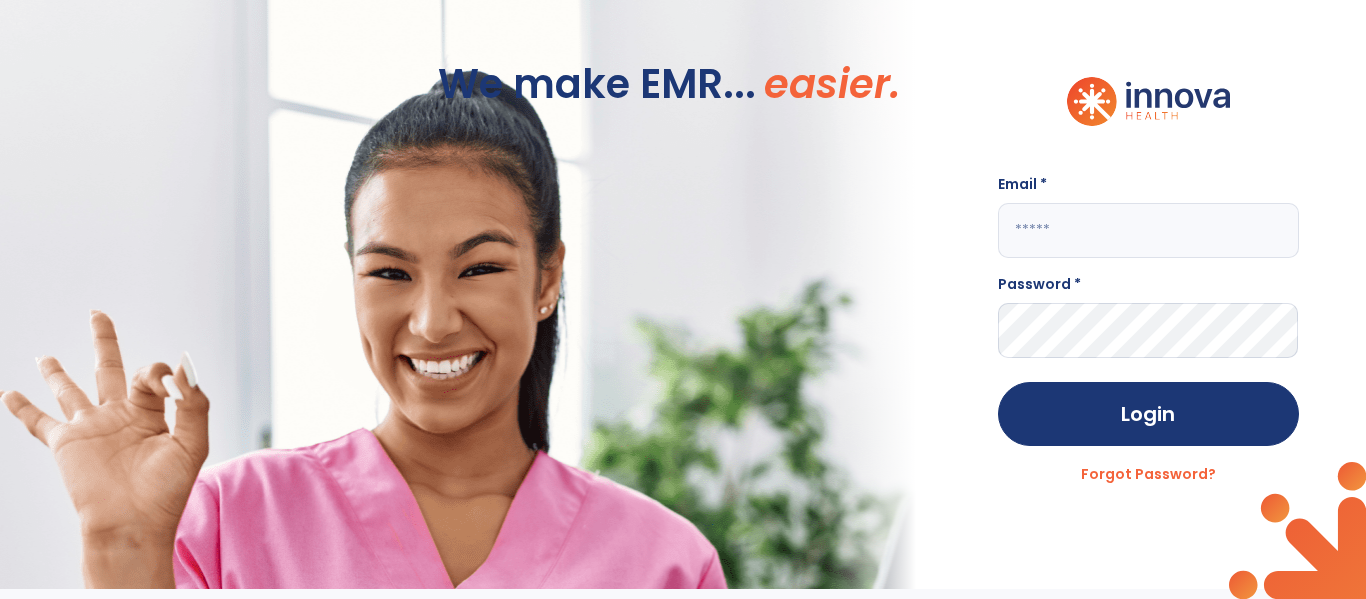 click 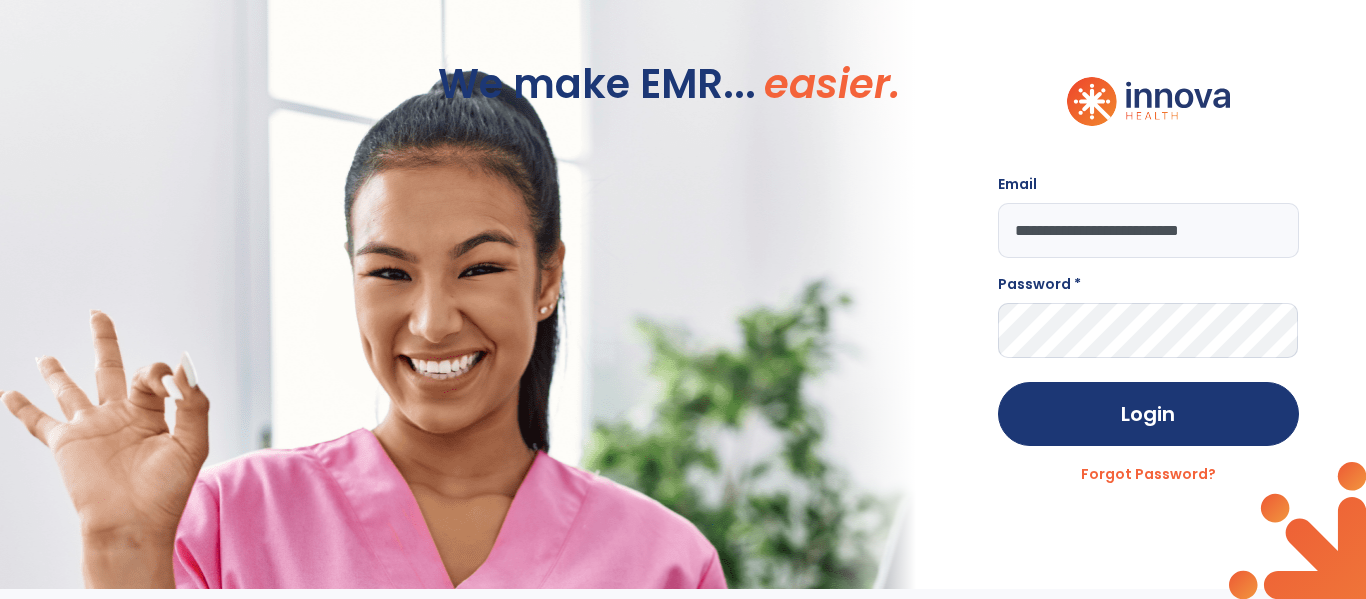 type on "**********" 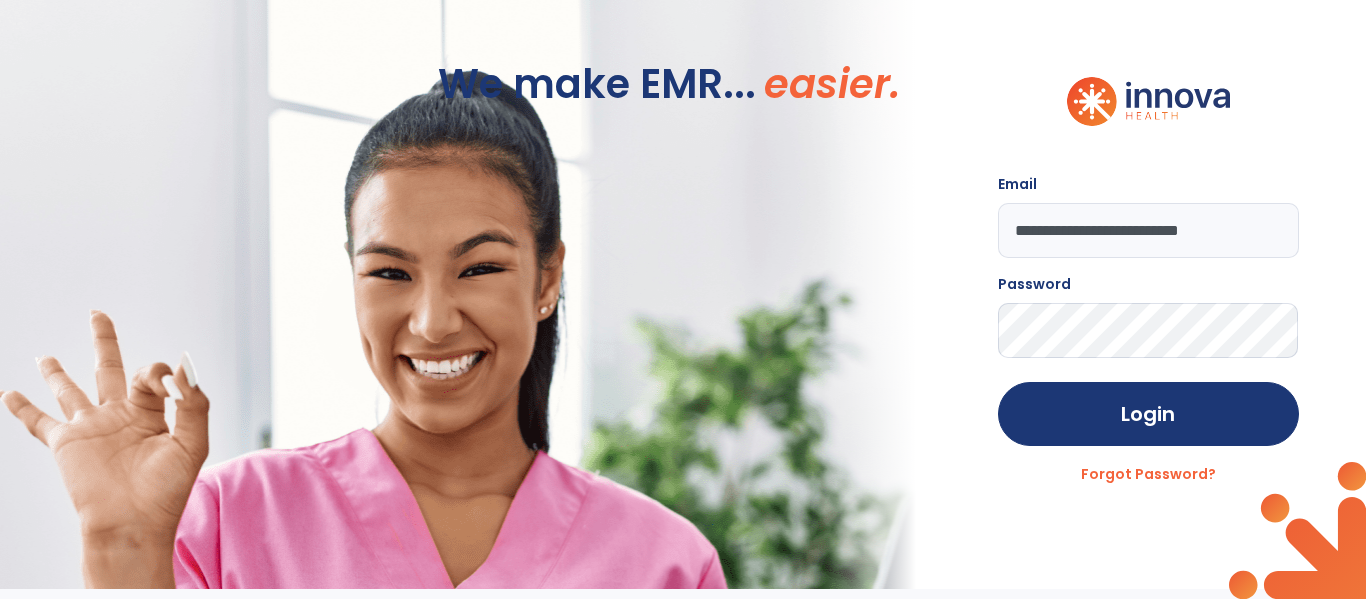 click on "Login" 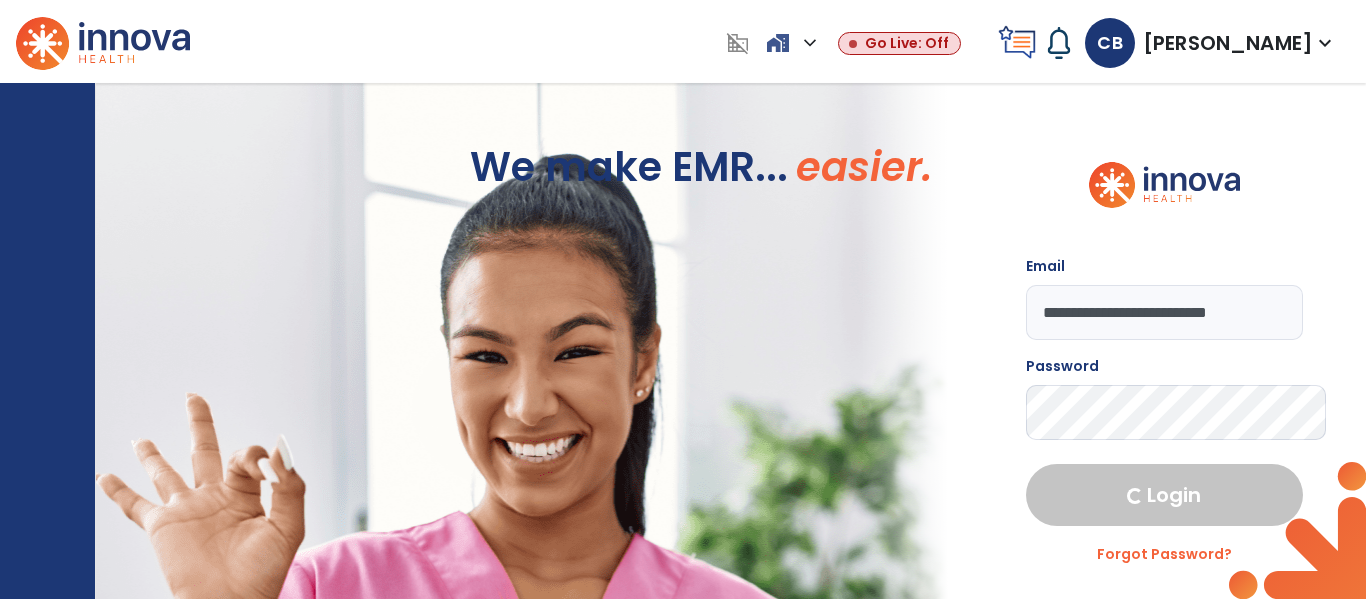 select on "****" 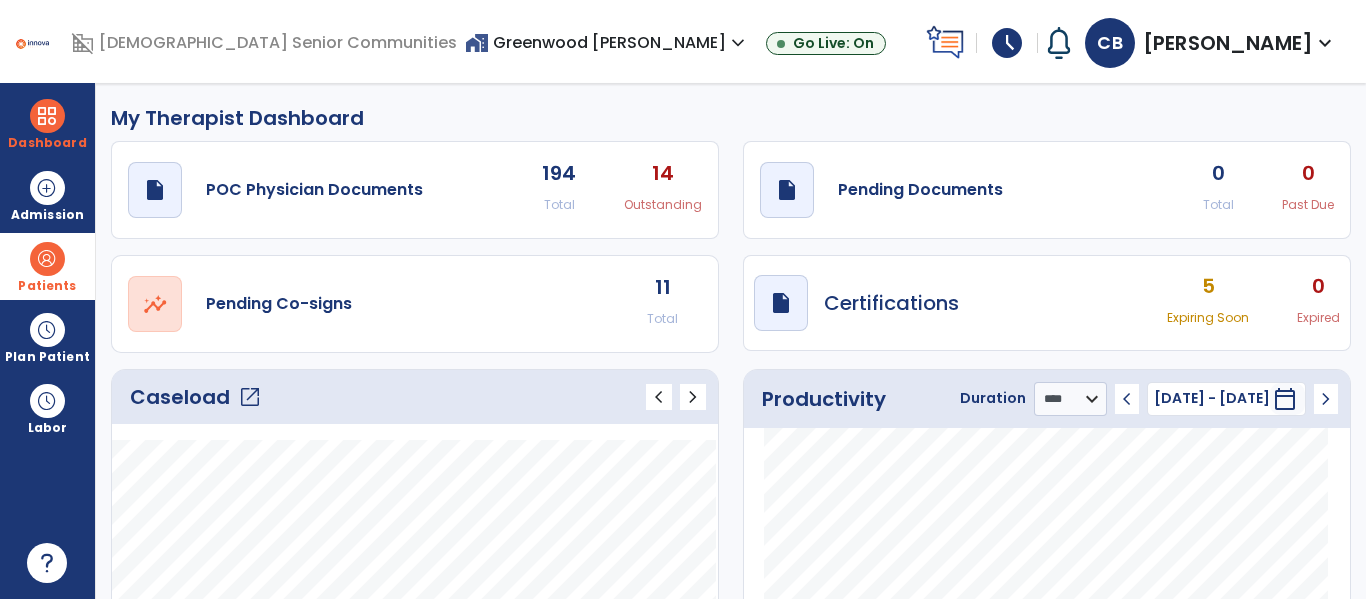 click at bounding box center (47, 259) 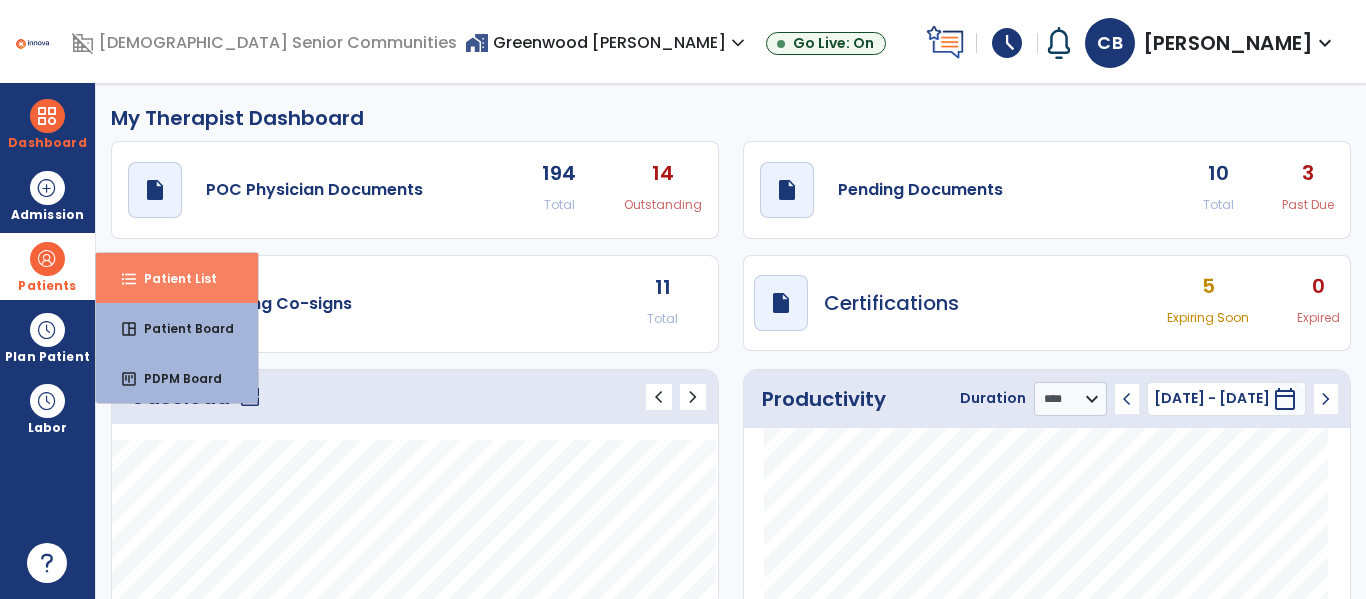 click on "Patient List" at bounding box center [172, 278] 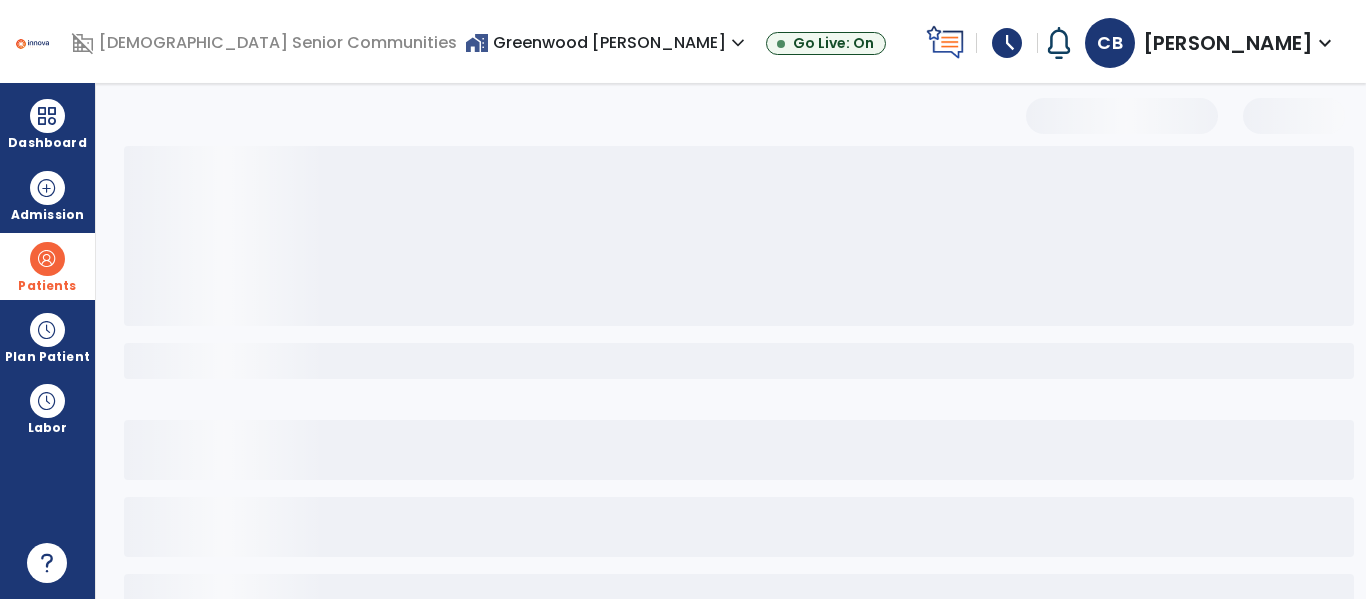 select on "***" 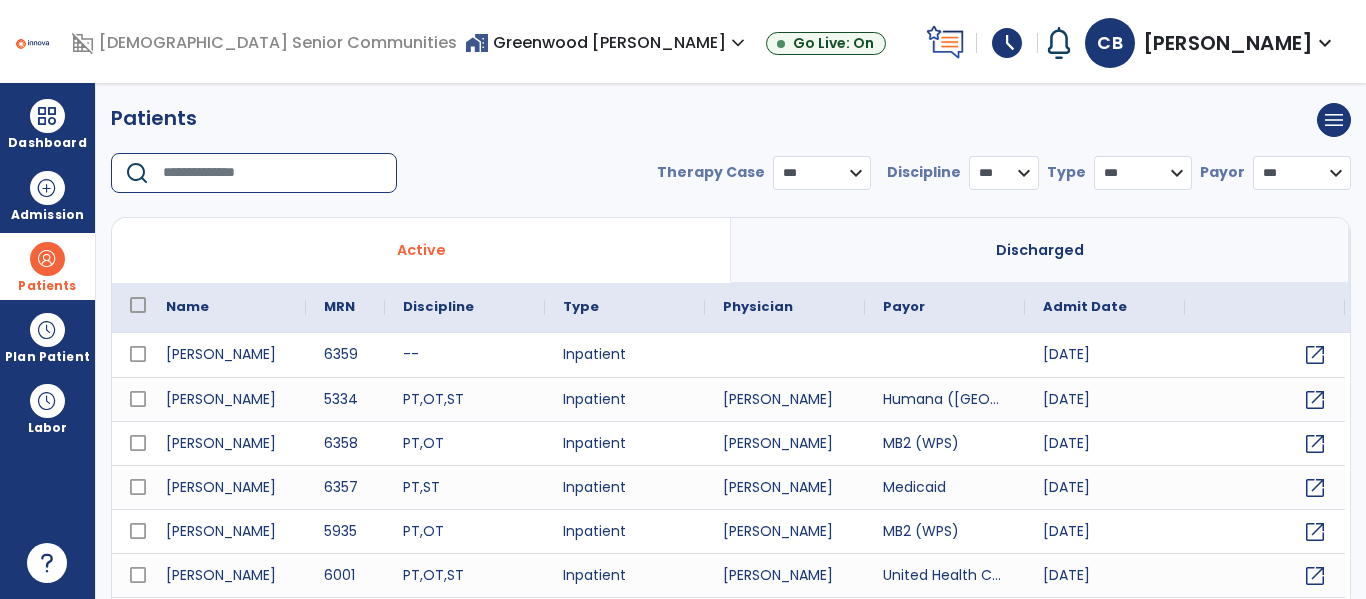 click at bounding box center [273, 173] 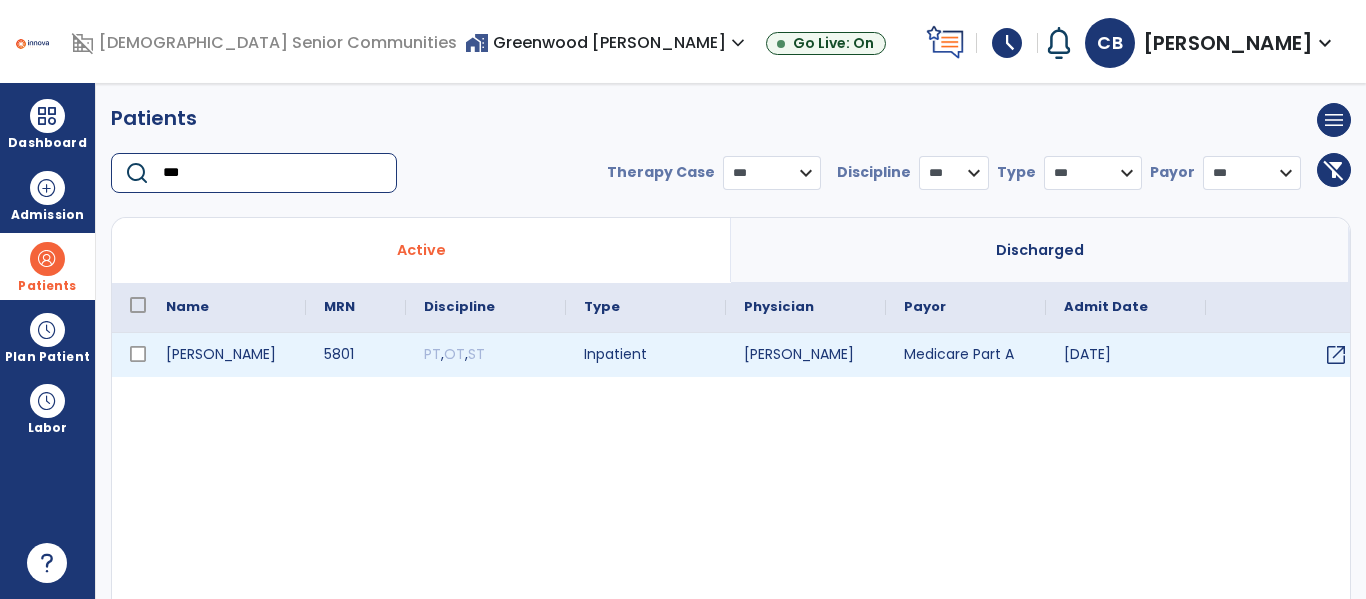 type on "***" 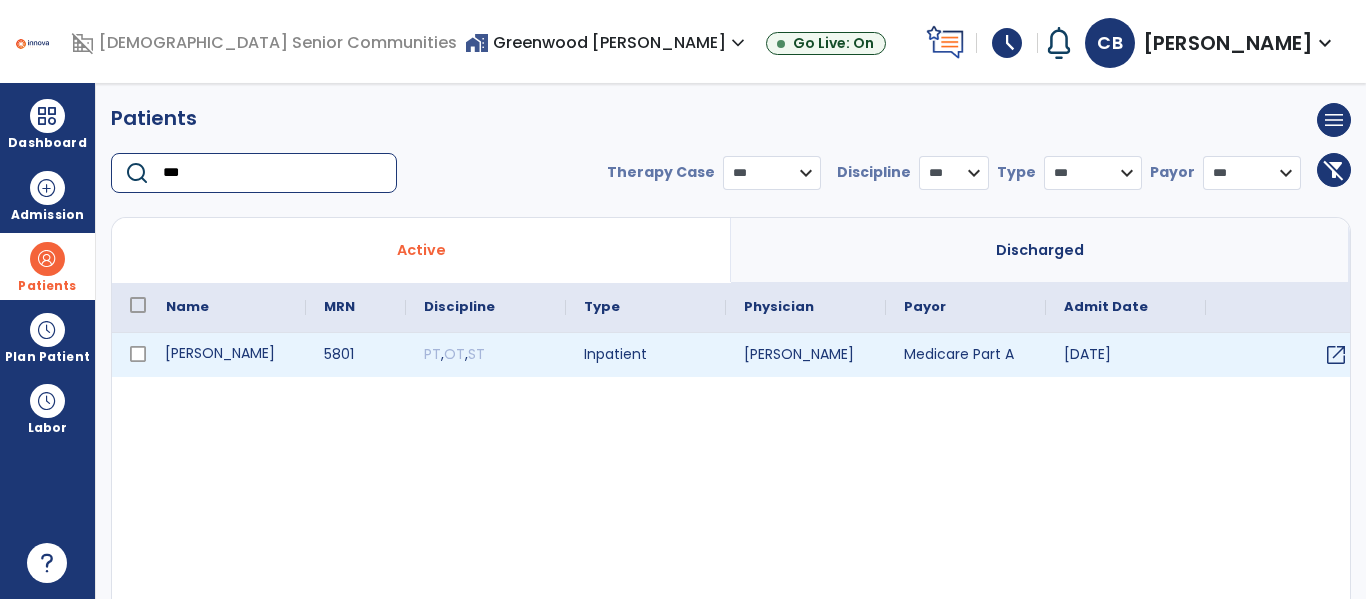 click on "Schakel, Judith" at bounding box center (227, 355) 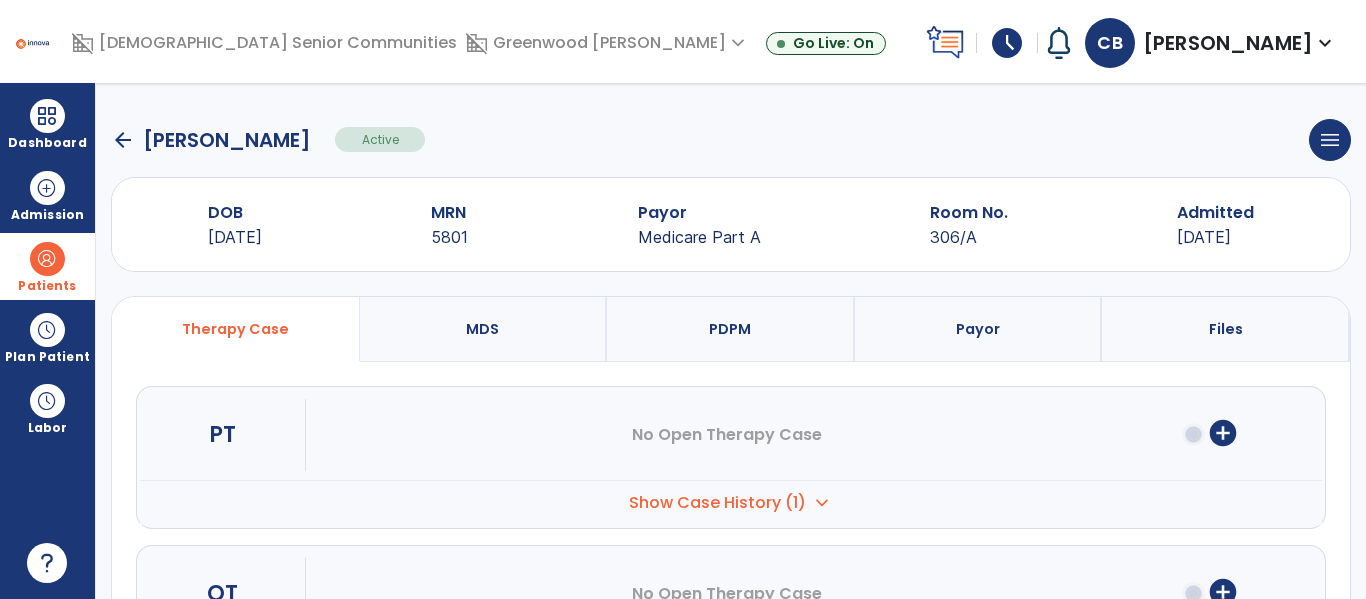 click on "arrow_back" 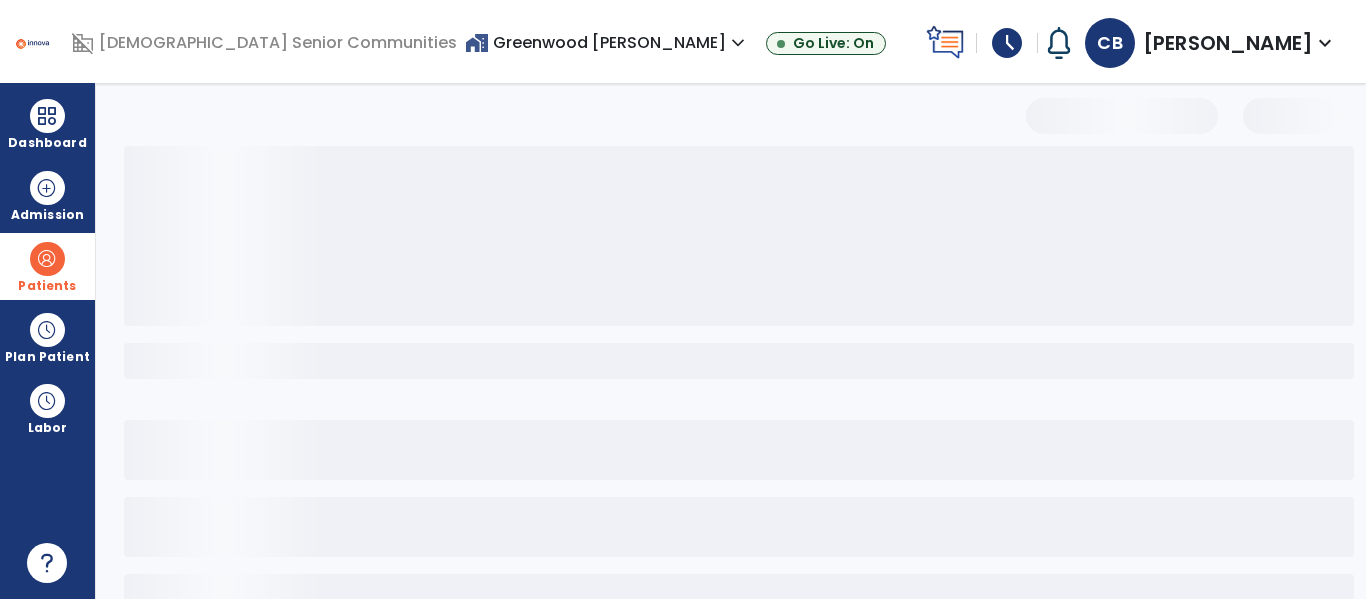 select on "***" 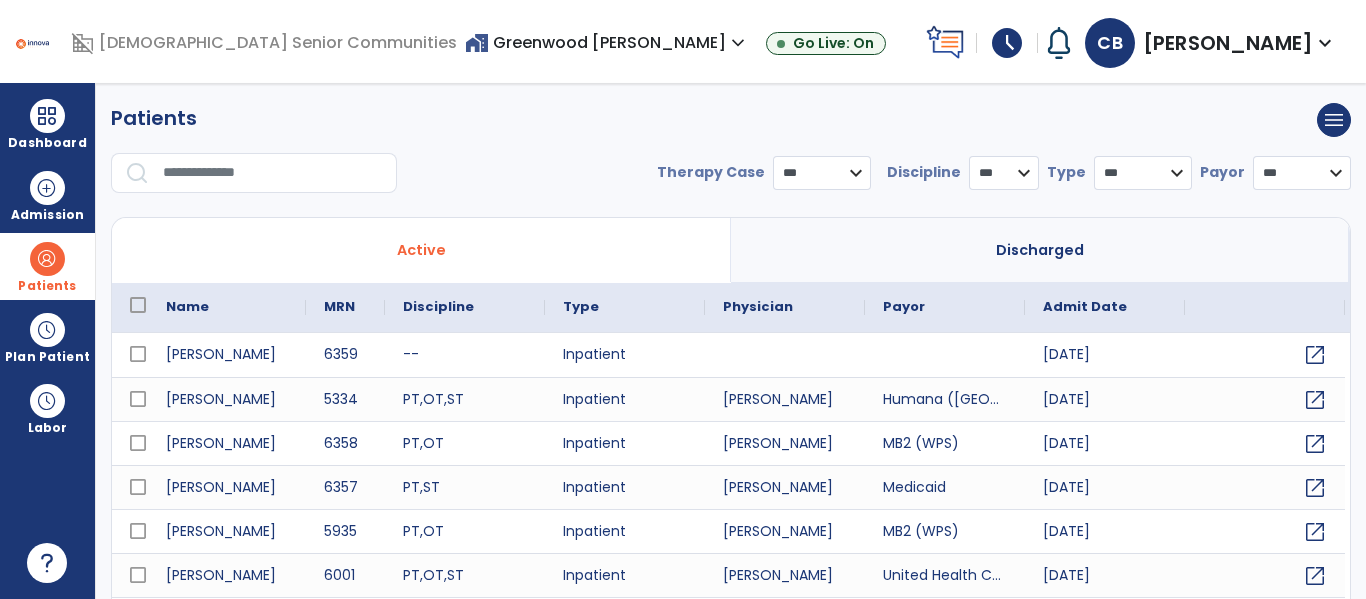 click at bounding box center [273, 173] 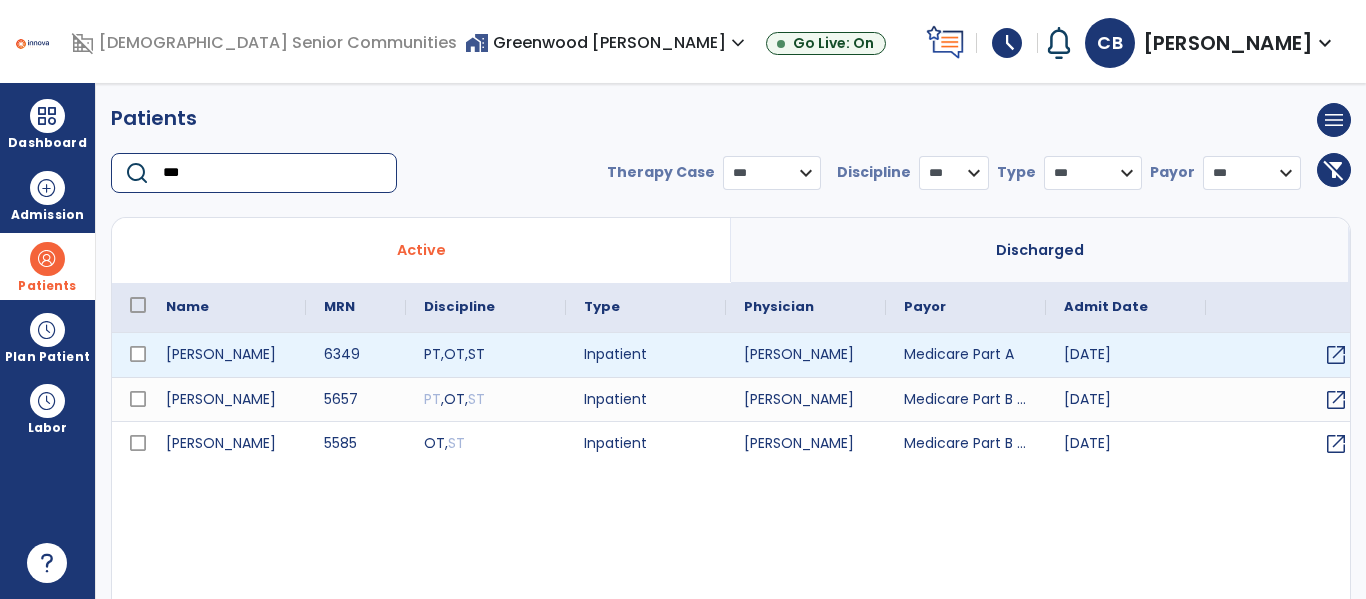 type on "***" 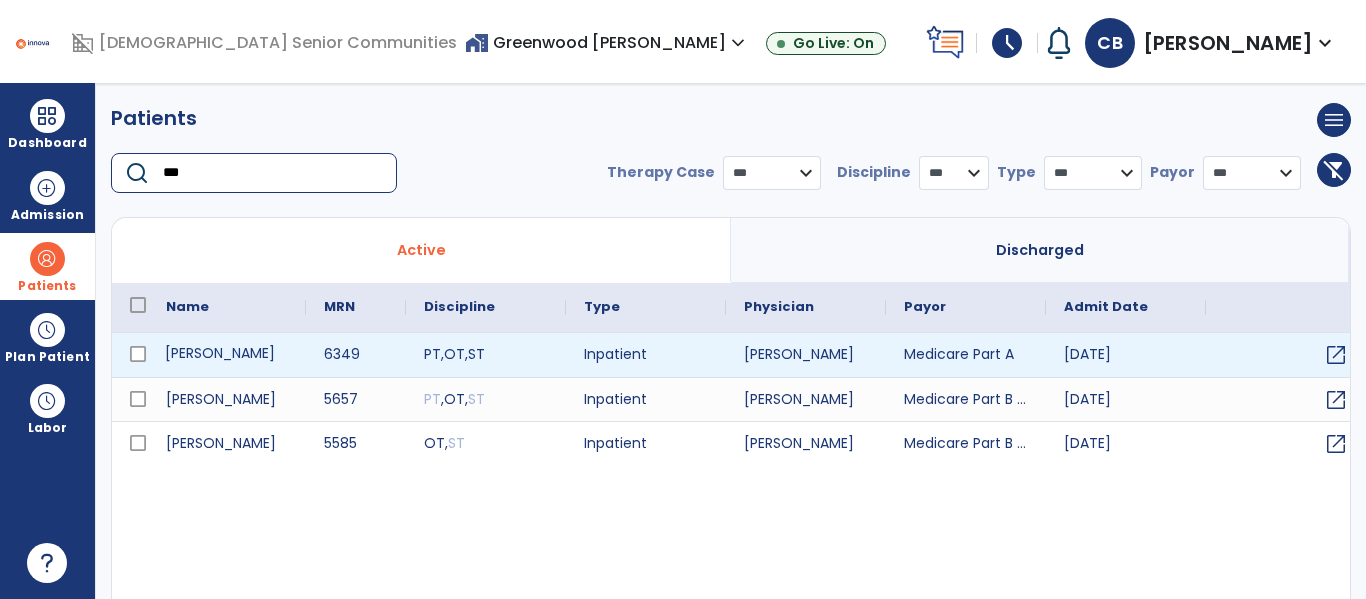 click on "[PERSON_NAME]" at bounding box center [227, 355] 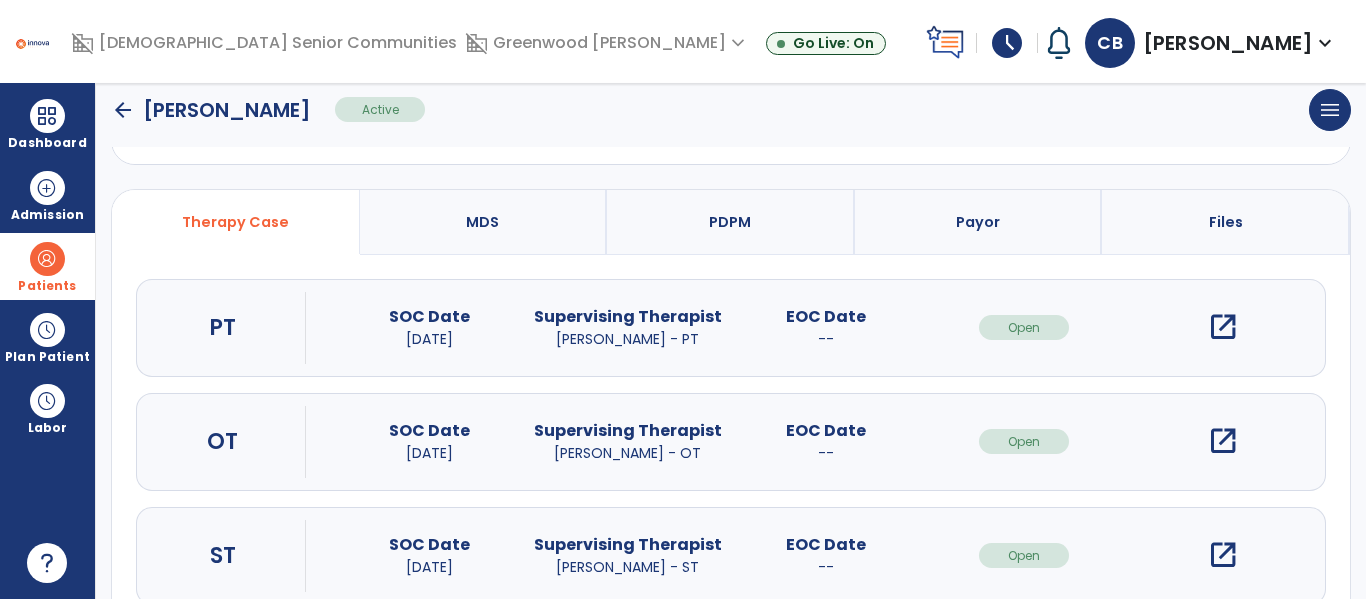scroll, scrollTop: 162, scrollLeft: 0, axis: vertical 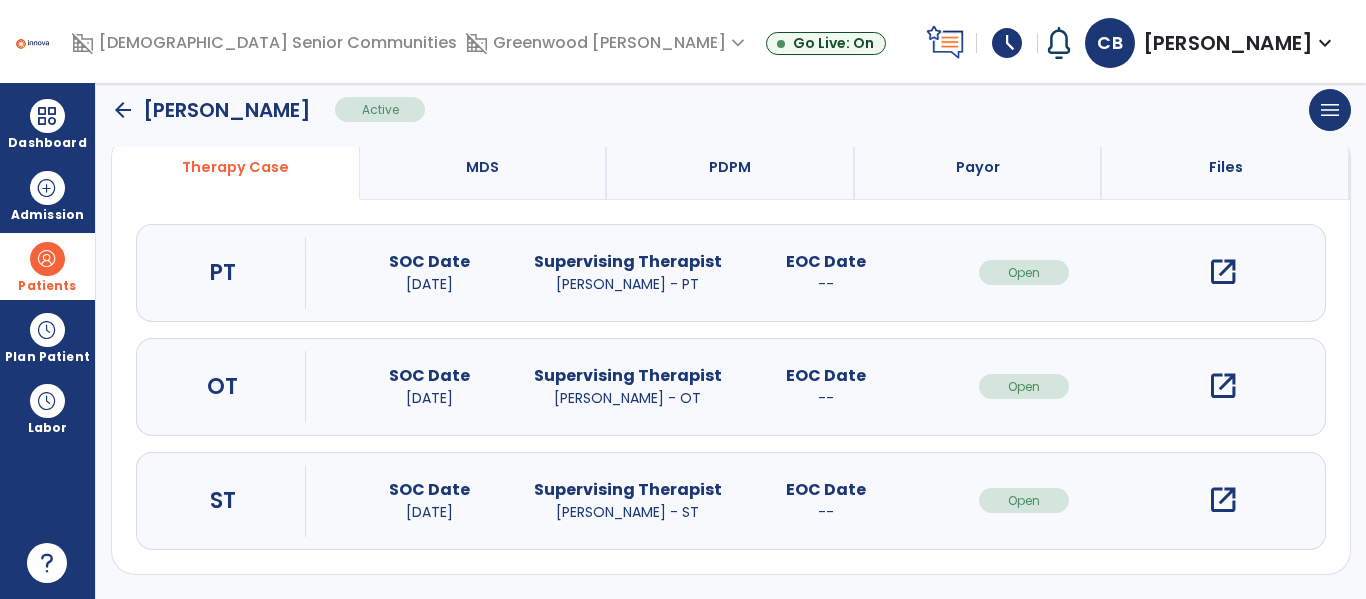 click on "open_in_new" at bounding box center [1223, 386] 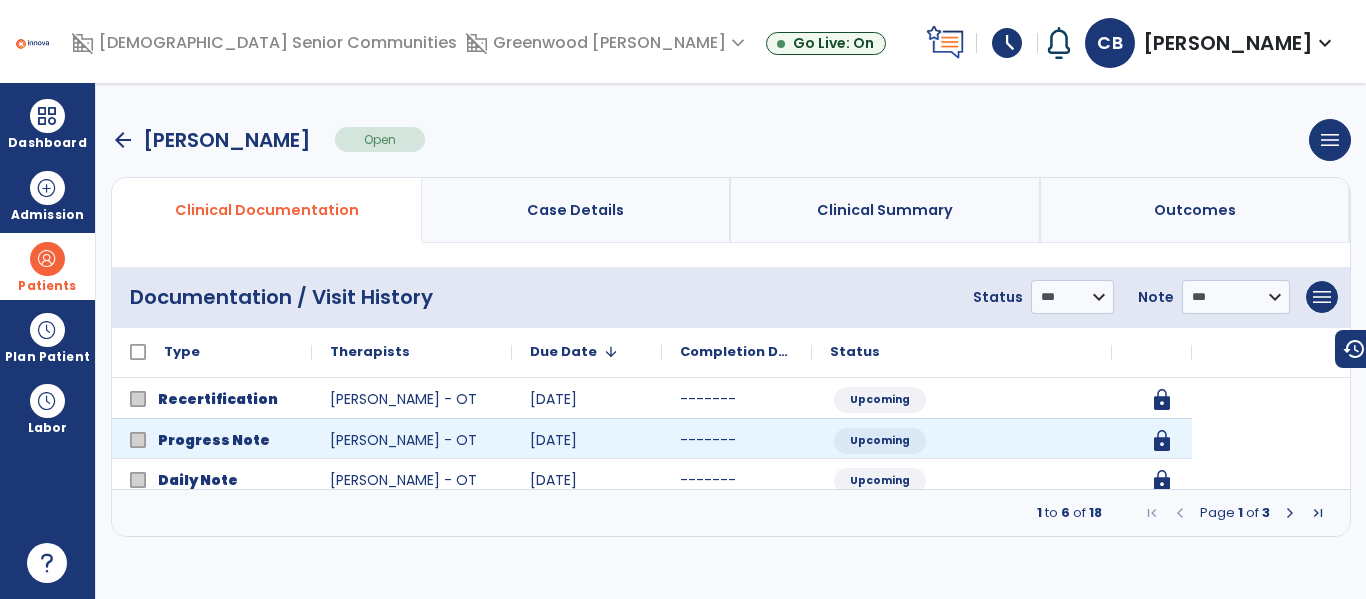 scroll, scrollTop: 0, scrollLeft: 0, axis: both 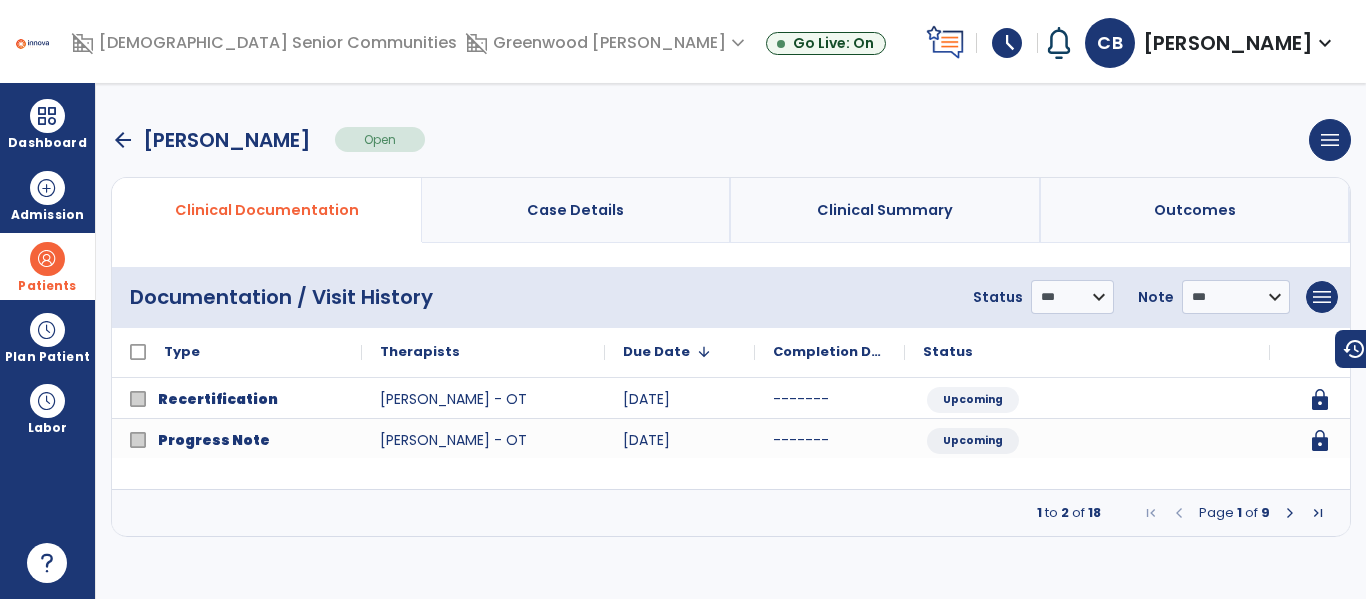 click at bounding box center [1290, 513] 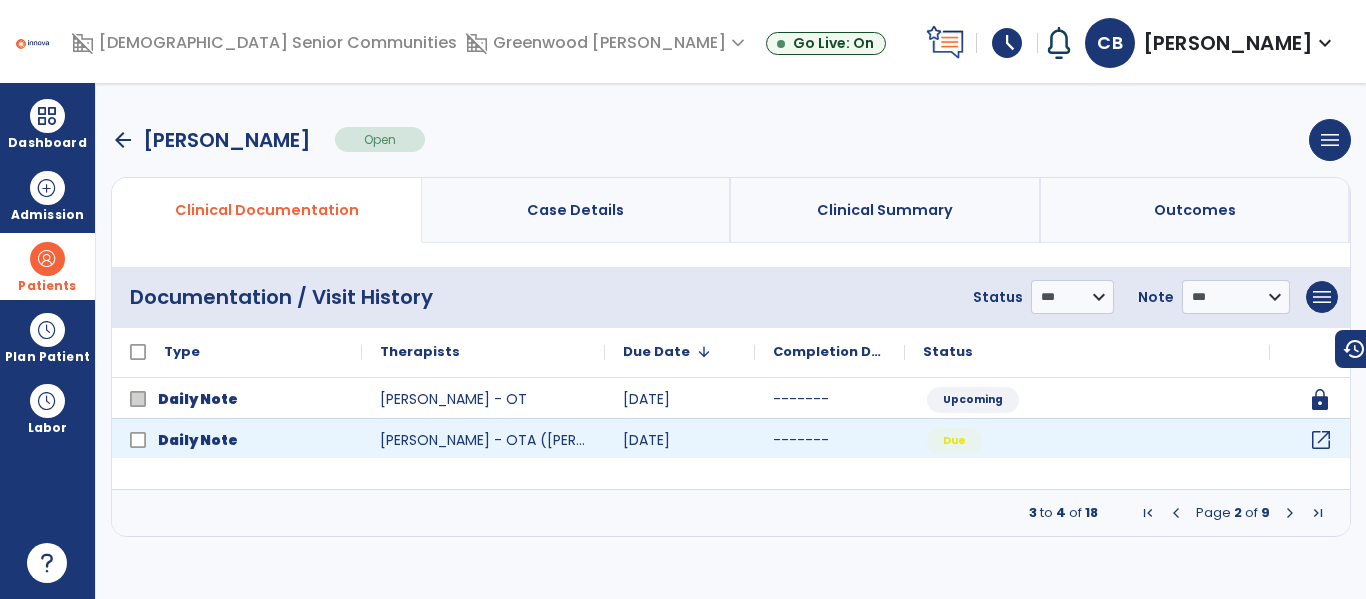 click on "open_in_new" 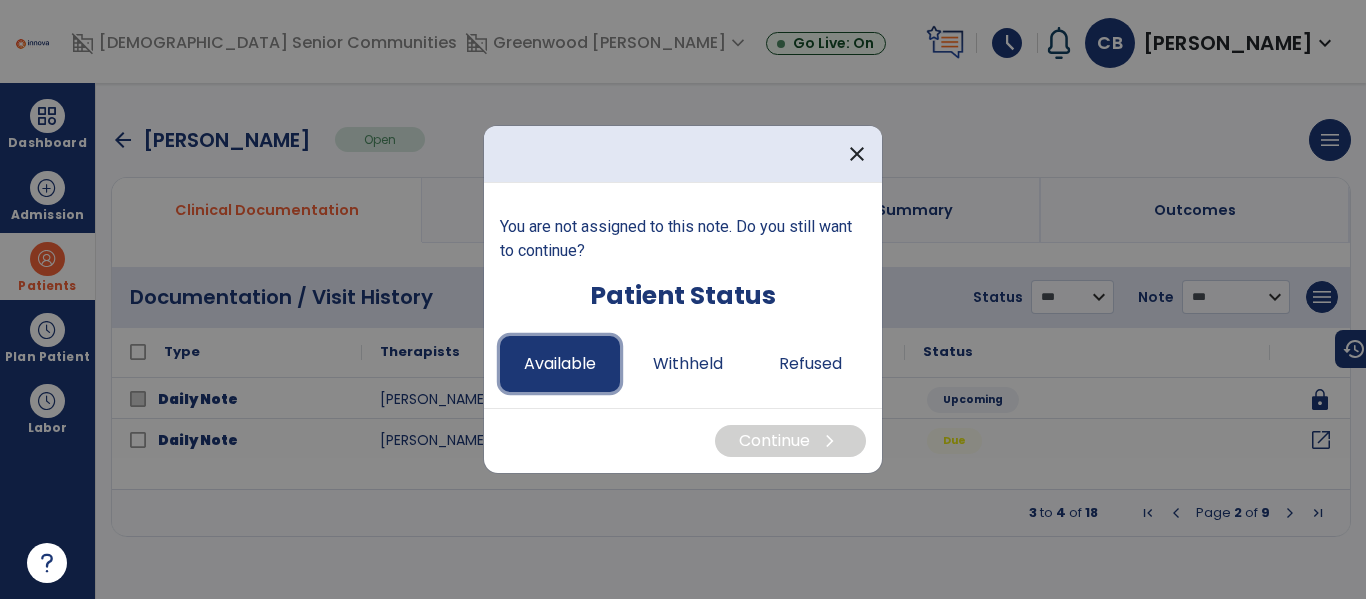 click on "Available" at bounding box center (560, 364) 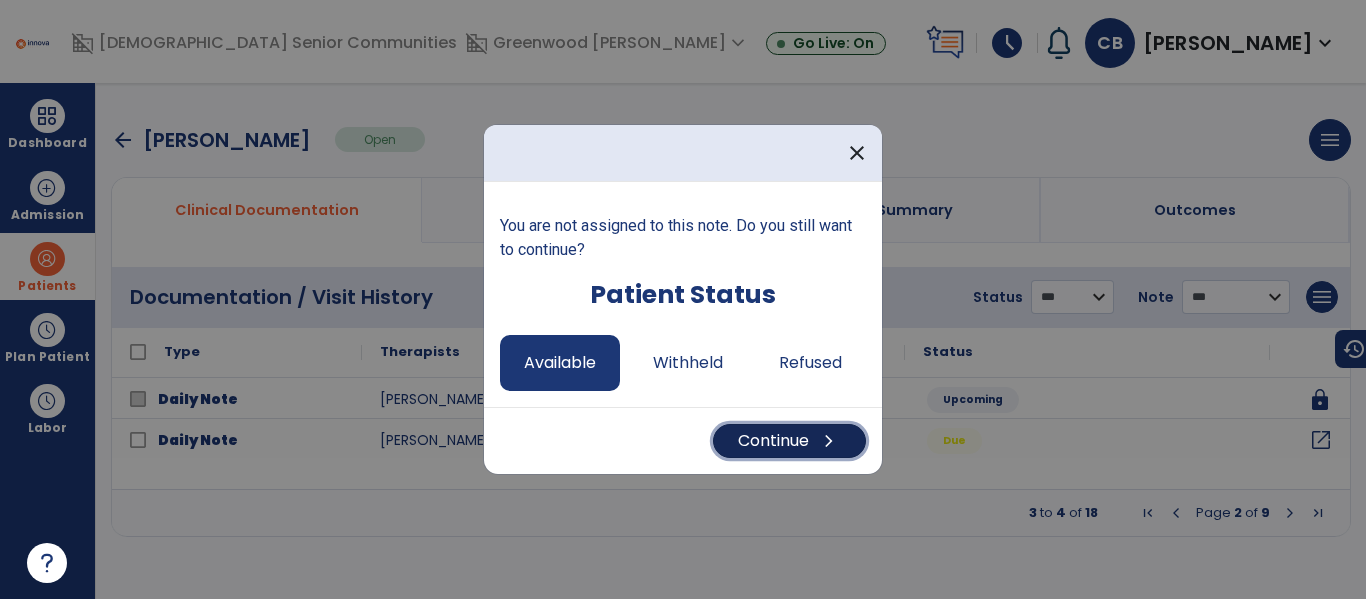 click on "Continue   chevron_right" at bounding box center (789, 441) 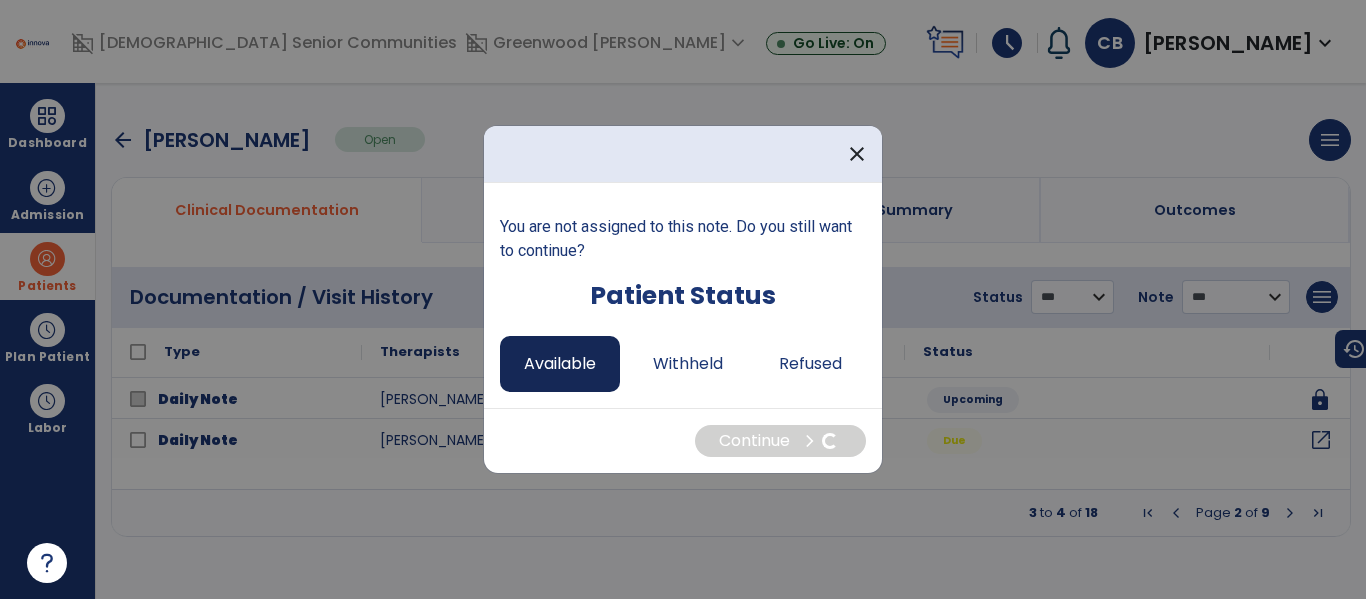 select on "*" 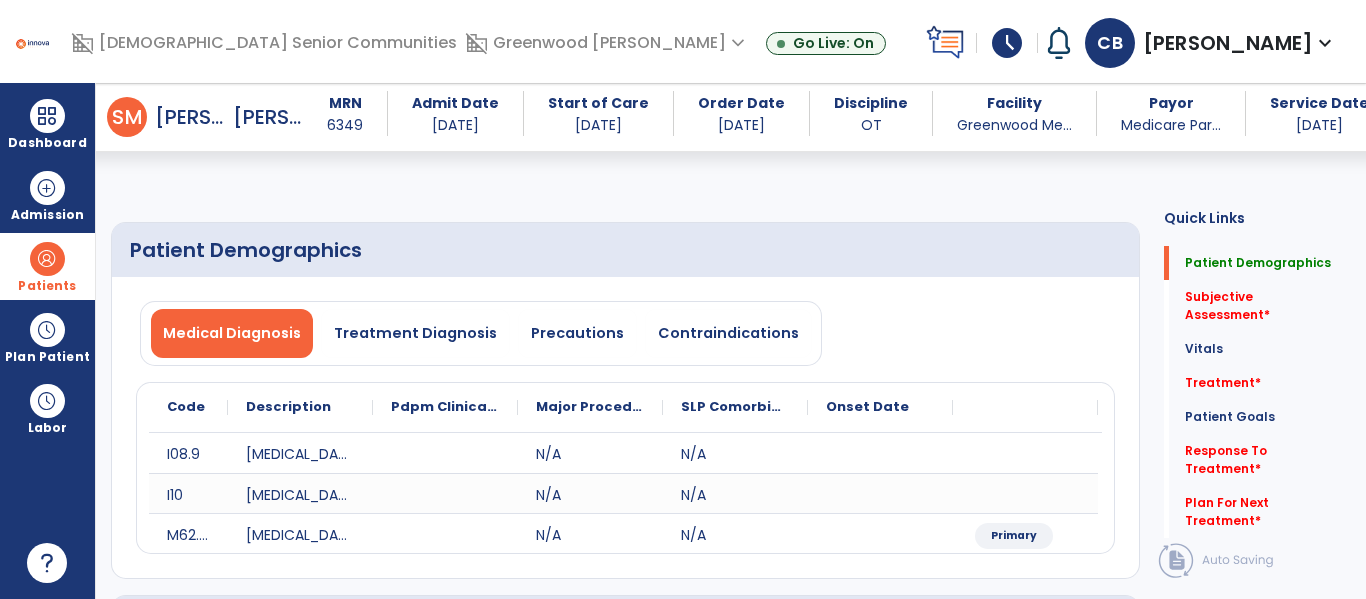 scroll, scrollTop: 352, scrollLeft: 0, axis: vertical 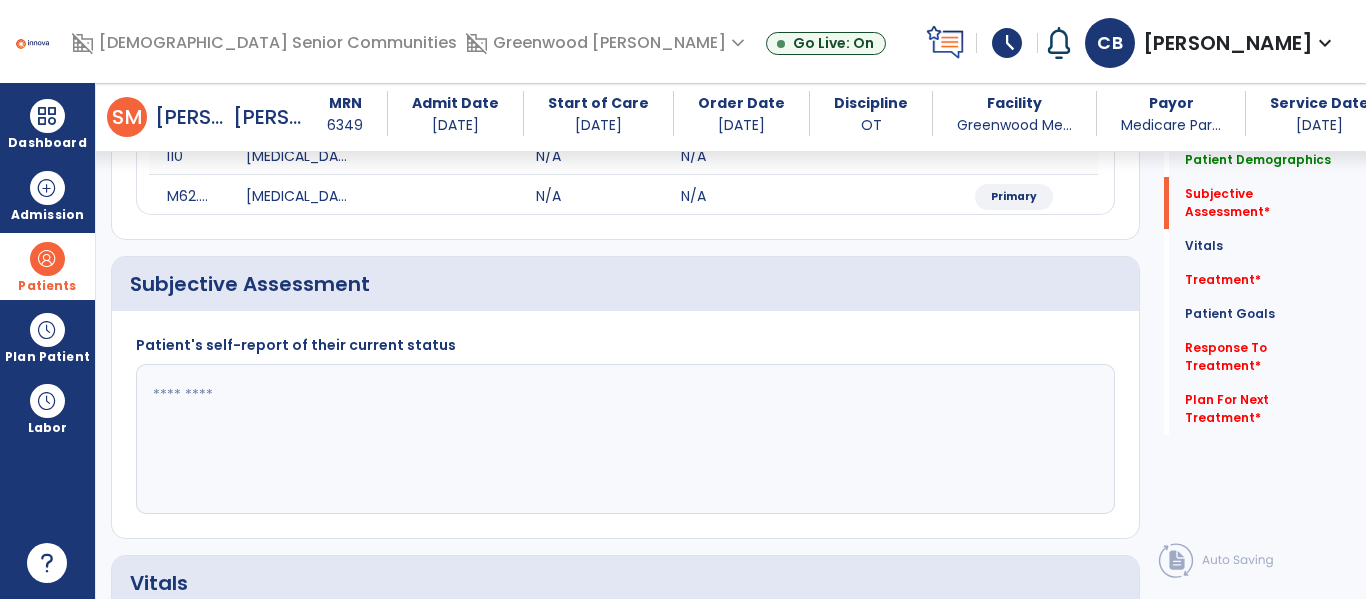click 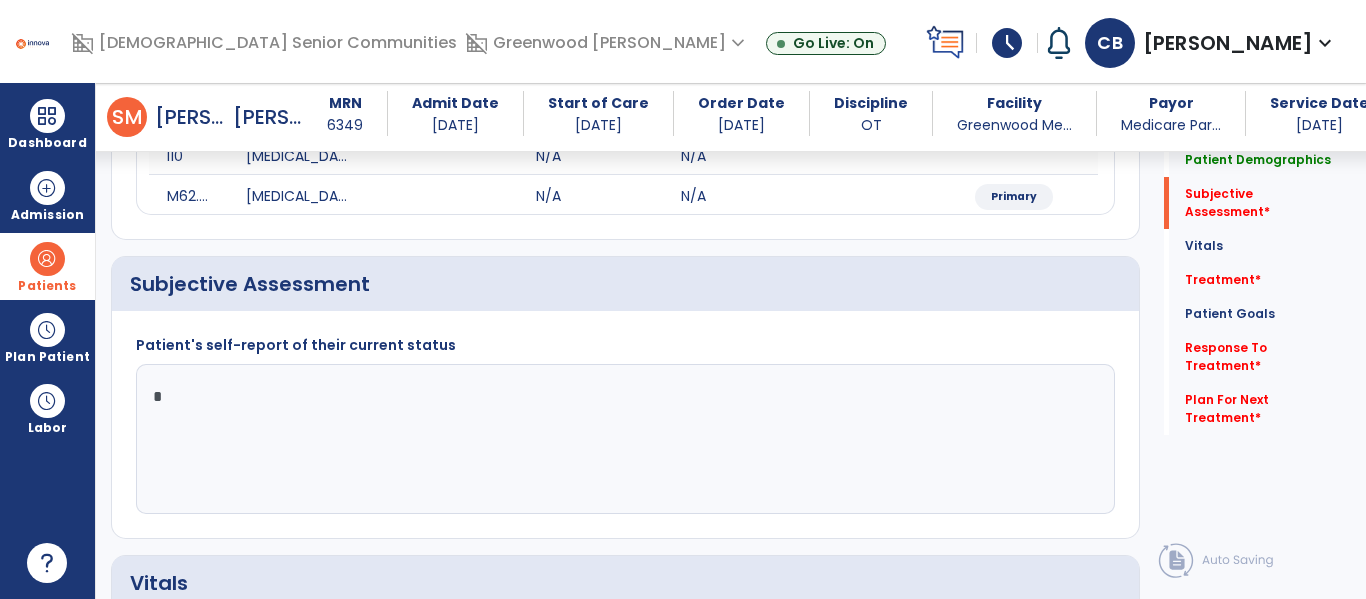 type on "*" 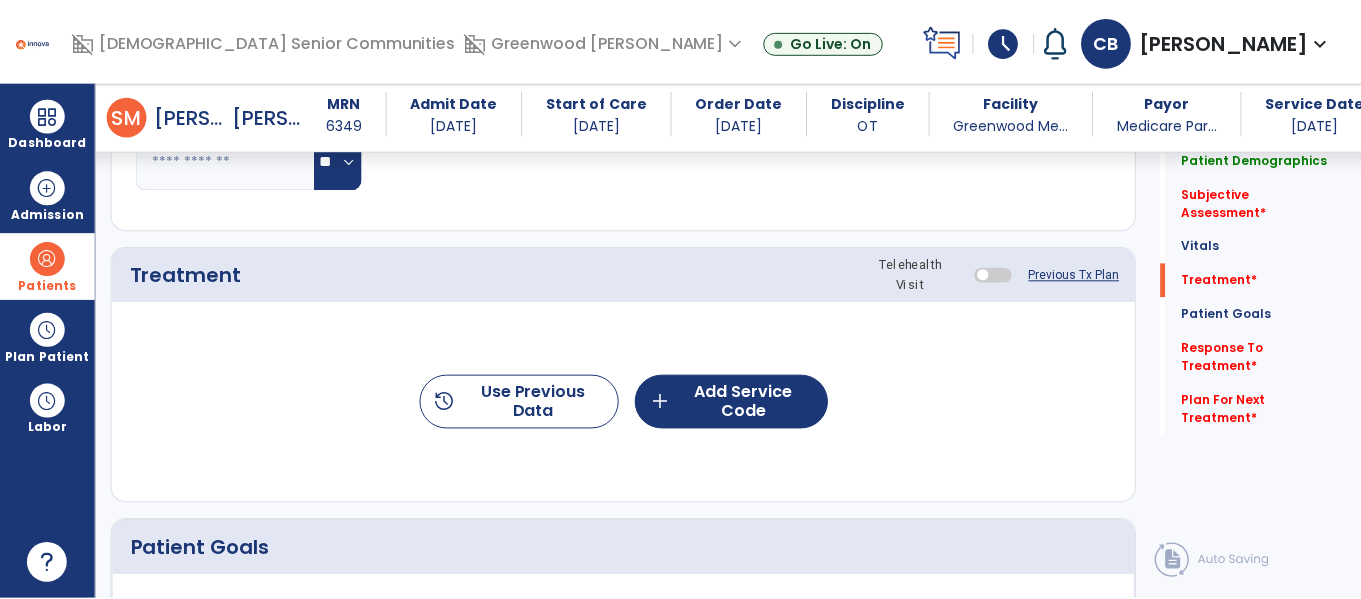 scroll, scrollTop: 1187, scrollLeft: 0, axis: vertical 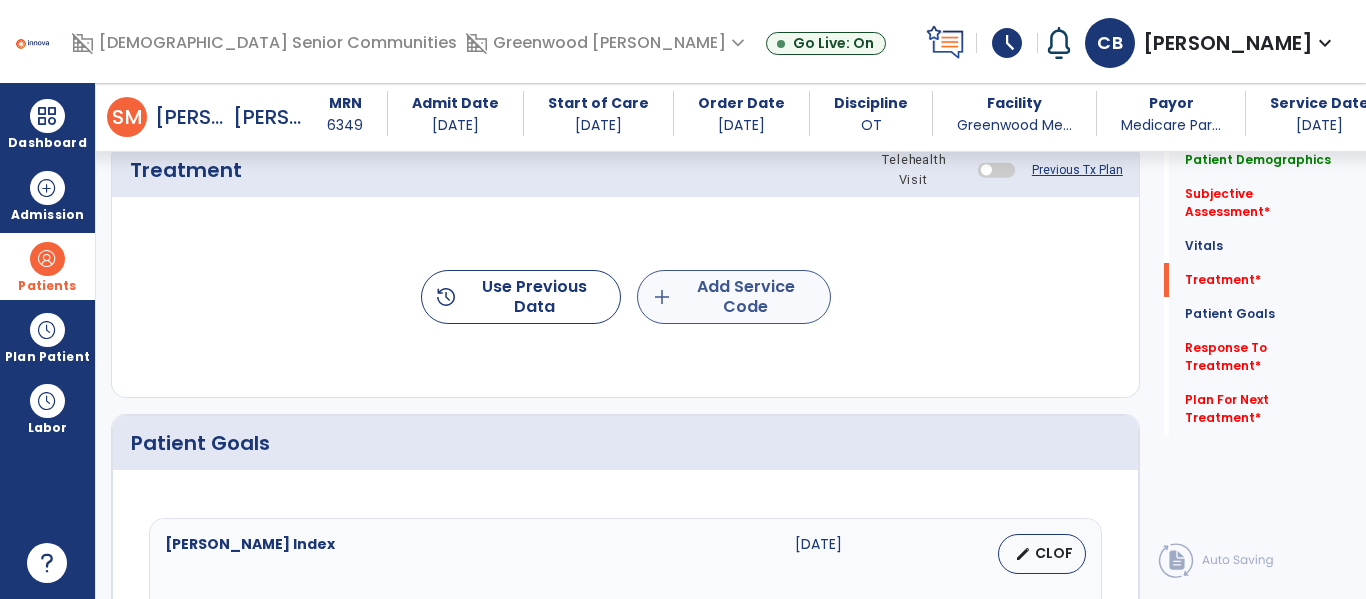 type on "**********" 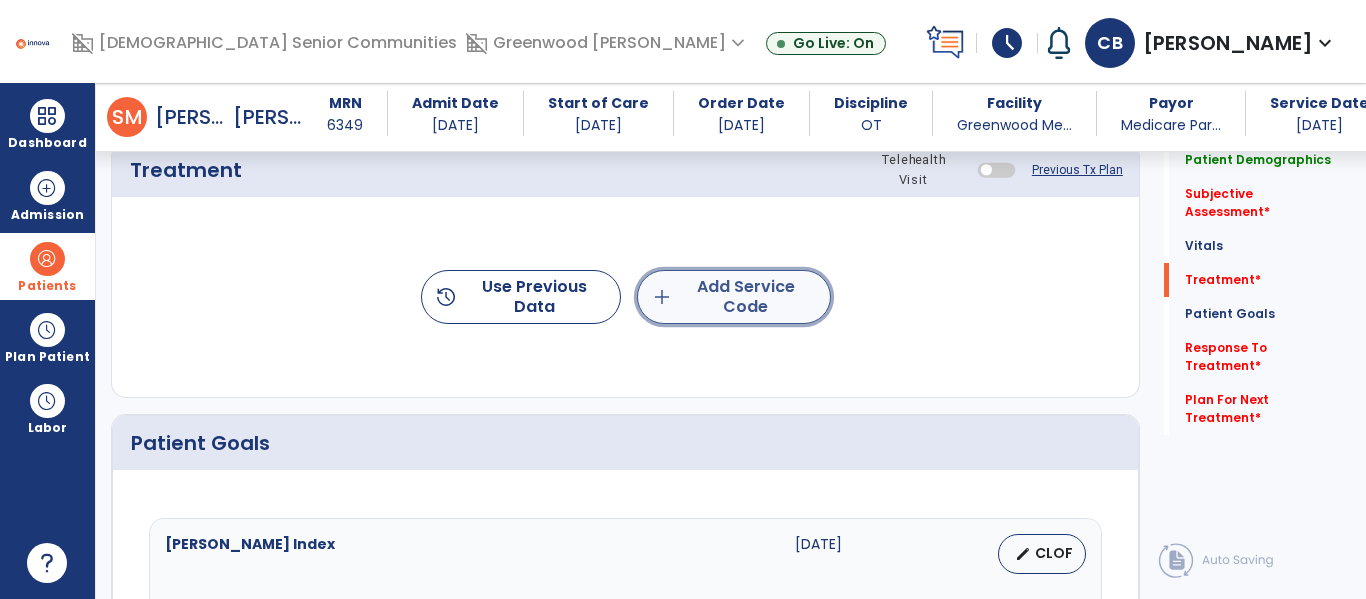 click on "add  Add Service Code" 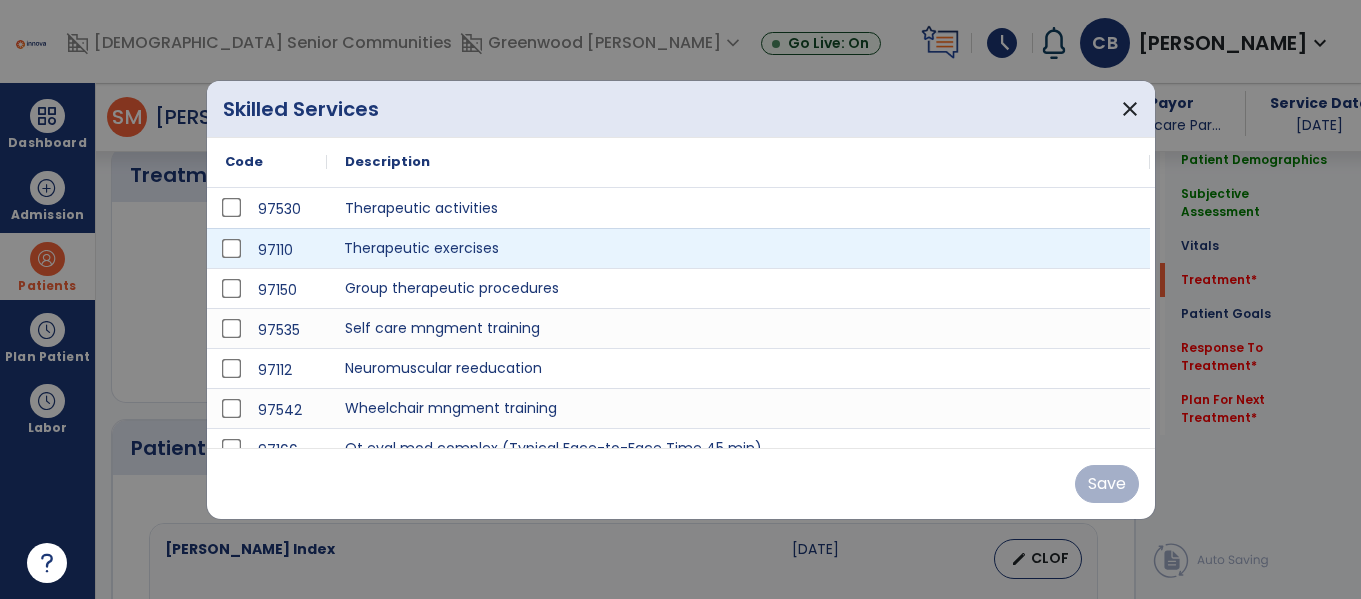 click on "Therapeutic exercises" at bounding box center [738, 248] 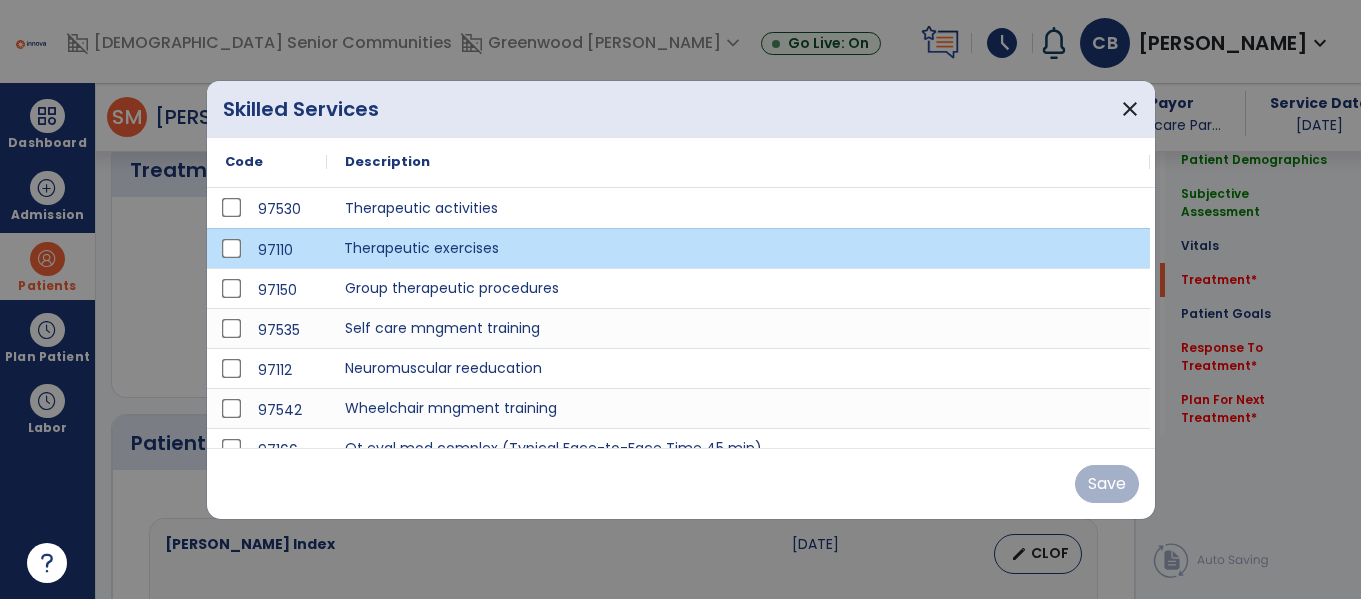 scroll, scrollTop: 1187, scrollLeft: 0, axis: vertical 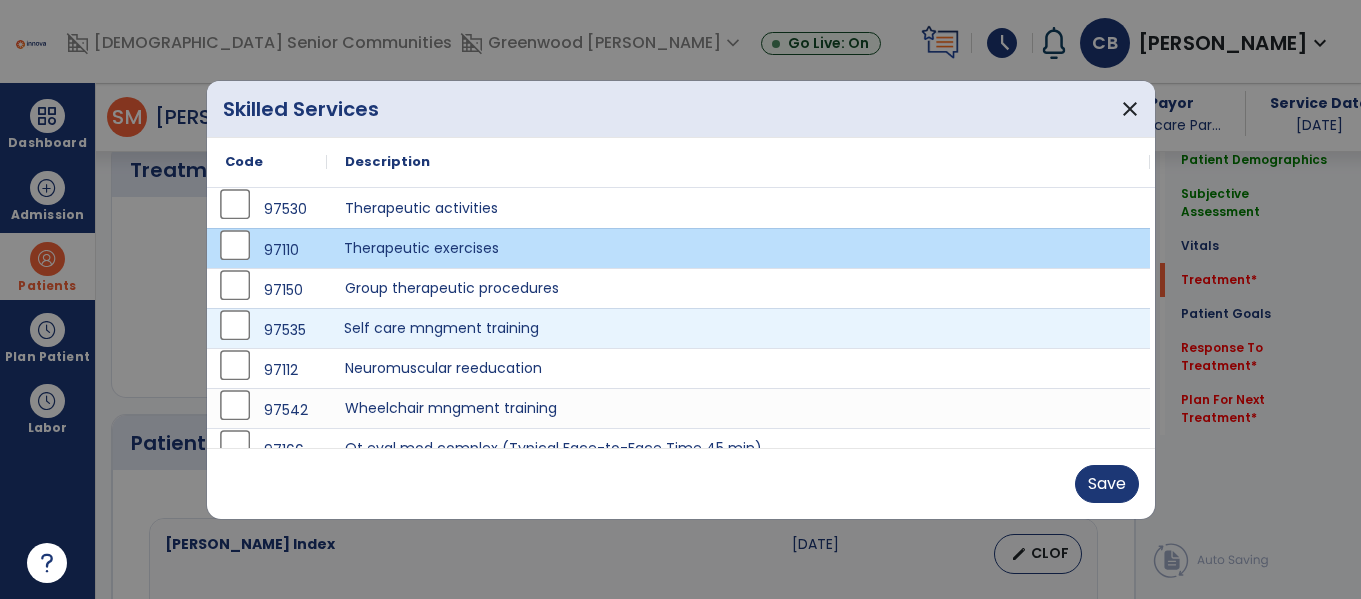 click on "Self care mngment training" at bounding box center [738, 328] 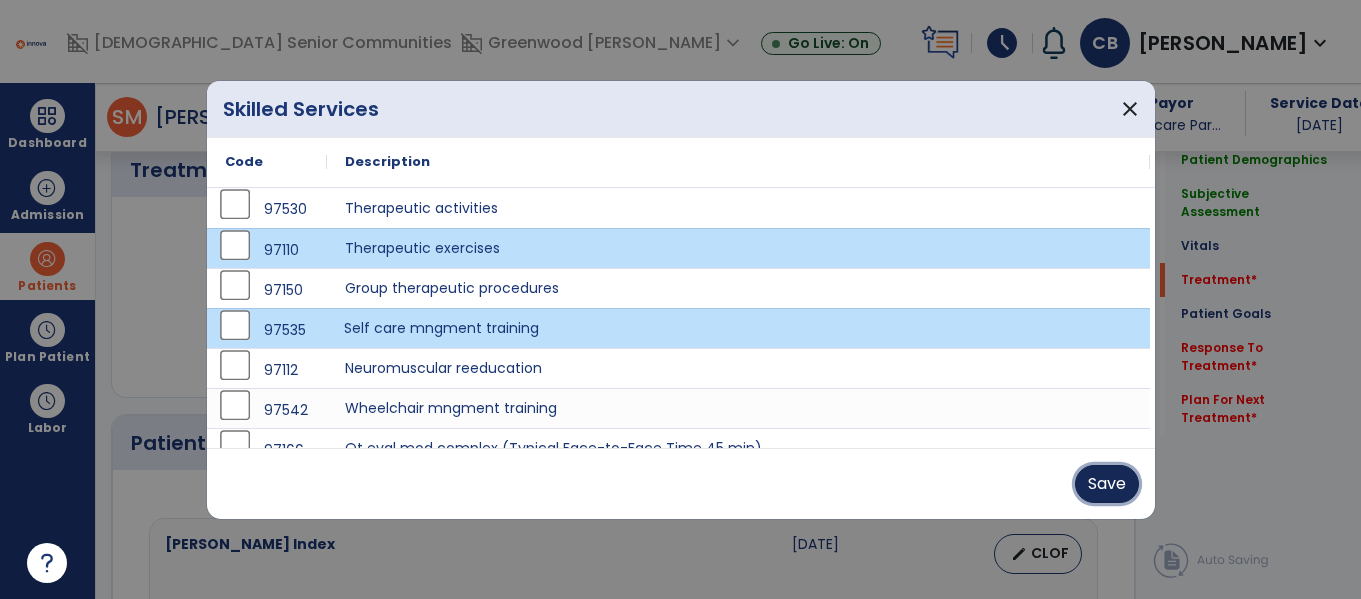 click on "Save" at bounding box center [1107, 484] 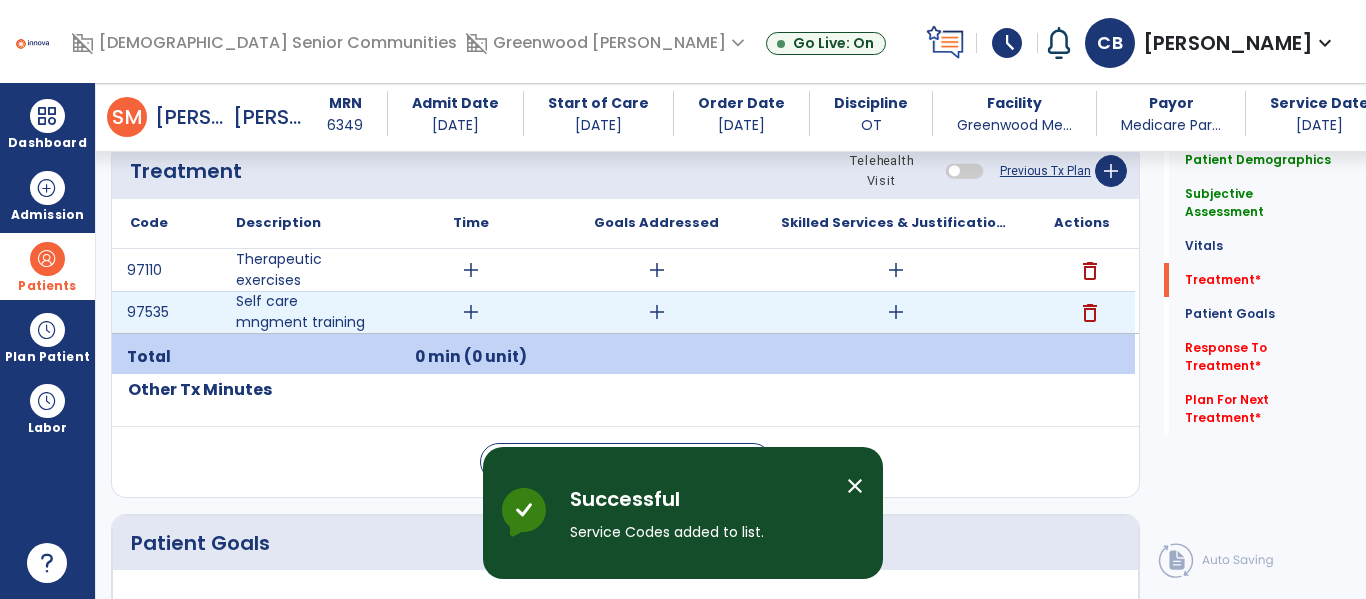click on "add" at bounding box center (471, 312) 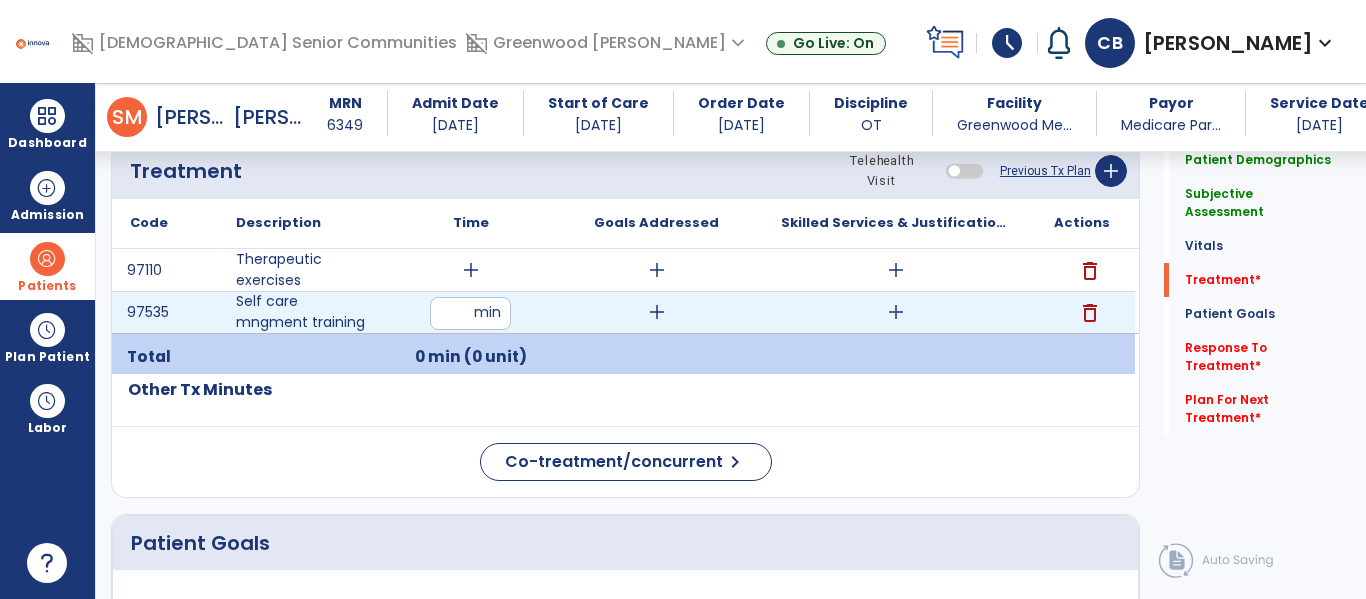 type on "**" 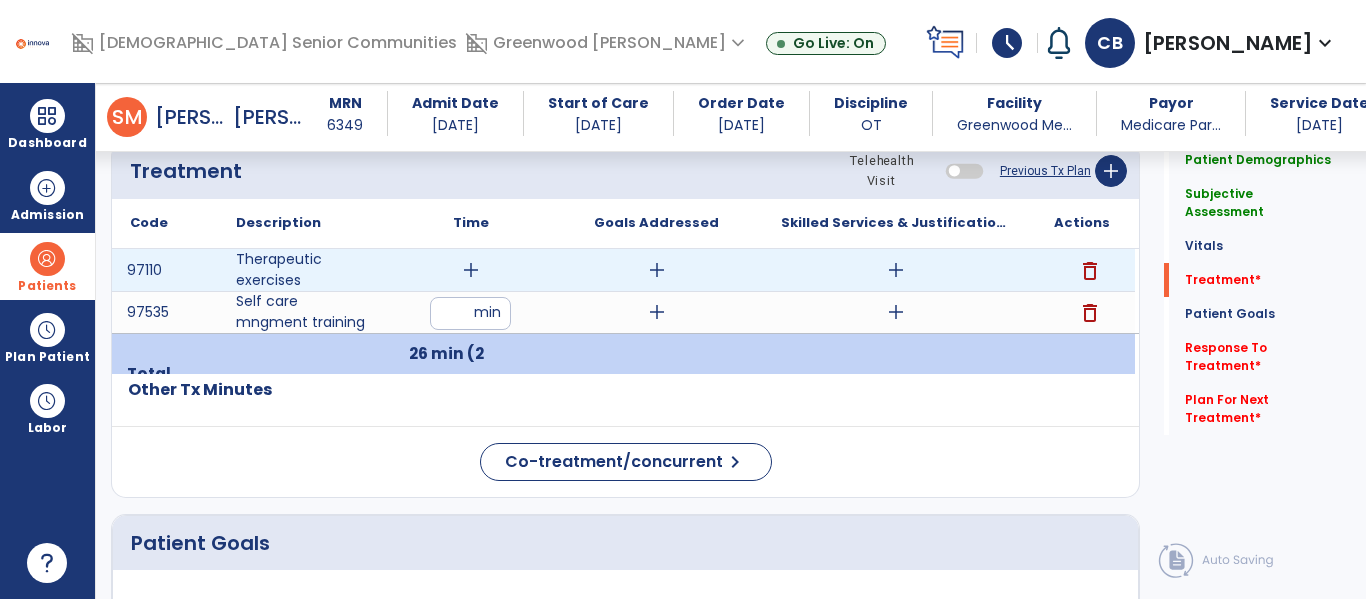 click on "add" at bounding box center (471, 270) 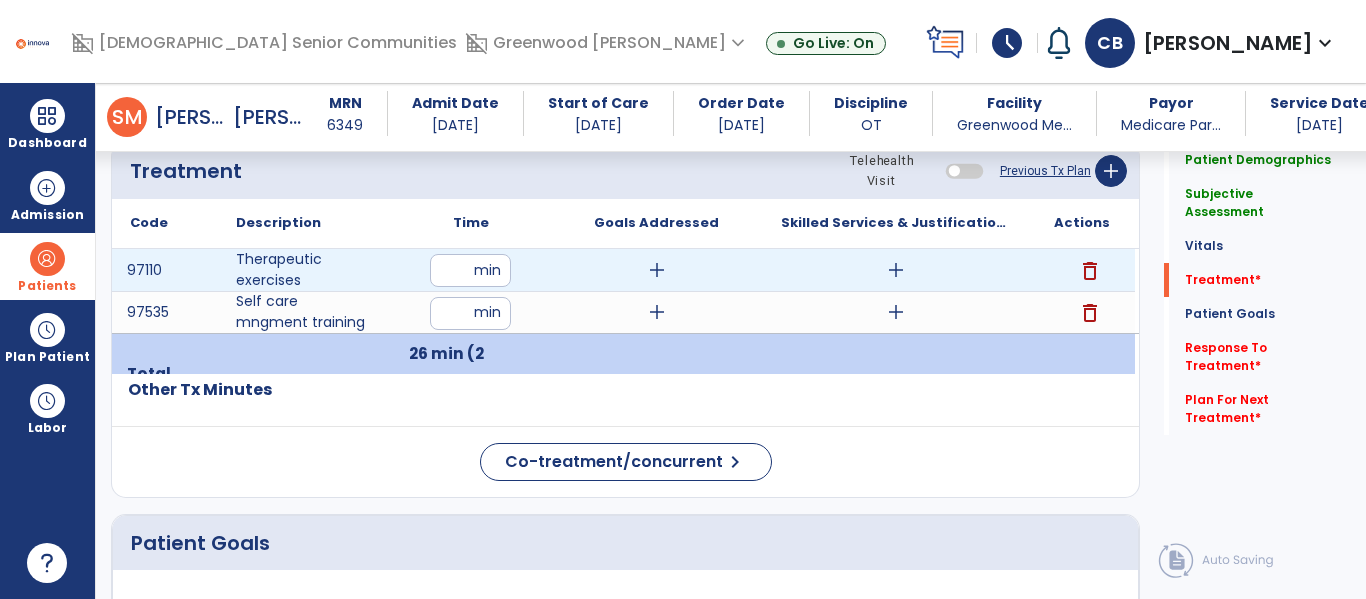 type on "**" 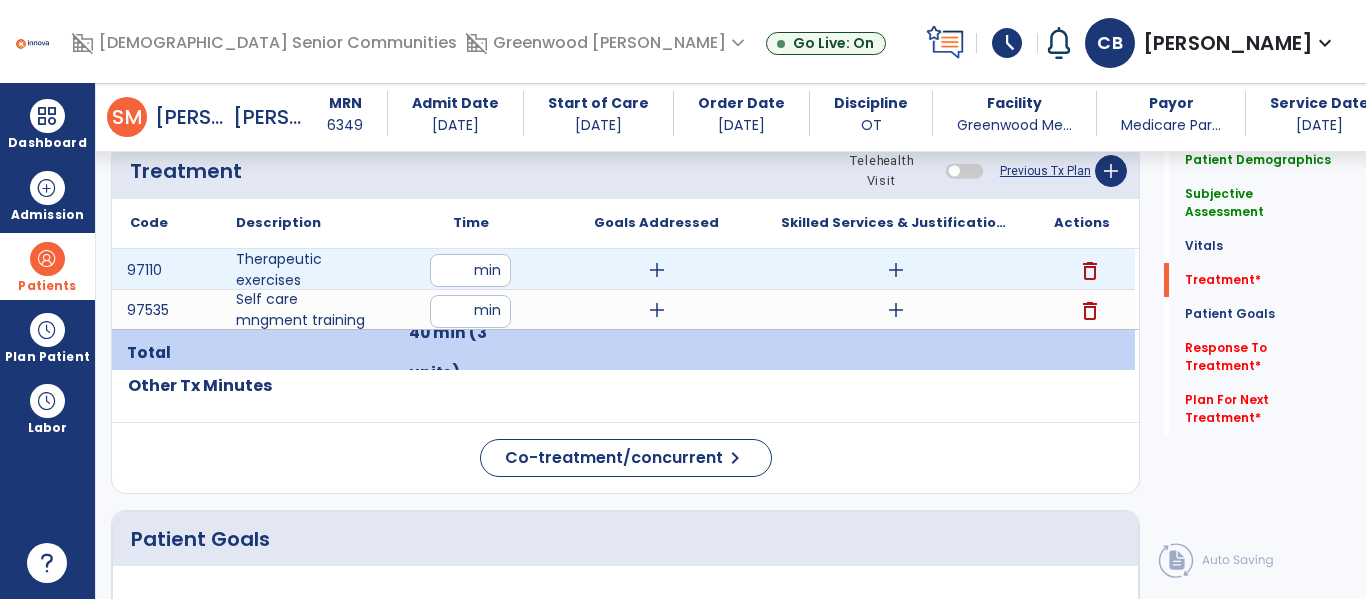 click on "**" at bounding box center [470, 270] 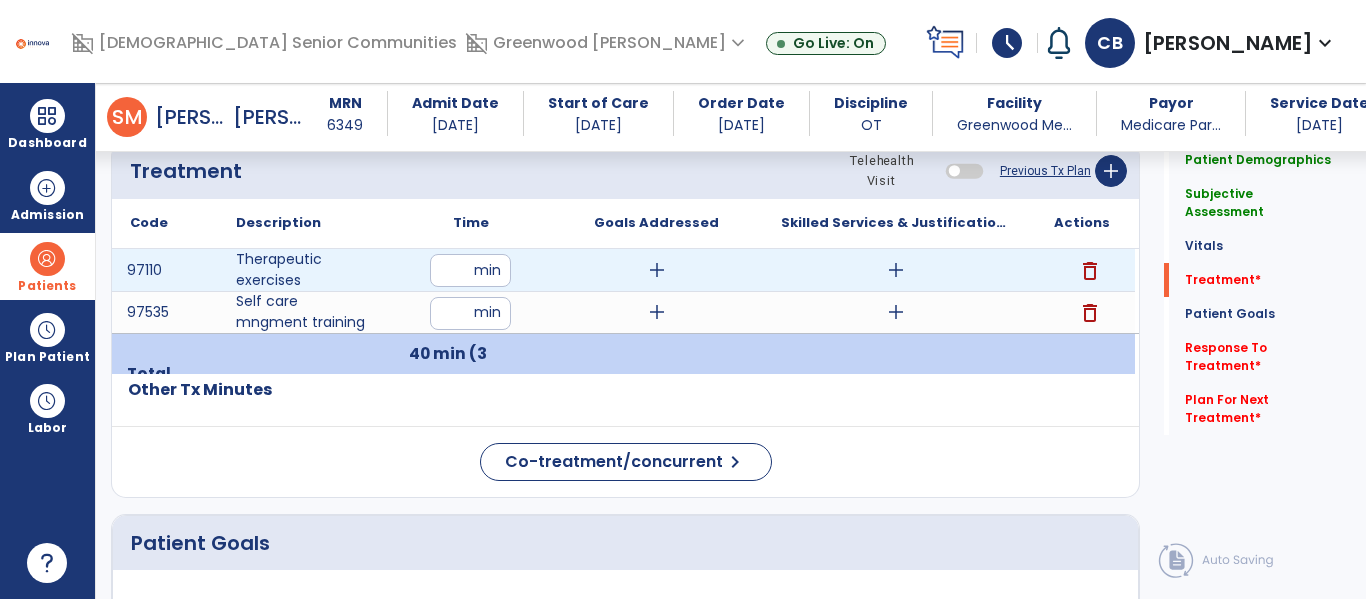 type on "**" 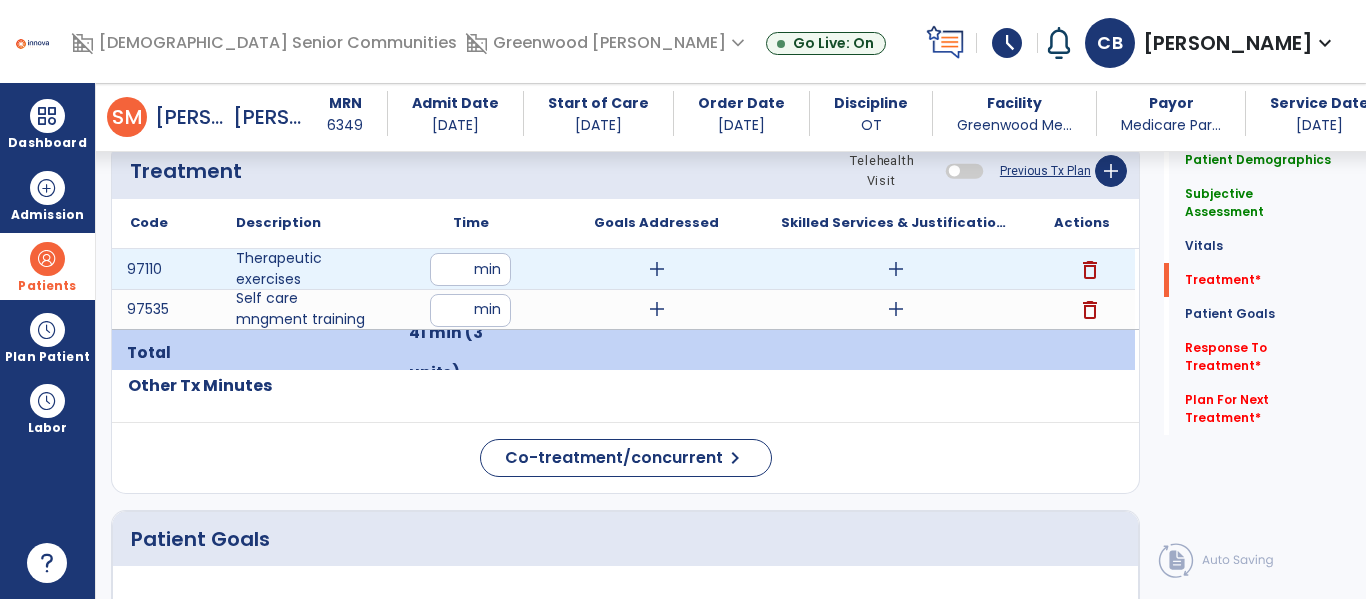 click on "add" at bounding box center [896, 269] 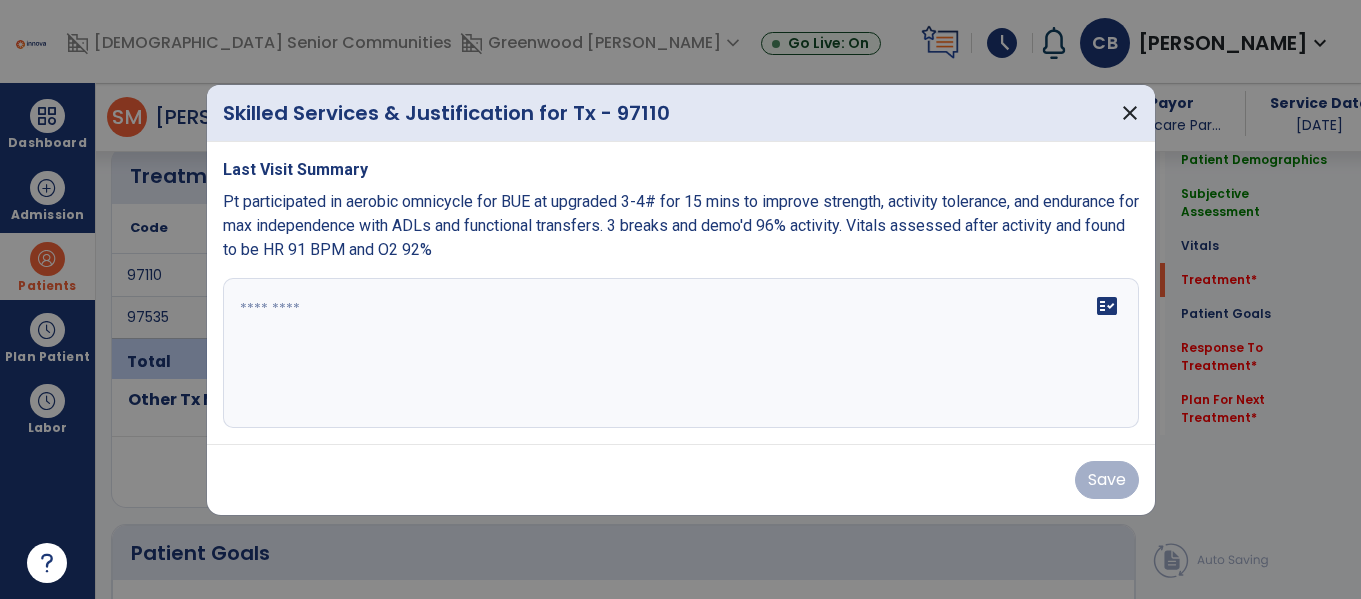 click at bounding box center (681, 353) 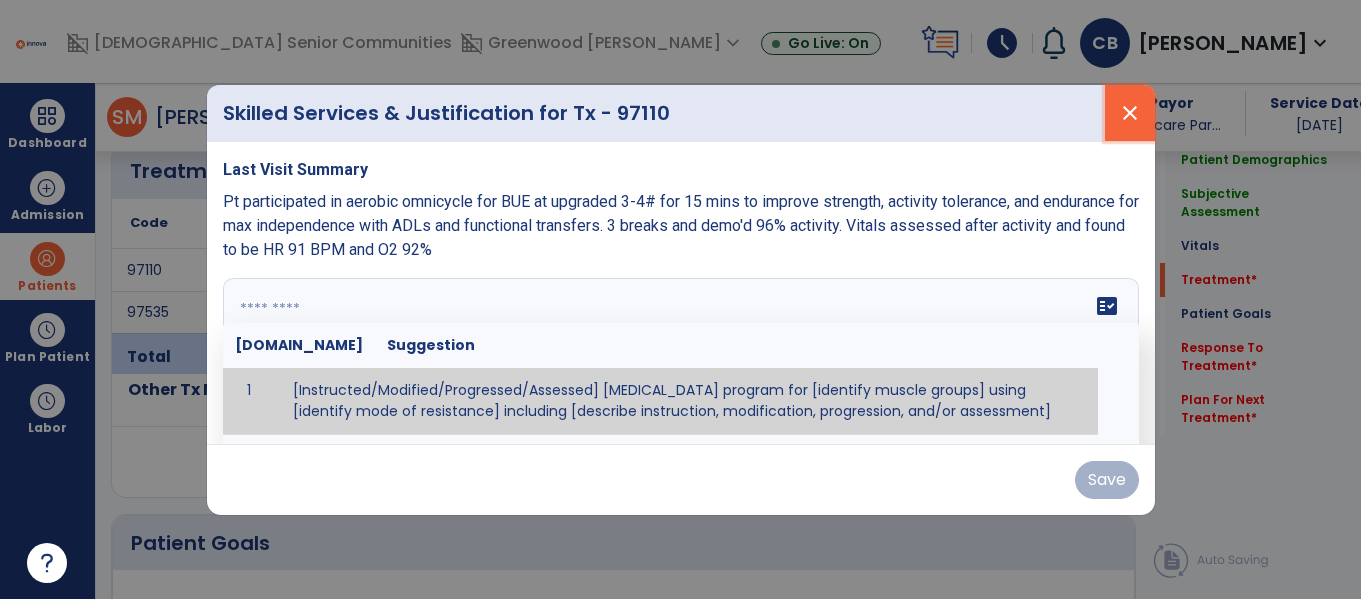 click on "close" at bounding box center [1130, 113] 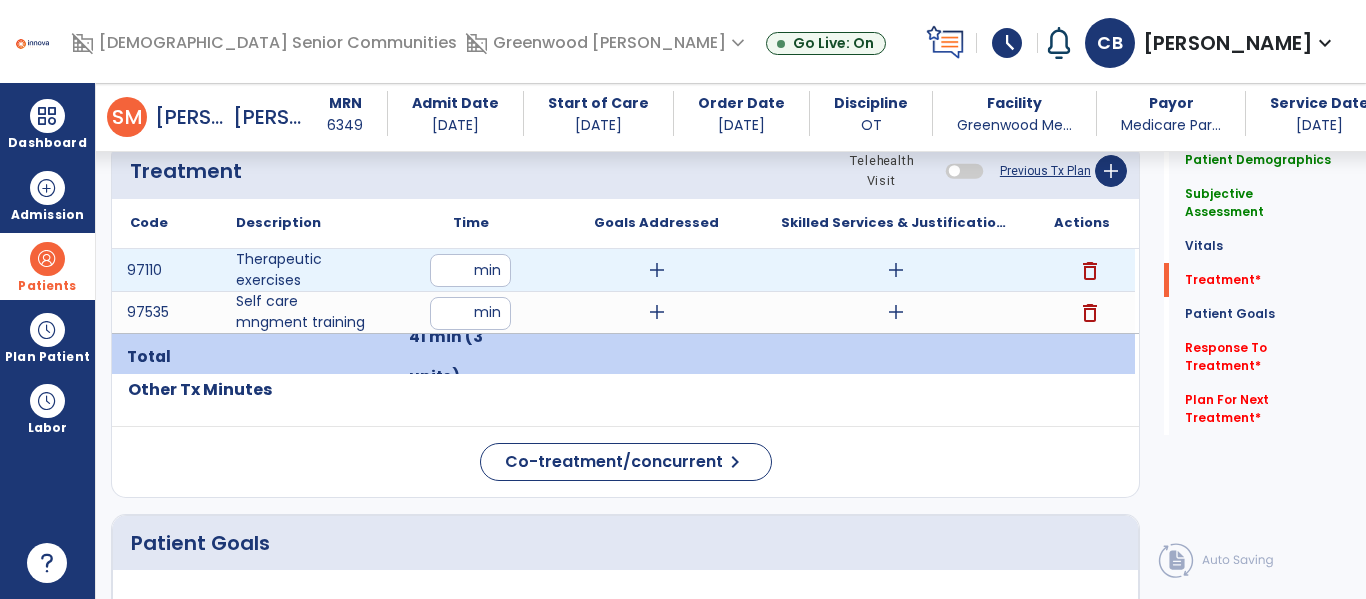 click on "delete" at bounding box center [1090, 271] 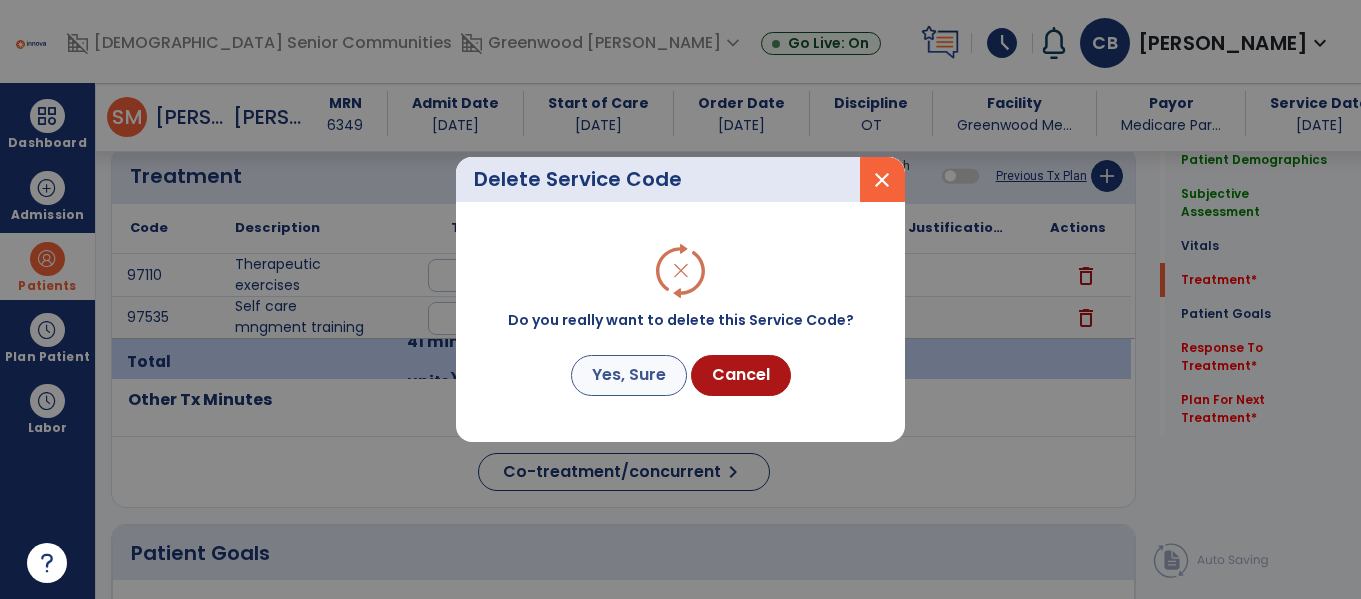 scroll, scrollTop: 1187, scrollLeft: 0, axis: vertical 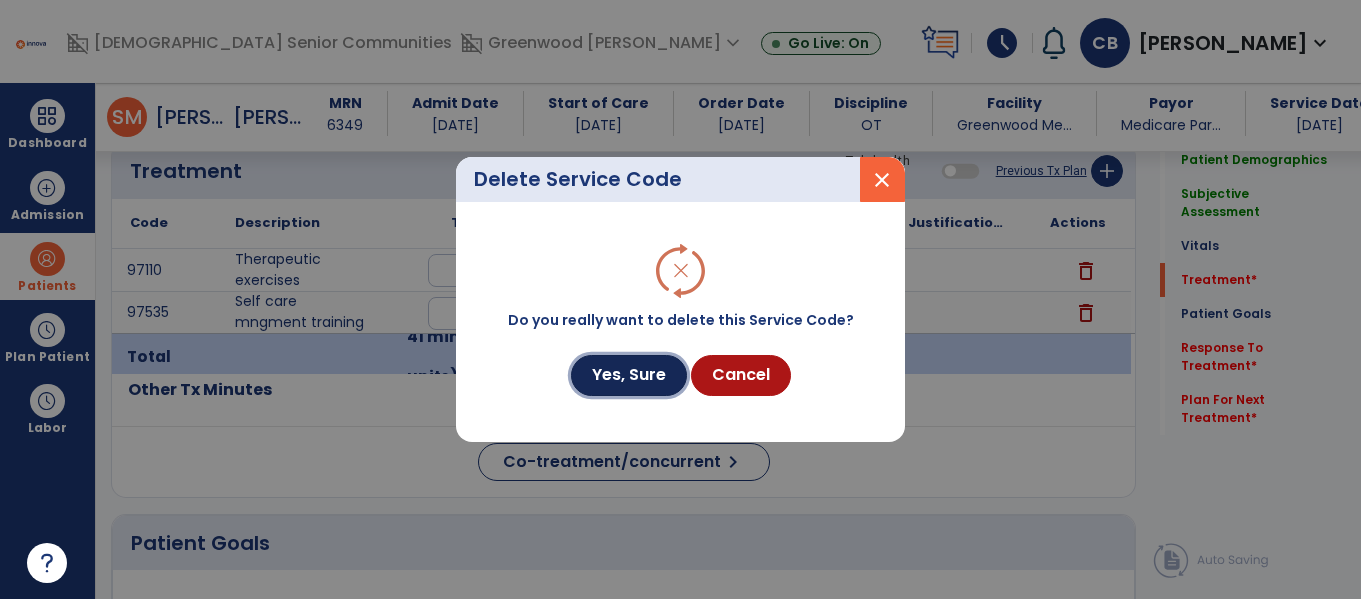 drag, startPoint x: 623, startPoint y: 353, endPoint x: 1114, endPoint y: 263, distance: 499.18033 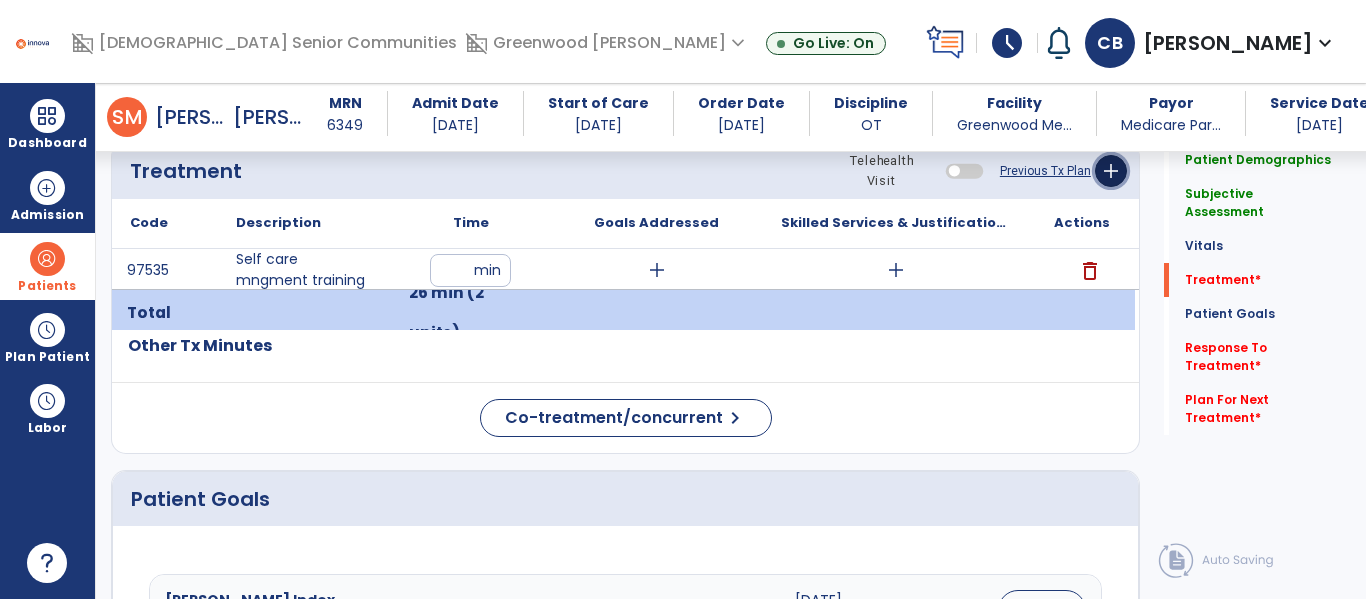 click on "add" 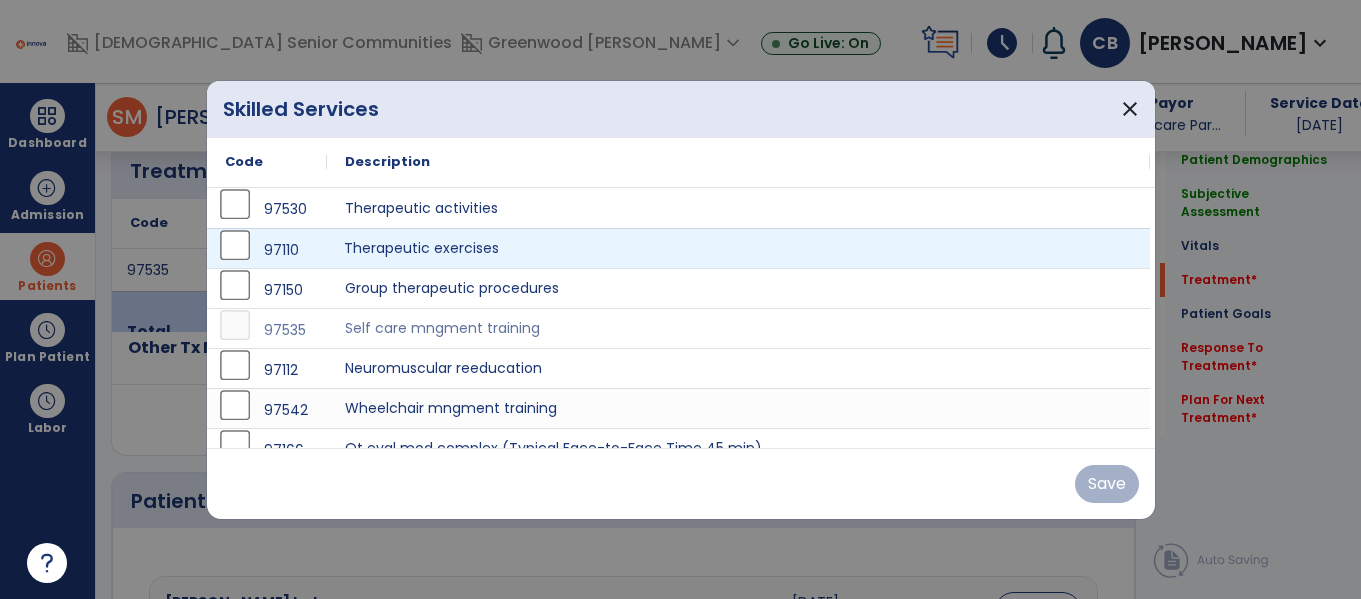 click on "Therapeutic exercises" at bounding box center [738, 248] 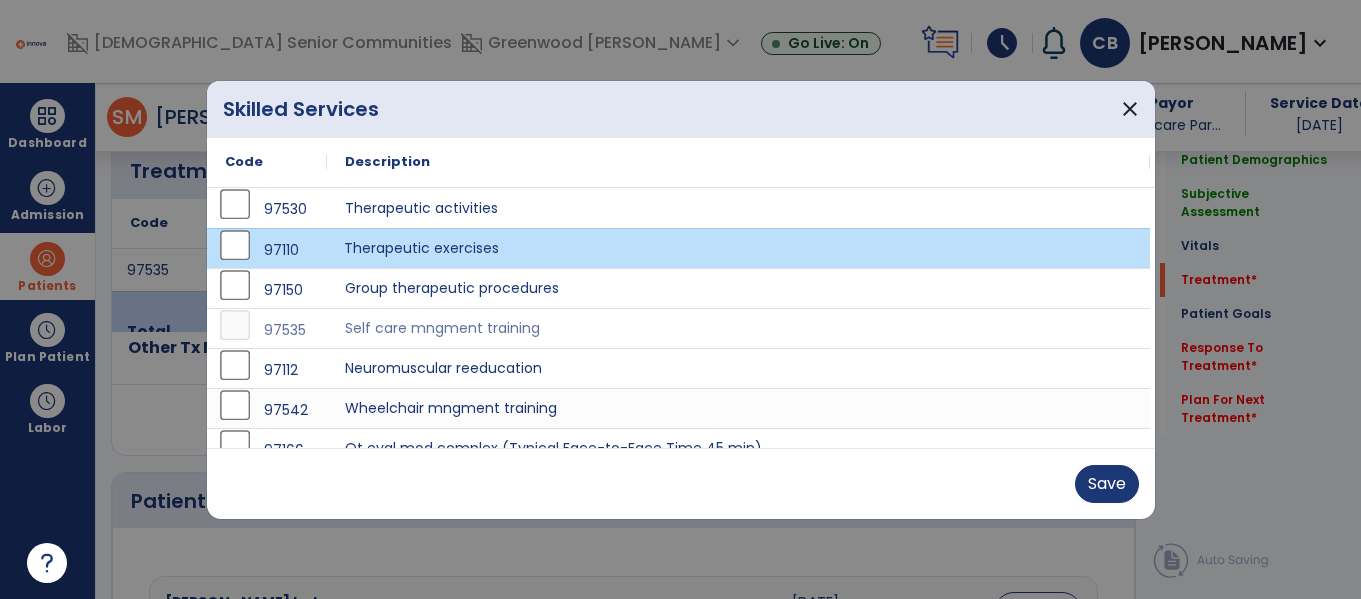 click on "Therapeutic exercises" at bounding box center [738, 248] 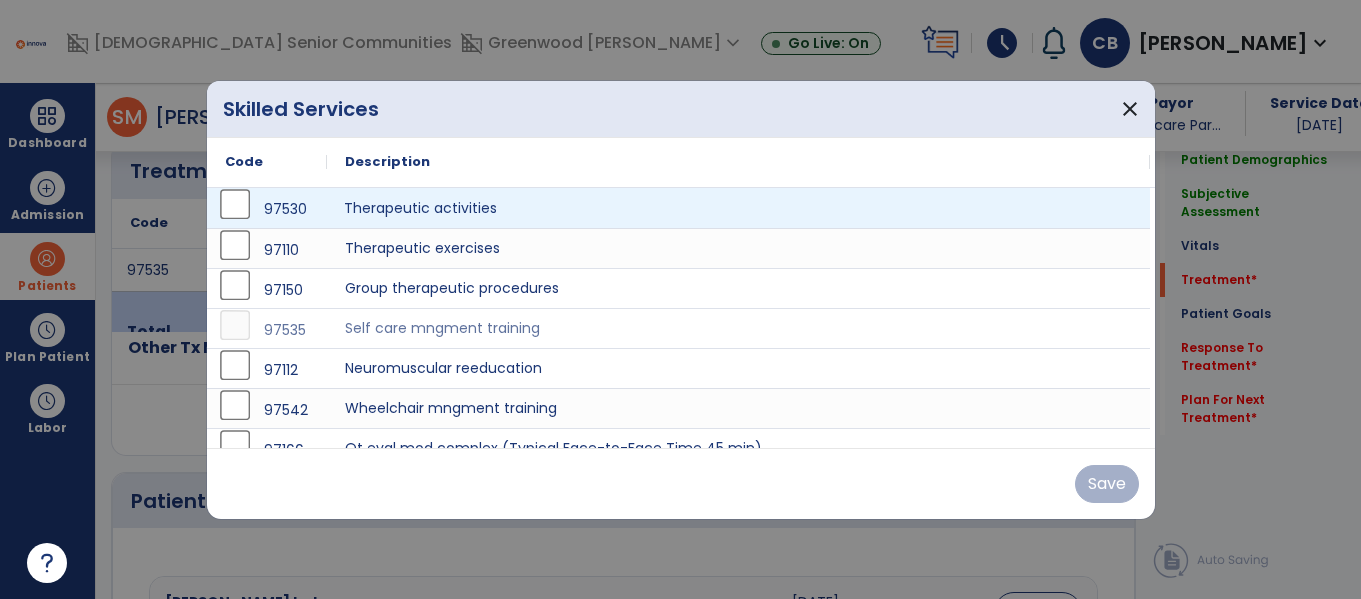 click on "Therapeutic activities" at bounding box center [738, 208] 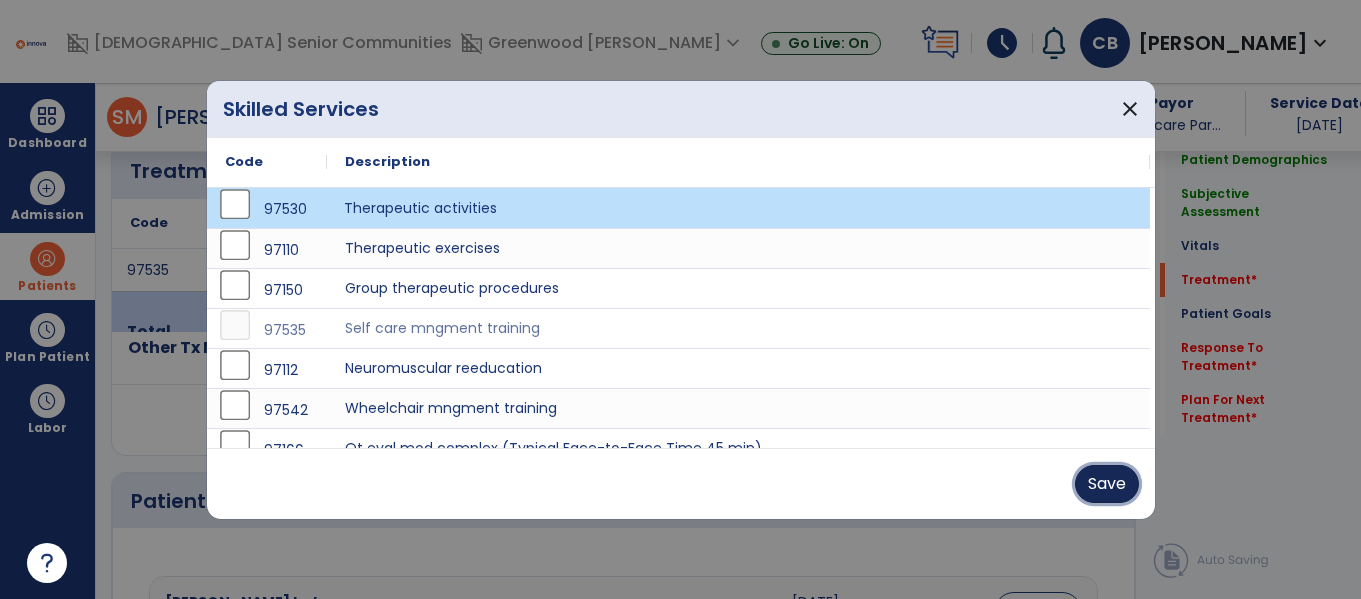 click on "Save" at bounding box center (1107, 484) 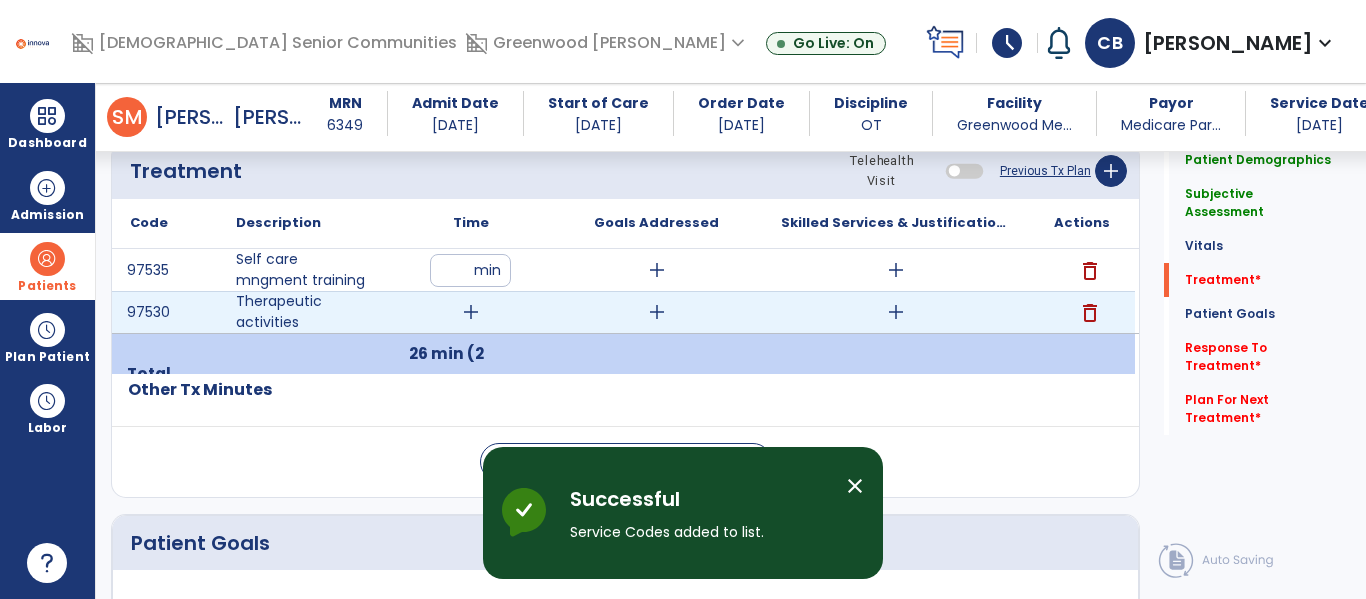 click on "add" at bounding box center [471, 312] 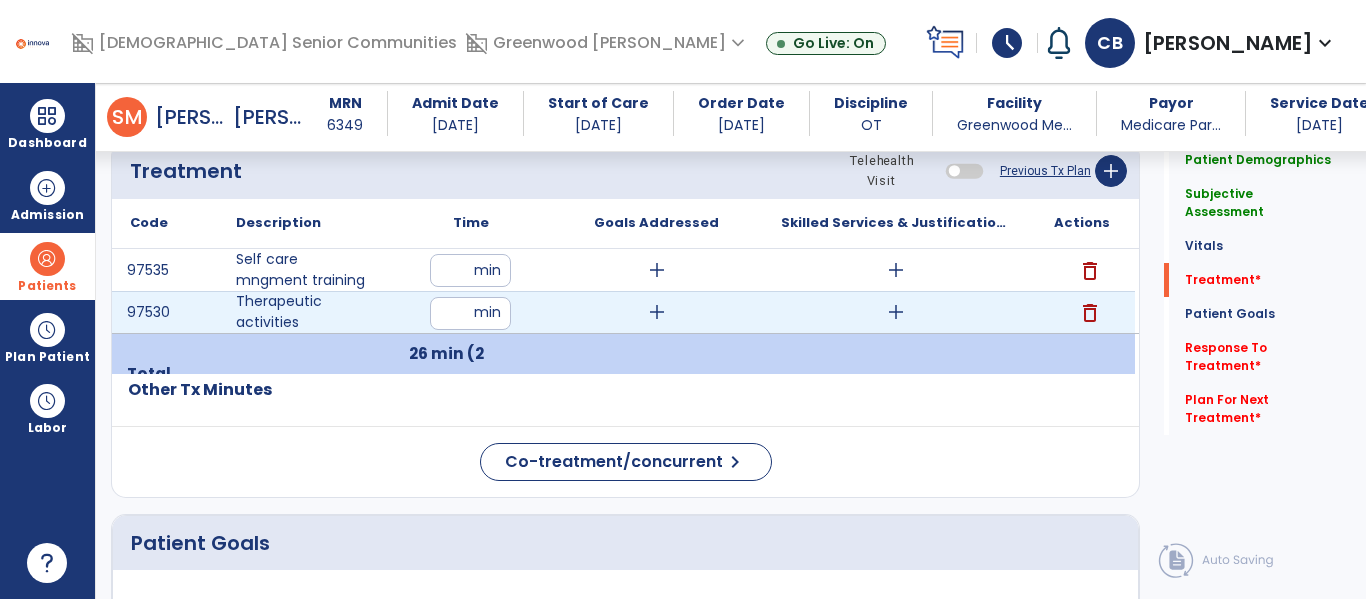 type on "**" 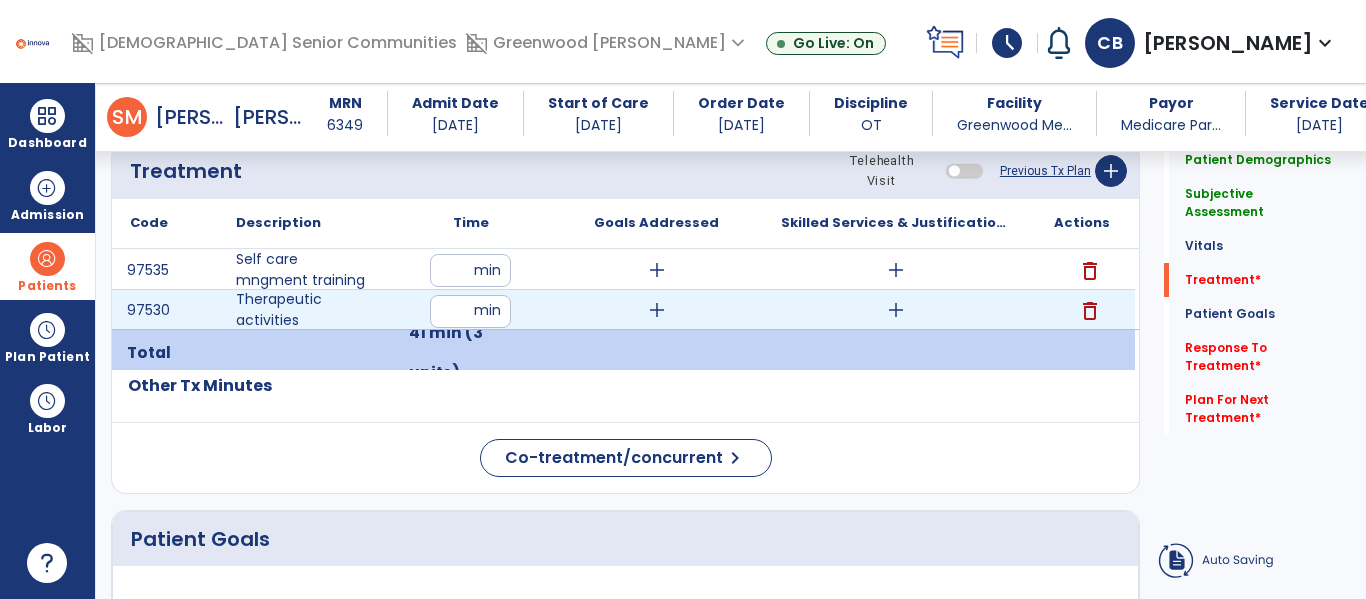 click on "add" at bounding box center [896, 310] 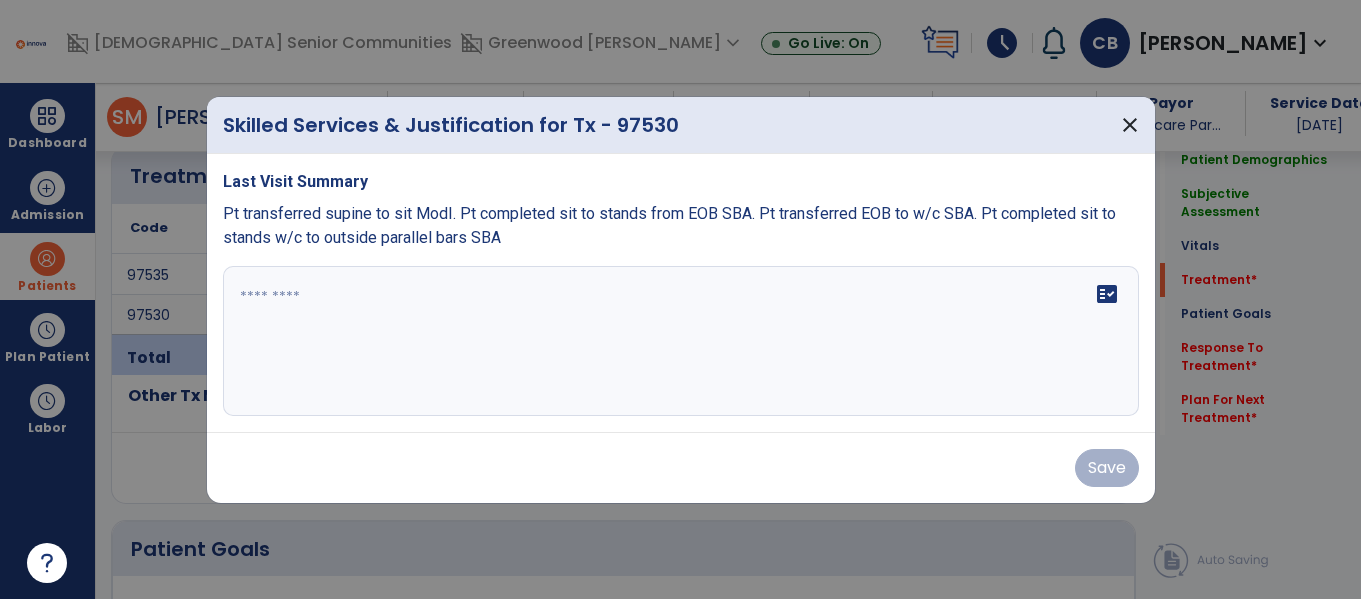 click on "fact_check" at bounding box center (681, 341) 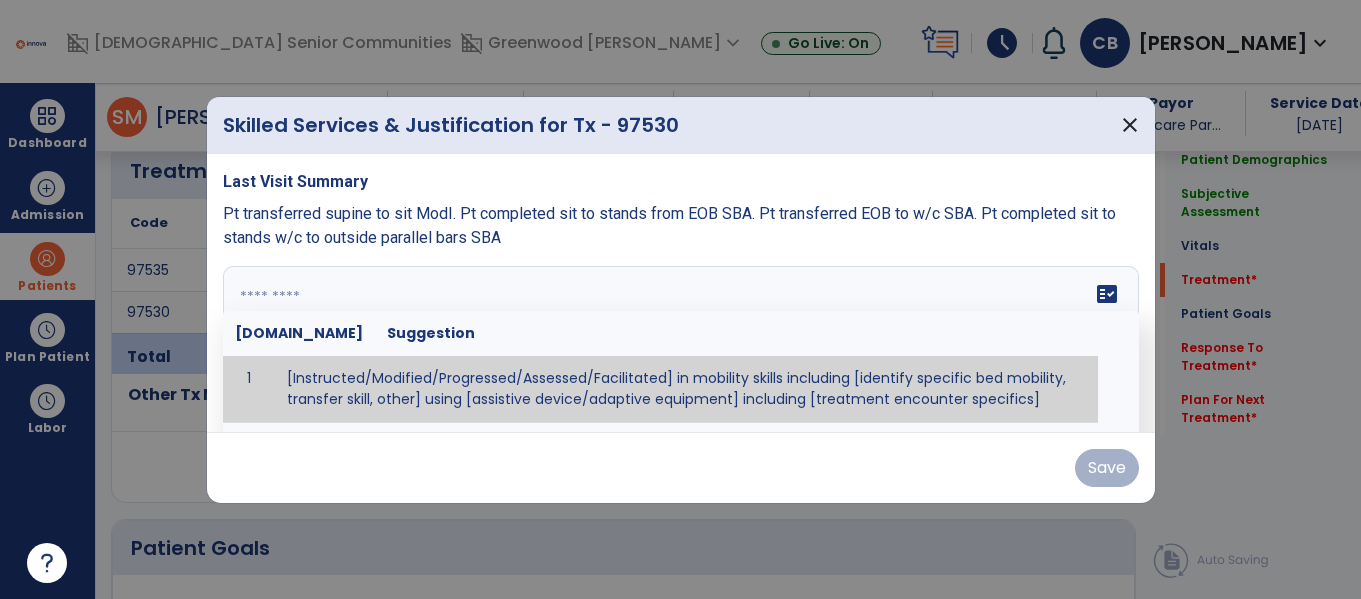 scroll, scrollTop: 1187, scrollLeft: 0, axis: vertical 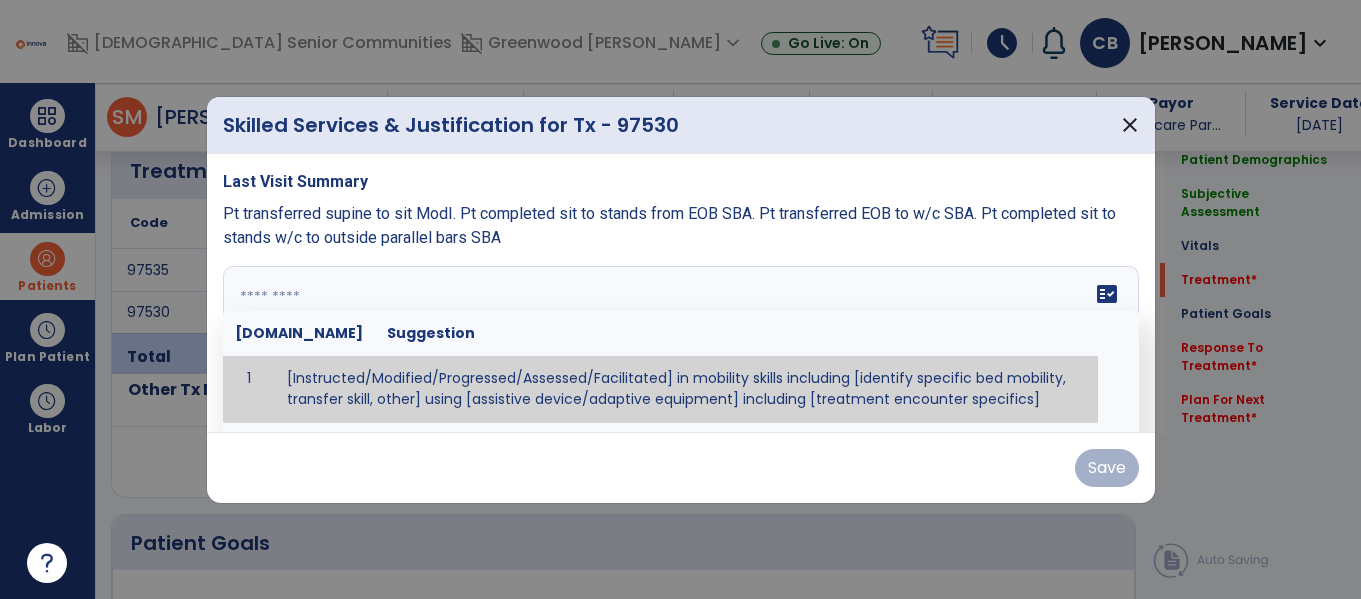 paste on "**********" 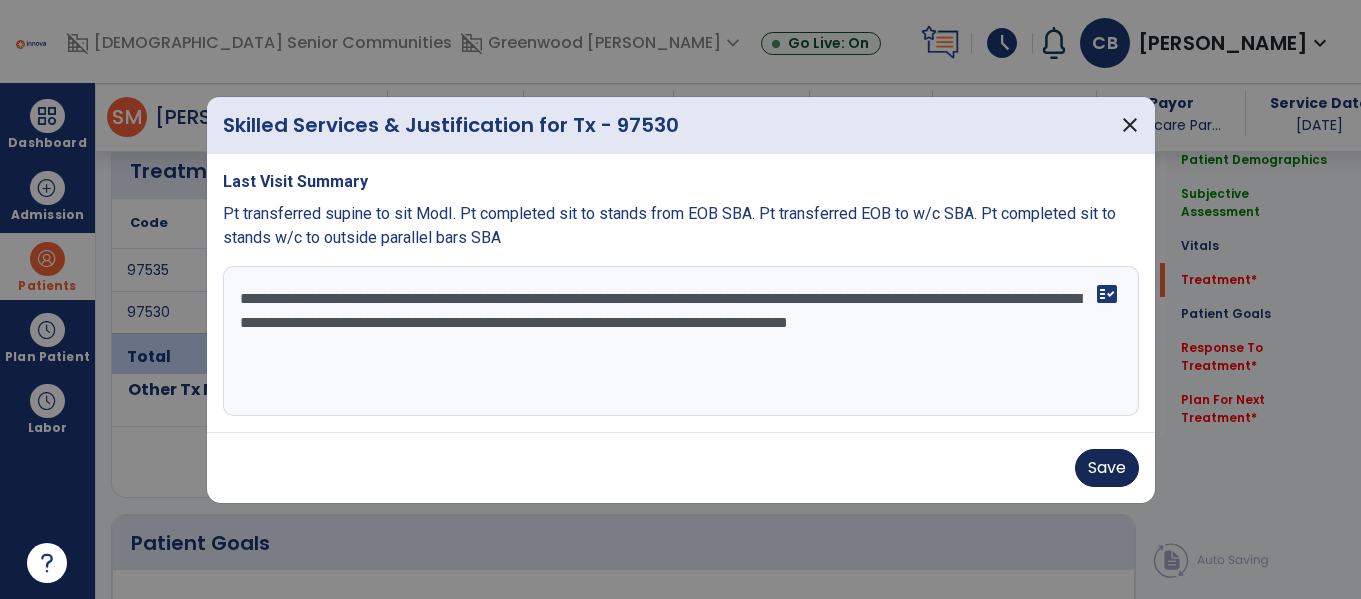 type on "**********" 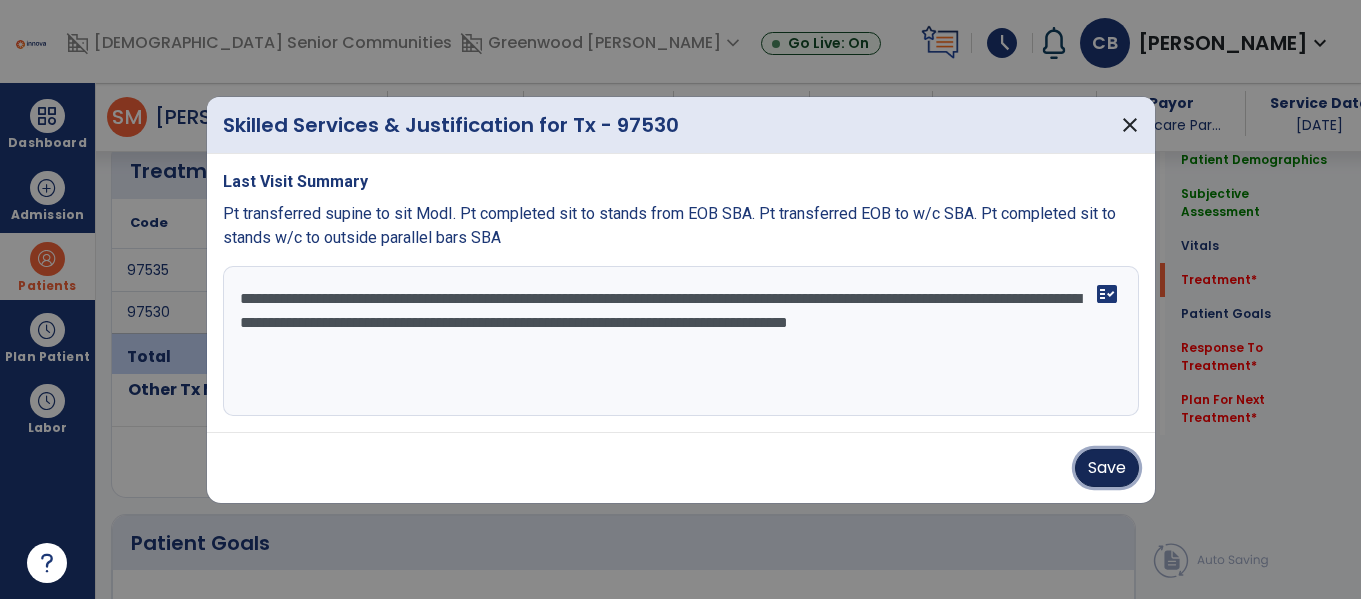 click on "Save" at bounding box center (1107, 468) 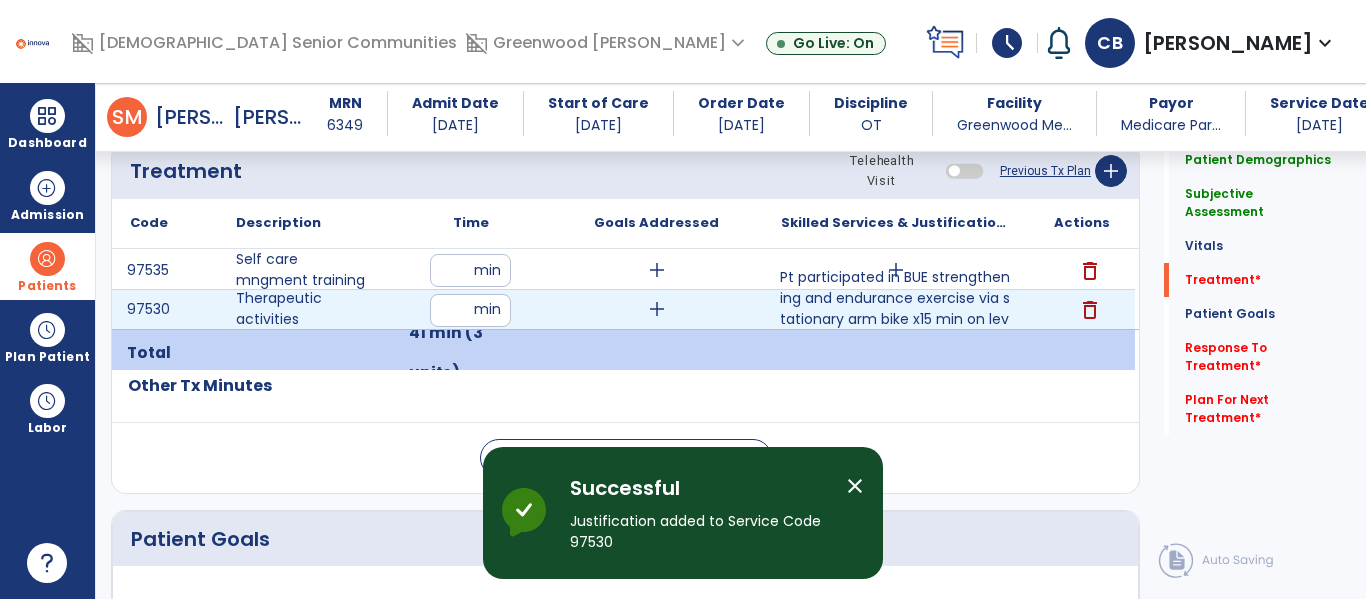 click on "add" at bounding box center [896, 270] 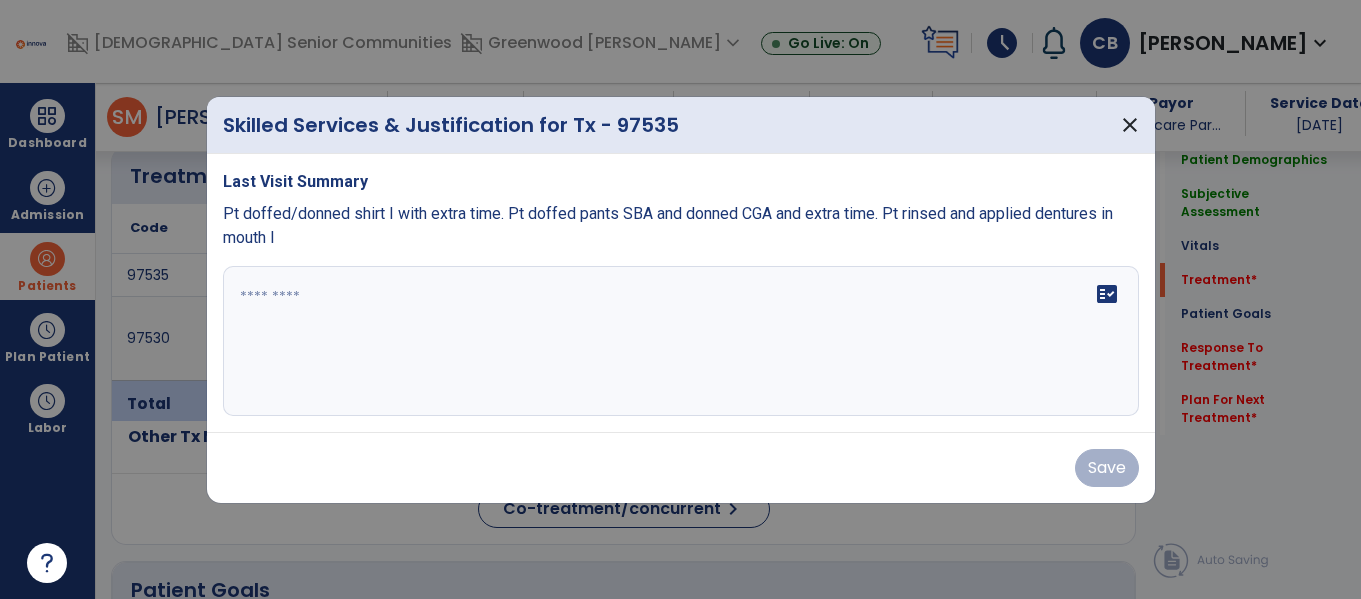 click at bounding box center [681, 341] 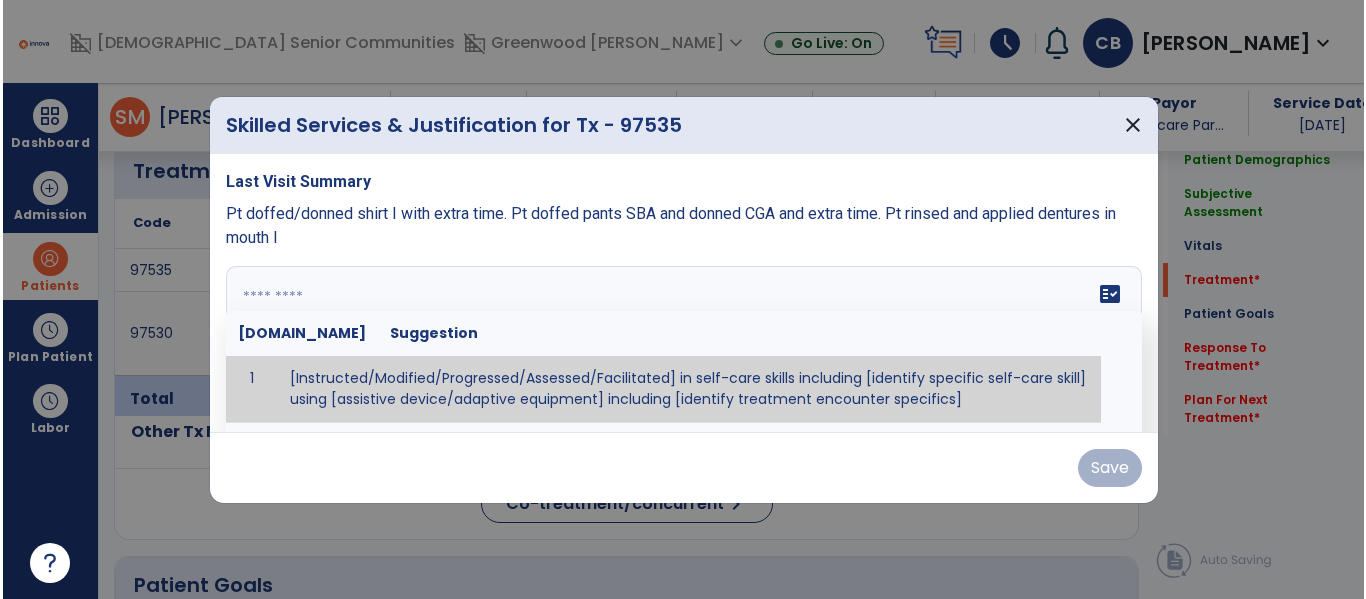 scroll, scrollTop: 1187, scrollLeft: 0, axis: vertical 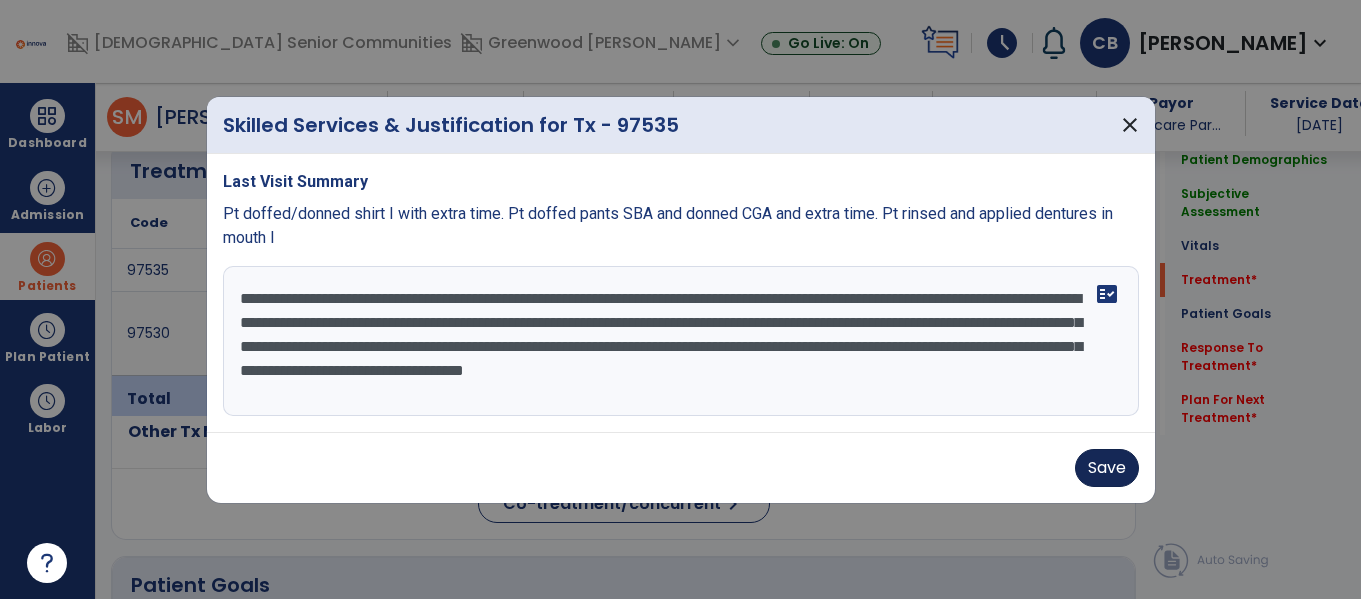 type on "**********" 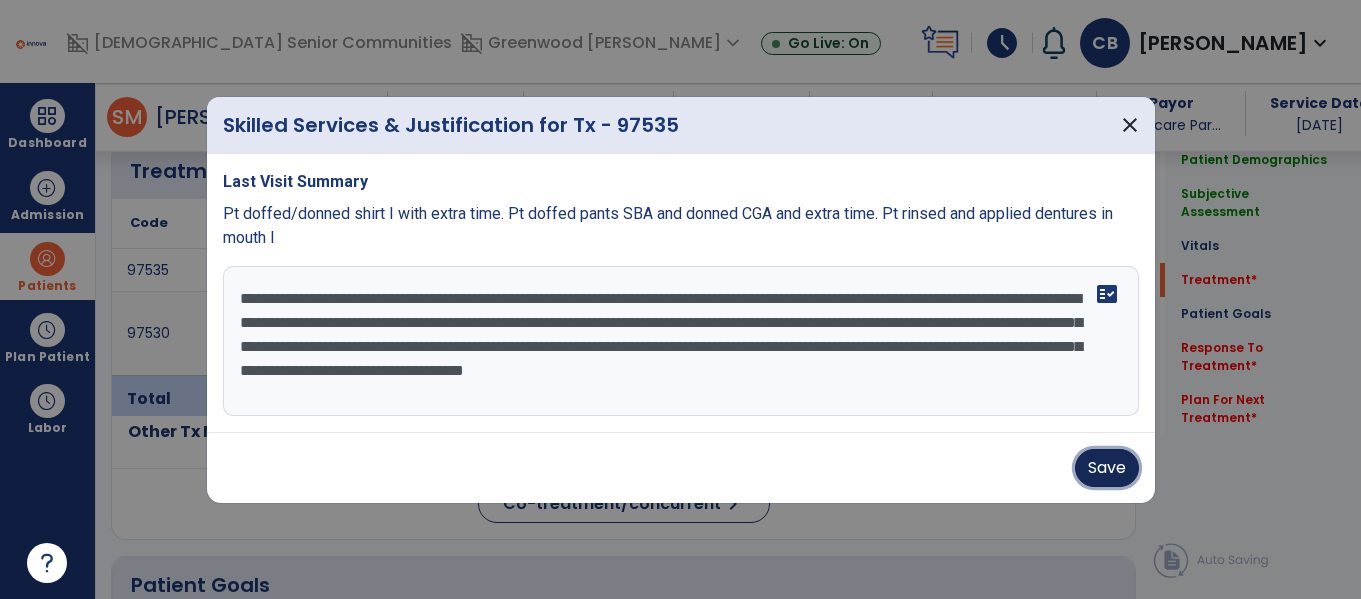 click on "Save" at bounding box center [1107, 468] 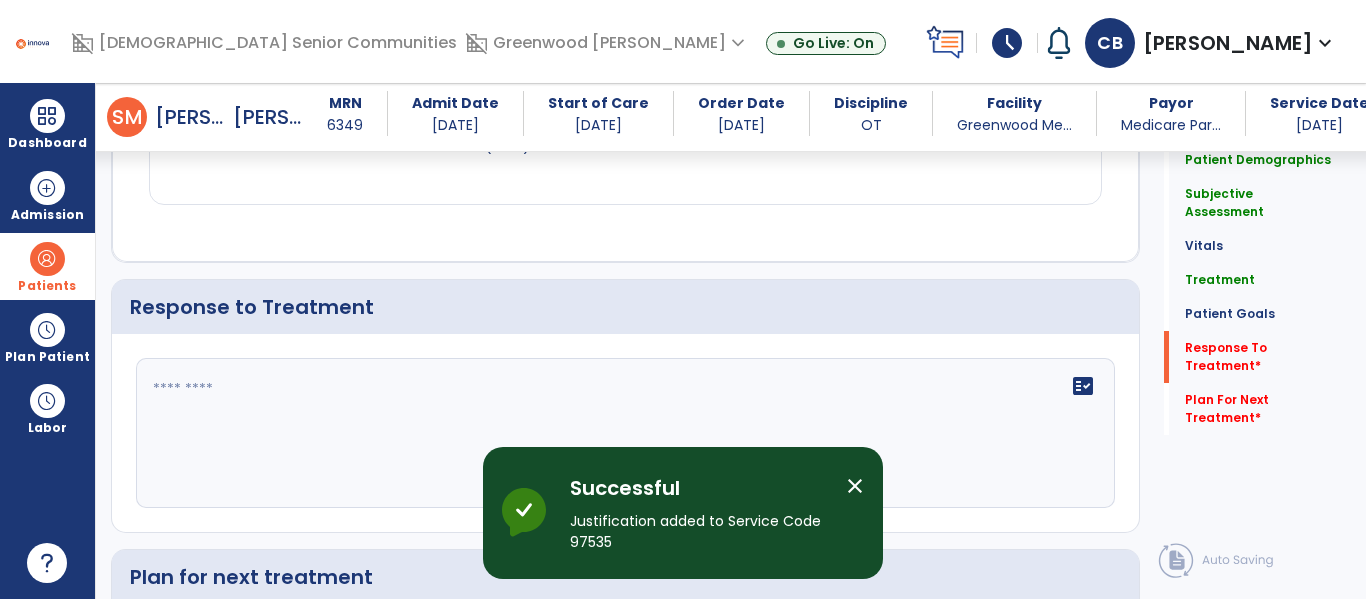 scroll, scrollTop: 2977, scrollLeft: 0, axis: vertical 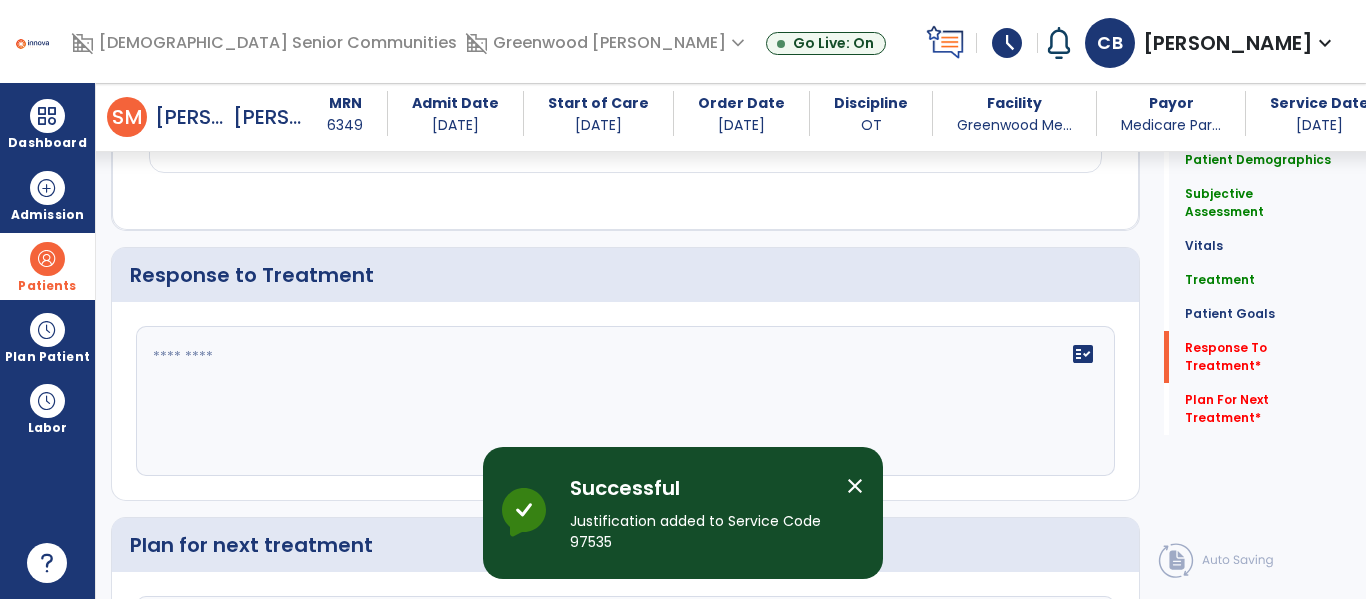 click on "fact_check" 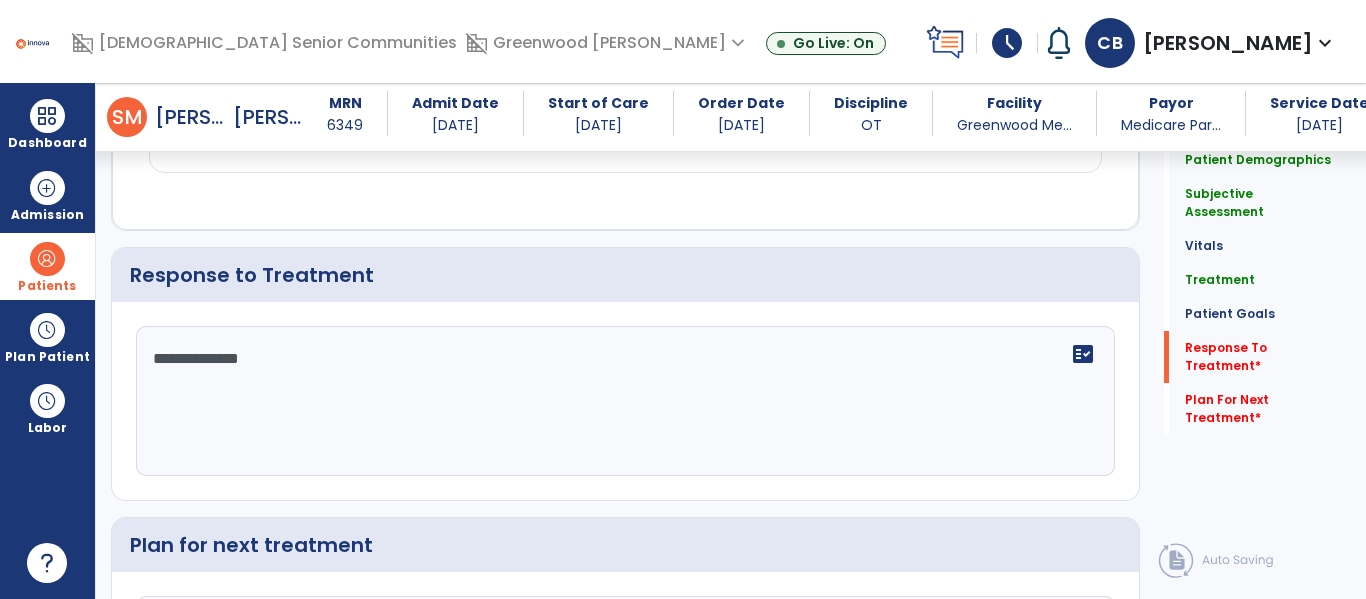 type on "**********" 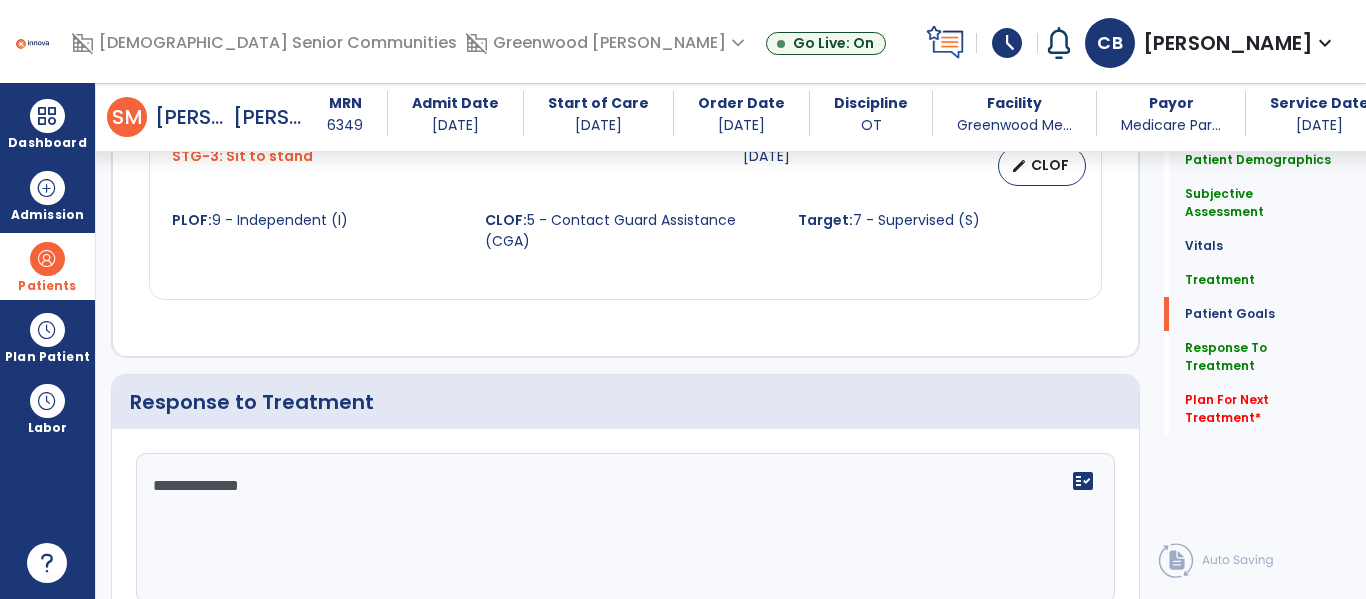 scroll, scrollTop: 3105, scrollLeft: 0, axis: vertical 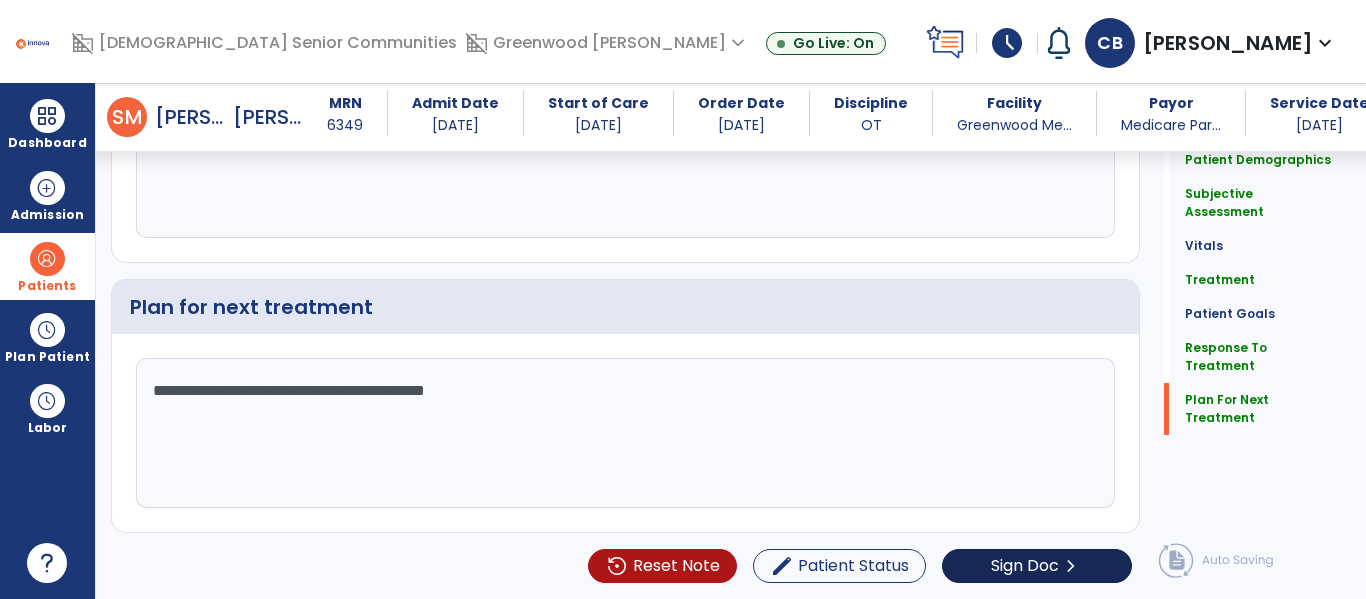 type on "**********" 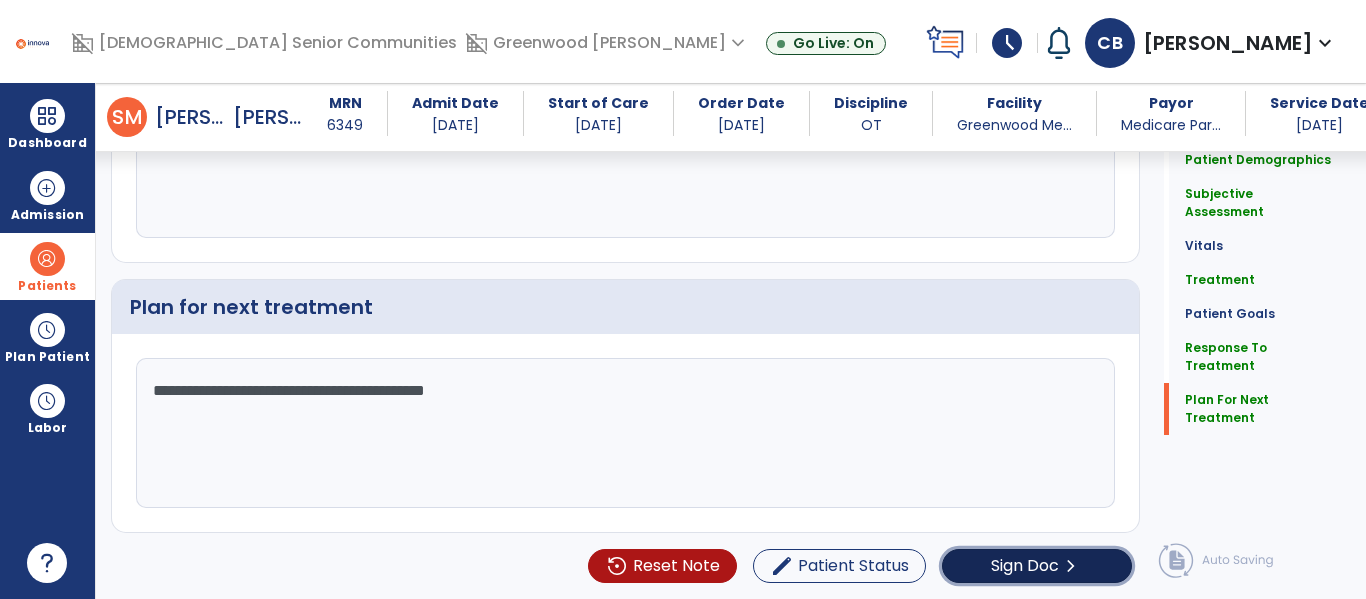click on "Sign Doc  chevron_right" 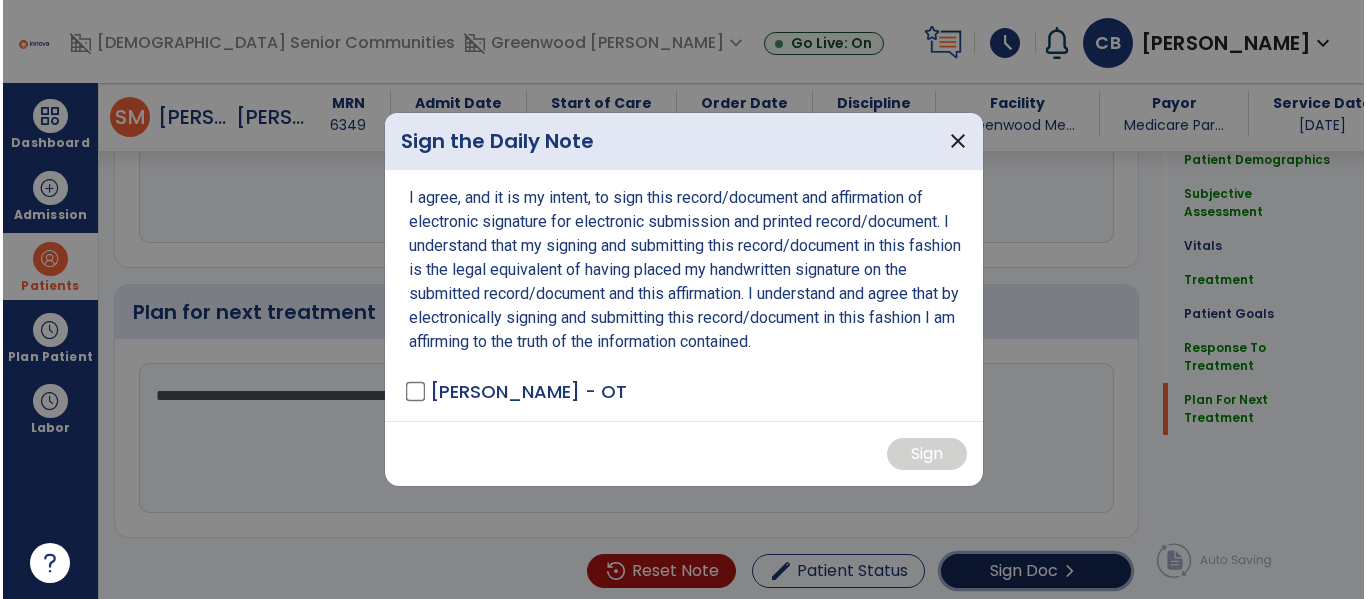 scroll, scrollTop: 3215, scrollLeft: 0, axis: vertical 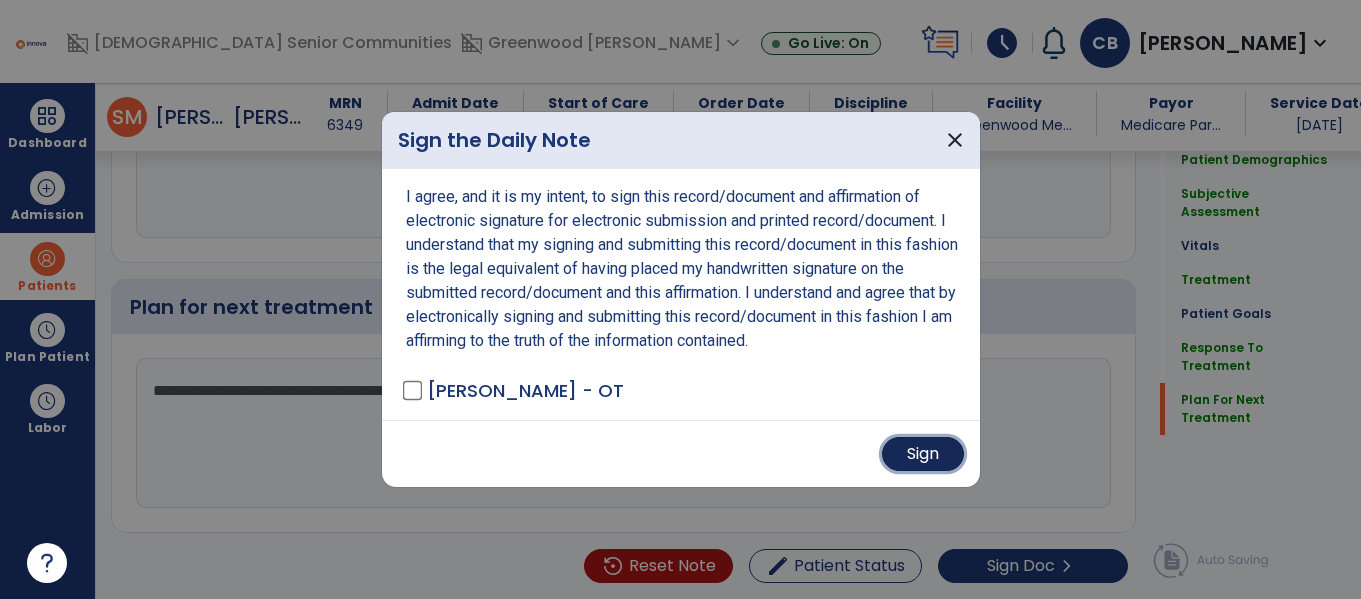 click on "Sign" at bounding box center [923, 454] 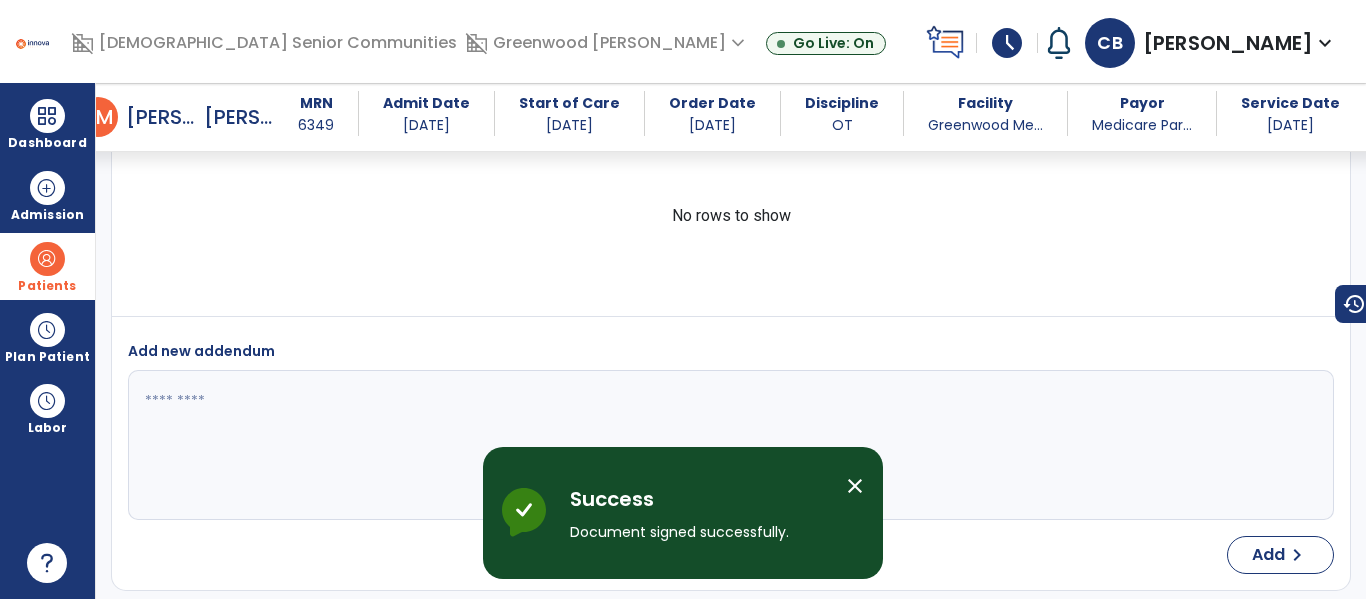 scroll, scrollTop: 4533, scrollLeft: 0, axis: vertical 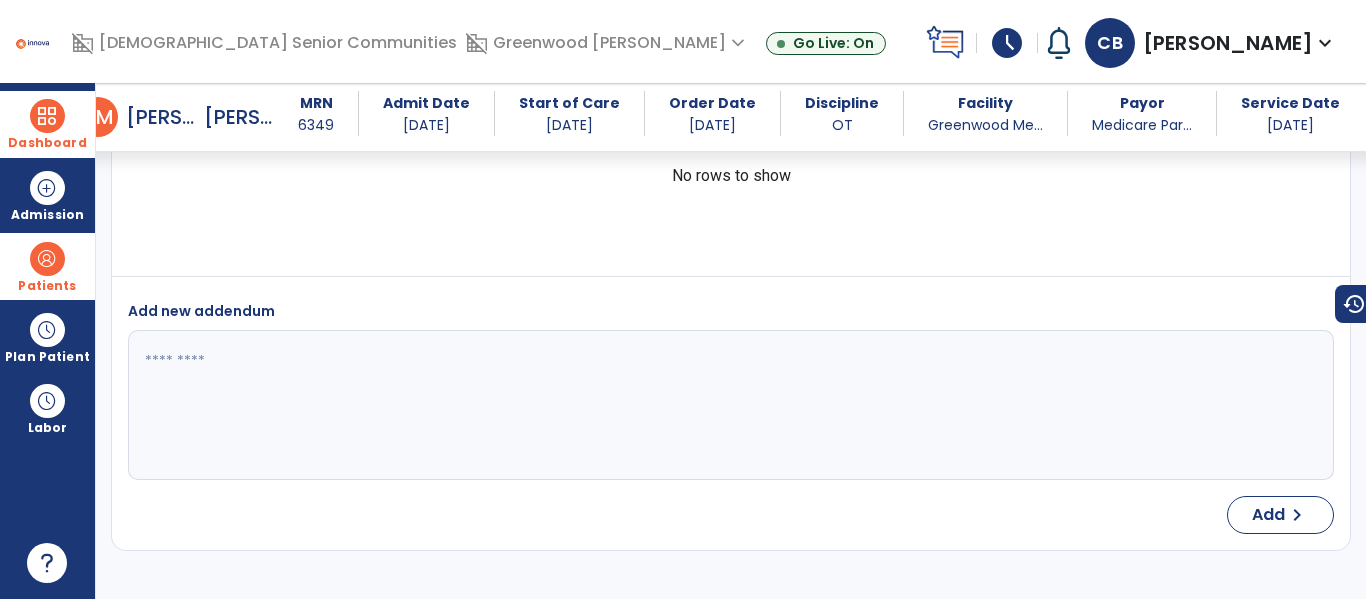 click on "Dashboard" at bounding box center (47, 143) 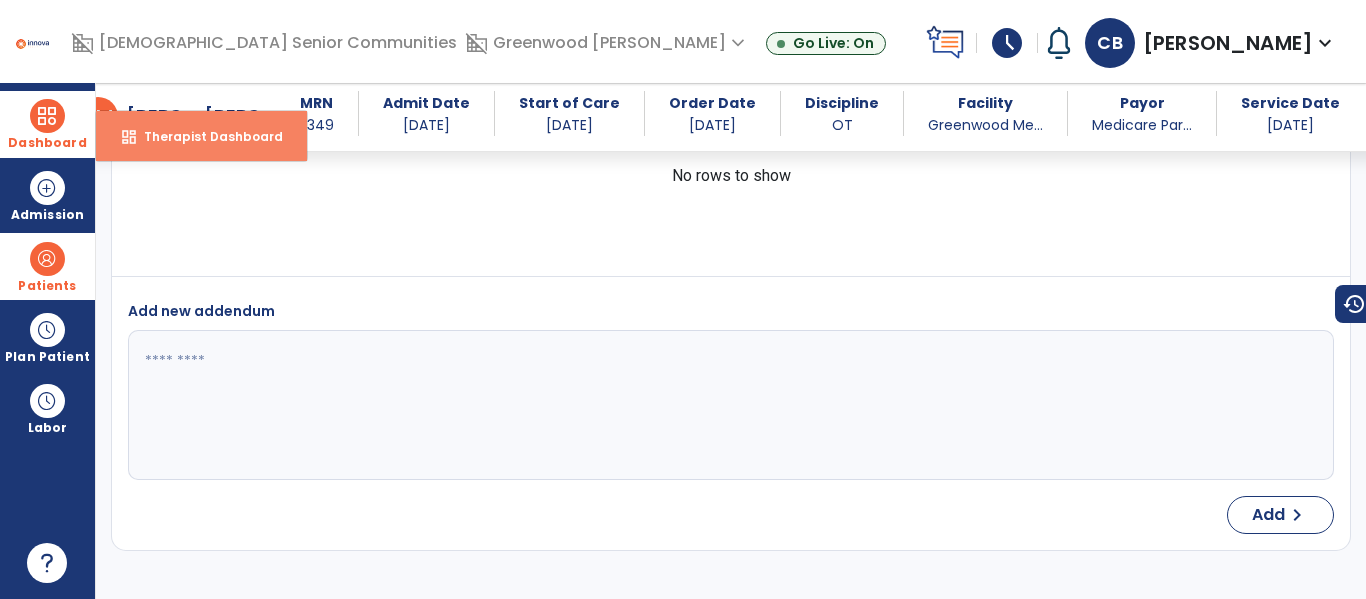 click on "dashboard  Therapist Dashboard" at bounding box center (201, 136) 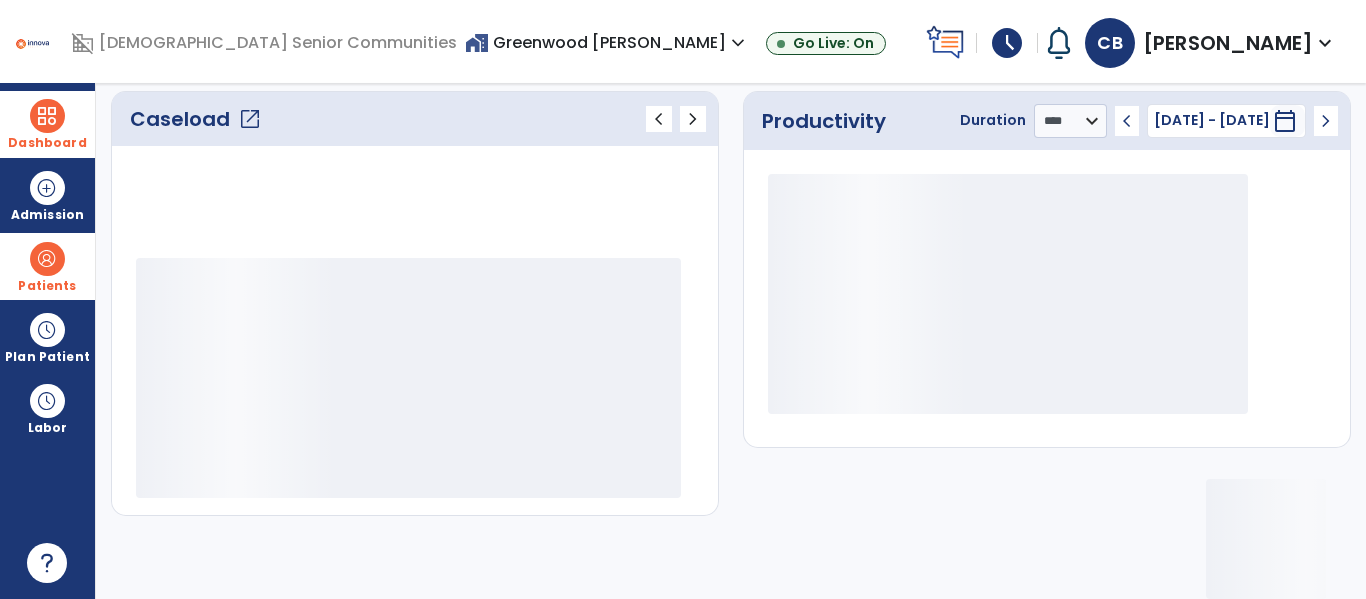 scroll, scrollTop: 278, scrollLeft: 0, axis: vertical 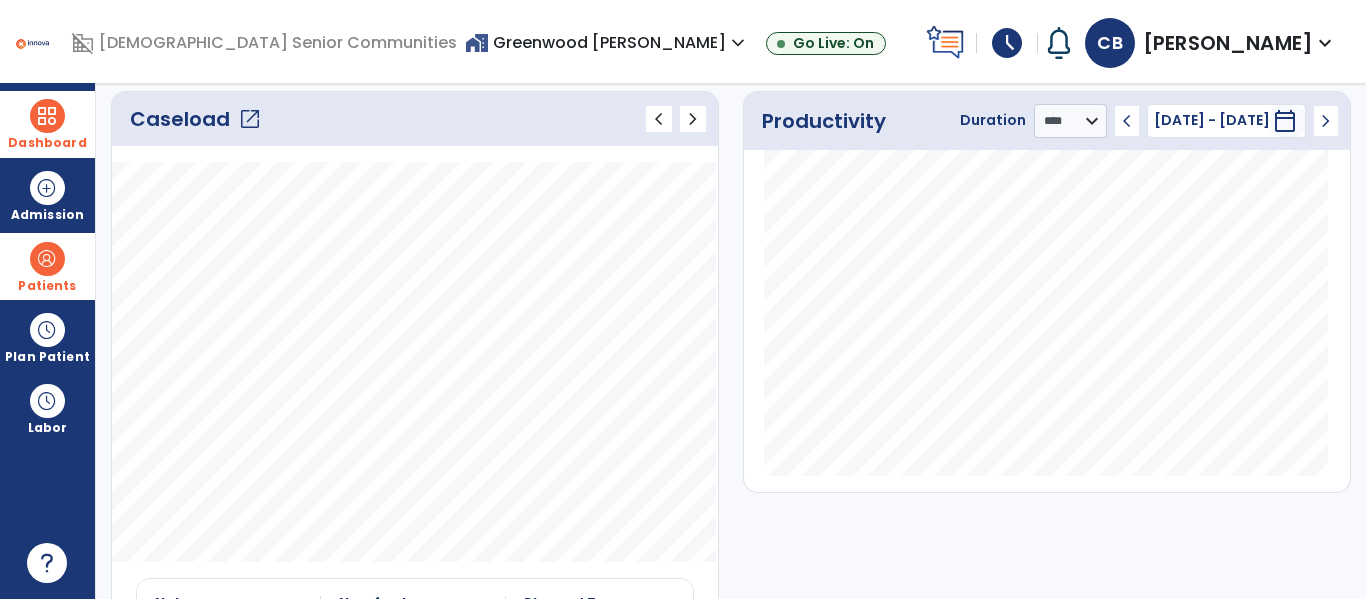 click on "open_in_new" 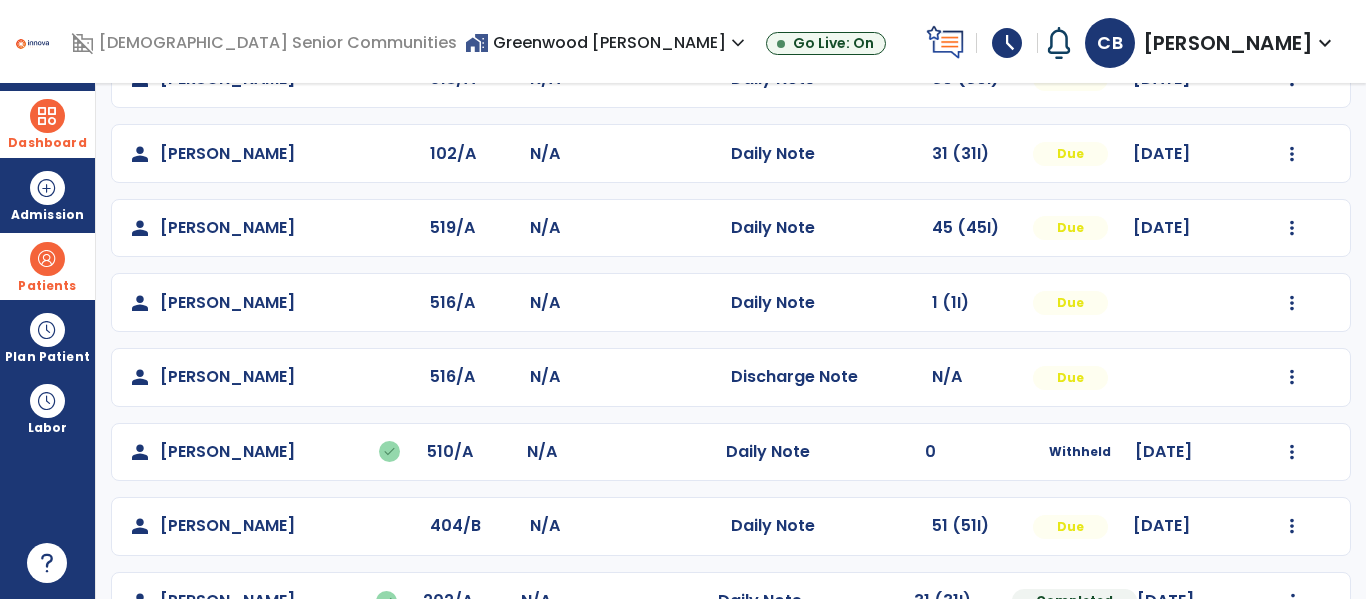 scroll, scrollTop: 223, scrollLeft: 0, axis: vertical 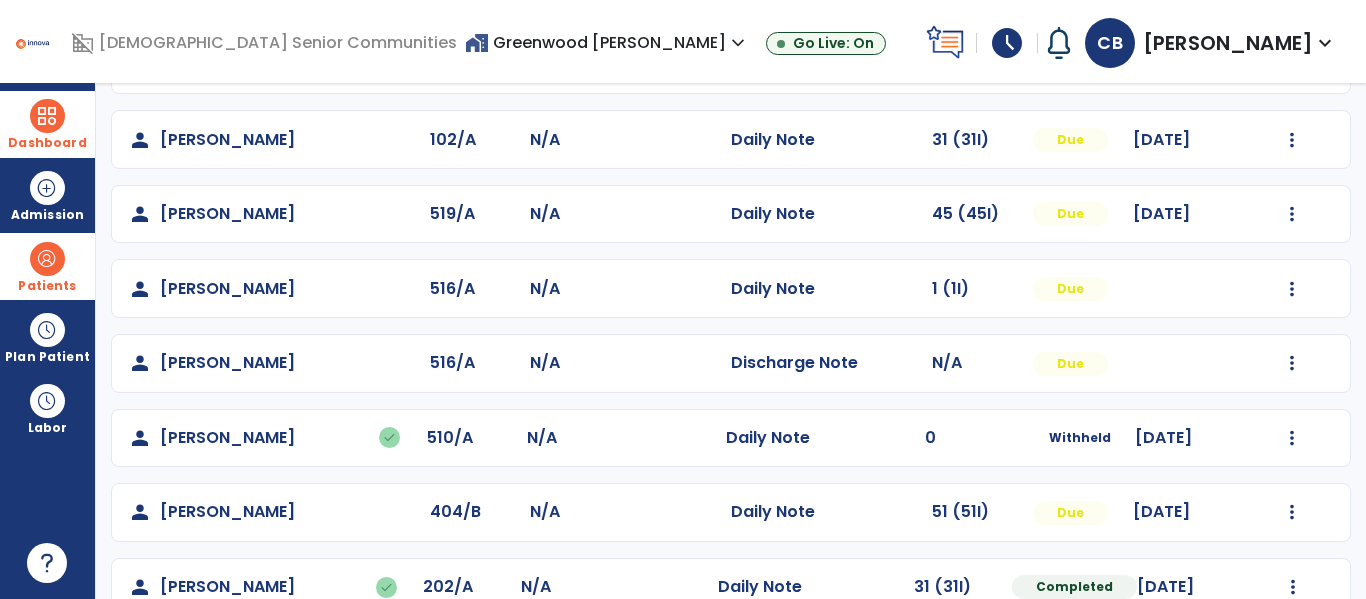 click on "Patients" at bounding box center (47, 286) 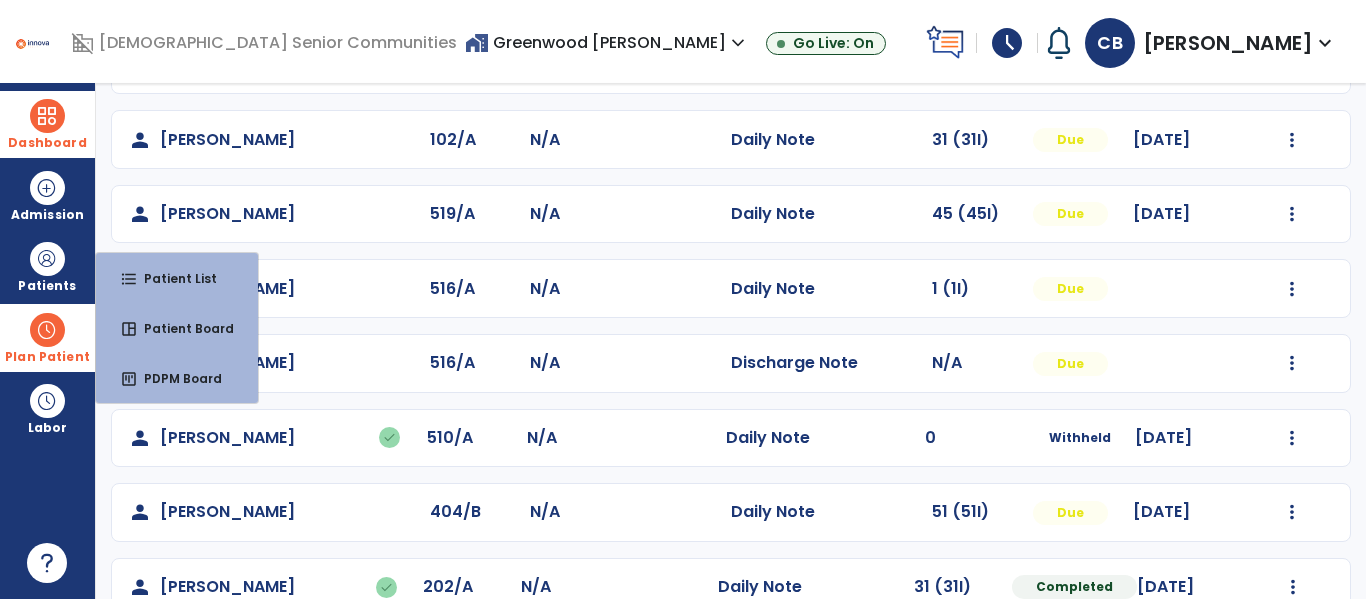 click on "Plan Patient" at bounding box center [47, 266] 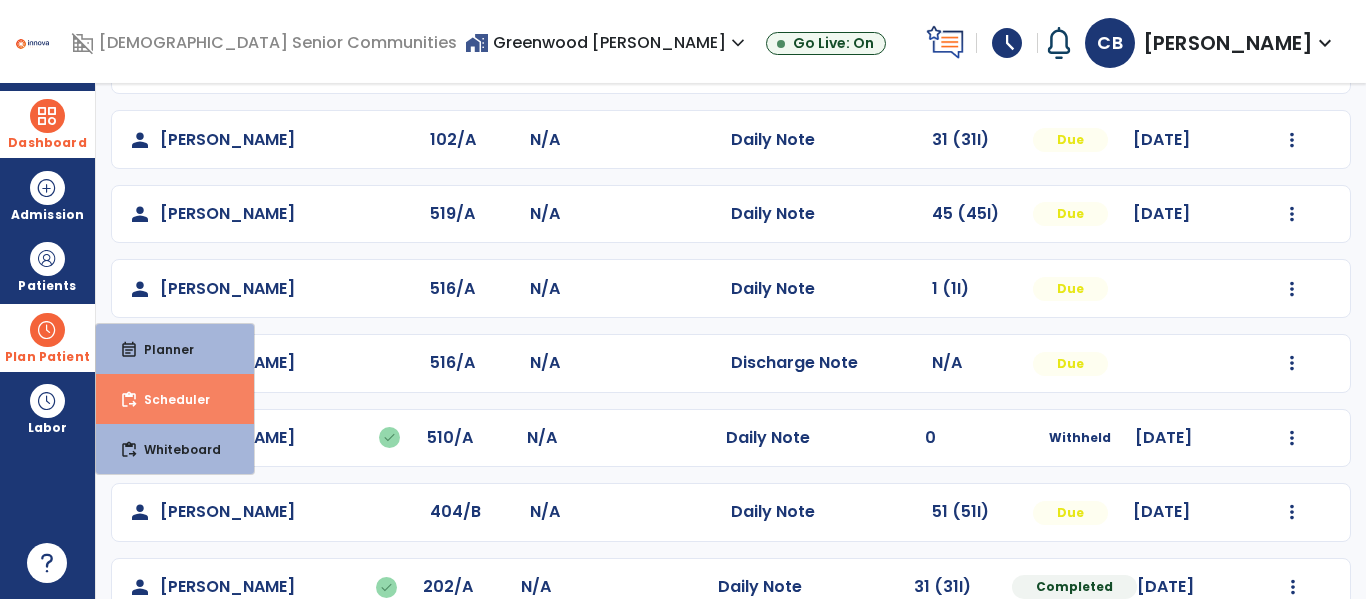 click on "Scheduler" at bounding box center [169, 399] 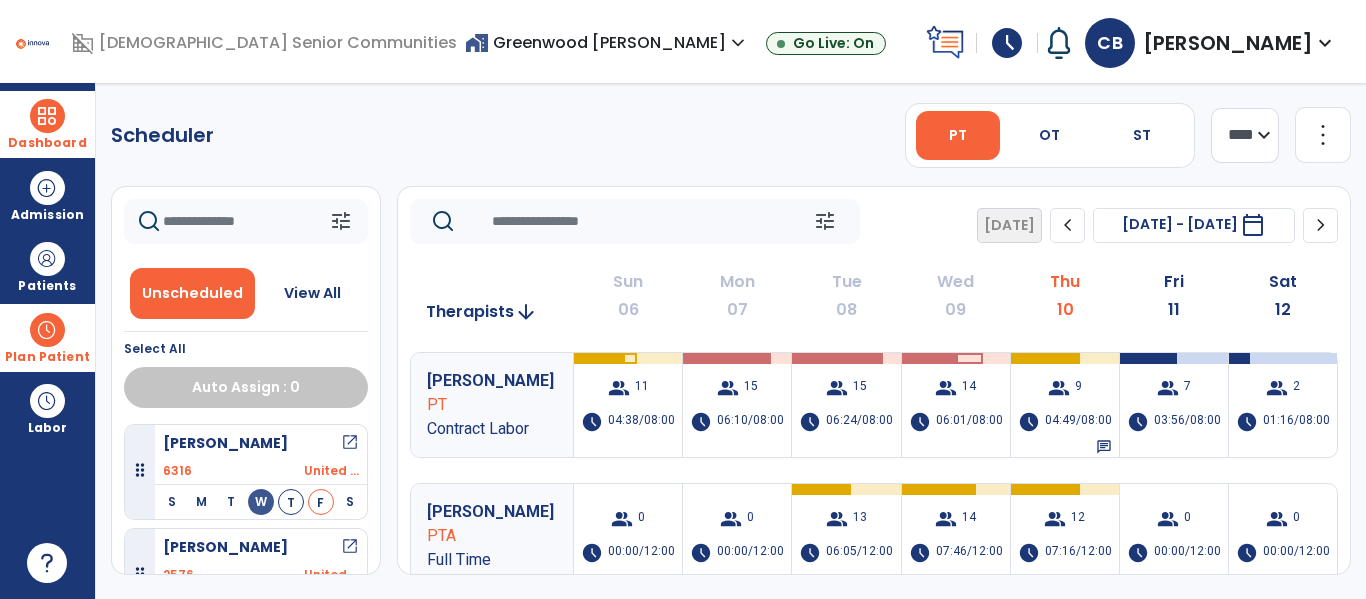 scroll, scrollTop: 0, scrollLeft: 0, axis: both 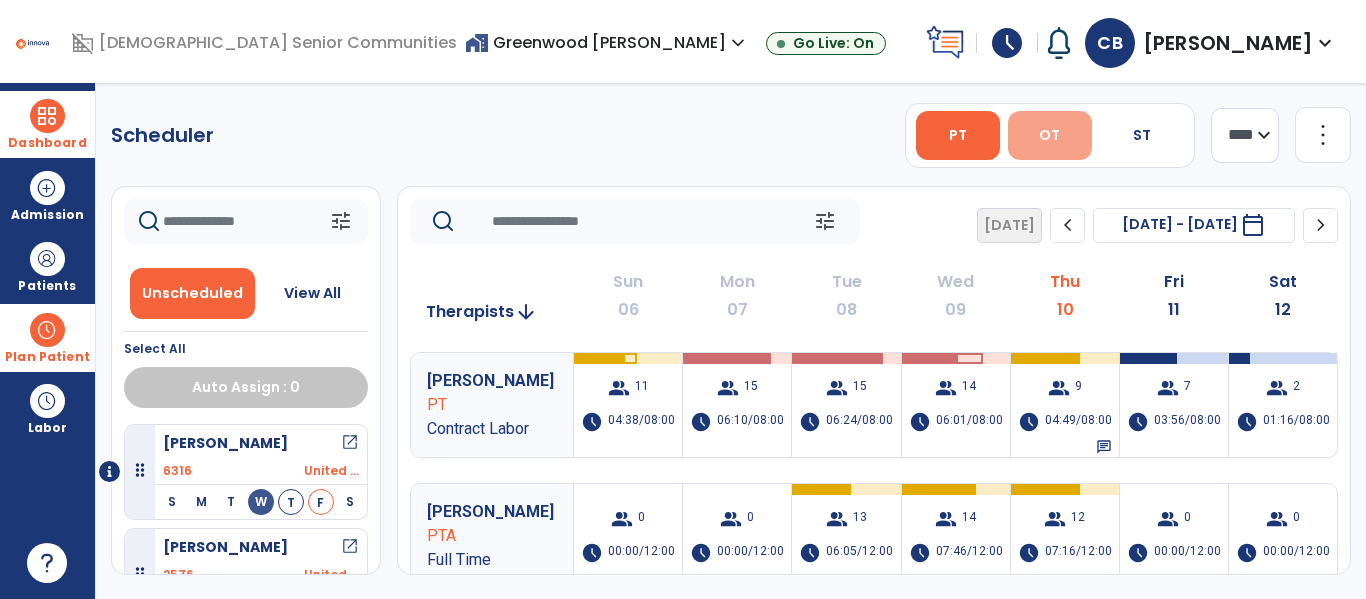 click on "OT" at bounding box center [1049, 135] 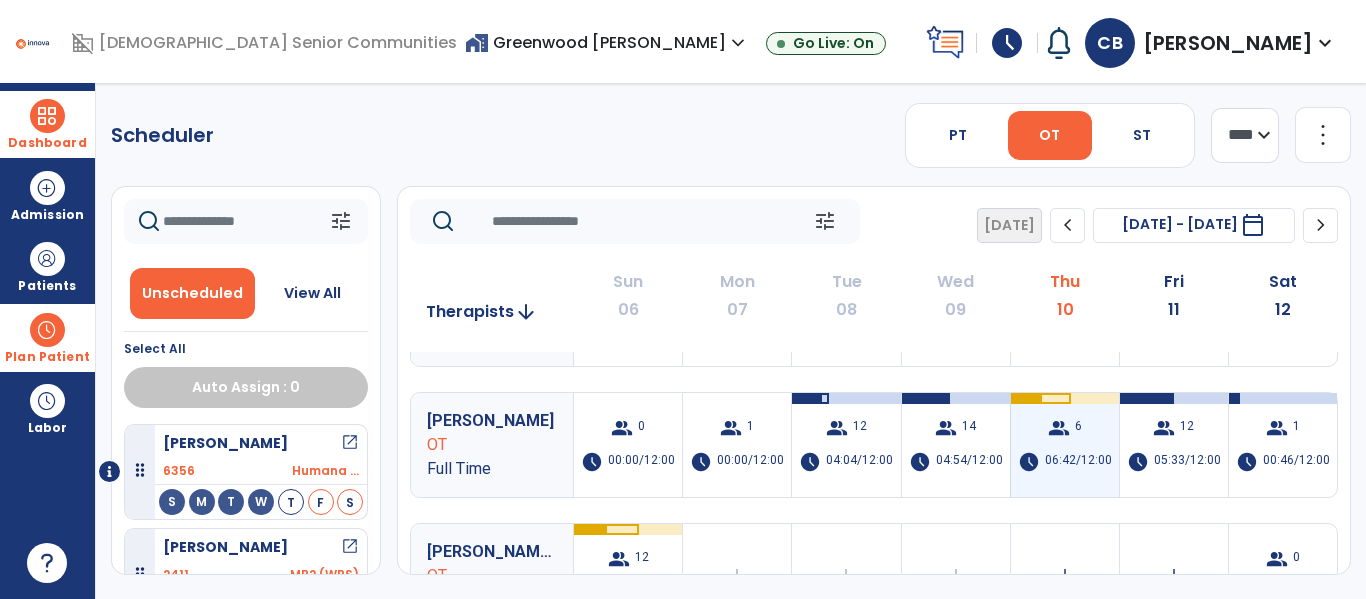 scroll, scrollTop: 231, scrollLeft: 0, axis: vertical 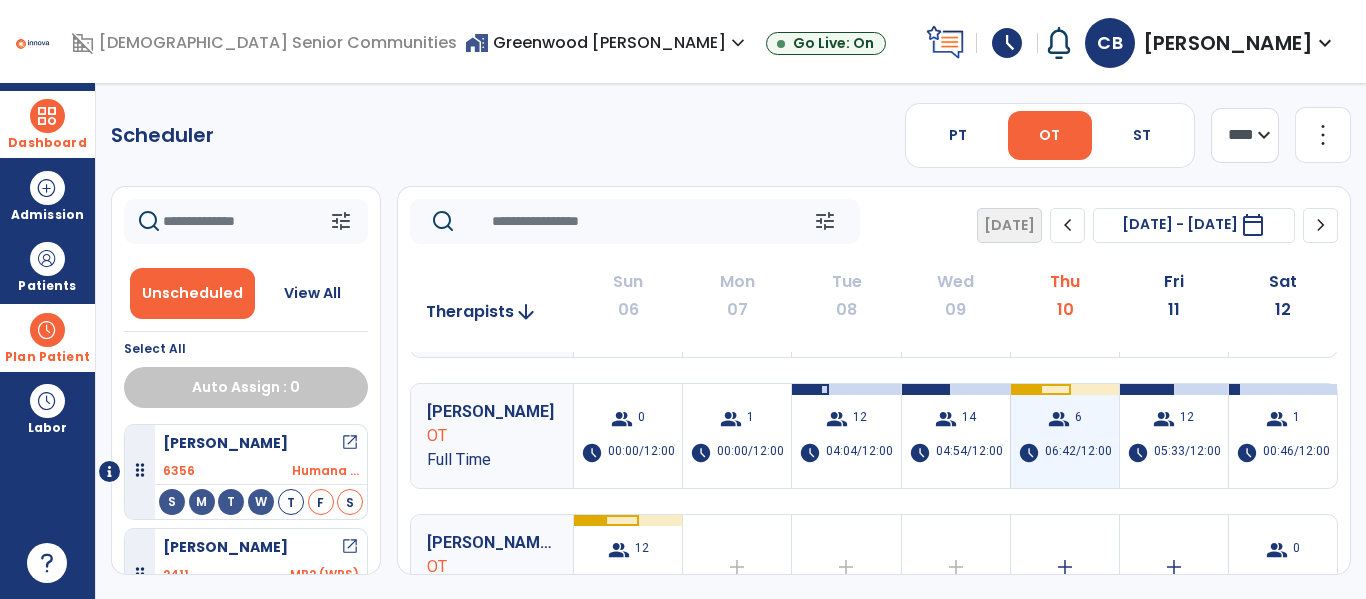 click on "schedule  06:42/12:00" at bounding box center (1065, 453) 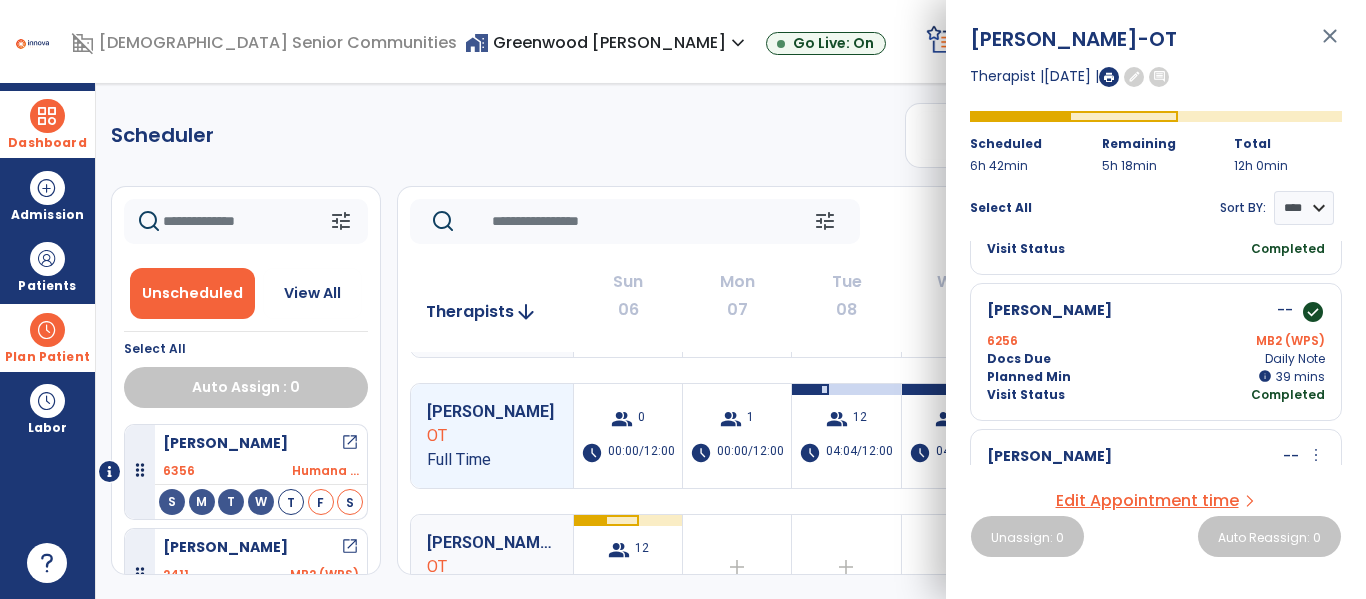 scroll, scrollTop: 295, scrollLeft: 0, axis: vertical 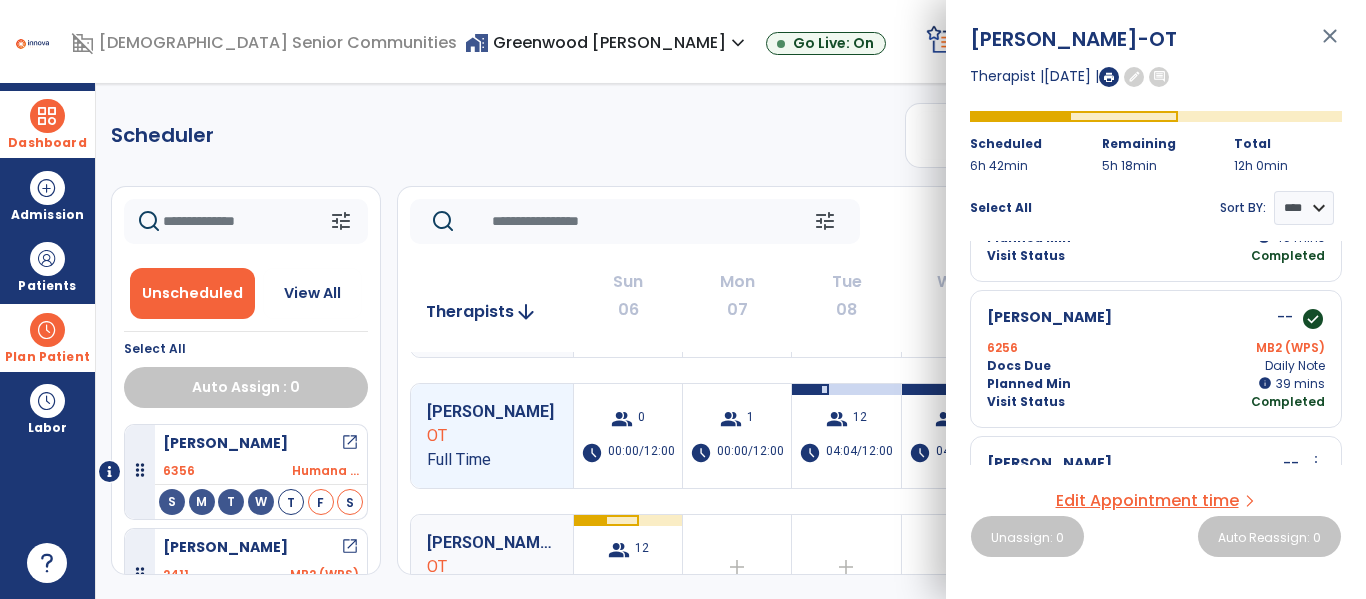 click on "close" at bounding box center [1330, 45] 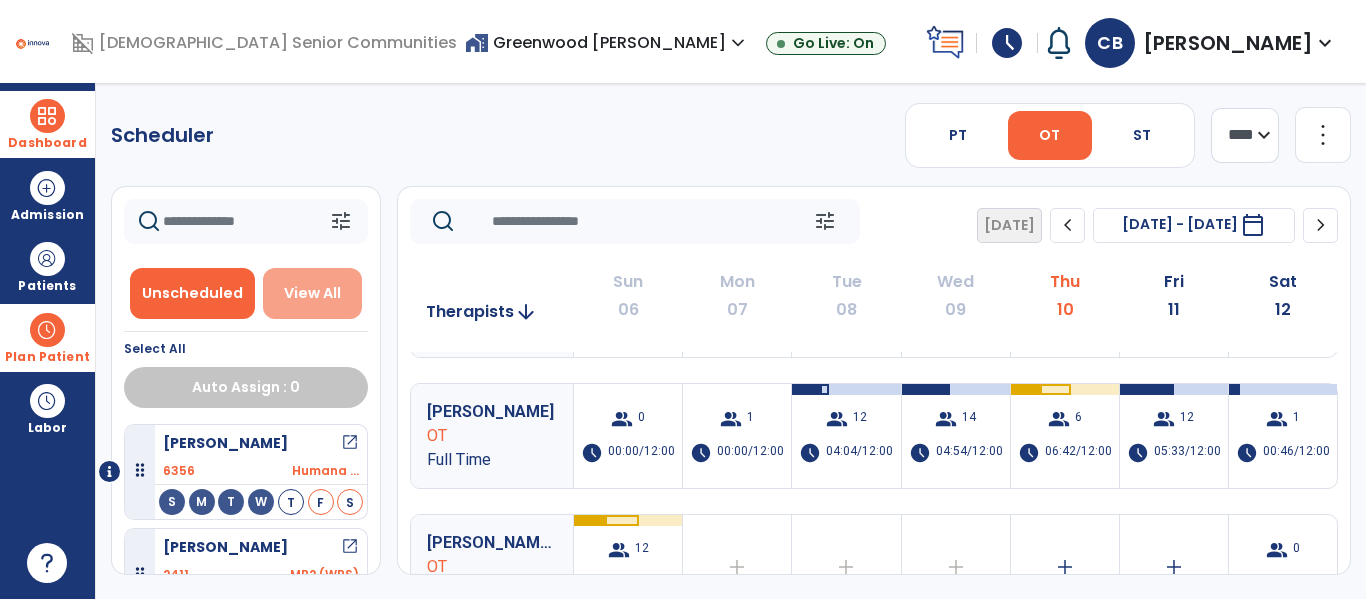 click on "View All" at bounding box center (312, 293) 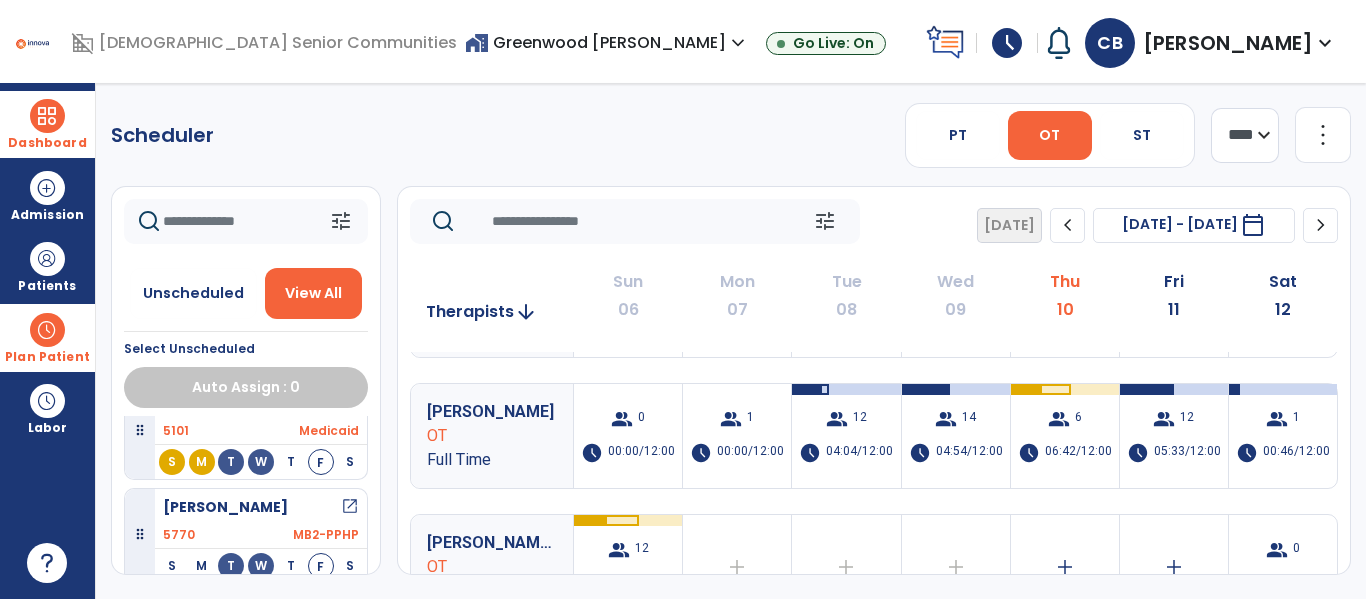 scroll, scrollTop: 1292, scrollLeft: 0, axis: vertical 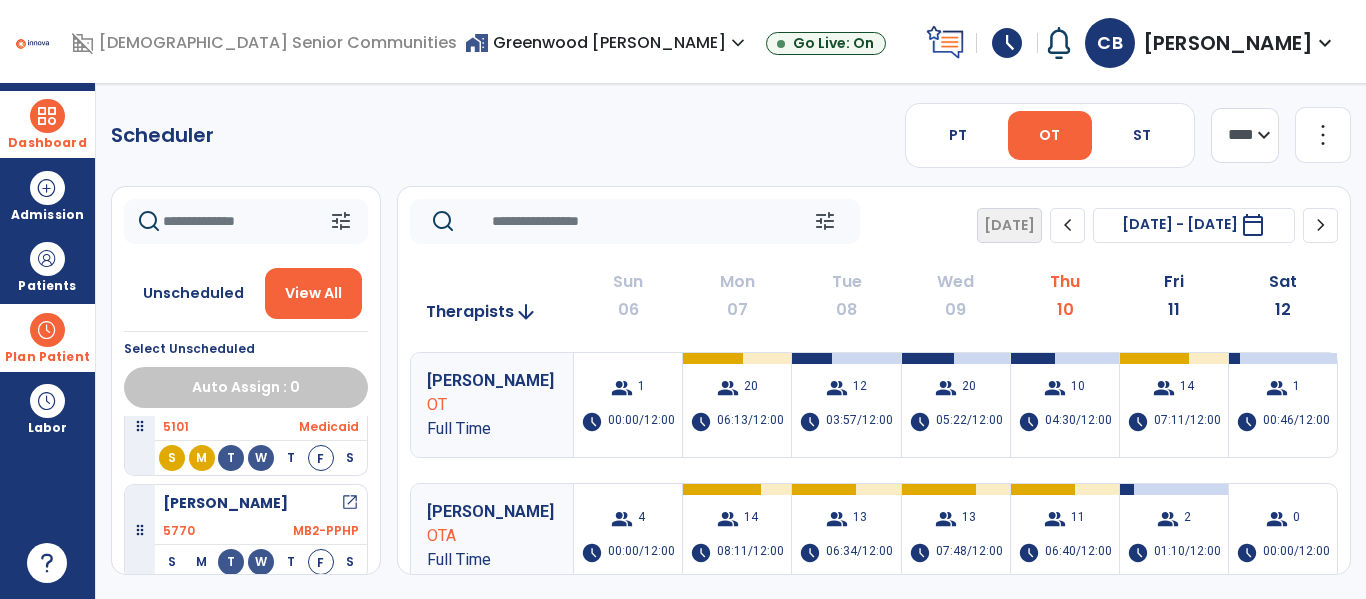 drag, startPoint x: 25, startPoint y: 109, endPoint x: 153, endPoint y: 121, distance: 128.56126 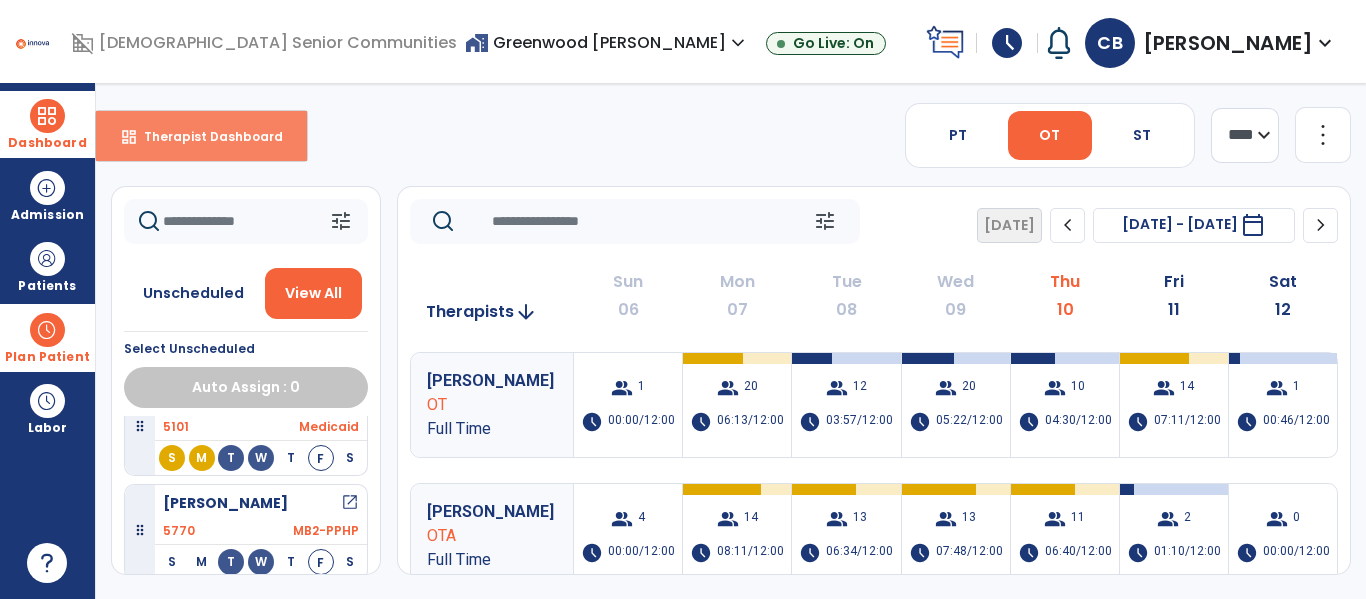 click on "dashboard  Therapist Dashboard" at bounding box center [201, 136] 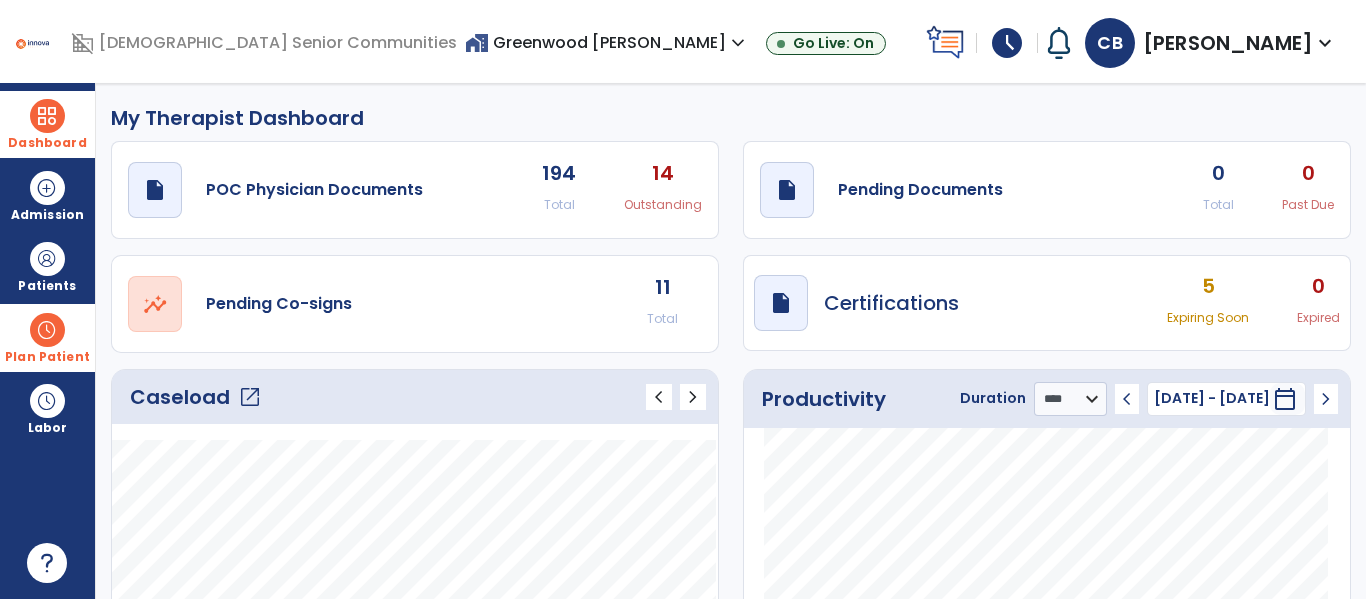 click on "home_work   Greenwood Meadows   expand_more" at bounding box center (607, 42) 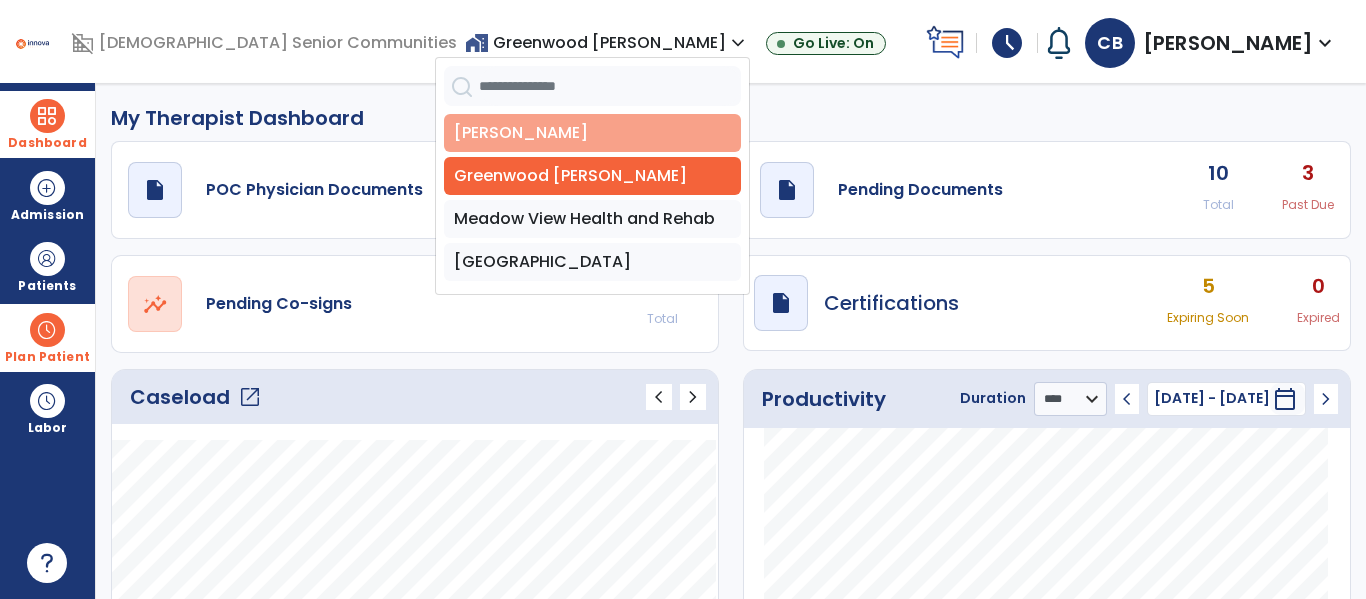 click on "[PERSON_NAME]" at bounding box center (592, 133) 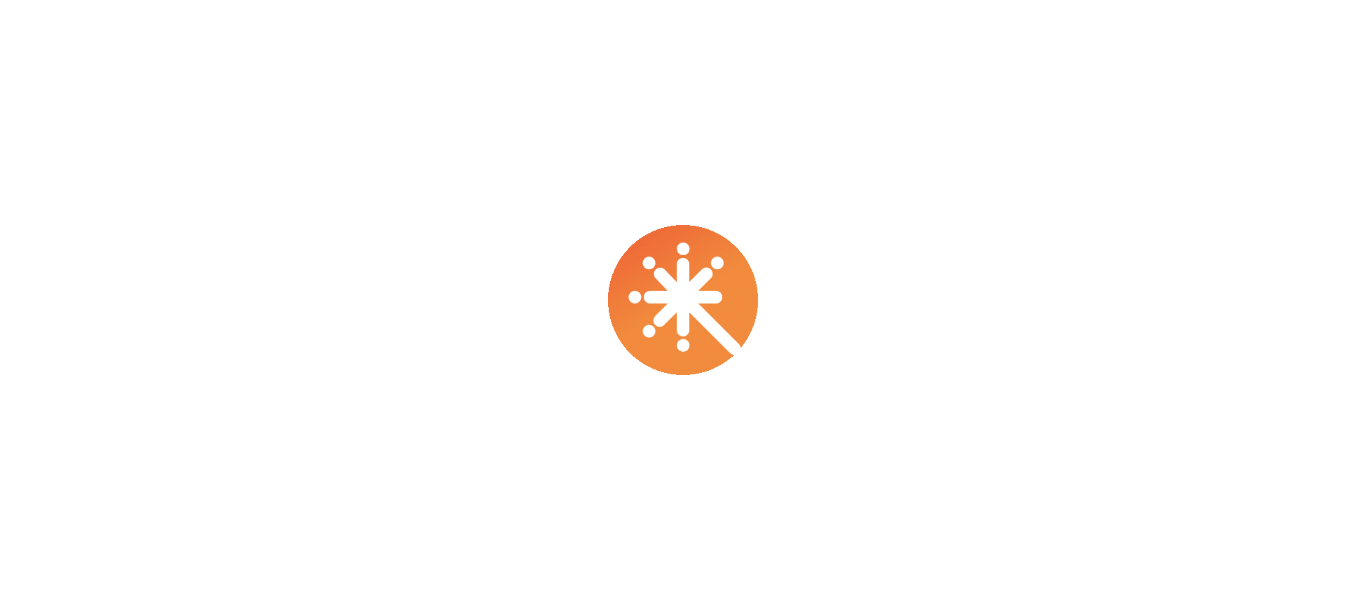 scroll, scrollTop: 0, scrollLeft: 0, axis: both 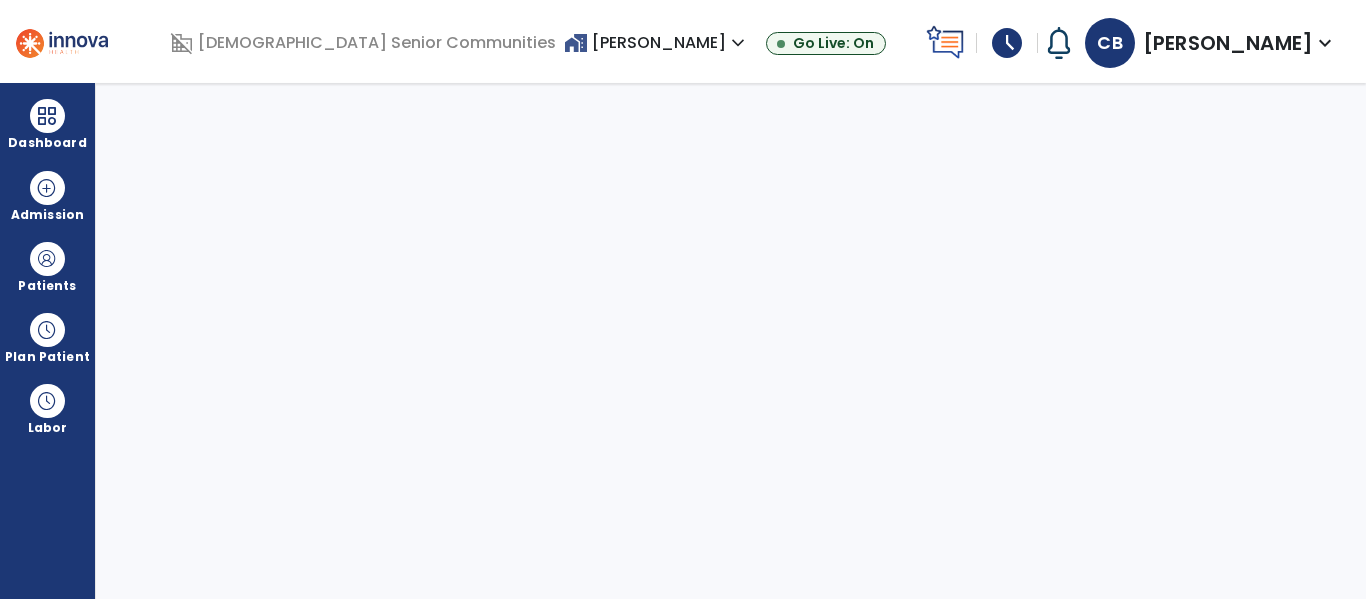 select on "****" 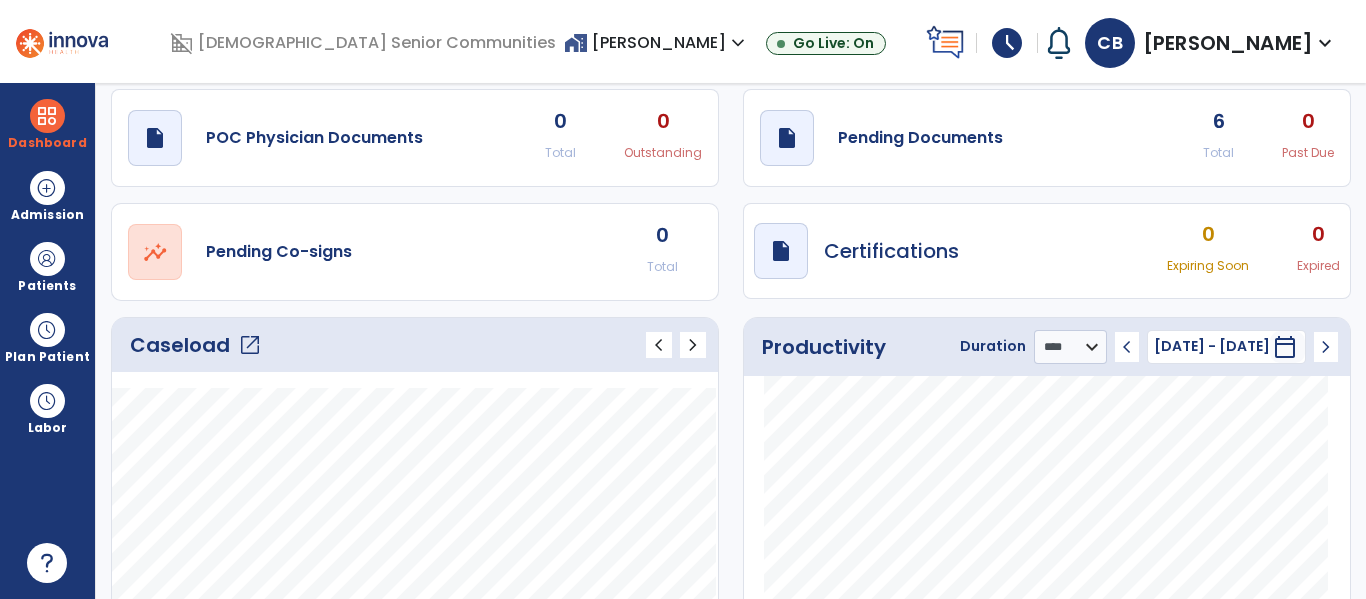 scroll, scrollTop: 0, scrollLeft: 0, axis: both 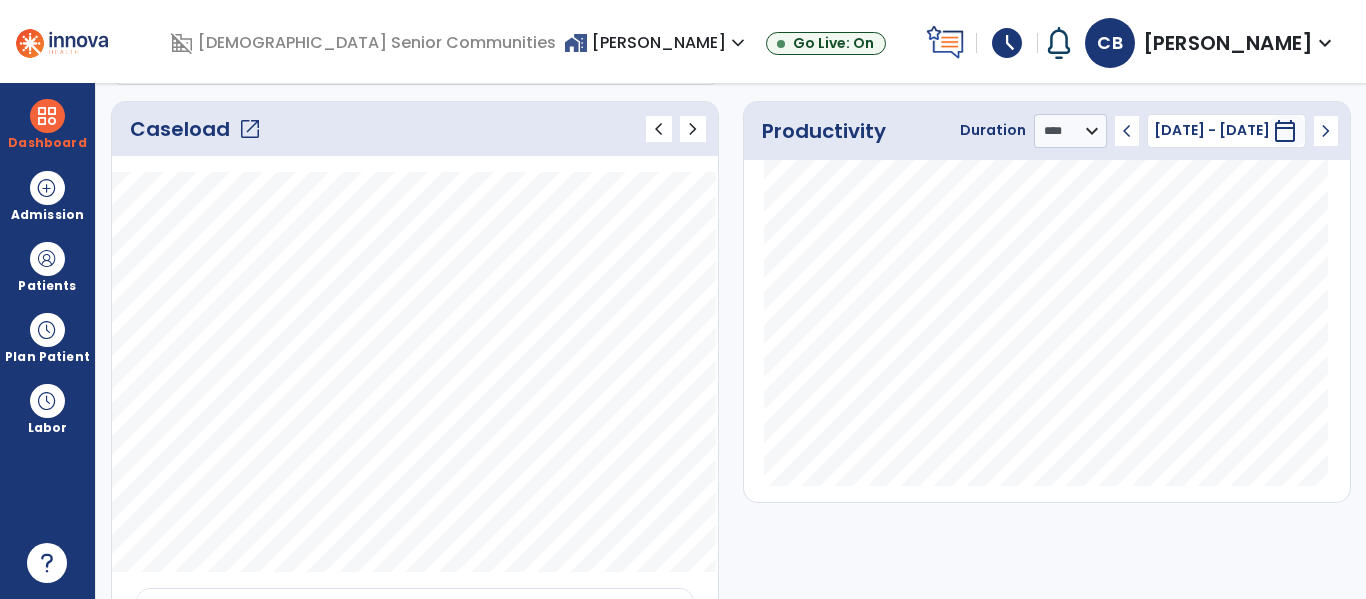click on "open_in_new" 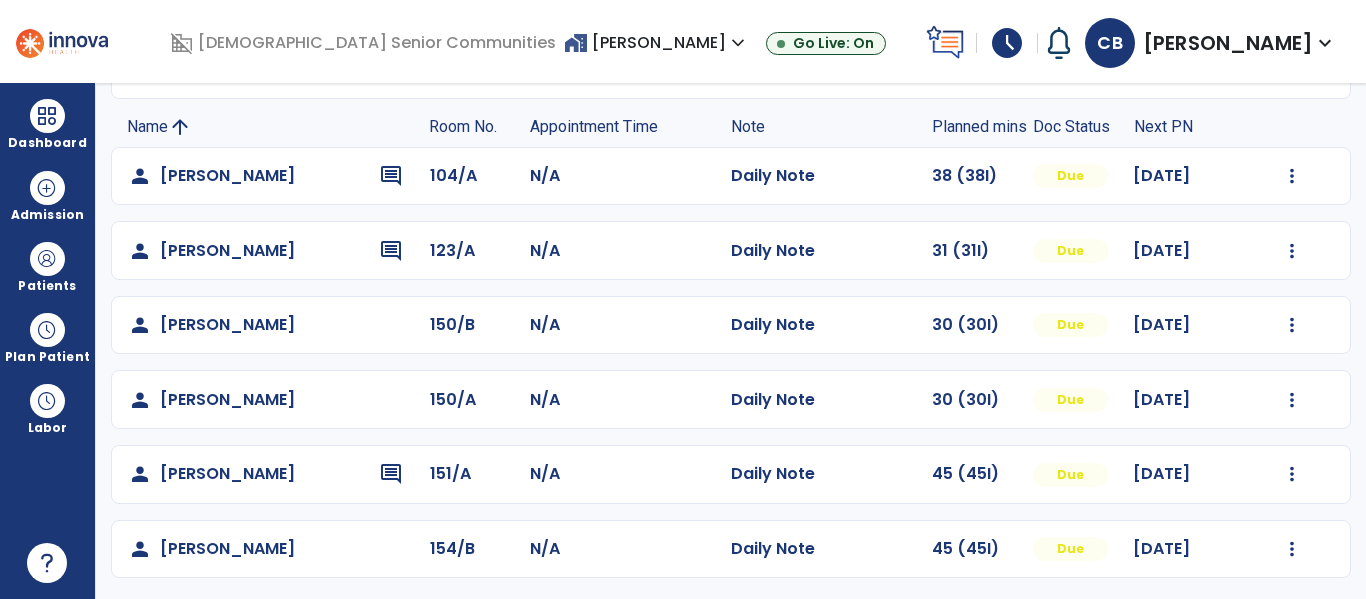 scroll, scrollTop: 186, scrollLeft: 0, axis: vertical 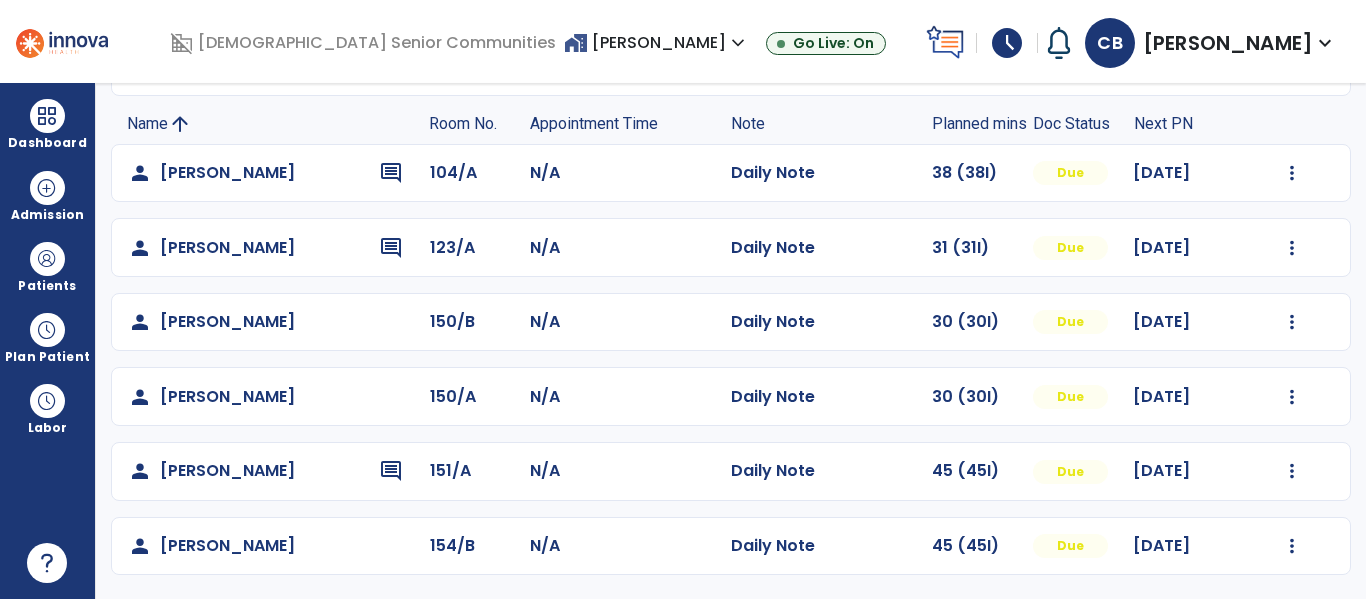 click on "comment" 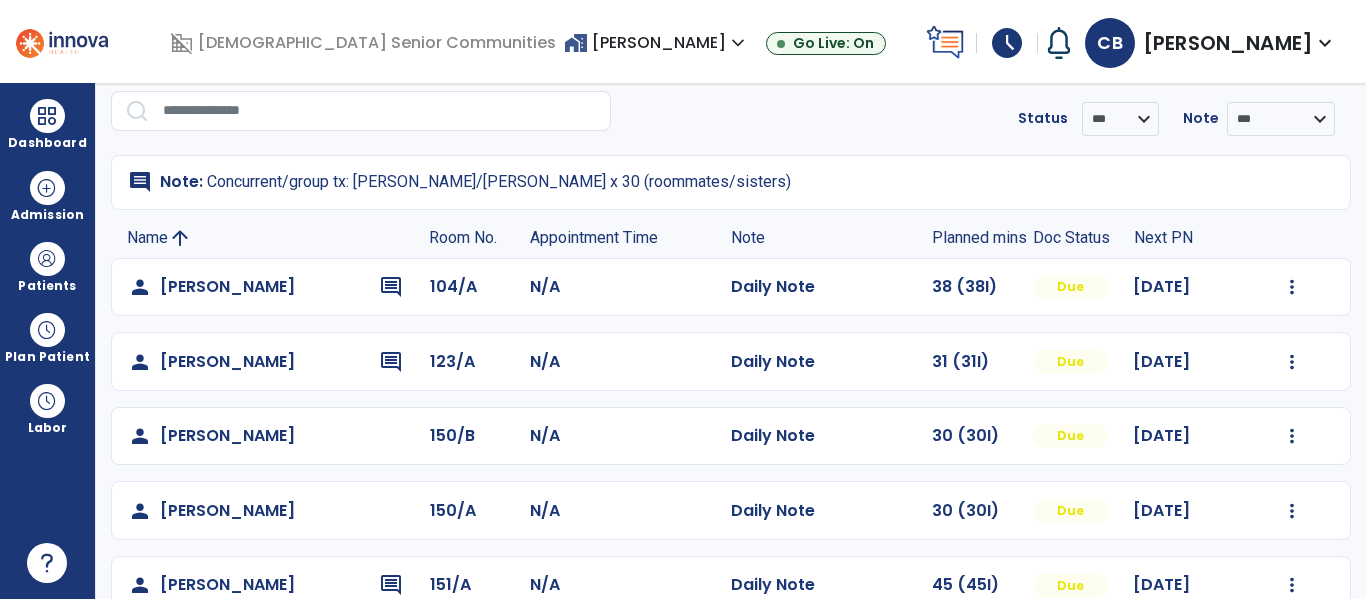 scroll, scrollTop: 0, scrollLeft: 0, axis: both 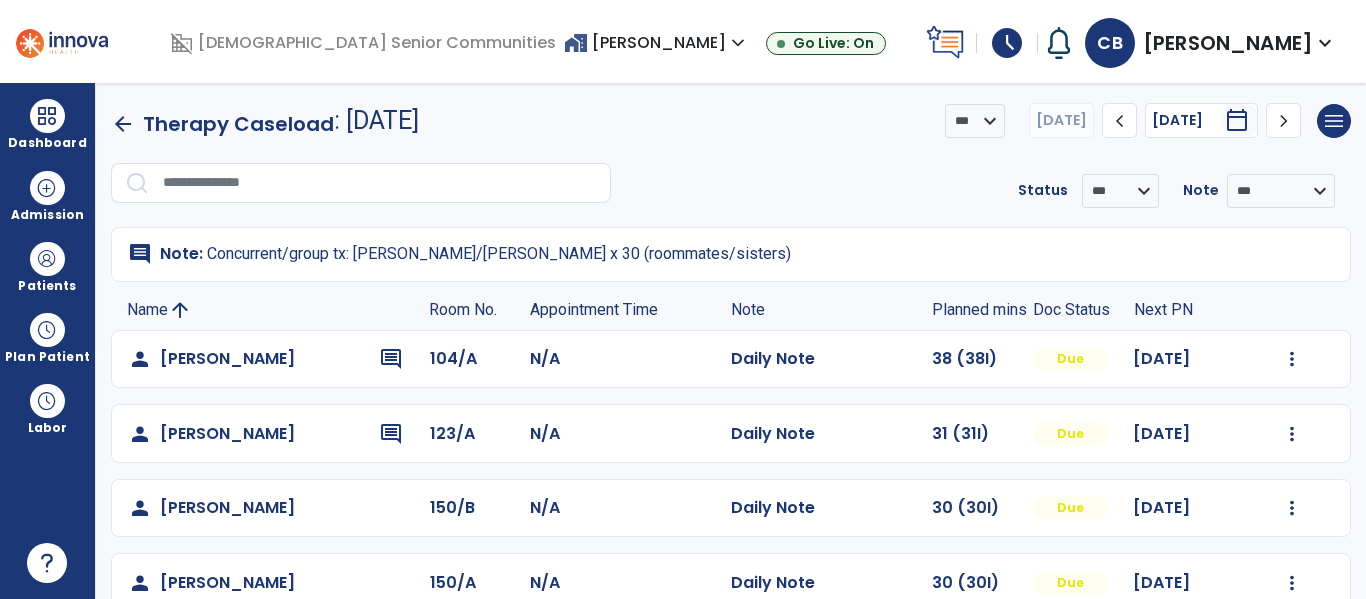 click on "arrow_back" 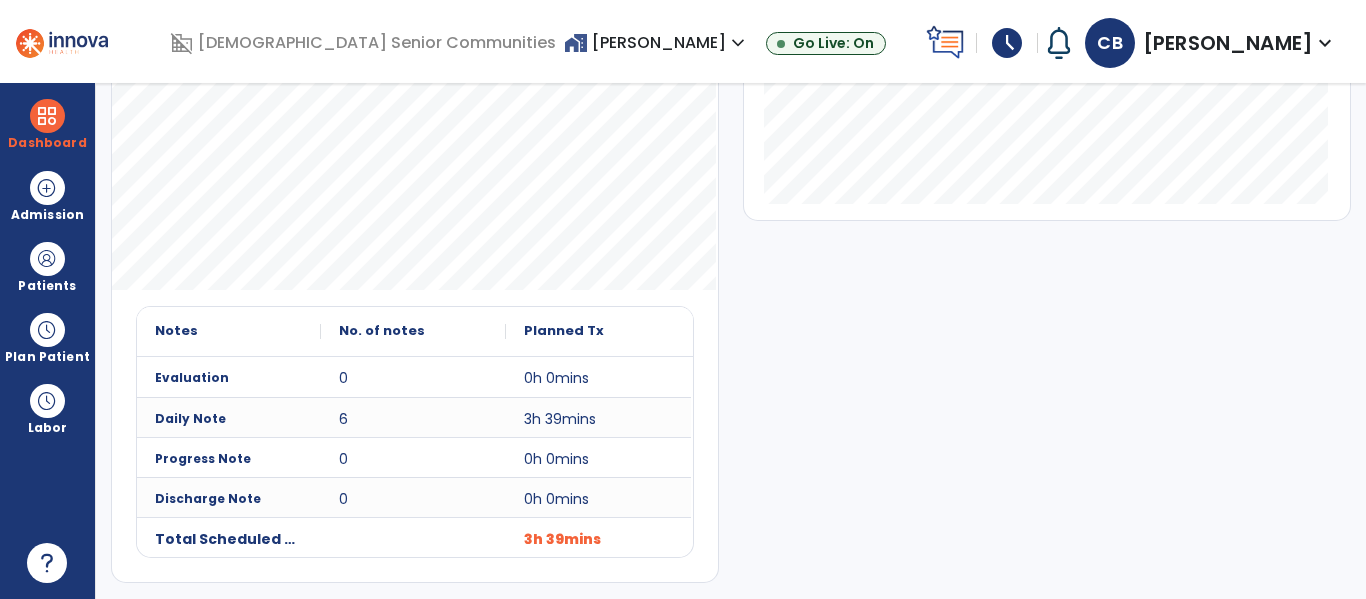 scroll, scrollTop: 0, scrollLeft: 0, axis: both 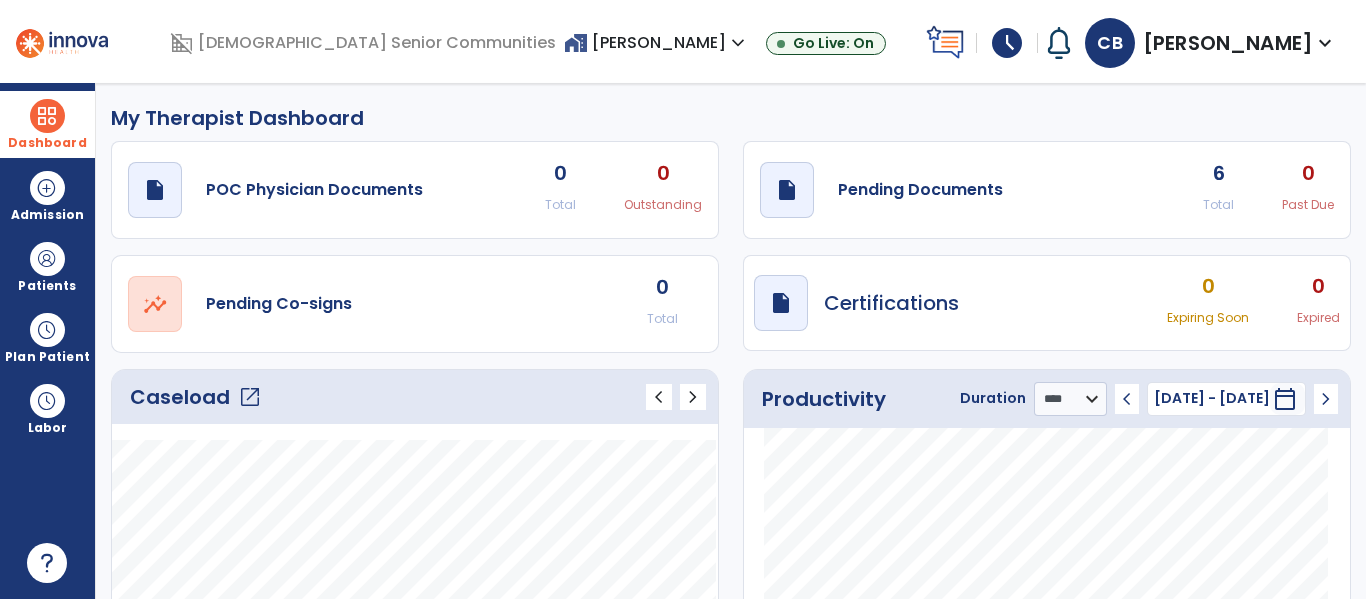 click on "Dashboard" at bounding box center [47, 124] 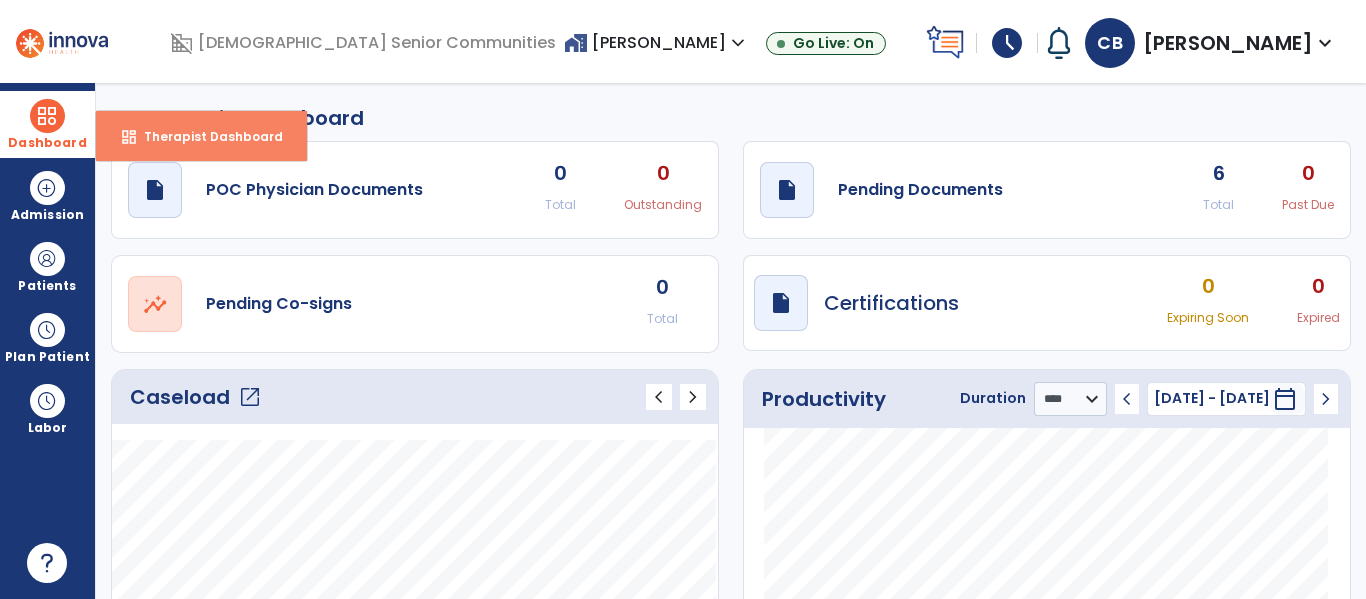 click on "Therapist Dashboard" at bounding box center [205, 136] 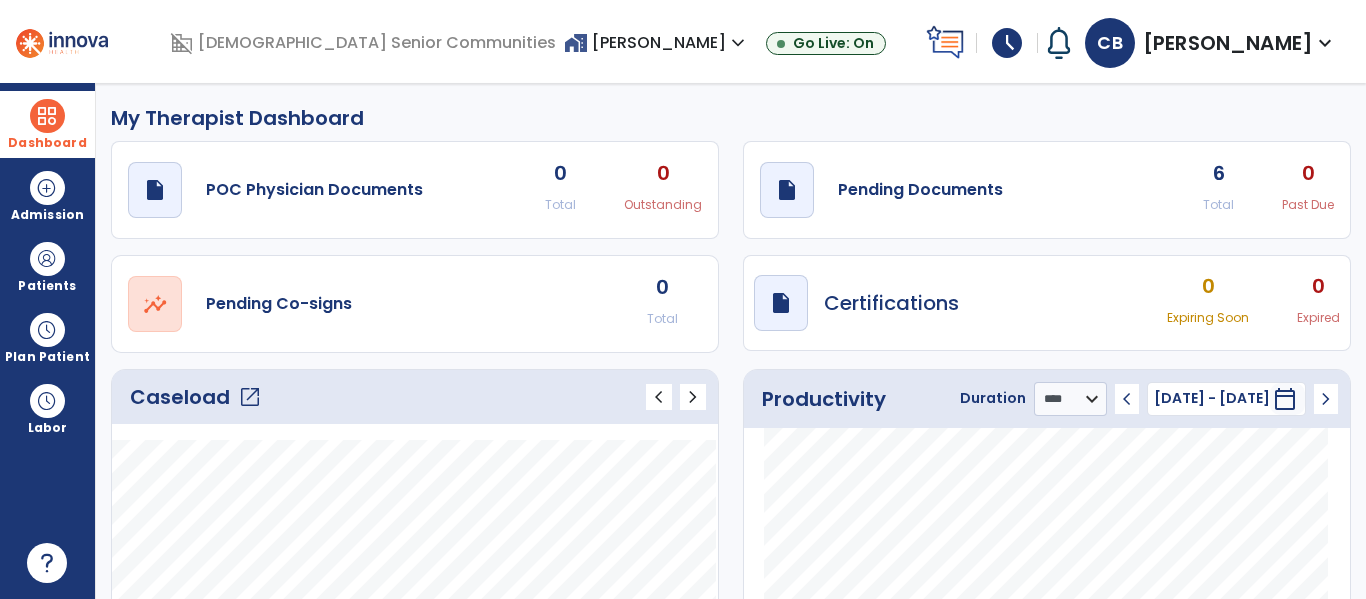 click on "home_work   [PERSON_NAME]   expand_more" at bounding box center (657, 42) 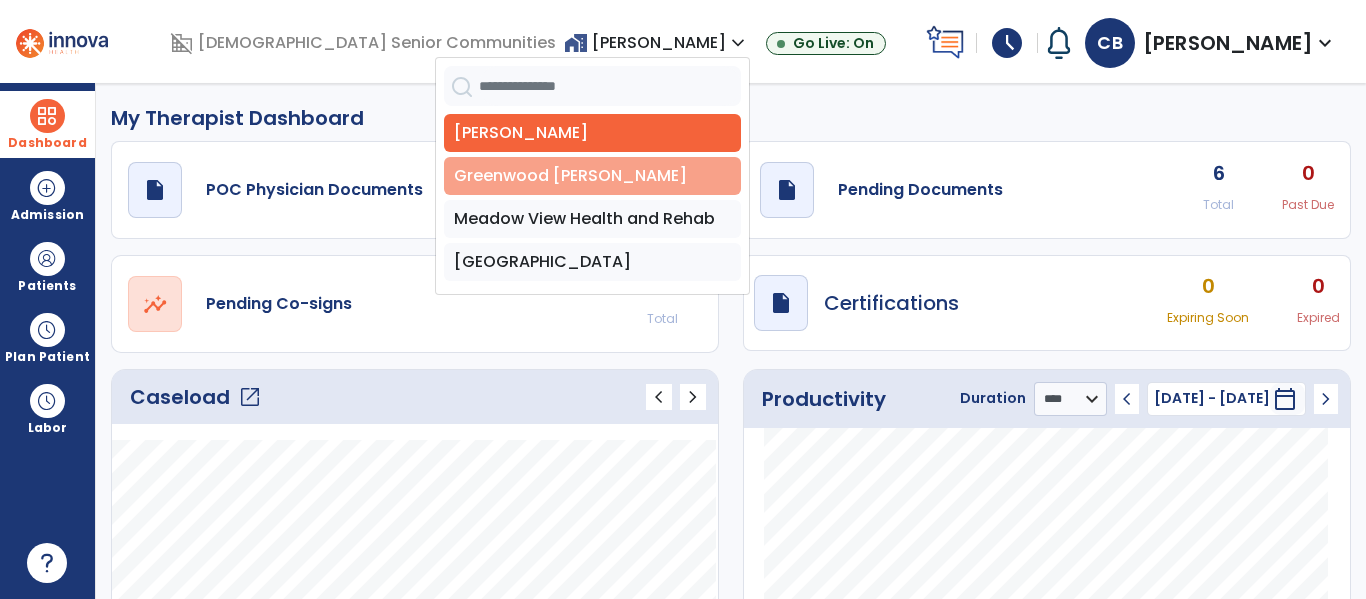 click on "Greenwood [PERSON_NAME]" at bounding box center [592, 176] 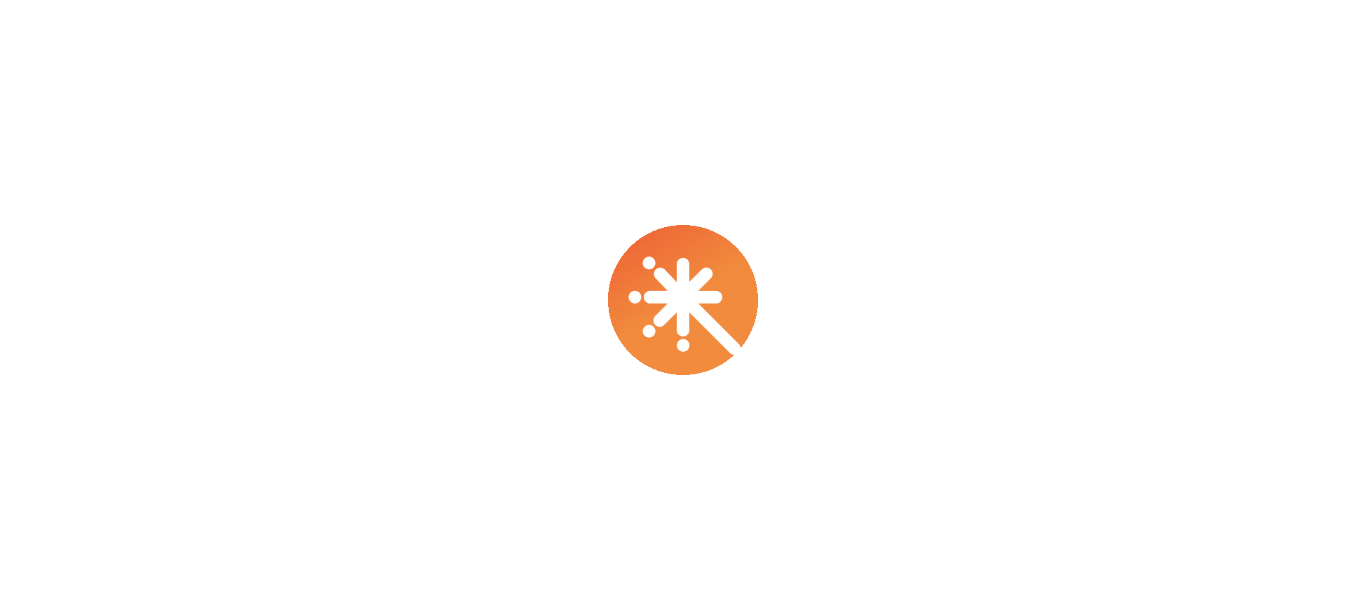 scroll, scrollTop: 0, scrollLeft: 0, axis: both 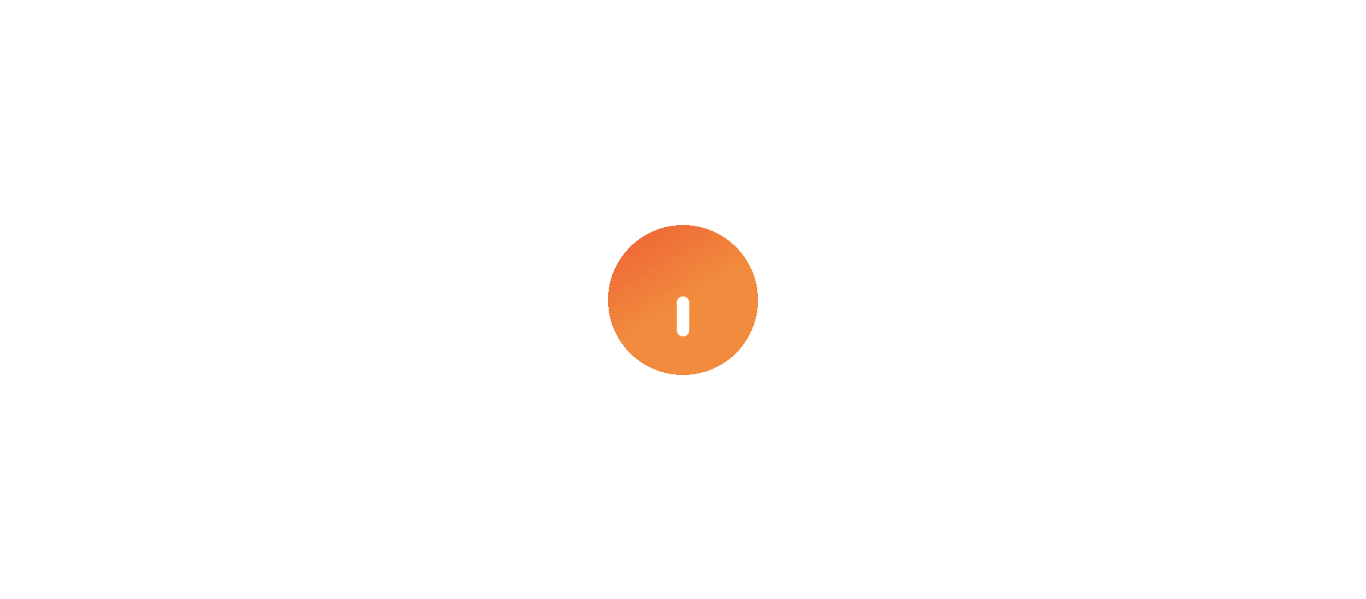 click at bounding box center (683, 299) 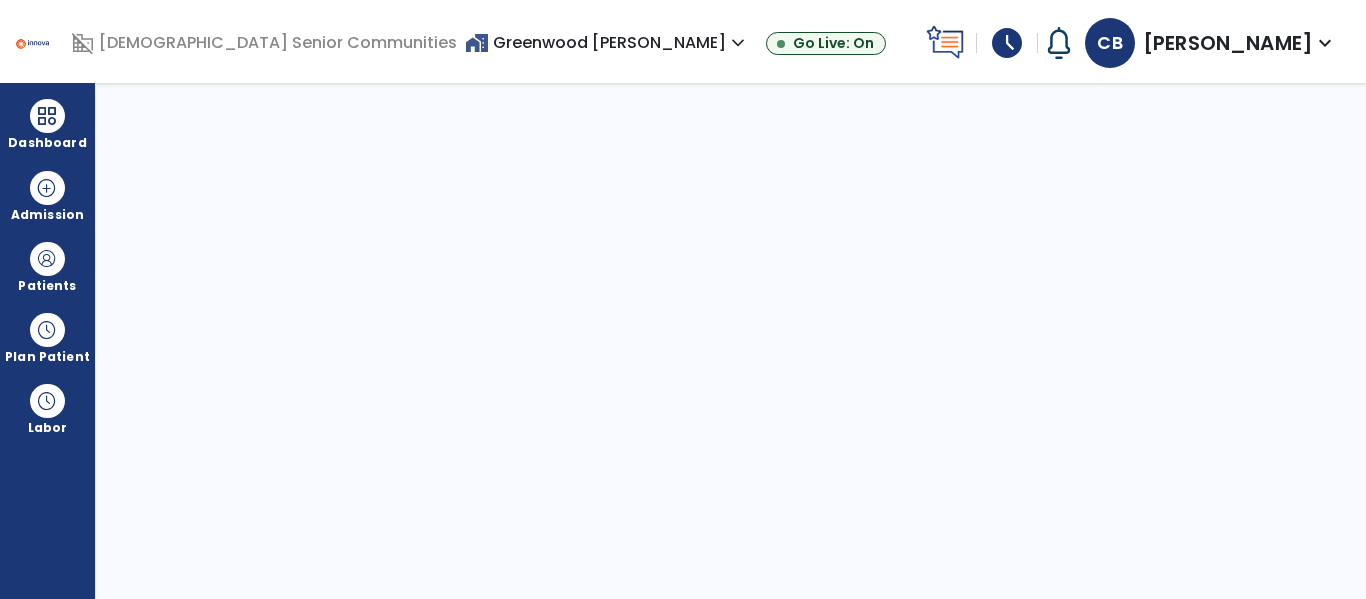 select on "****" 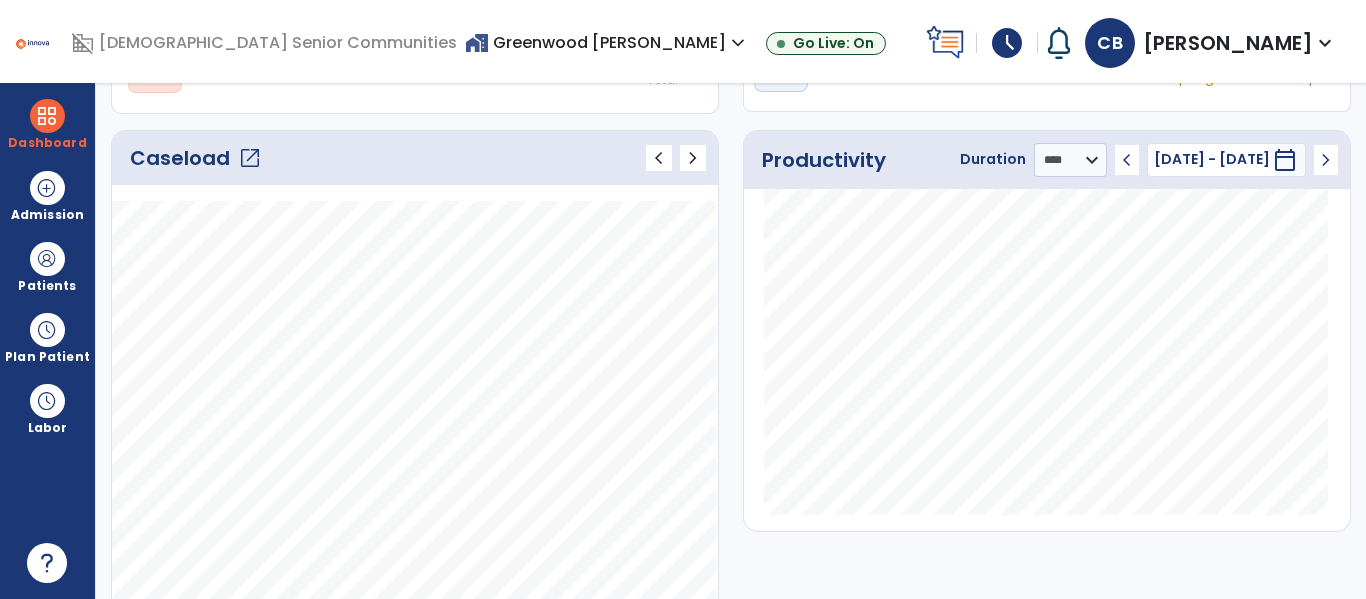 scroll, scrollTop: 213, scrollLeft: 0, axis: vertical 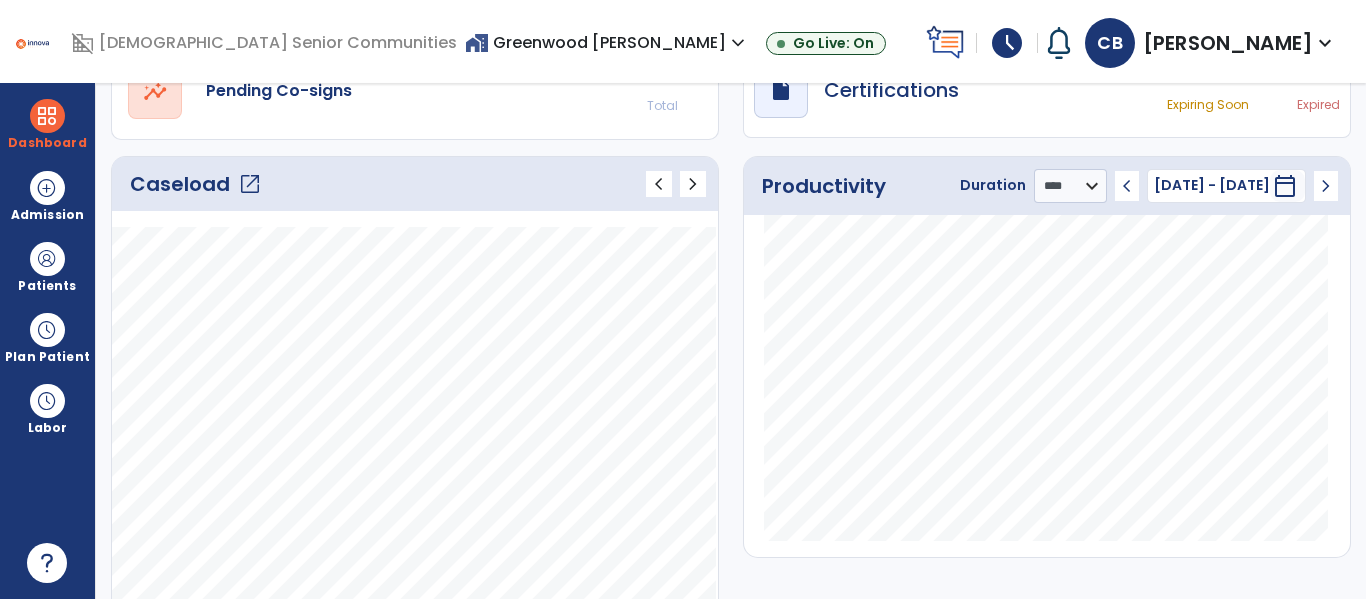 click on "open_in_new" 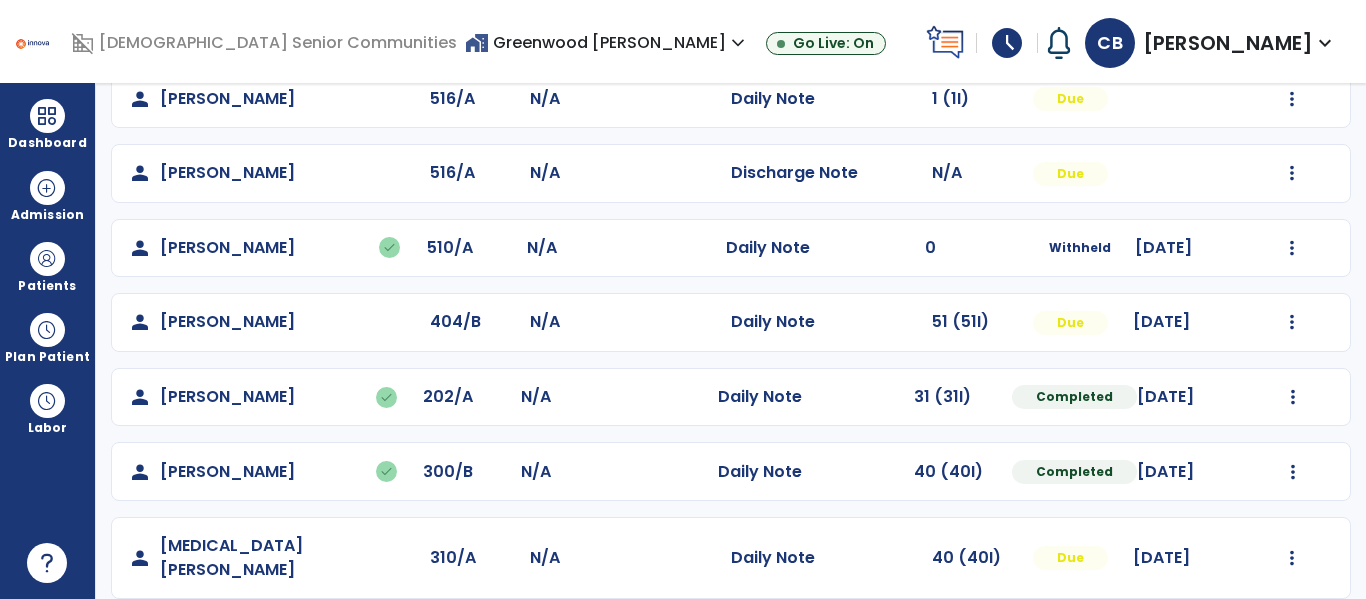 scroll, scrollTop: 0, scrollLeft: 0, axis: both 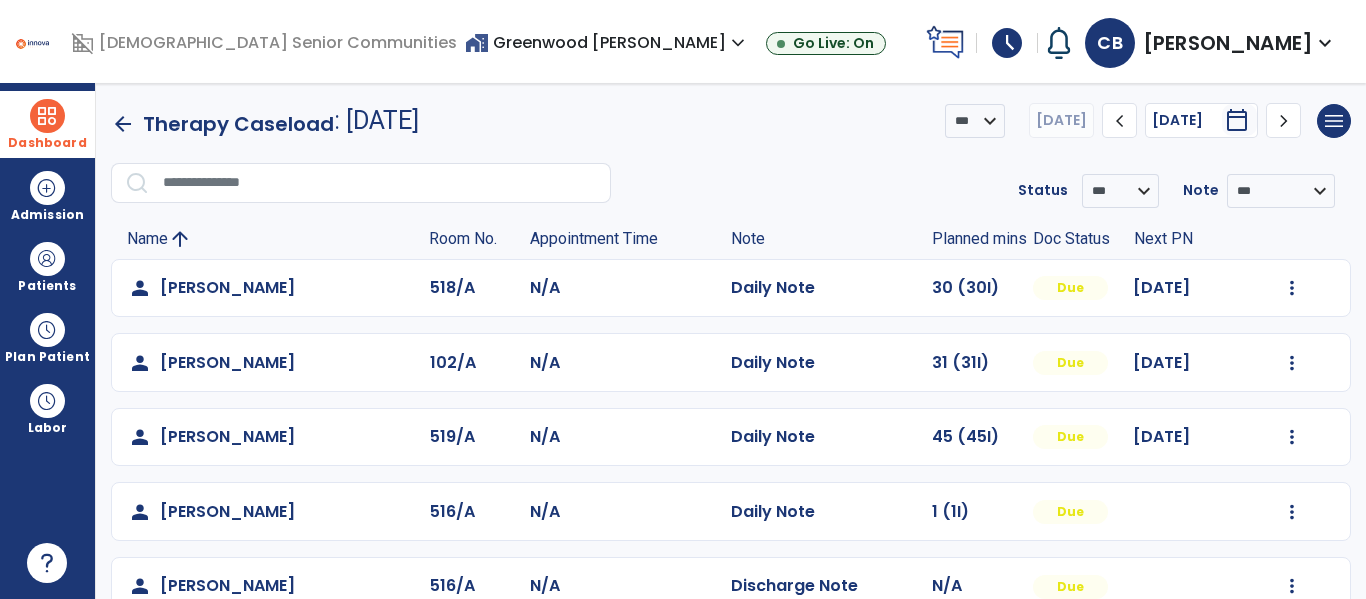 click on "Dashboard" at bounding box center (47, 143) 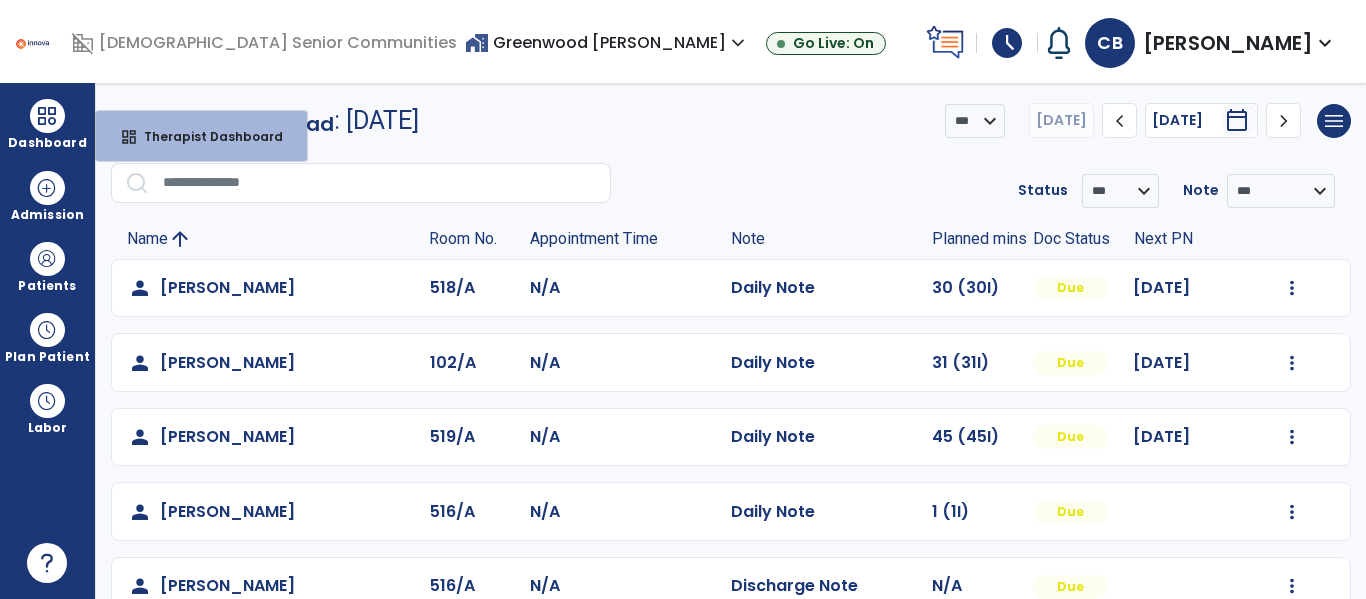 click on ": 10 Jul, 2025" 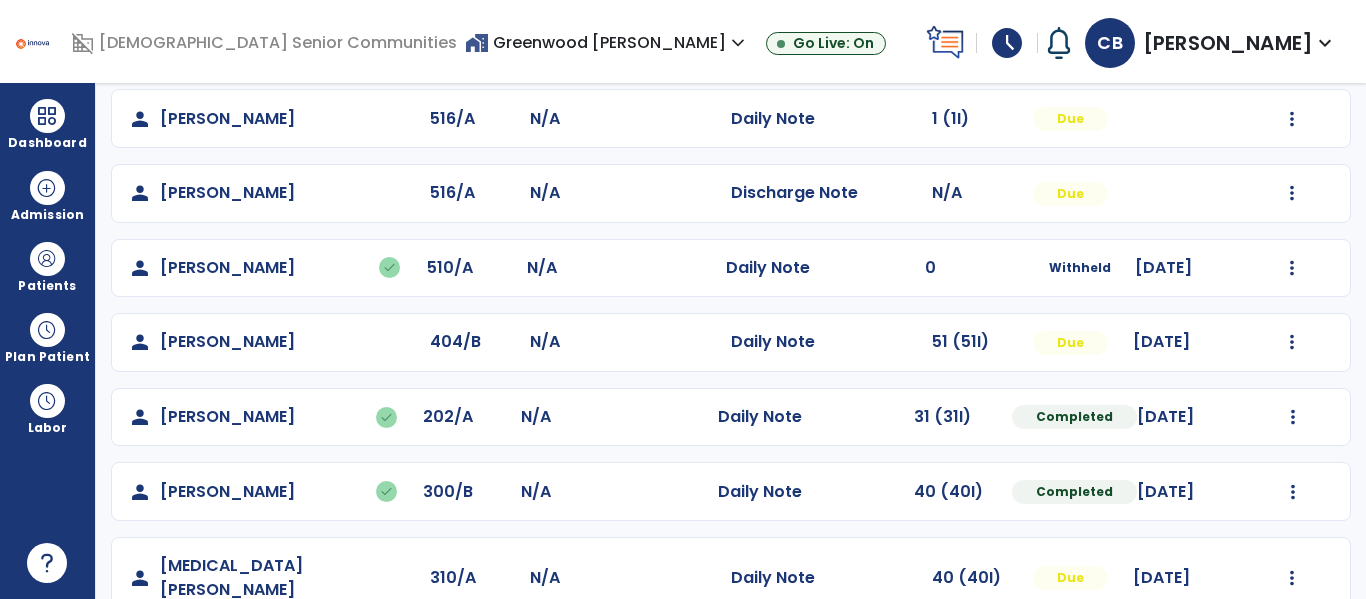 scroll, scrollTop: 413, scrollLeft: 0, axis: vertical 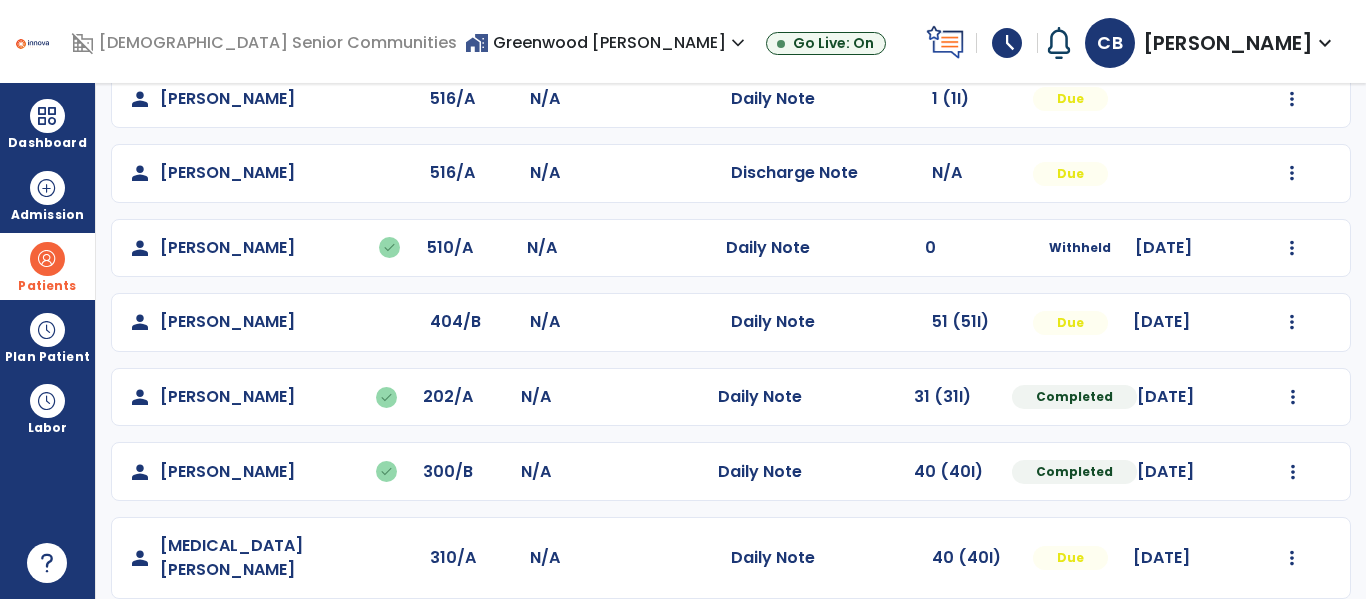 click at bounding box center (47, 259) 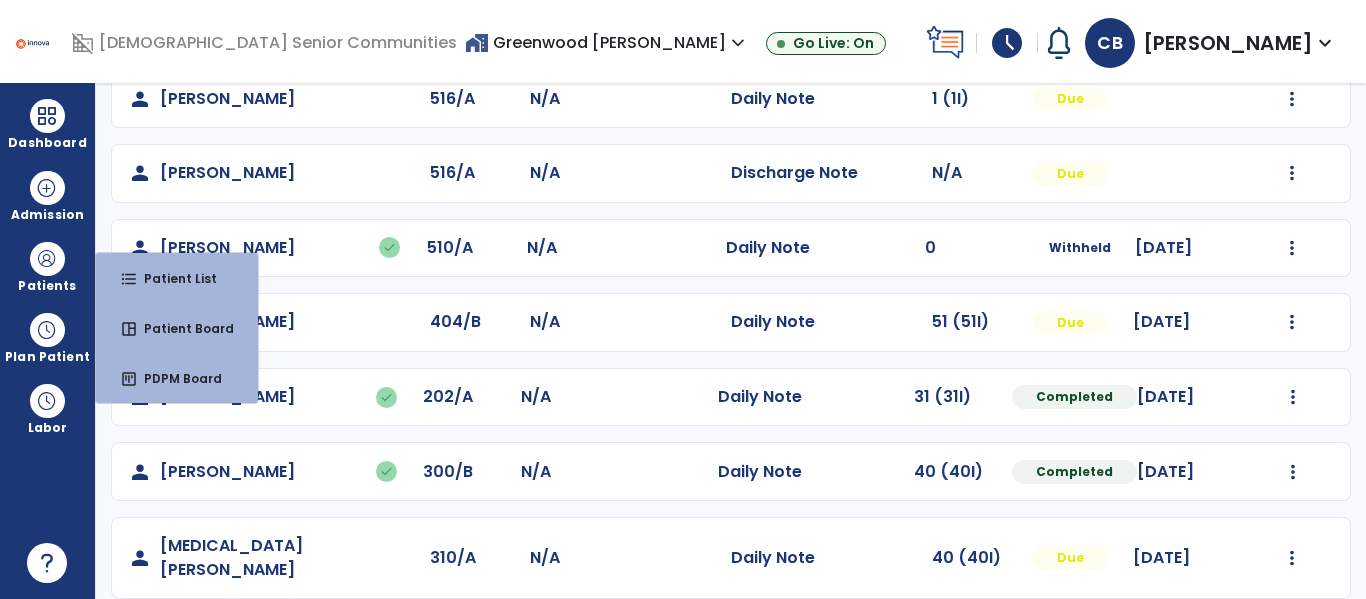 click on "Joyce, Donna" 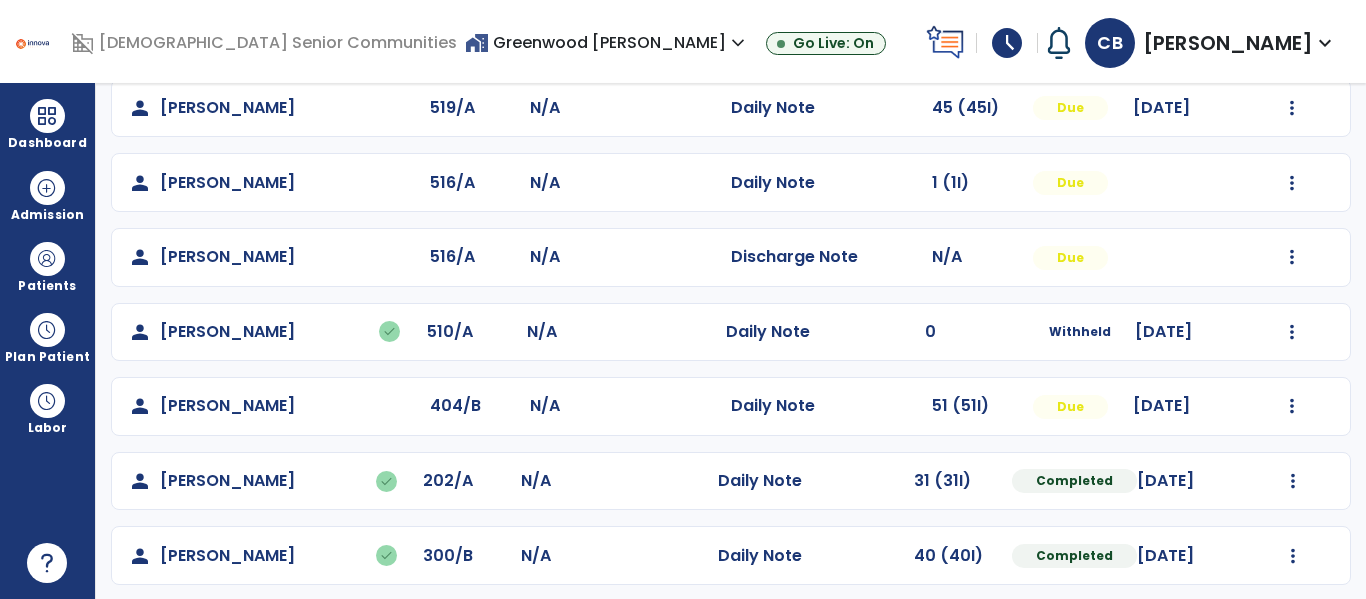 scroll, scrollTop: 324, scrollLeft: 0, axis: vertical 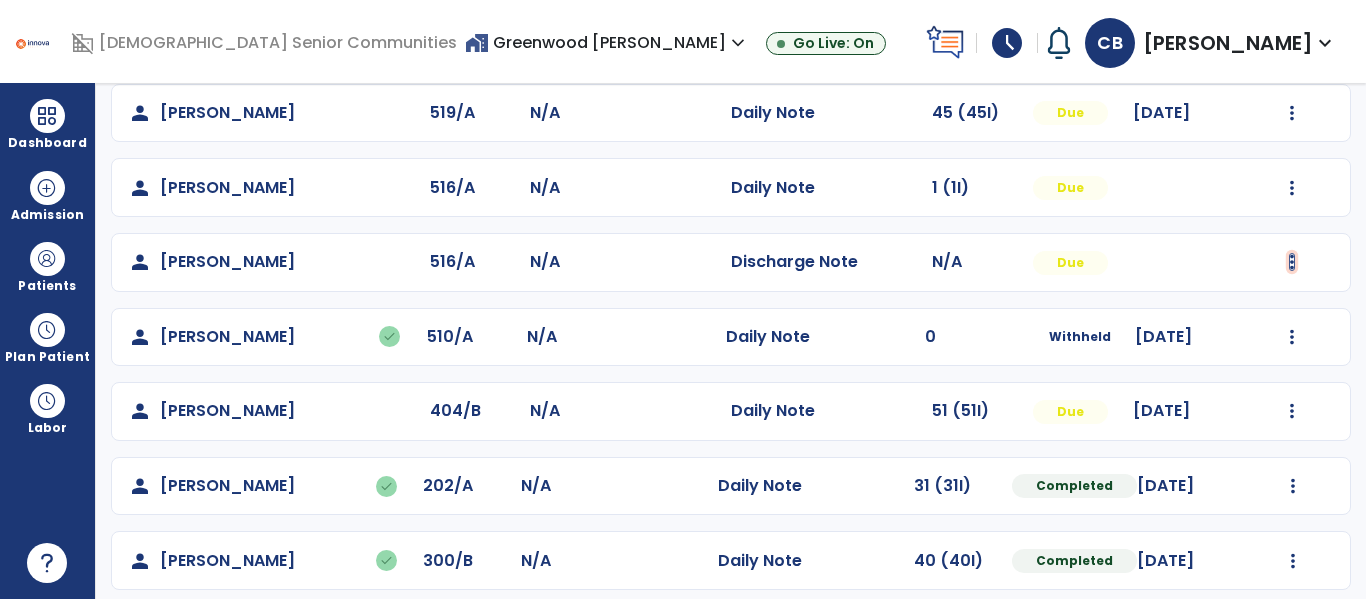 click at bounding box center [1292, -36] 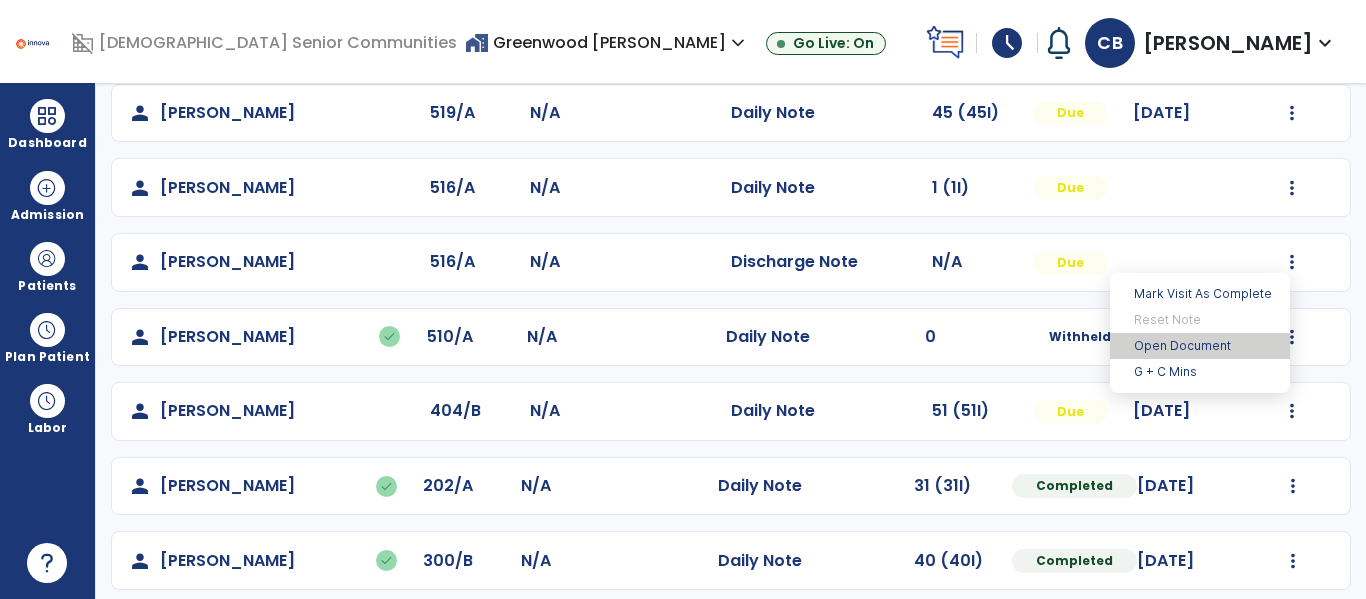 click on "Open Document" at bounding box center (1200, 346) 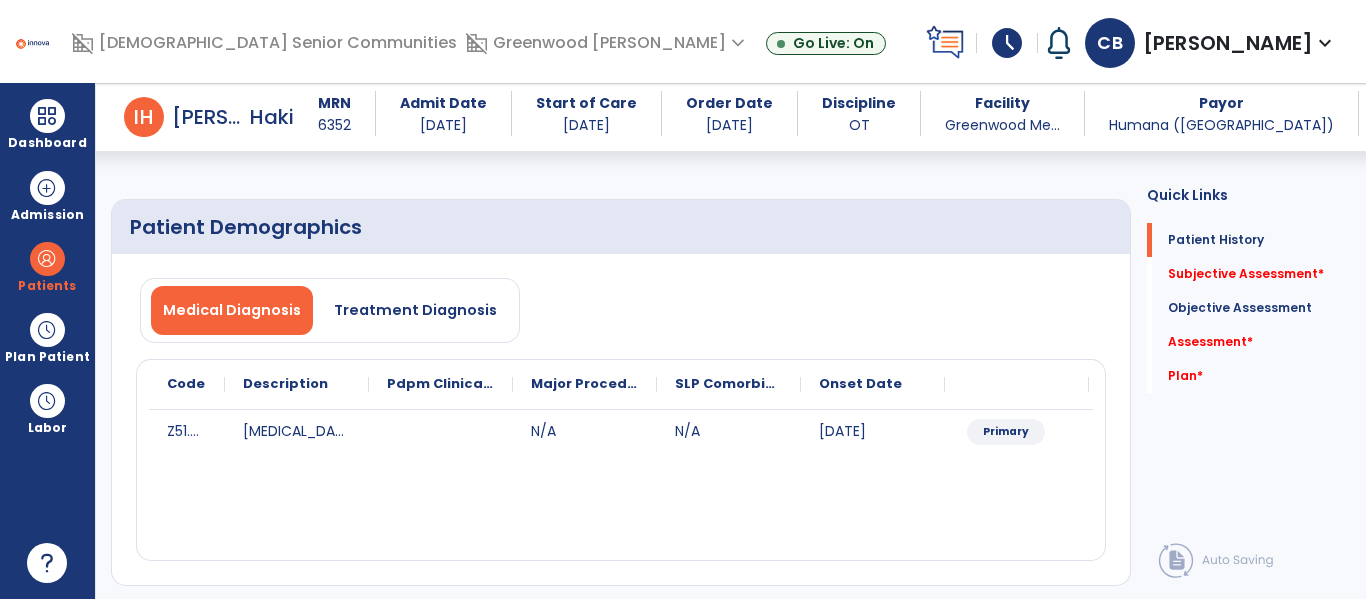 scroll, scrollTop: 450, scrollLeft: 0, axis: vertical 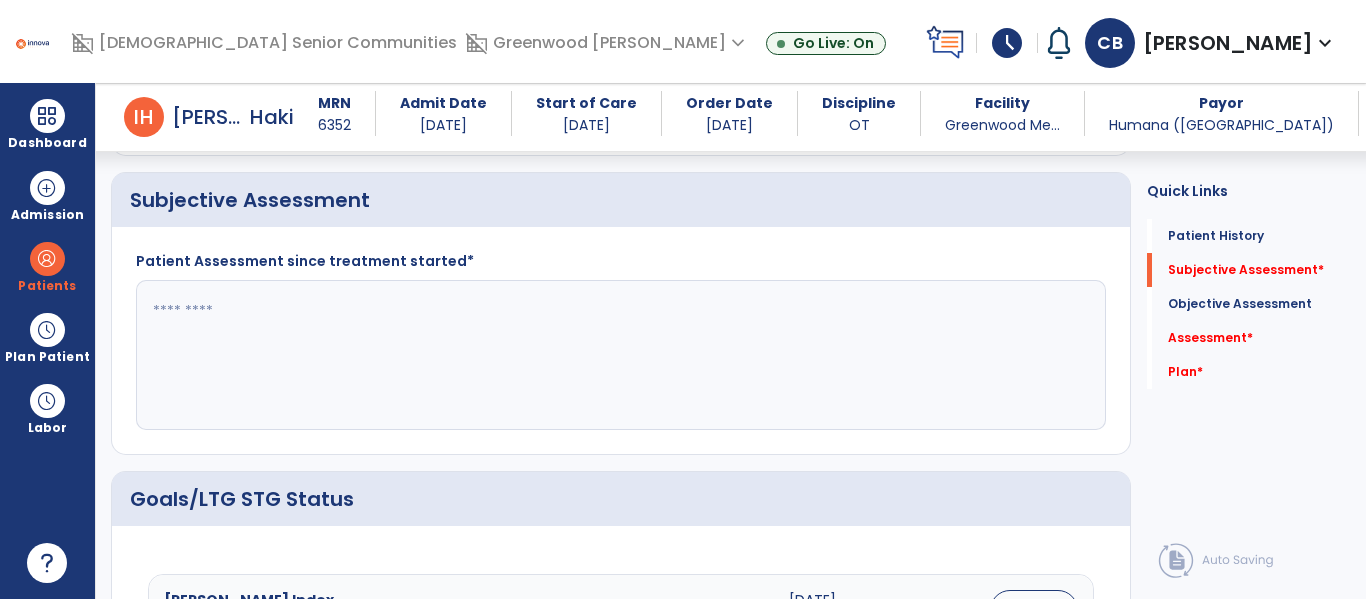 click 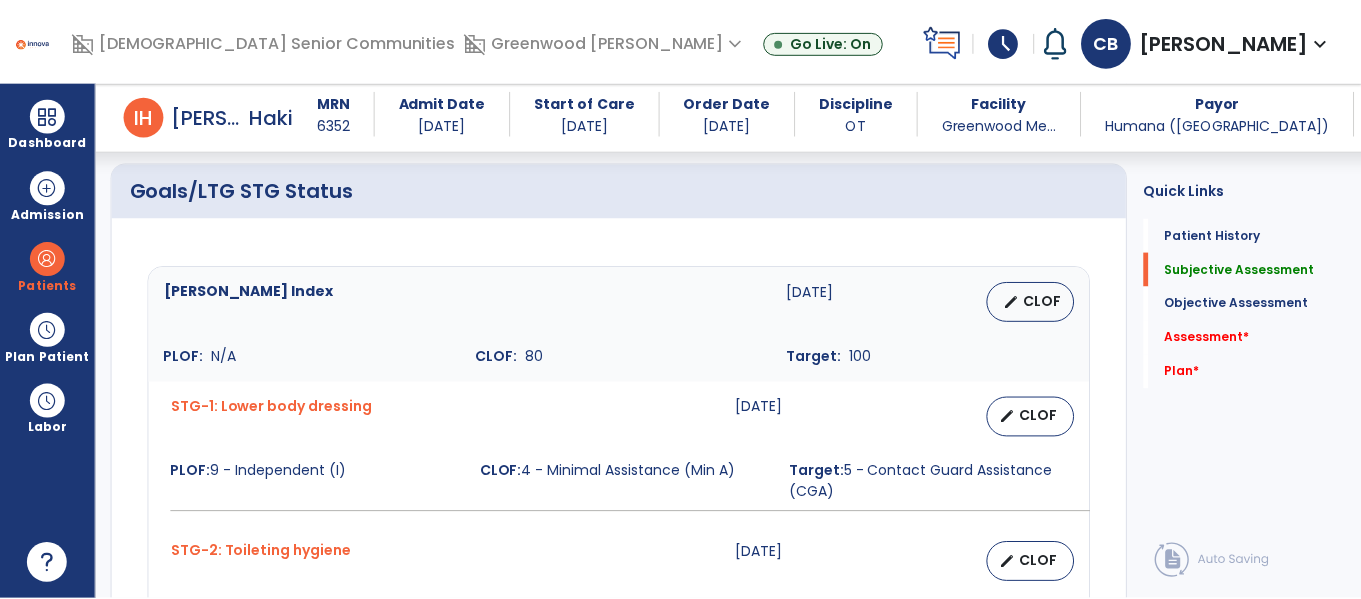 scroll, scrollTop: 815, scrollLeft: 0, axis: vertical 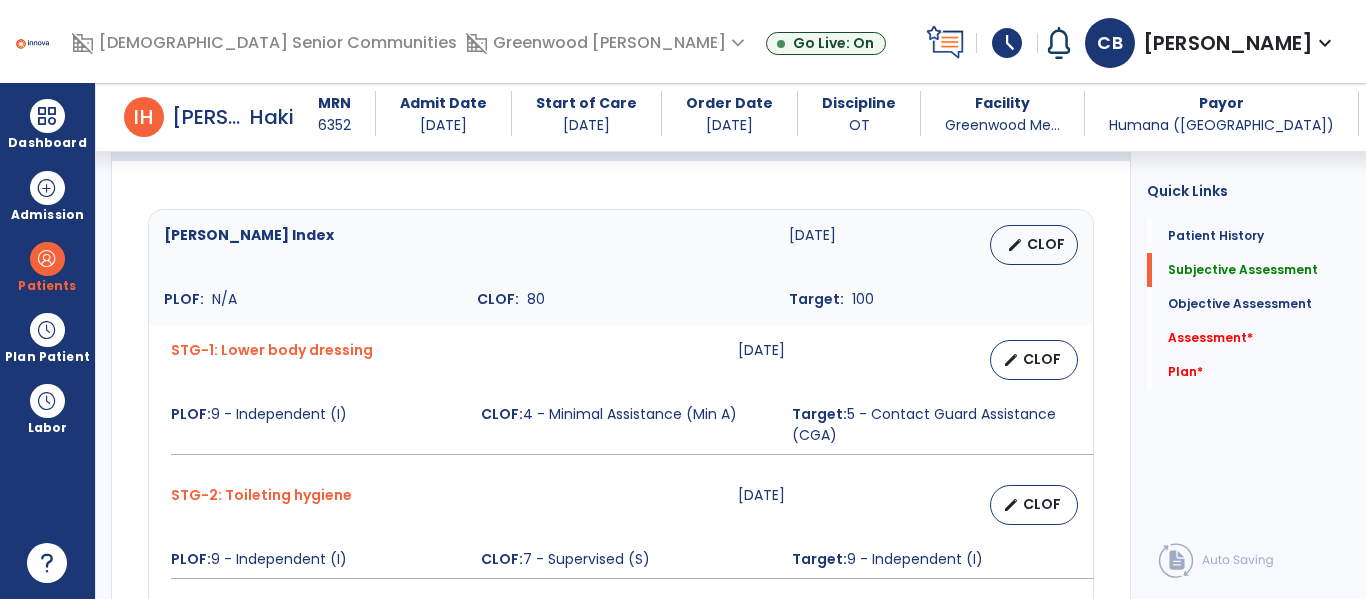 type on "**********" 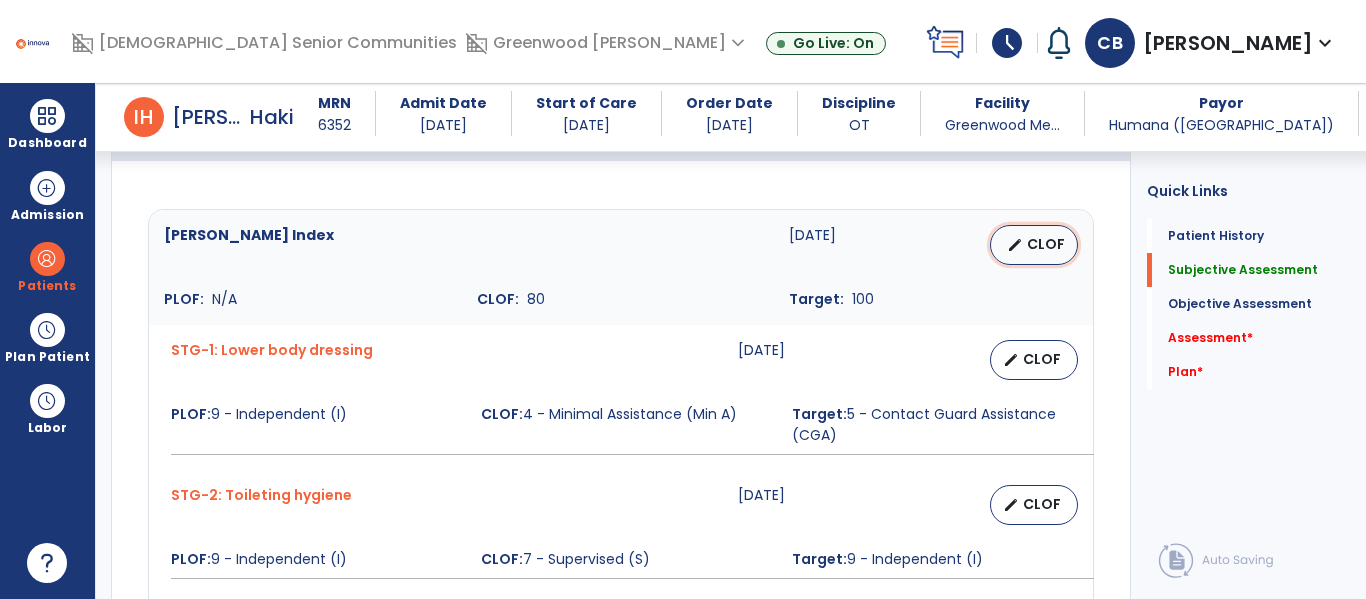 click on "CLOF" at bounding box center (1046, 244) 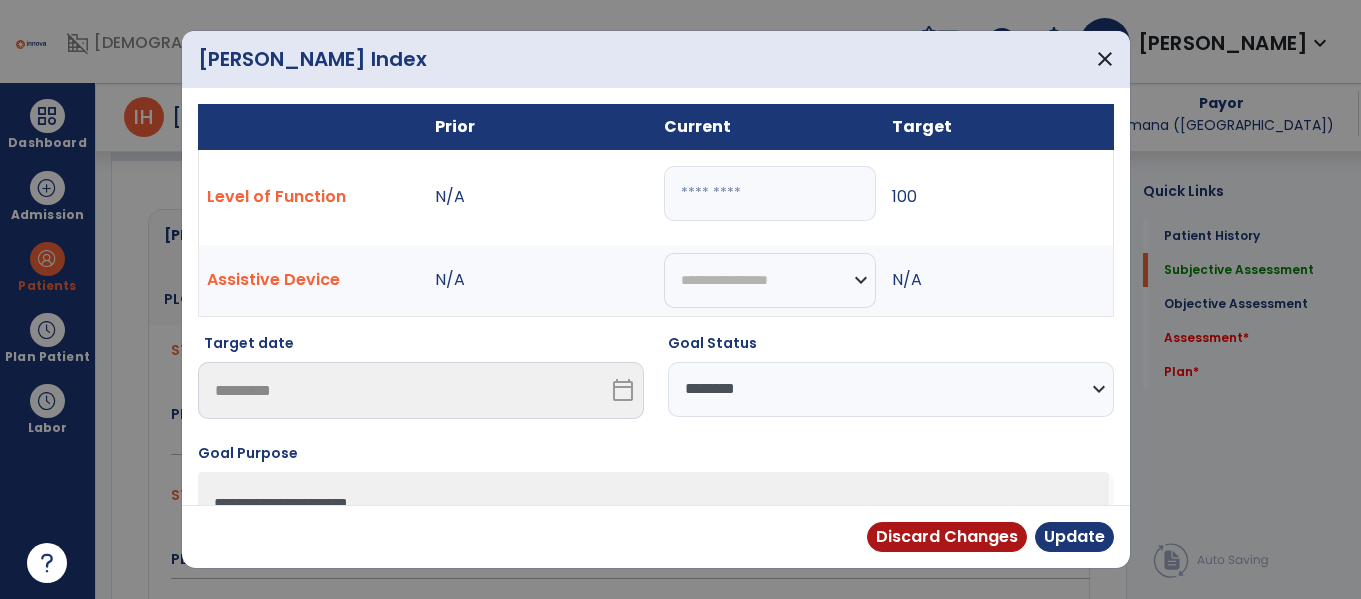 scroll, scrollTop: 815, scrollLeft: 0, axis: vertical 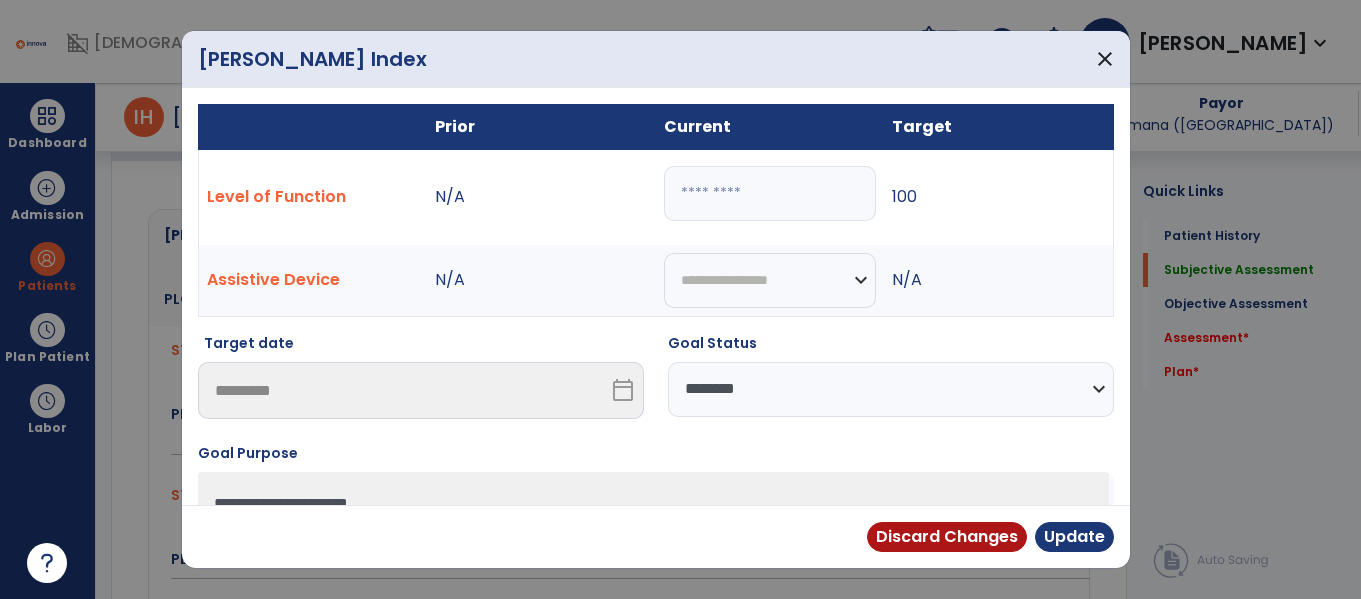 drag, startPoint x: 811, startPoint y: 212, endPoint x: 650, endPoint y: 197, distance: 161.69725 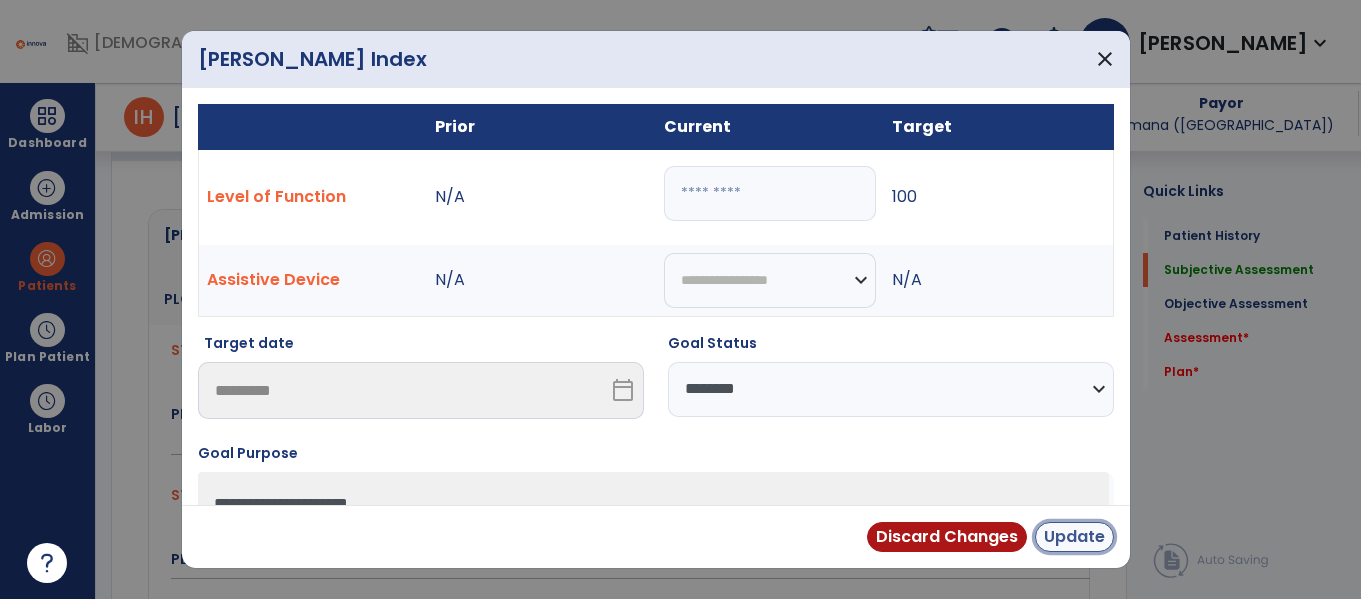 click on "Update" at bounding box center (1074, 537) 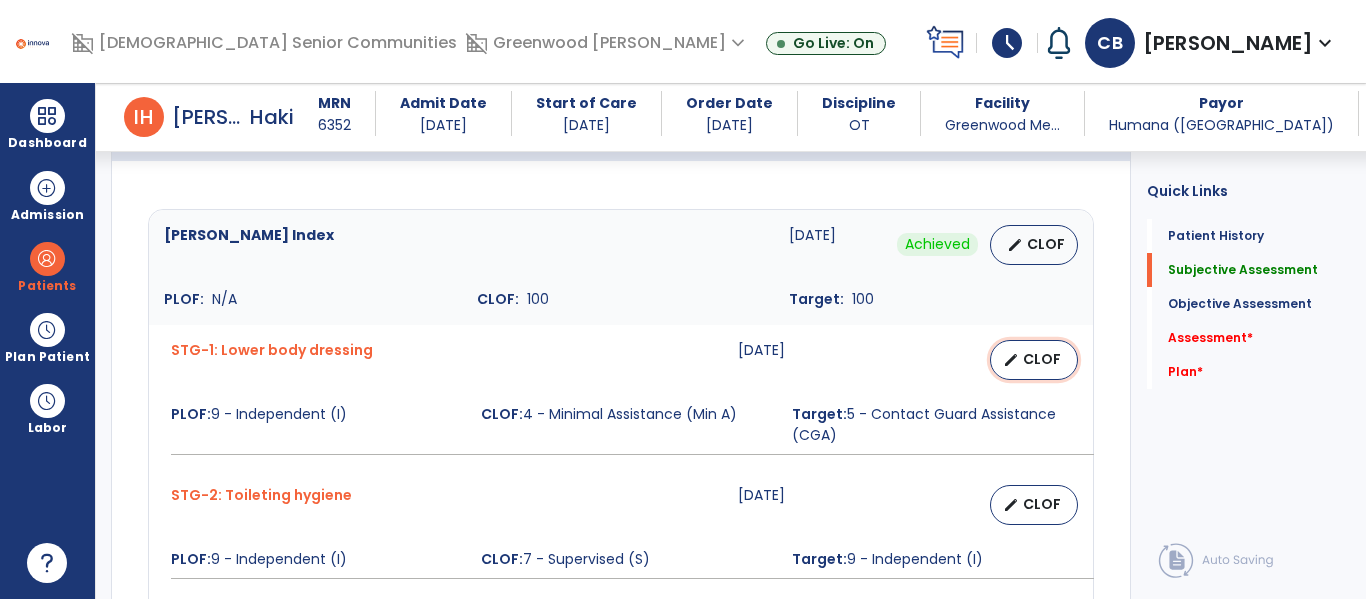 click on "CLOF" at bounding box center (1042, 359) 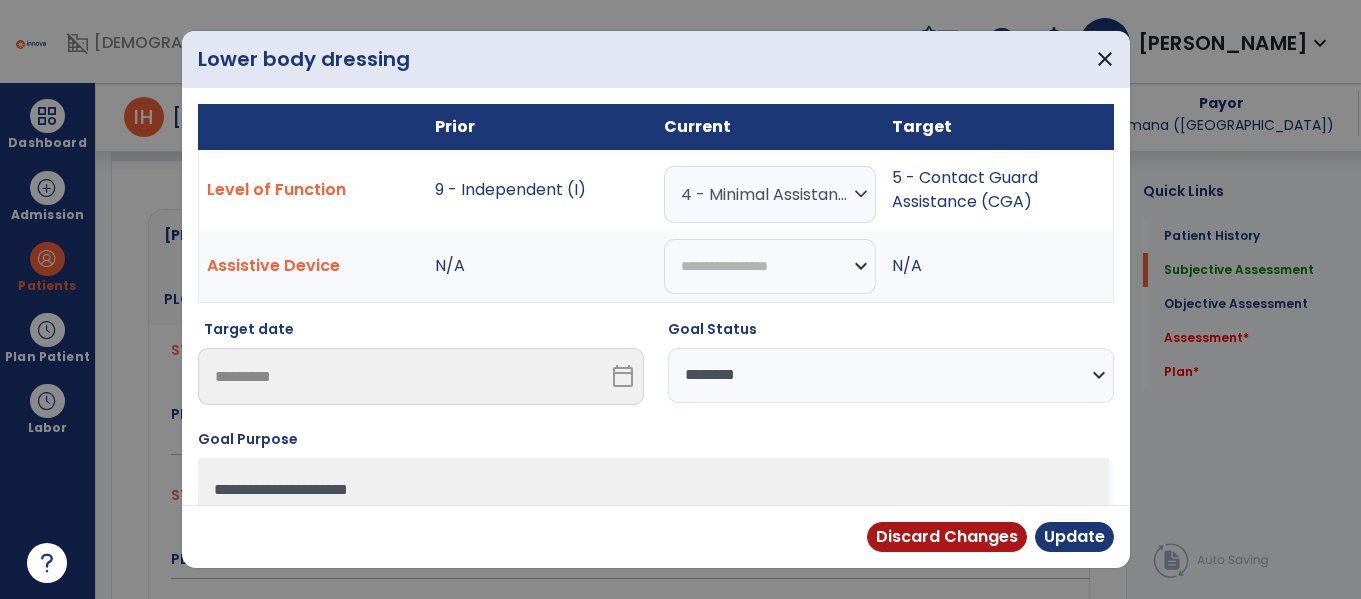 scroll, scrollTop: 815, scrollLeft: 0, axis: vertical 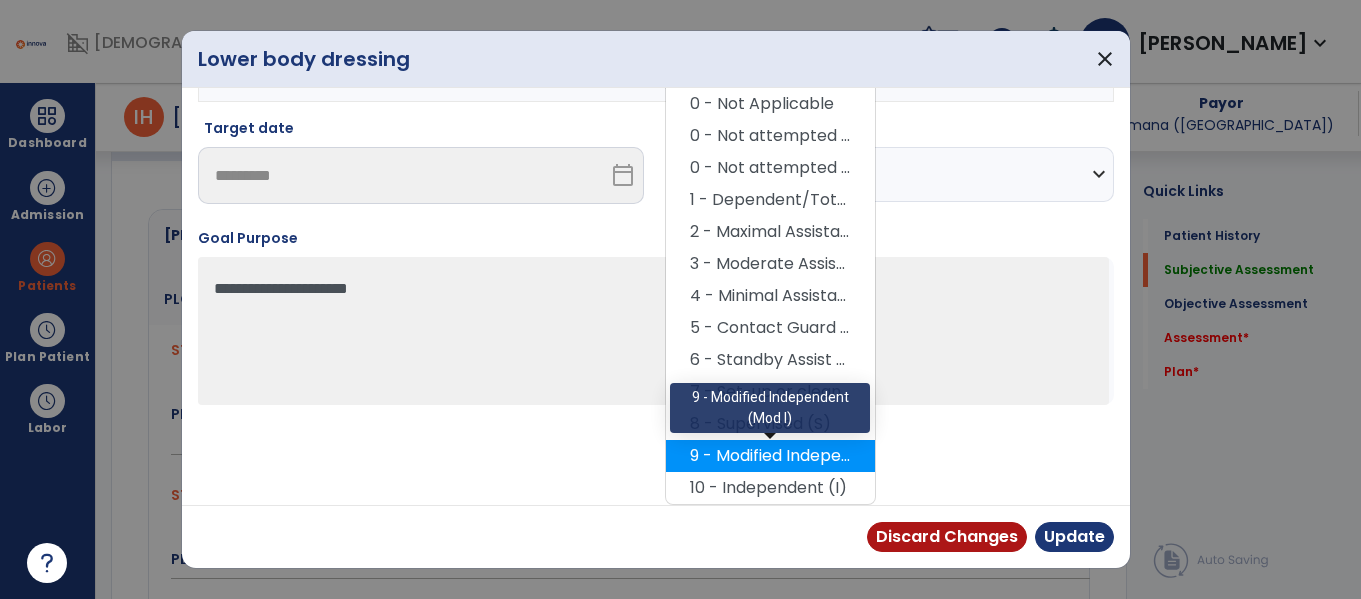 click on "9 - Modified Independent (Mod I)" at bounding box center (770, 456) 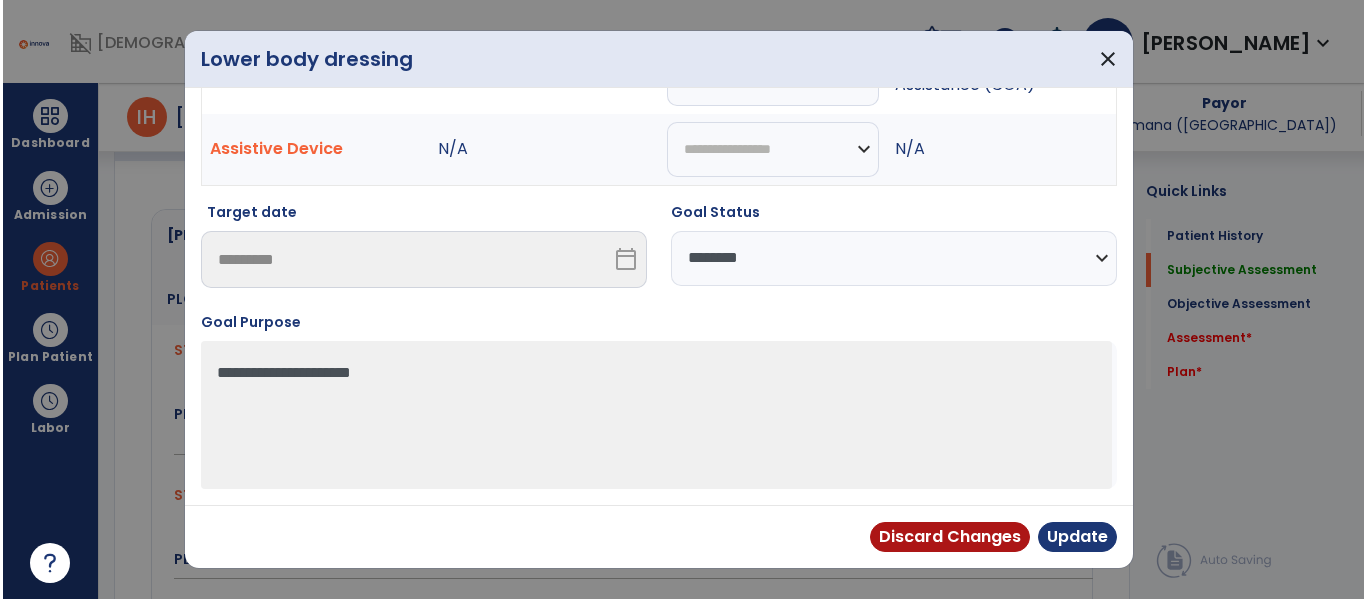 scroll, scrollTop: 117, scrollLeft: 0, axis: vertical 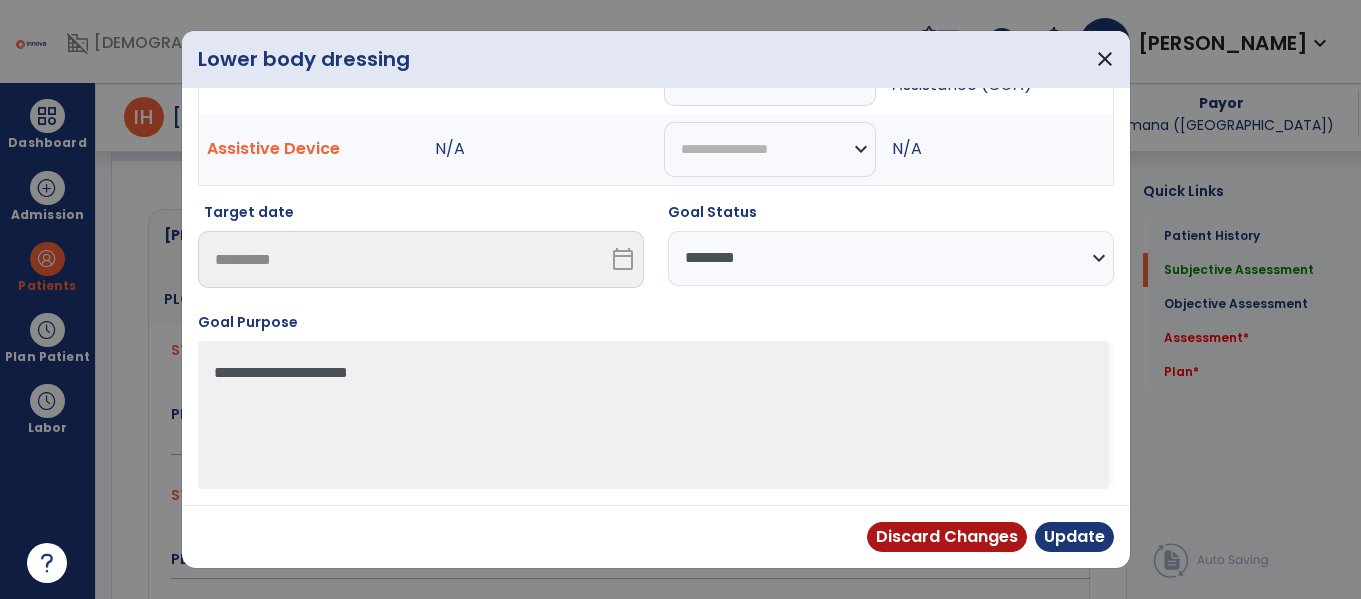 click on "**********" at bounding box center [891, 258] 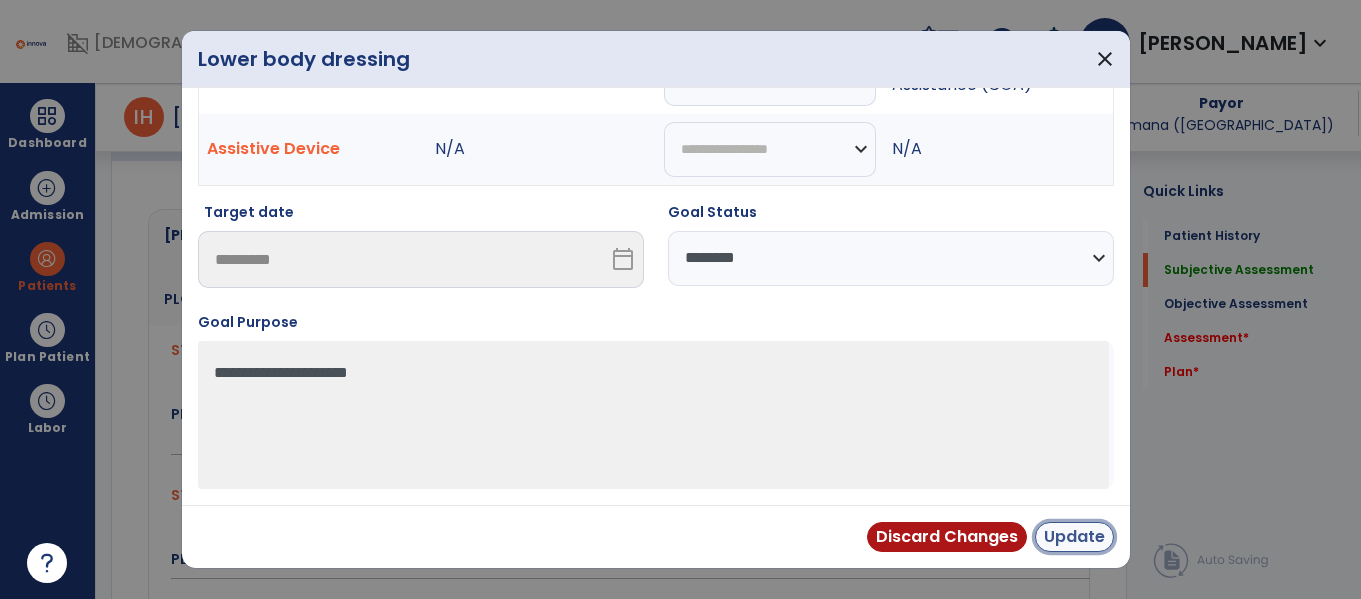 click on "Update" at bounding box center [1074, 537] 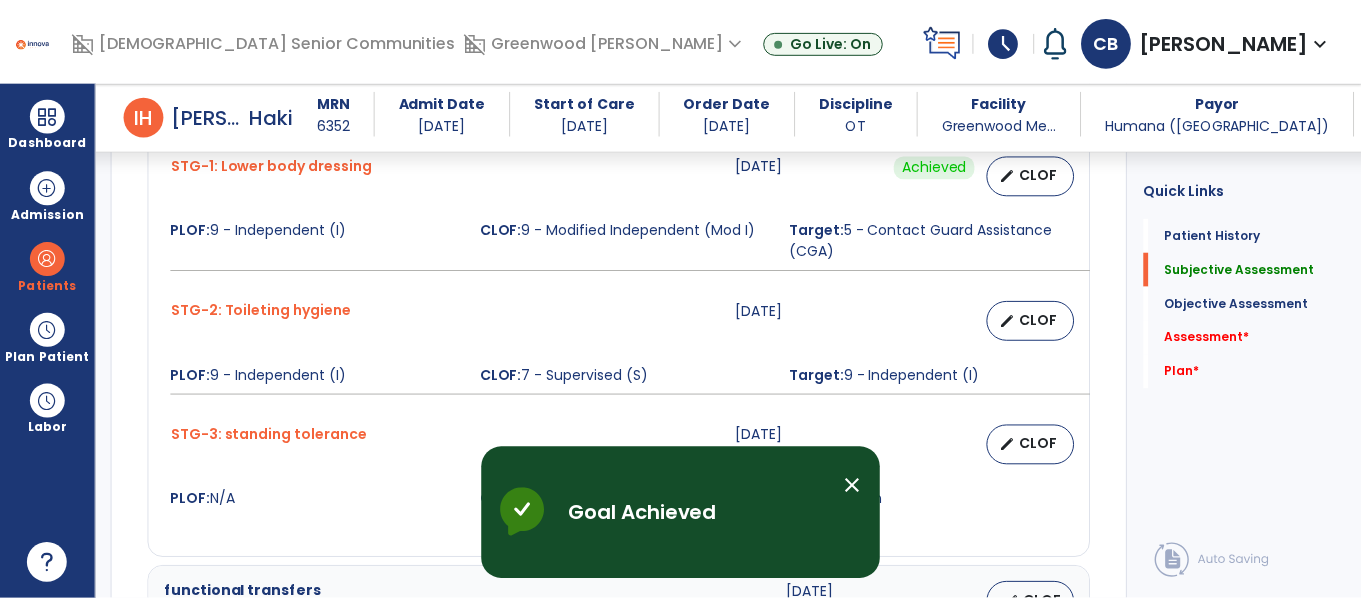 scroll, scrollTop: 1075, scrollLeft: 0, axis: vertical 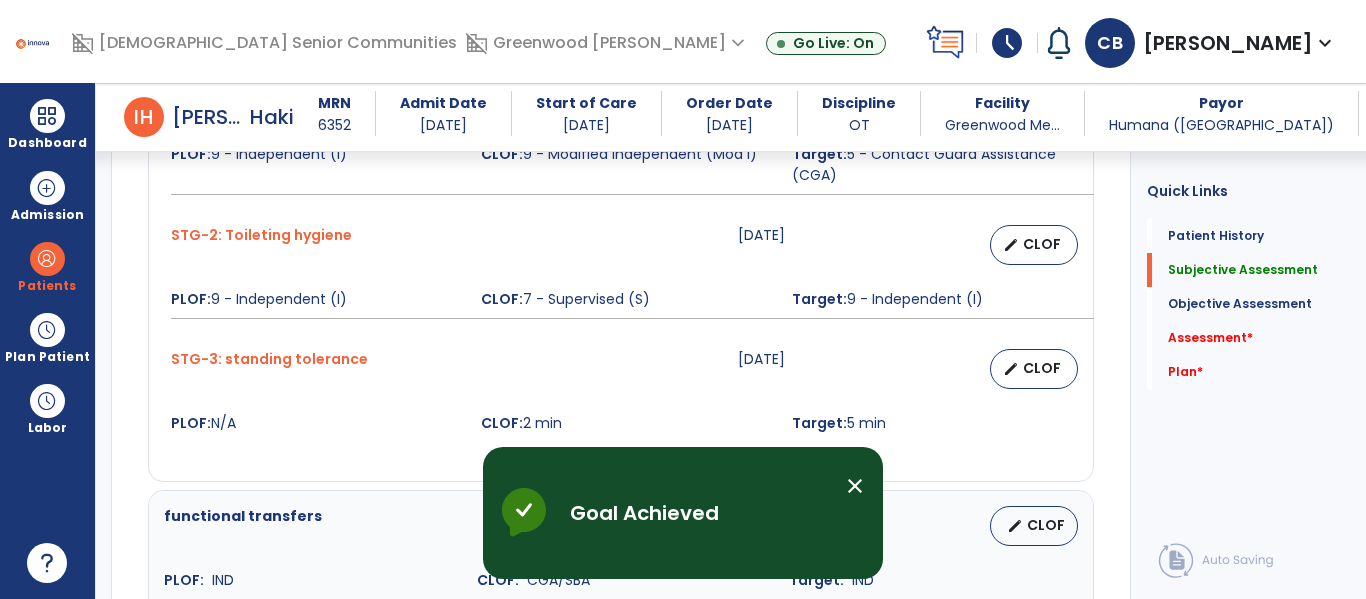 click on "edit   CLOF" at bounding box center (985, 245) 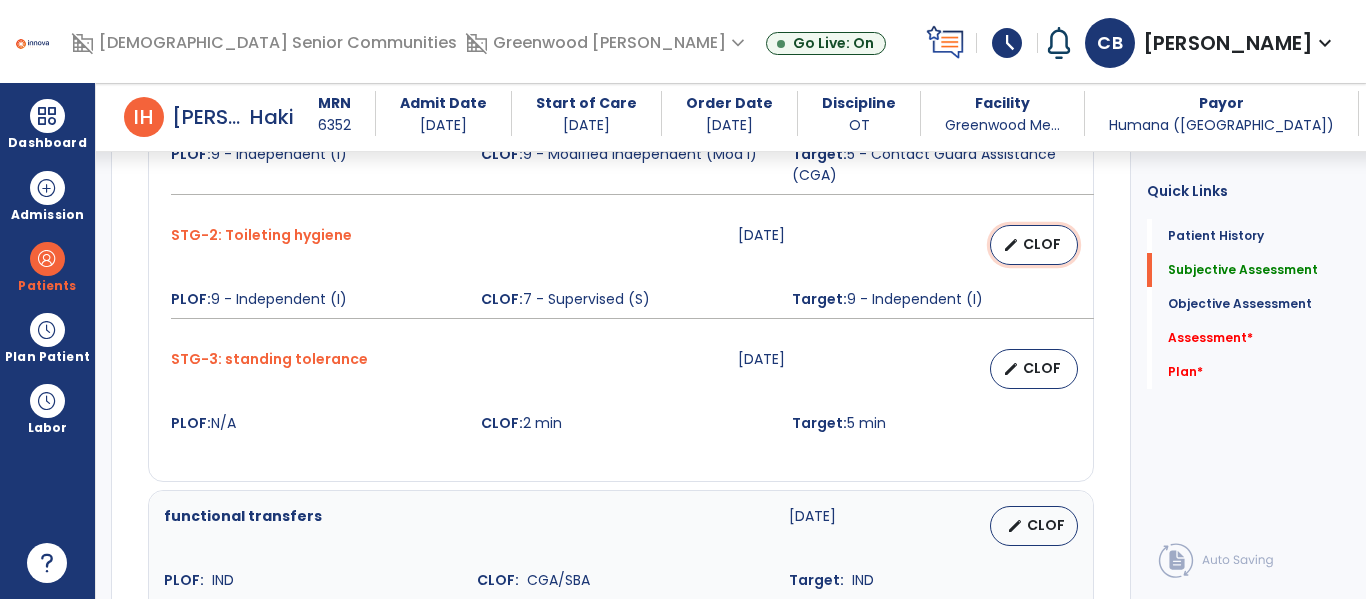 click on "edit   CLOF" at bounding box center (1034, 245) 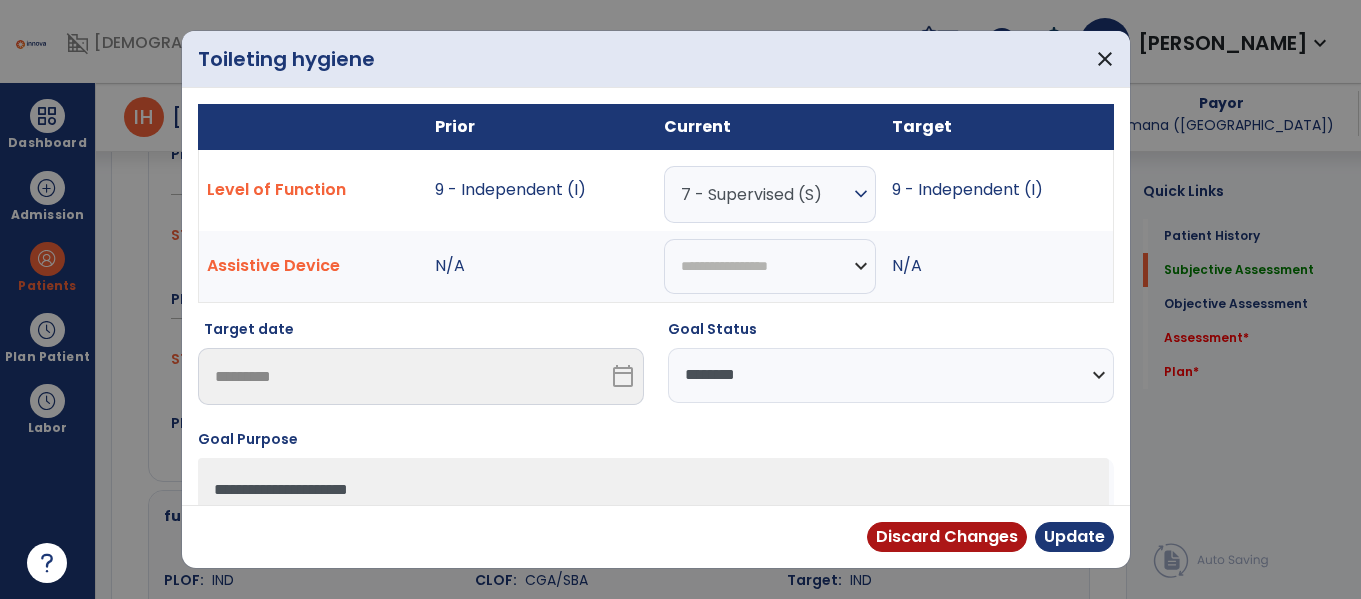 scroll, scrollTop: 1075, scrollLeft: 0, axis: vertical 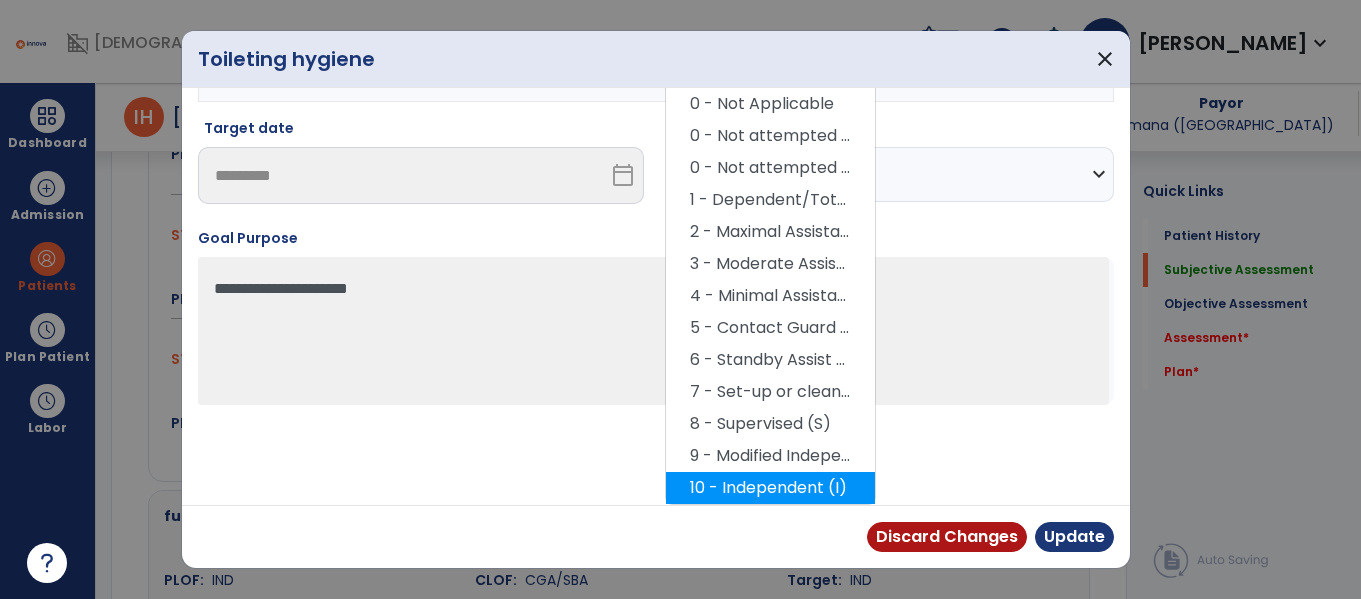 click on "10 - Independent (I)" at bounding box center [770, 488] 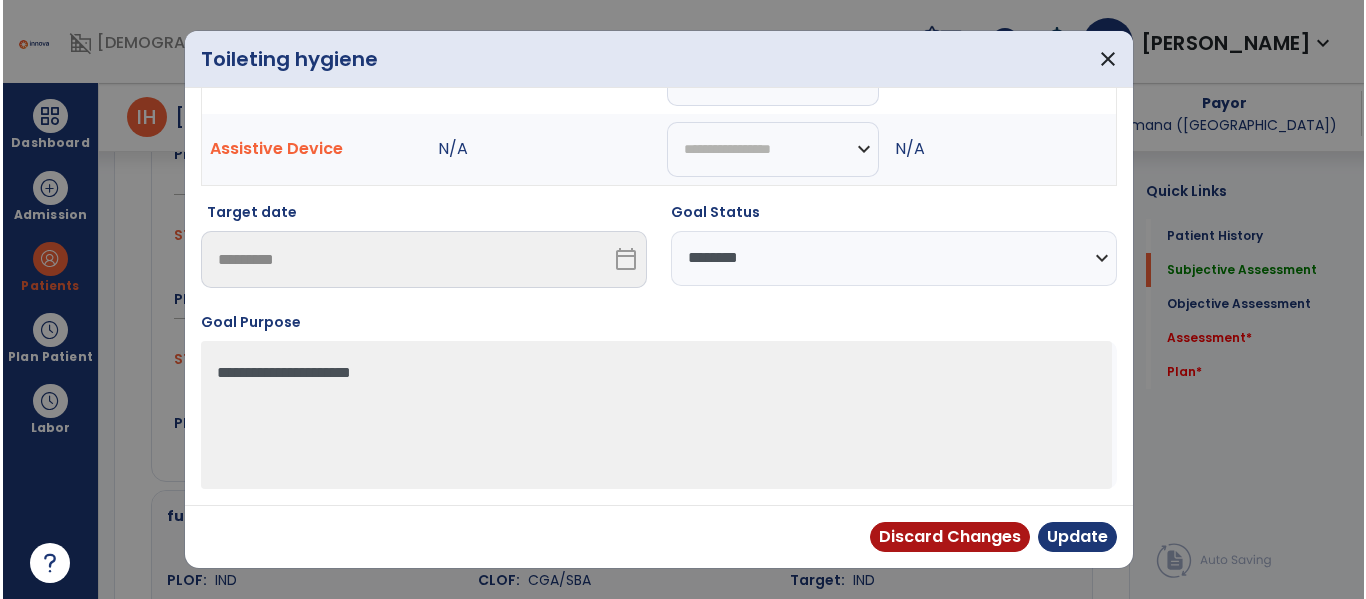 scroll, scrollTop: 117, scrollLeft: 0, axis: vertical 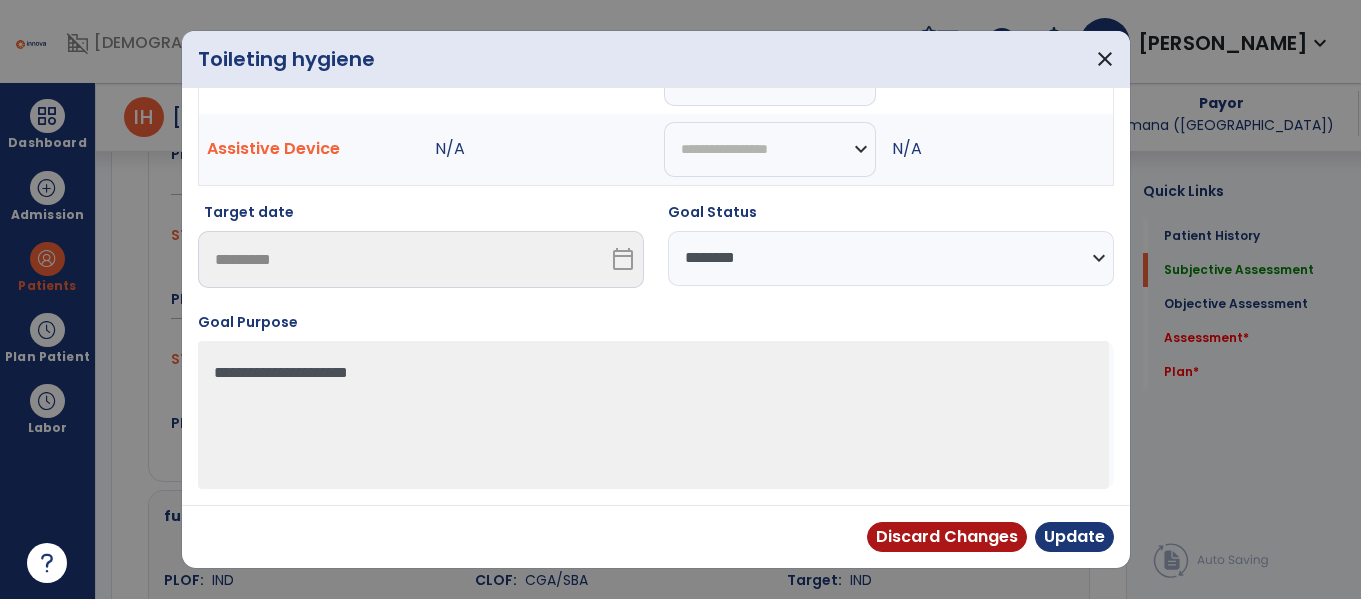 click on "**********" at bounding box center [891, 258] 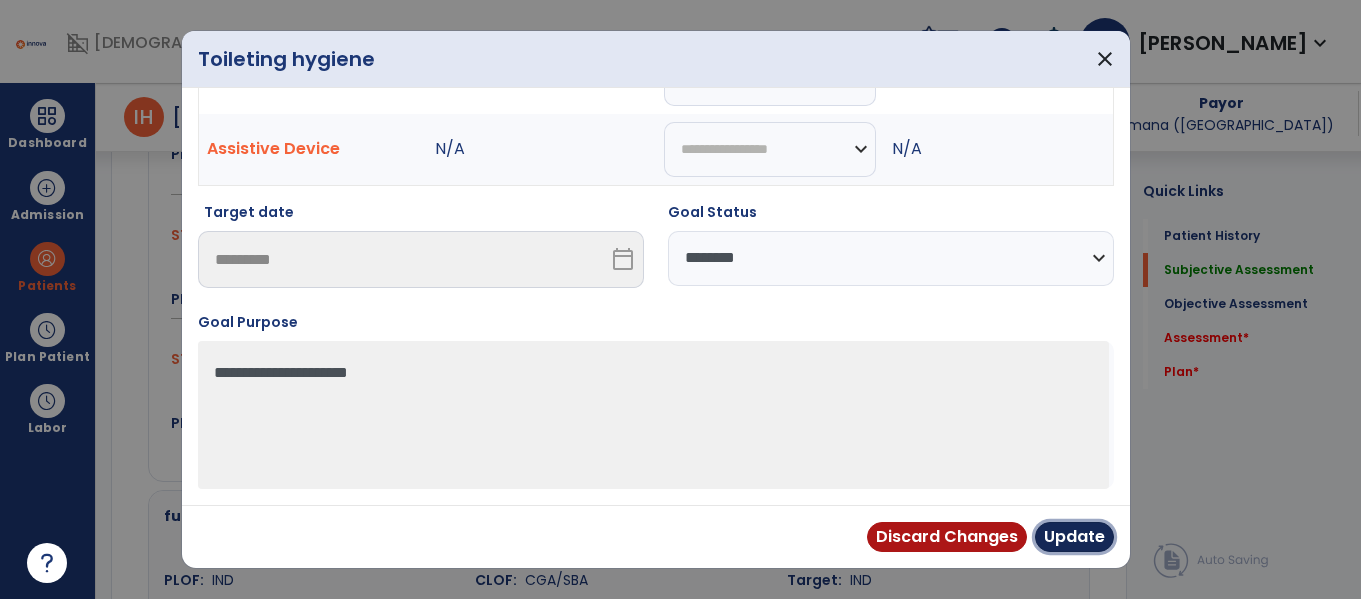 drag, startPoint x: 1095, startPoint y: 538, endPoint x: 743, endPoint y: 386, distance: 383.41623 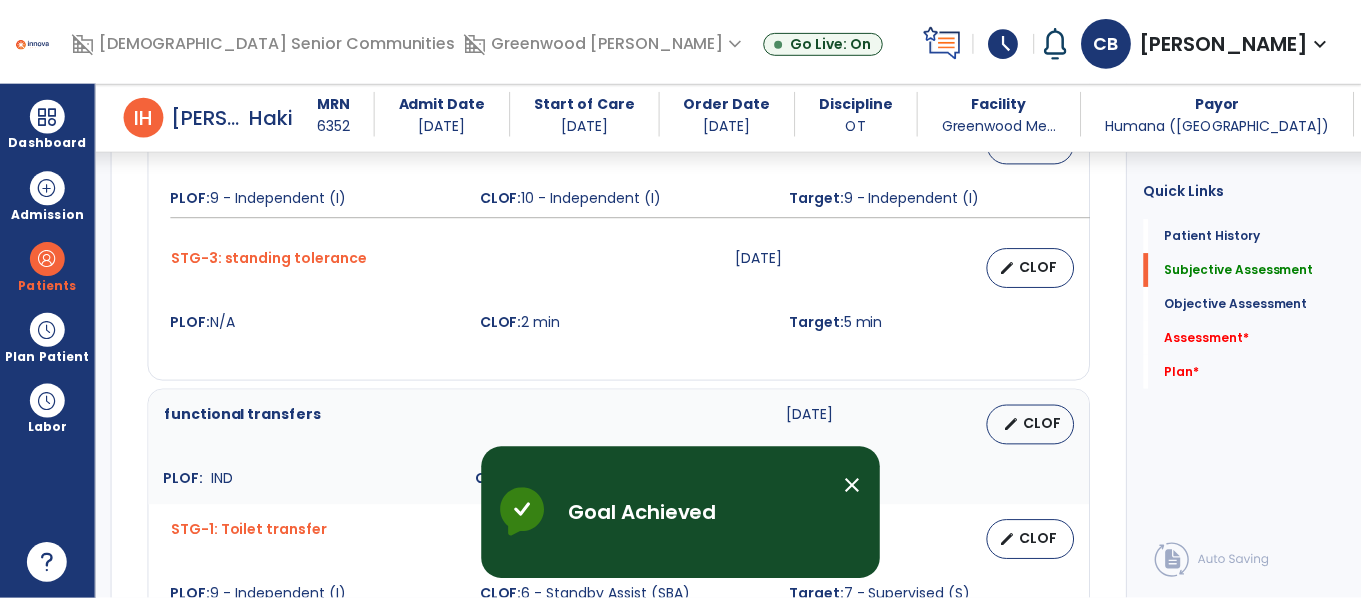 scroll, scrollTop: 1221, scrollLeft: 0, axis: vertical 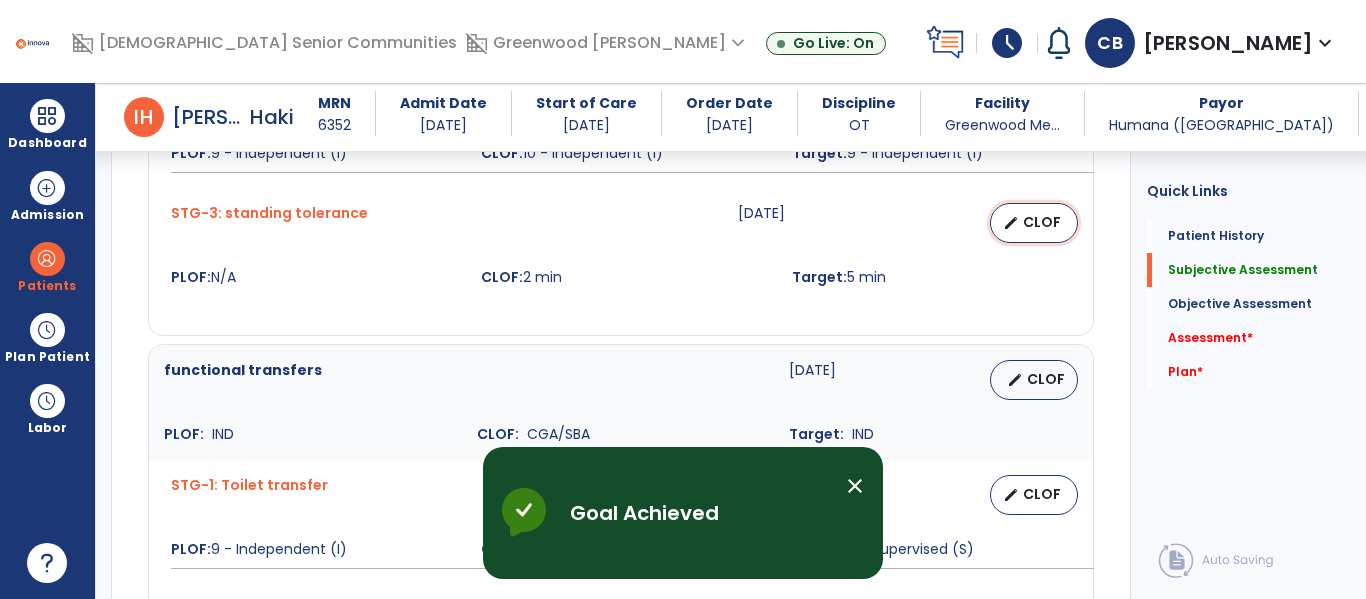 click on "CLOF" at bounding box center (1042, 222) 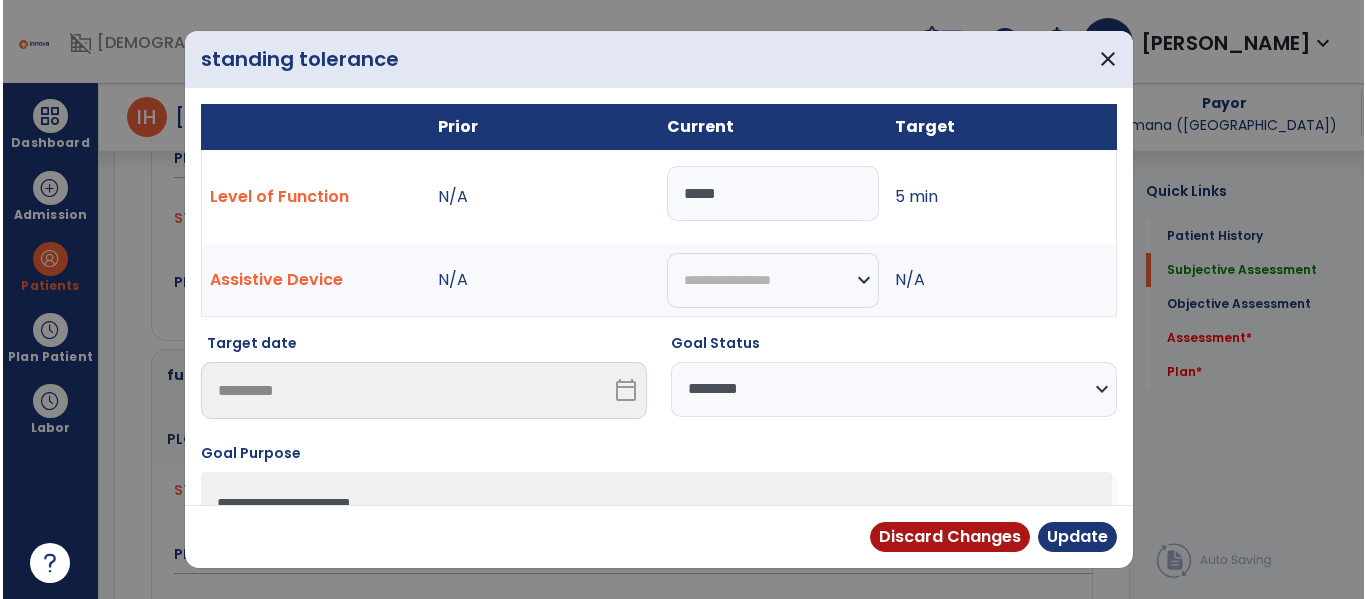scroll, scrollTop: 1221, scrollLeft: 0, axis: vertical 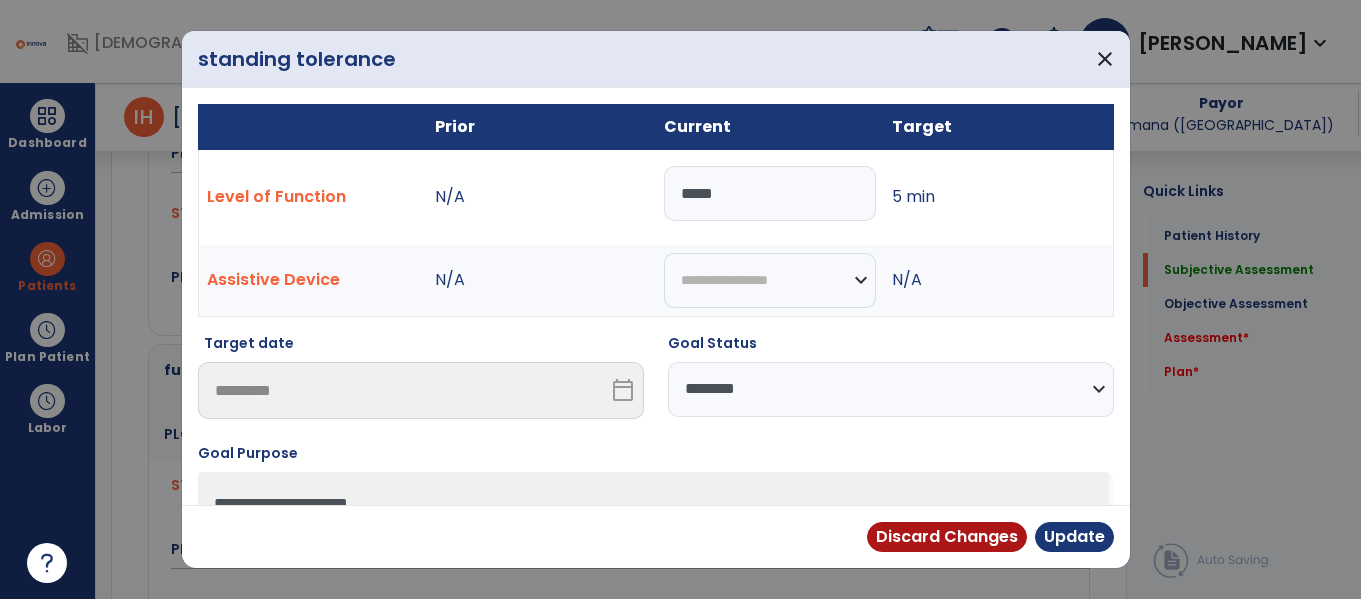 click on "Level of Function  N/A    *****  5 min" at bounding box center [655, 197] 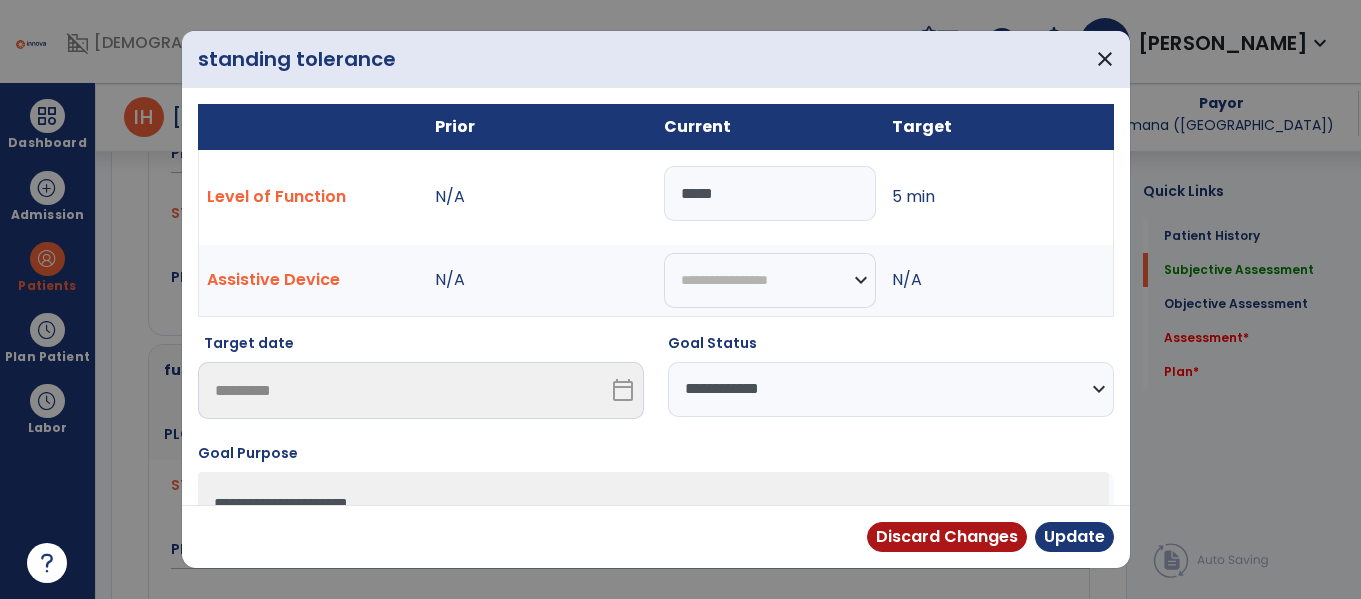 click on "**********" at bounding box center (891, 389) 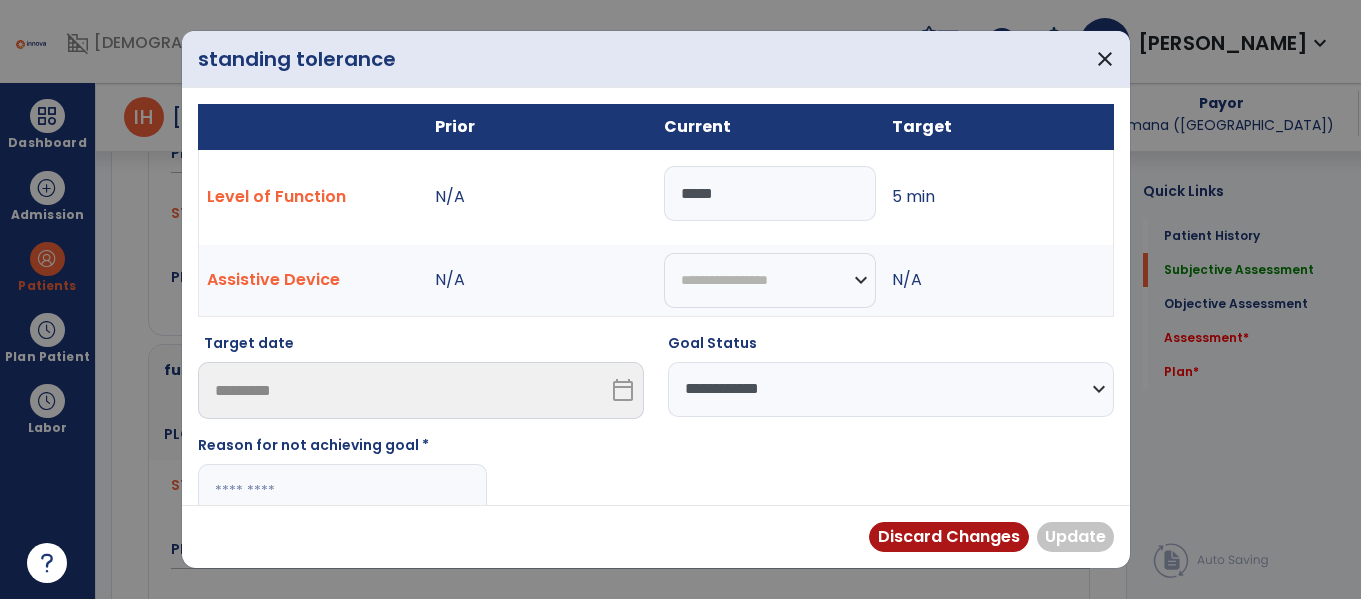 click at bounding box center (342, 491) 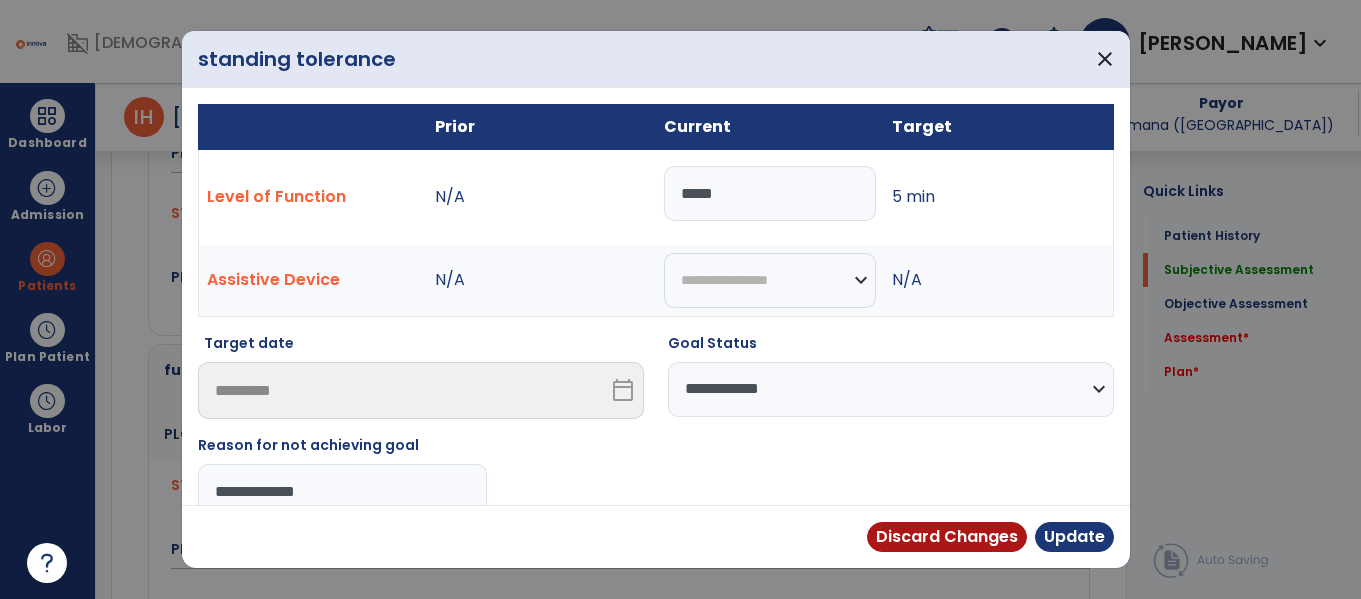 type on "**********" 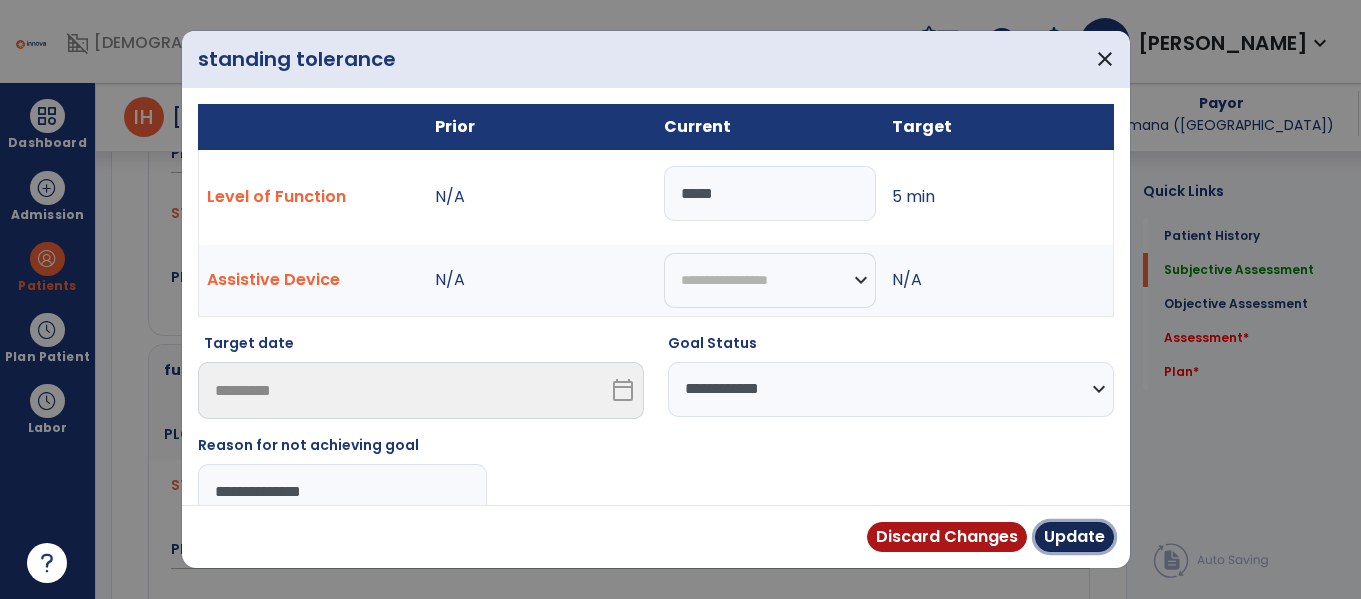 drag, startPoint x: 1079, startPoint y: 537, endPoint x: 1058, endPoint y: 514, distance: 31.144823 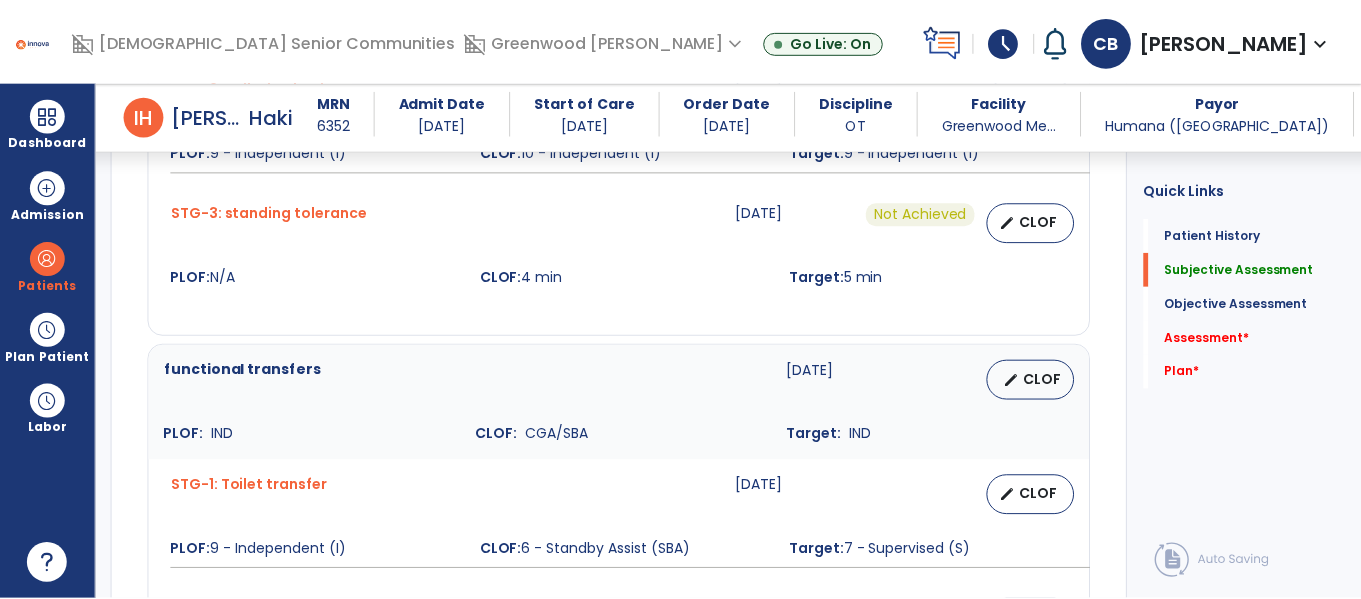 scroll, scrollTop: 1241, scrollLeft: 0, axis: vertical 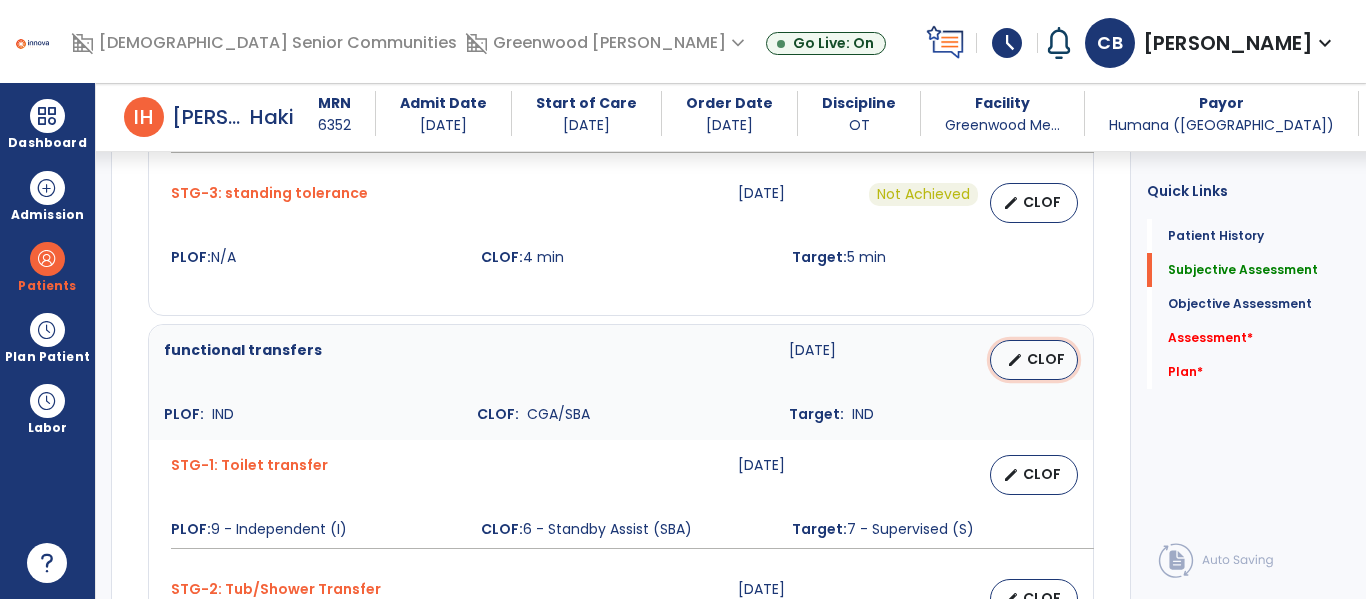 click on "CLOF" at bounding box center (1046, 359) 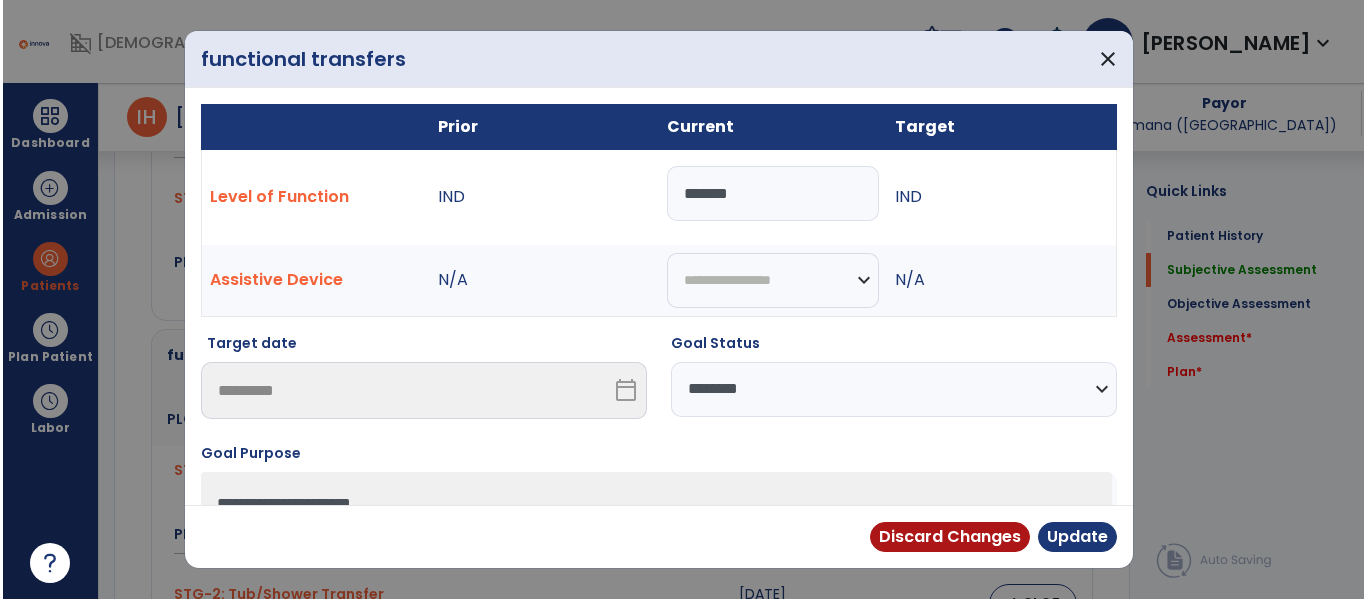 scroll, scrollTop: 1241, scrollLeft: 0, axis: vertical 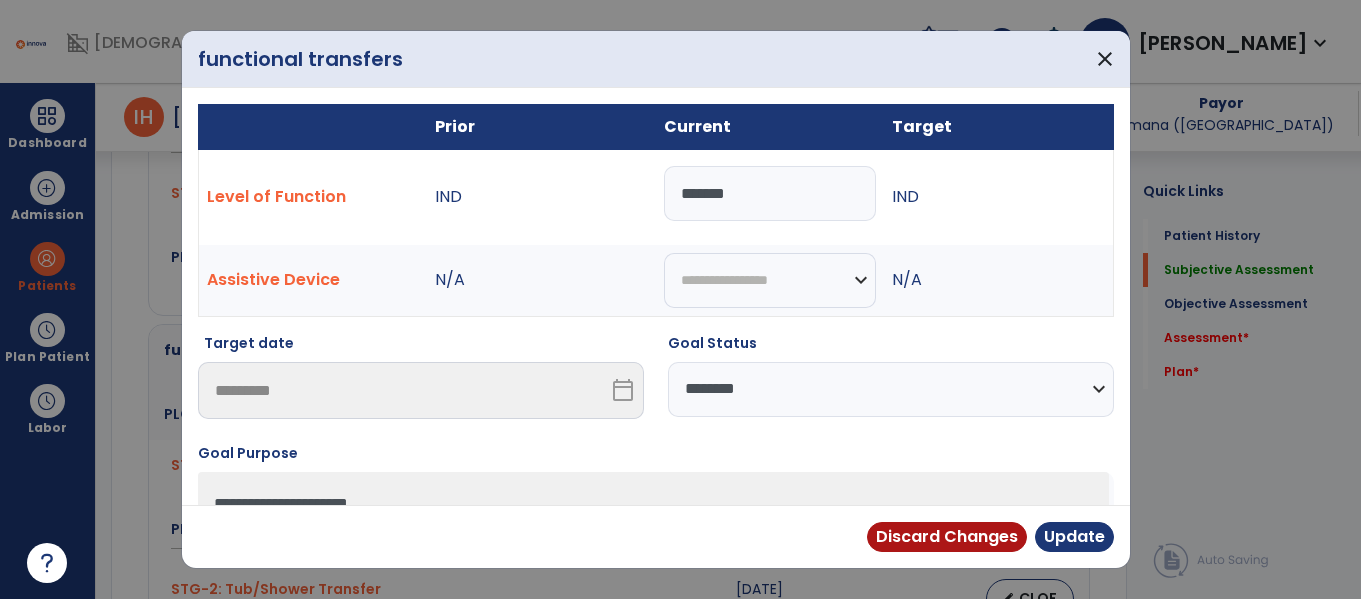 drag, startPoint x: 785, startPoint y: 192, endPoint x: 512, endPoint y: 221, distance: 274.53598 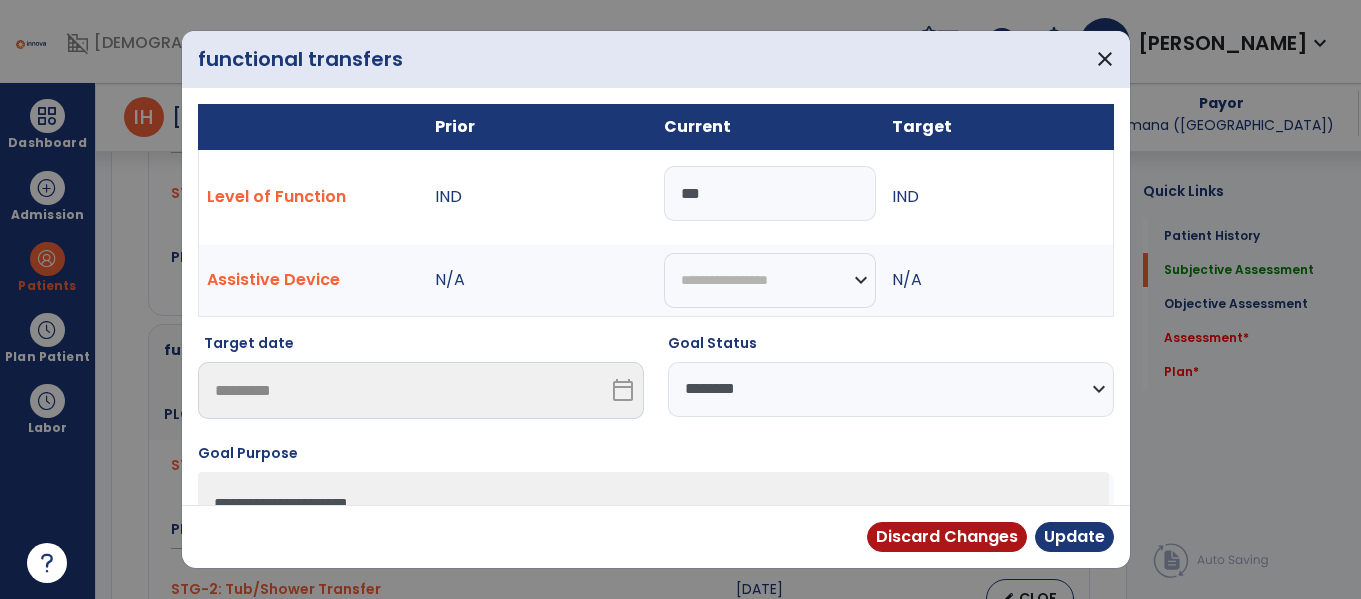 type on "***" 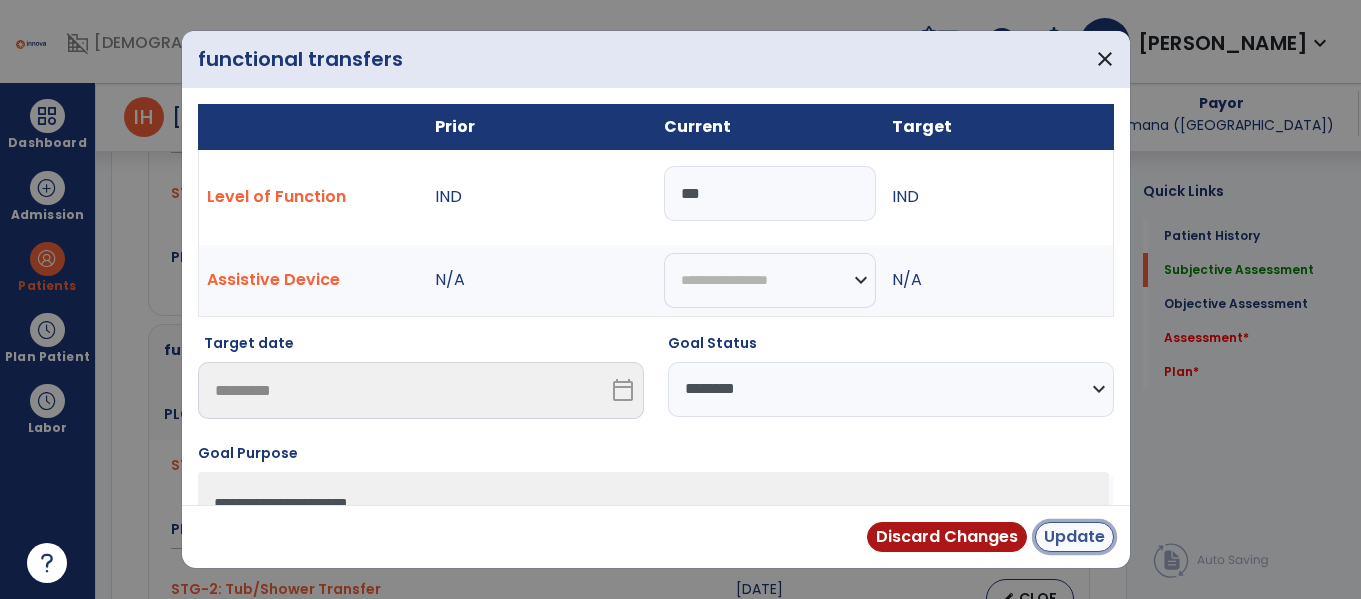 click on "Update" at bounding box center (1074, 537) 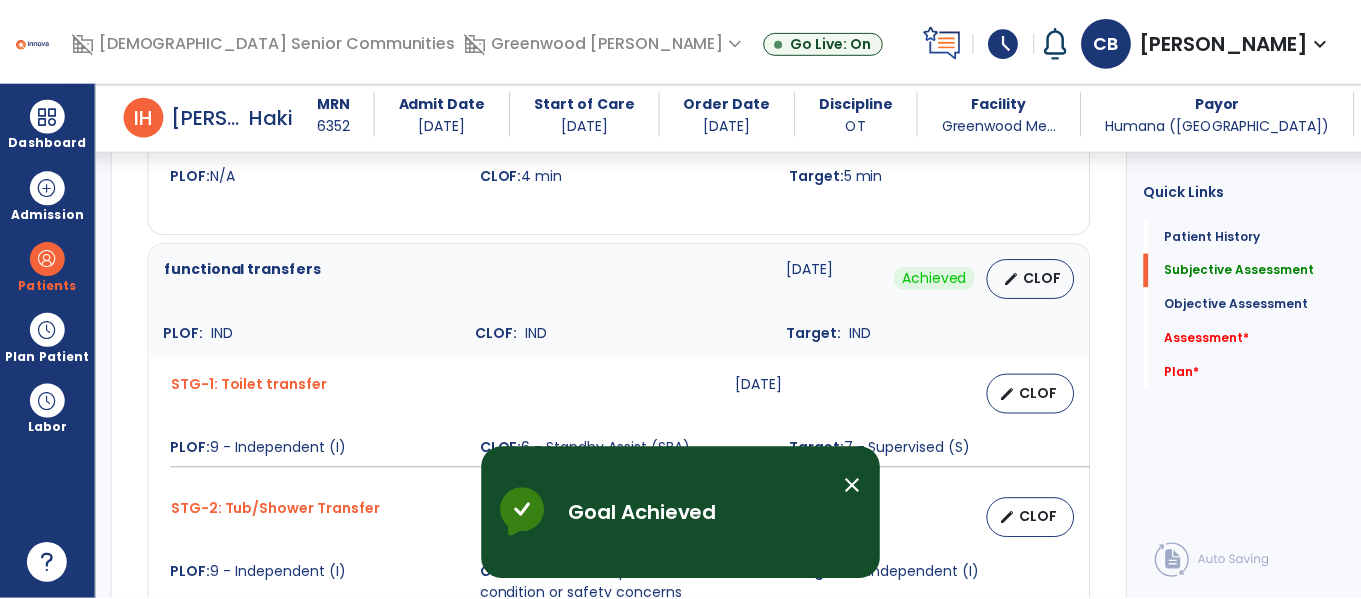 scroll, scrollTop: 1384, scrollLeft: 0, axis: vertical 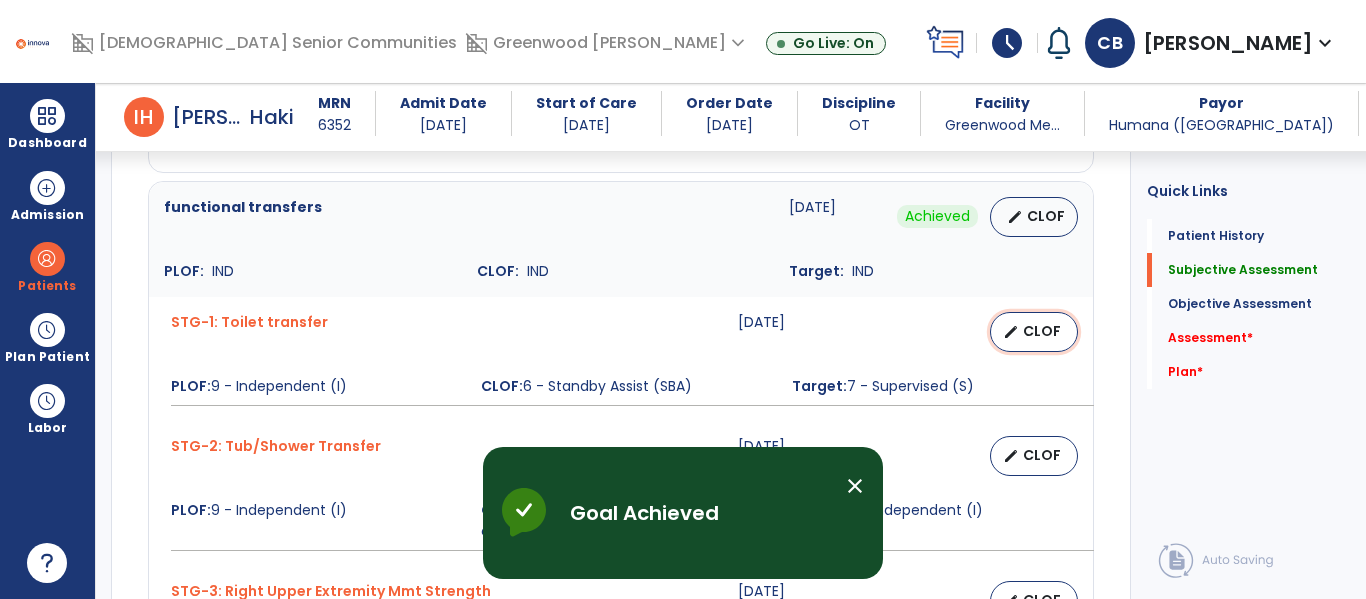 click on "CLOF" at bounding box center (1042, 331) 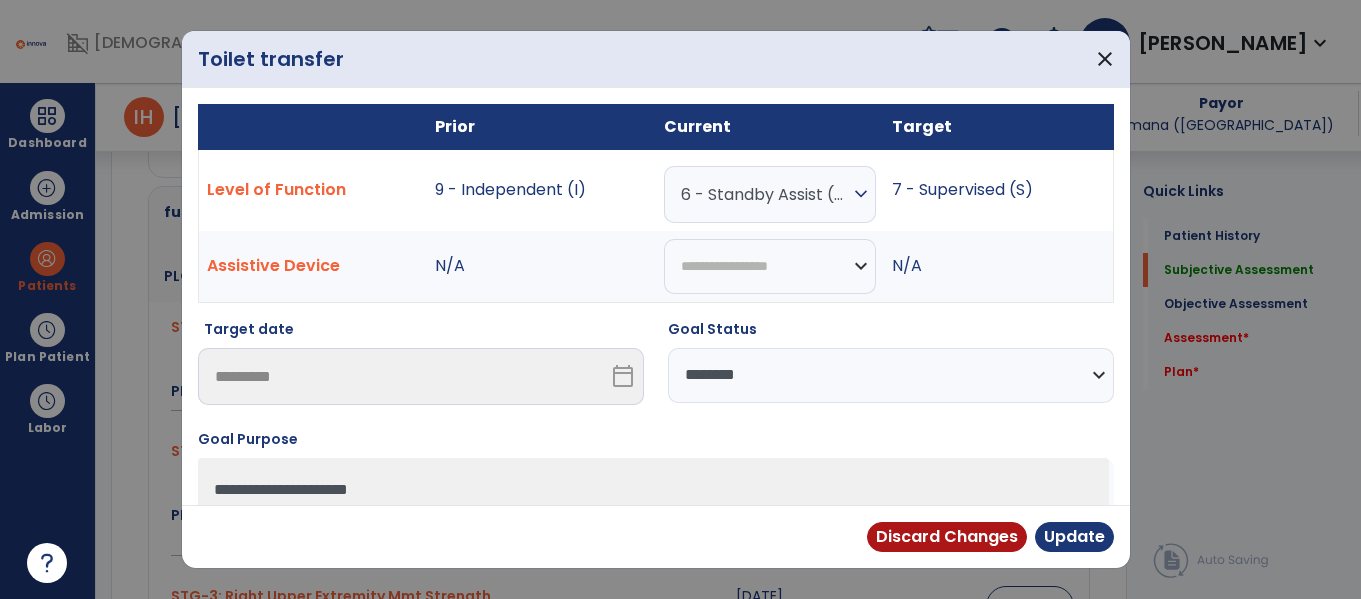 scroll, scrollTop: 1384, scrollLeft: 0, axis: vertical 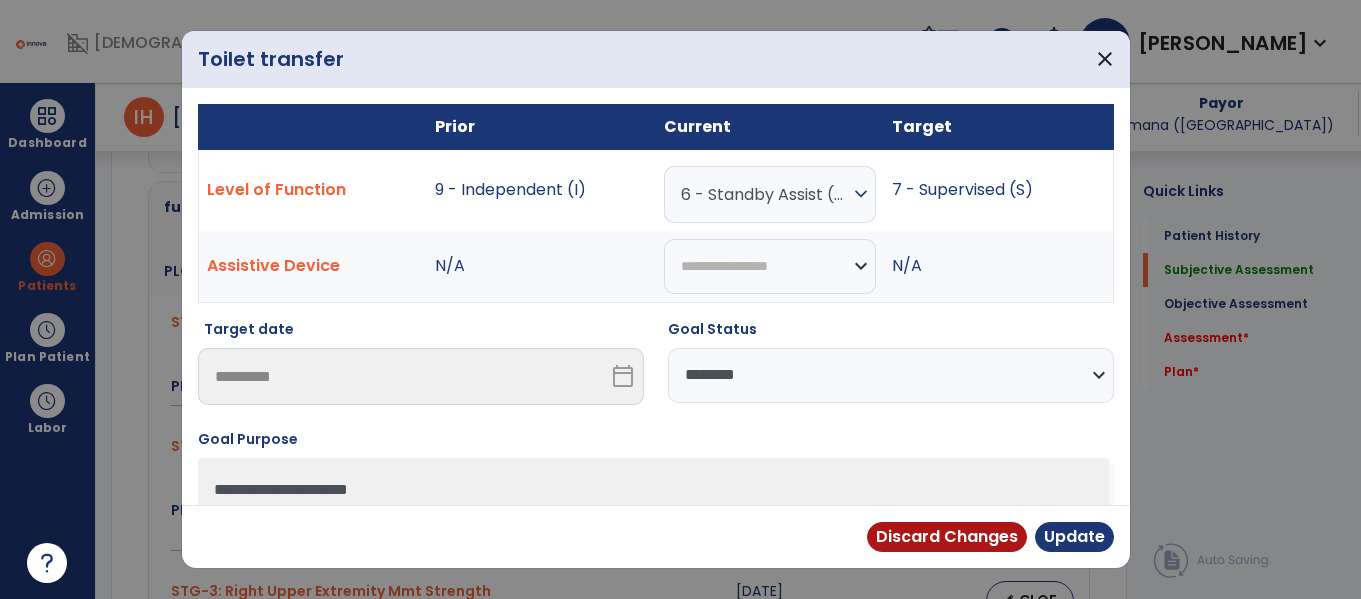click on "6 - Standby Assist (SBA)" at bounding box center [765, 194] 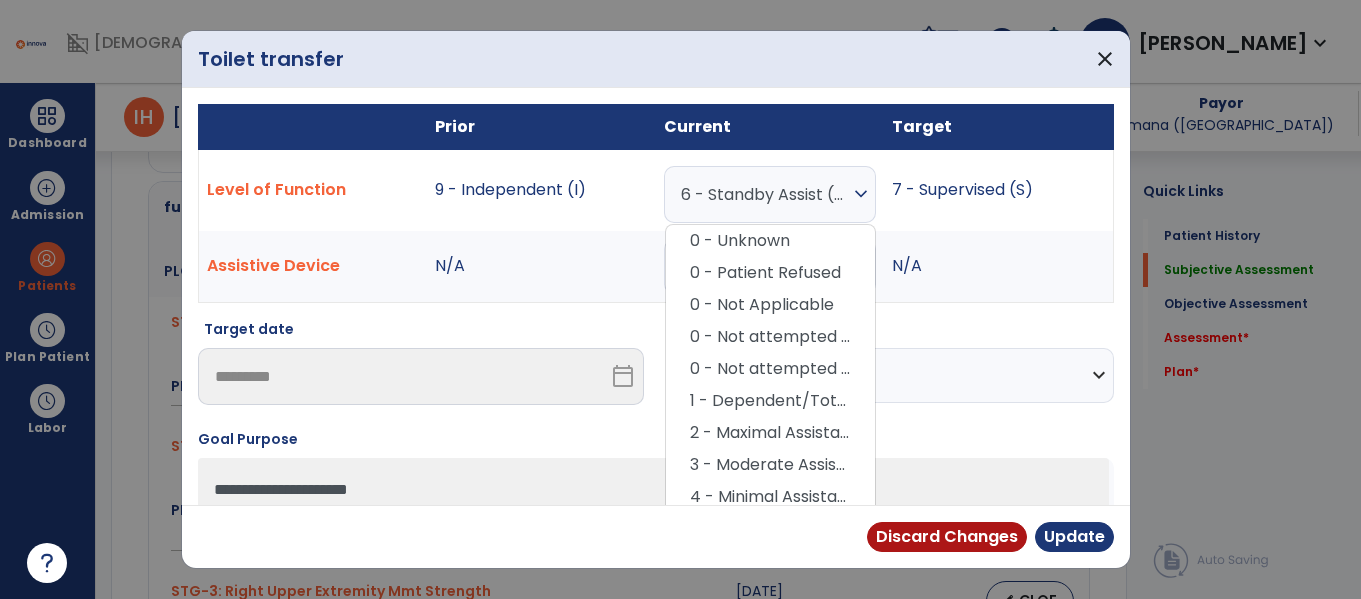 scroll, scrollTop: 201, scrollLeft: 0, axis: vertical 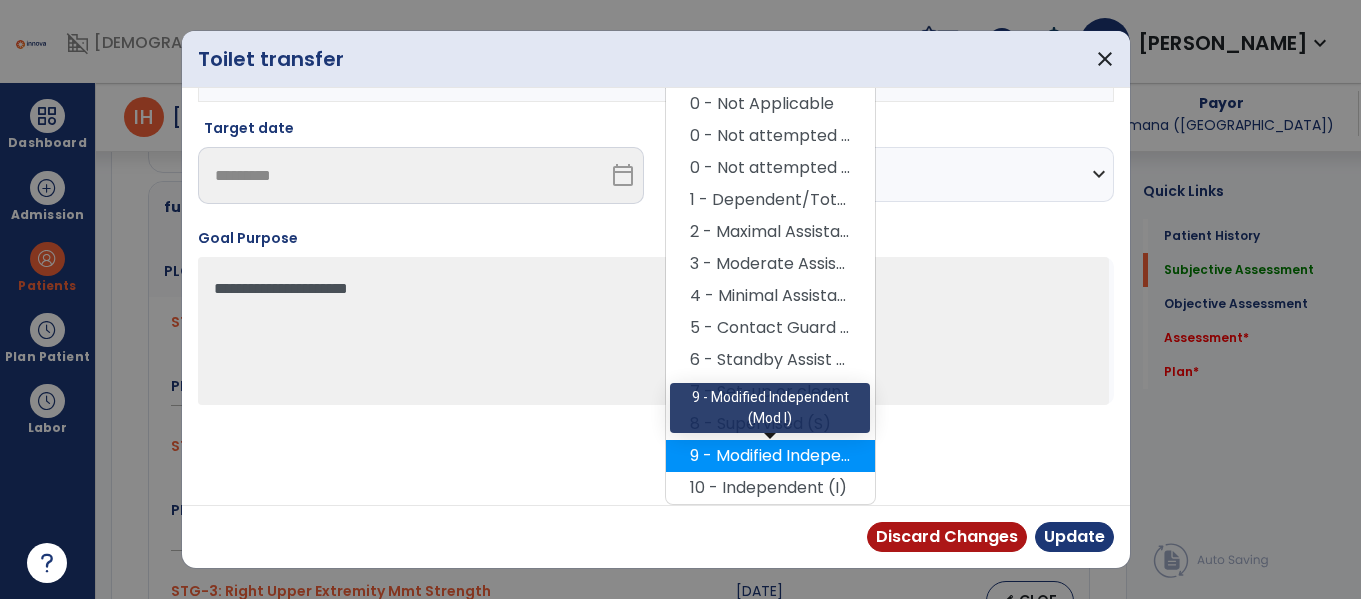 click on "9 - Modified Independent (Mod I)" at bounding box center [770, 456] 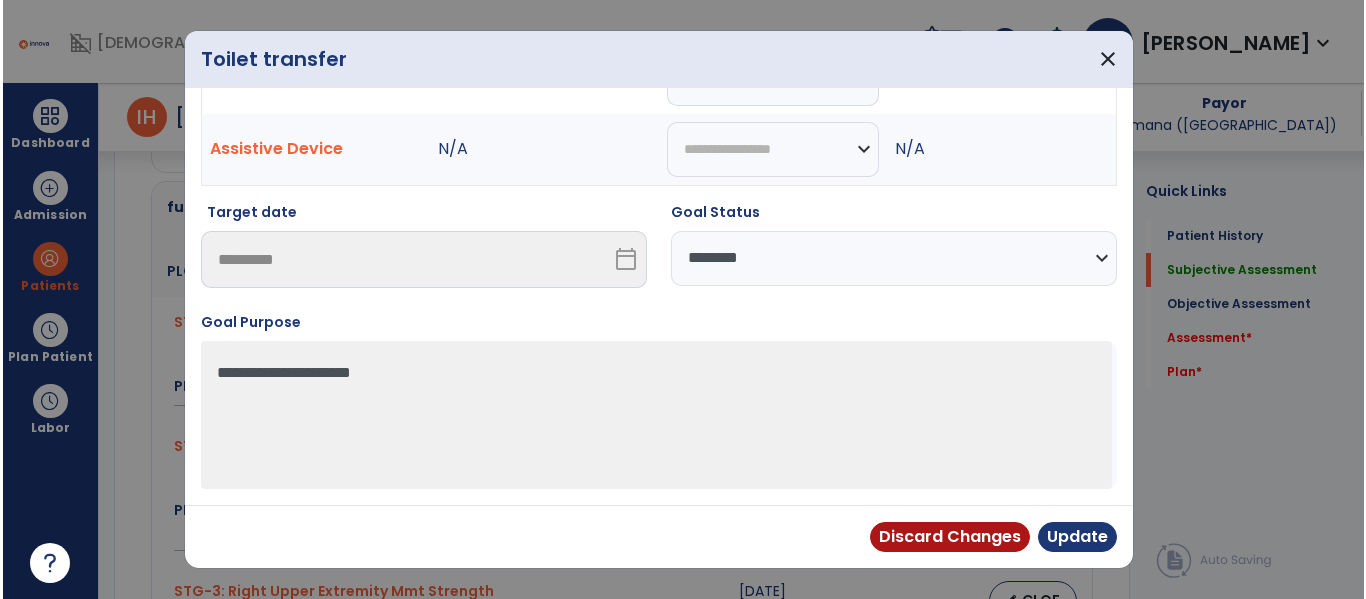 scroll, scrollTop: 117, scrollLeft: 0, axis: vertical 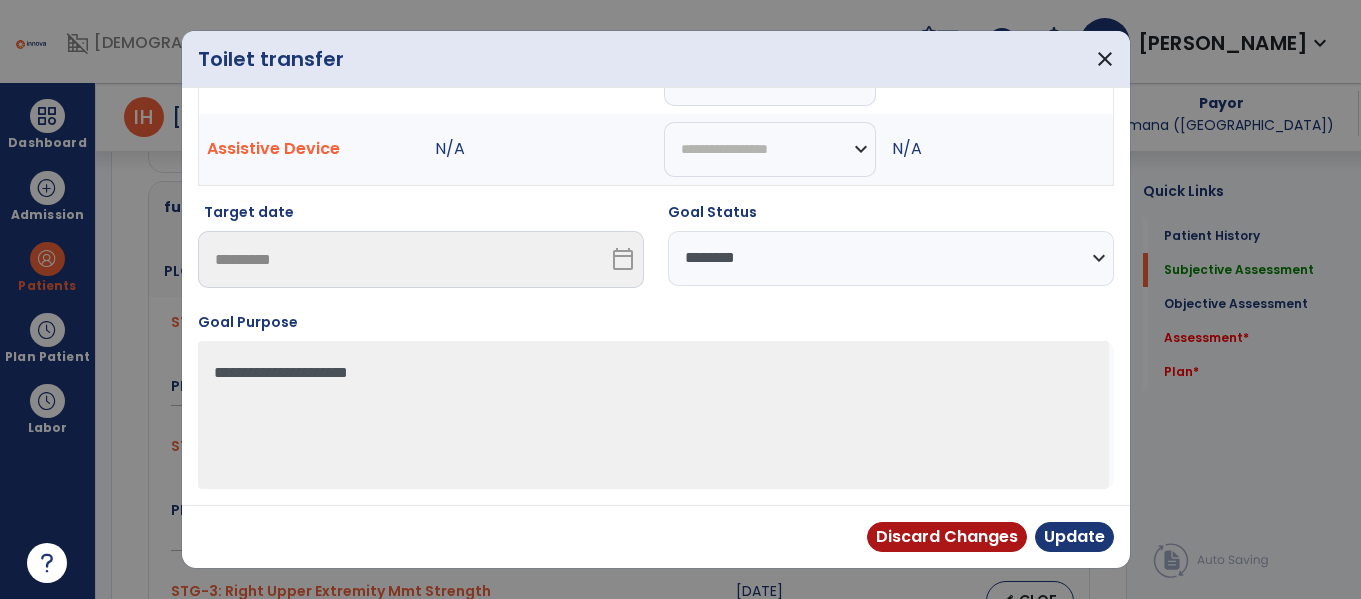 click on "**********" at bounding box center (891, 258) 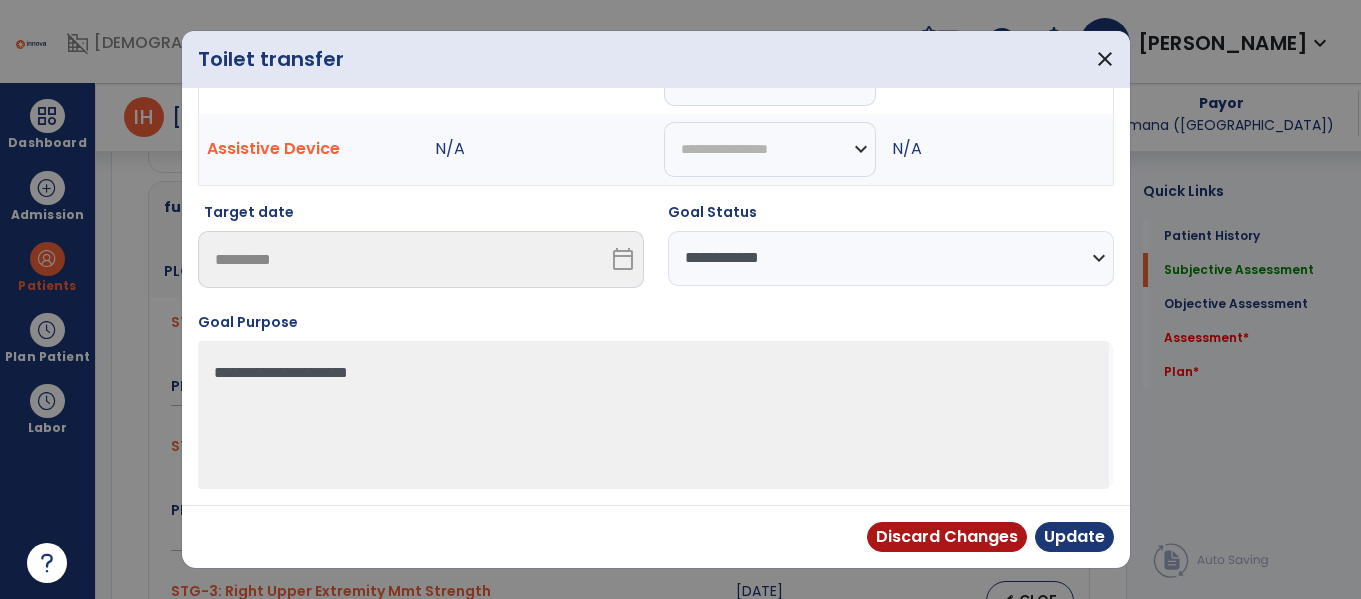 click on "**********" at bounding box center [891, 258] 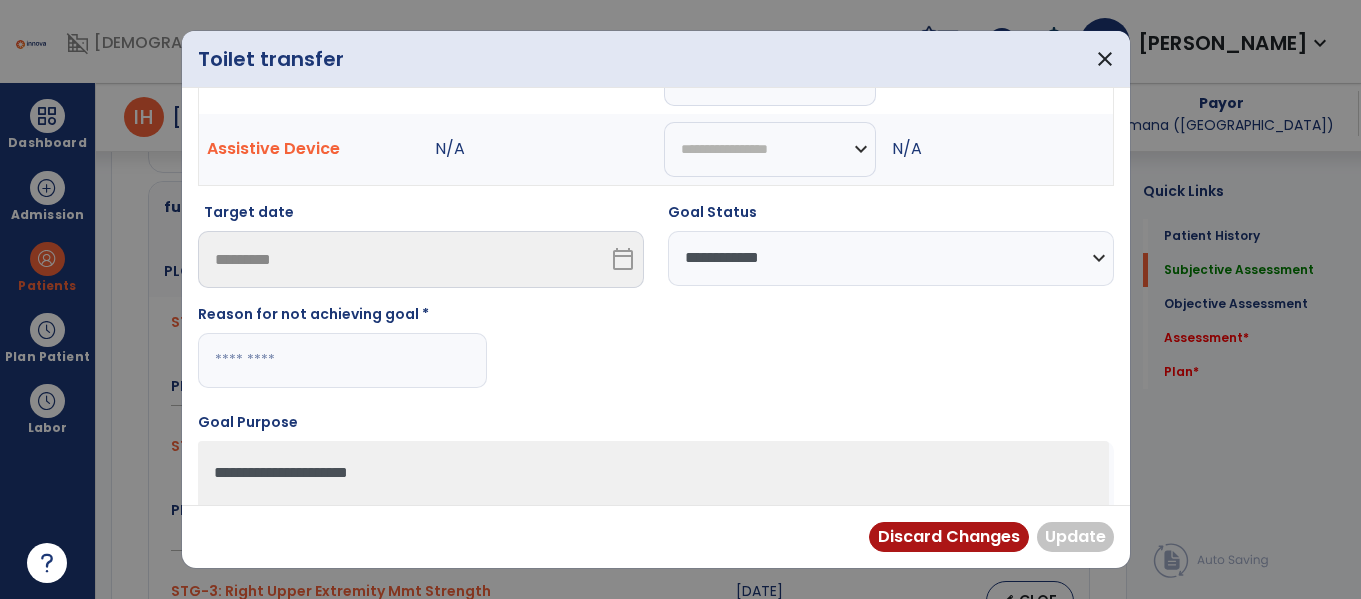 drag, startPoint x: 724, startPoint y: 267, endPoint x: 730, endPoint y: 285, distance: 18.973665 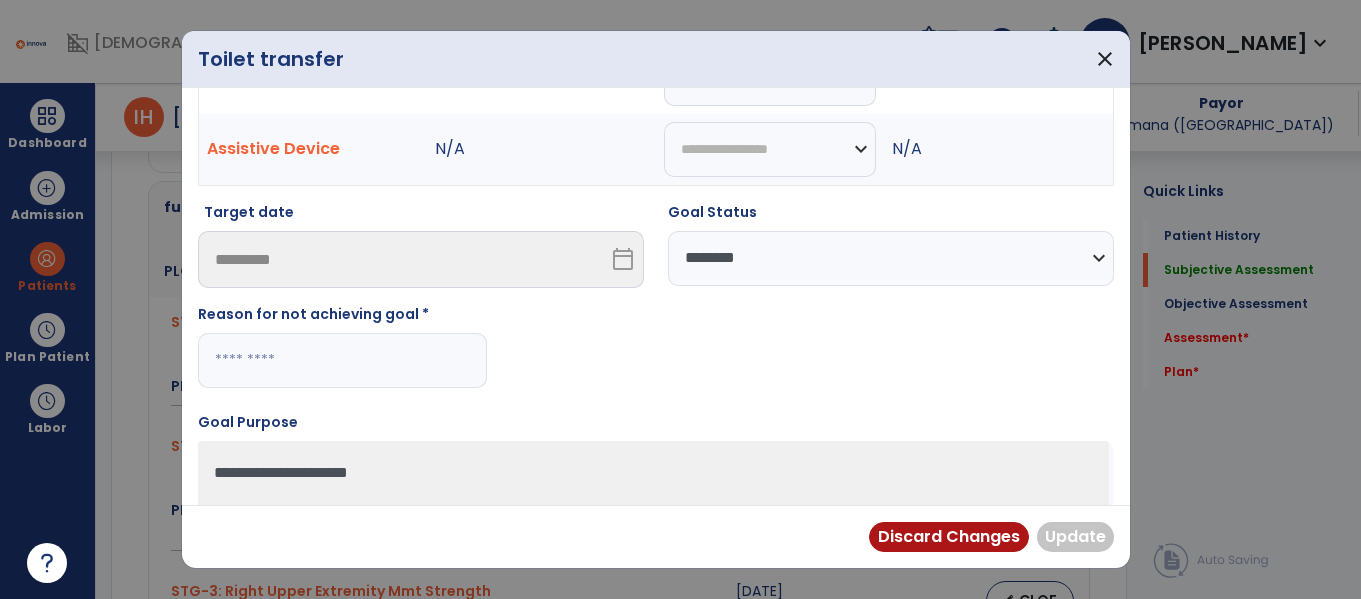 click on "**********" at bounding box center [891, 258] 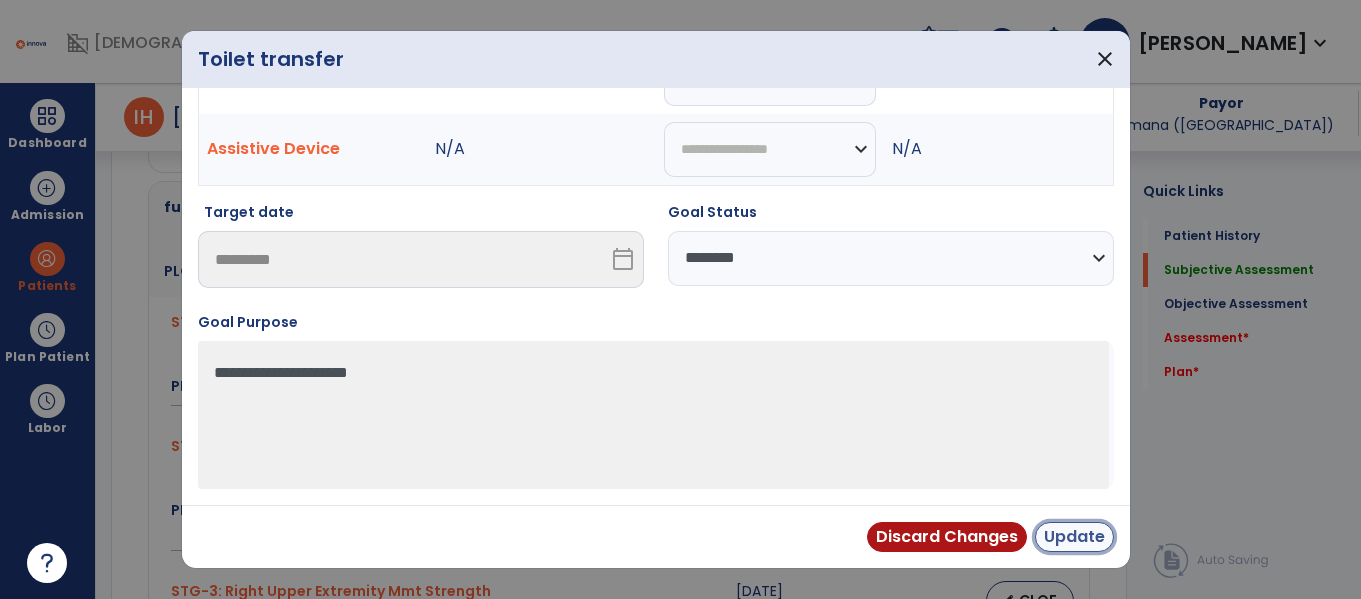click on "Update" at bounding box center (1074, 537) 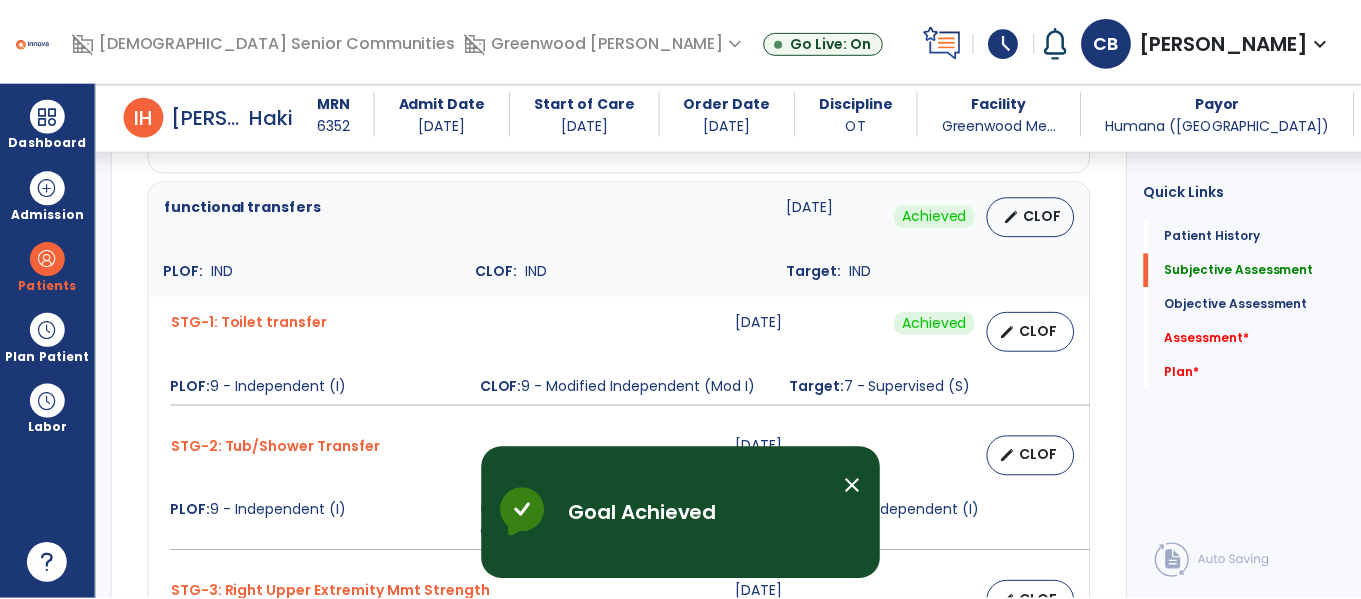 scroll, scrollTop: 1486, scrollLeft: 0, axis: vertical 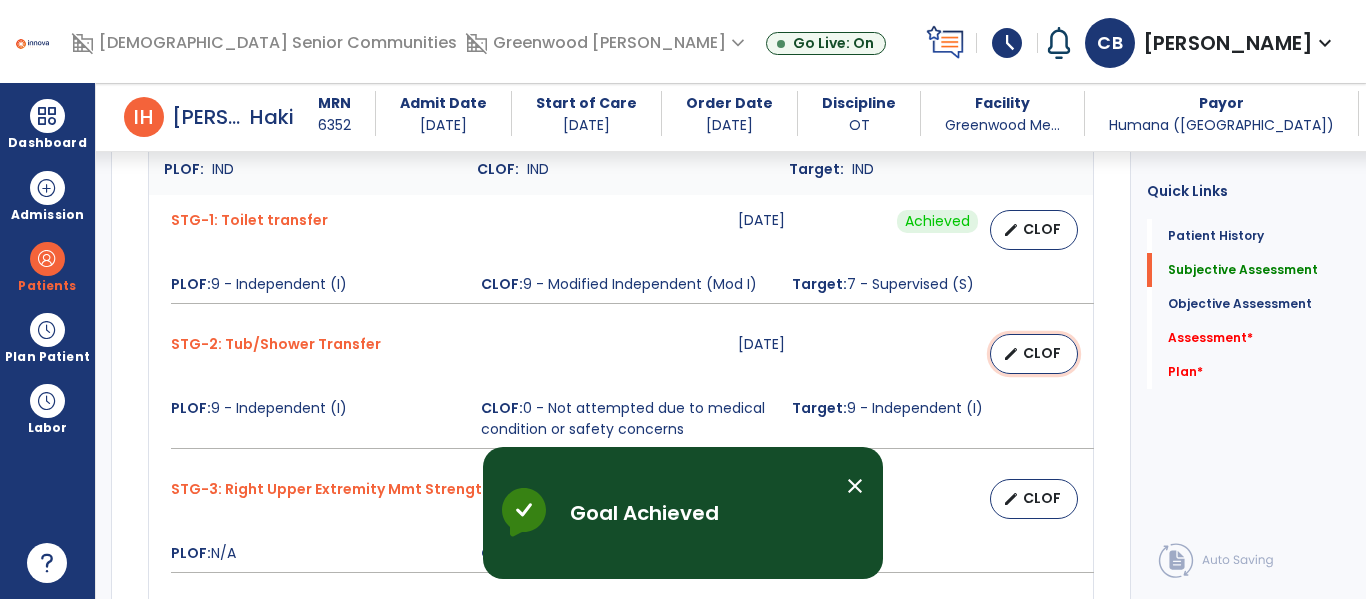 click on "edit" at bounding box center [1011, 354] 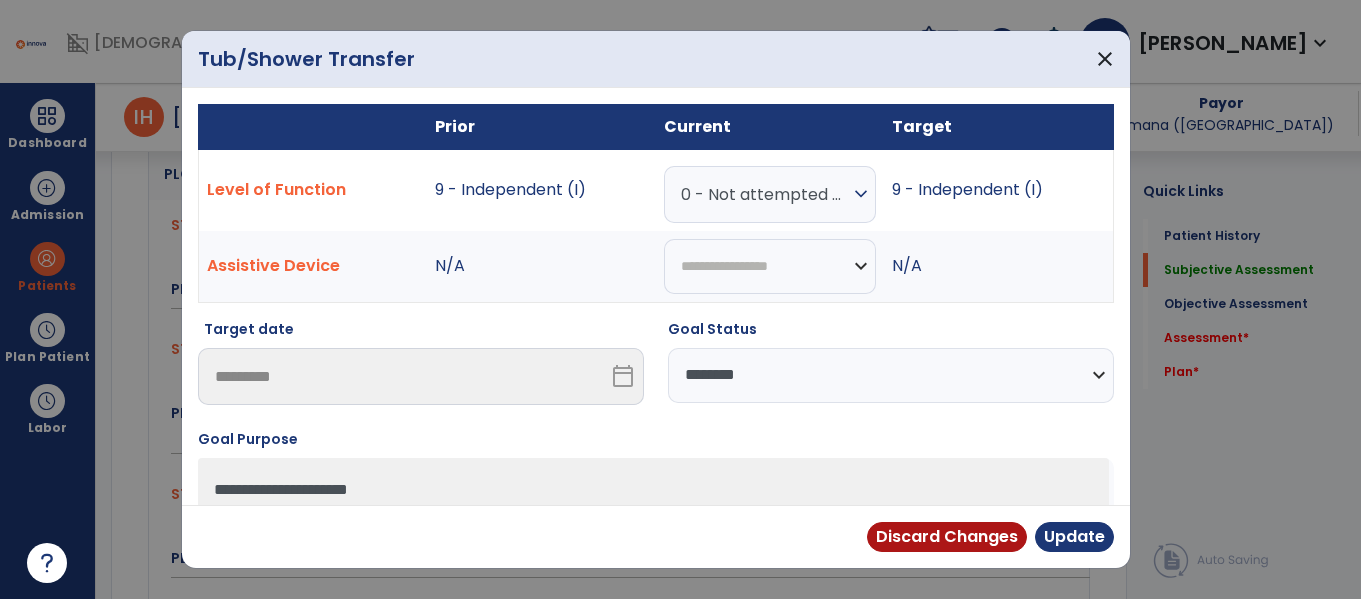 scroll, scrollTop: 1486, scrollLeft: 0, axis: vertical 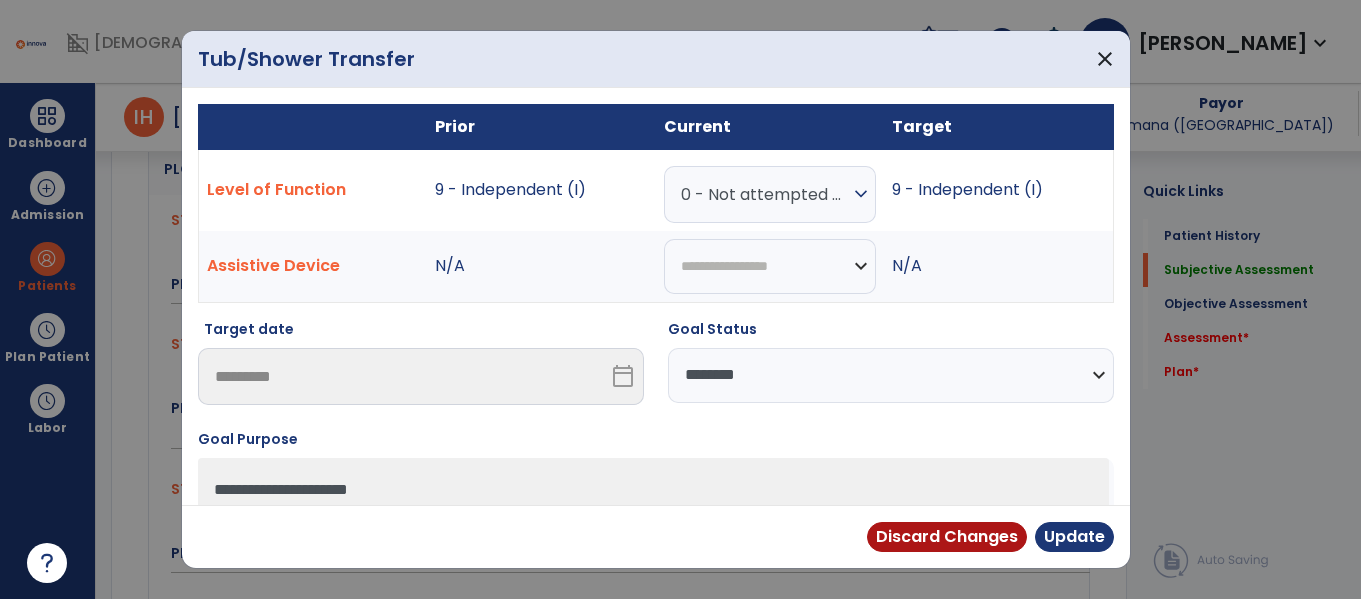 click on "0 - Not attempted due to medical condition or safety concerns   expand_more   0 - Unknown   0 - Patient Refused   0 - Not Applicable   0 - Not attempted due to environmental limitation   0 - Not attempted due to medical condition or safety concerns   1 - Dependent/Total Assistance (D)   2 - Maximal Assistance (Max A)   3 - Moderate Assistance (Mod A)   4 - Minimal Assistance (Min A)   5 - Contact Guard Assistance (CGA)   6 - Standby Assist (SBA)   7 - Set-up or clean-up assistance   8 - Supervised (S)   9 - Modified Independent (Mod I)   10 - Independent (I)" at bounding box center (770, 190) 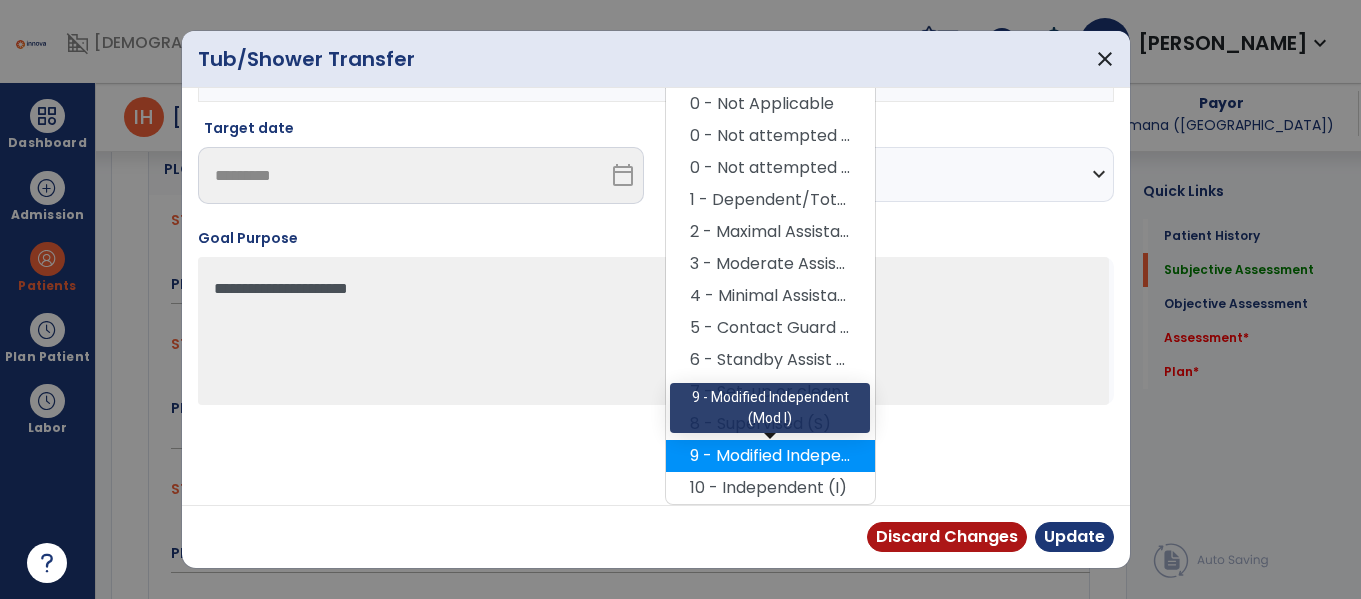click on "9 - Modified Independent (Mod I)" at bounding box center (770, 456) 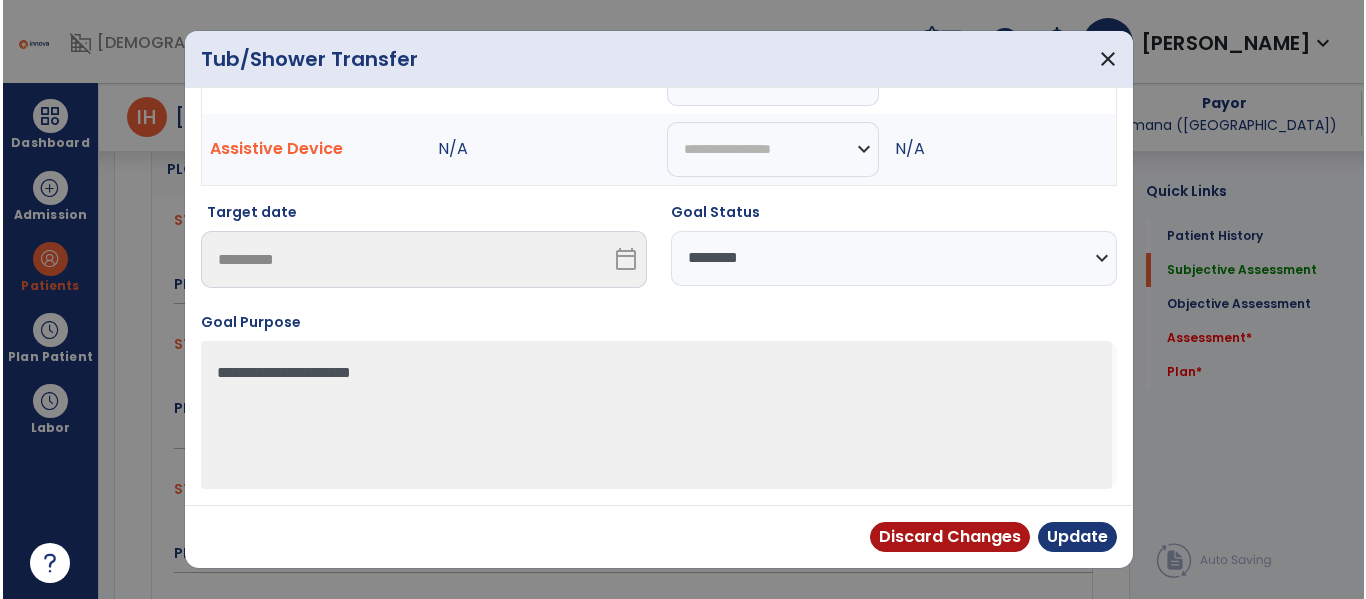 scroll, scrollTop: 117, scrollLeft: 0, axis: vertical 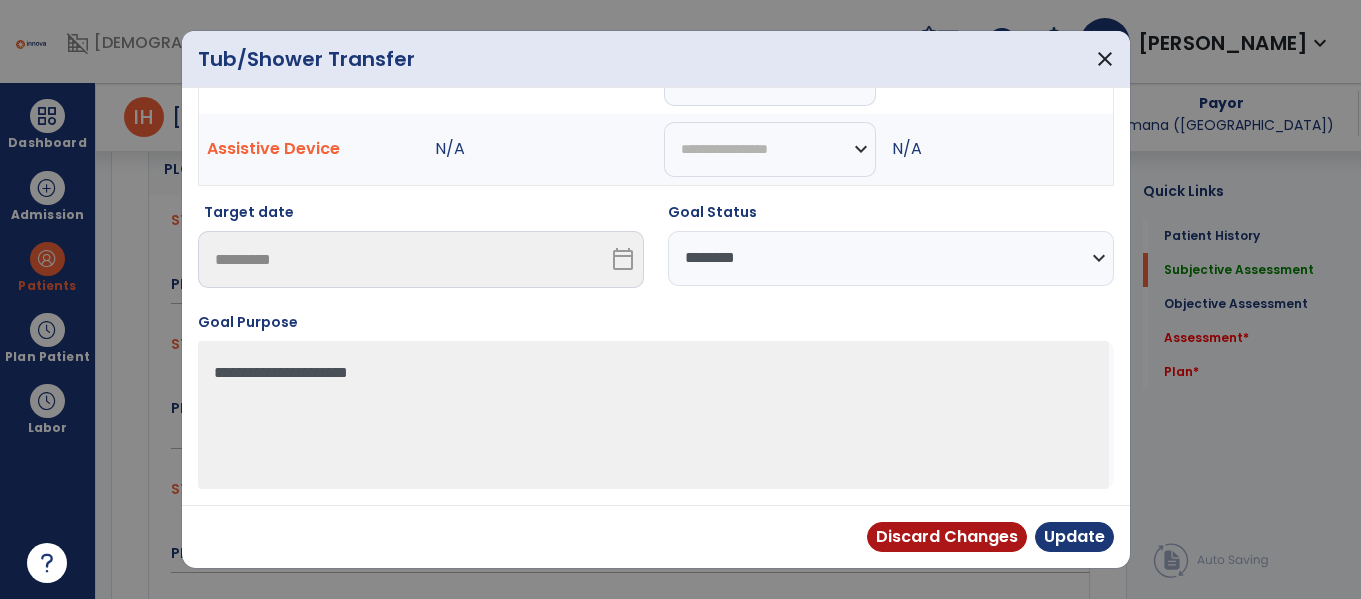 click on "**********" at bounding box center (891, 258) 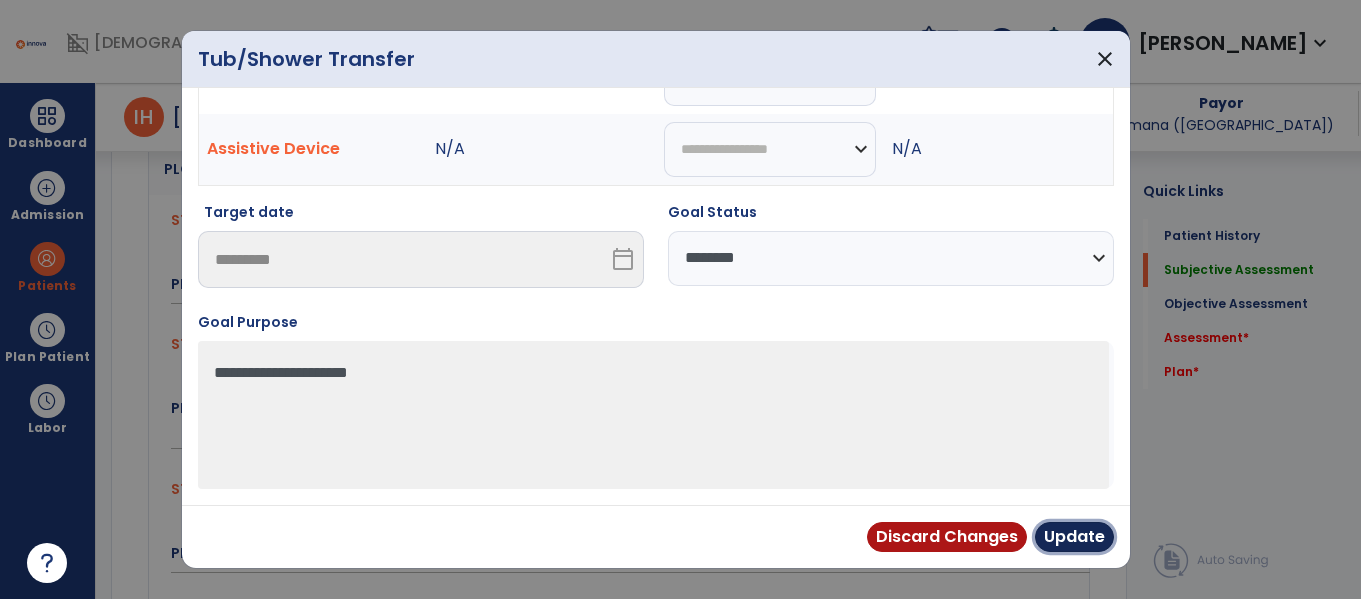 click on "Update" at bounding box center (1074, 537) 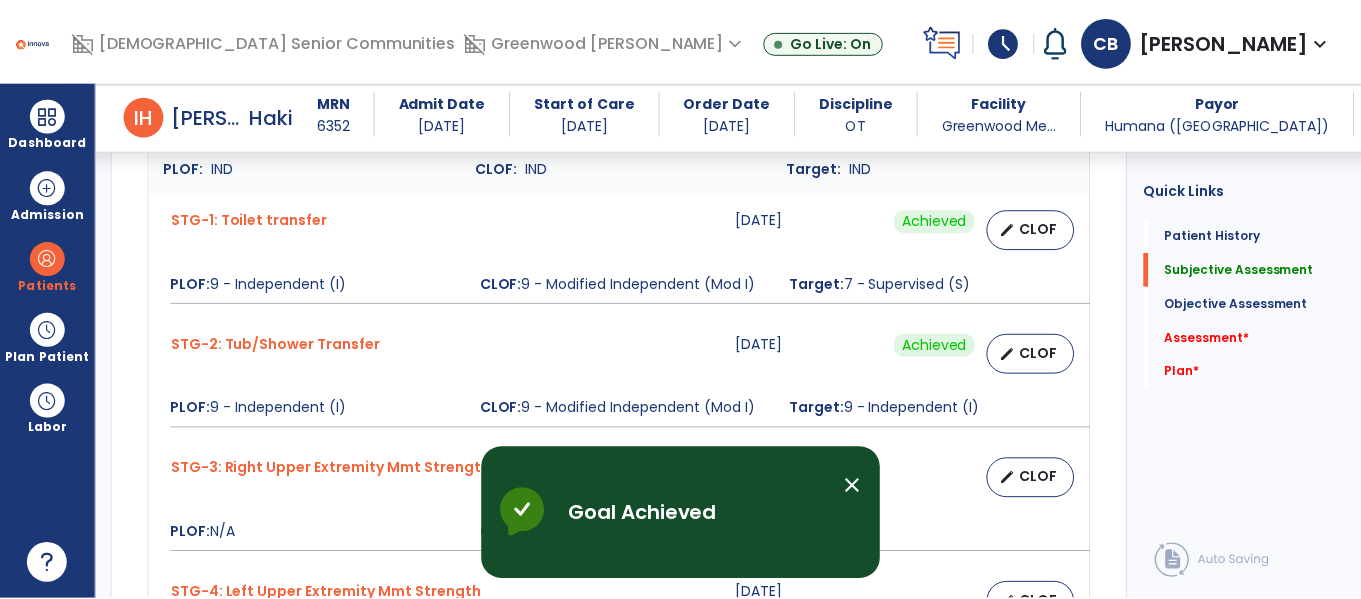scroll, scrollTop: 1637, scrollLeft: 0, axis: vertical 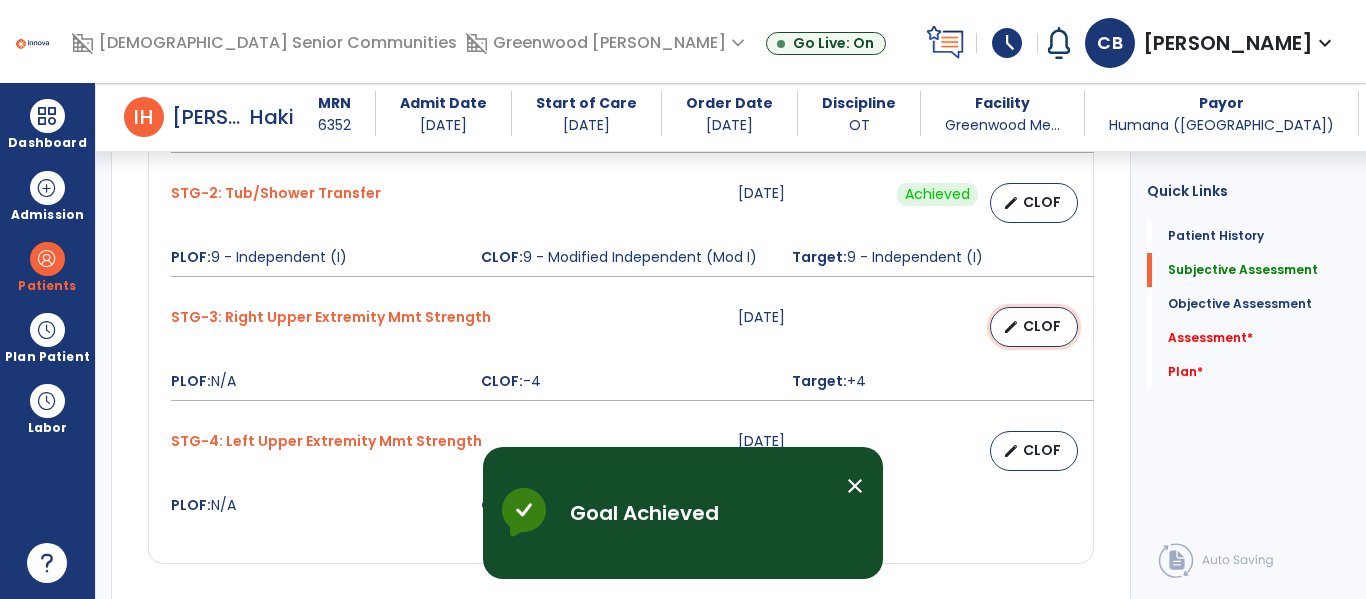 click on "edit   CLOF" at bounding box center (1034, 327) 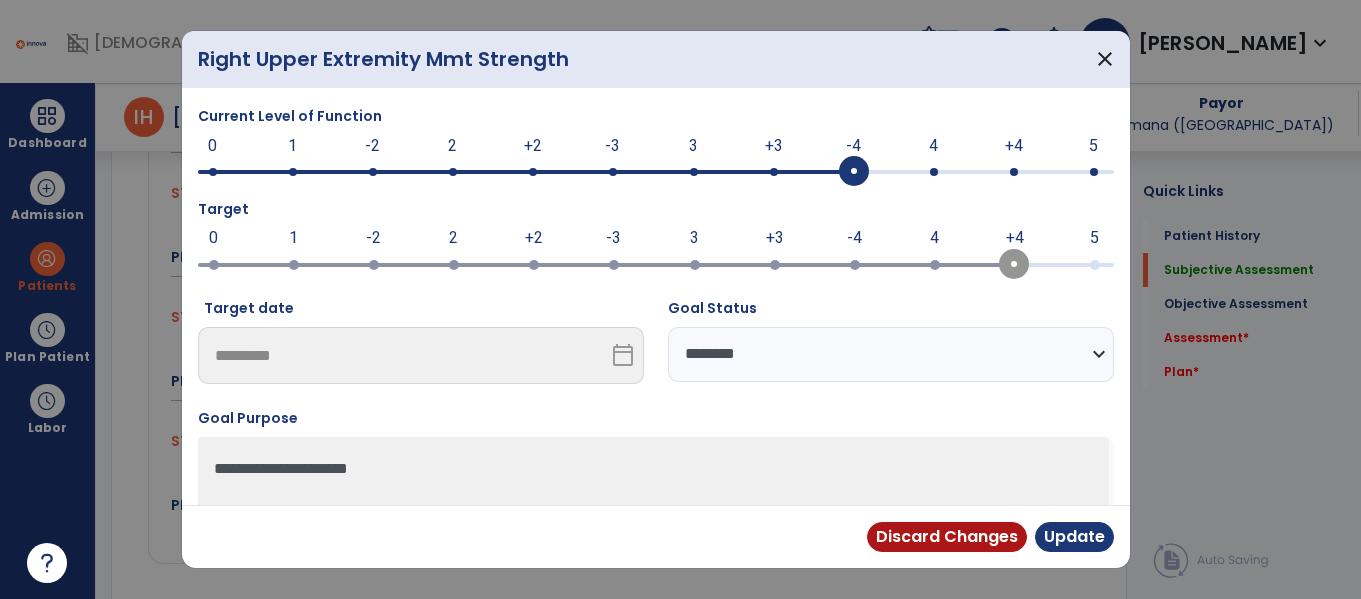scroll, scrollTop: 1637, scrollLeft: 0, axis: vertical 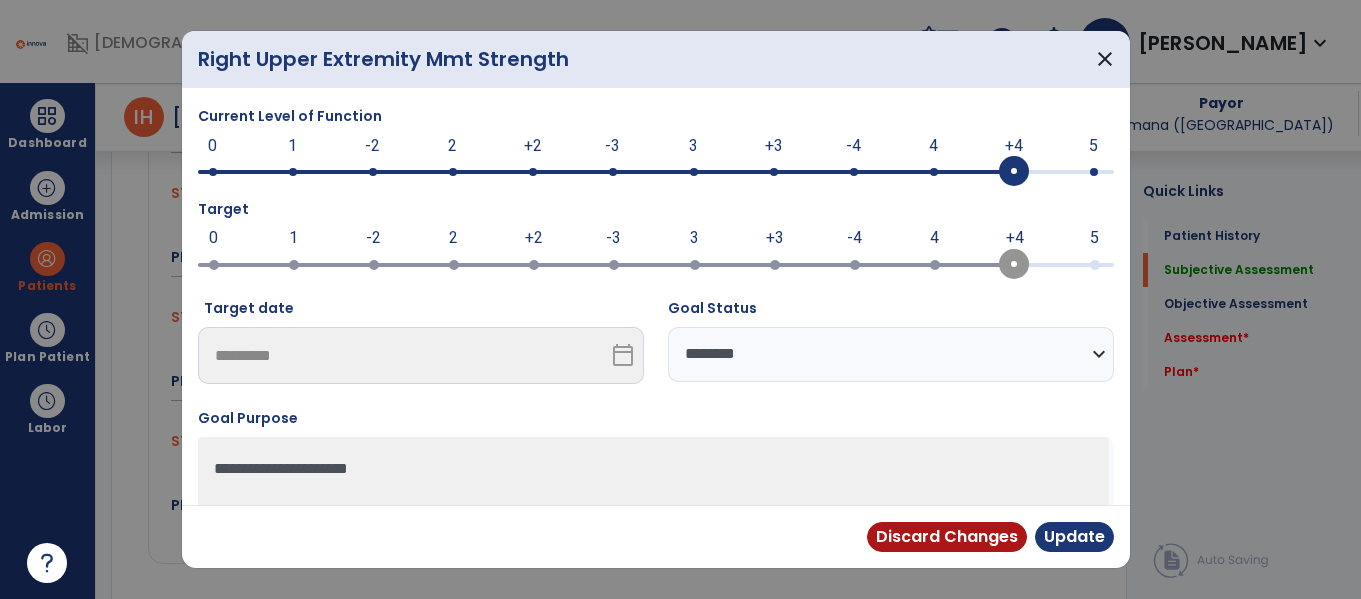 click on "**********" at bounding box center (891, 349) 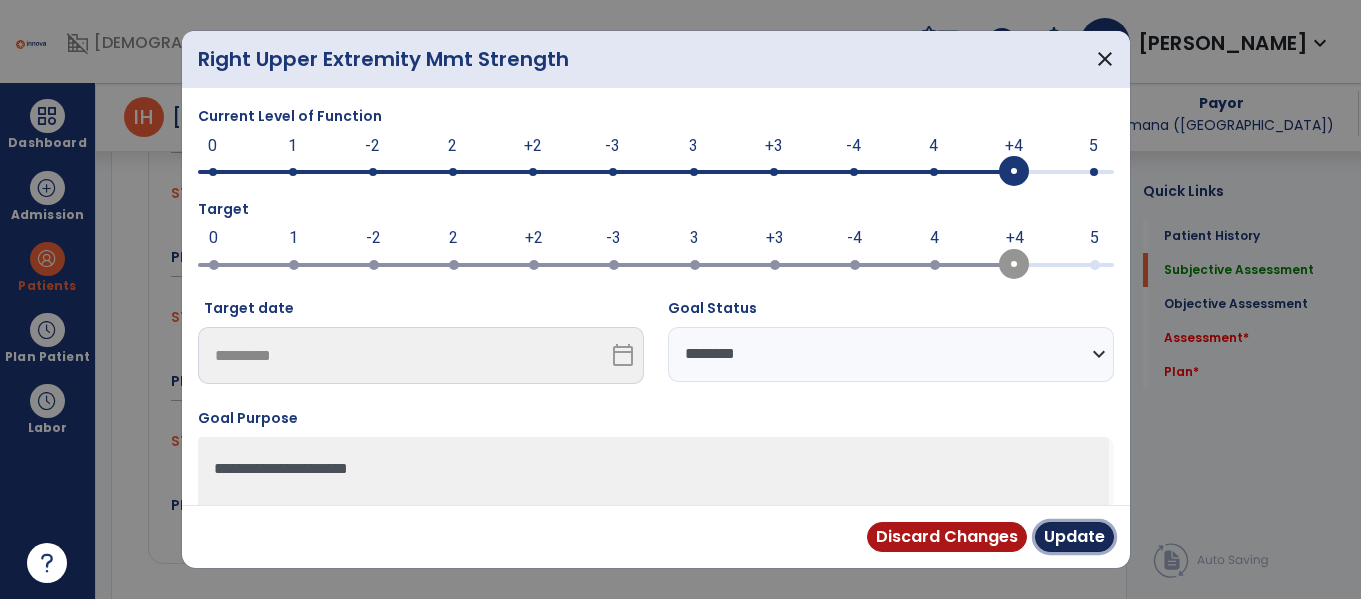 click on "Update" at bounding box center (1074, 537) 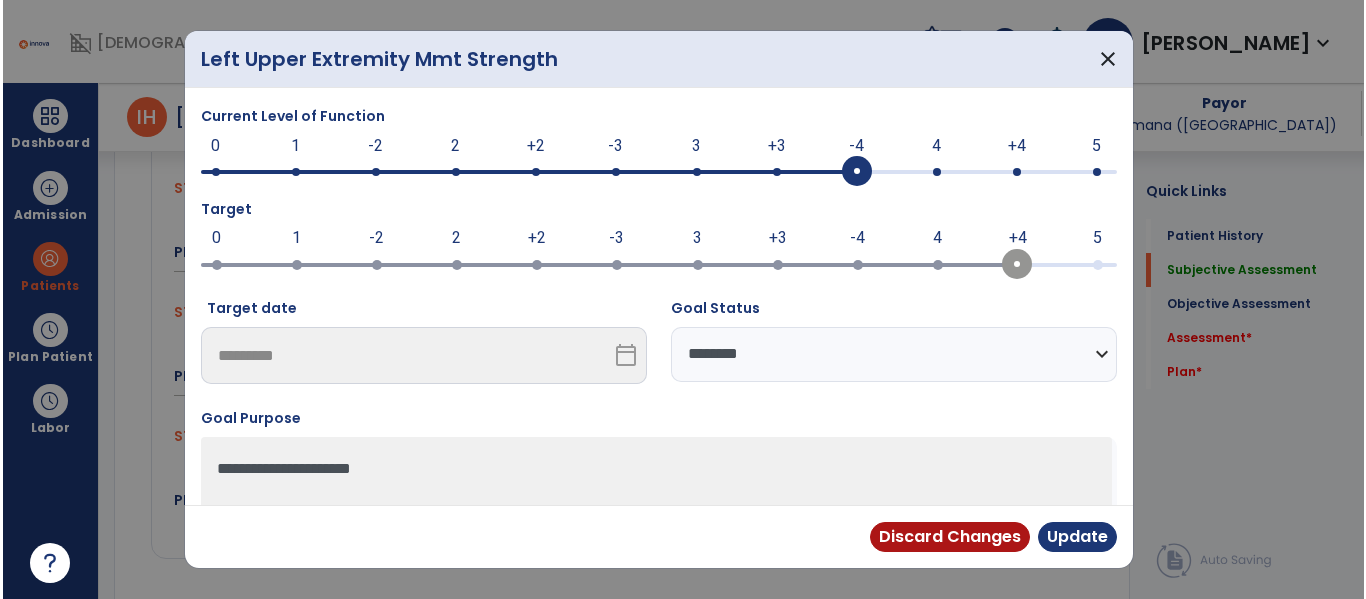 scroll, scrollTop: 1637, scrollLeft: 0, axis: vertical 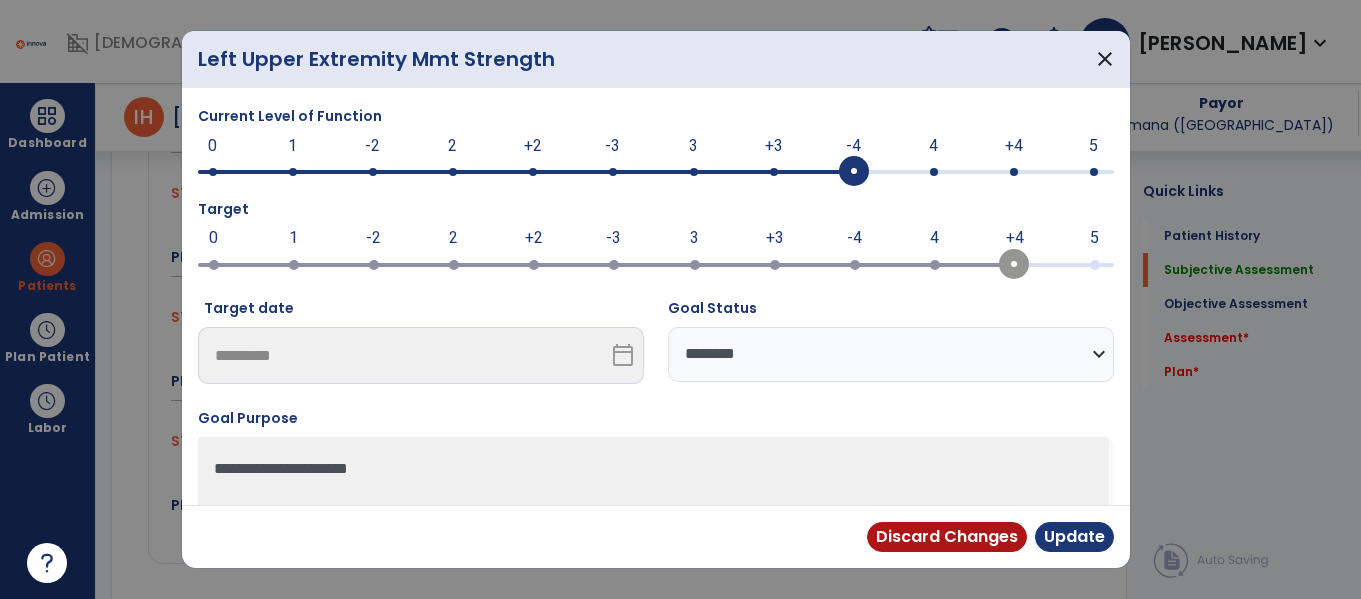 click at bounding box center [656, 170] 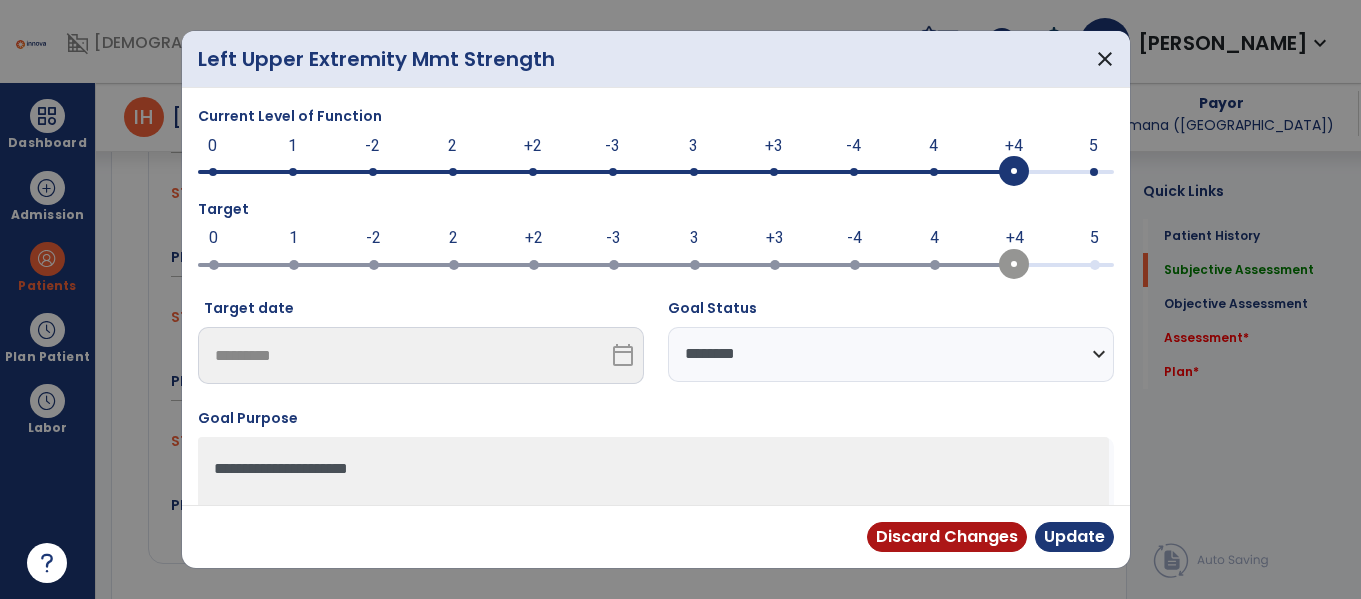 drag, startPoint x: 859, startPoint y: 344, endPoint x: 846, endPoint y: 381, distance: 39.217342 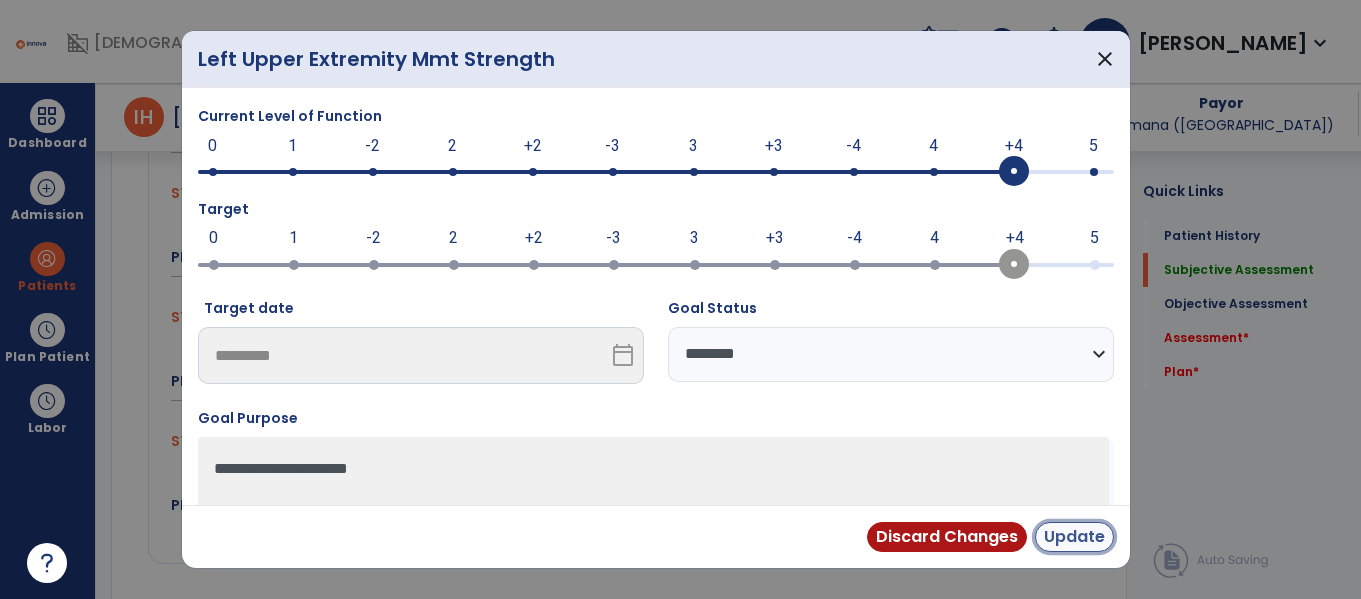 click on "Update" at bounding box center [1074, 537] 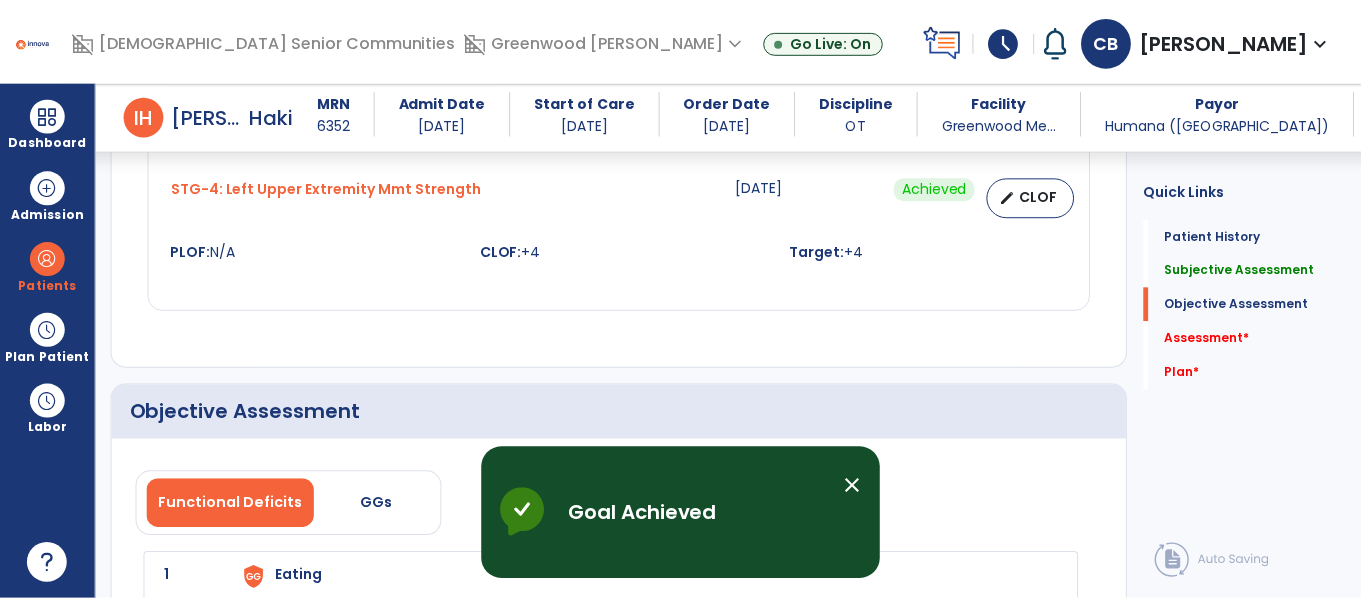 scroll, scrollTop: 2172, scrollLeft: 0, axis: vertical 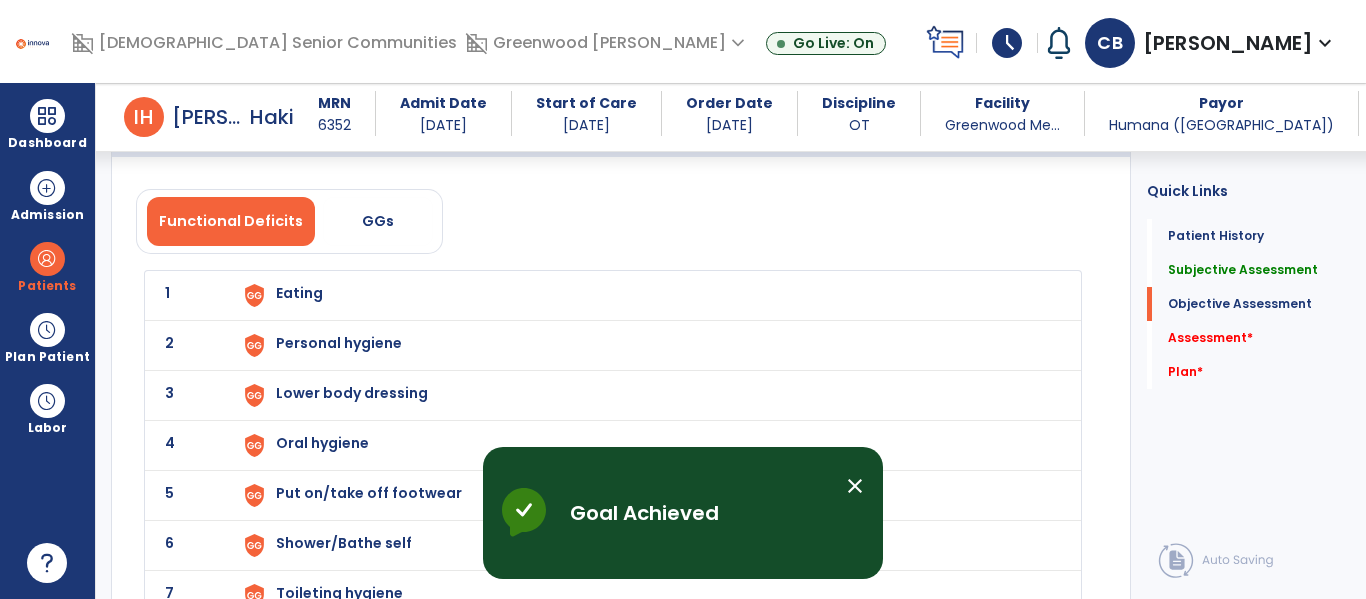 click at bounding box center (268, 295) 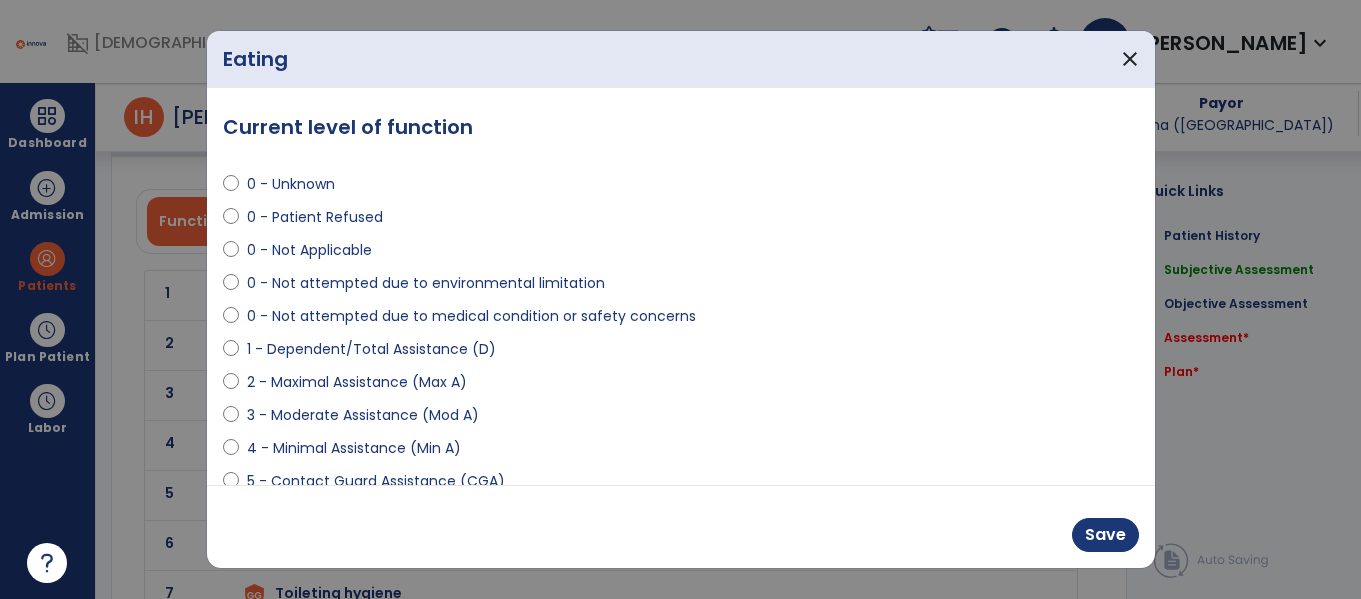 scroll, scrollTop: 2172, scrollLeft: 0, axis: vertical 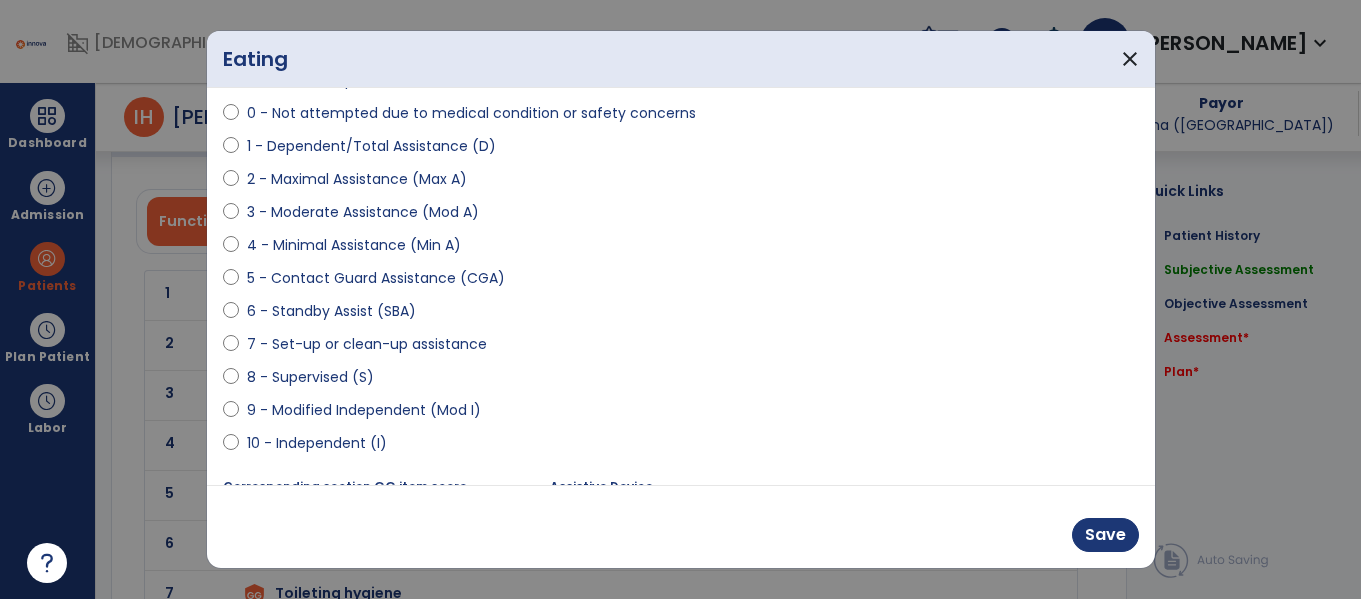 click on "10 - Independent (I)" at bounding box center (317, 443) 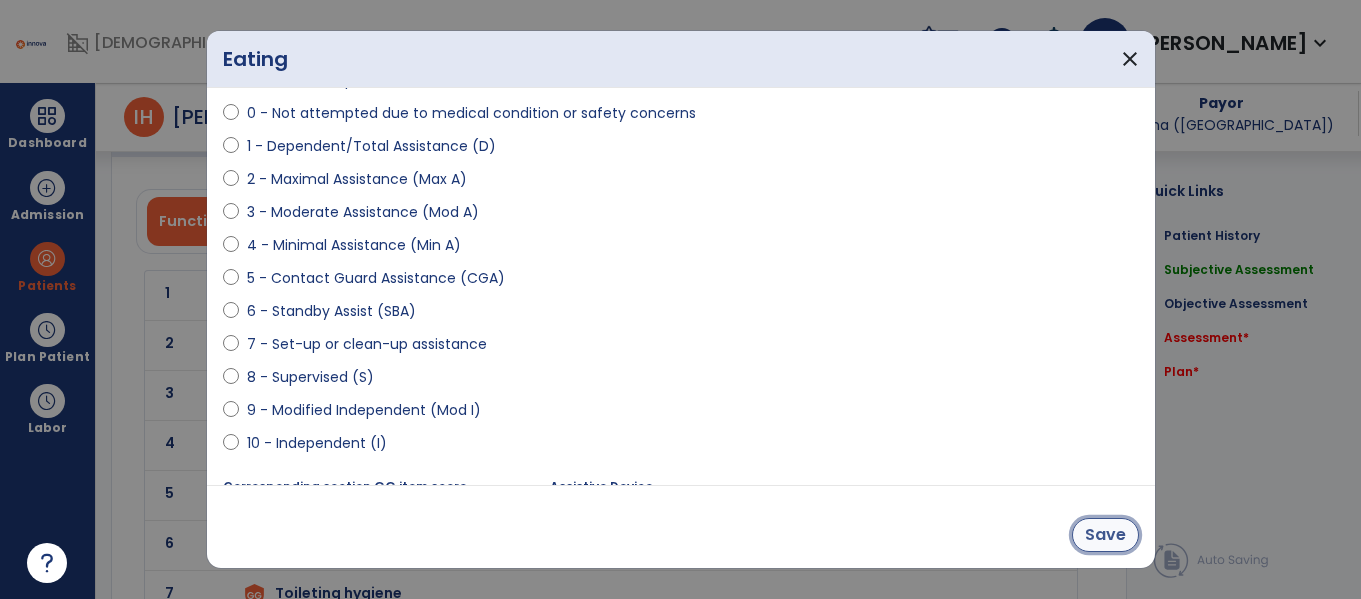 click on "Save" at bounding box center (1105, 535) 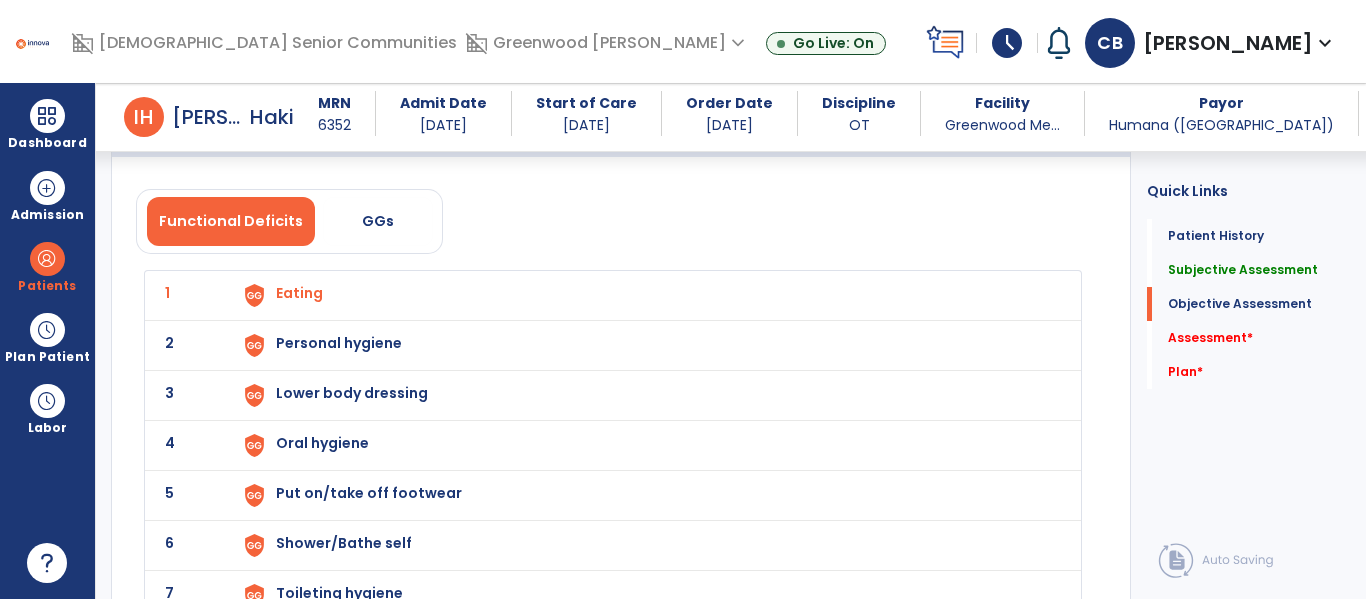 click on "Personal hygiene" at bounding box center [299, 293] 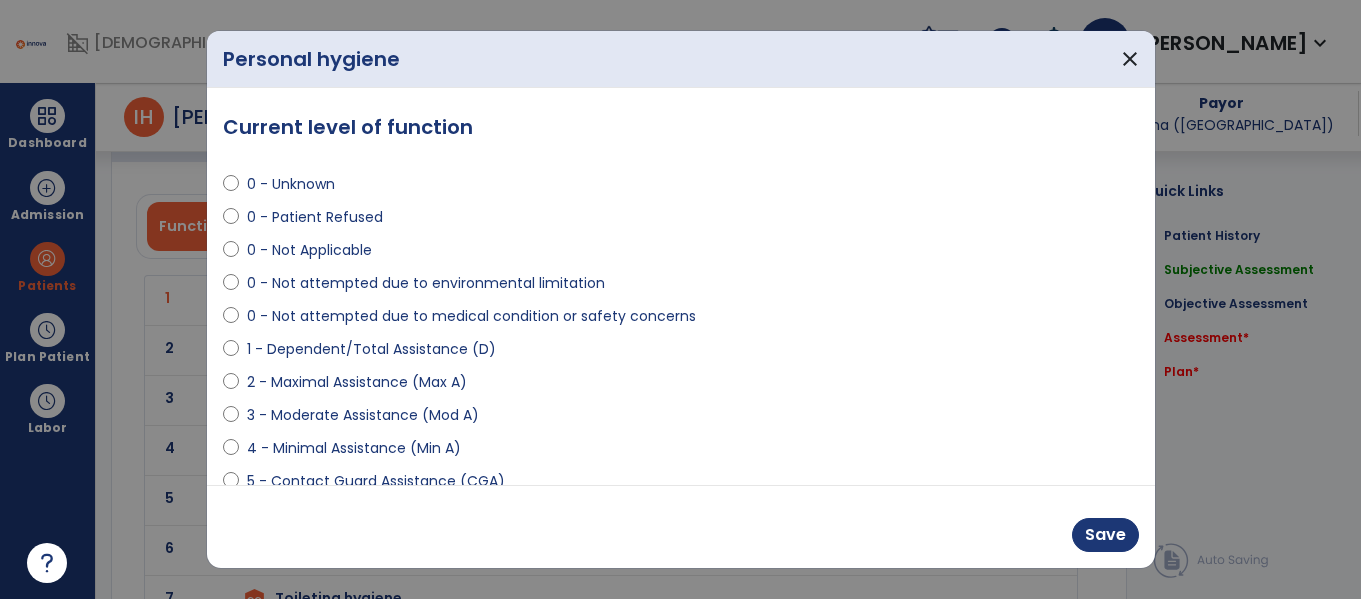 scroll, scrollTop: 2172, scrollLeft: 0, axis: vertical 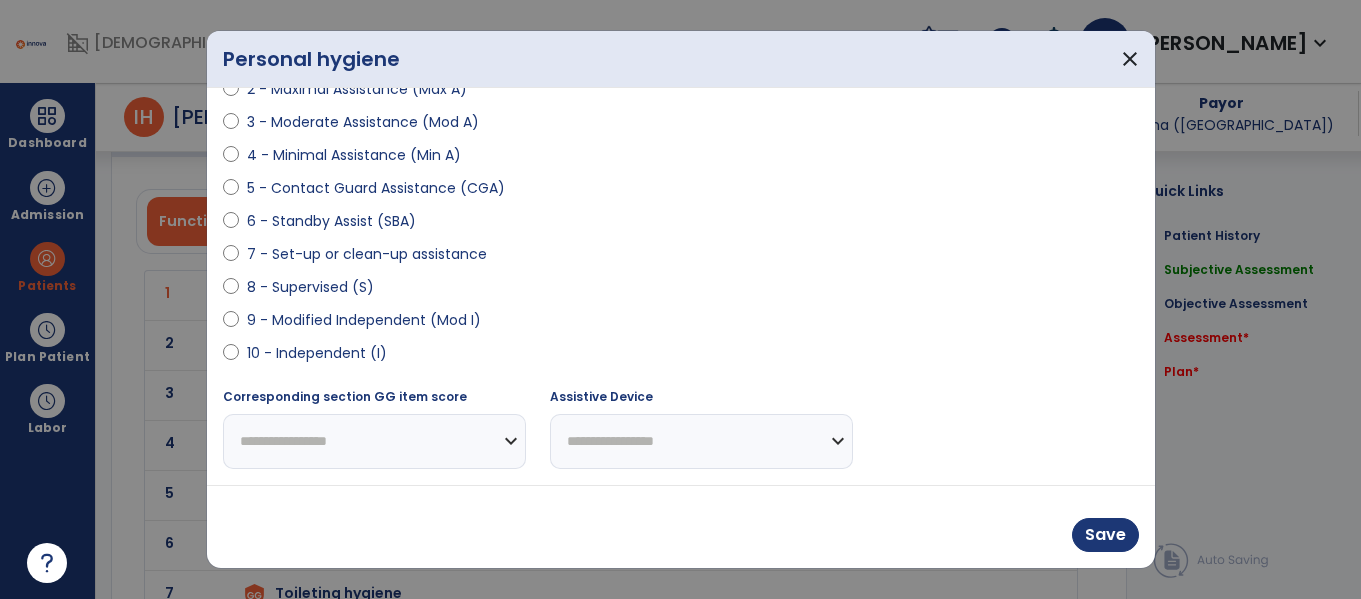click on "10 - Independent (I)" at bounding box center [317, 353] 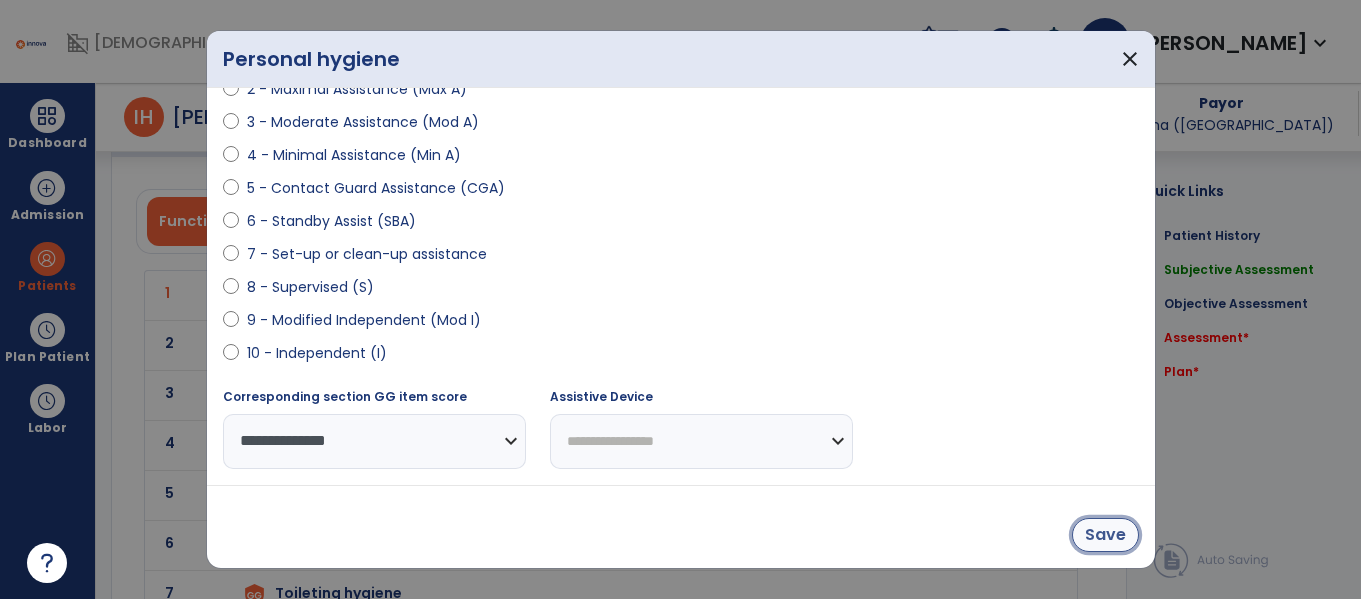 click on "Save" at bounding box center (1105, 535) 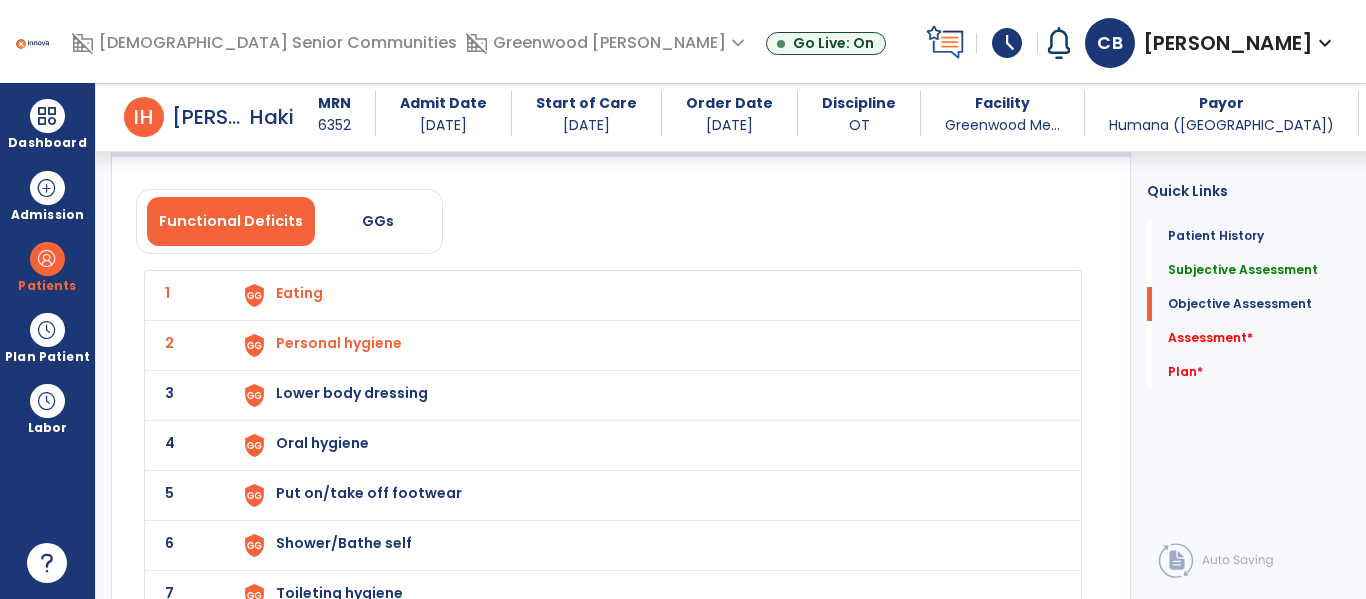 click on "Lower body dressing" at bounding box center (299, 293) 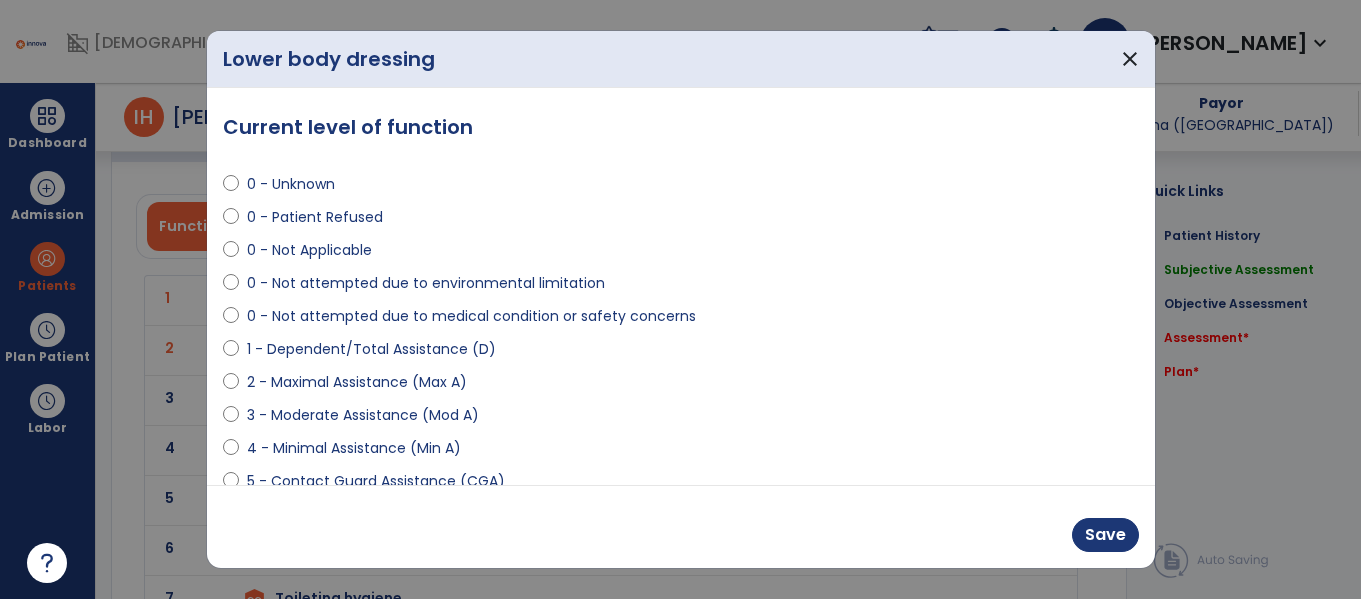 scroll, scrollTop: 2172, scrollLeft: 0, axis: vertical 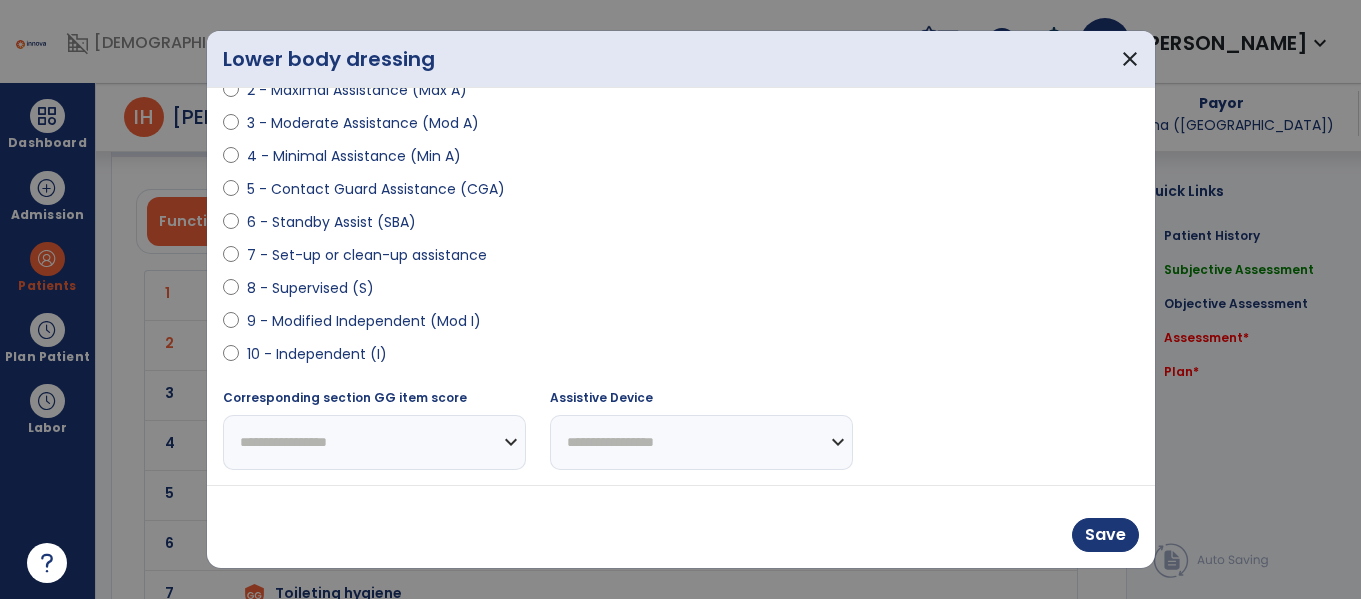 click on "10 - Independent (I)" at bounding box center (317, 354) 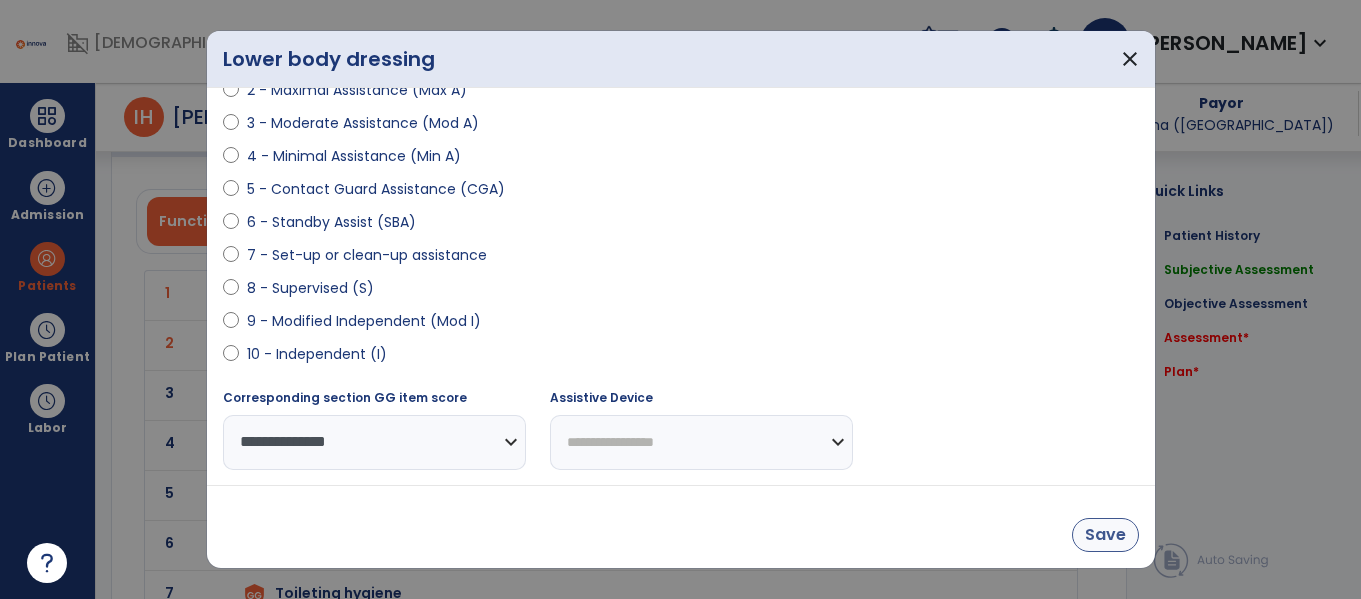click on "Save" at bounding box center (1105, 535) 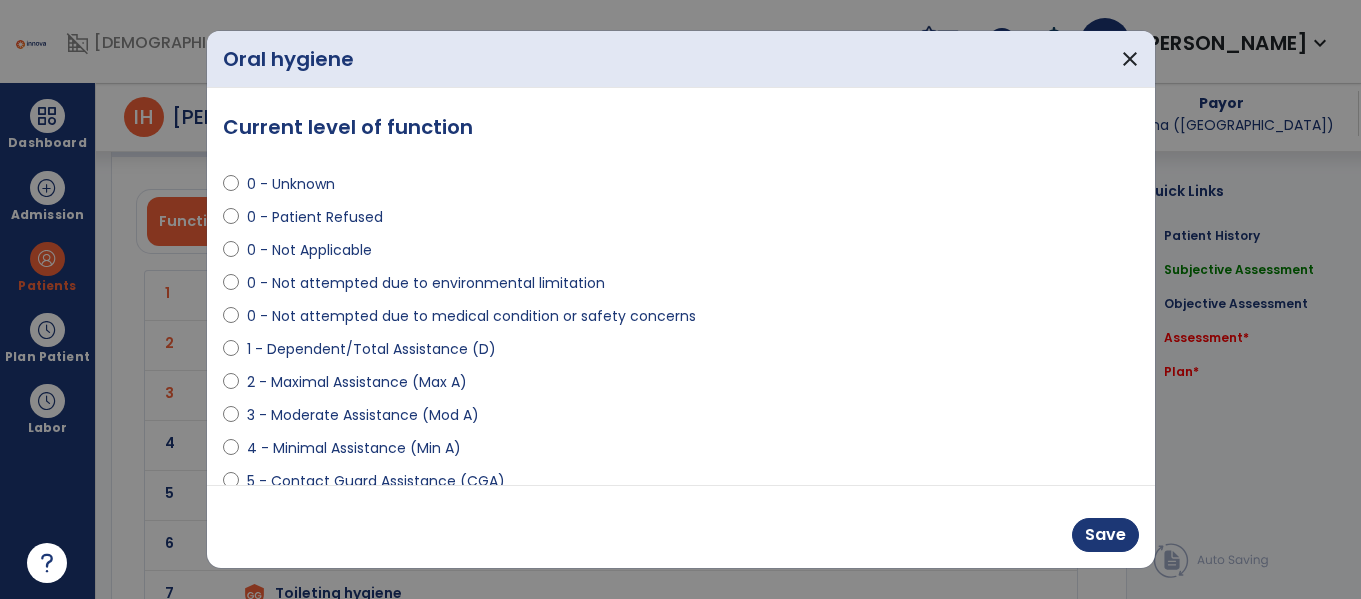 scroll, scrollTop: 2172, scrollLeft: 0, axis: vertical 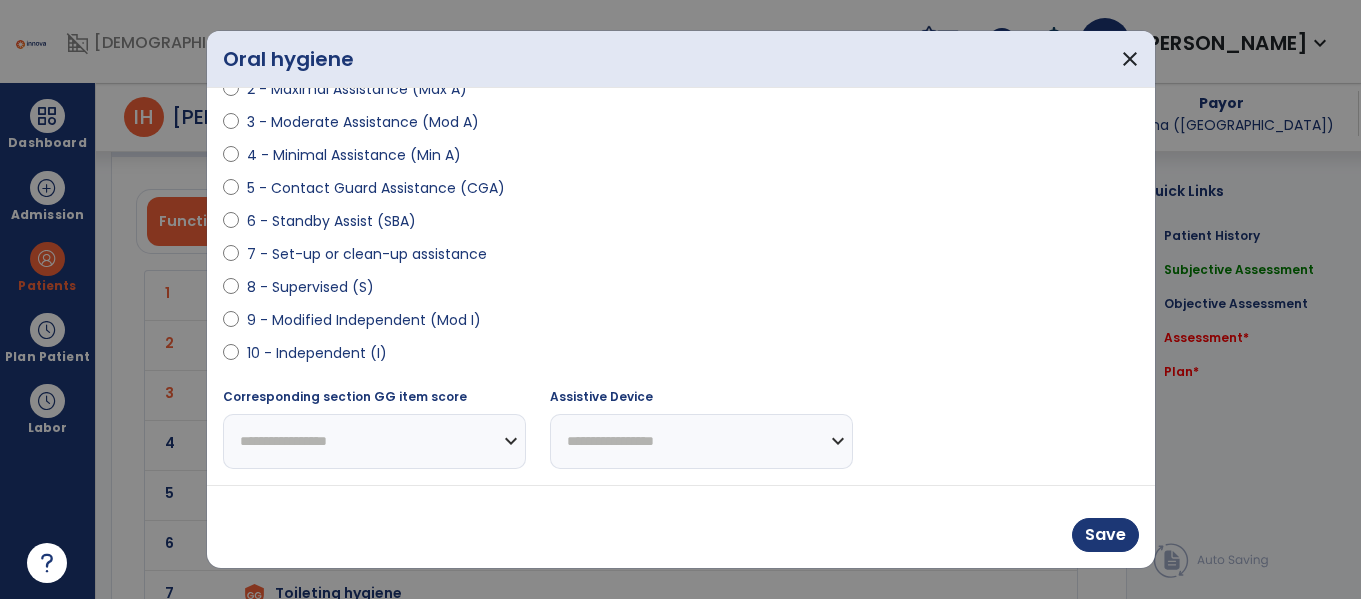 click on "10 - Independent (I)" at bounding box center (317, 353) 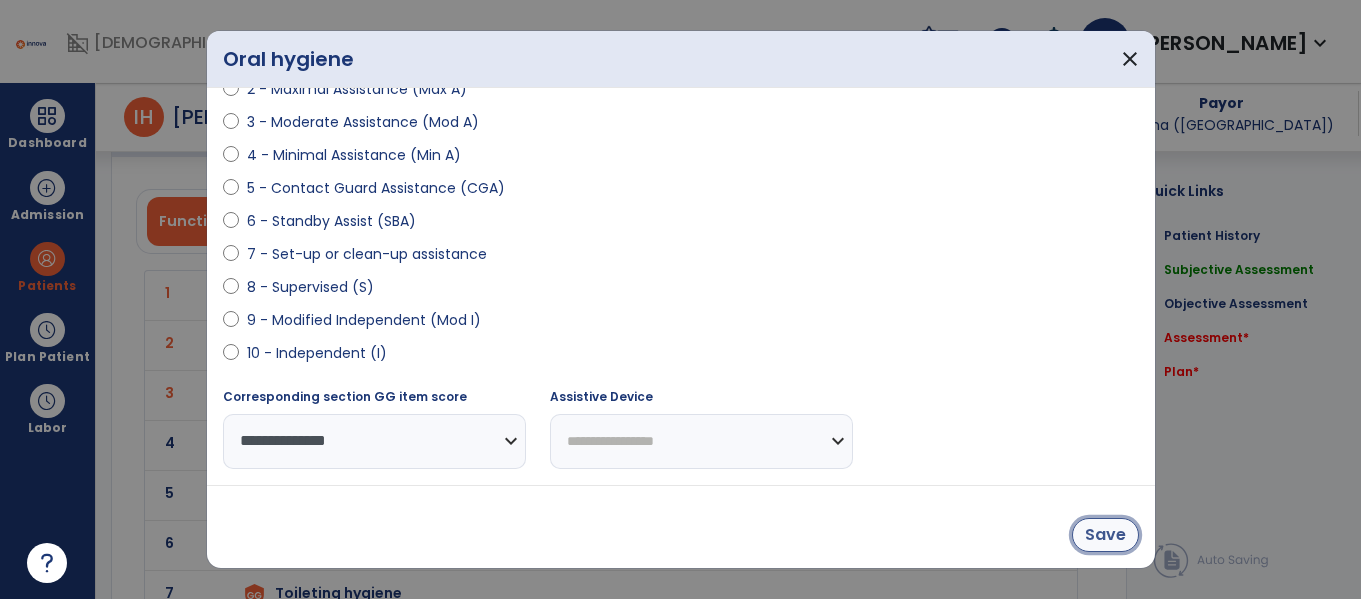 click on "Save" at bounding box center [1105, 535] 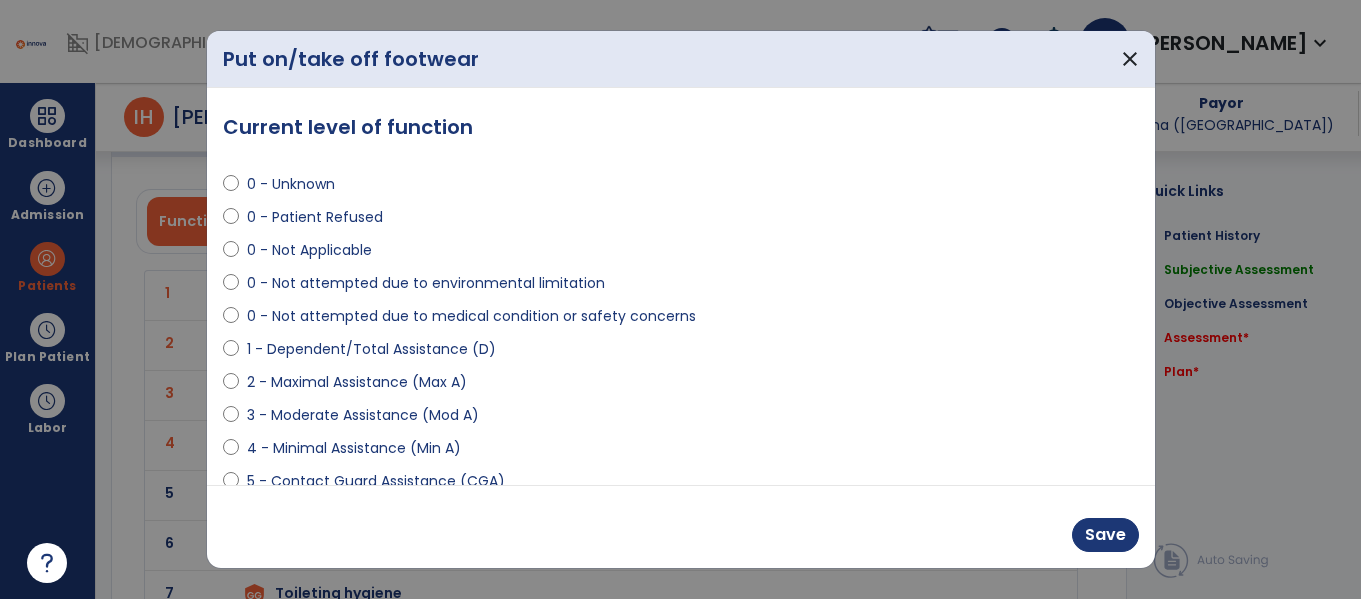 scroll, scrollTop: 2172, scrollLeft: 0, axis: vertical 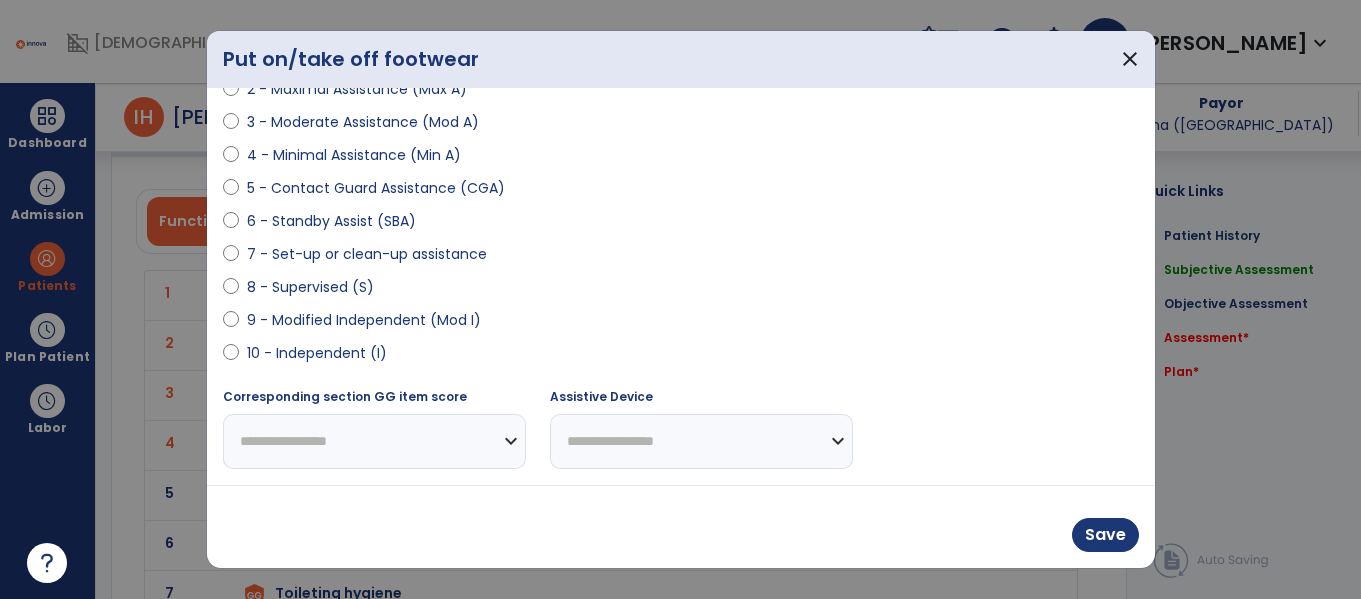 click on "10 - Independent (I)" at bounding box center (317, 353) 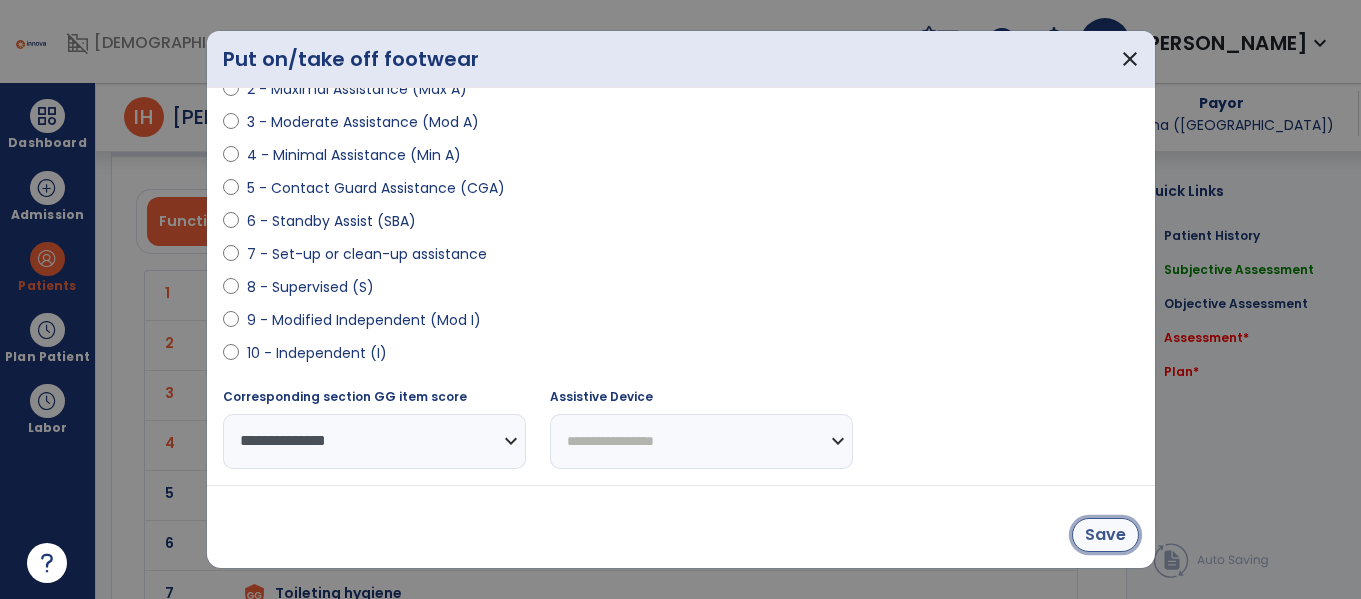 click on "Save" at bounding box center (1105, 535) 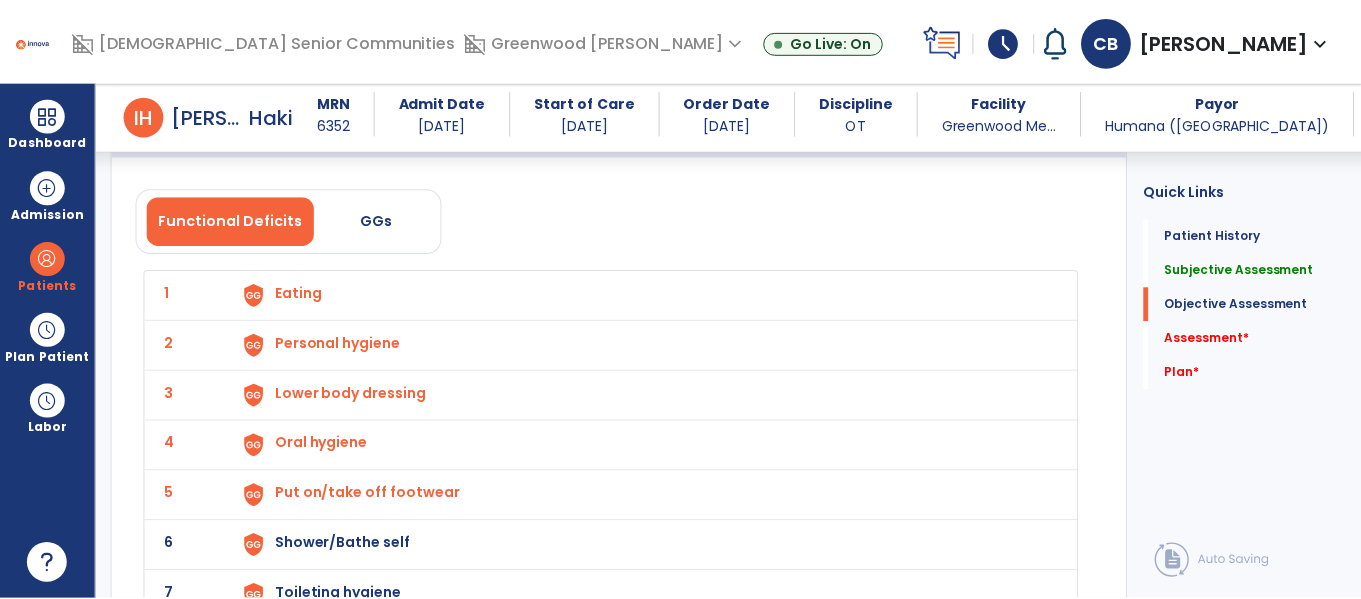 scroll, scrollTop: 2508, scrollLeft: 0, axis: vertical 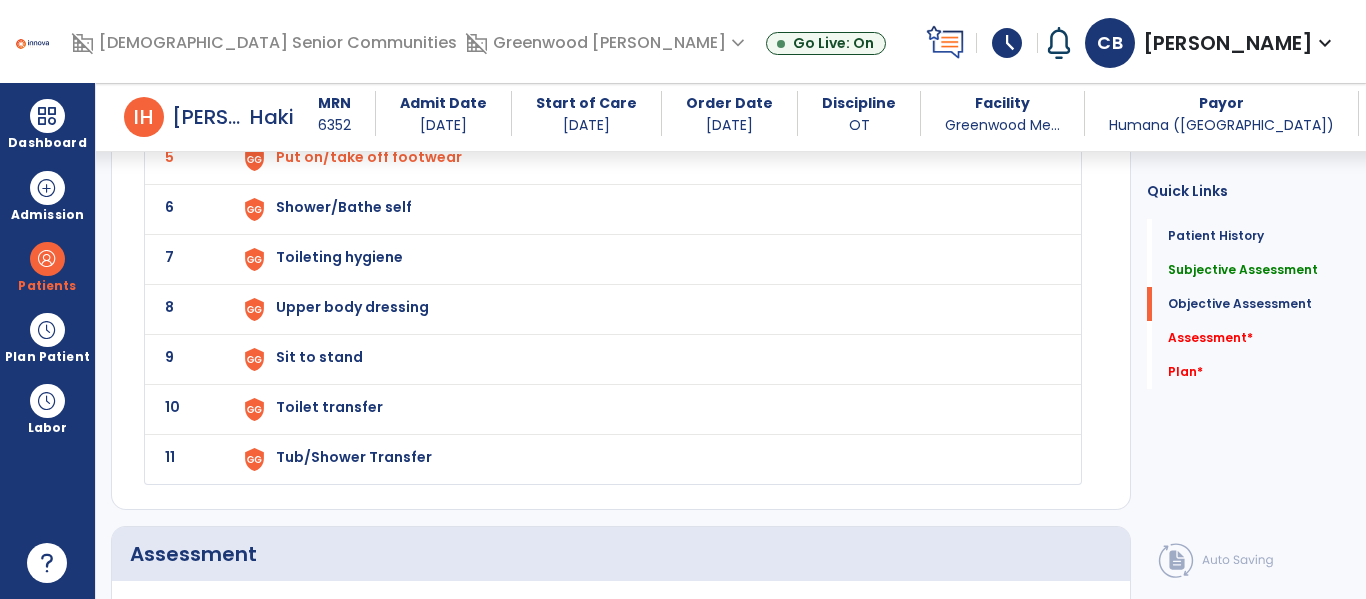click on "Shower/Bathe self" at bounding box center [299, -43] 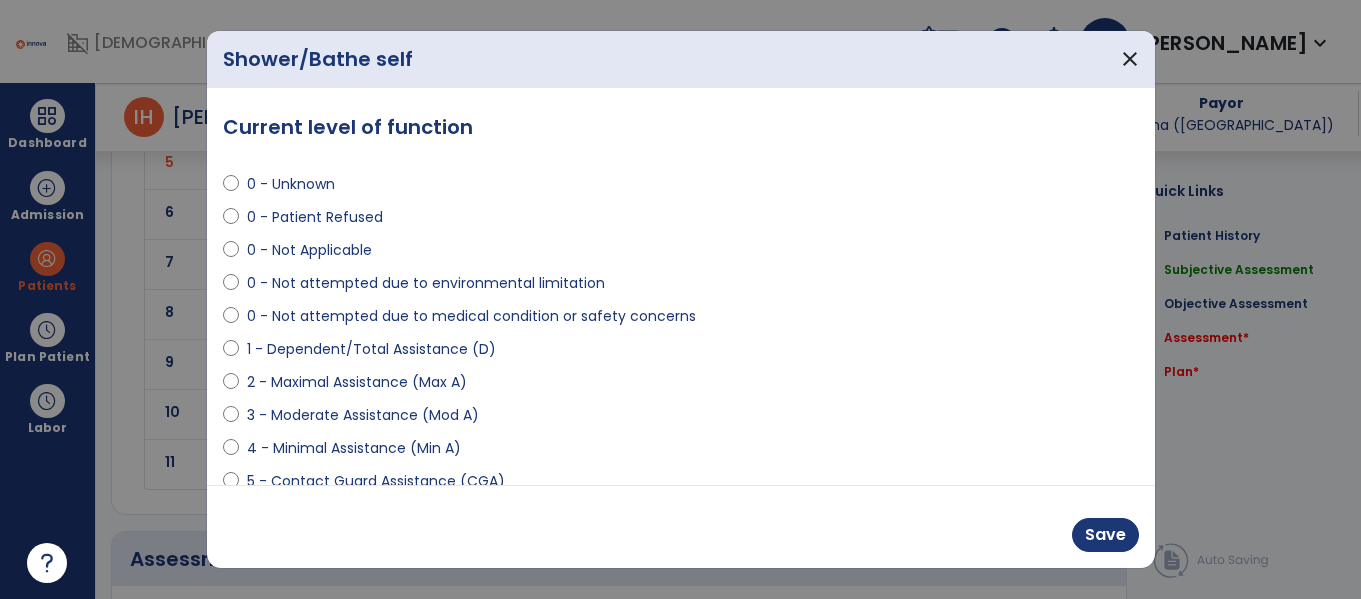 scroll, scrollTop: 2508, scrollLeft: 0, axis: vertical 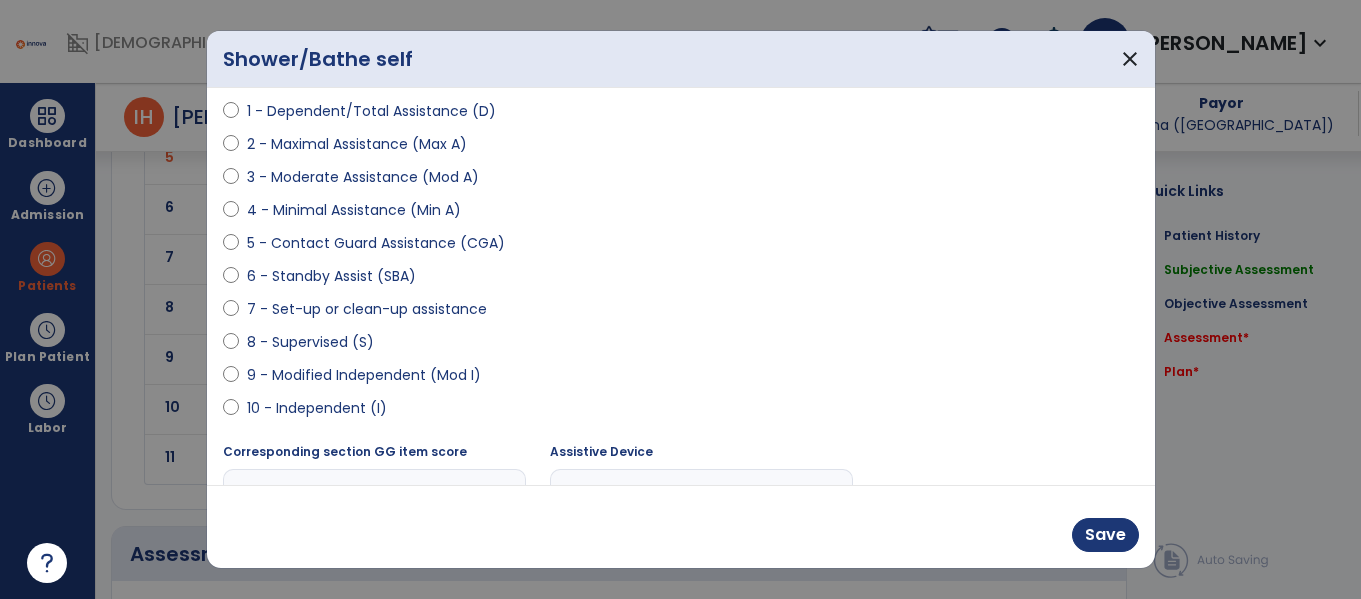 click on "10 - Independent (I)" at bounding box center [317, 408] 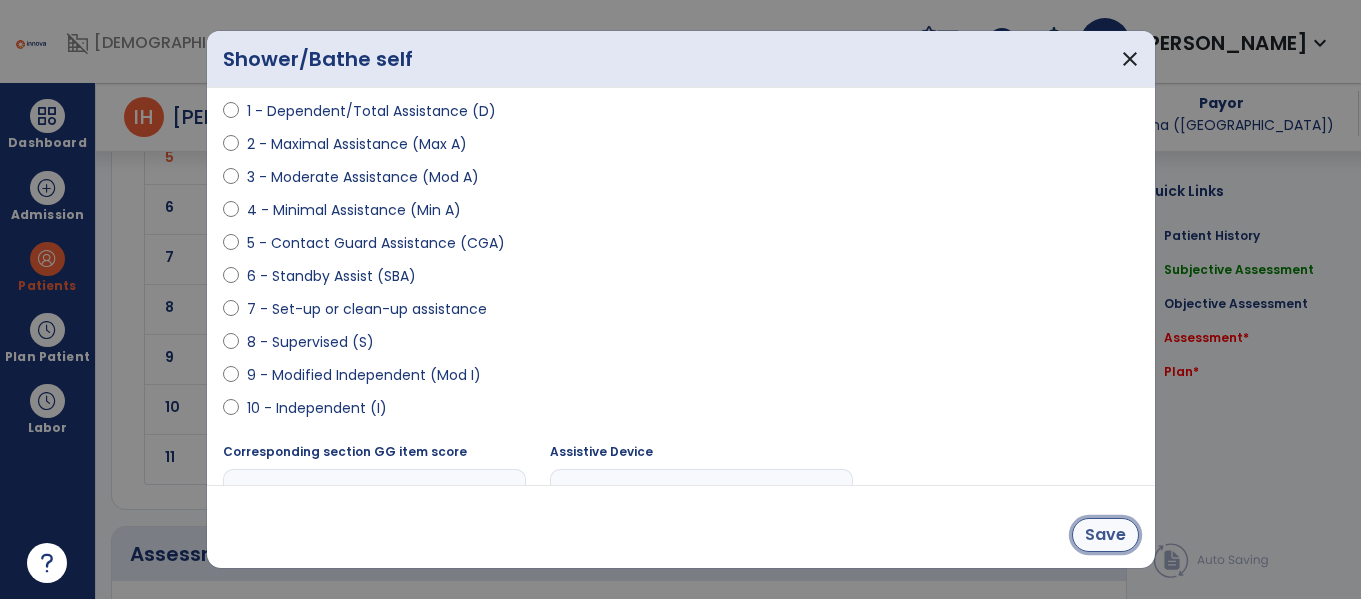 click on "Save" at bounding box center (1105, 535) 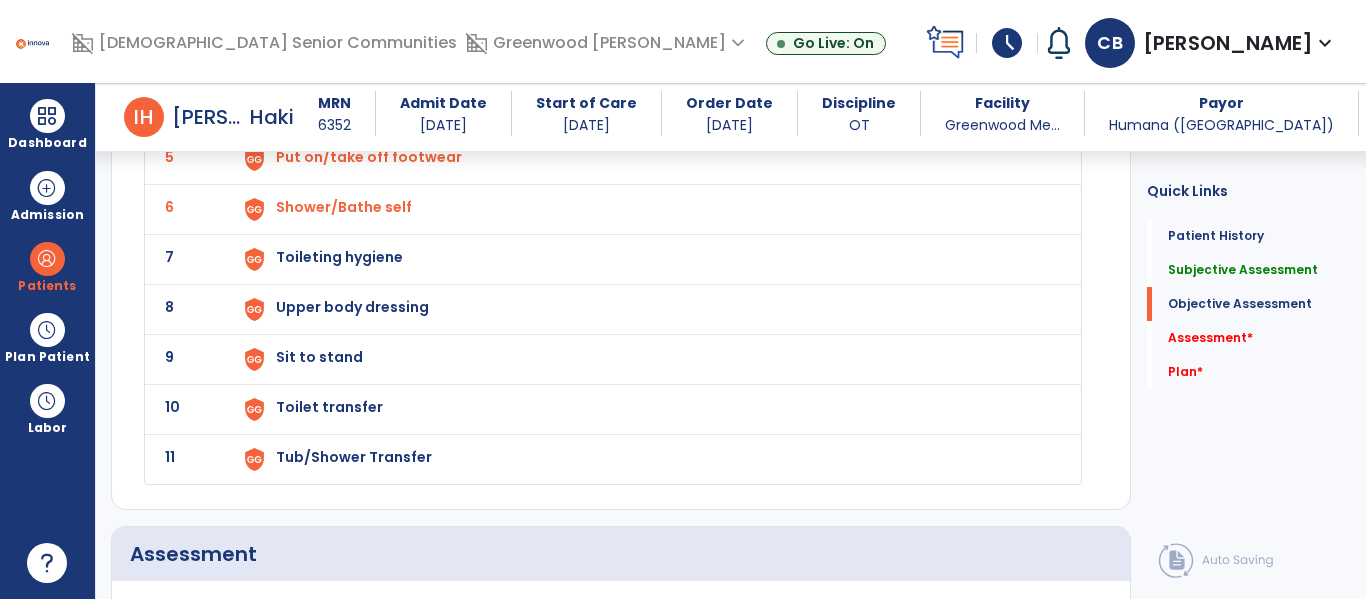 click on "Toileting hygiene" at bounding box center [646, -41] 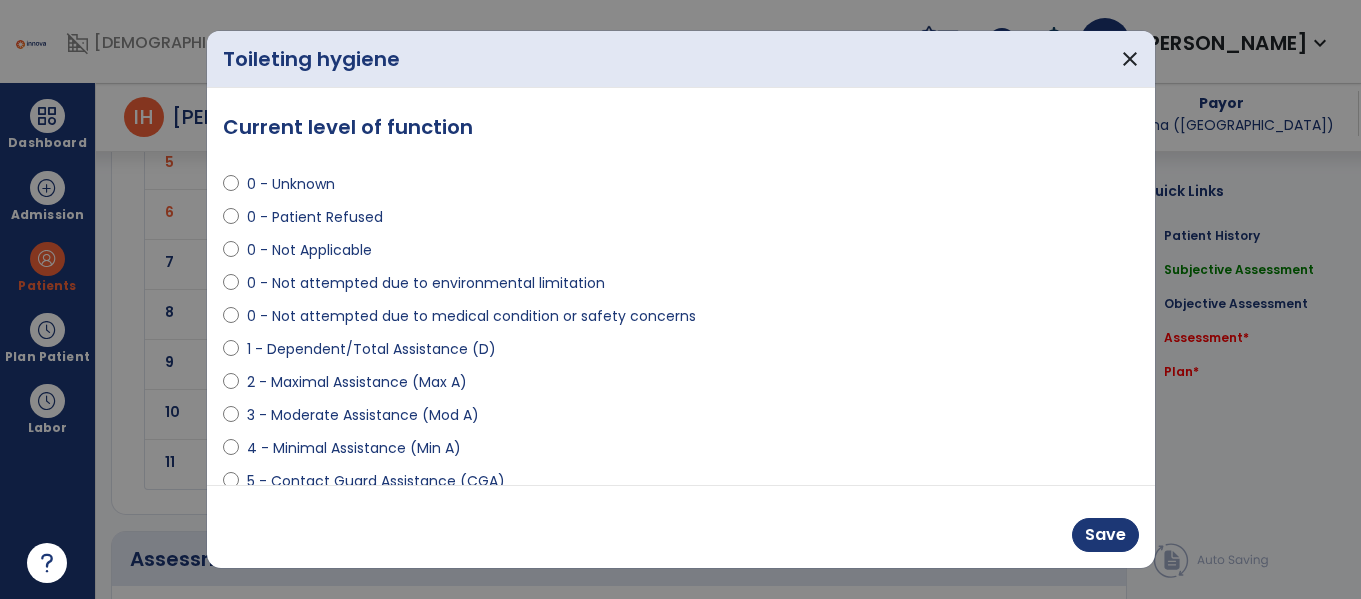 scroll, scrollTop: 2508, scrollLeft: 0, axis: vertical 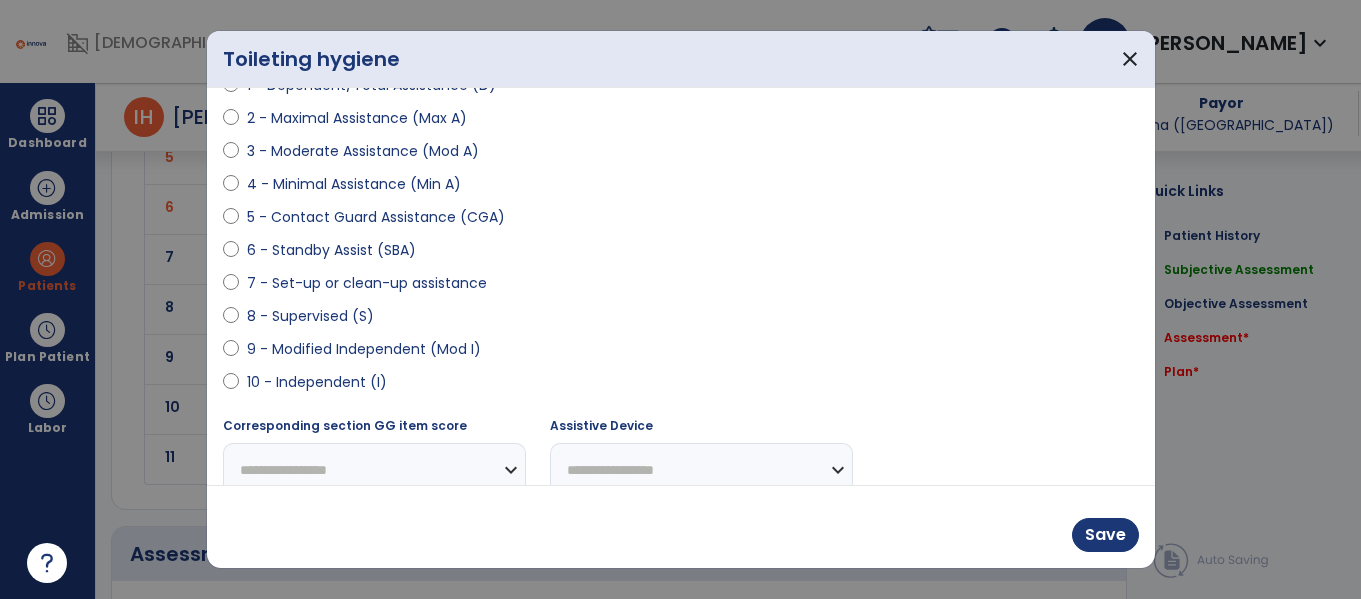 click on "10 - Independent (I)" at bounding box center (317, 382) 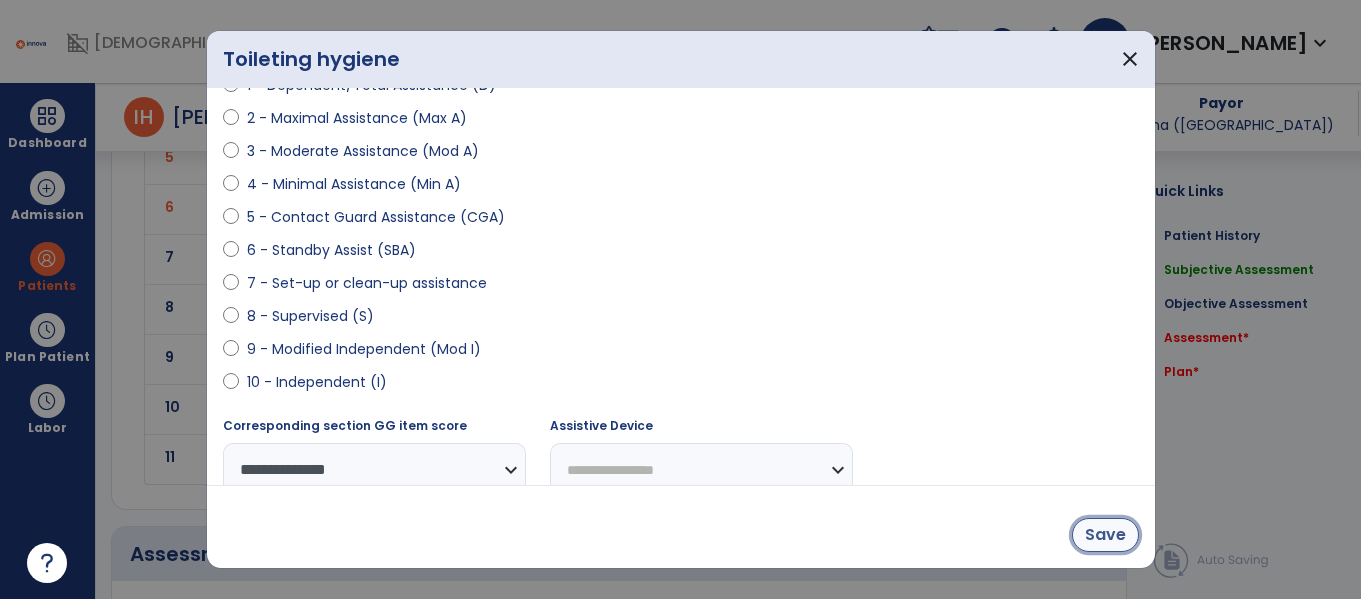 click on "Save" at bounding box center (1105, 535) 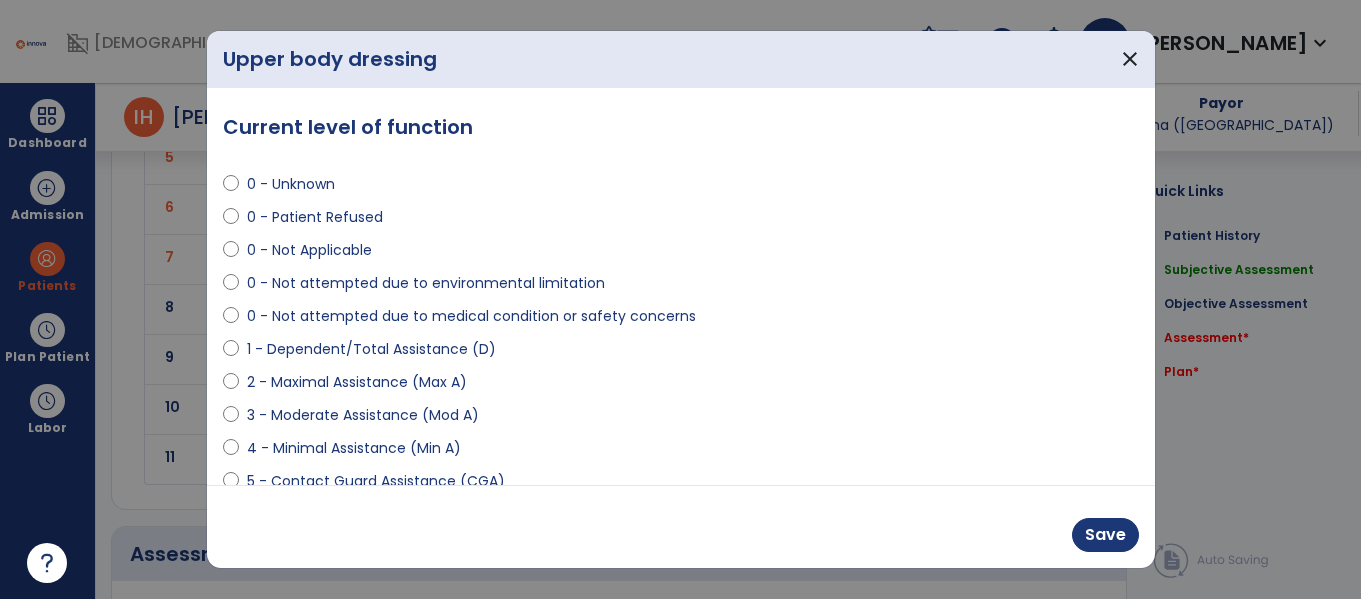 scroll, scrollTop: 2508, scrollLeft: 0, axis: vertical 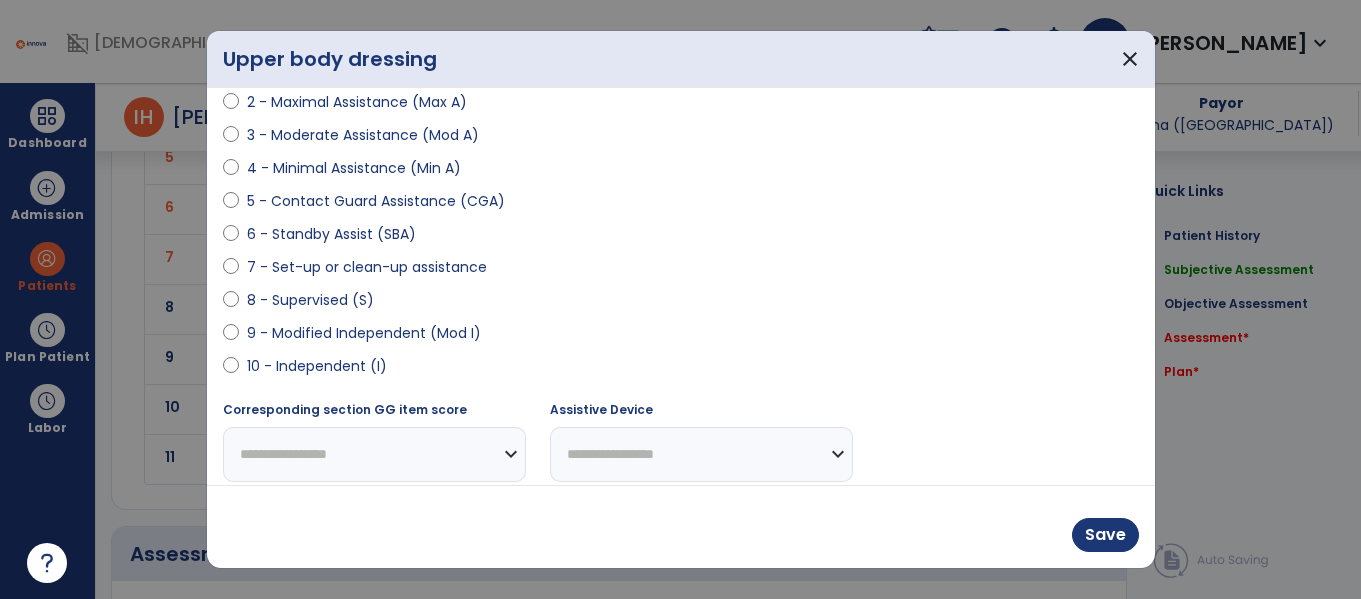 click on "10 - Independent (I)" at bounding box center [317, 366] 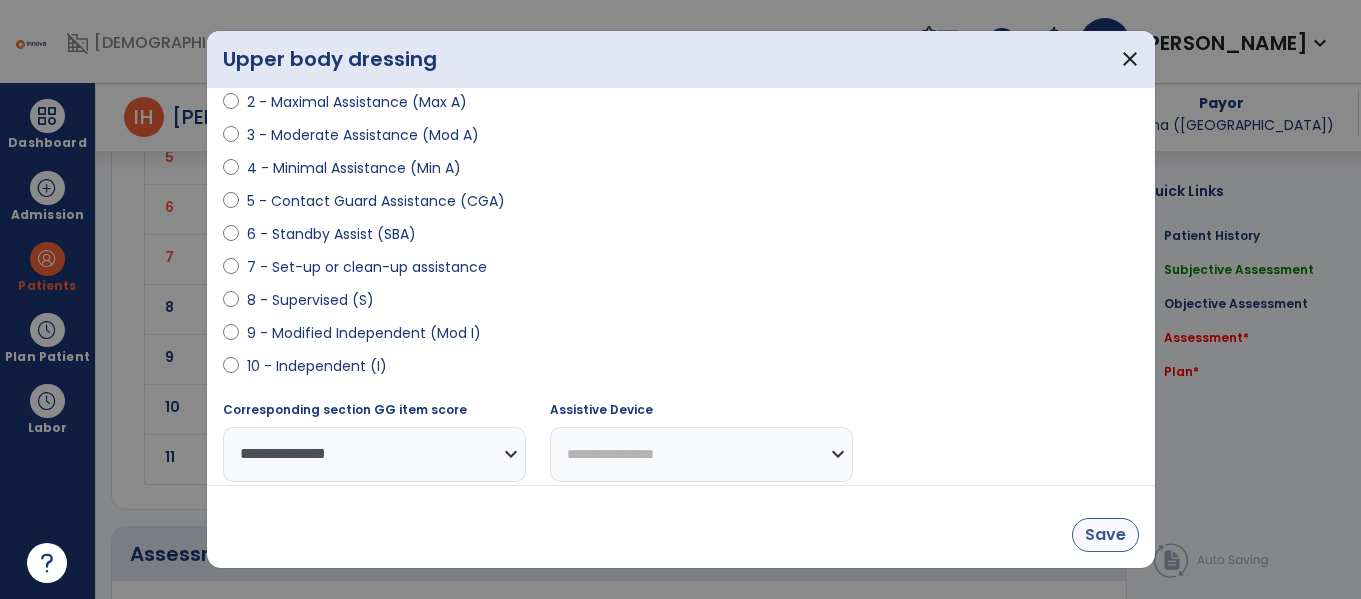 click on "Save" at bounding box center (1105, 535) 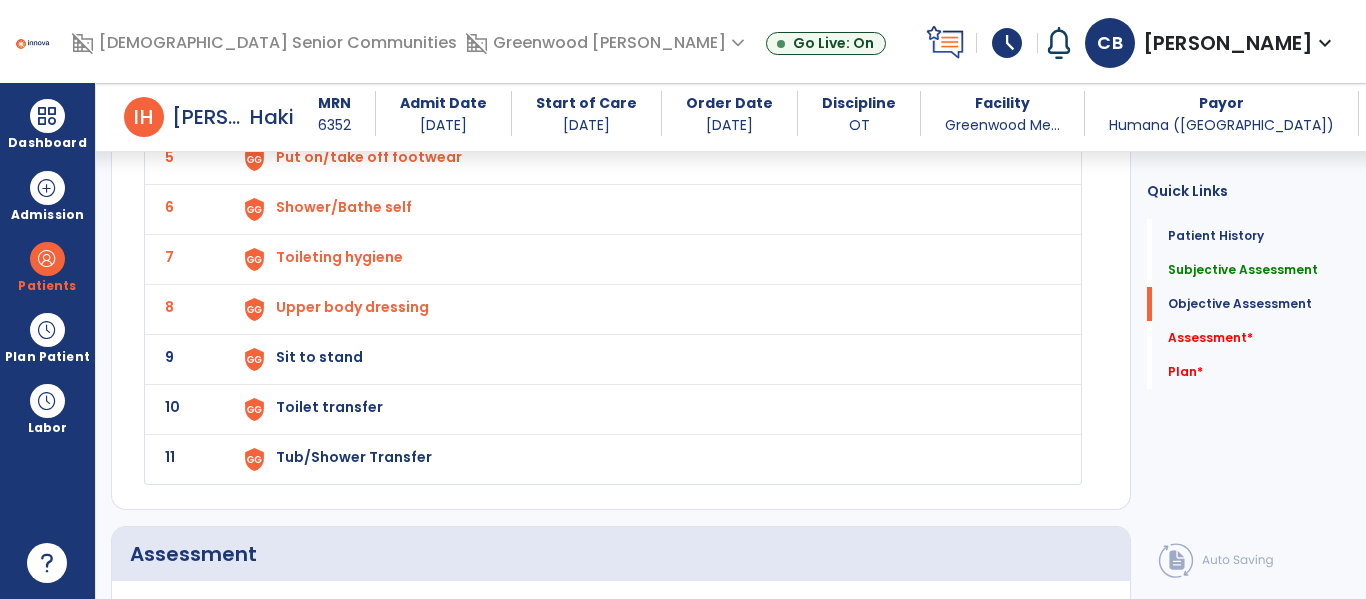 click on "Sit to stand" at bounding box center (299, -43) 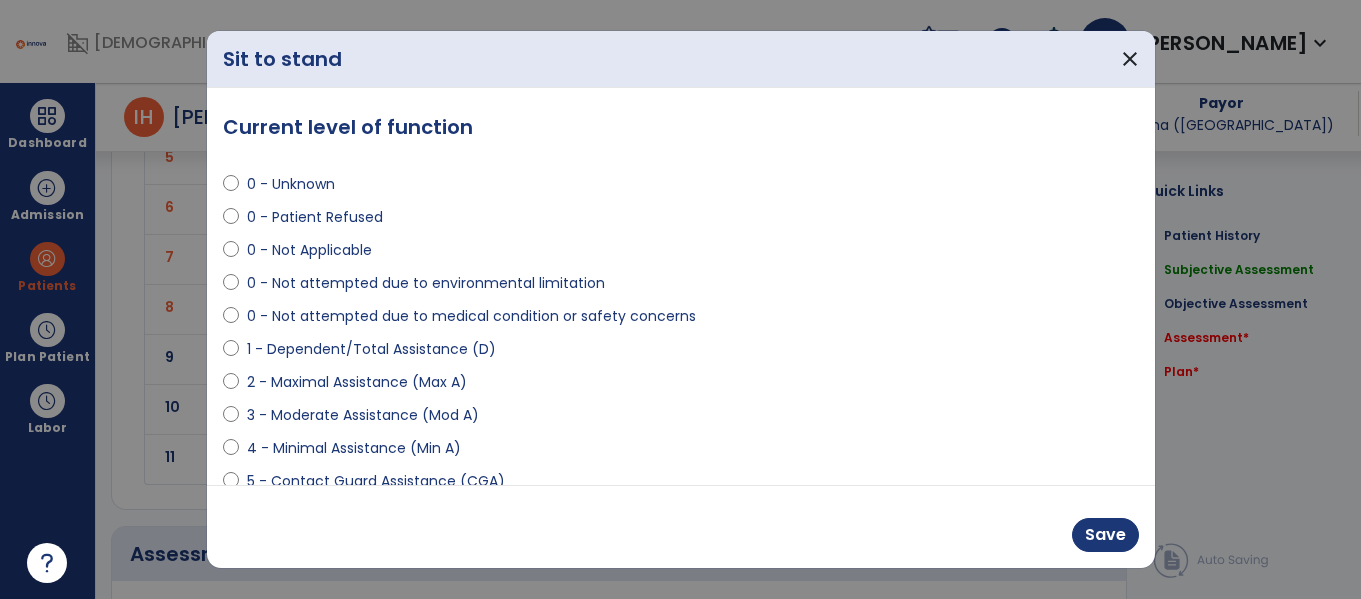 scroll 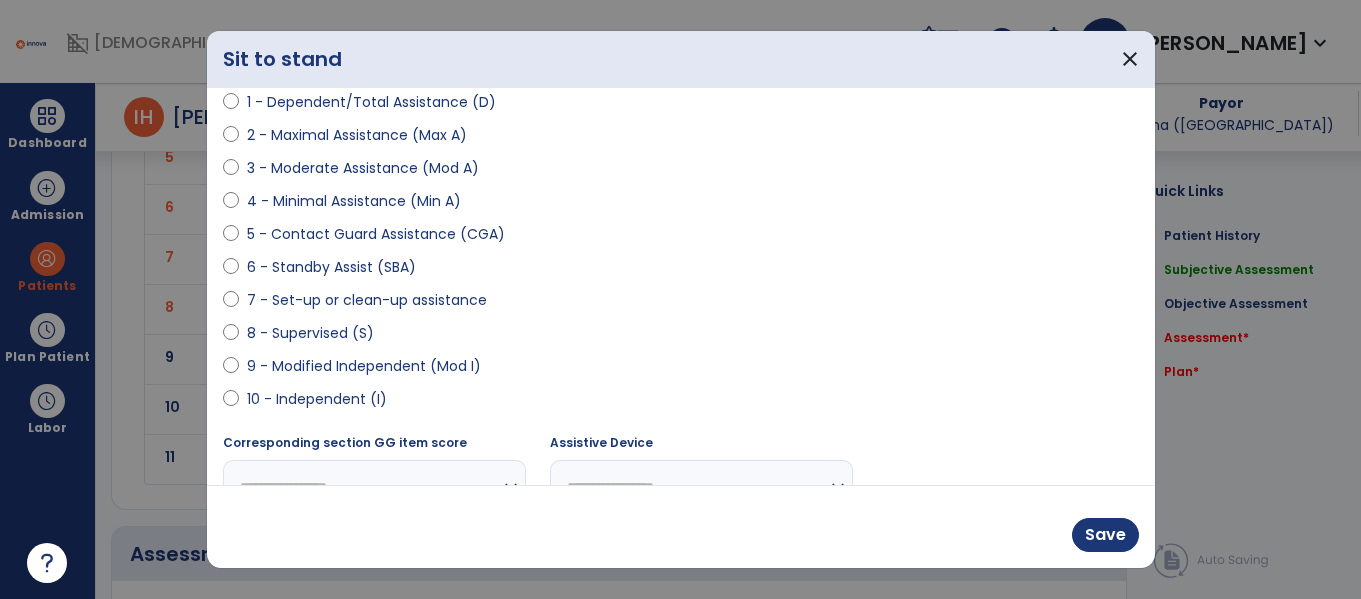 click on "10 - Independent (I)" at bounding box center [317, 399] 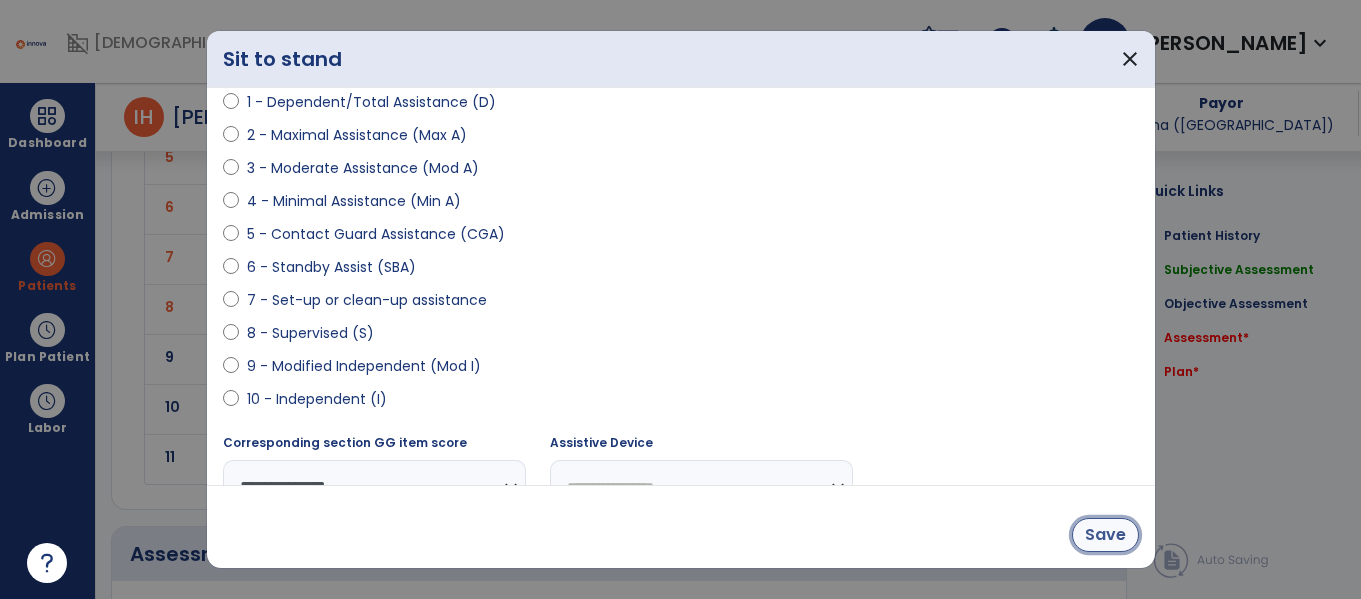 click on "Save" at bounding box center [1105, 535] 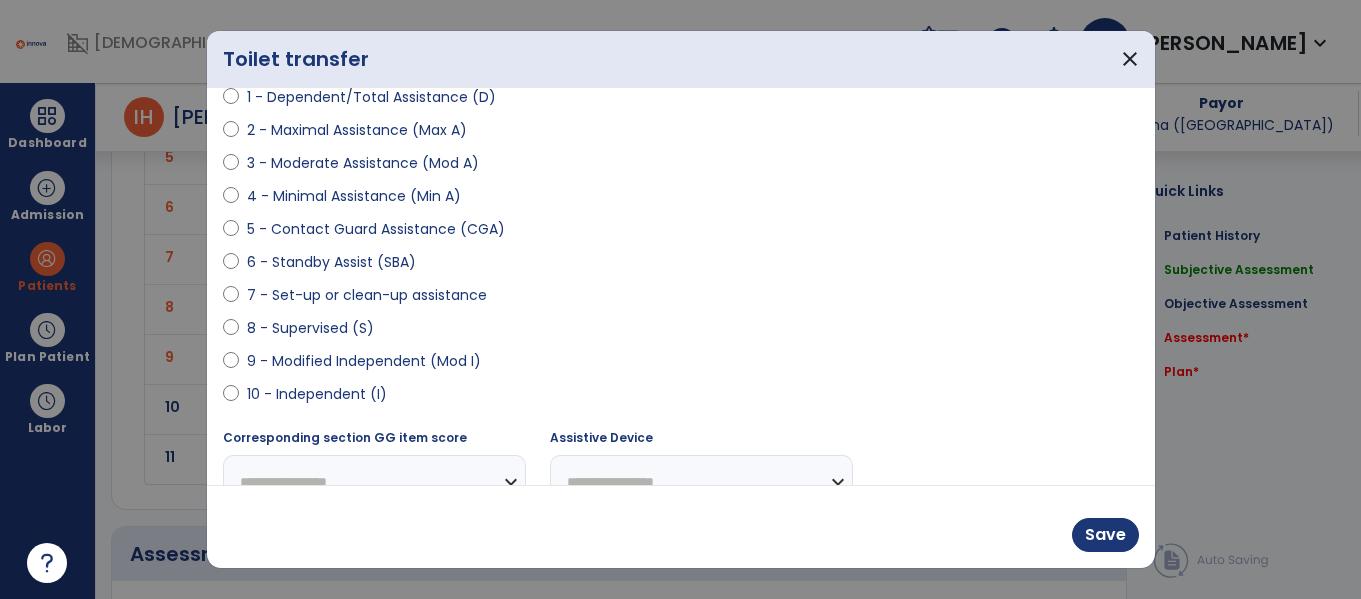 click on "9 - Modified Independent (Mod I)" at bounding box center (364, 361) 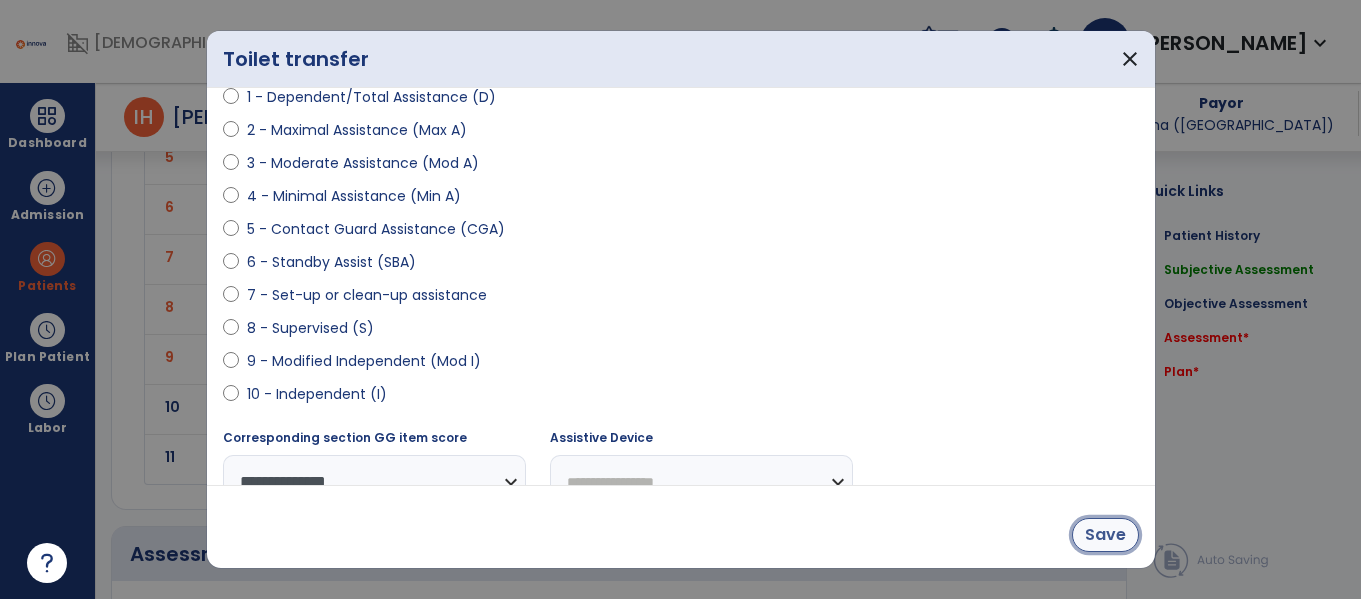 click on "Save" at bounding box center (1105, 535) 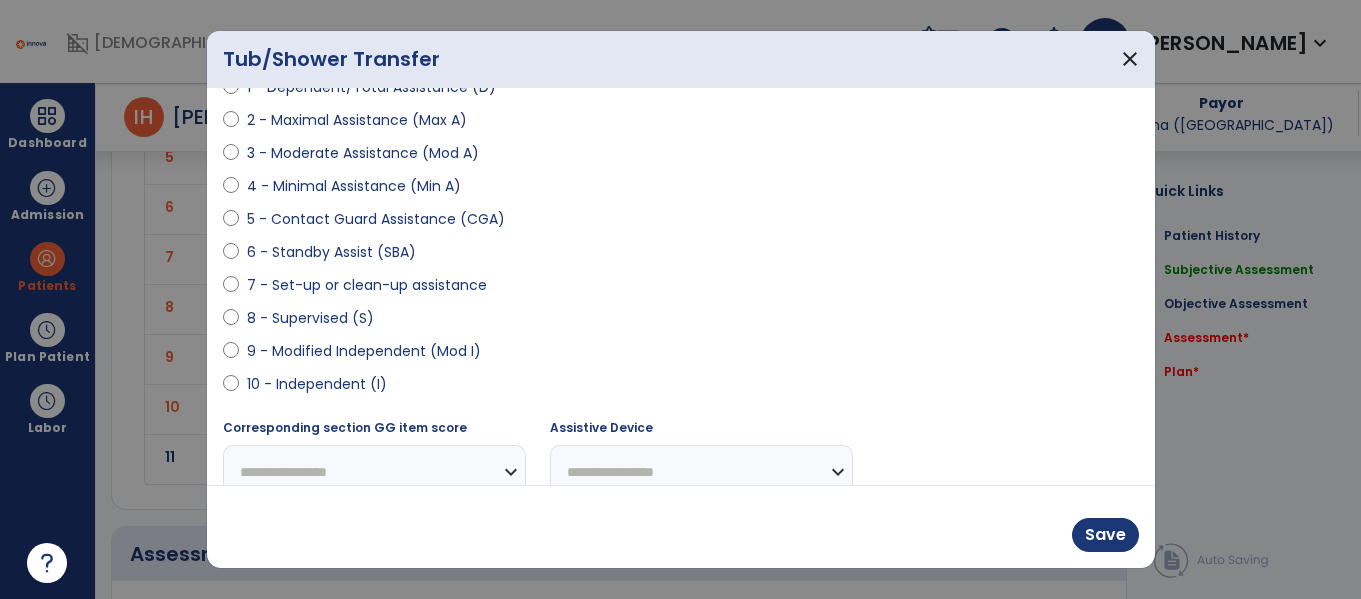 click on "9 - Modified Independent (Mod I)" at bounding box center (364, 351) 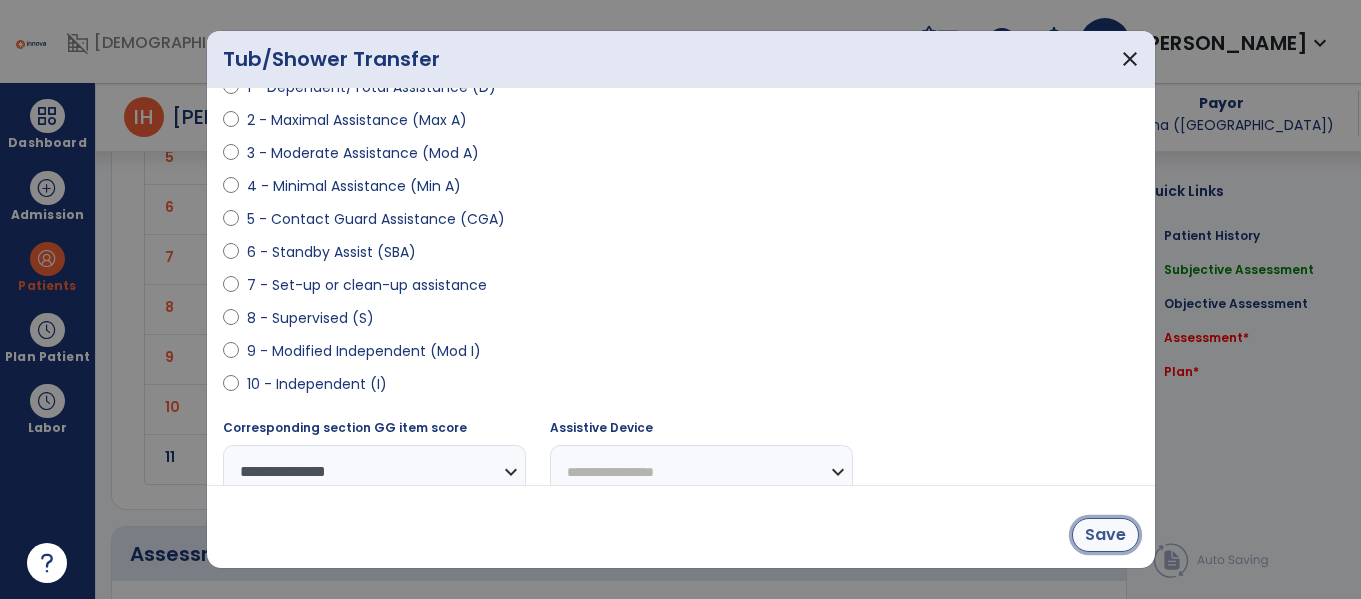 click on "Save" at bounding box center [1105, 535] 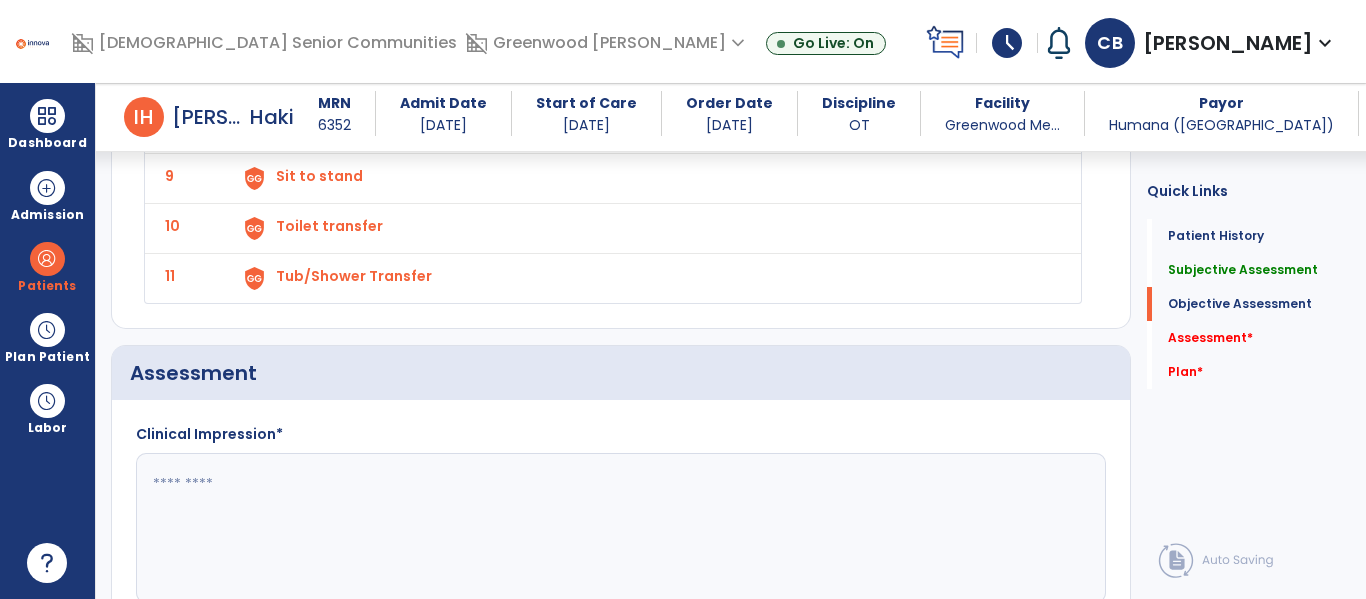 click 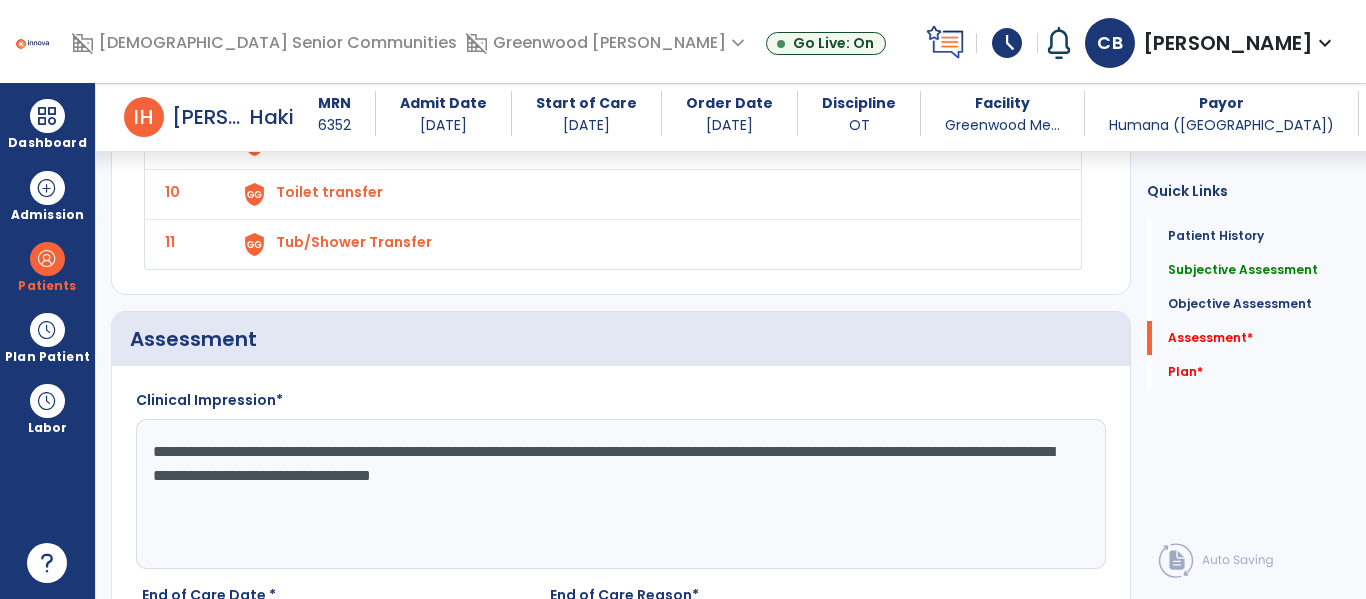scroll, scrollTop: 3122, scrollLeft: 0, axis: vertical 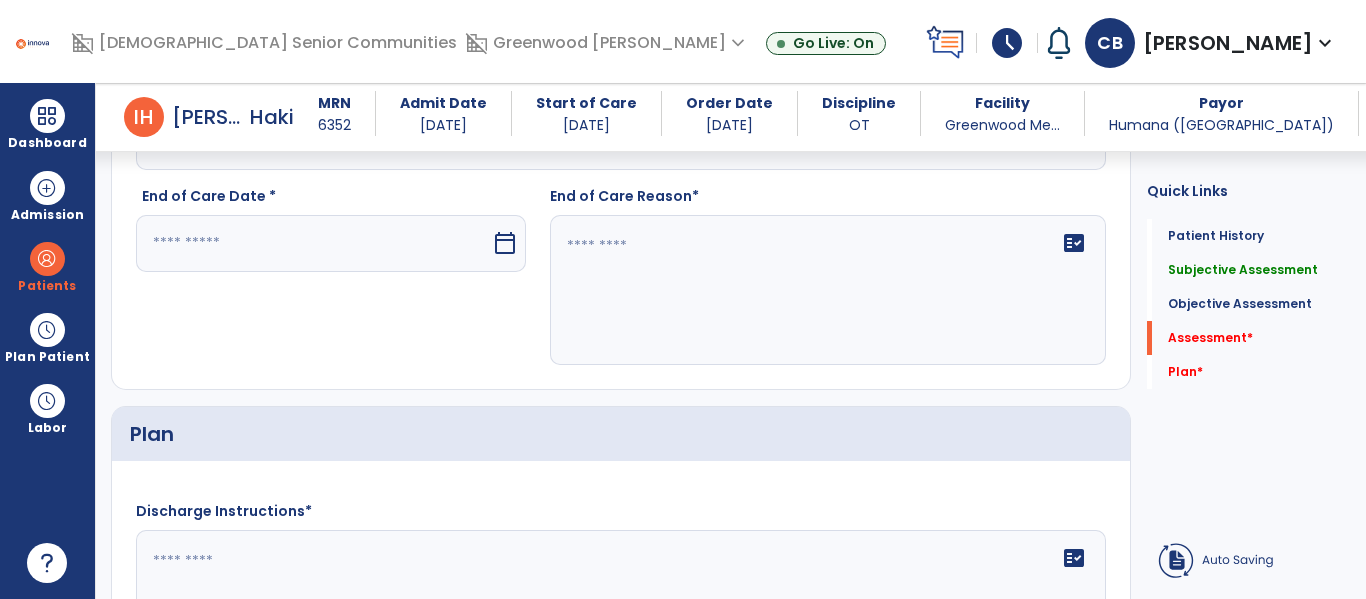 type on "**********" 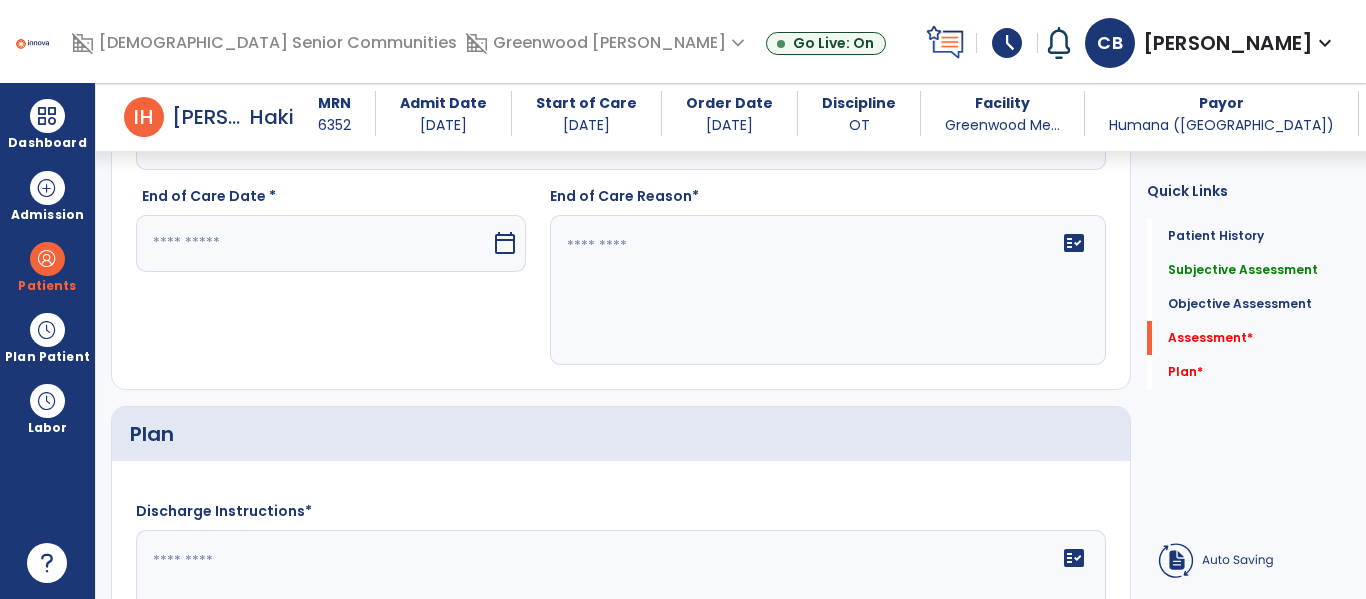 click on "End of Care Date *  calendar_today" 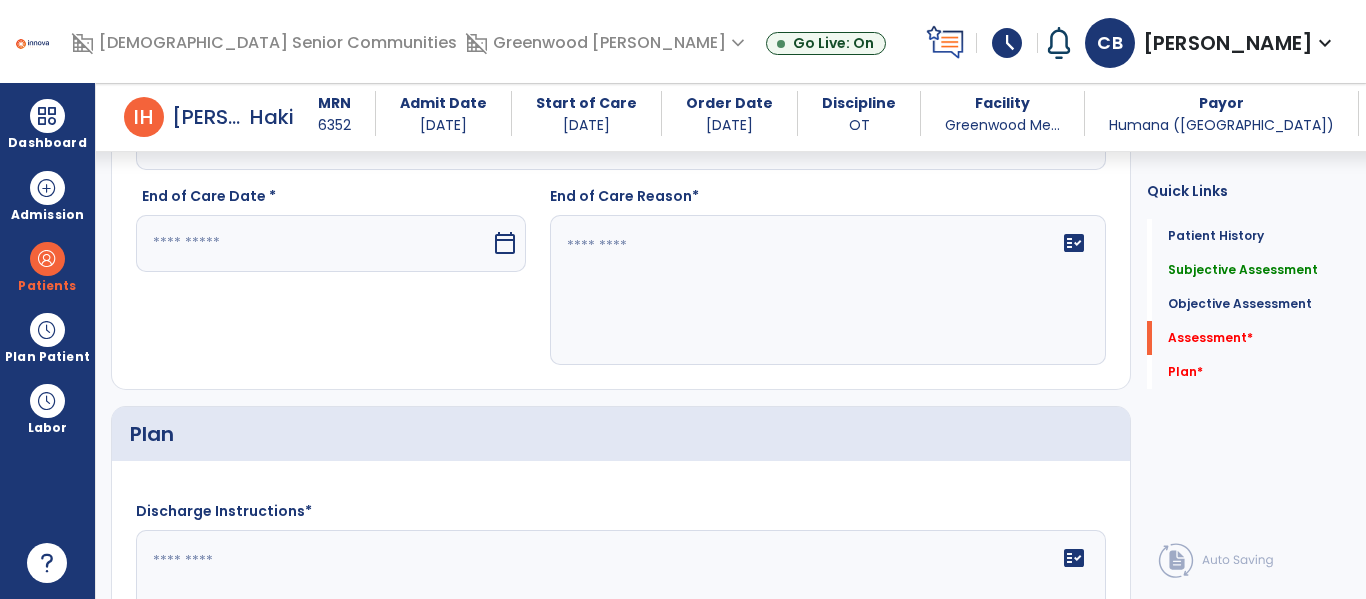 click at bounding box center (313, 243) 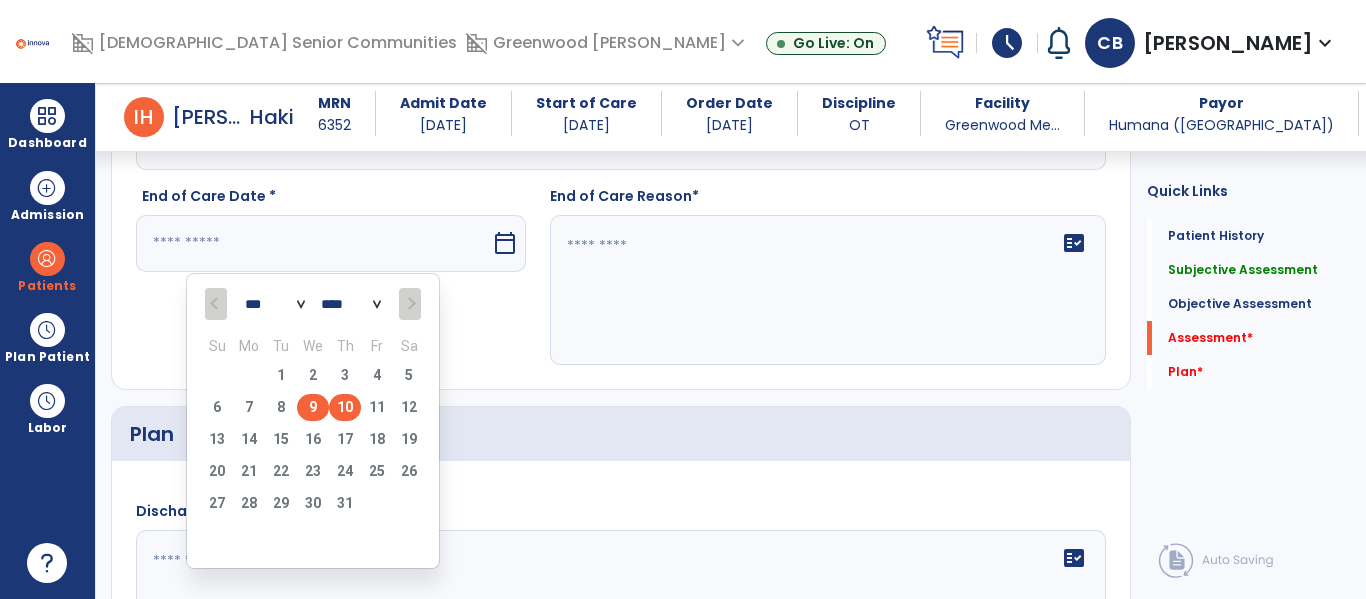 click on "9" at bounding box center (313, 407) 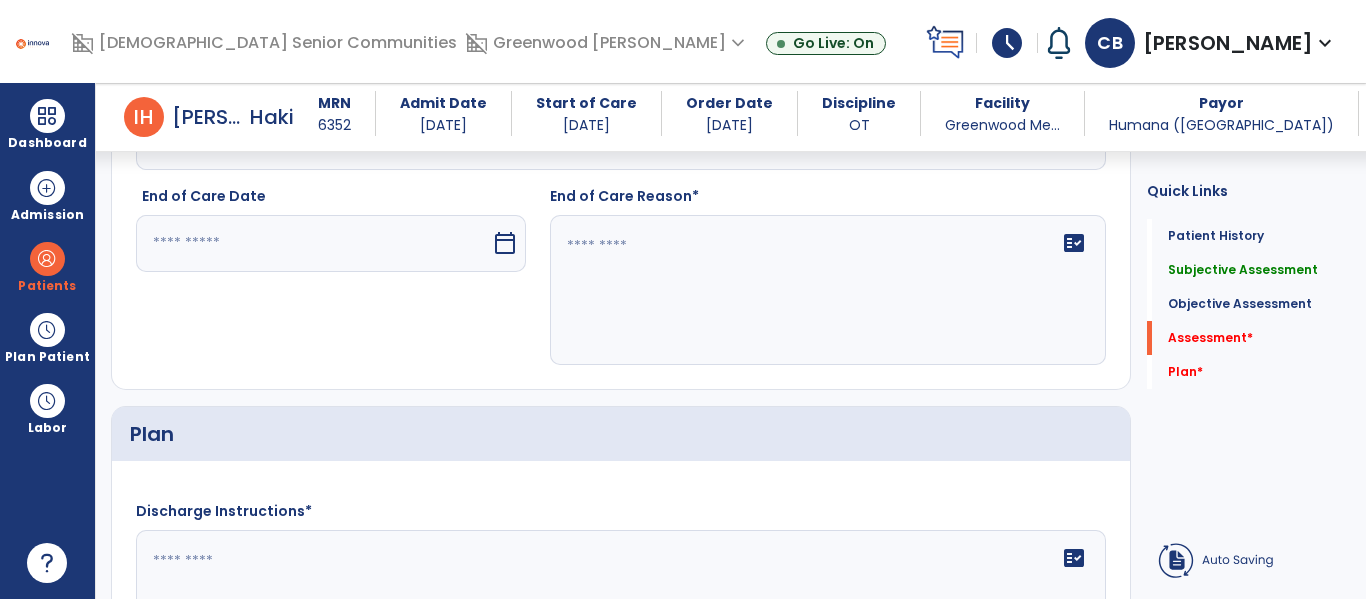 type on "********" 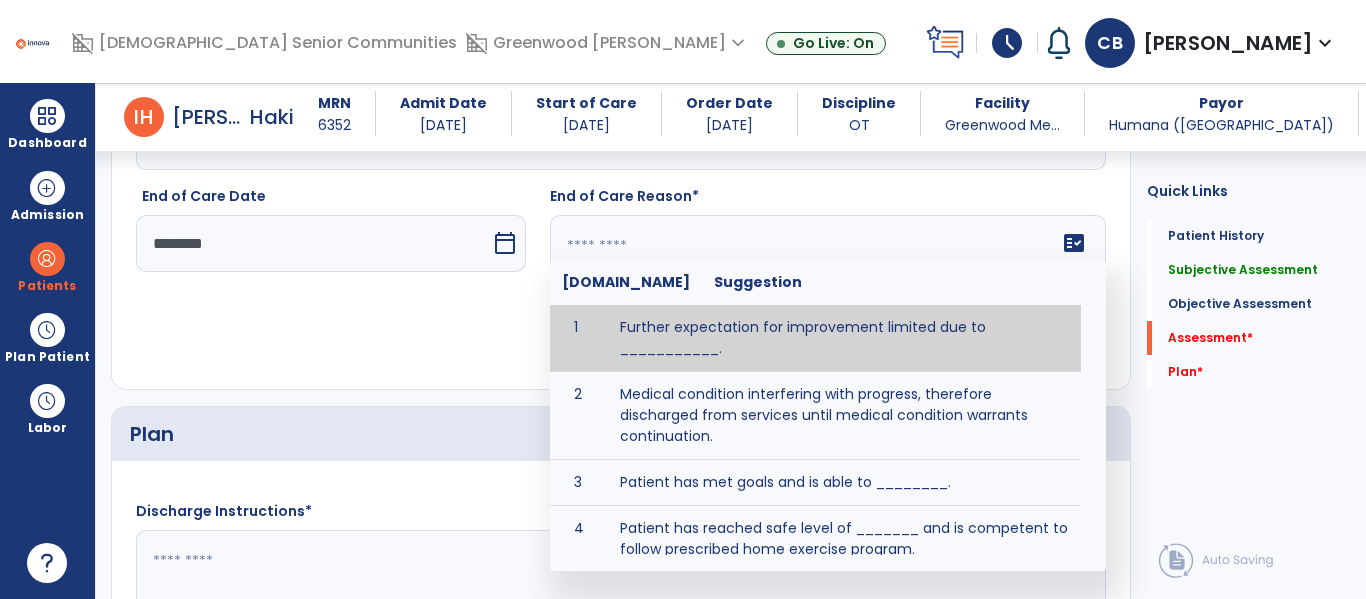 click 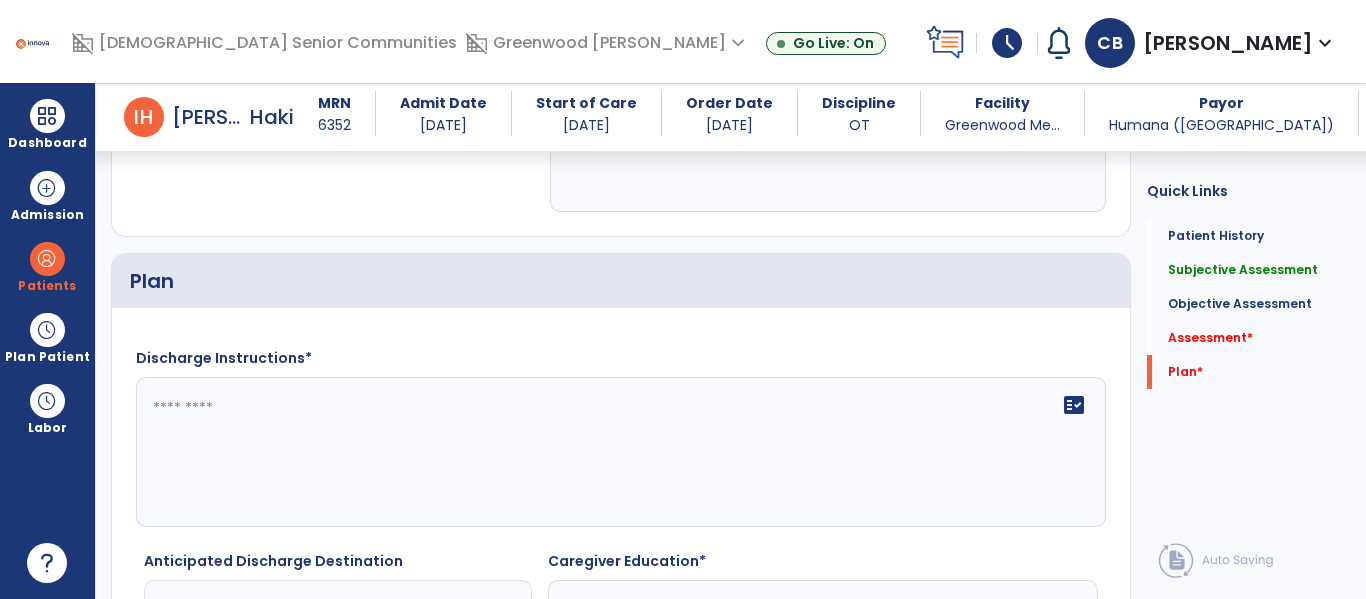 scroll, scrollTop: 3330, scrollLeft: 0, axis: vertical 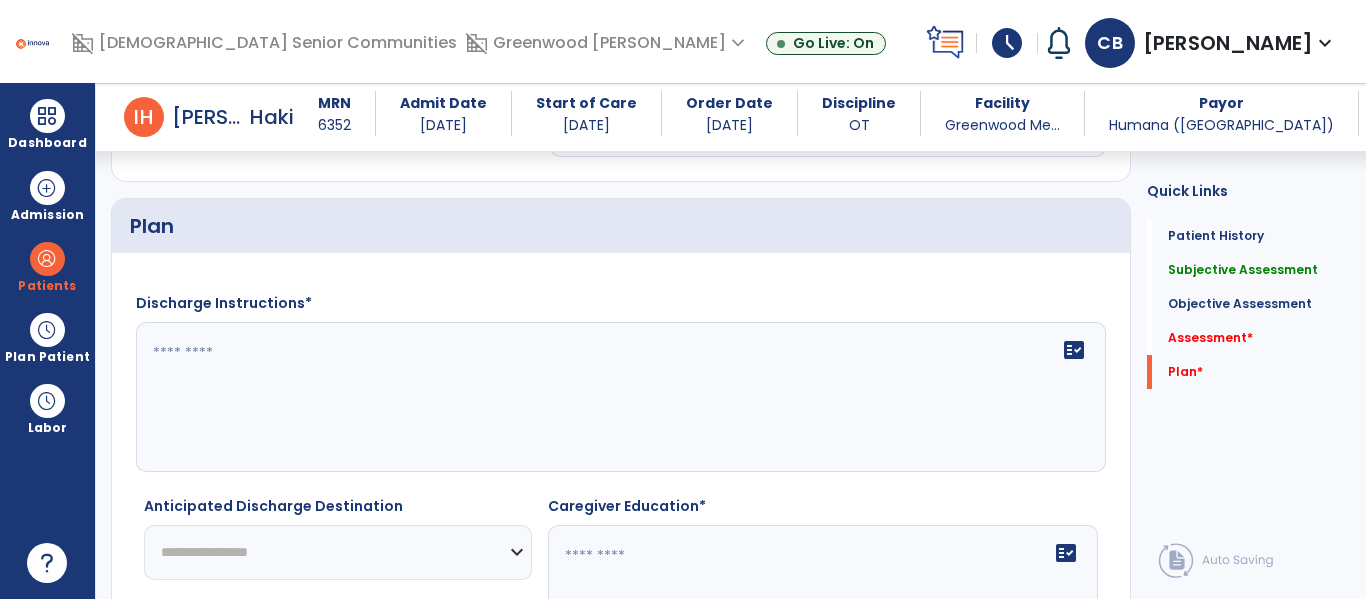 type on "**********" 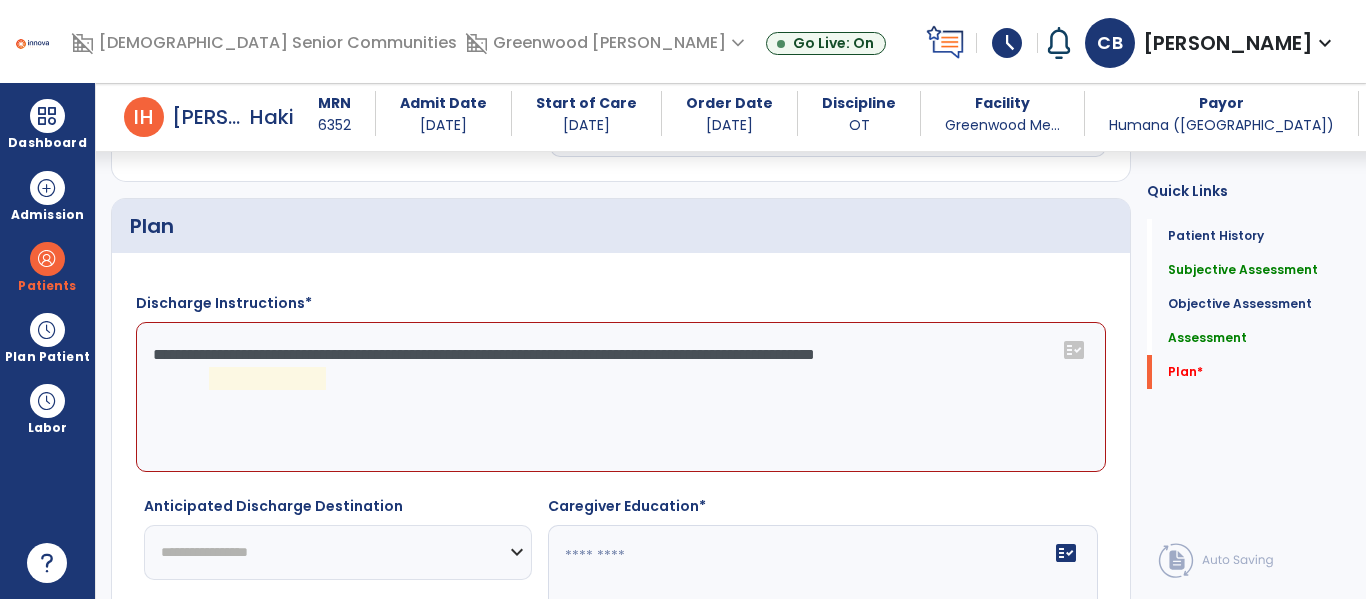 click on "**********" 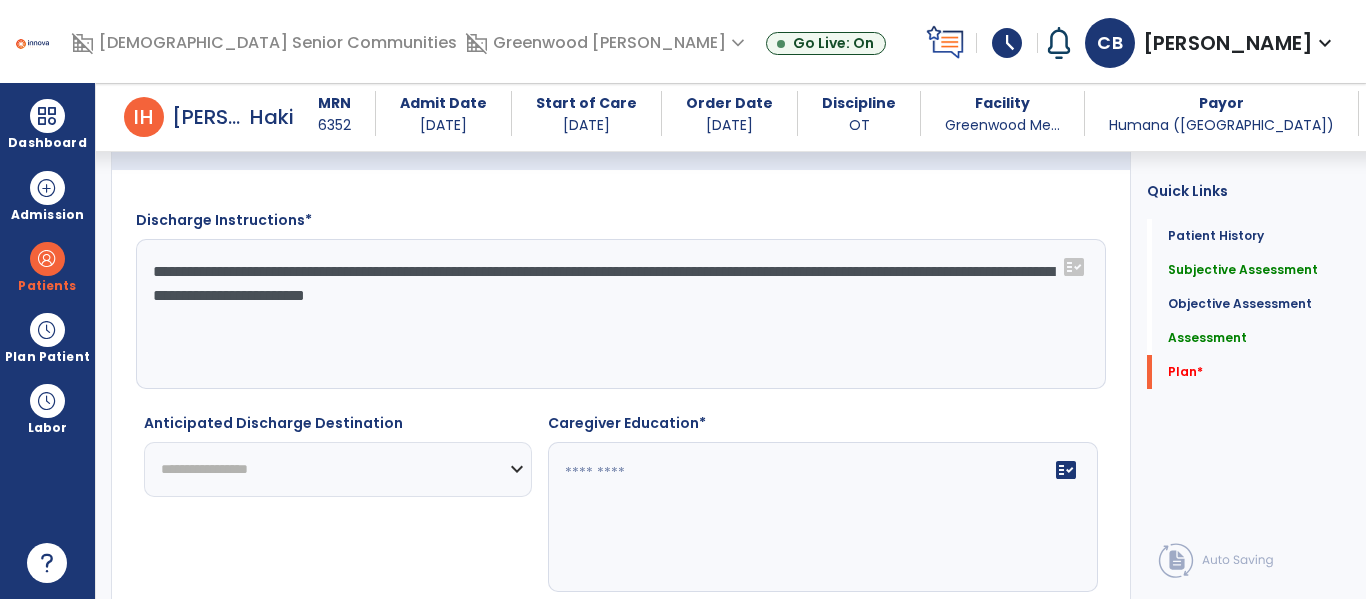 scroll, scrollTop: 3456, scrollLeft: 0, axis: vertical 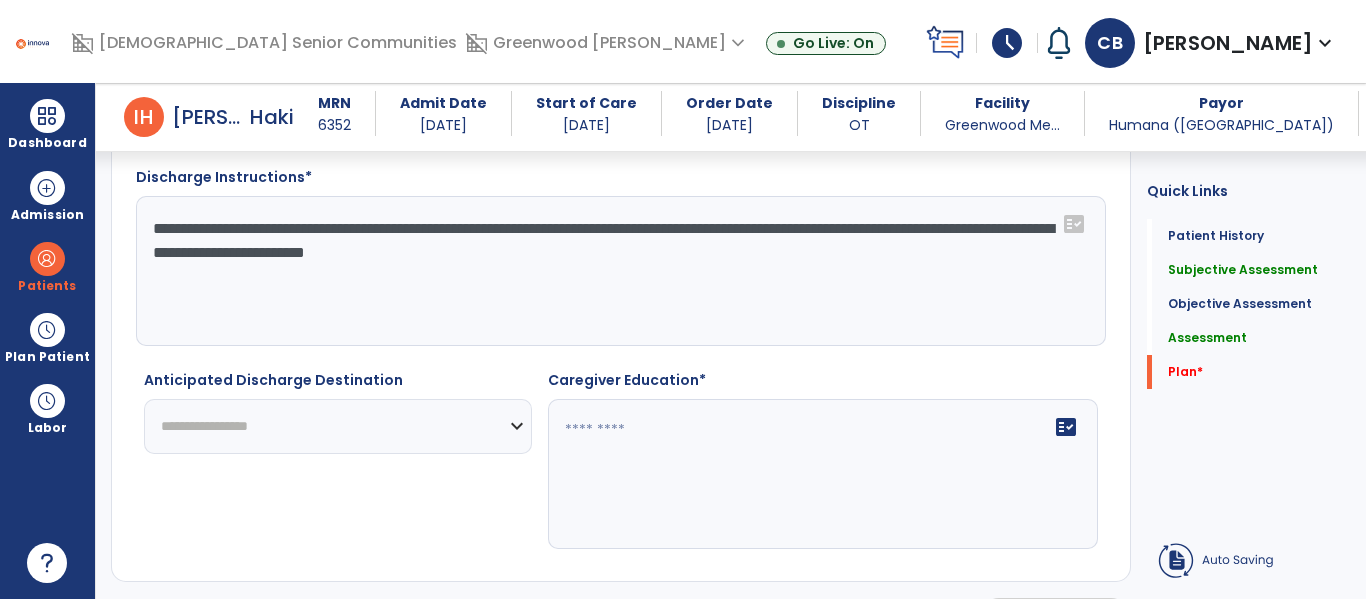 type on "**********" 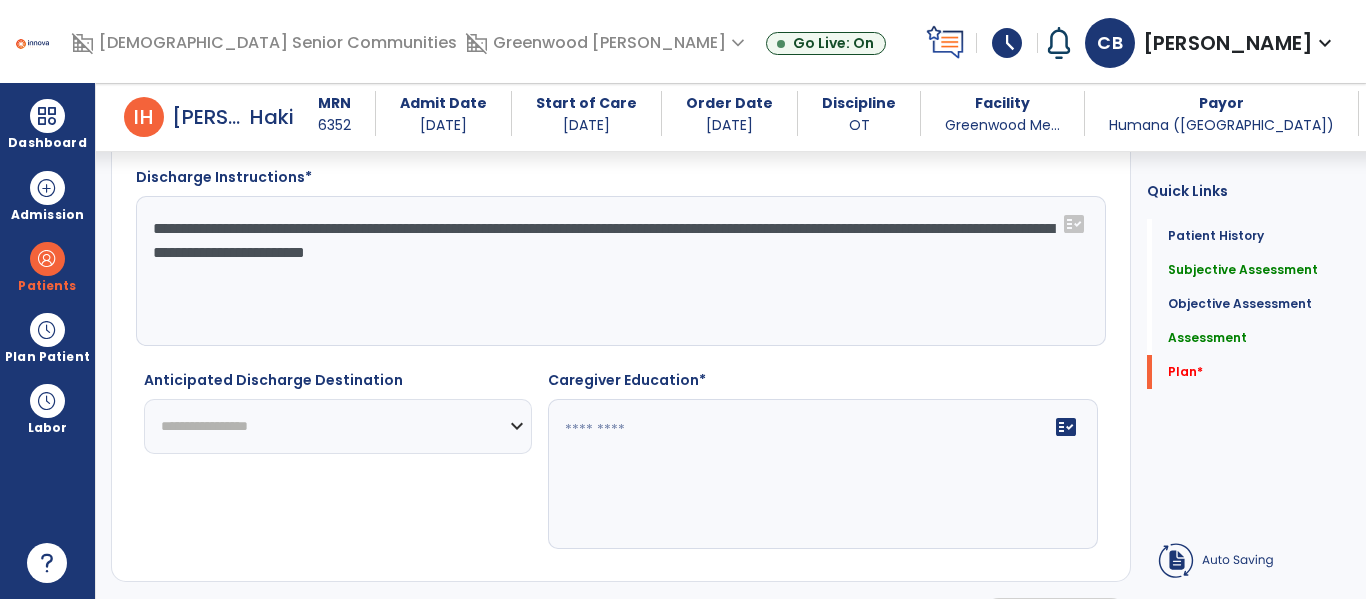 click on "**********" 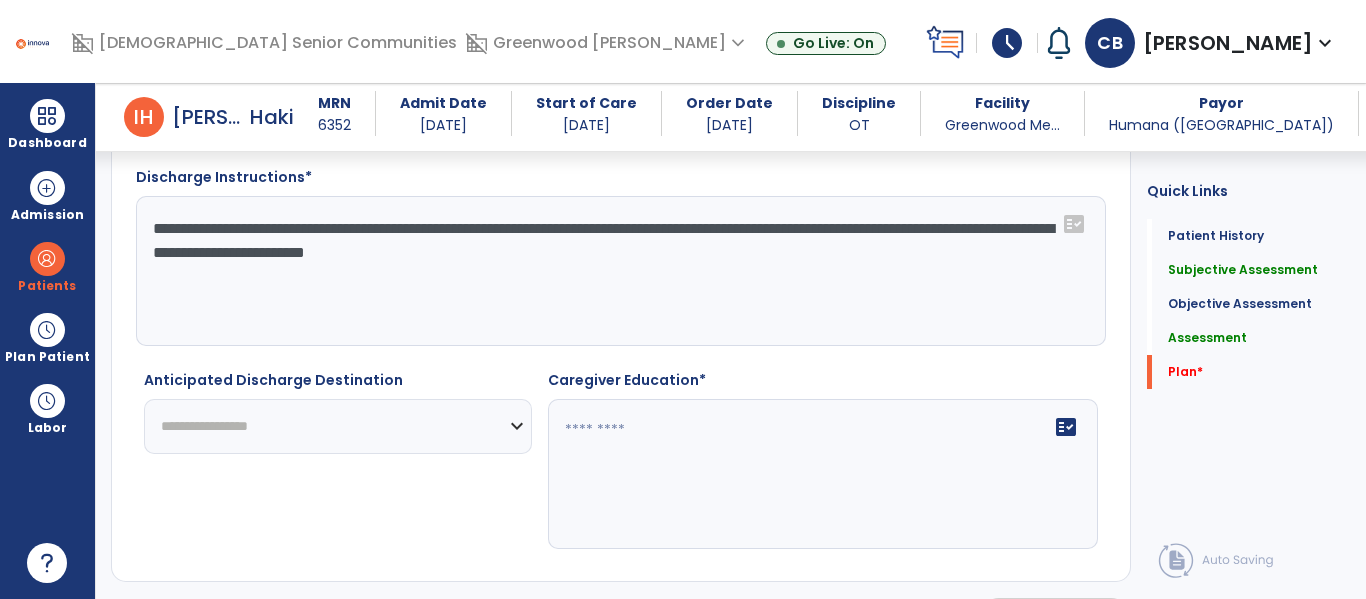 select on "****" 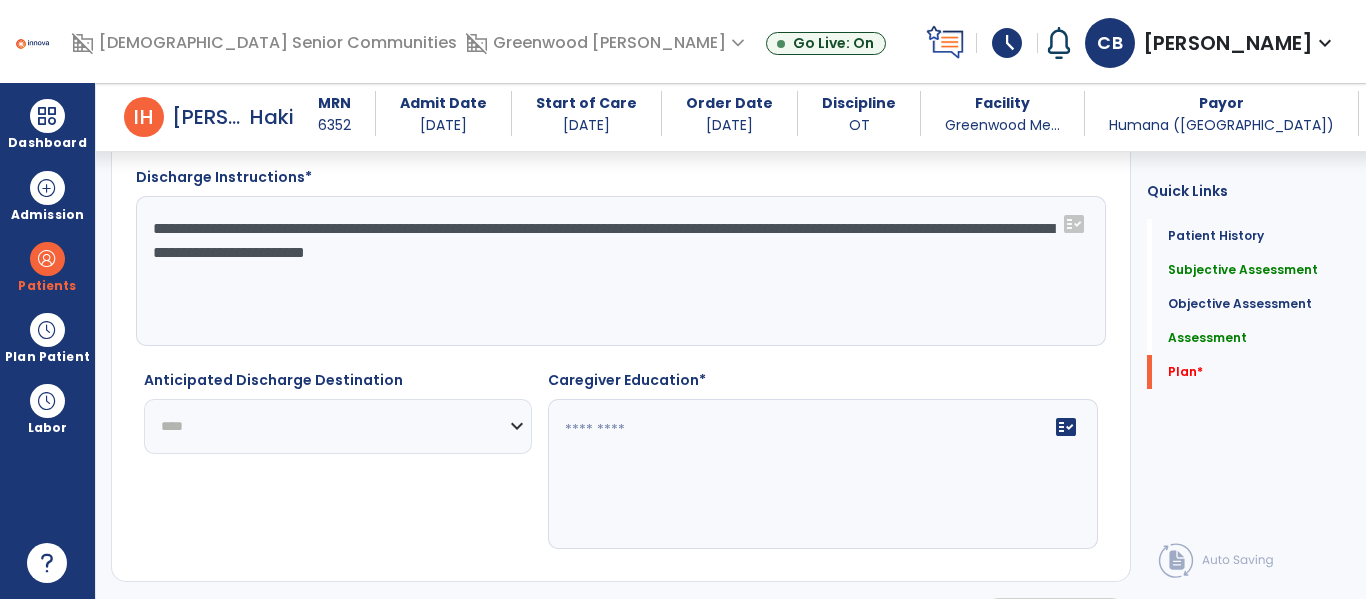 click on "**********" 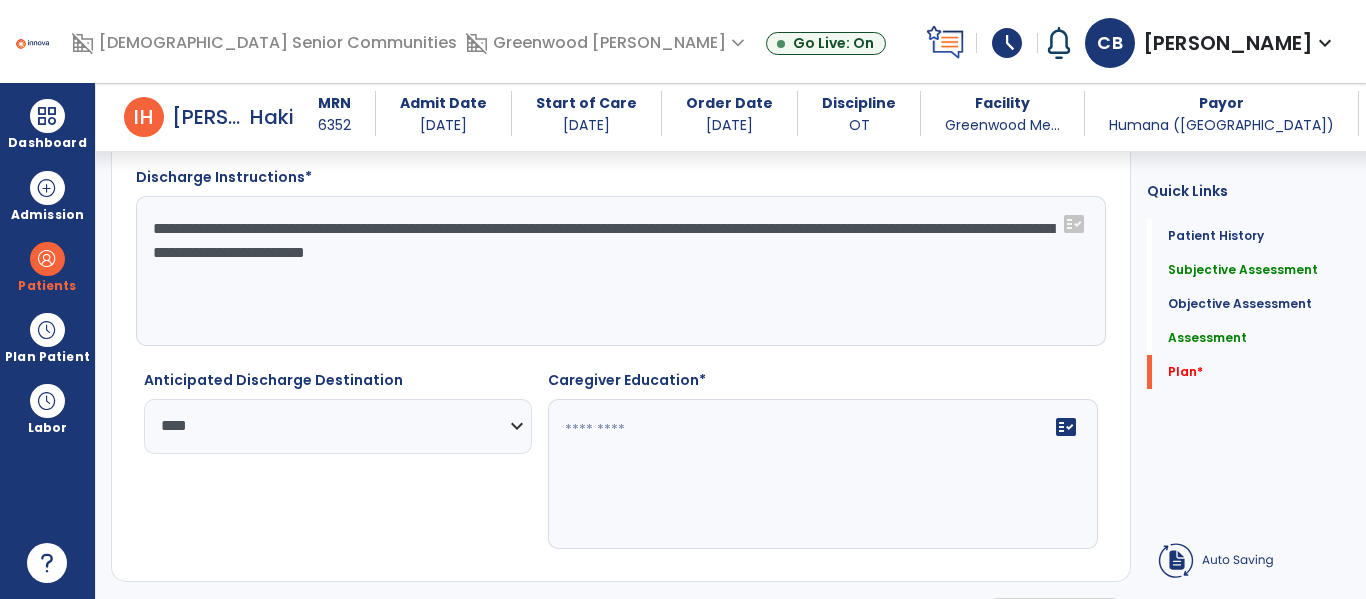 click on "fact_check" 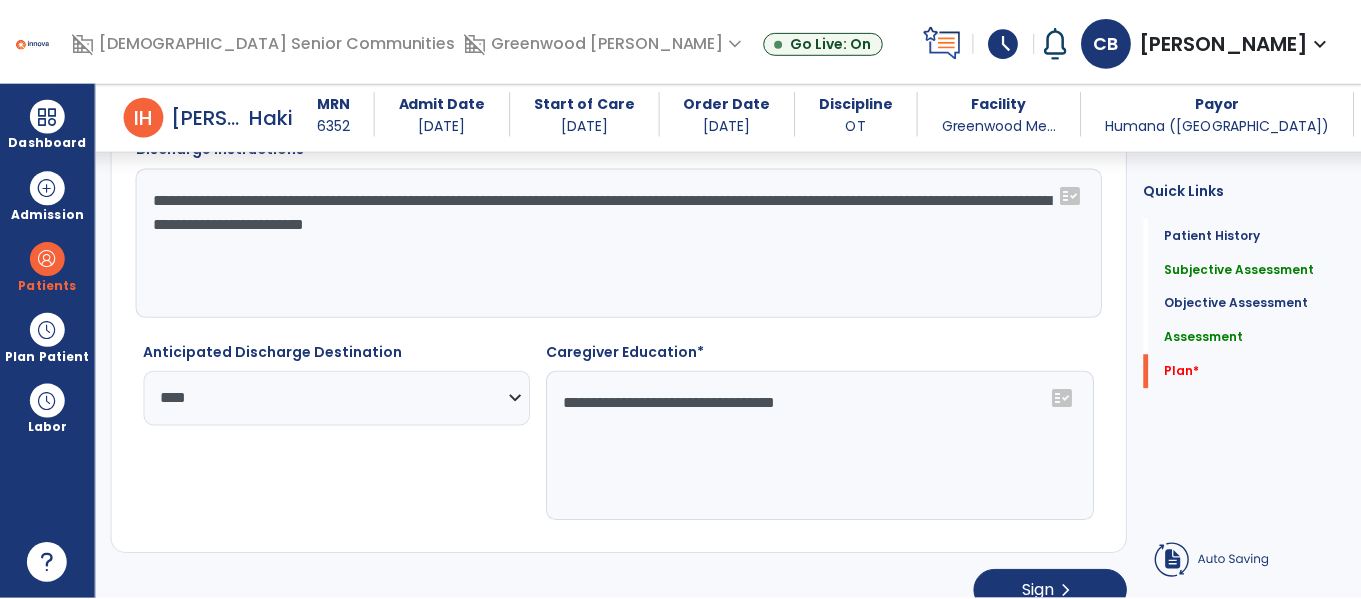 scroll, scrollTop: 3513, scrollLeft: 0, axis: vertical 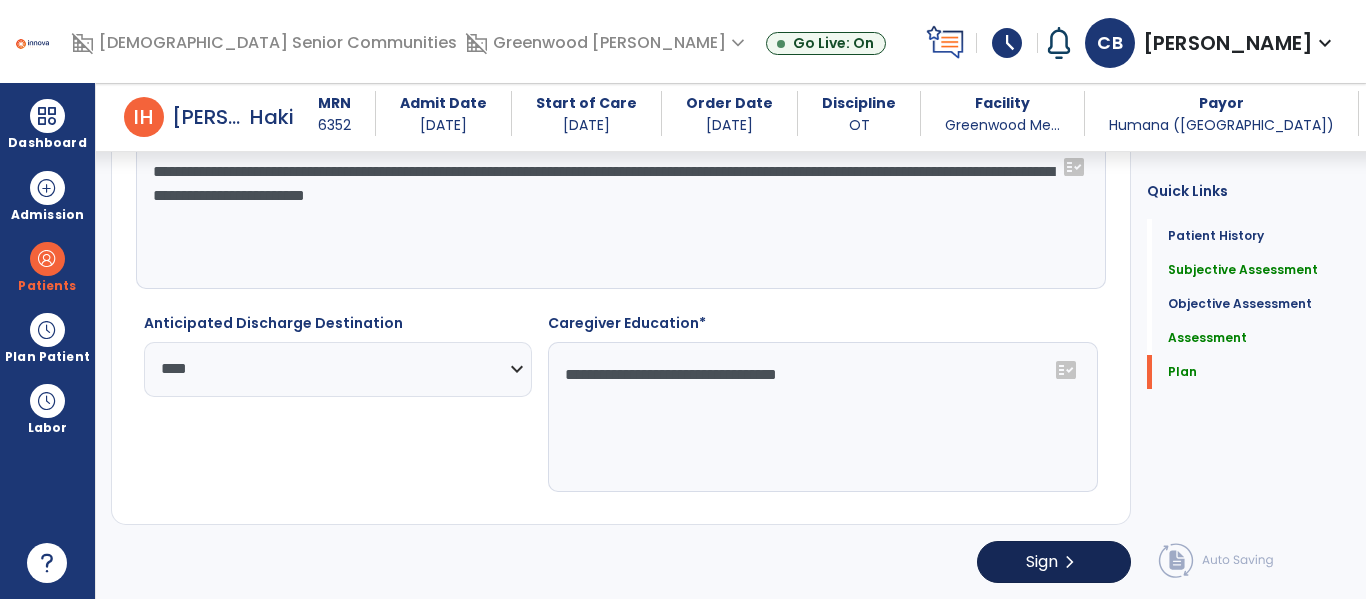 type on "**********" 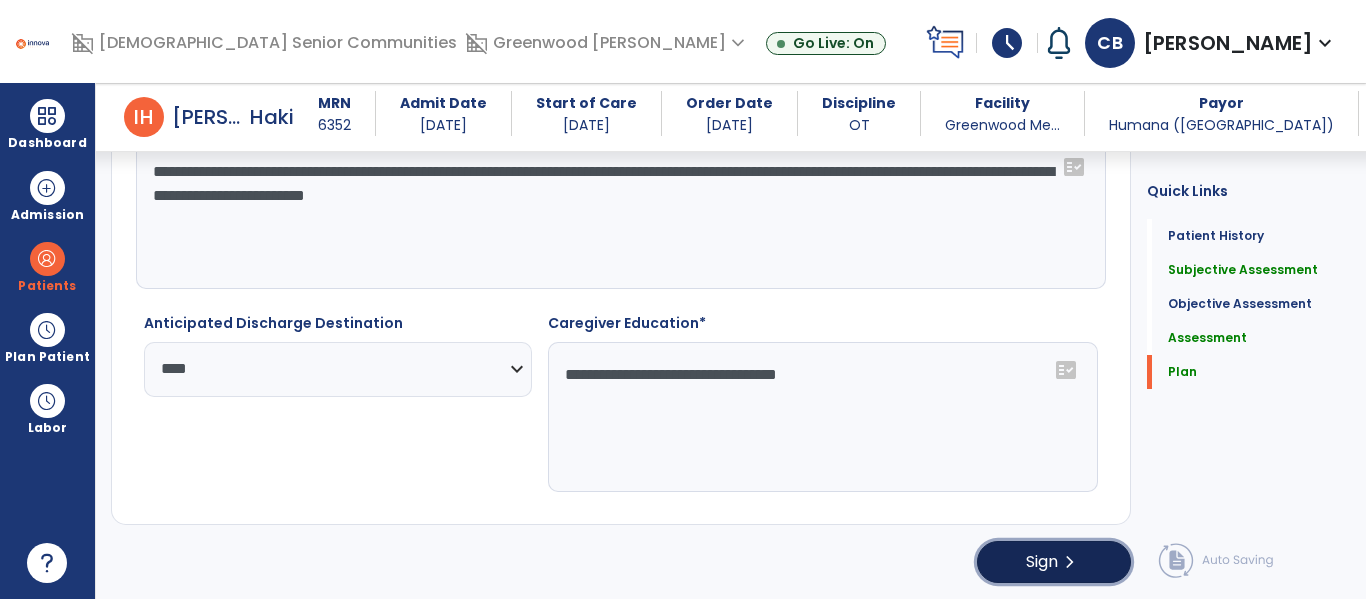 click on "Sign" 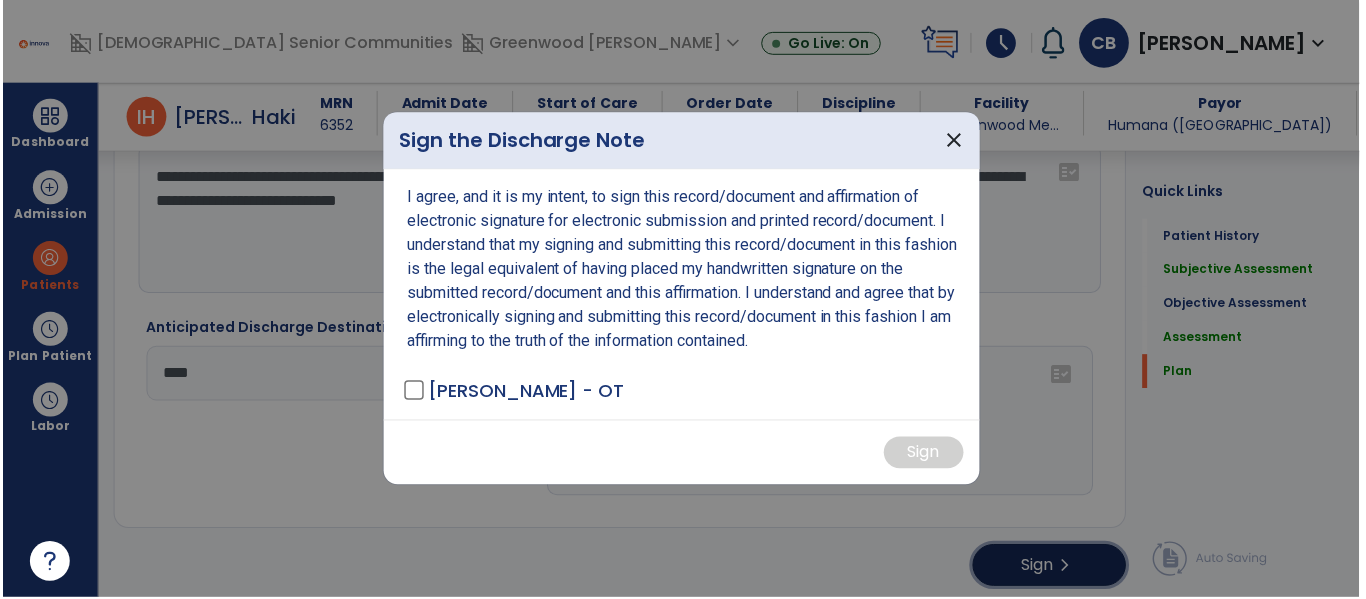 scroll, scrollTop: 3513, scrollLeft: 0, axis: vertical 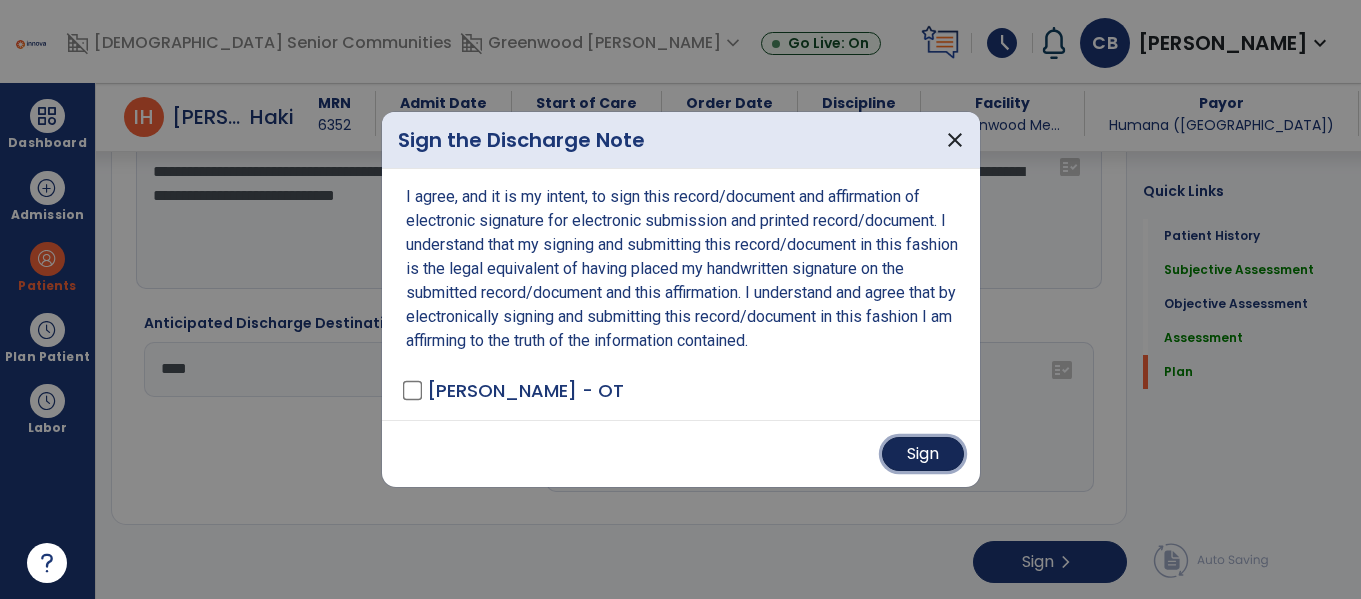 click on "Sign" at bounding box center (923, 454) 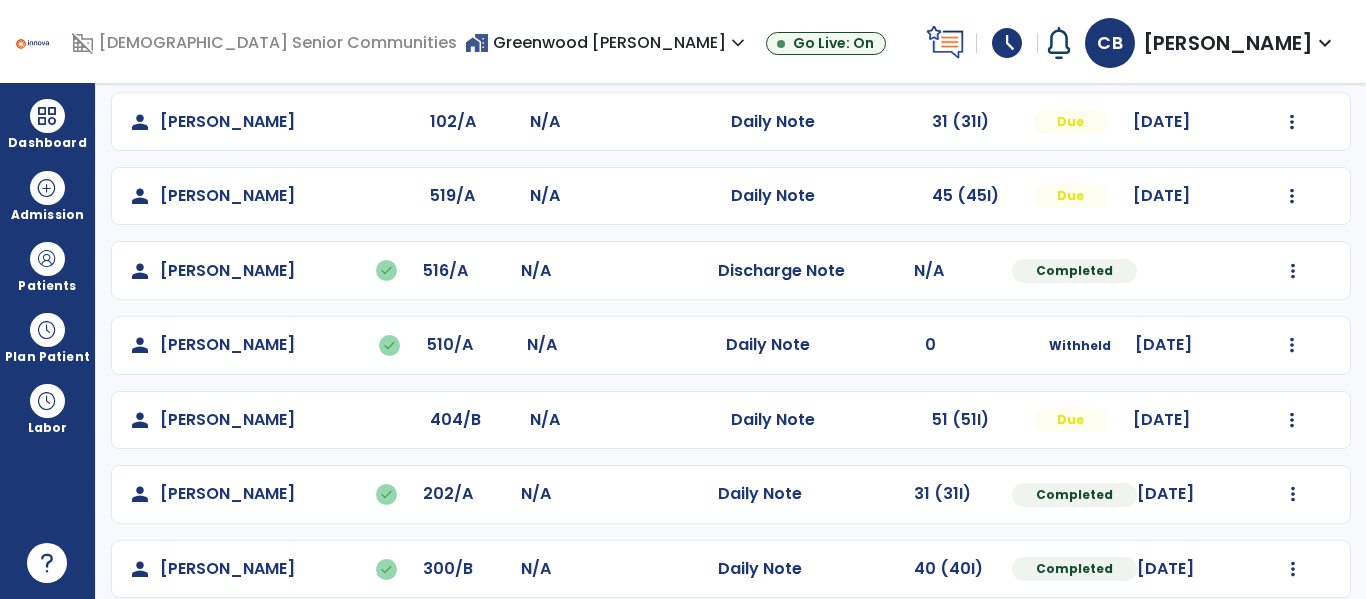 scroll, scrollTop: 0, scrollLeft: 0, axis: both 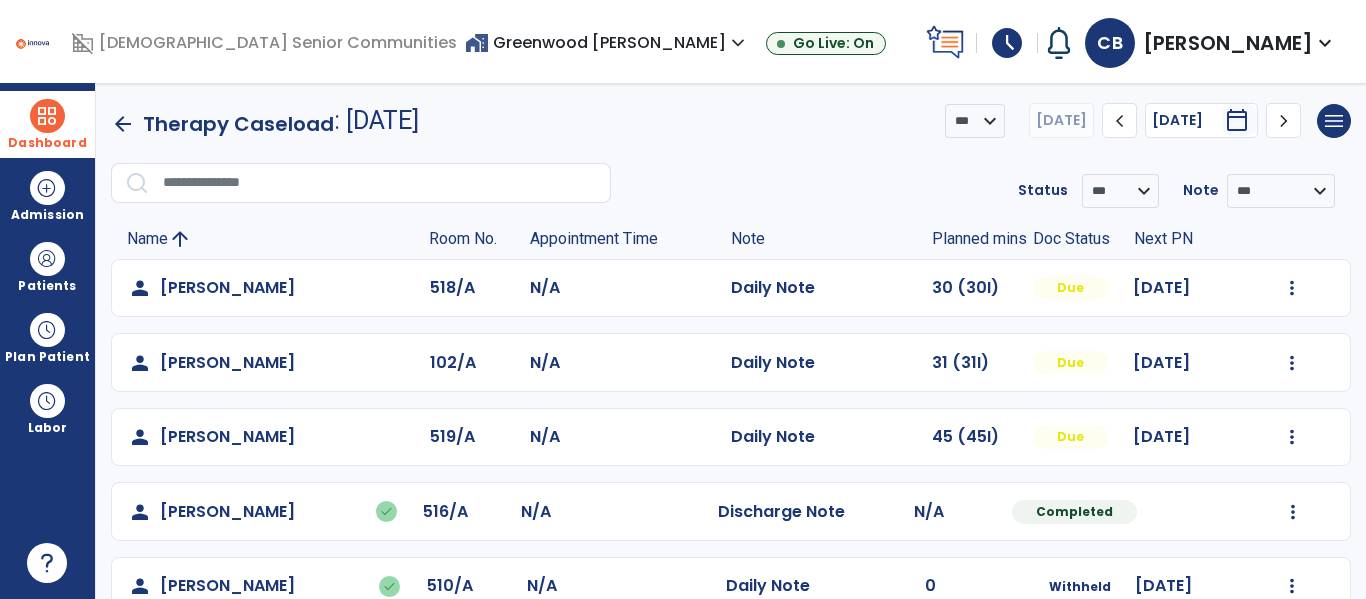 click at bounding box center (47, 116) 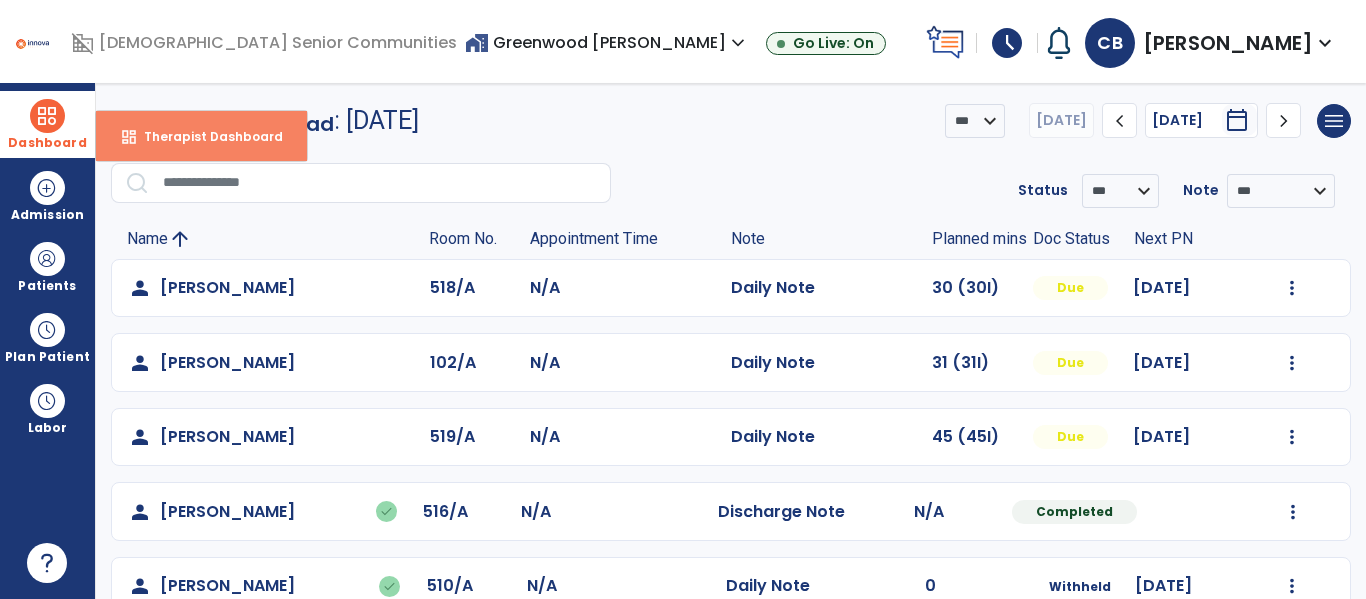 click on "Therapist Dashboard" at bounding box center [205, 136] 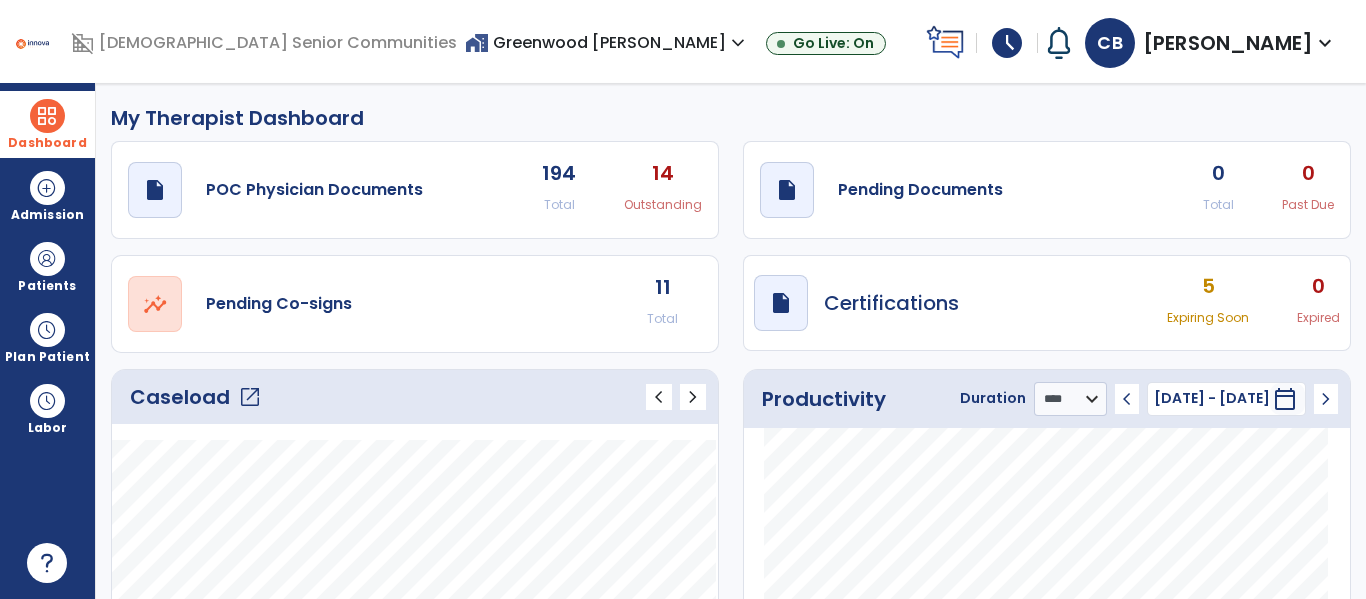 click on "11 Total" 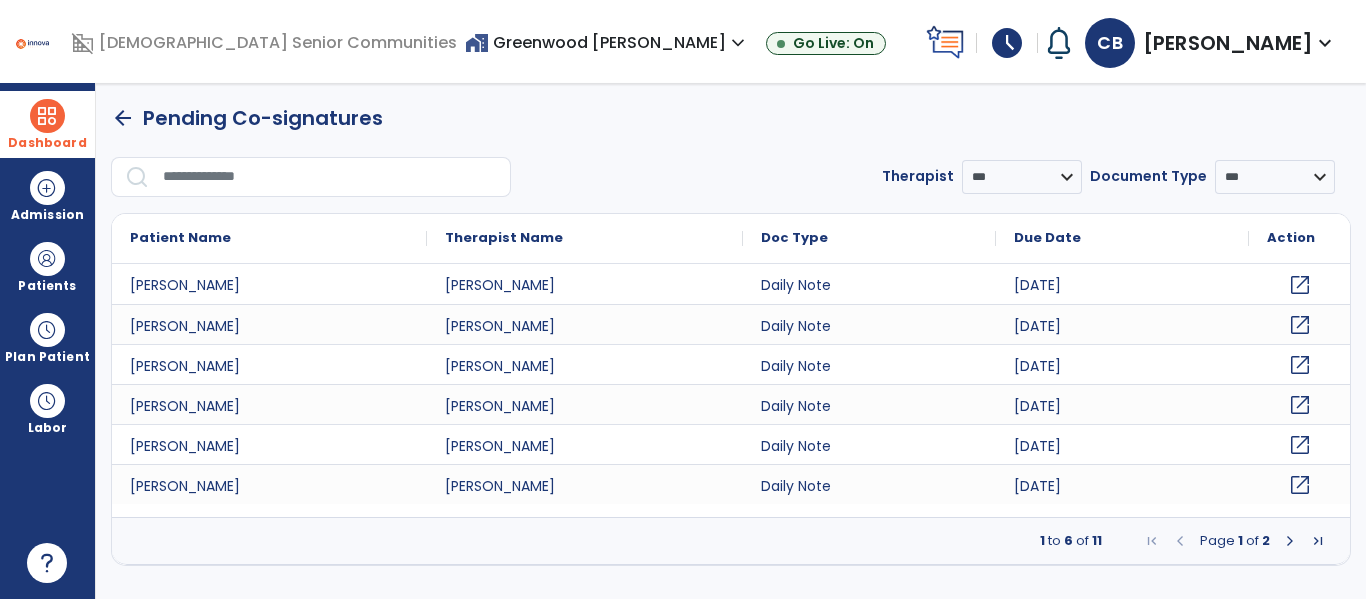 click on "open_in_new" 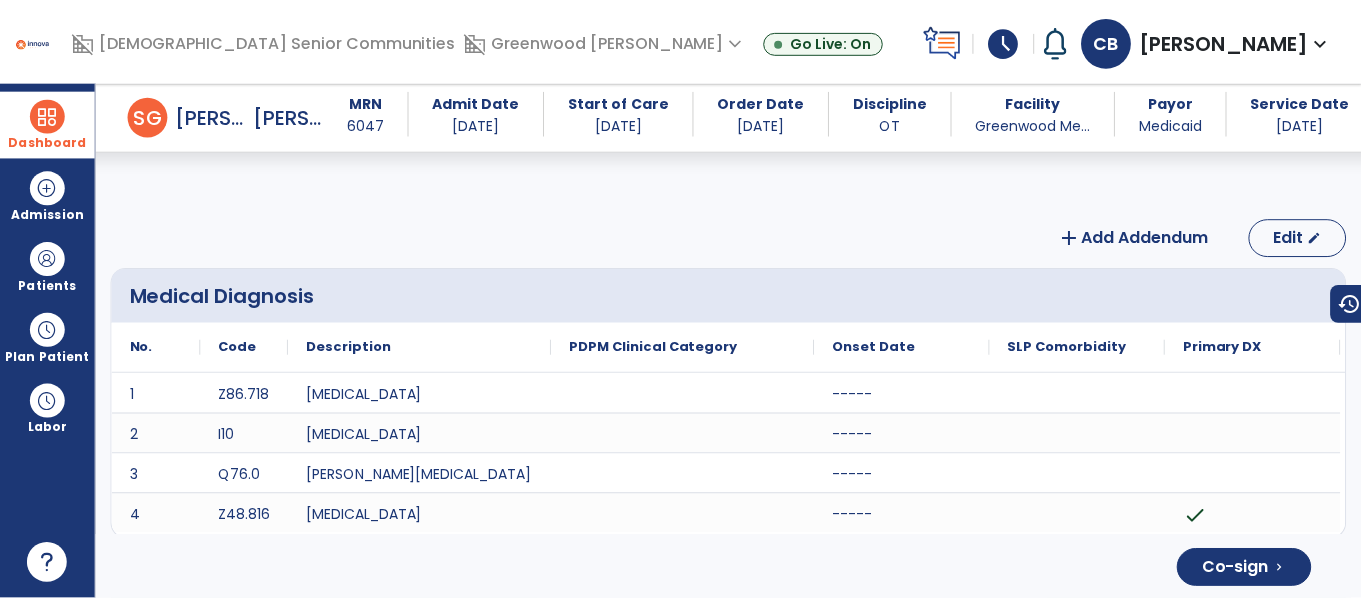 scroll, scrollTop: 3222, scrollLeft: 0, axis: vertical 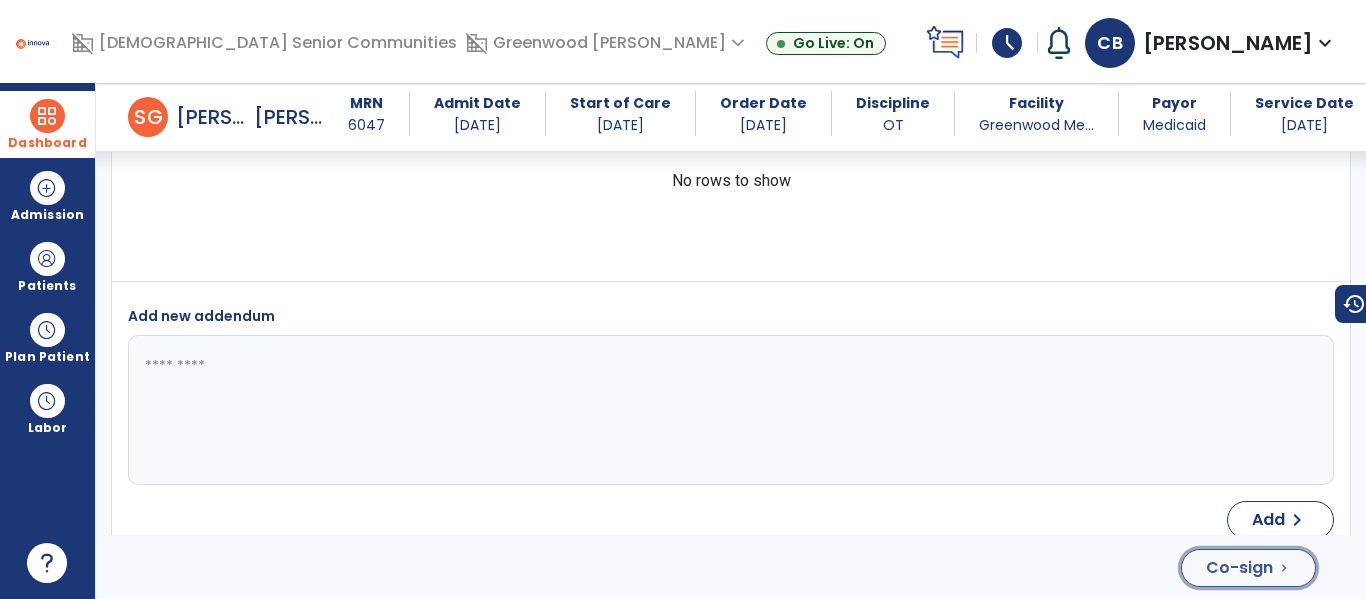 click on "Co-sign" 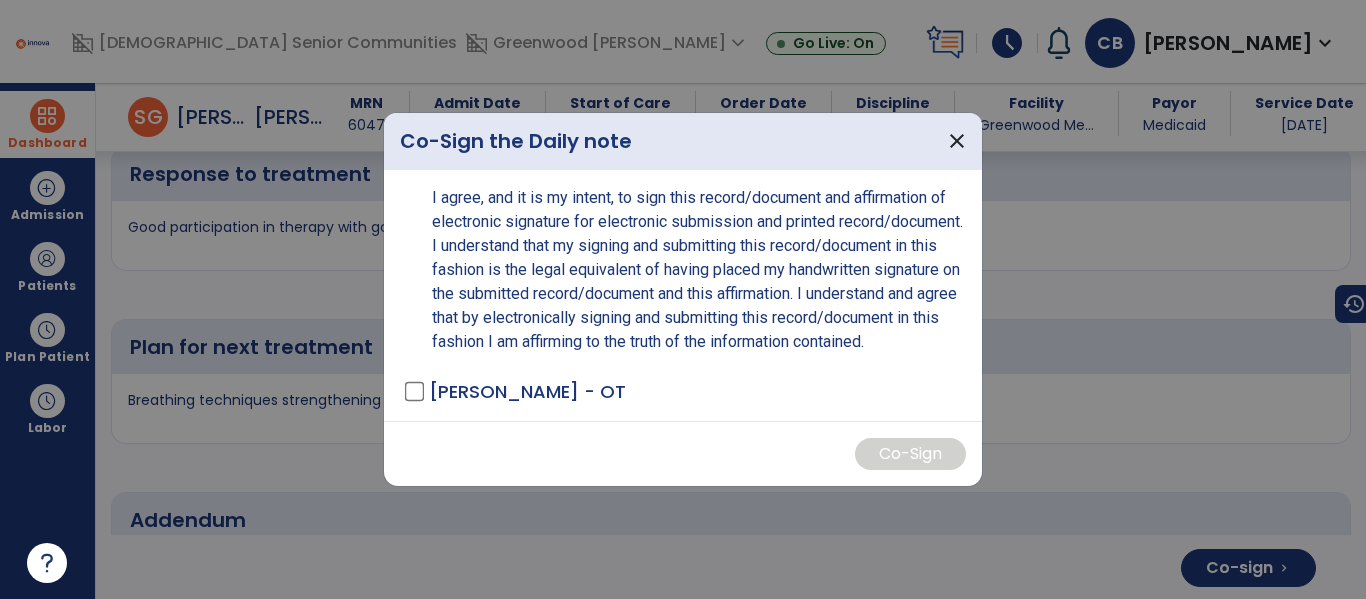 click on "[PERSON_NAME]  - OT" at bounding box center [527, 391] 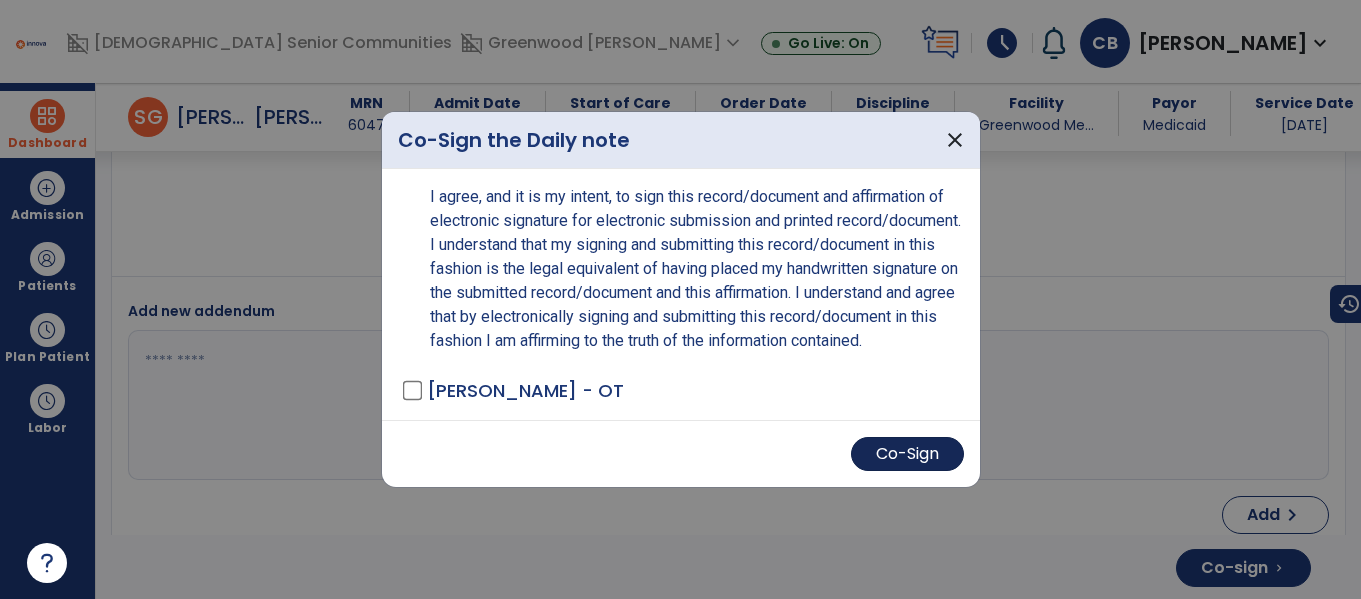 click on "Co-Sign" at bounding box center [907, 454] 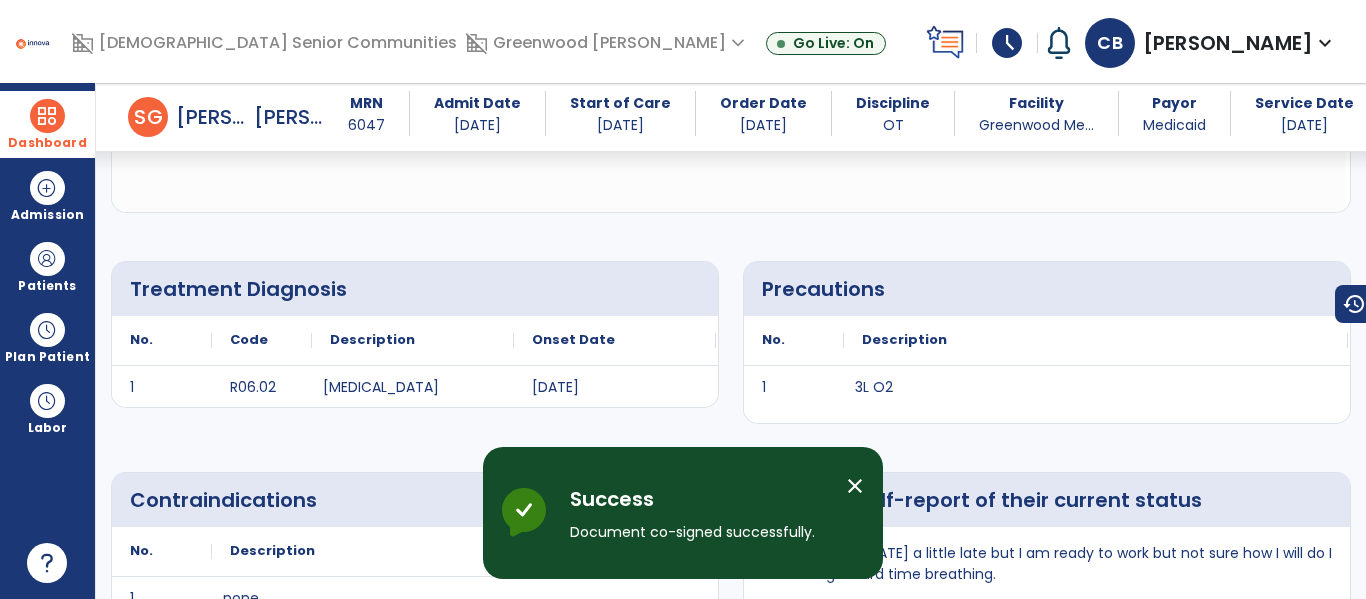 scroll, scrollTop: 0, scrollLeft: 0, axis: both 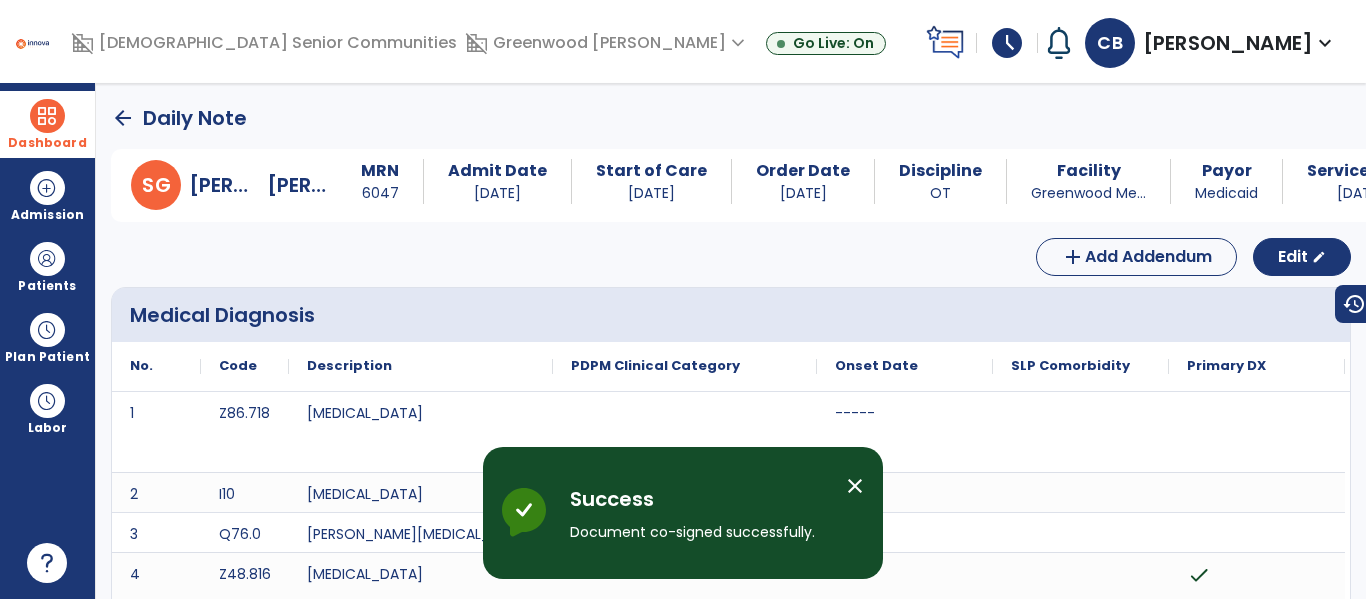 click on "arrow_back" 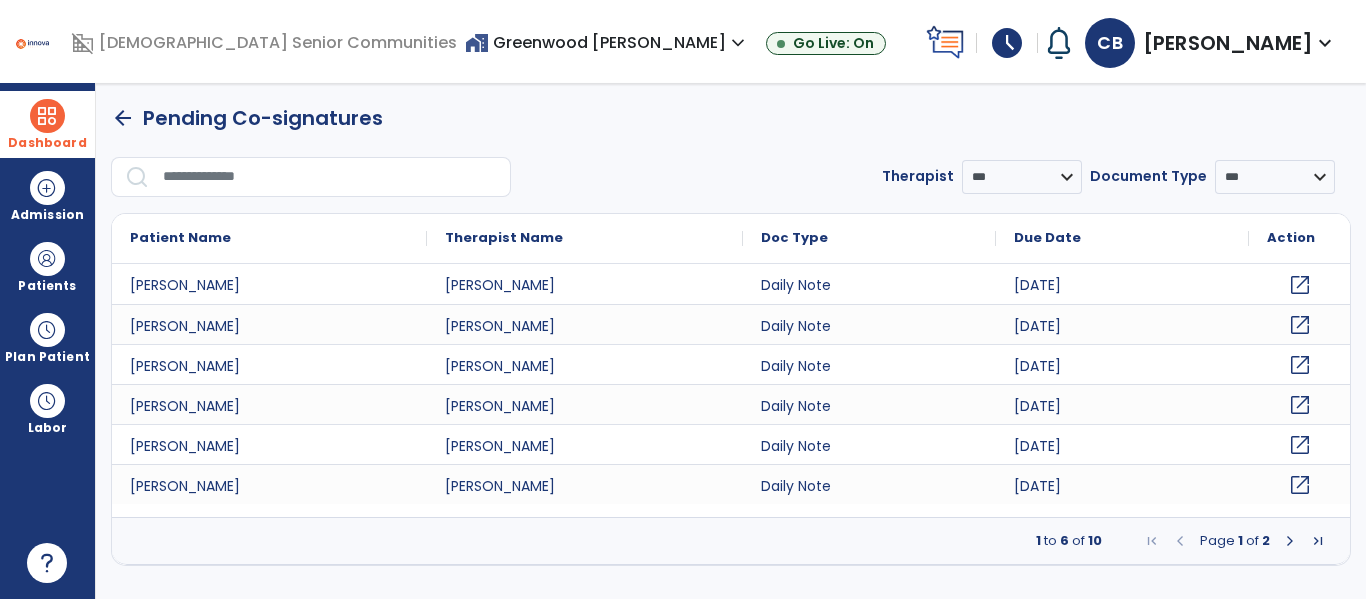 click on "open_in_new" 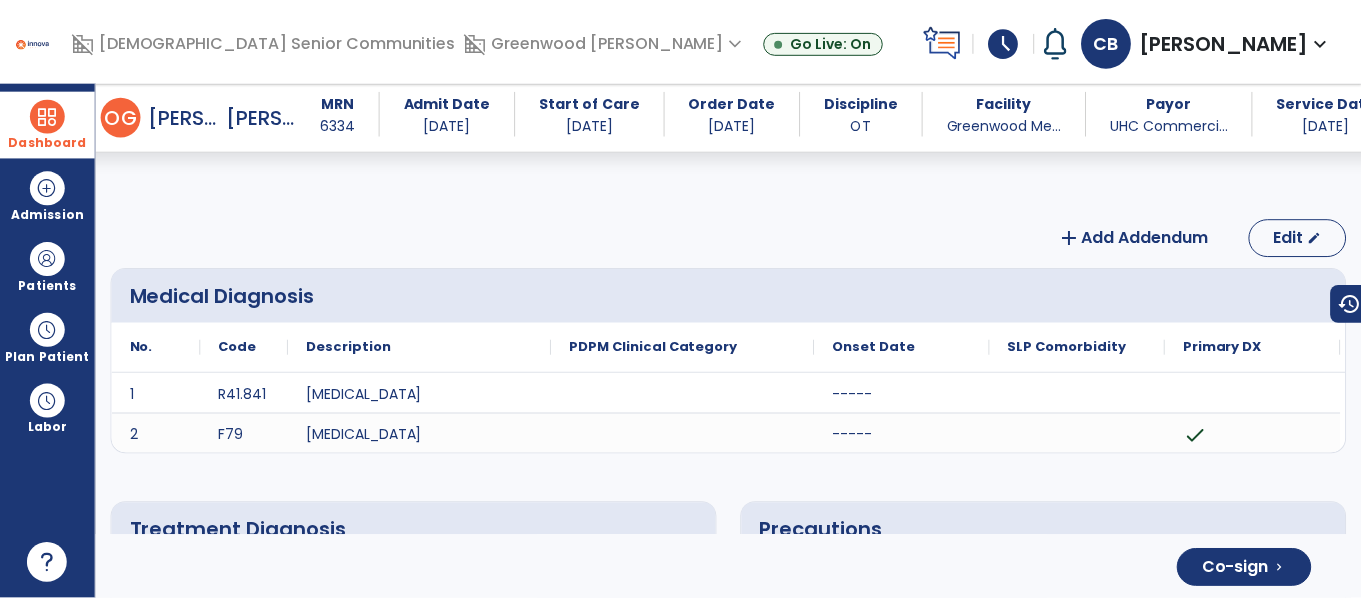 scroll, scrollTop: 4887, scrollLeft: 0, axis: vertical 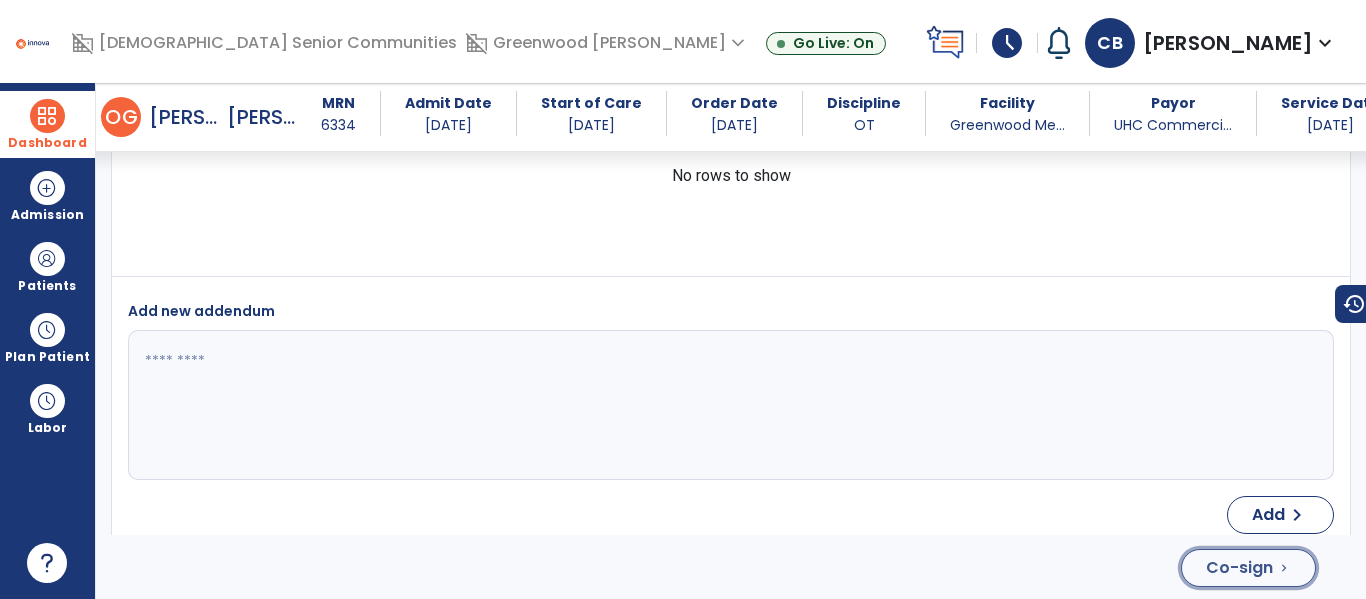 click on "Co-sign  chevron_right" 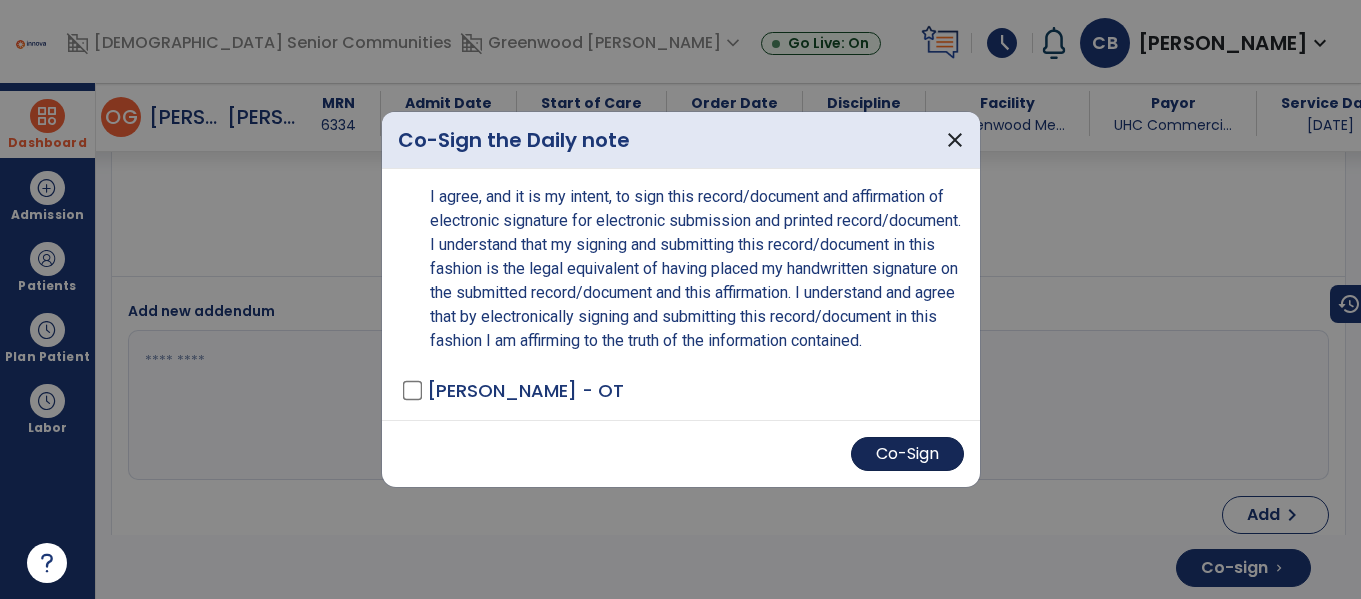 click on "Co-Sign" at bounding box center [907, 454] 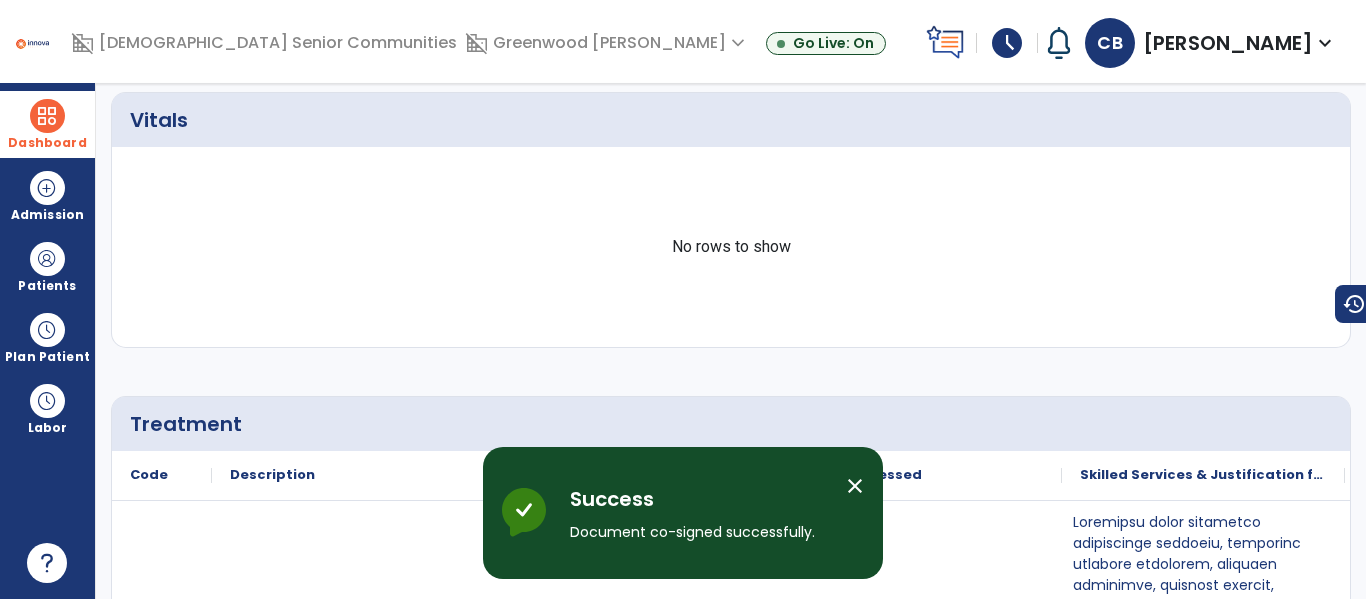 scroll, scrollTop: 0, scrollLeft: 0, axis: both 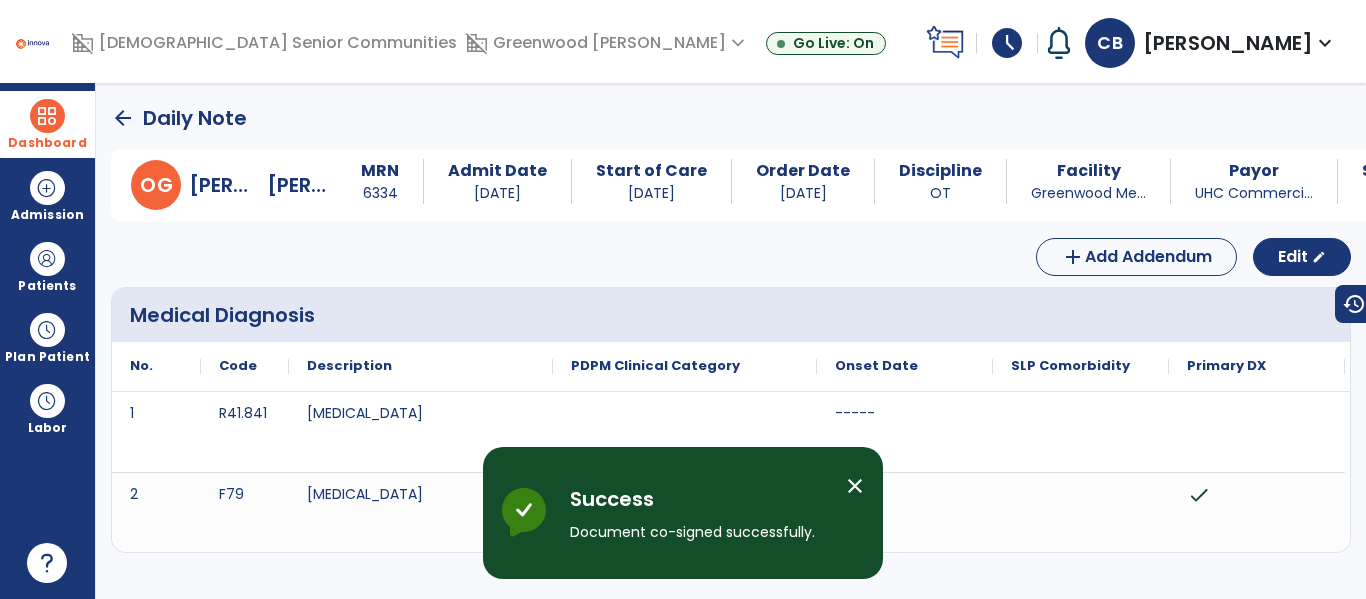 click on "arrow_back" 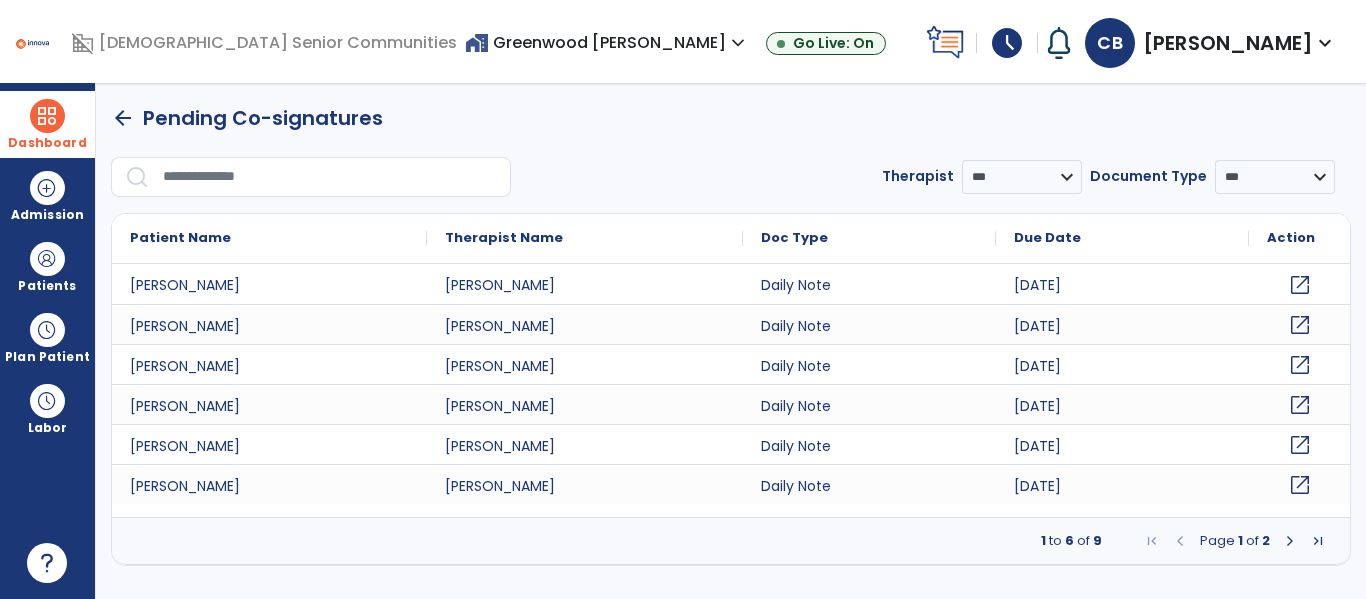 click on "open_in_new" 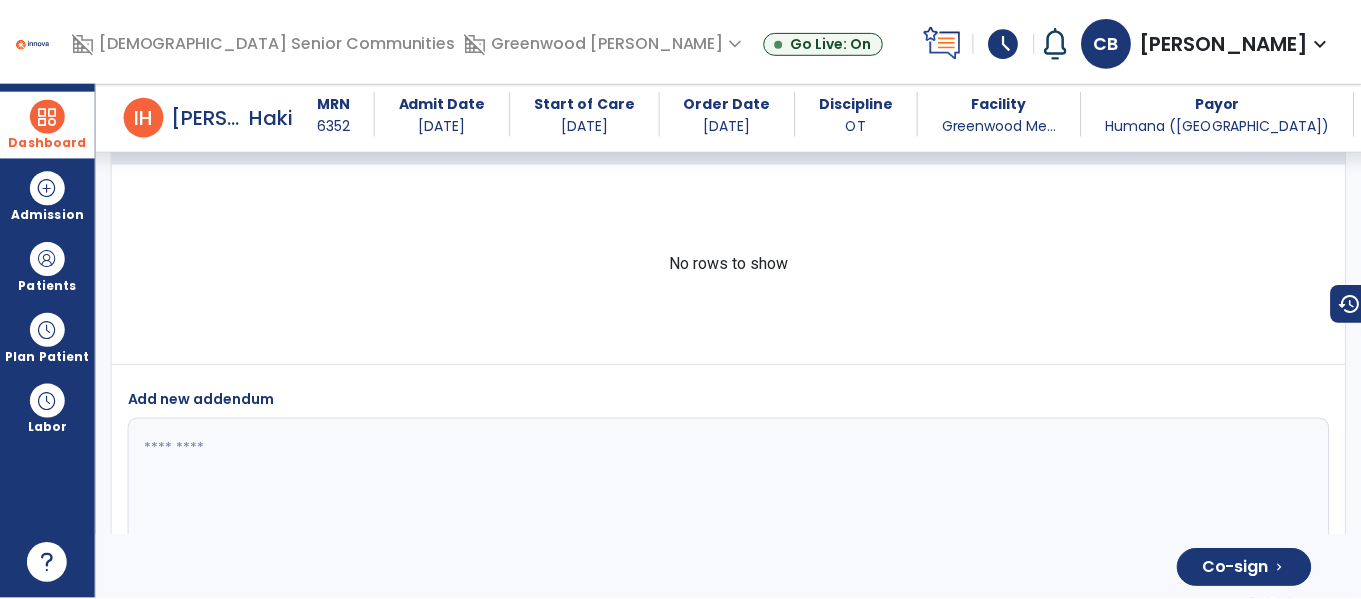 scroll, scrollTop: 4687, scrollLeft: 0, axis: vertical 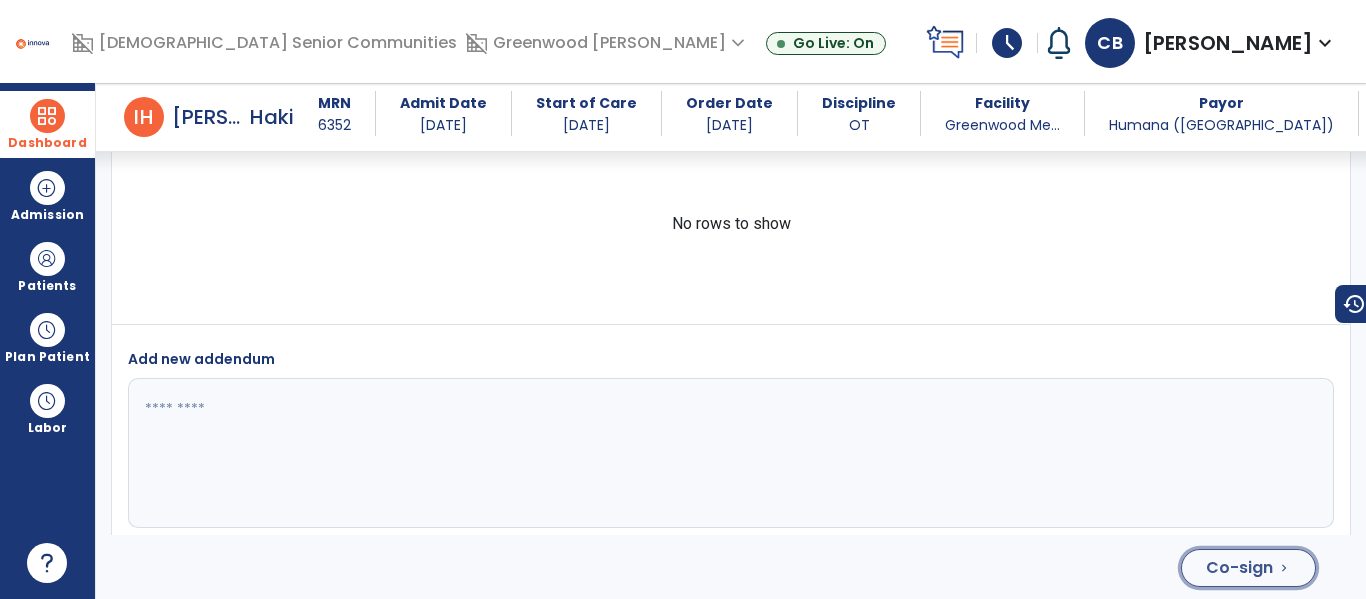 click on "Co-sign" 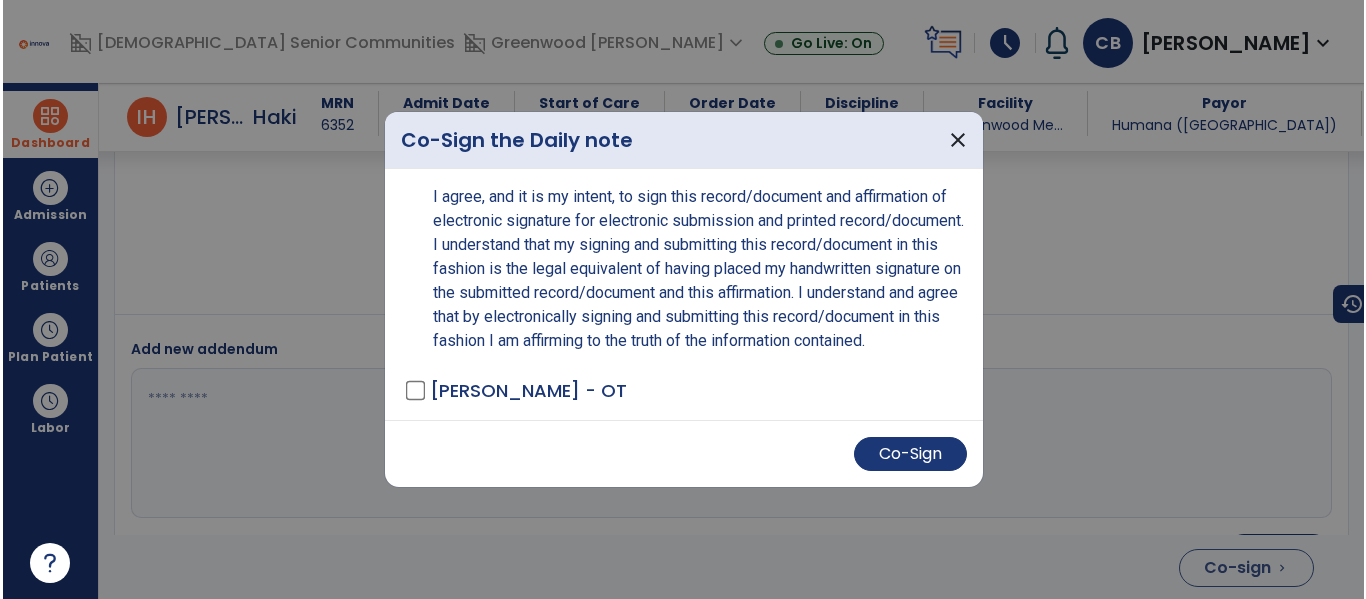 scroll, scrollTop: 4687, scrollLeft: 0, axis: vertical 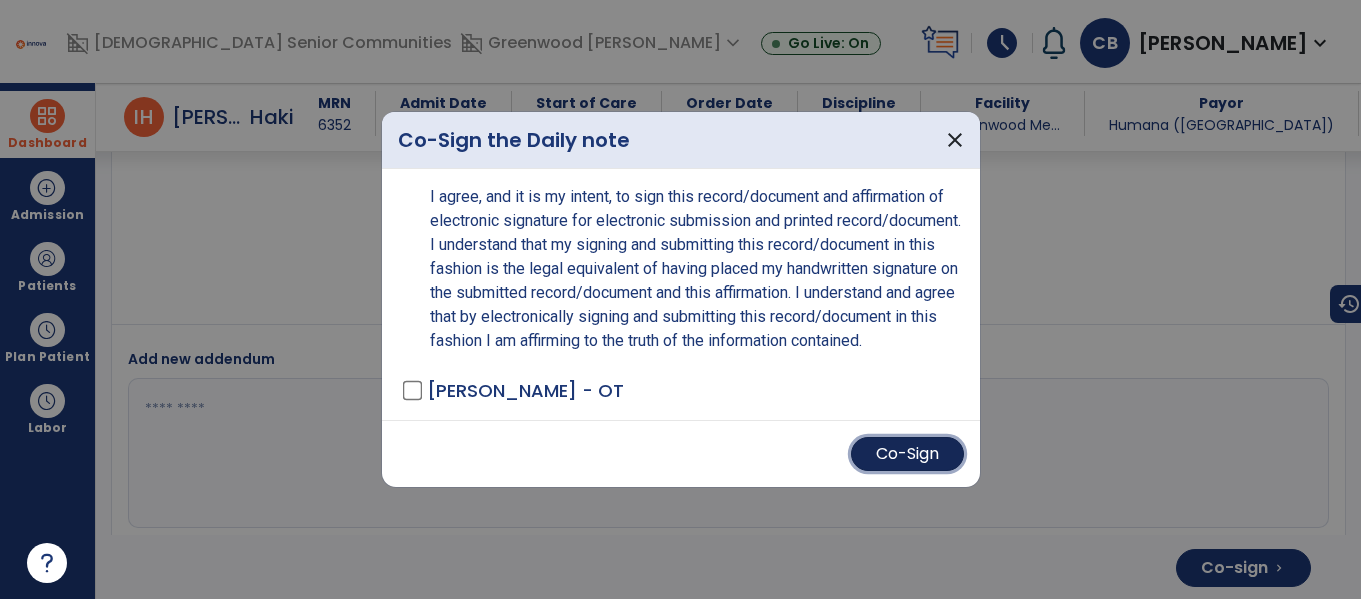 click on "Co-Sign" at bounding box center (907, 454) 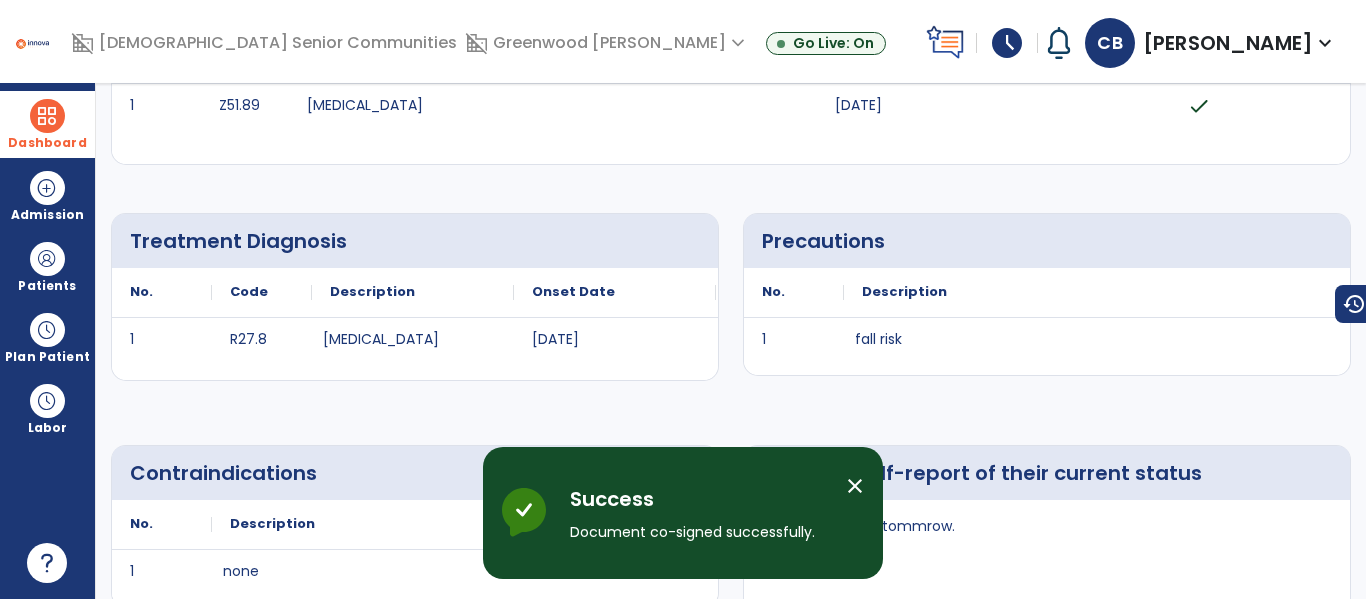 scroll, scrollTop: 0, scrollLeft: 0, axis: both 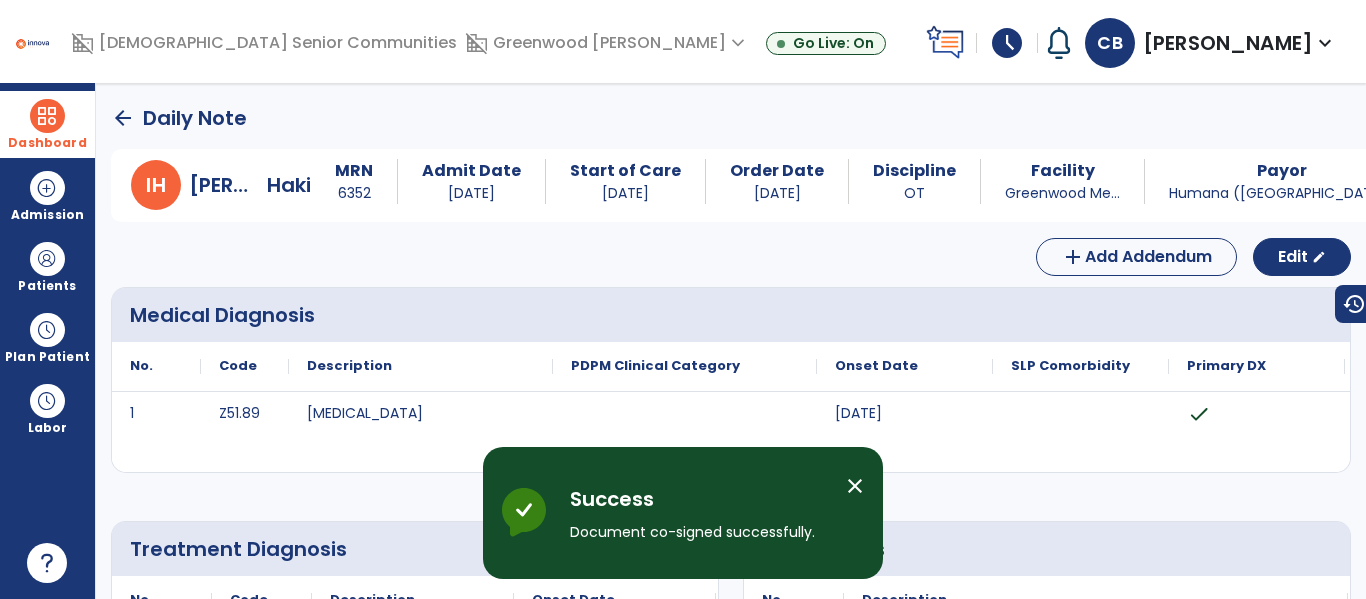 click on "arrow_back" 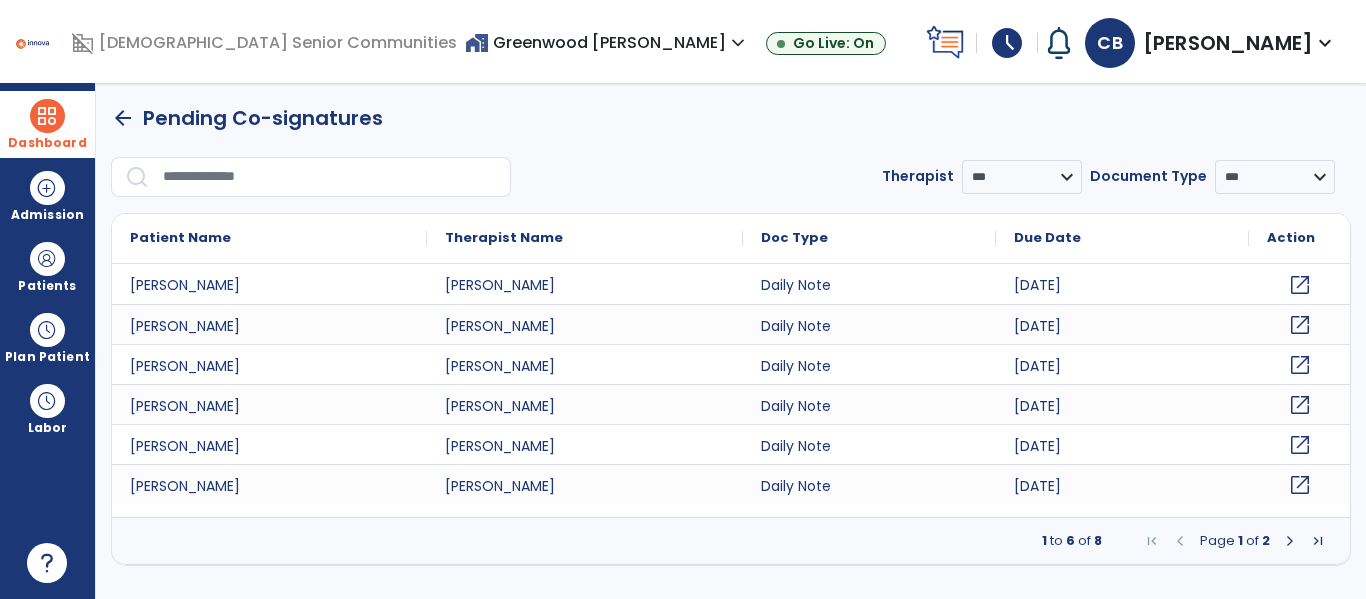 click on "open_in_new" 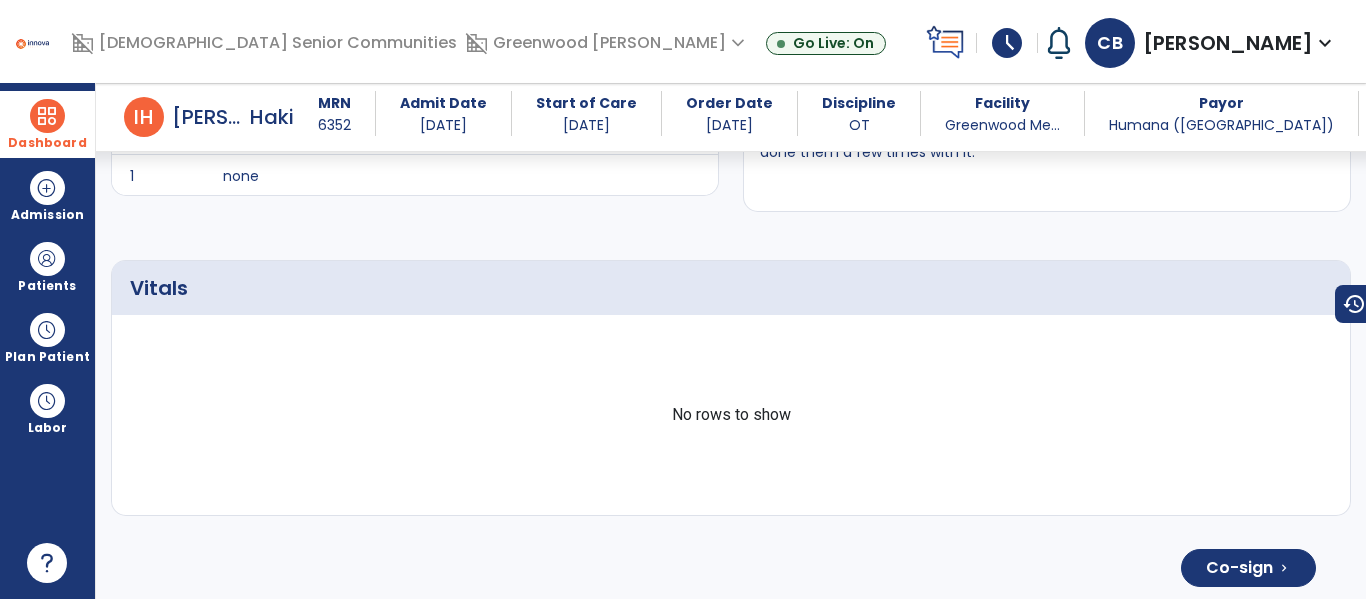 scroll, scrollTop: 3890, scrollLeft: 0, axis: vertical 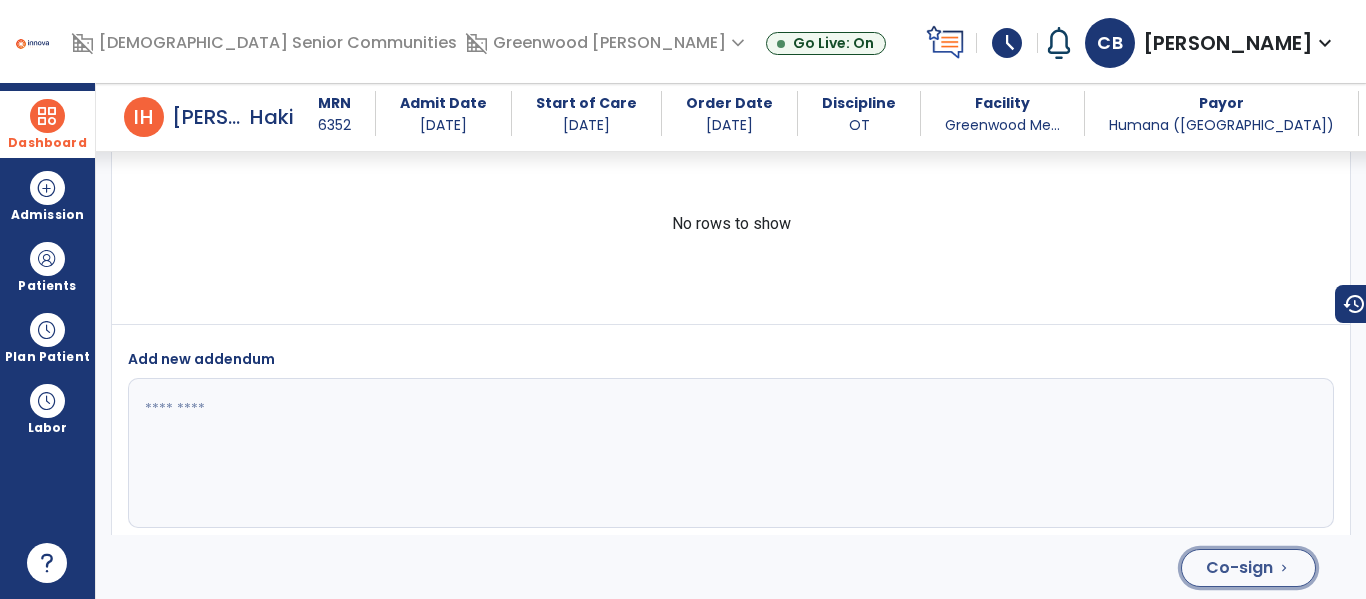 click on "Co-sign" 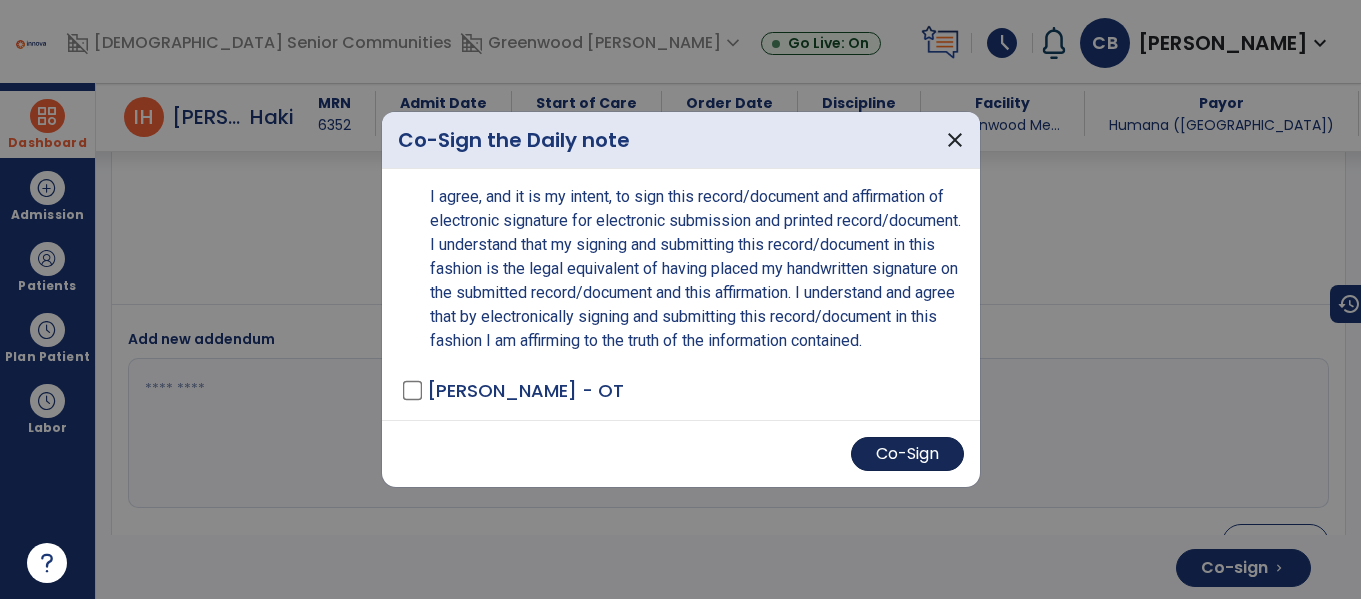 click on "Co-Sign" at bounding box center [907, 454] 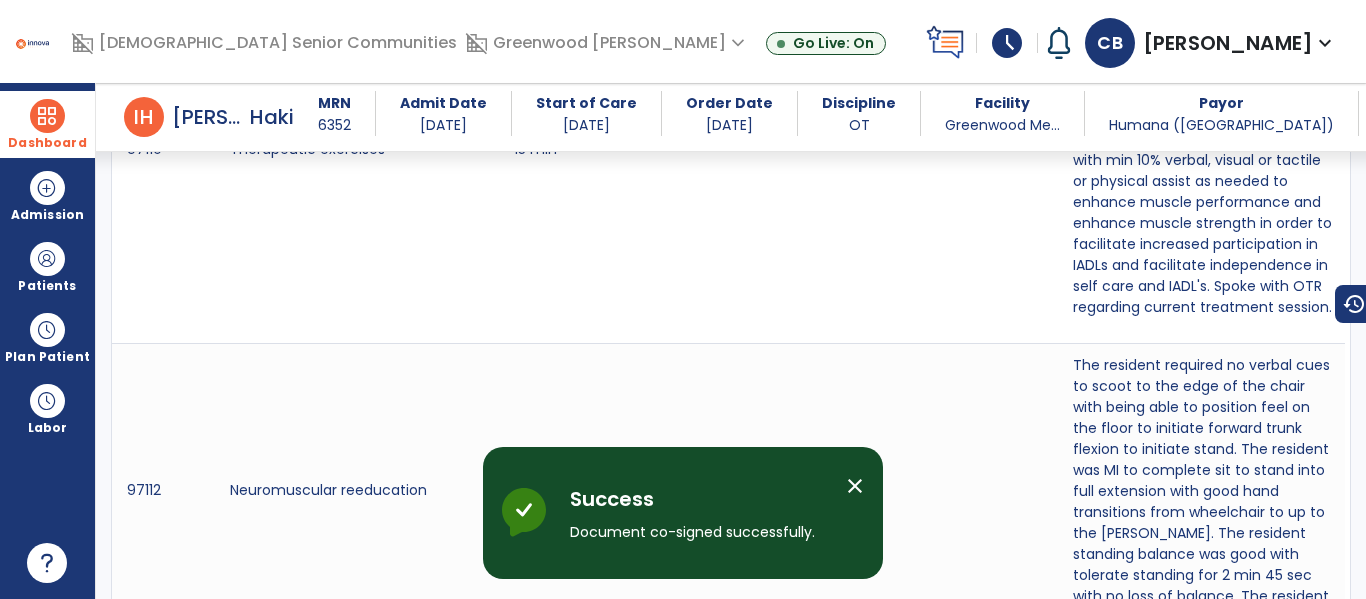 scroll, scrollTop: 0, scrollLeft: 0, axis: both 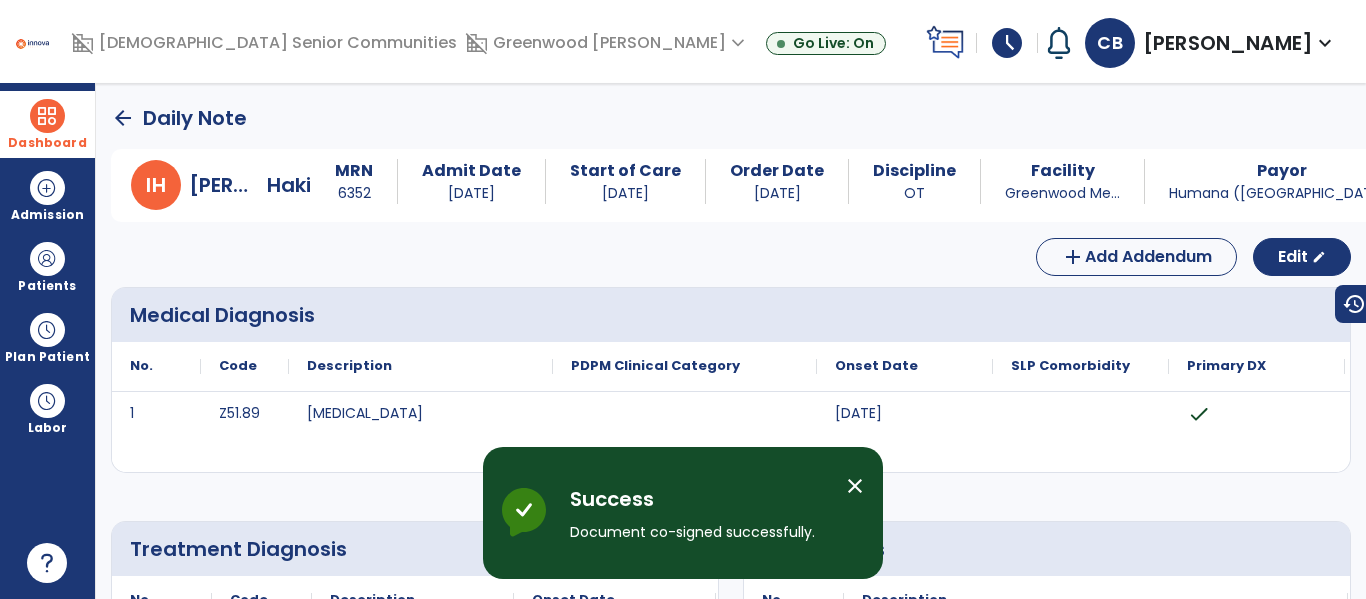 click on "arrow_back" 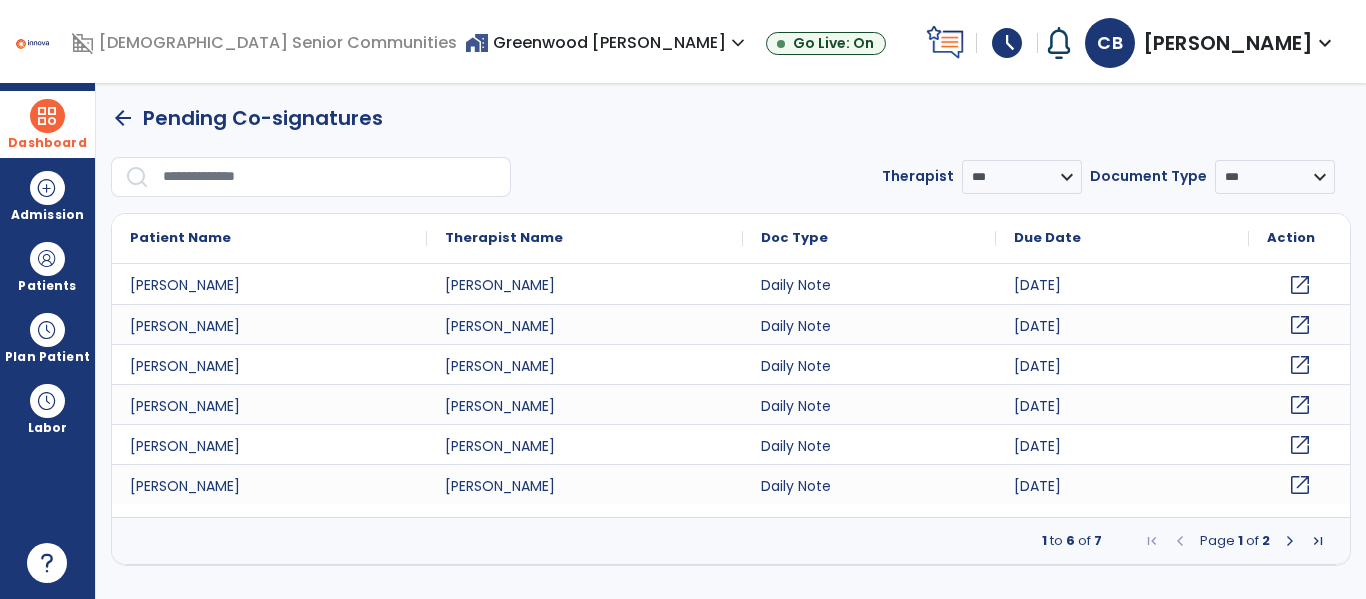 click on "open_in_new" 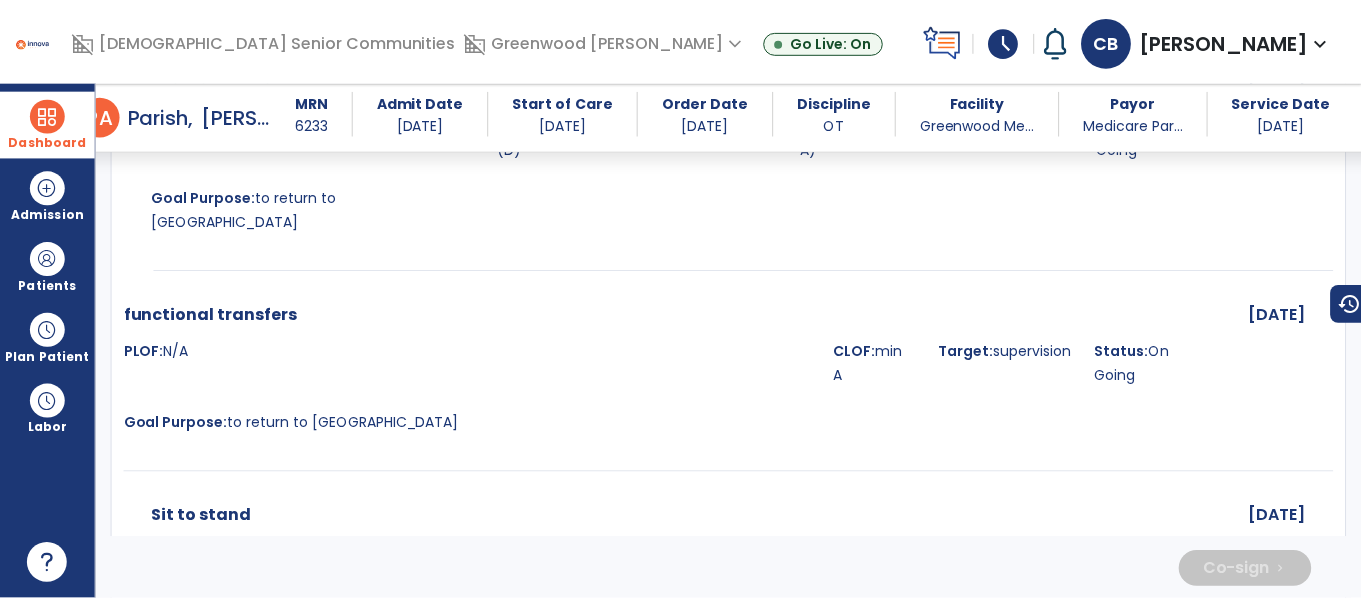 scroll, scrollTop: 5064, scrollLeft: 0, axis: vertical 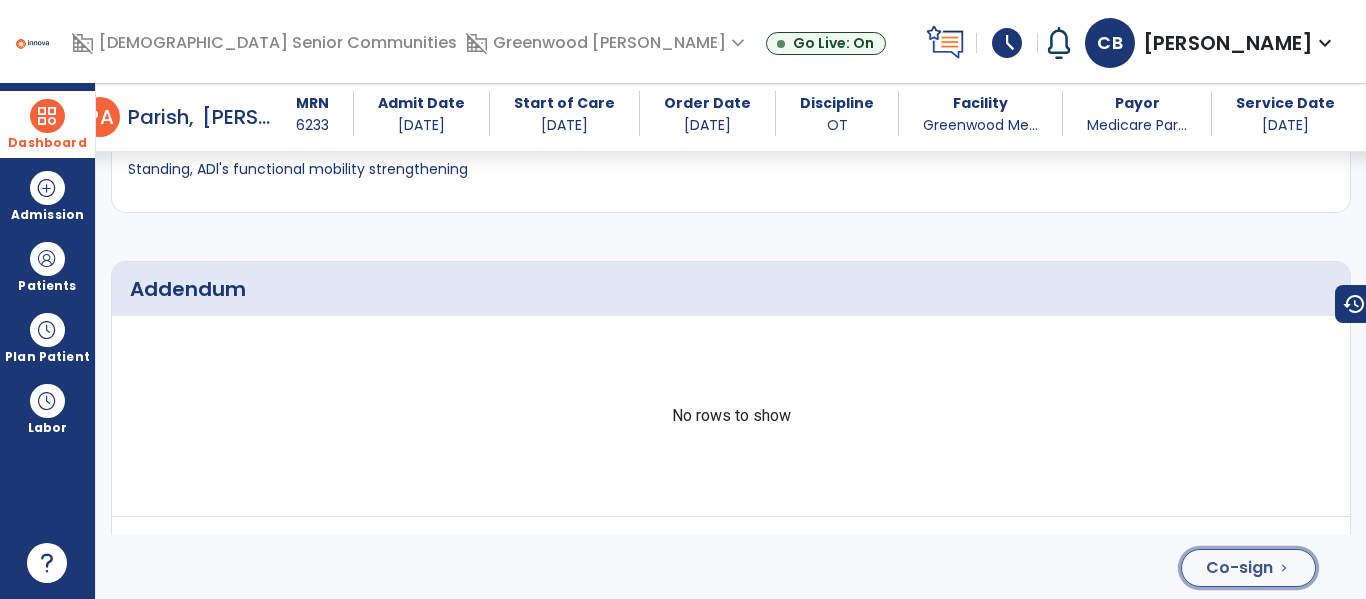 click on "Co-sign  chevron_right" 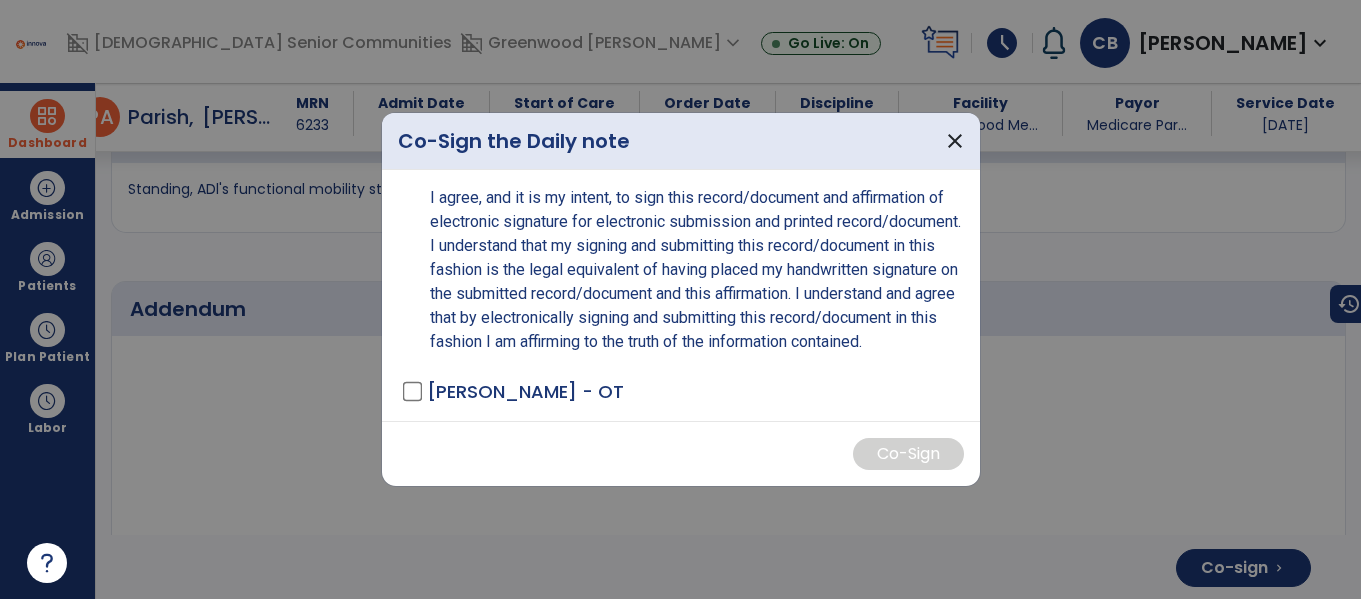 click on "Bachmann, Caitlin  - OT" at bounding box center [525, 391] 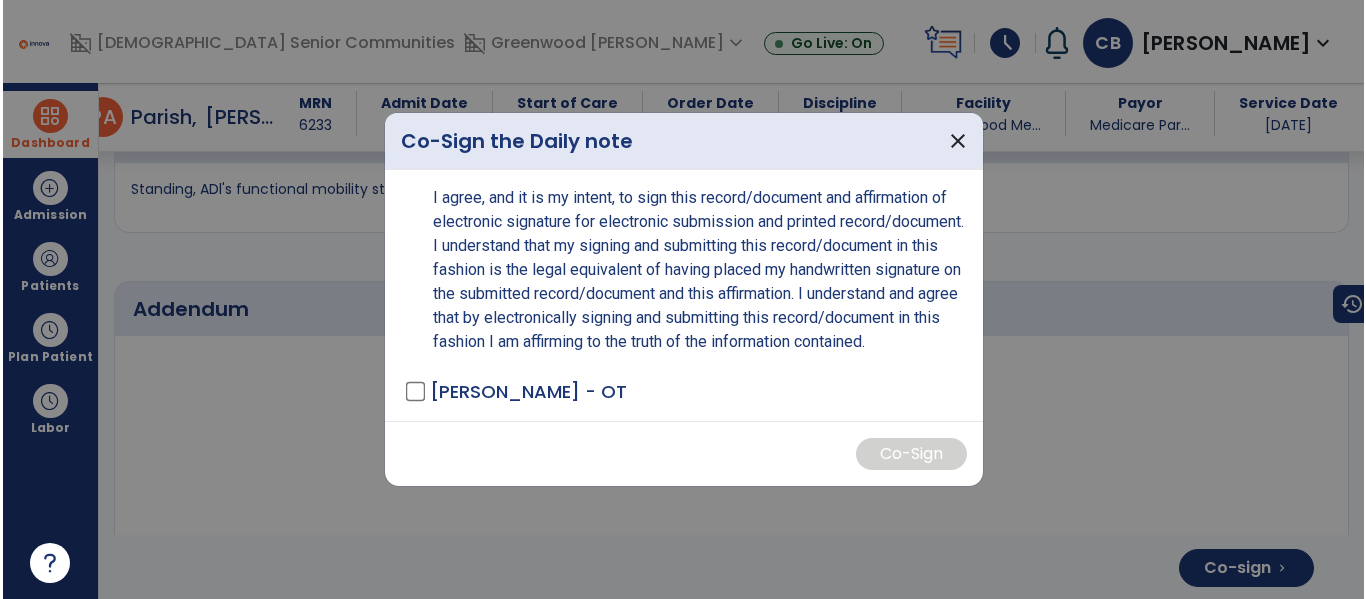 scroll, scrollTop: 5064, scrollLeft: 0, axis: vertical 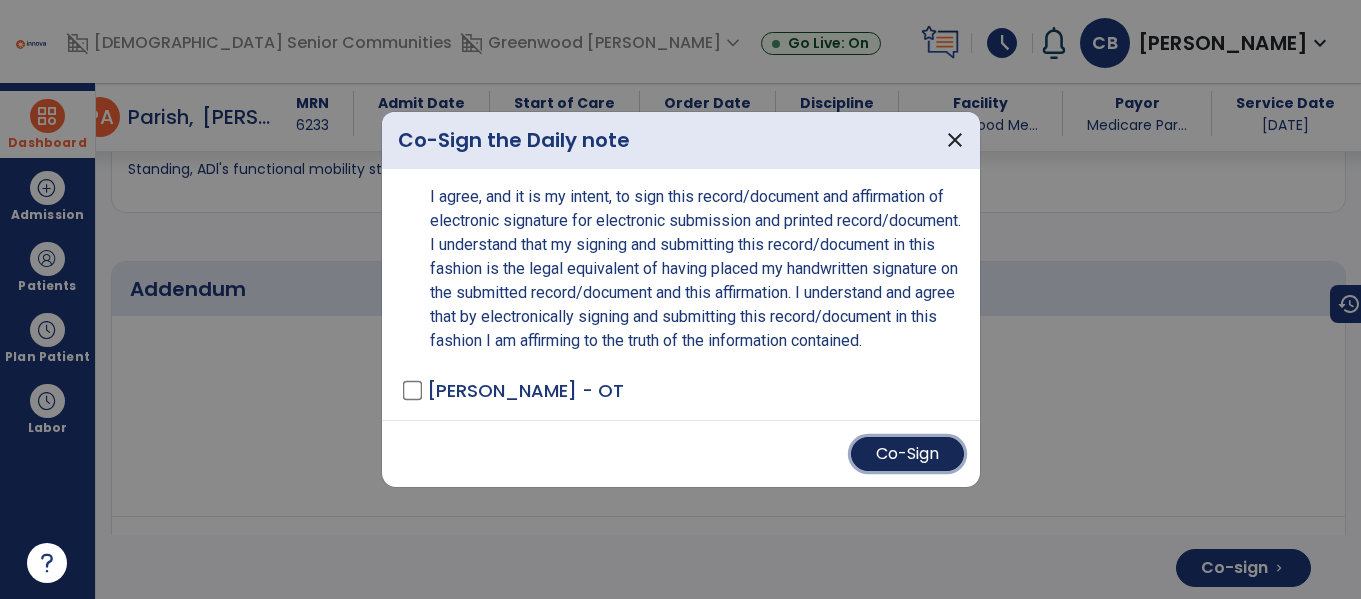 click on "Co-Sign" at bounding box center (907, 454) 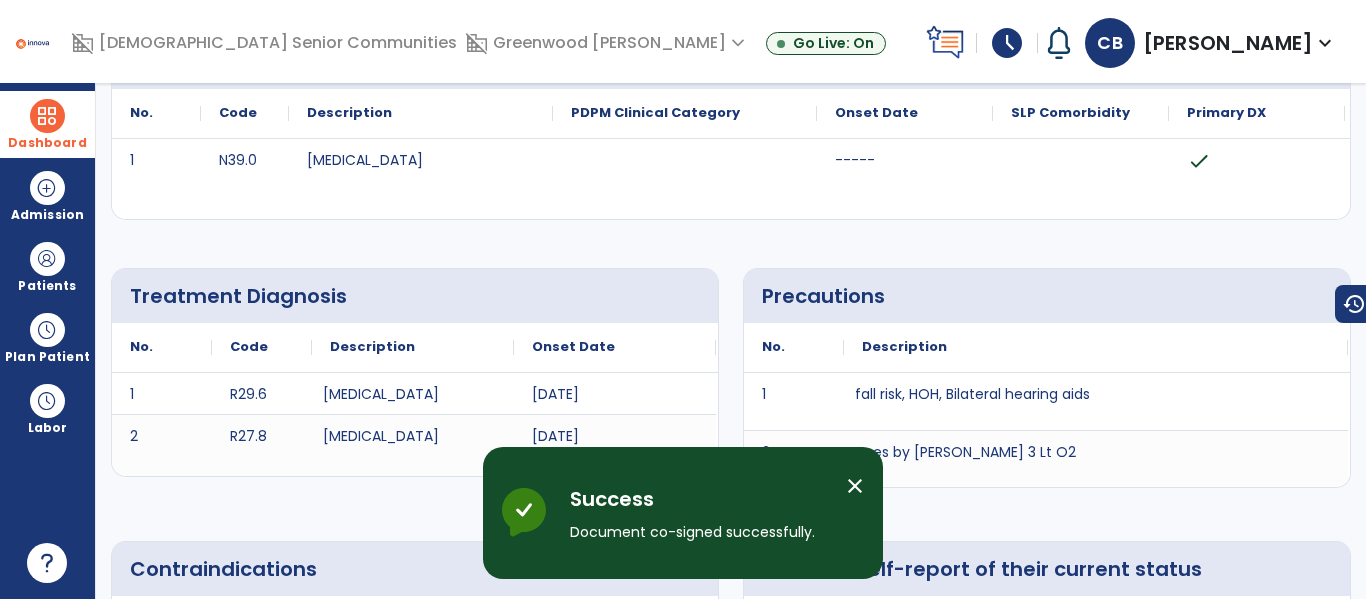 scroll, scrollTop: 0, scrollLeft: 0, axis: both 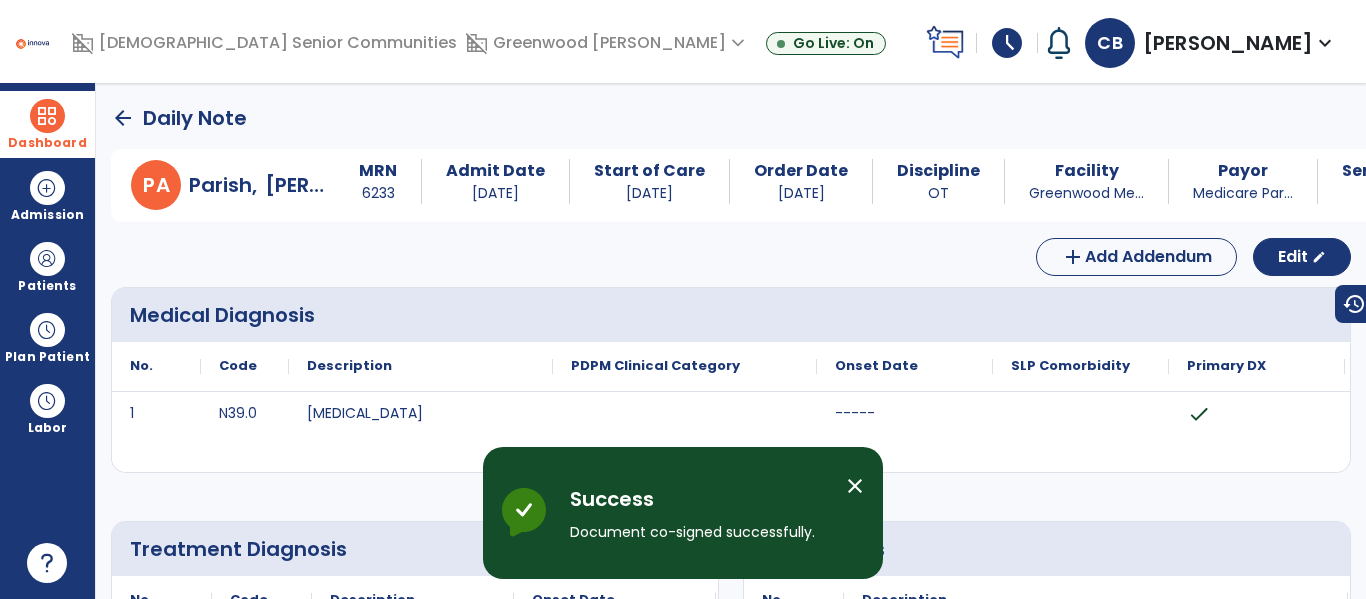 click on "arrow_back" 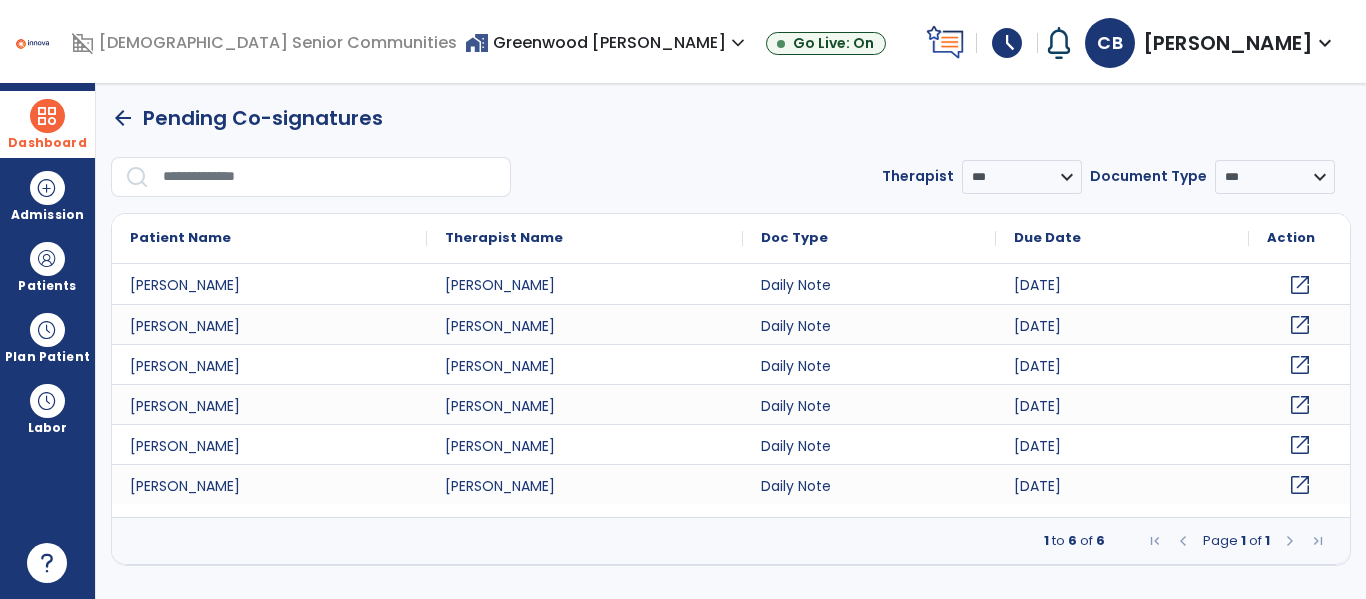 click on "open_in_new" 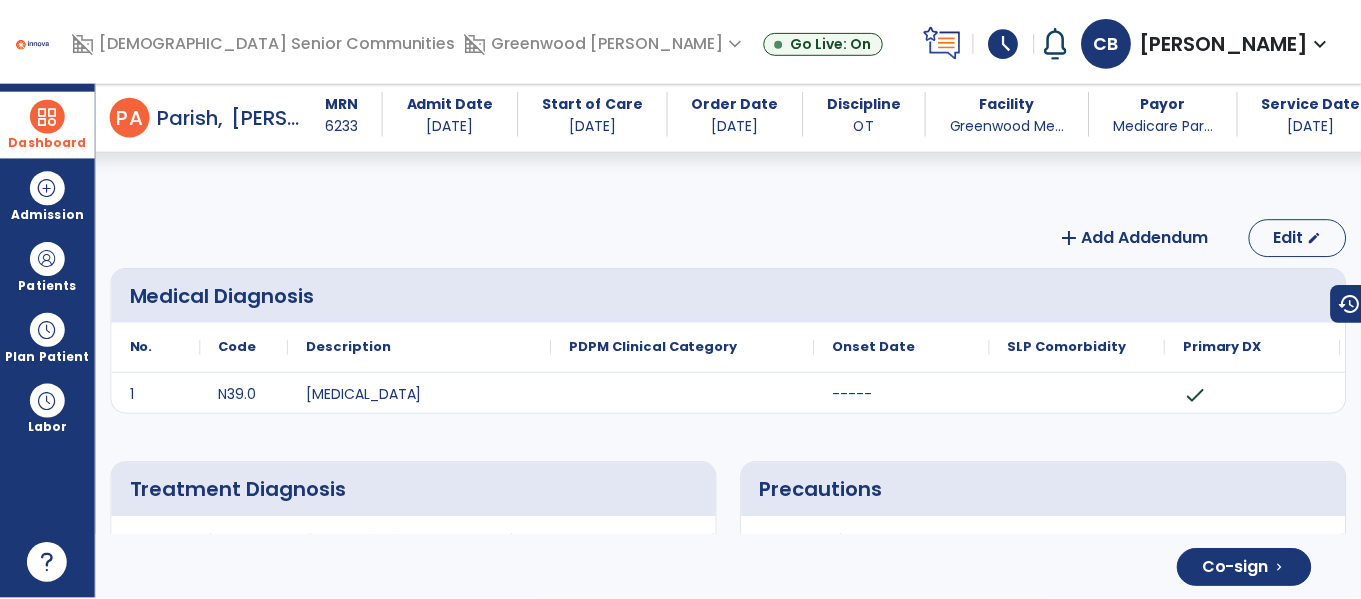 scroll, scrollTop: 4228, scrollLeft: 0, axis: vertical 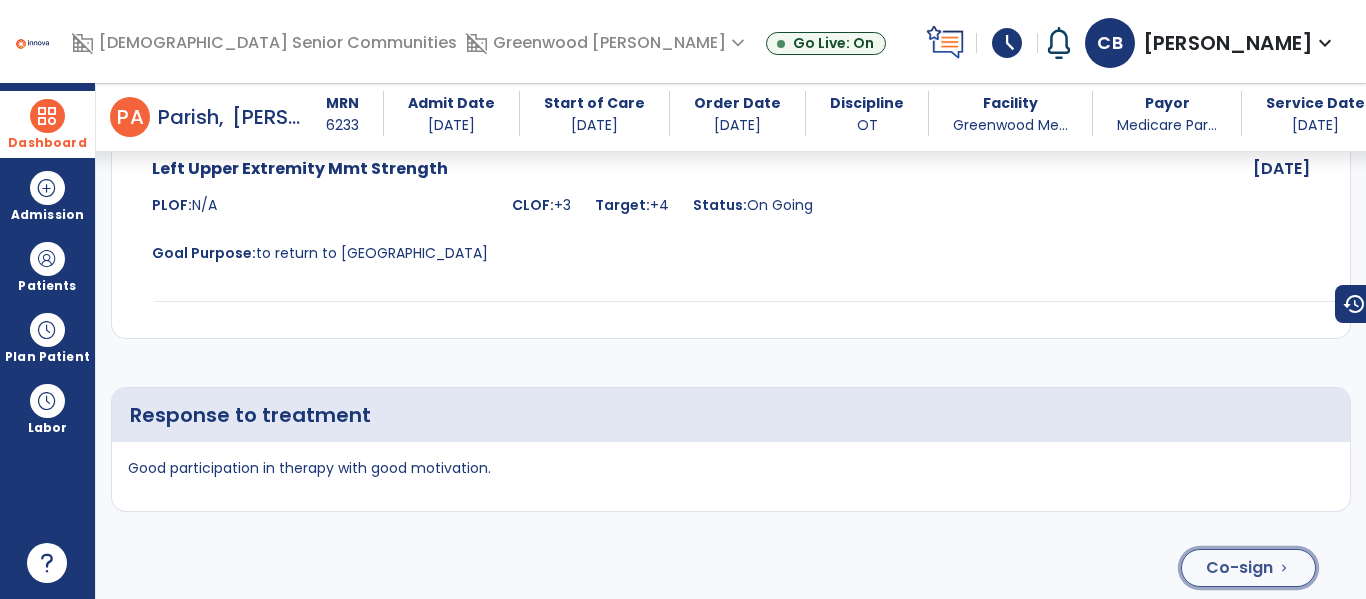 click on "Co-sign" 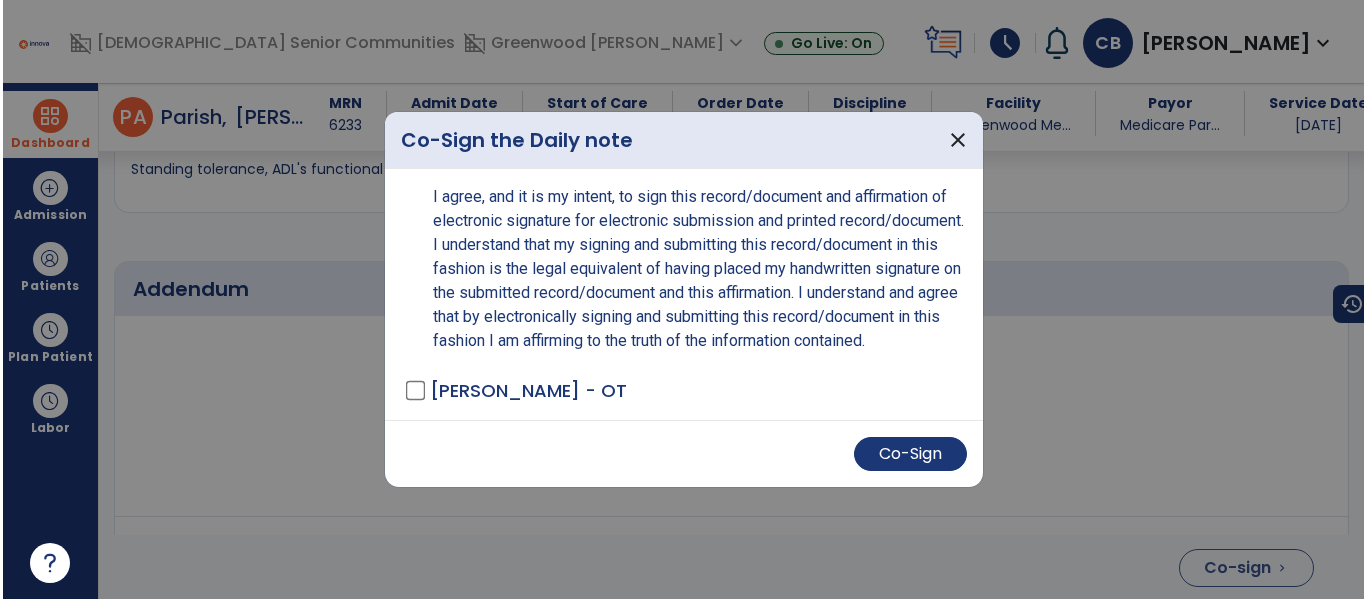 scroll, scrollTop: 4740, scrollLeft: 0, axis: vertical 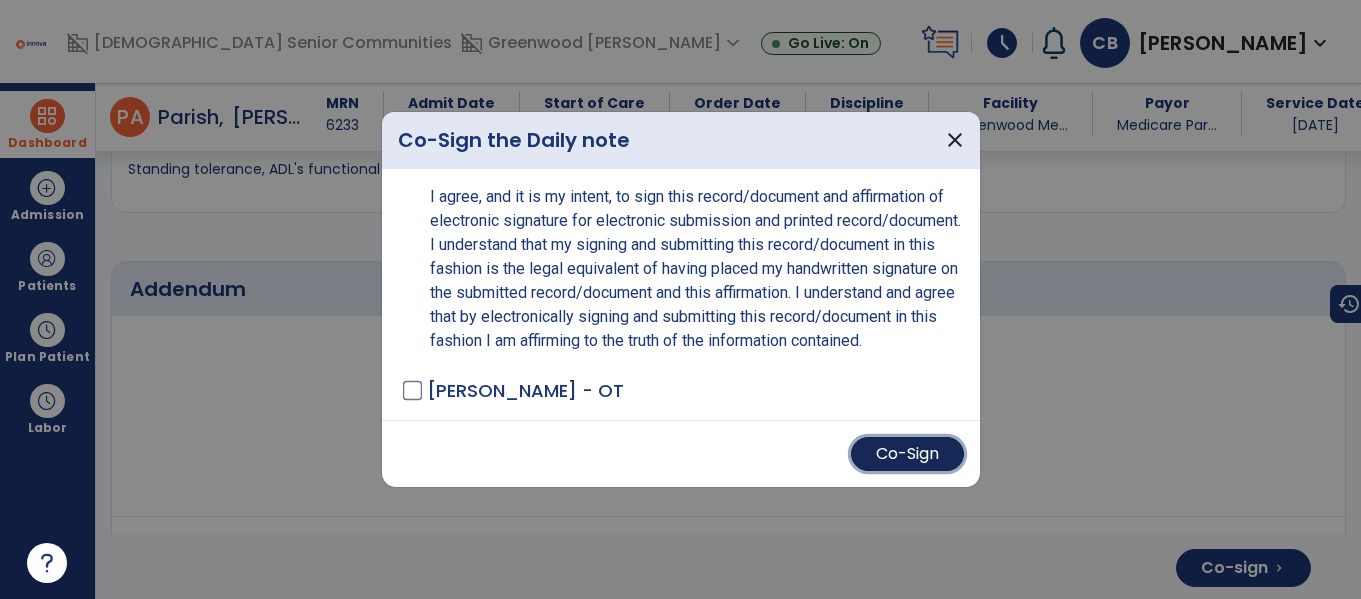 click on "Co-Sign" at bounding box center (907, 454) 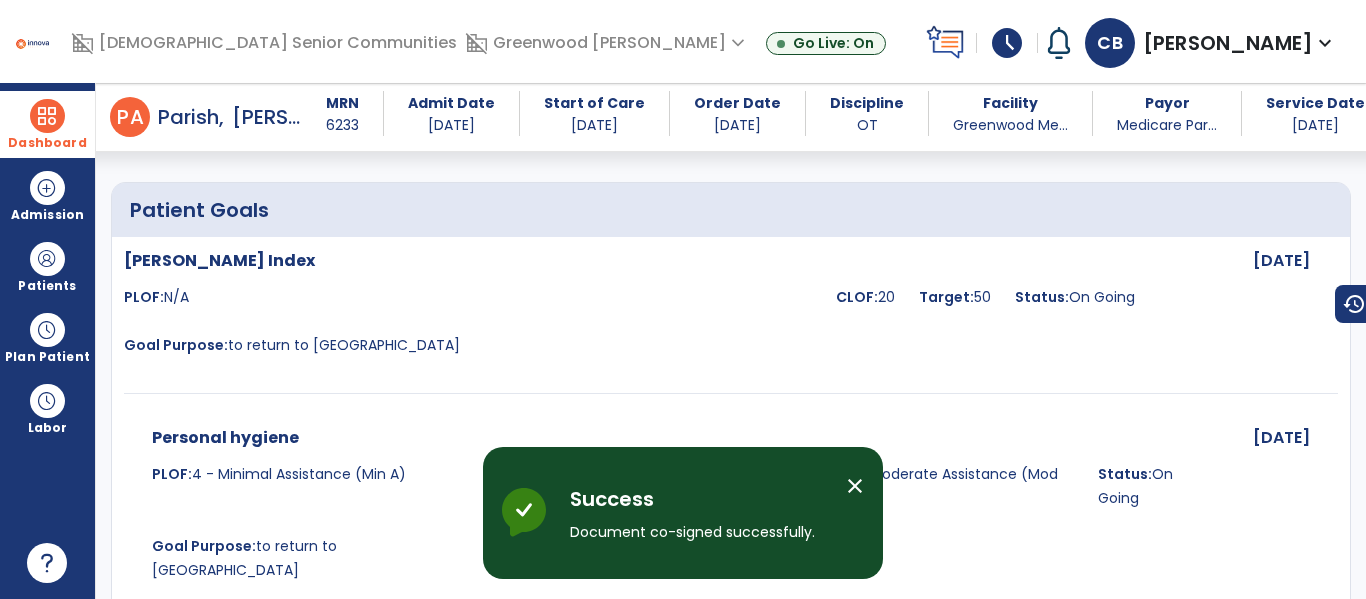 scroll, scrollTop: 0, scrollLeft: 0, axis: both 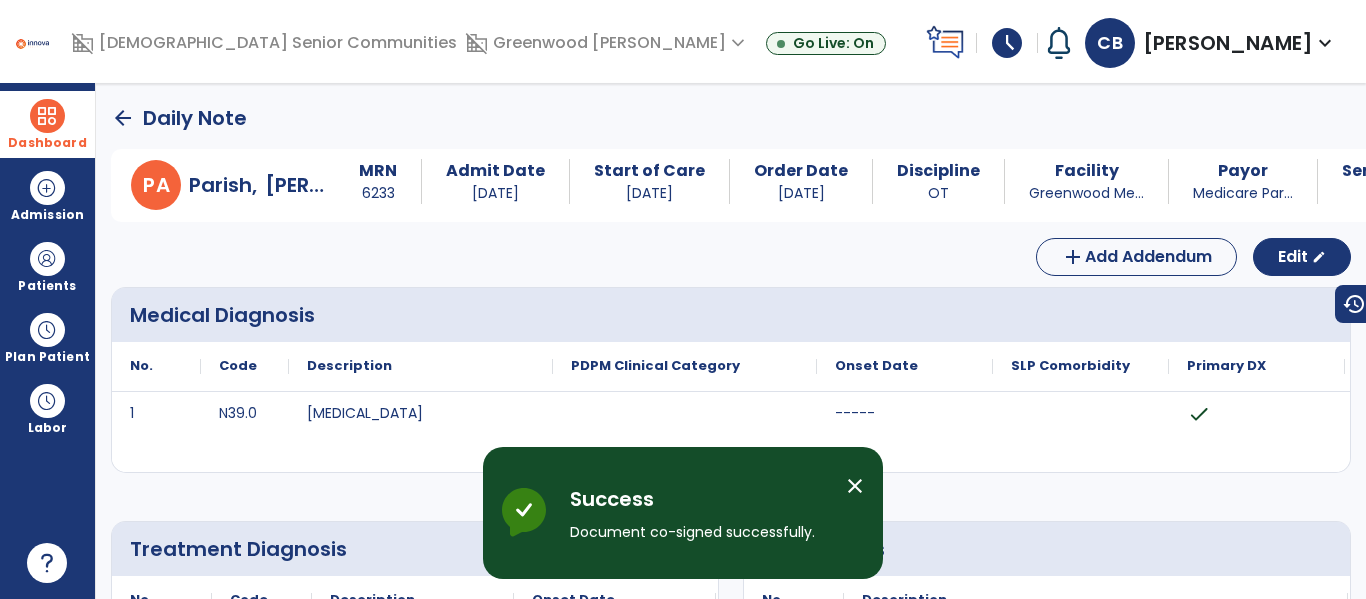 click on "arrow_back" 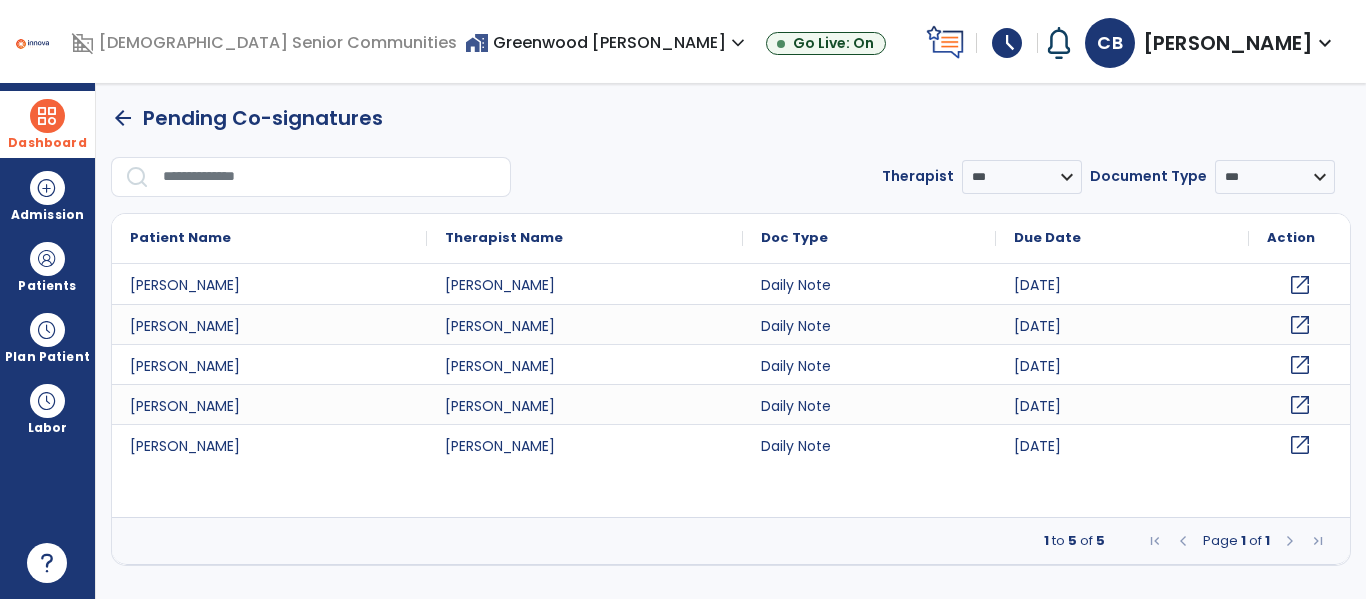 click on "open_in_new" 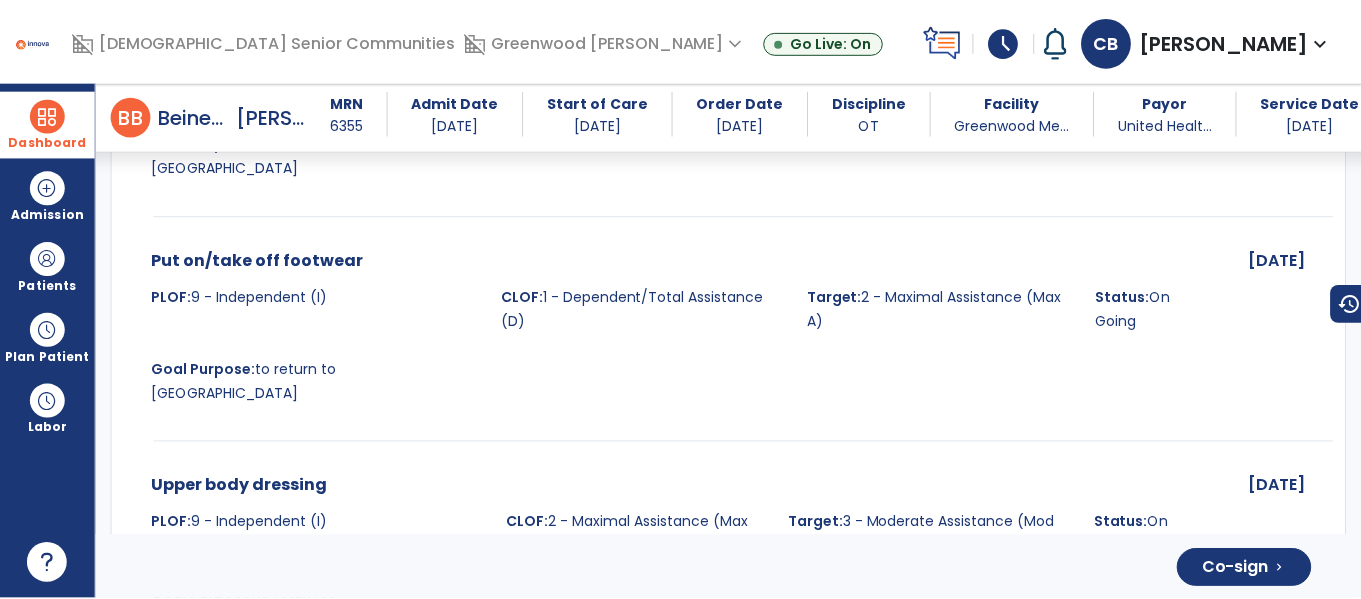 scroll, scrollTop: 4196, scrollLeft: 0, axis: vertical 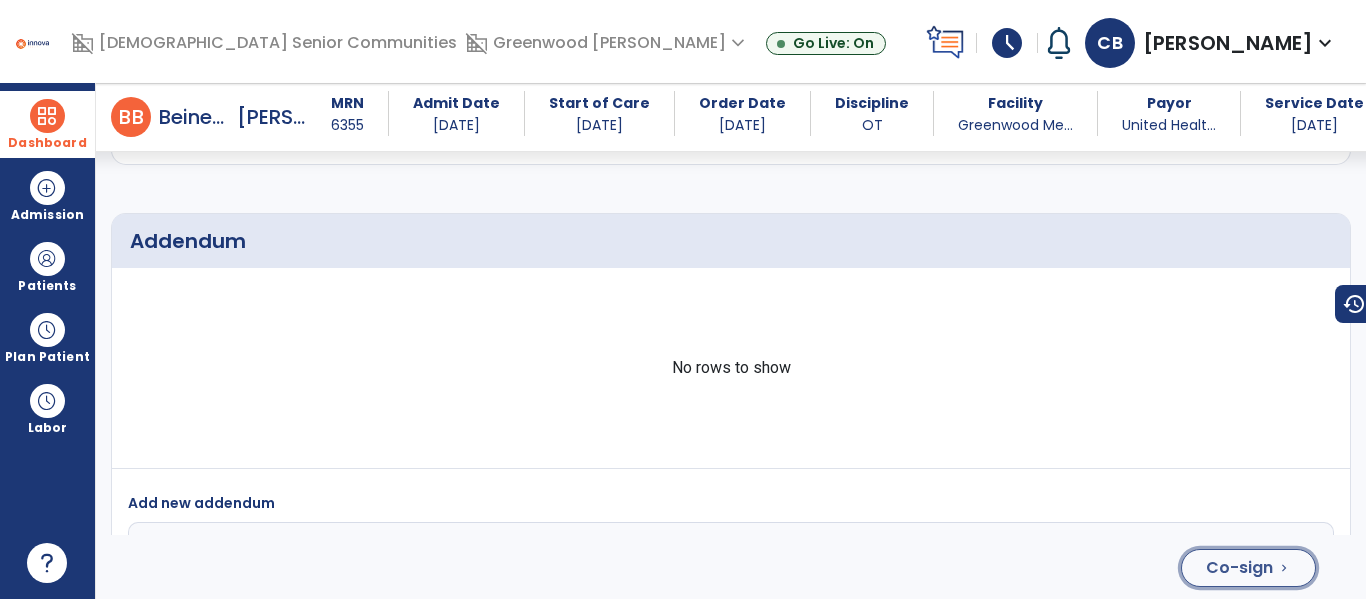 click on "Co-sign  chevron_right" 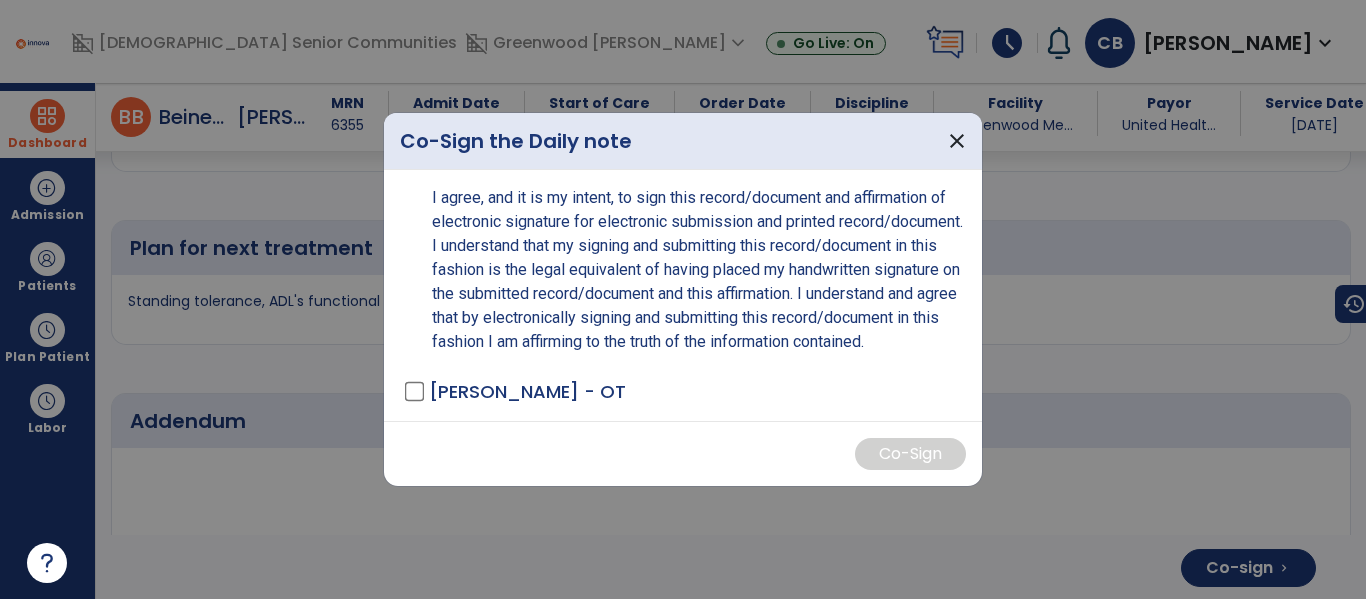 click on "Bachmann, Caitlin  - OT" at bounding box center (527, 391) 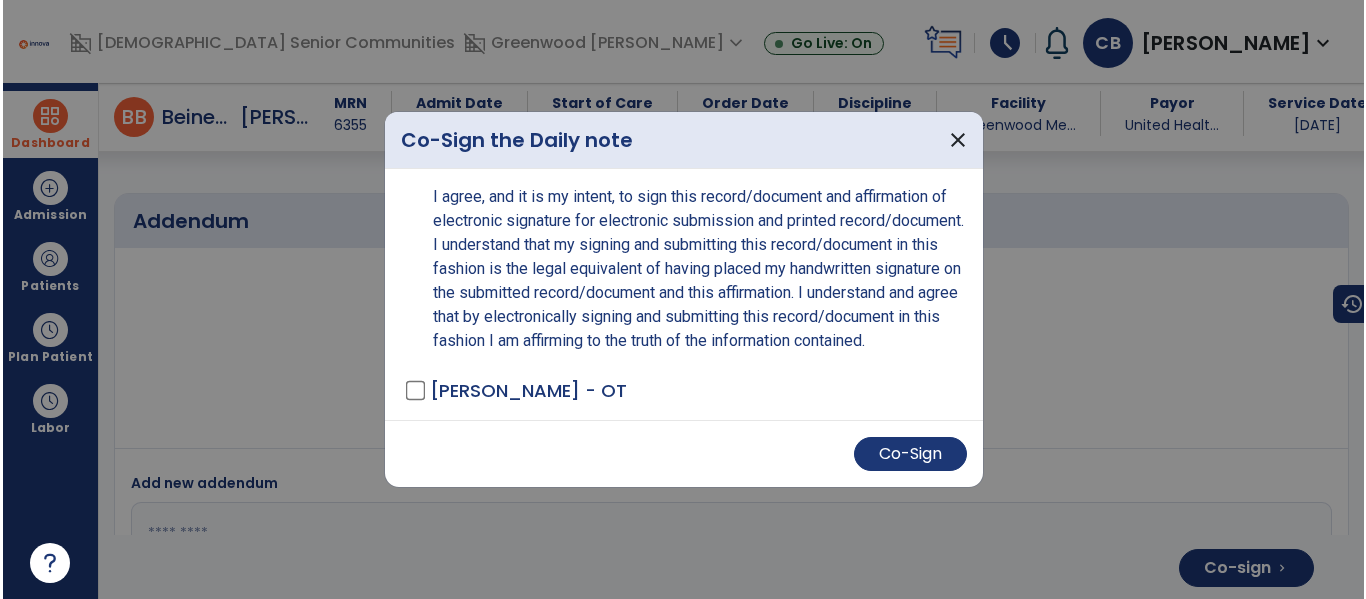 scroll, scrollTop: 4356, scrollLeft: 0, axis: vertical 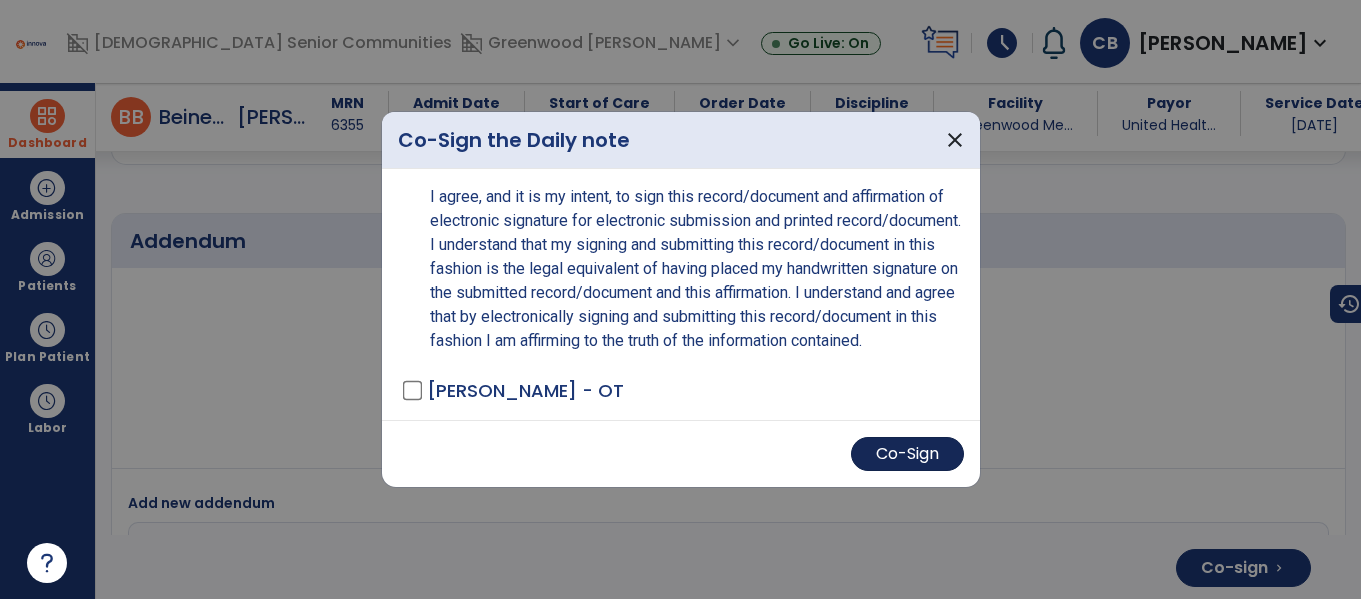 click on "Co-Sign" at bounding box center (907, 454) 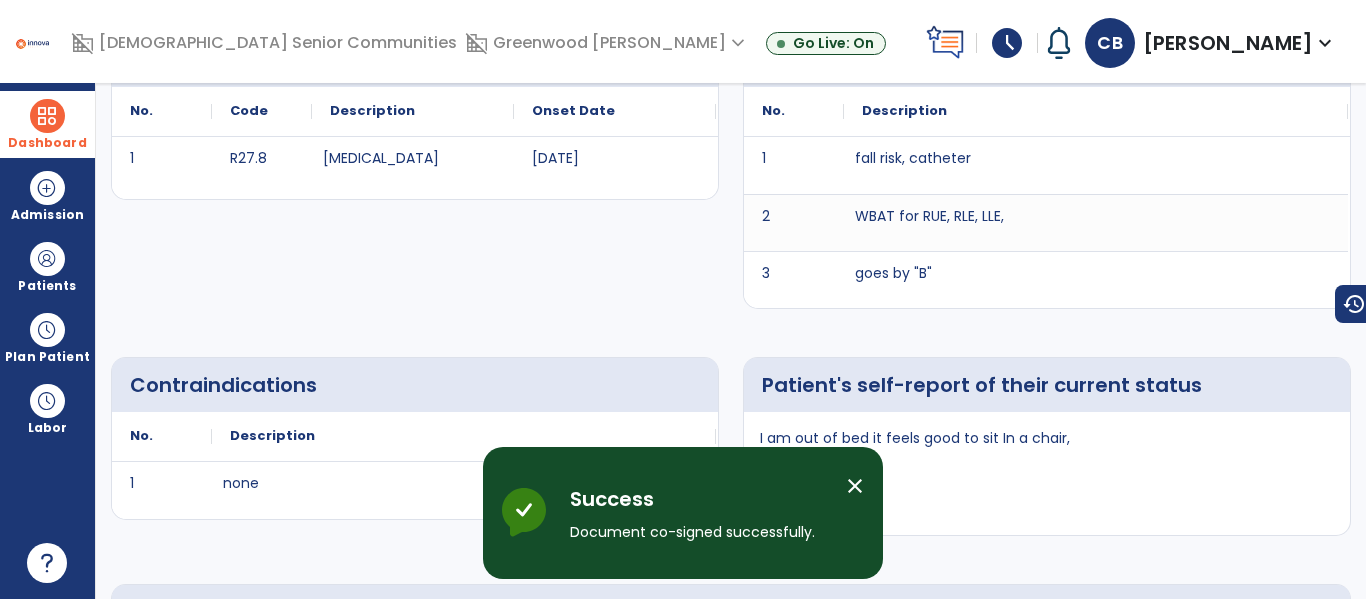 scroll, scrollTop: 0, scrollLeft: 0, axis: both 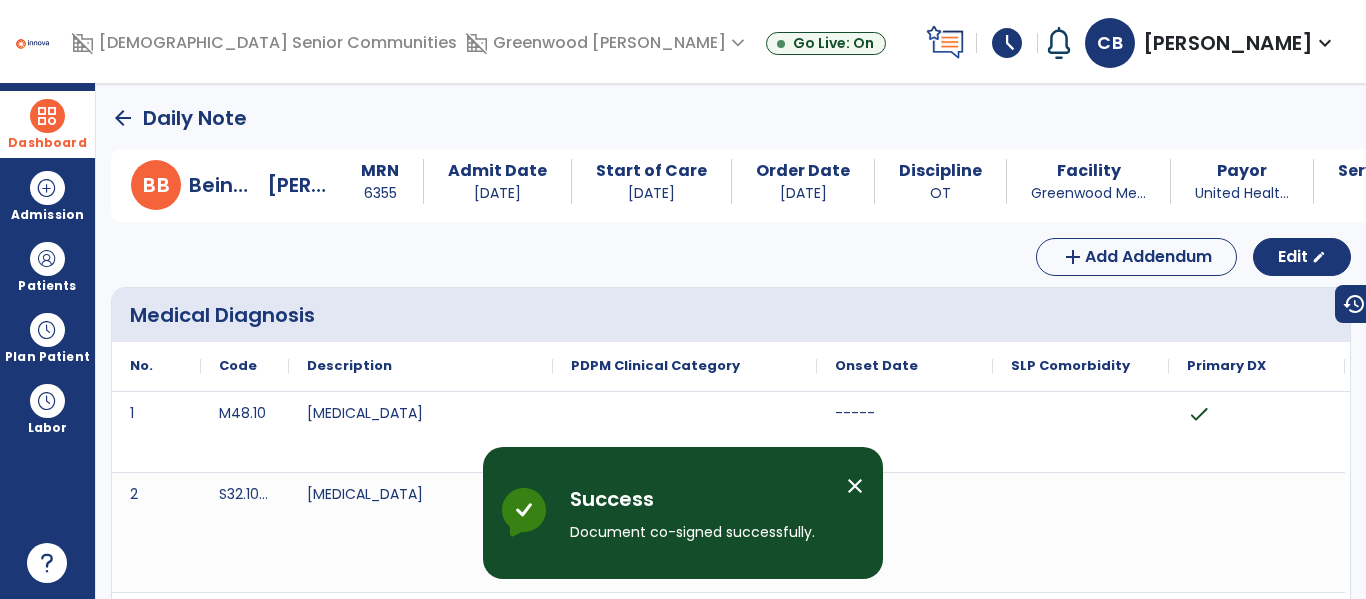 click on "arrow_back" 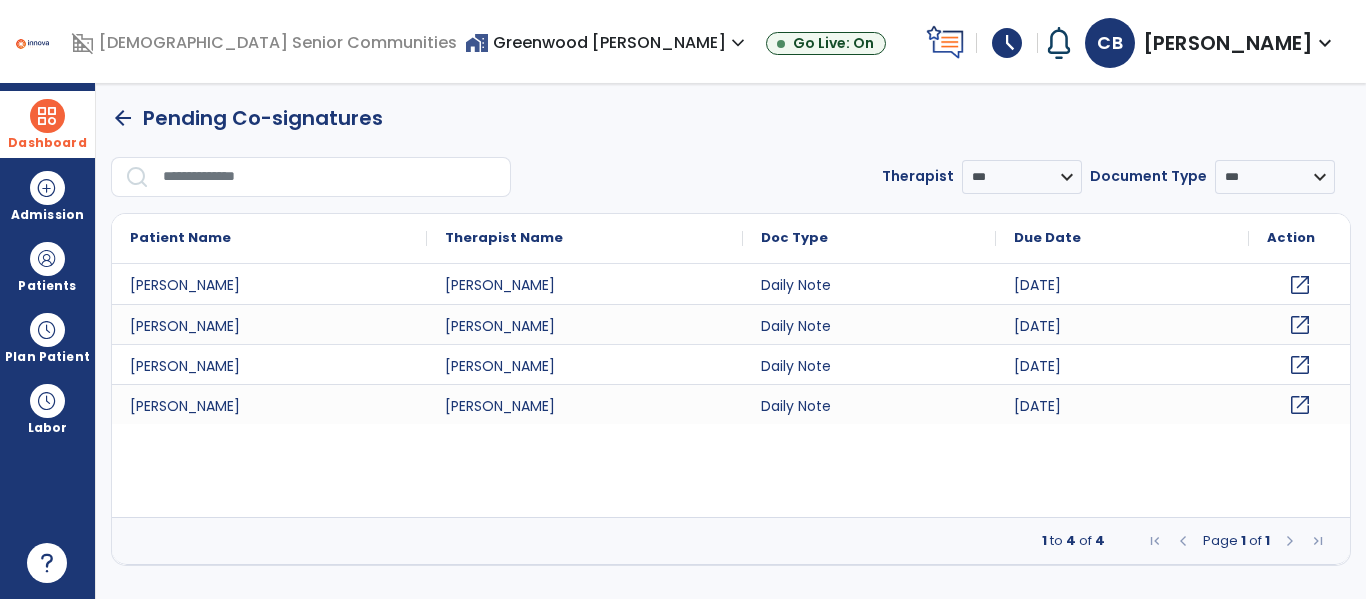 click on "open_in_new" 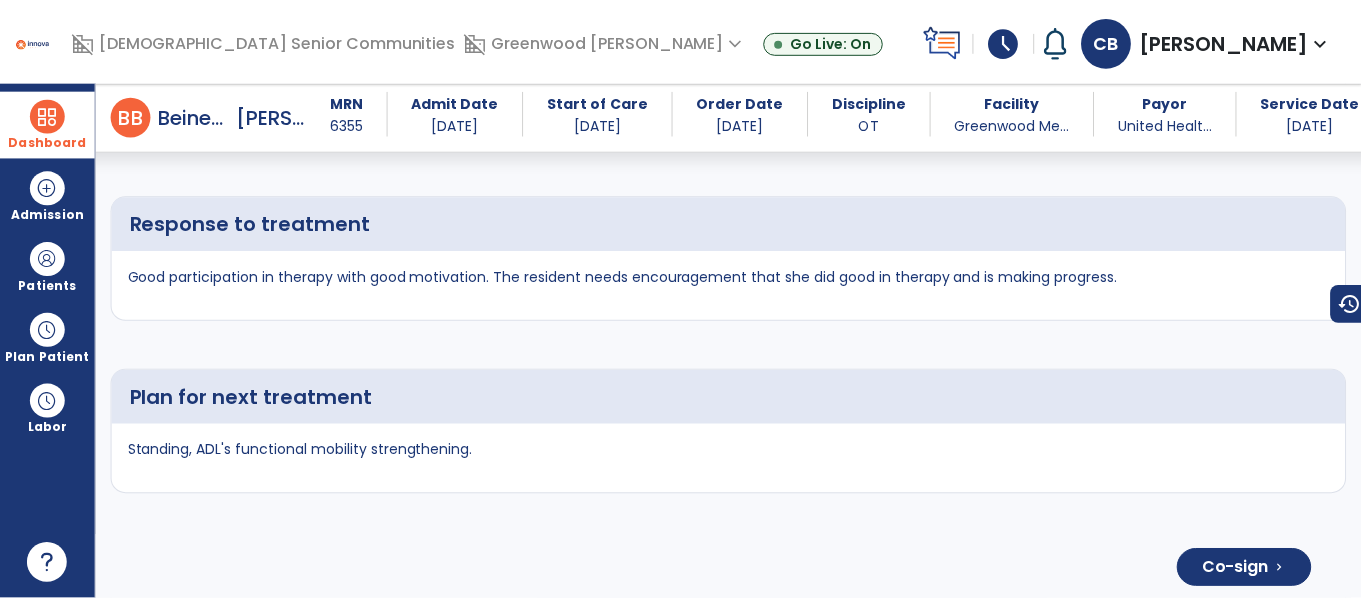 scroll, scrollTop: 4377, scrollLeft: 0, axis: vertical 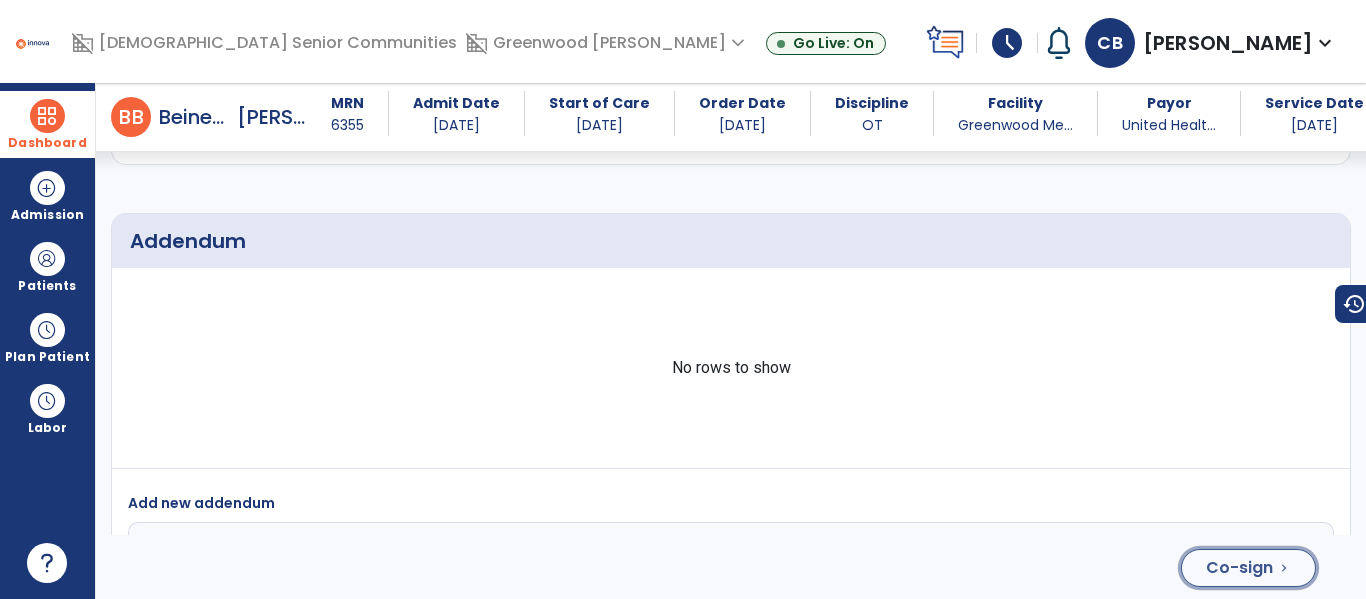 click on "Co-sign  chevron_right" 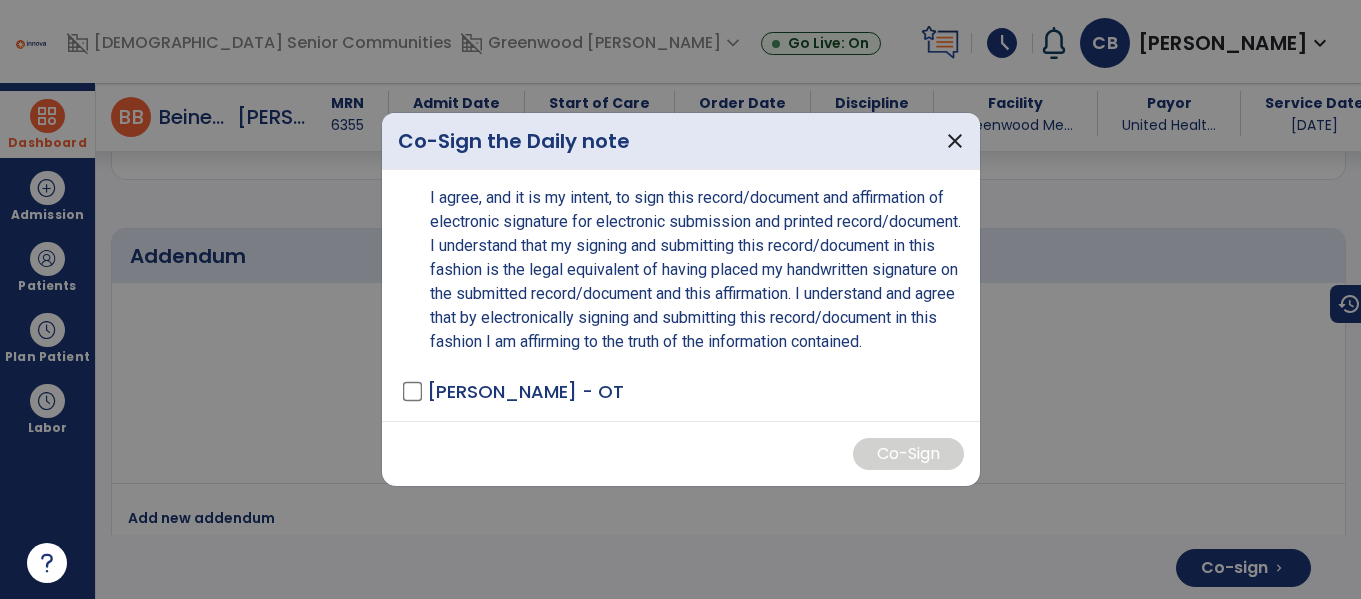 click on "[PERSON_NAME]  - OT" at bounding box center [525, 391] 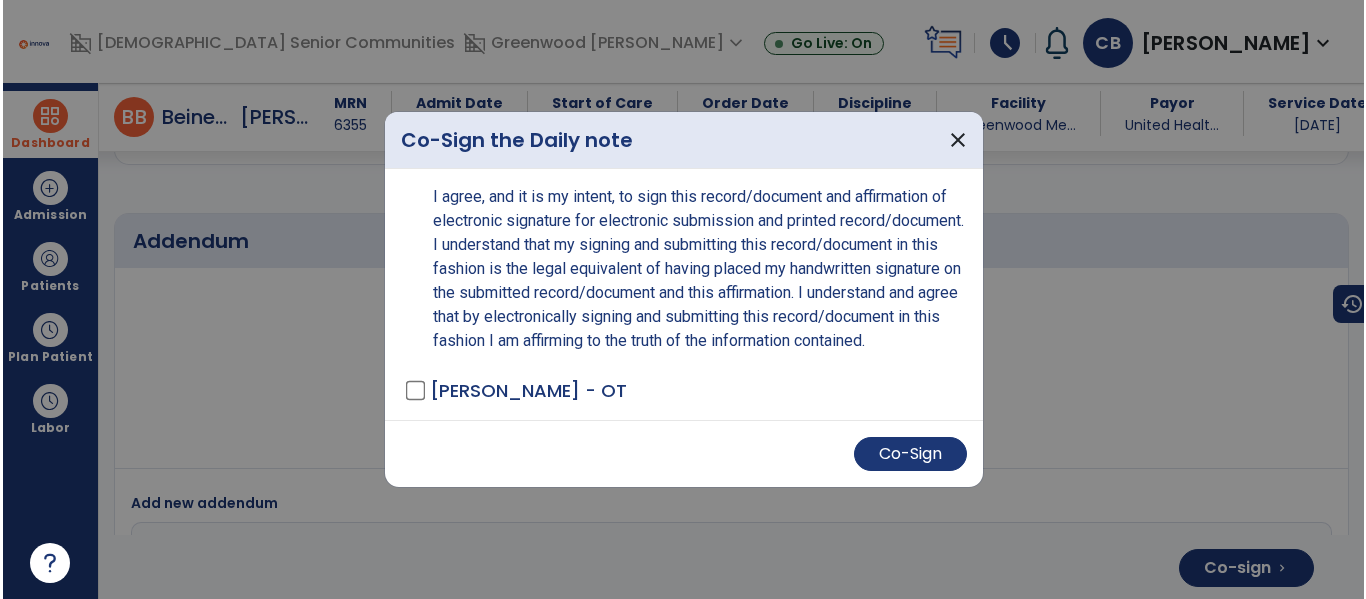 scroll, scrollTop: 4377, scrollLeft: 0, axis: vertical 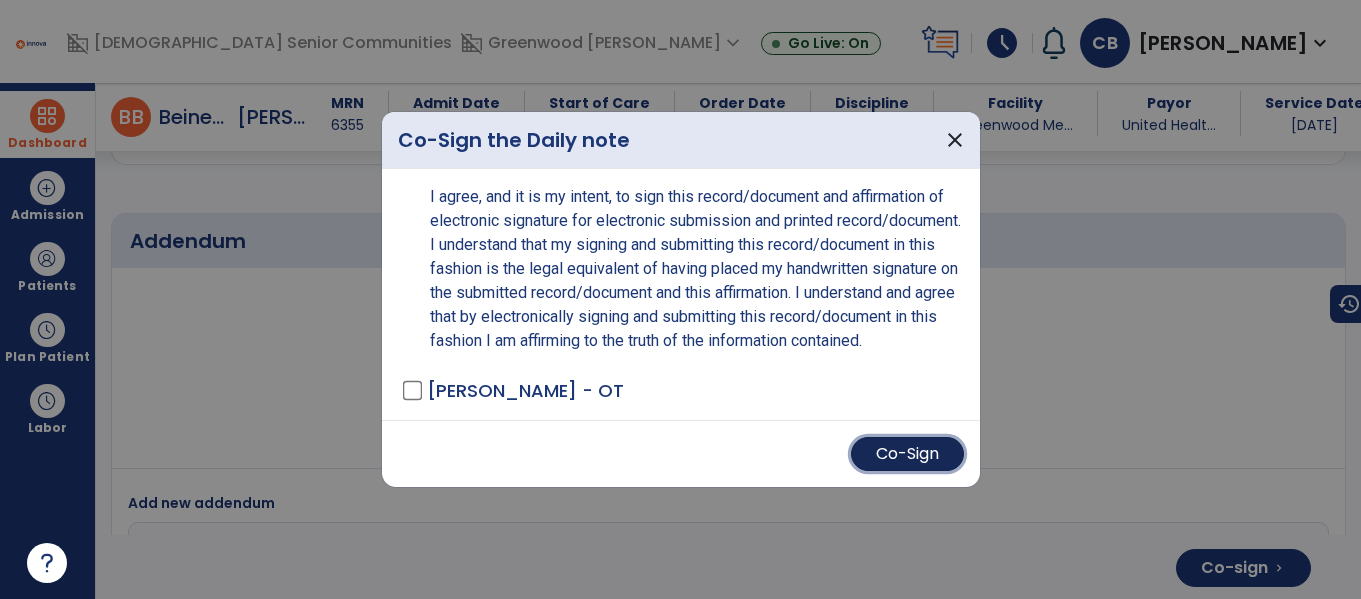 click on "Co-Sign" at bounding box center (907, 454) 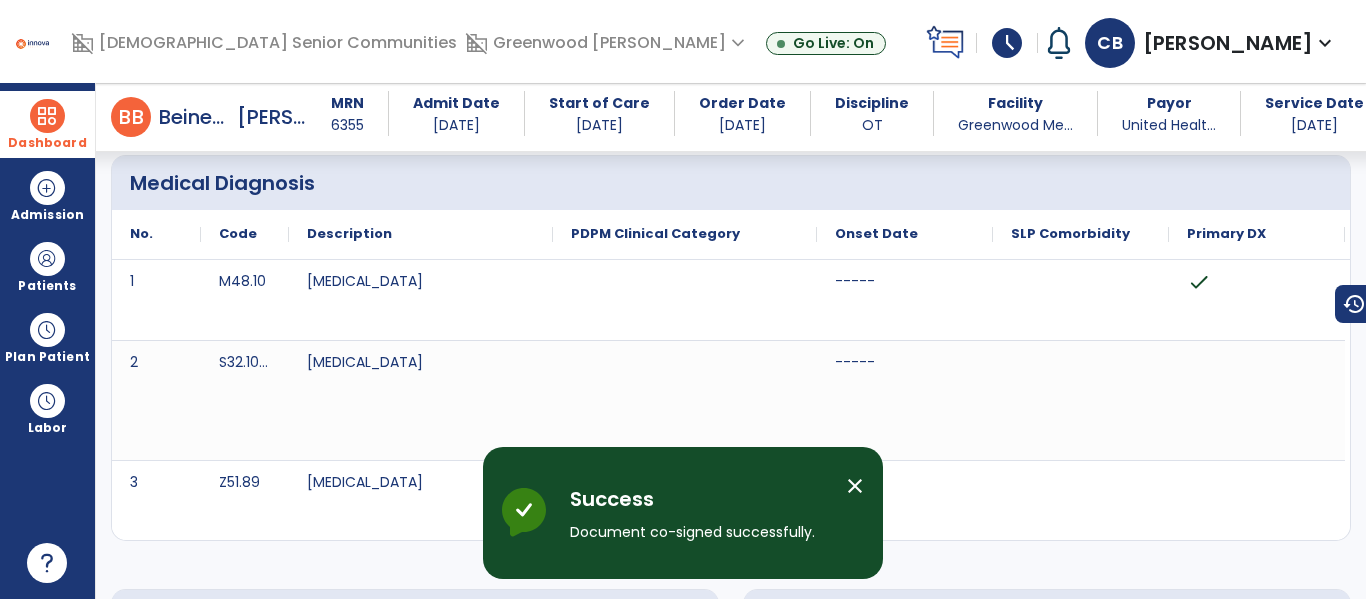 scroll, scrollTop: 0, scrollLeft: 0, axis: both 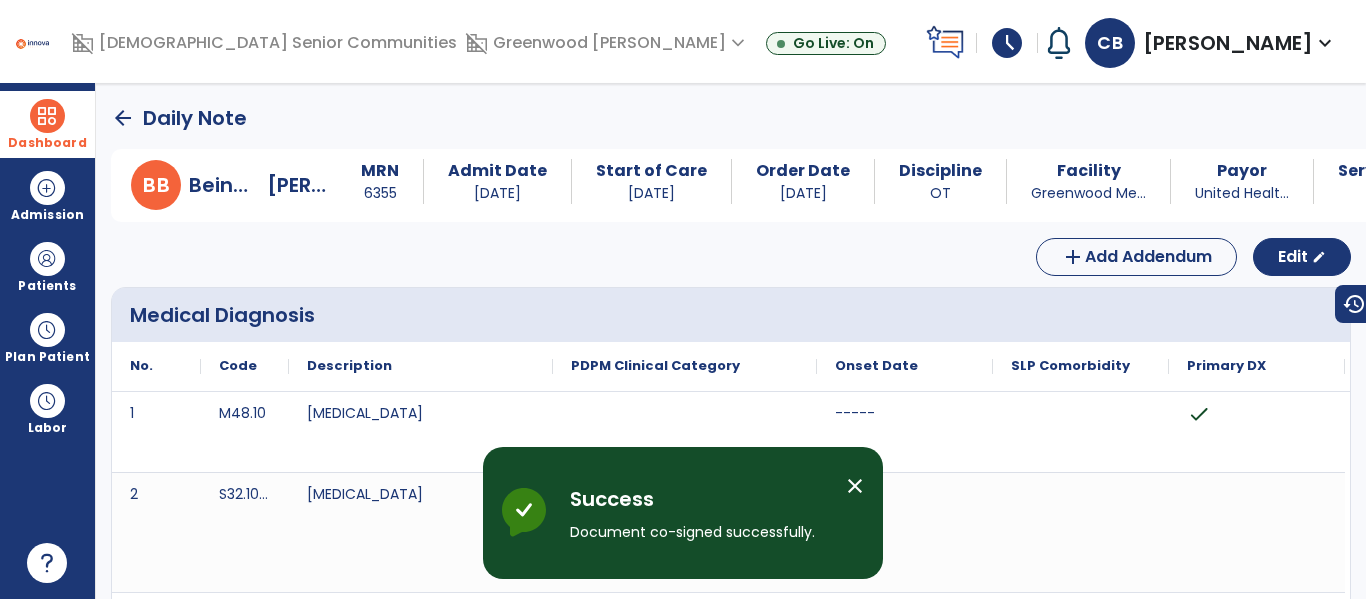click on "arrow_back" 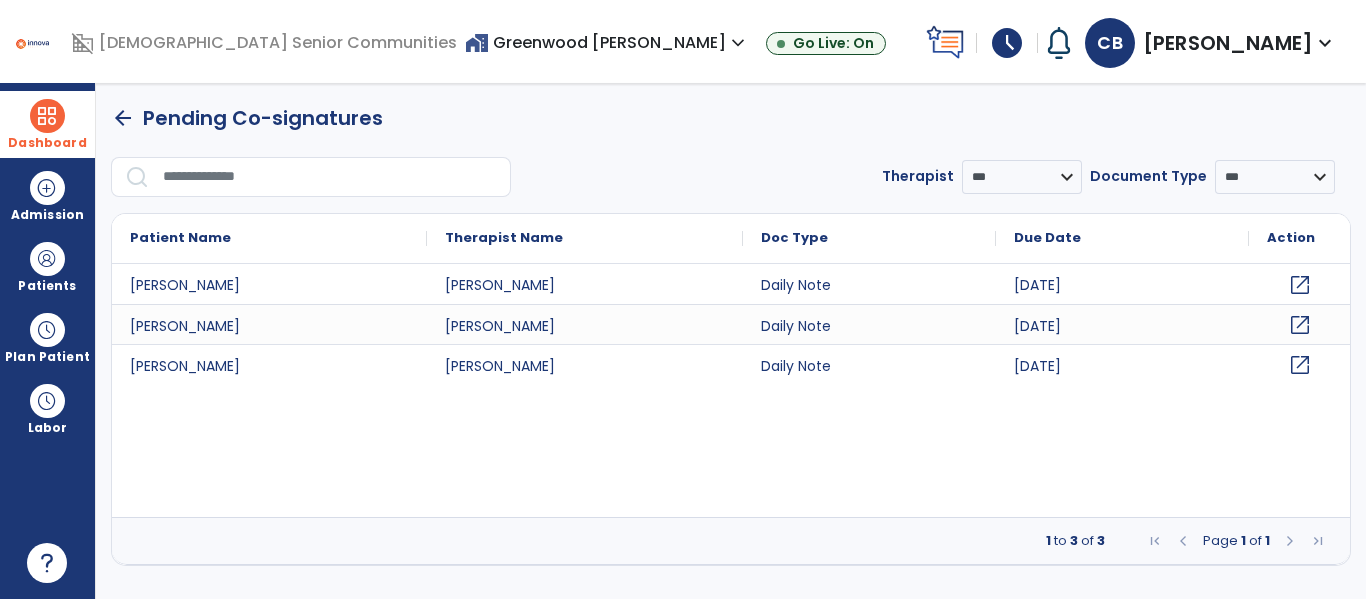 click on "open_in_new" 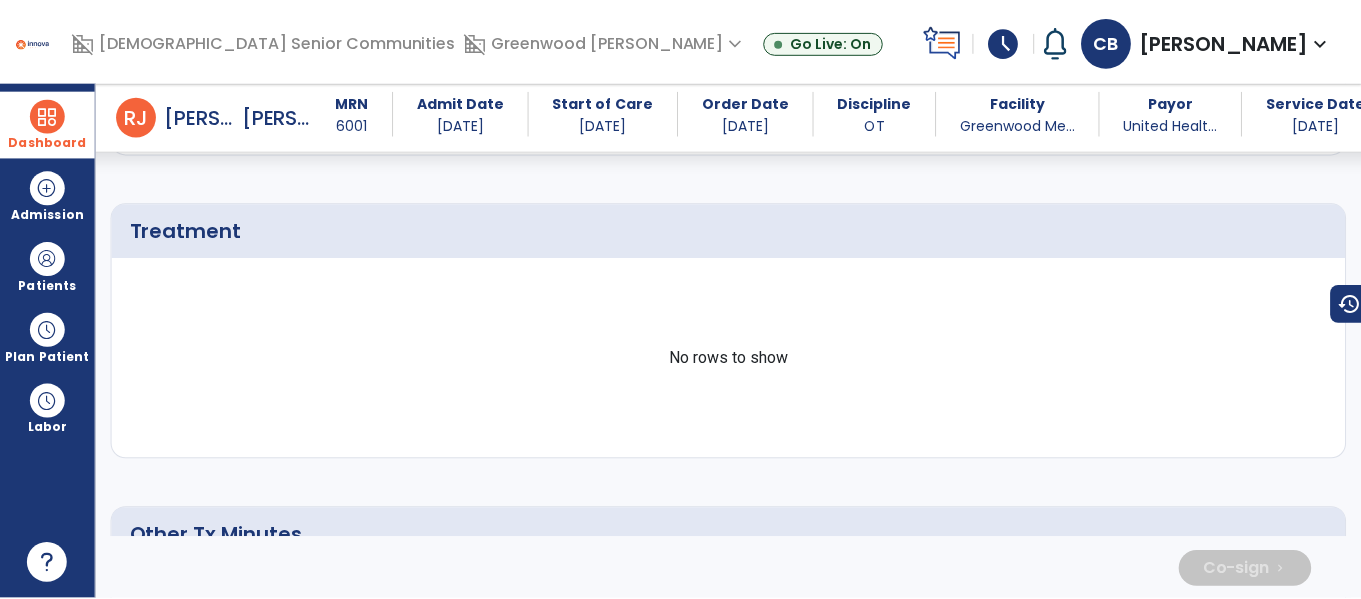 scroll, scrollTop: 2569, scrollLeft: 0, axis: vertical 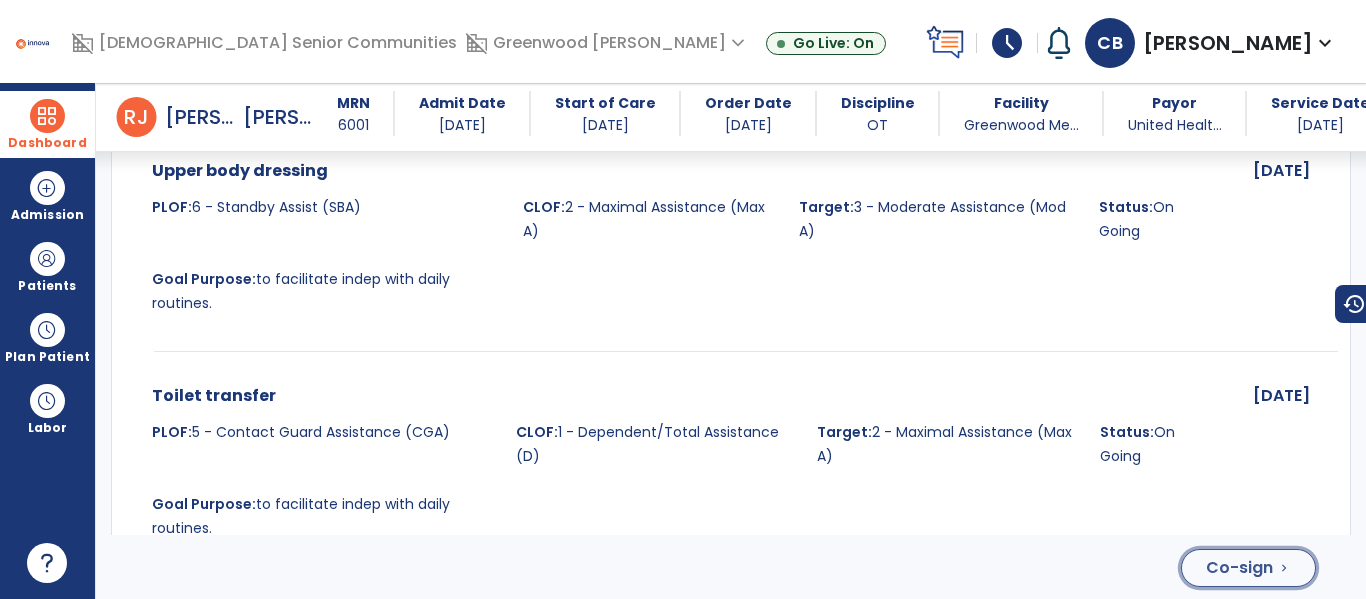 click on "Co-sign" 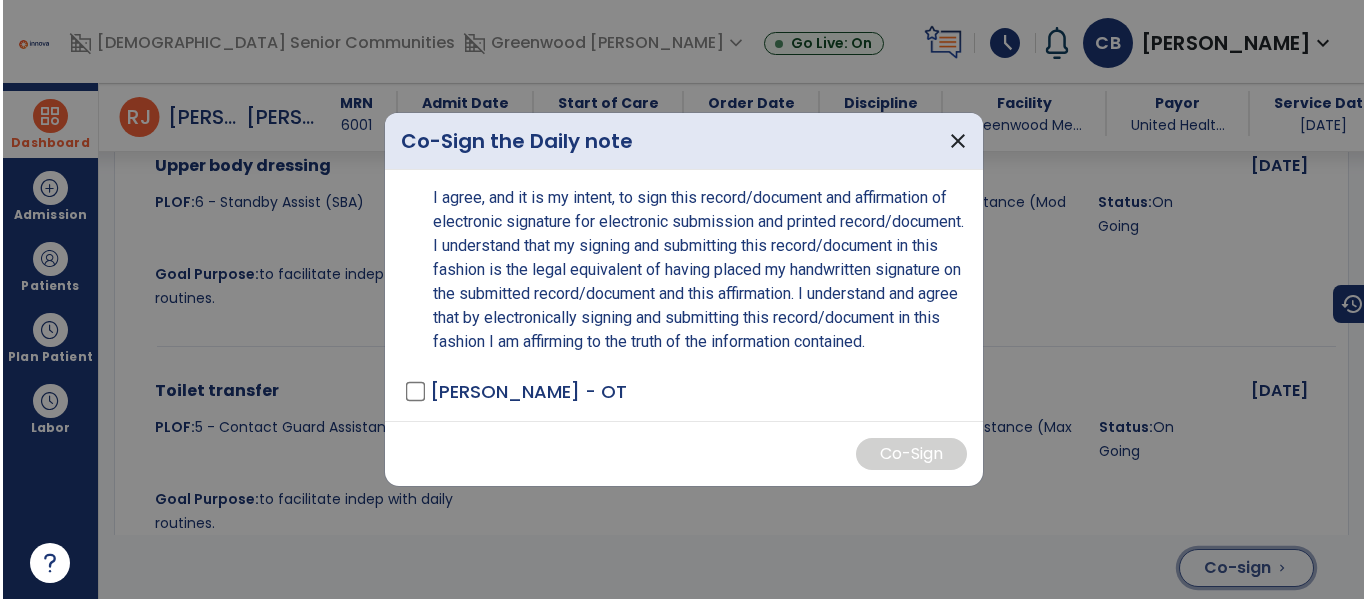 scroll, scrollTop: 3728, scrollLeft: 0, axis: vertical 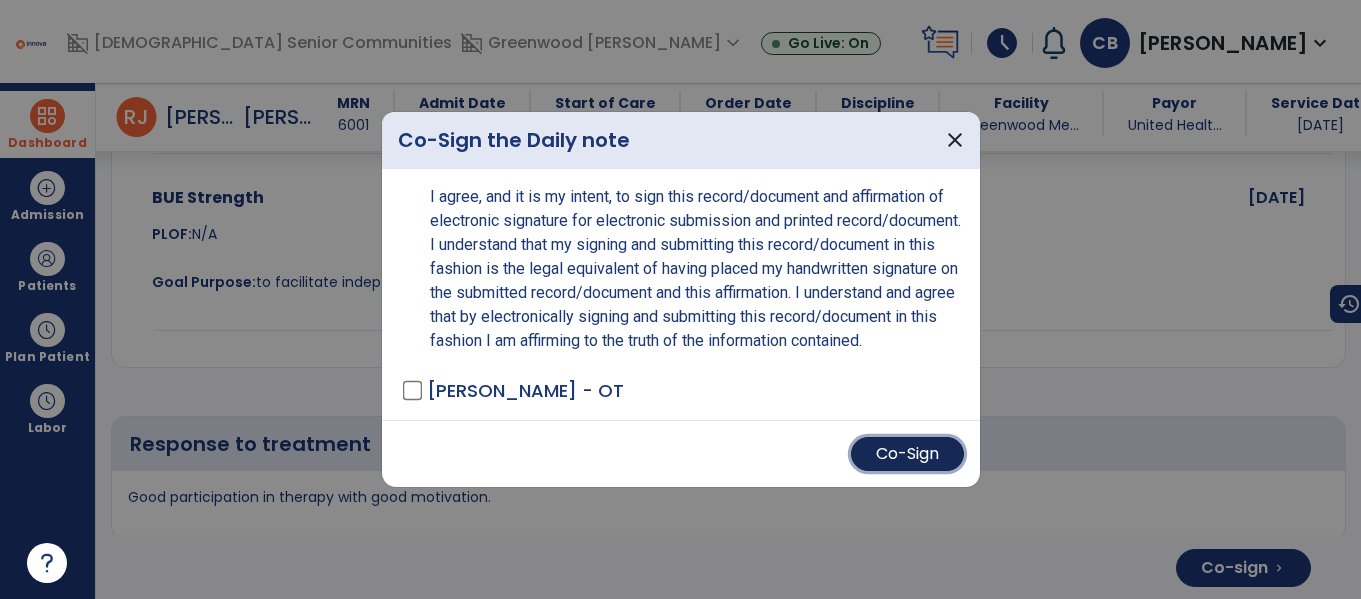 click on "Co-Sign" at bounding box center (907, 454) 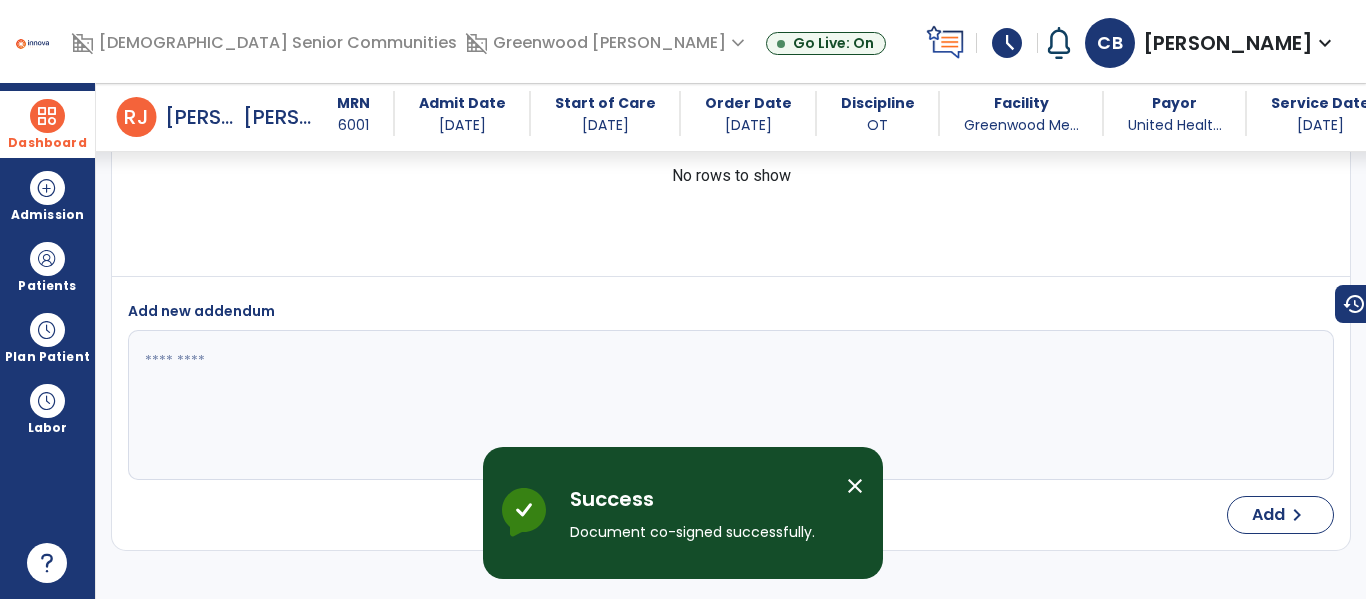 scroll, scrollTop: 4318, scrollLeft: 0, axis: vertical 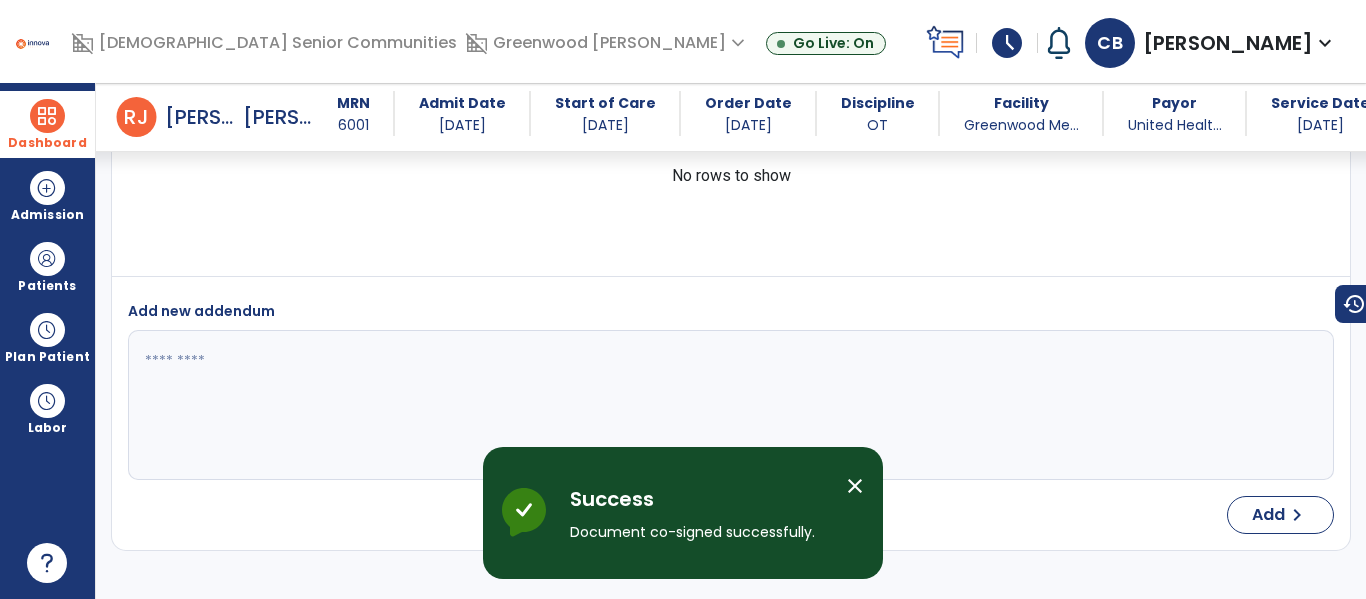 click on "close" at bounding box center [855, 486] 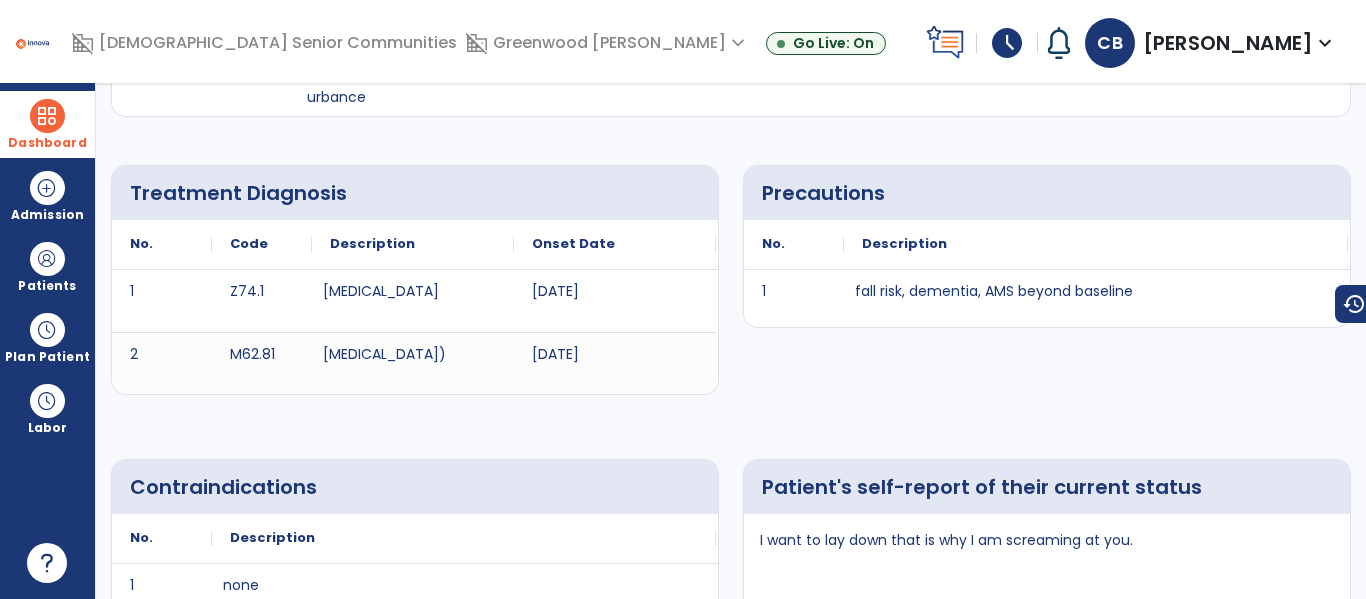 scroll, scrollTop: 0, scrollLeft: 0, axis: both 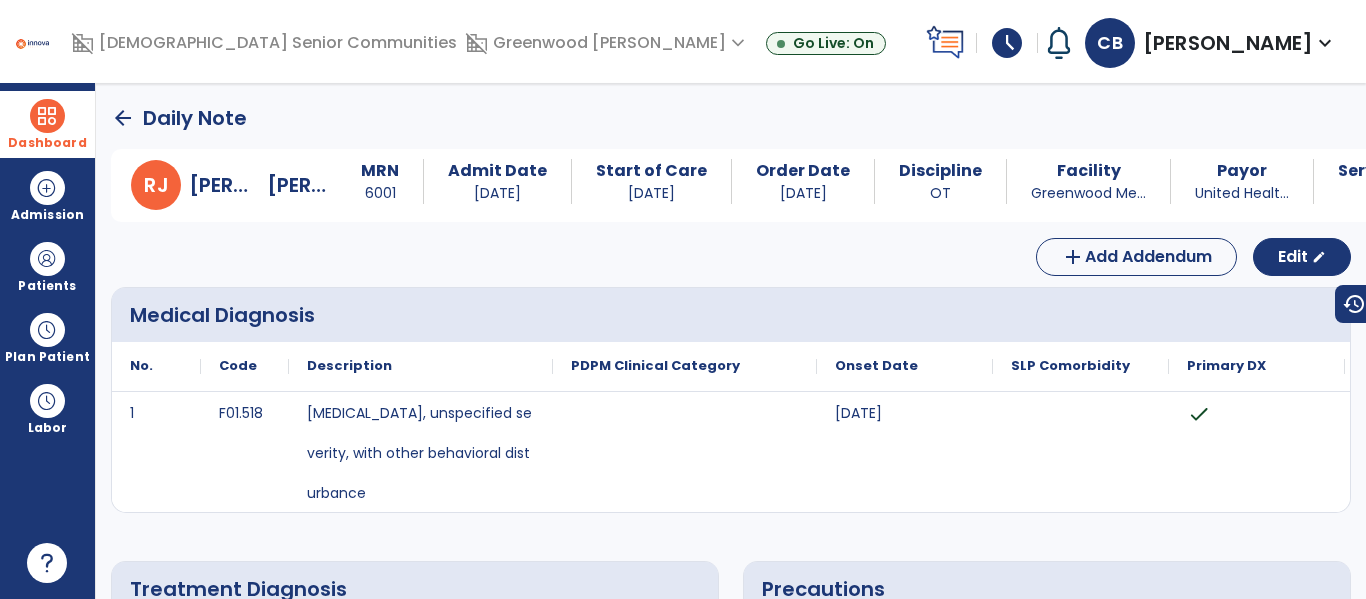 click on "arrow_back" 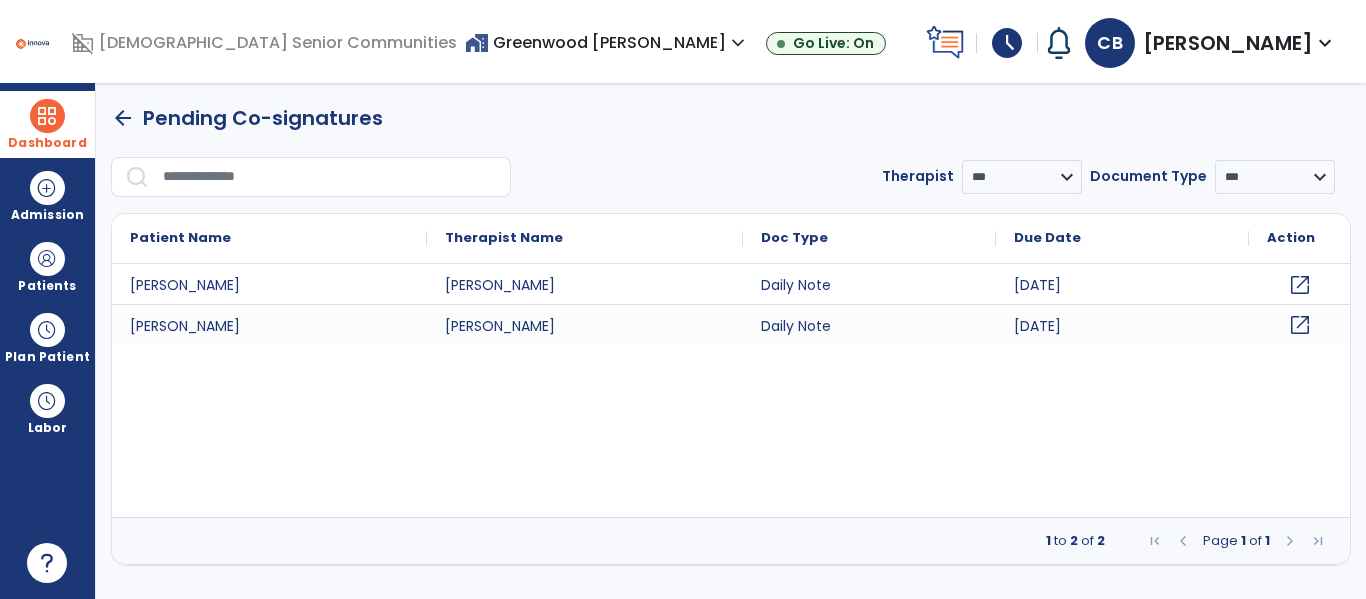 click on "open_in_new" 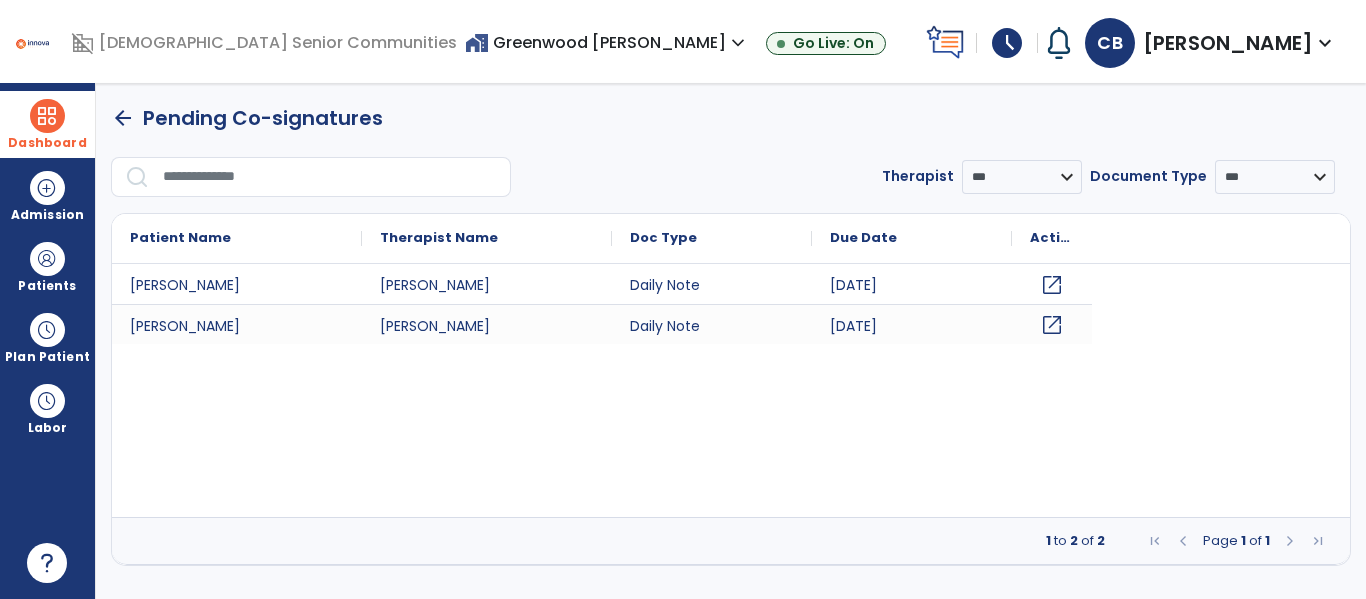 scroll, scrollTop: 0, scrollLeft: 0, axis: both 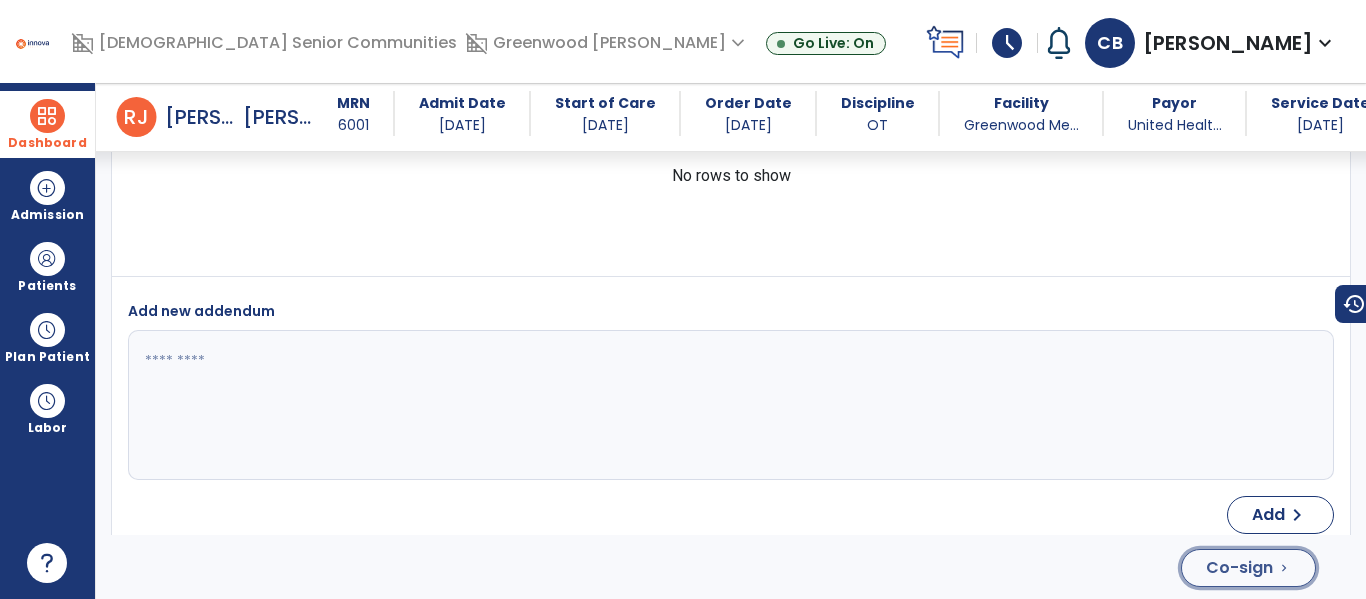 click on "Co-sign" 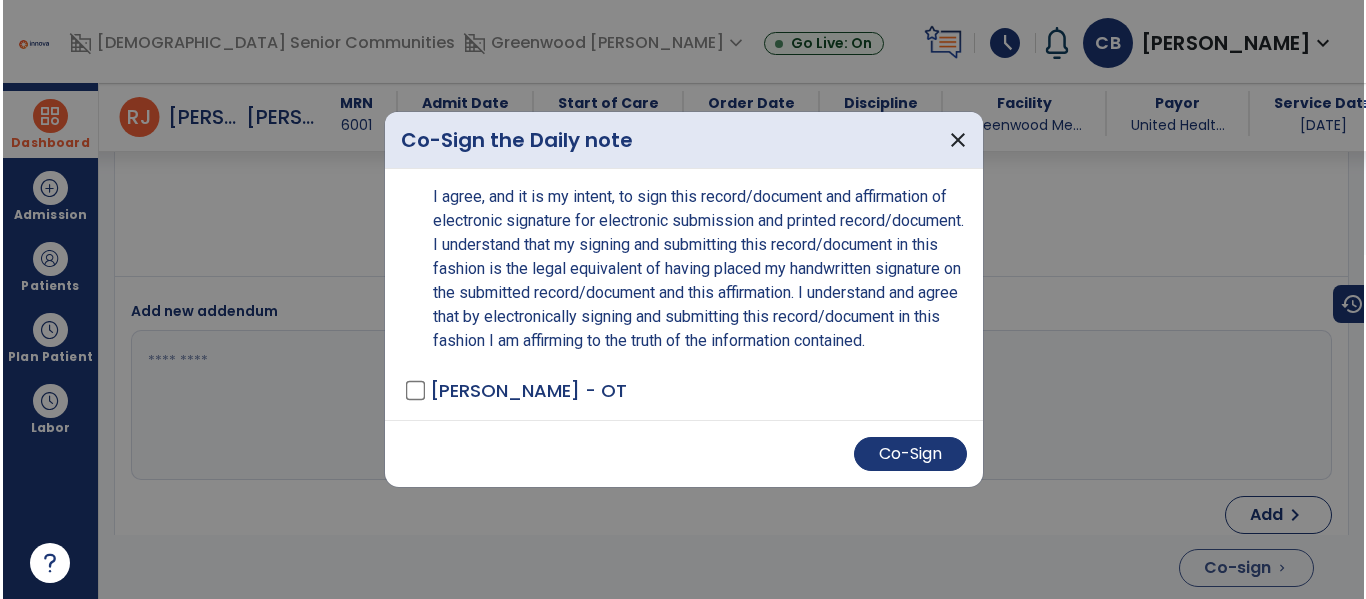 scroll, scrollTop: 4177, scrollLeft: 0, axis: vertical 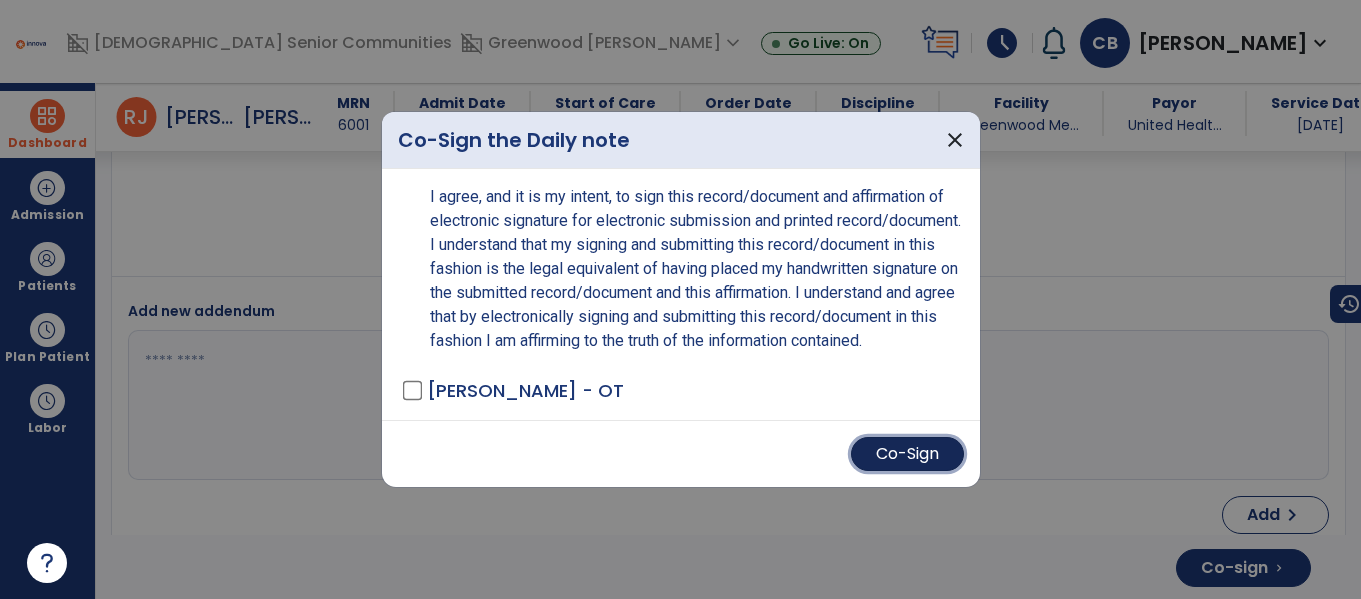 click on "Co-Sign" at bounding box center [907, 454] 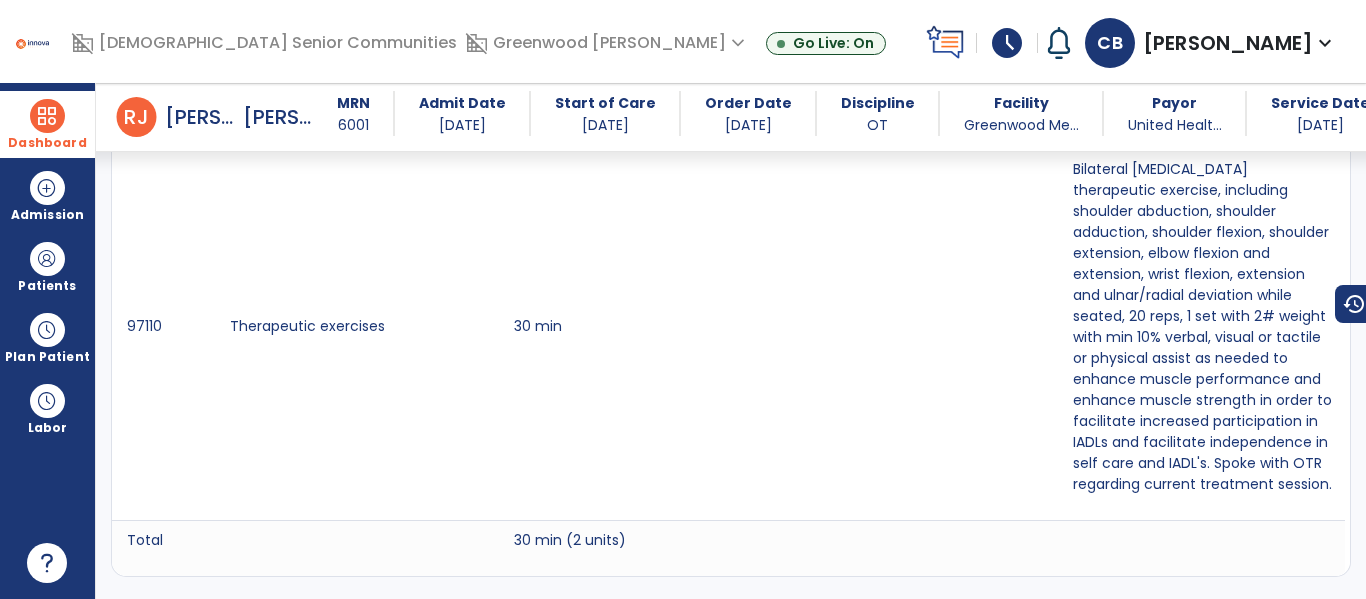 scroll, scrollTop: 0, scrollLeft: 0, axis: both 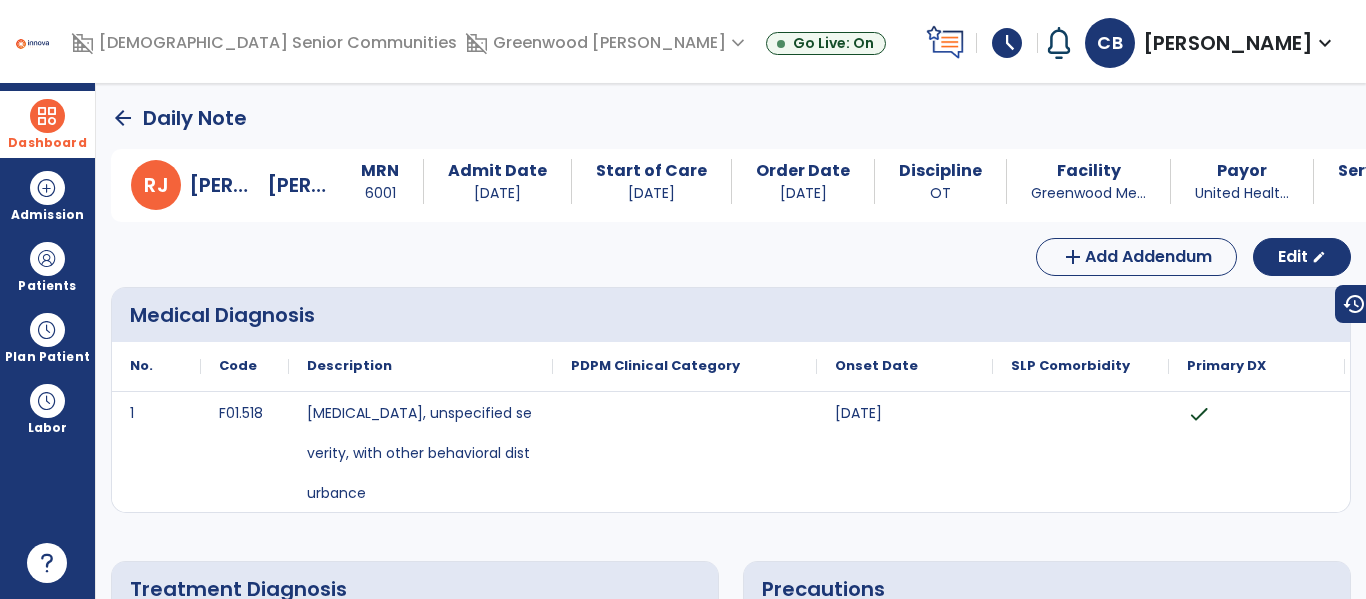 click on "arrow_back" 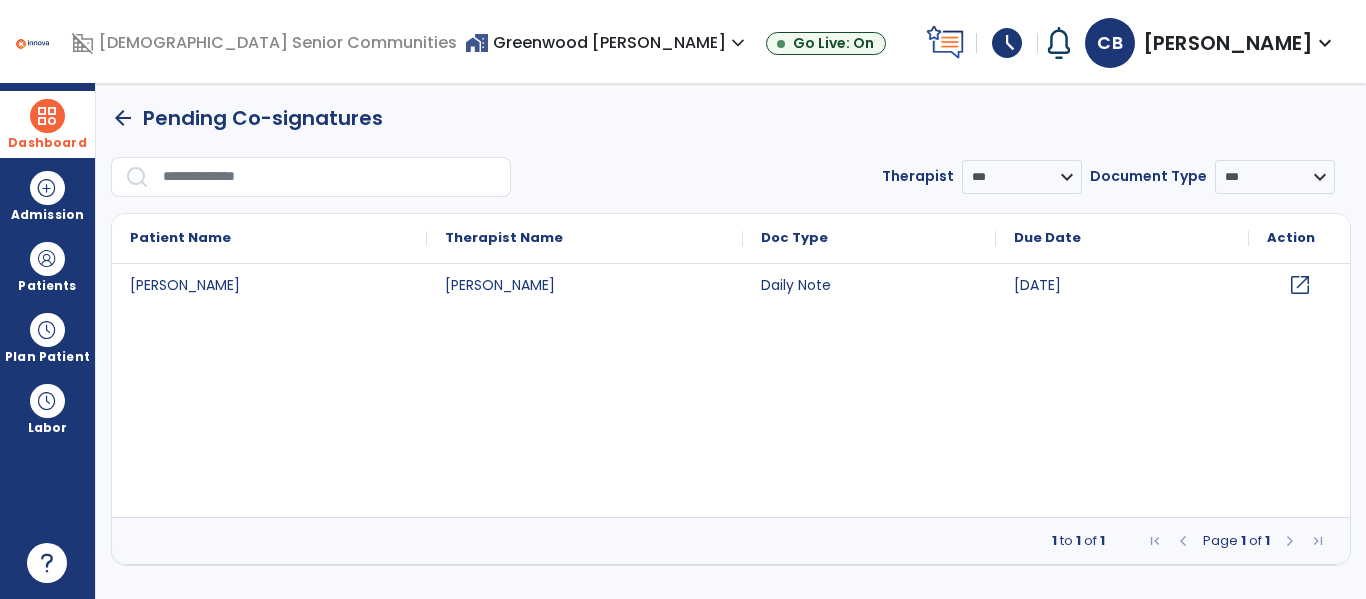 click on "open_in_new" 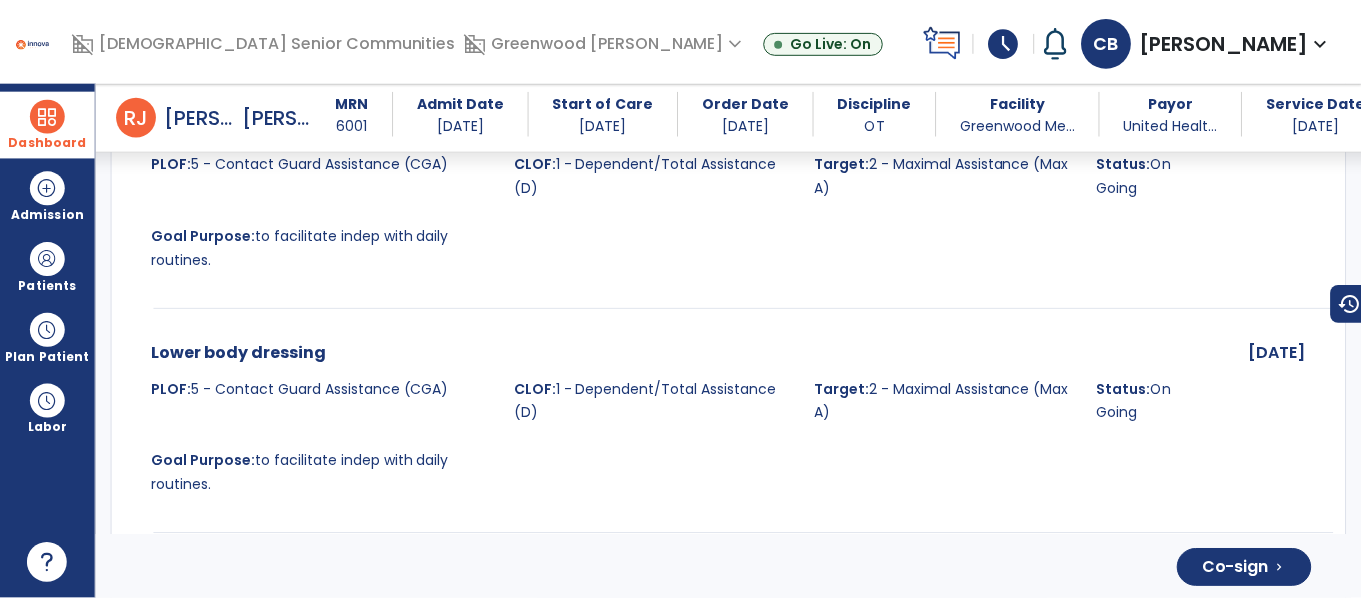 scroll, scrollTop: 4360, scrollLeft: 0, axis: vertical 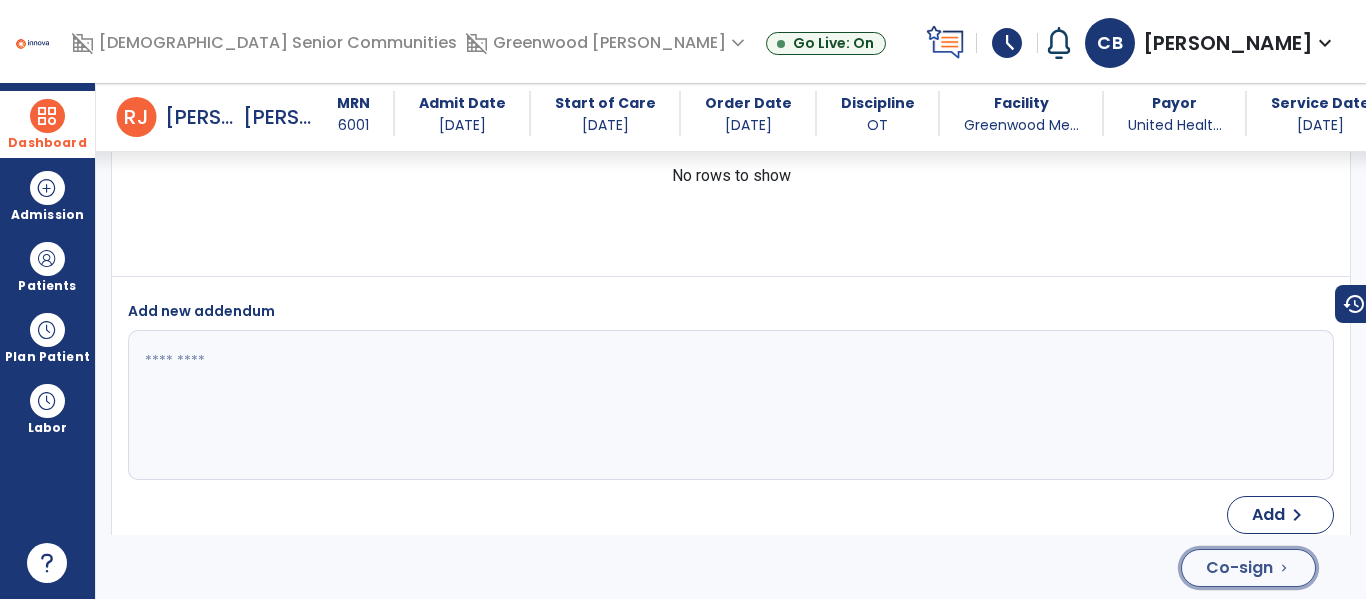 click on "Co-sign" 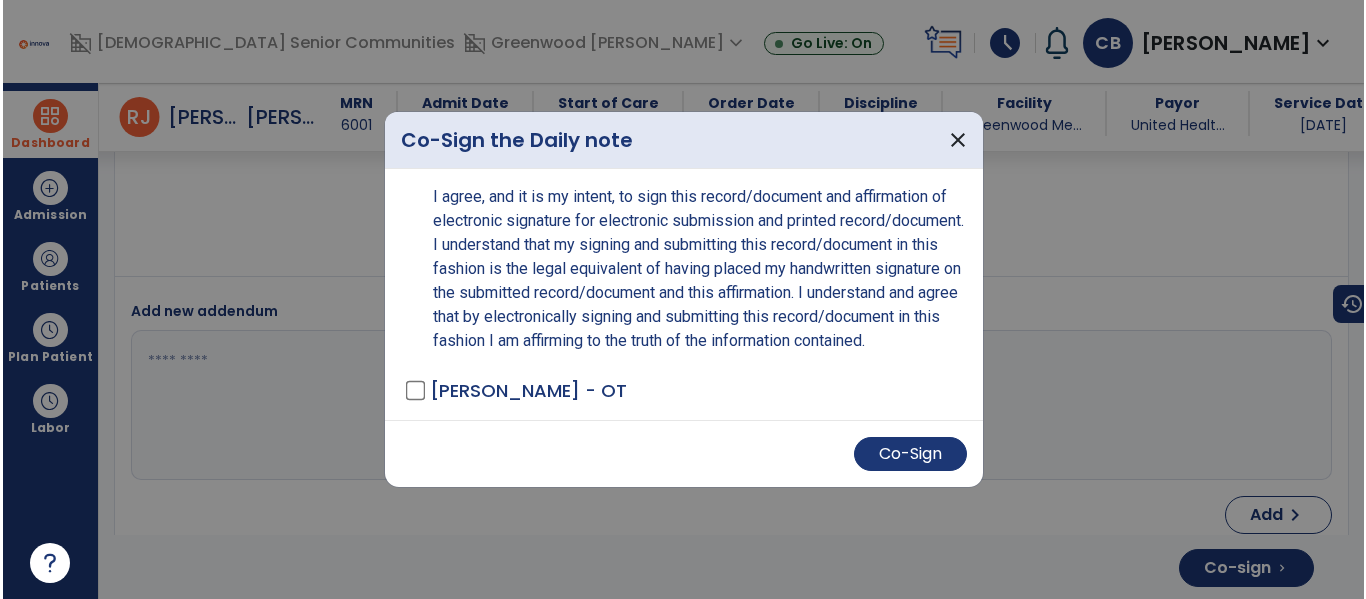 scroll, scrollTop: 4360, scrollLeft: 0, axis: vertical 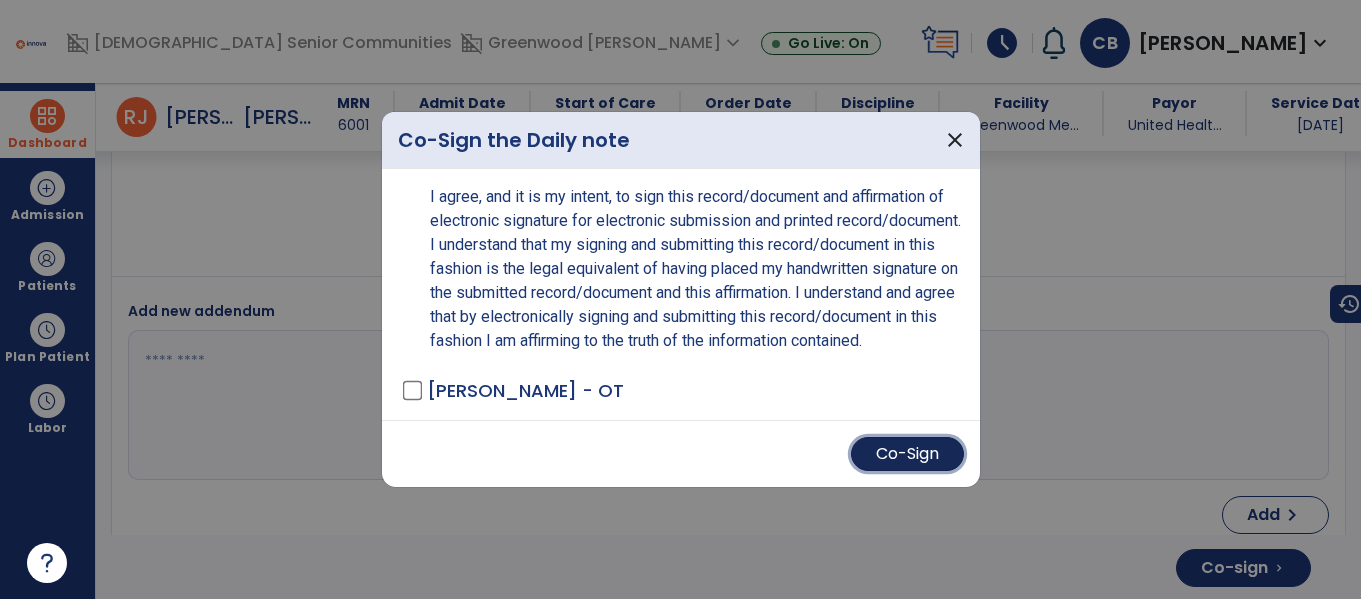 click on "Co-Sign" at bounding box center [907, 454] 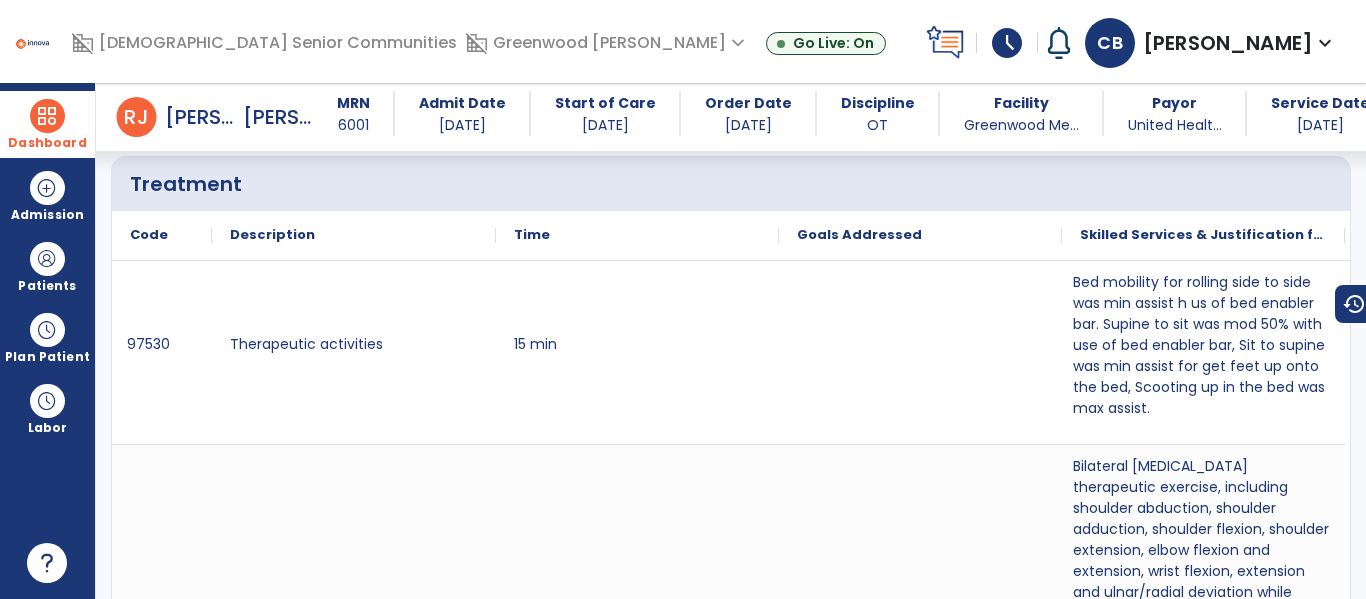 scroll, scrollTop: 0, scrollLeft: 0, axis: both 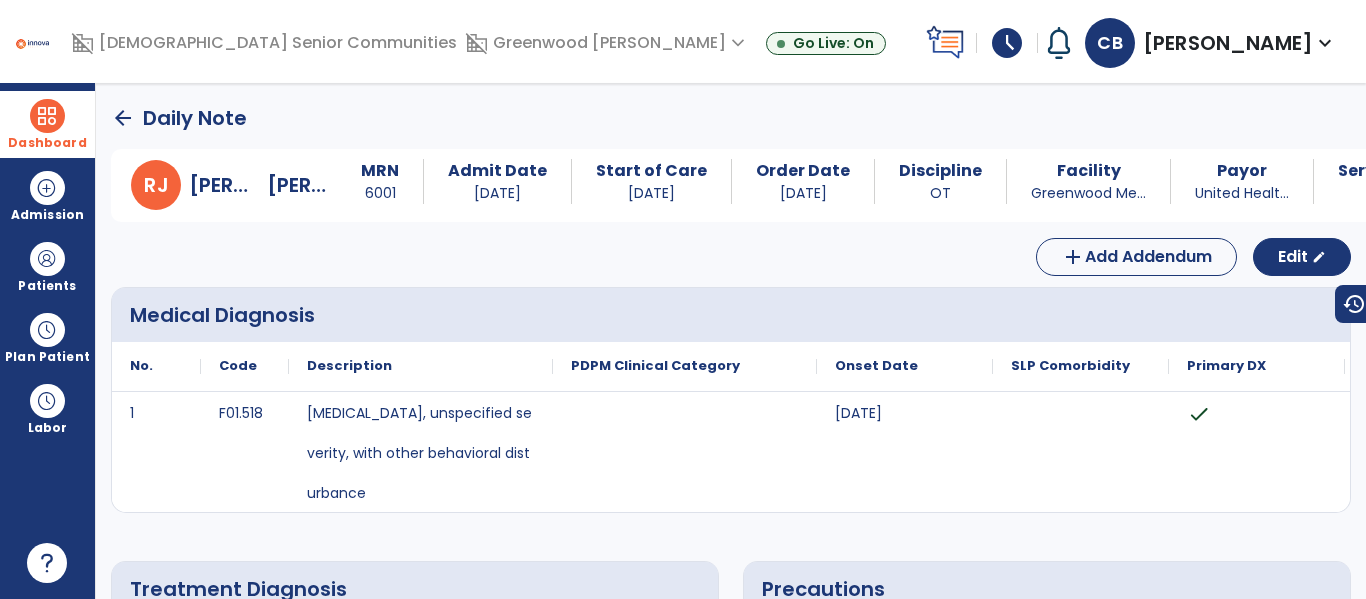 click on "arrow_back" 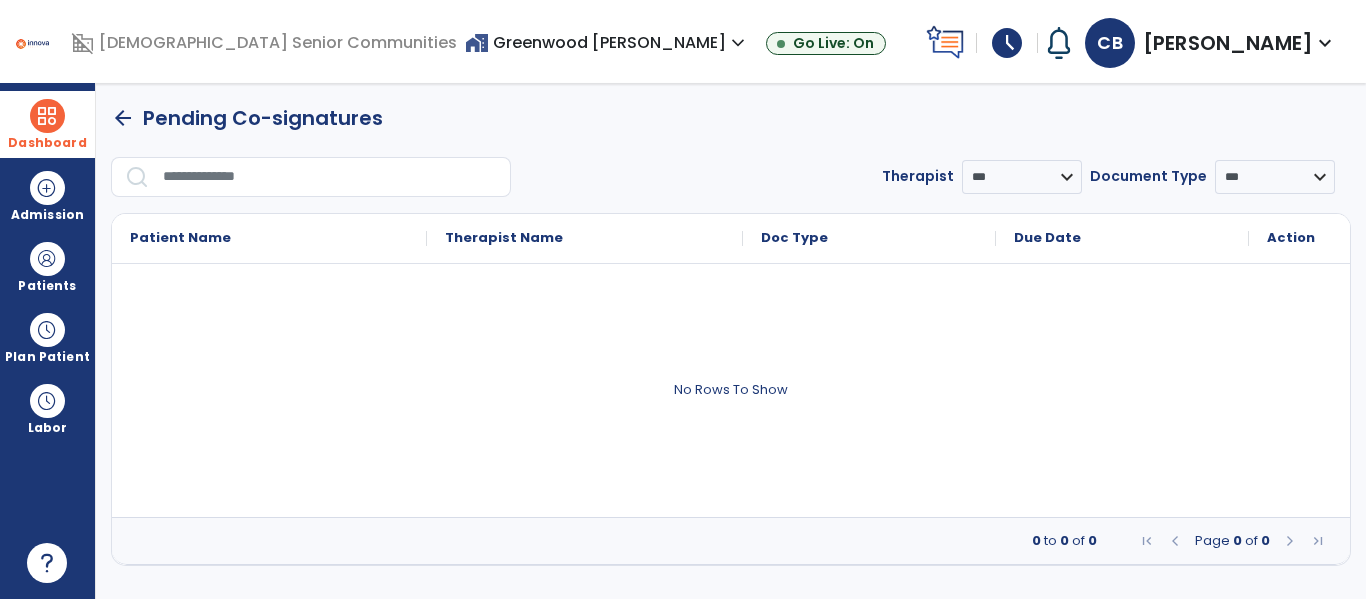 click on "arrow_back" 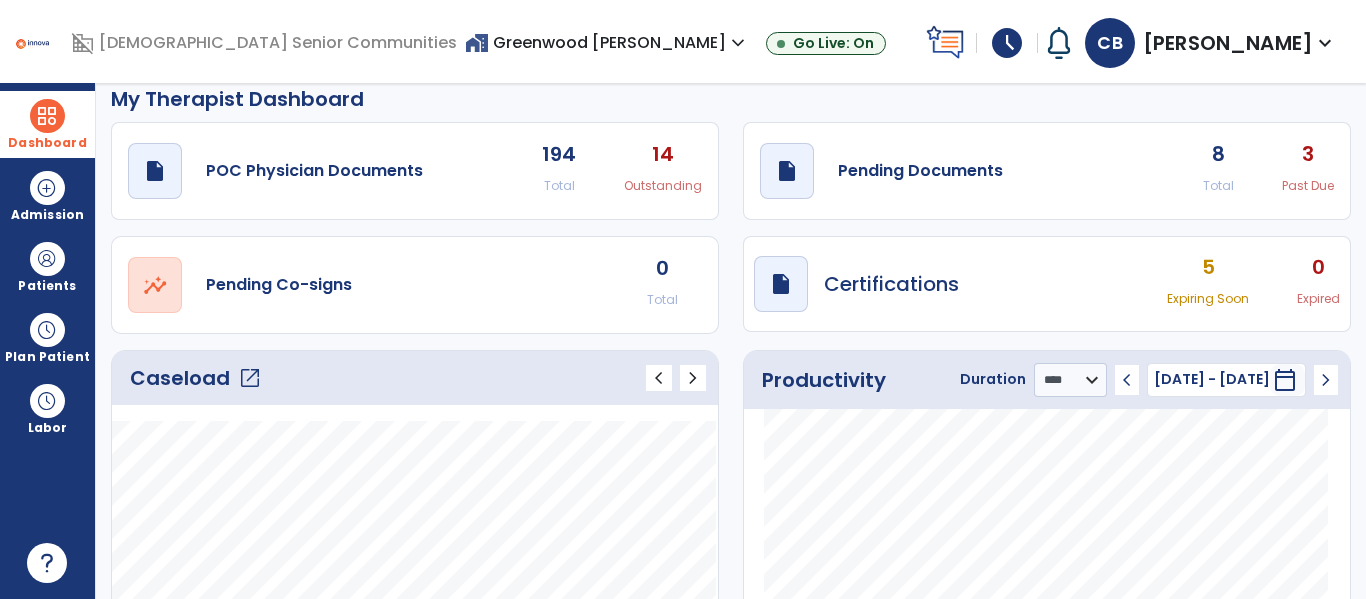 scroll, scrollTop: 0, scrollLeft: 0, axis: both 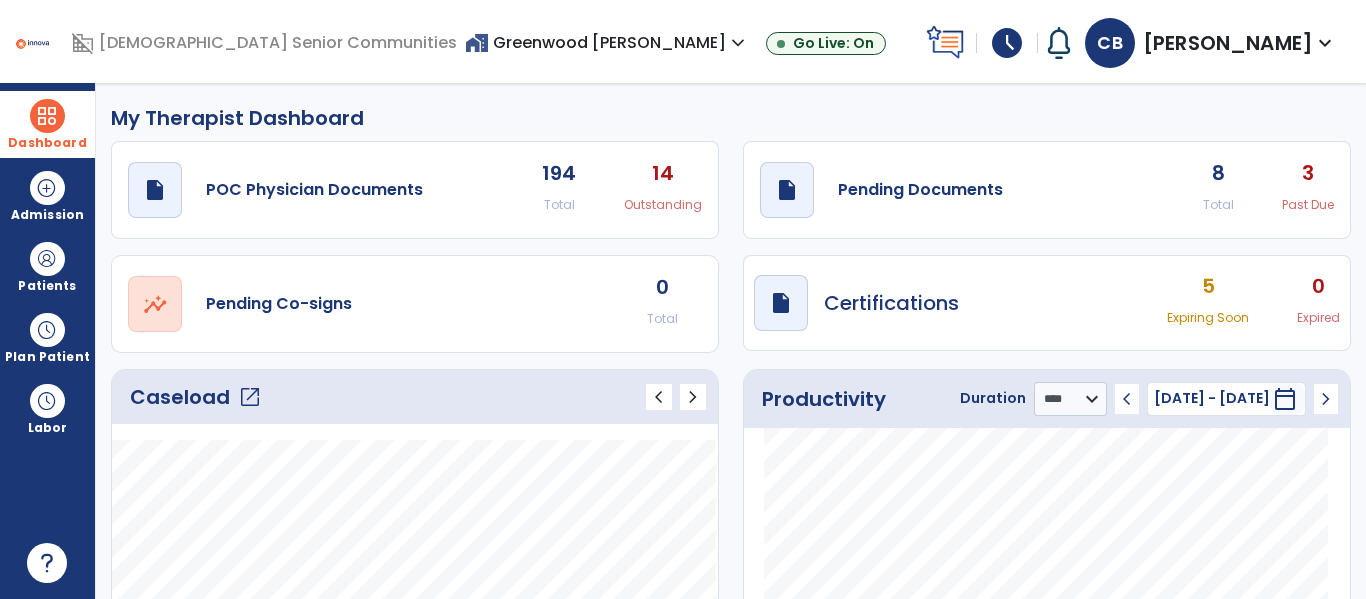 click at bounding box center [47, 116] 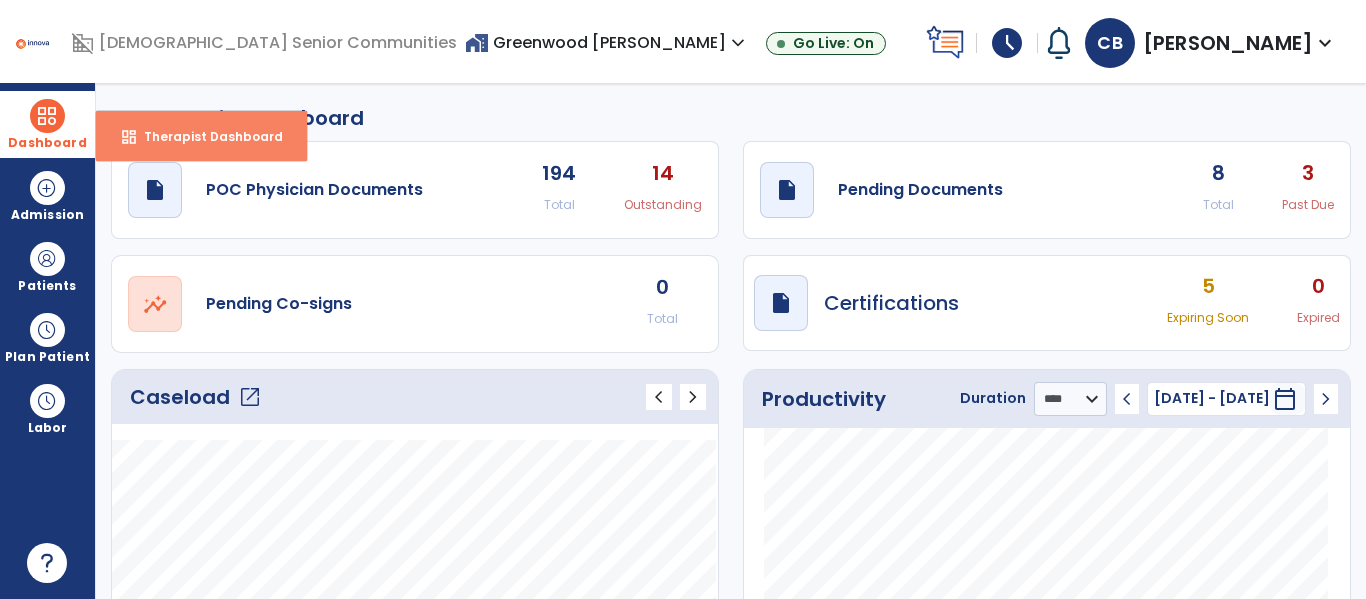 click on "Therapist Dashboard" at bounding box center [205, 136] 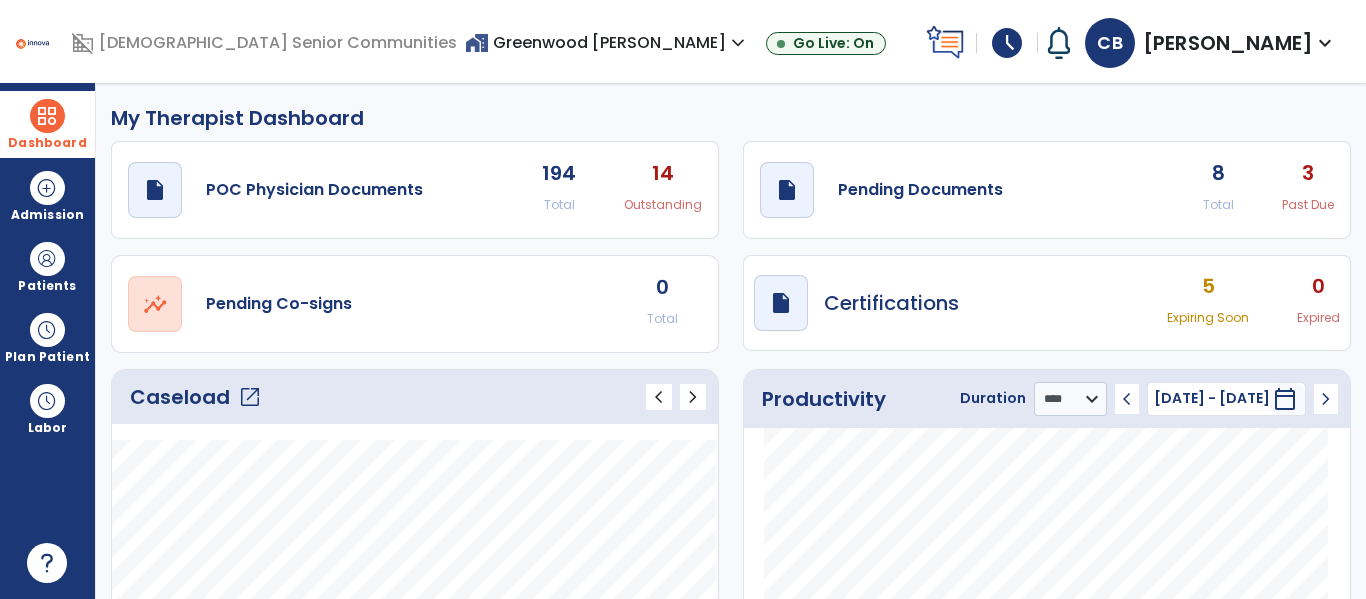 click on "open_in_new" 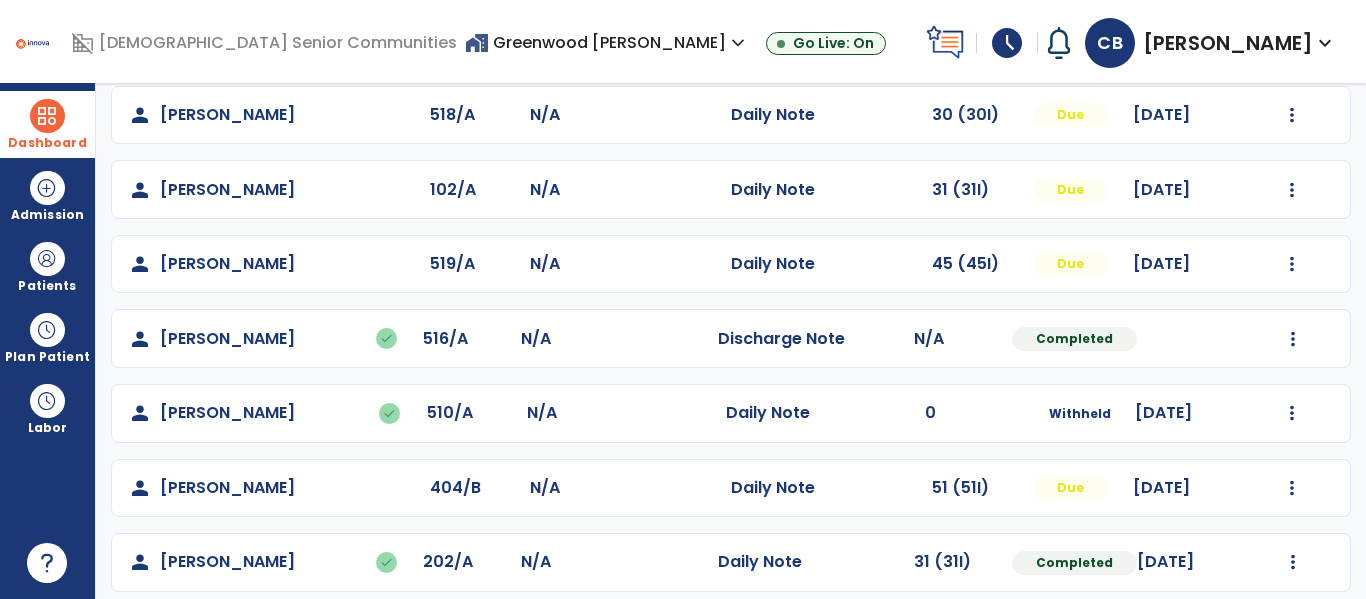 scroll, scrollTop: 339, scrollLeft: 0, axis: vertical 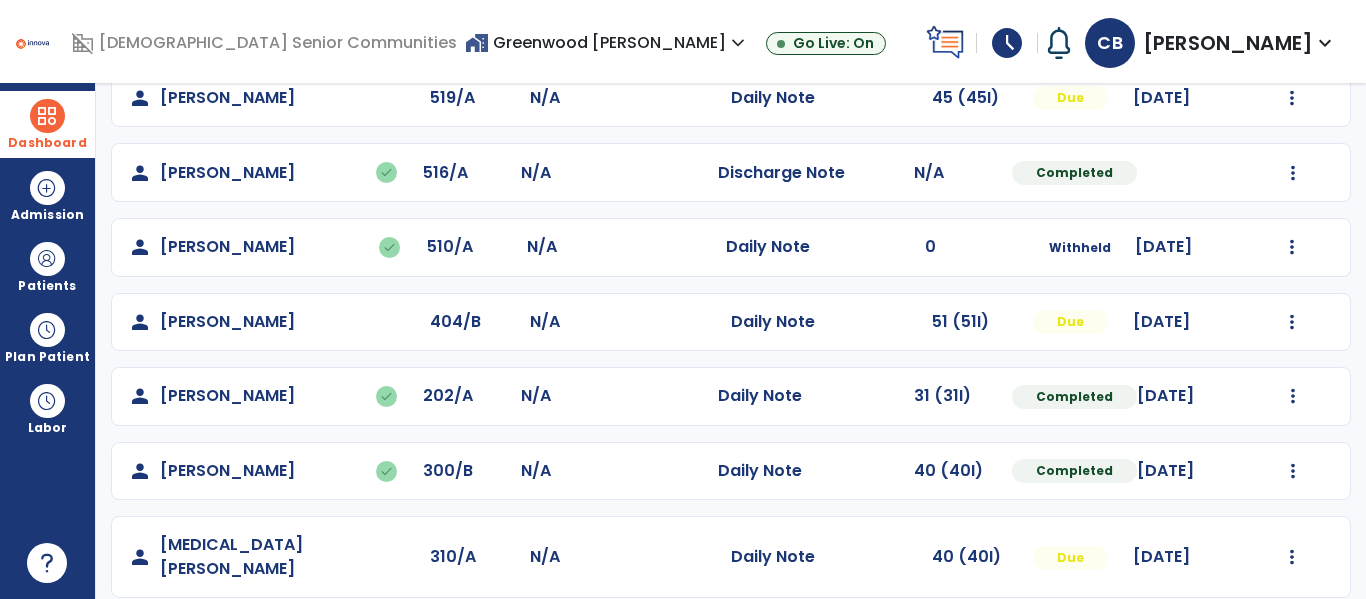 click at bounding box center [47, 116] 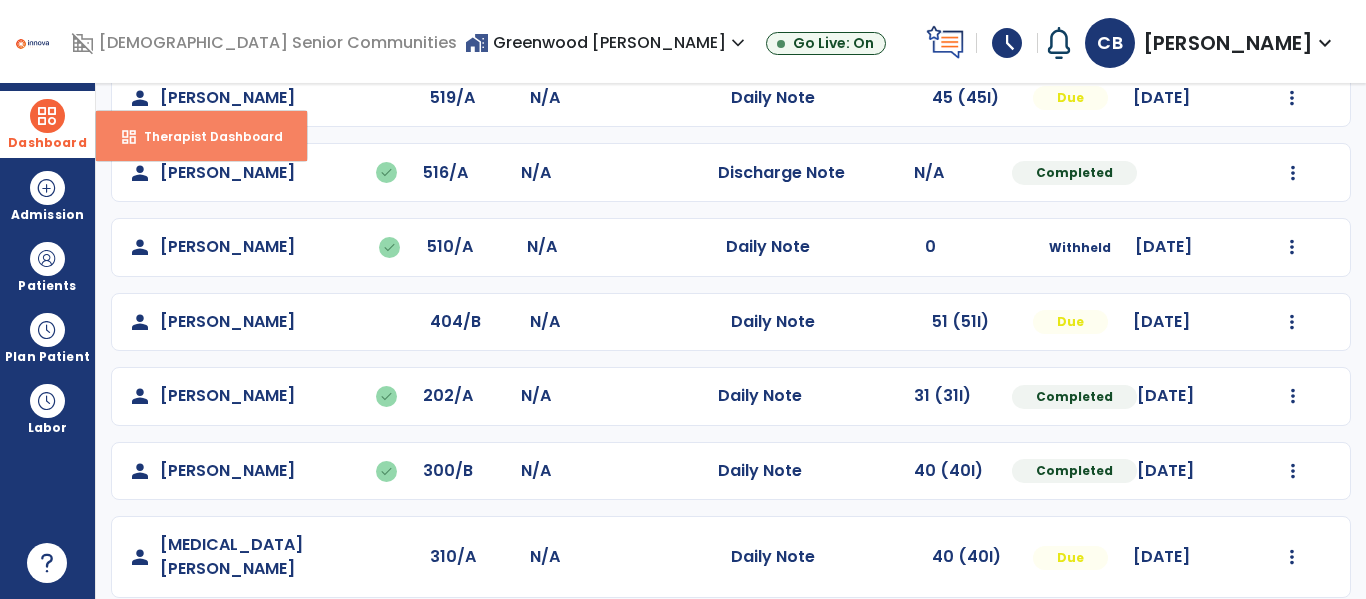 click on "dashboard  Therapist Dashboard" at bounding box center [201, 136] 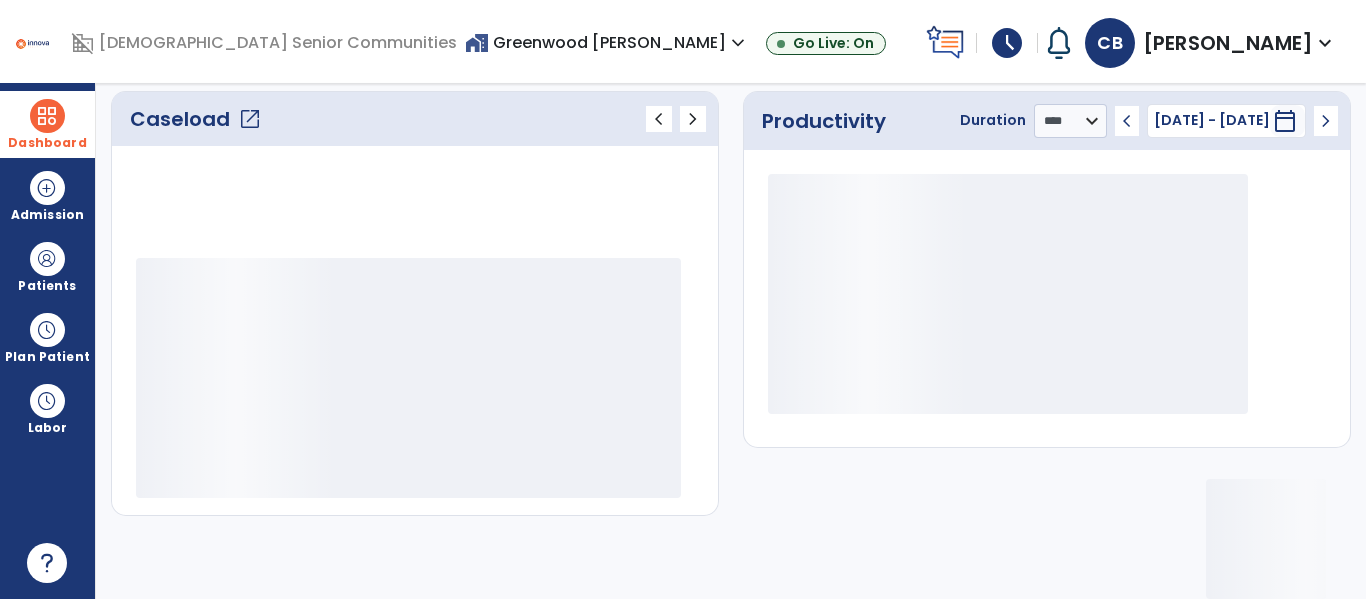 scroll, scrollTop: 278, scrollLeft: 0, axis: vertical 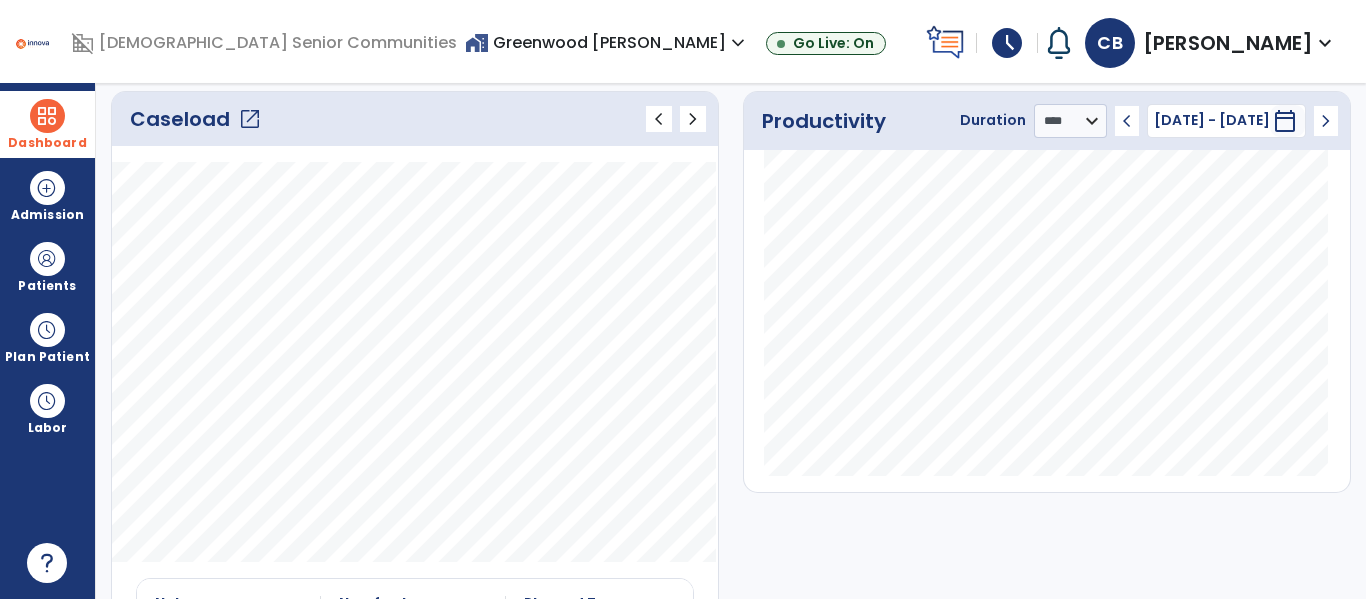 click on "open_in_new" 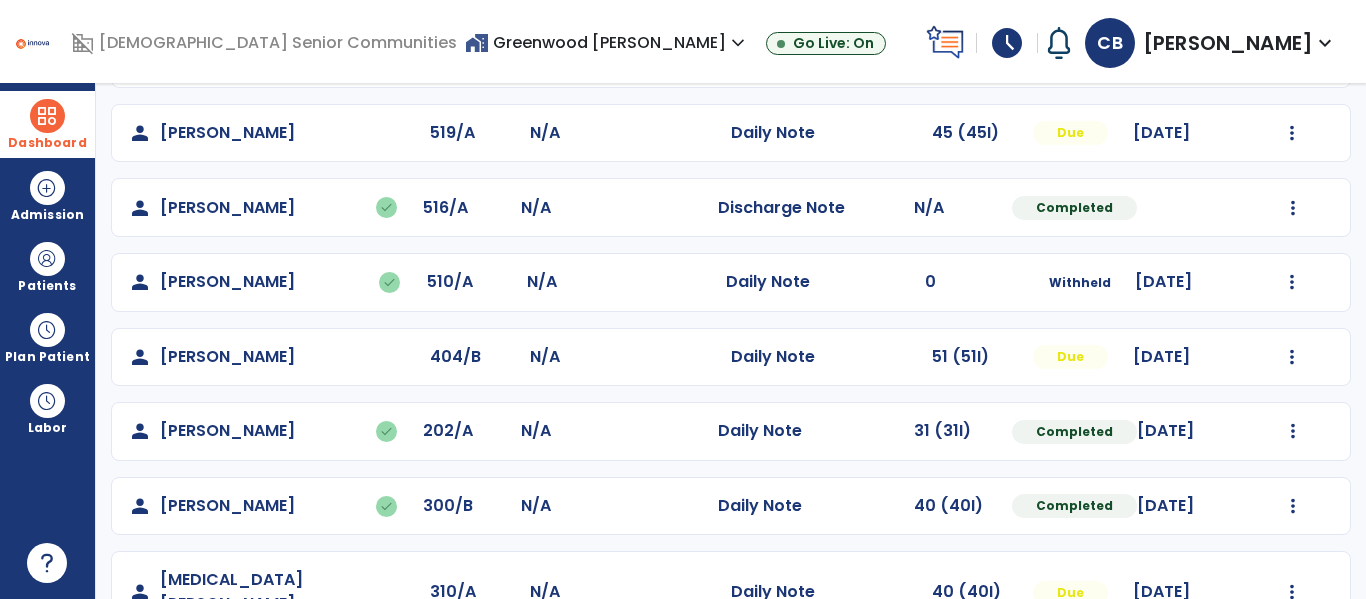 scroll, scrollTop: 339, scrollLeft: 0, axis: vertical 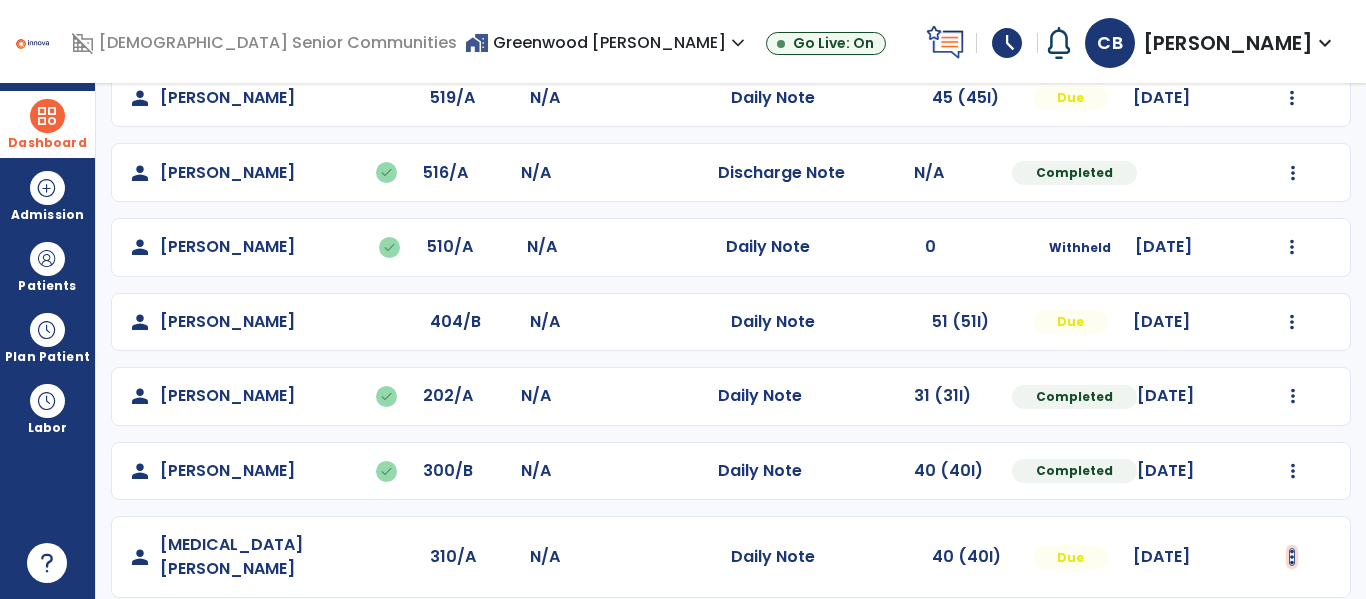 click at bounding box center [1292, -51] 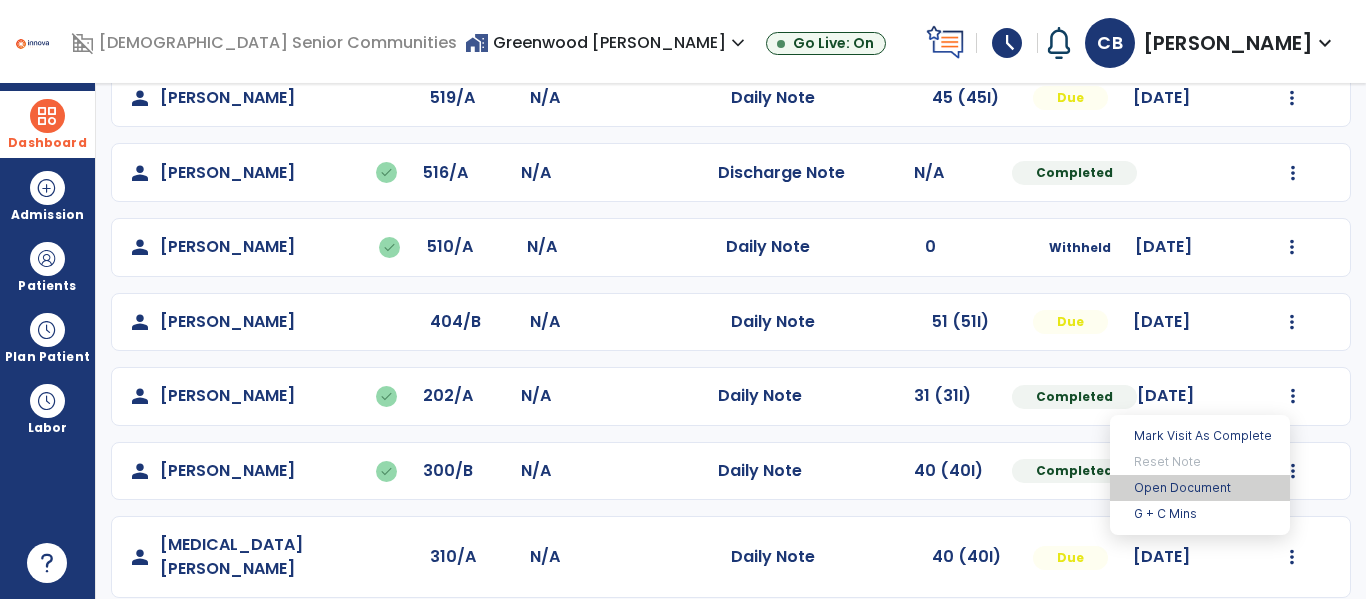 click on "Open Document" at bounding box center [1200, 488] 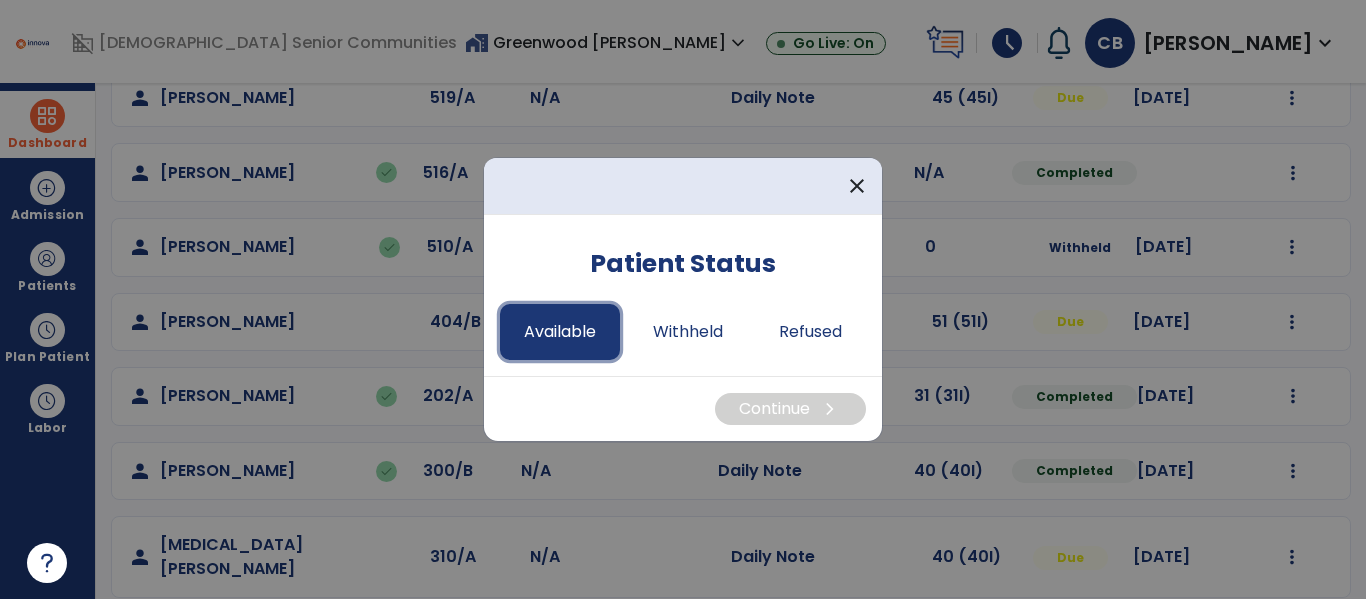 click on "Available" at bounding box center [560, 332] 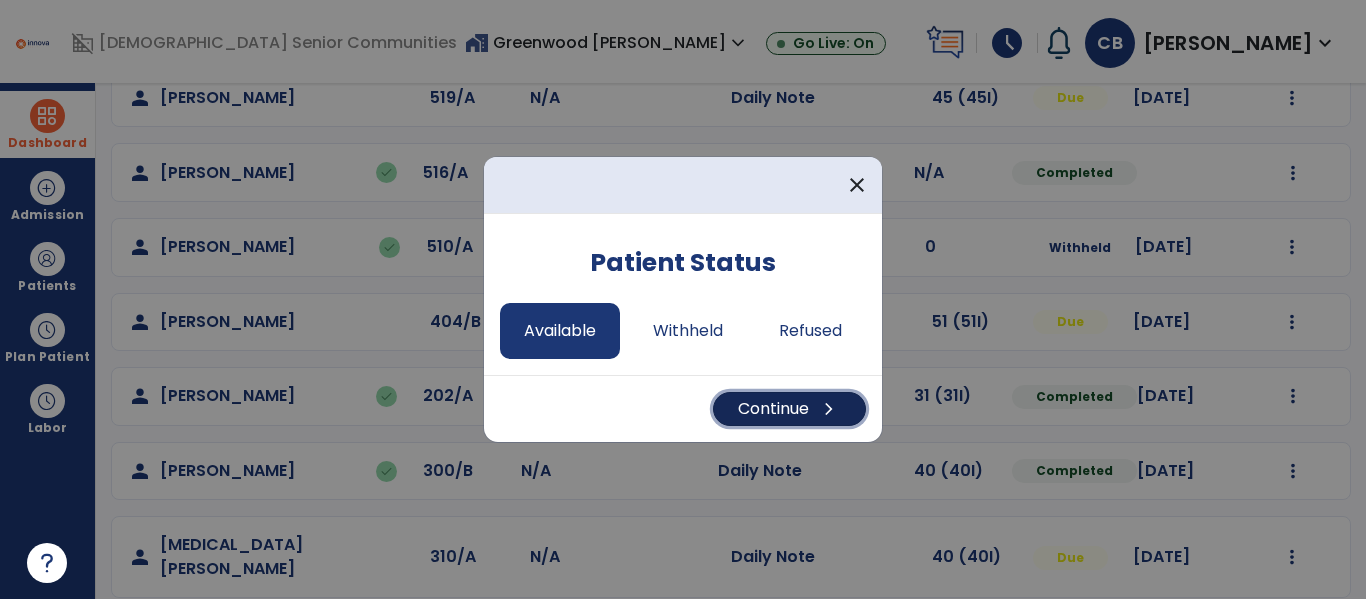 click on "Continue   chevron_right" at bounding box center [789, 409] 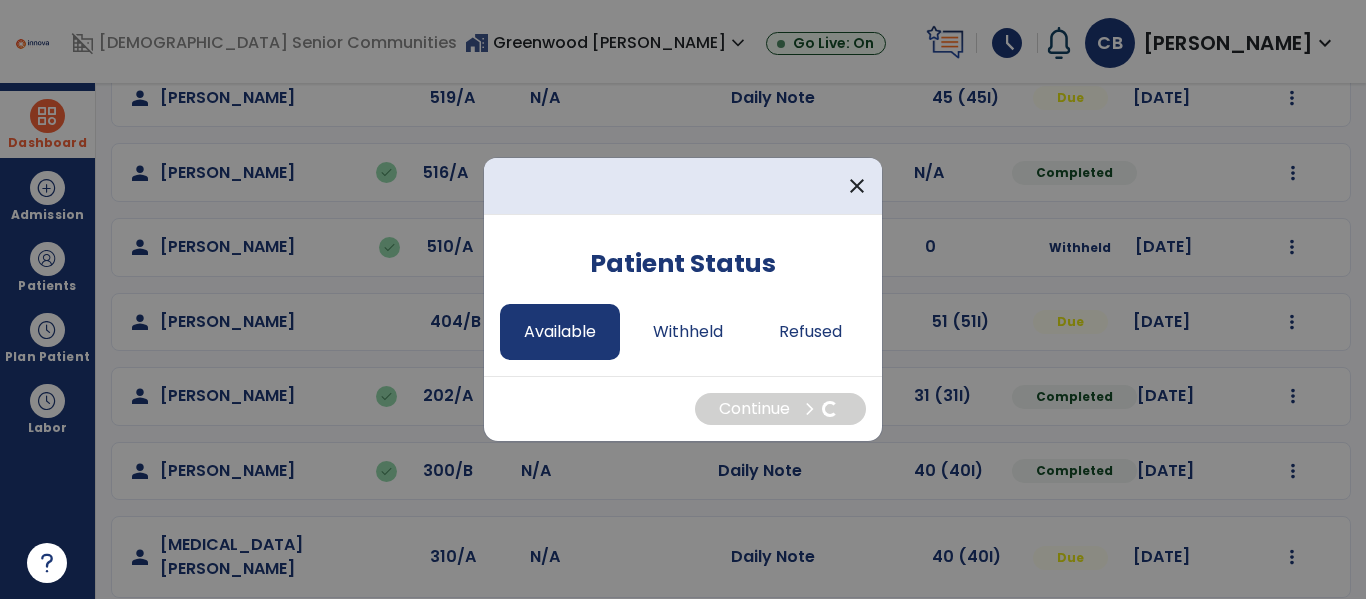 select on "*" 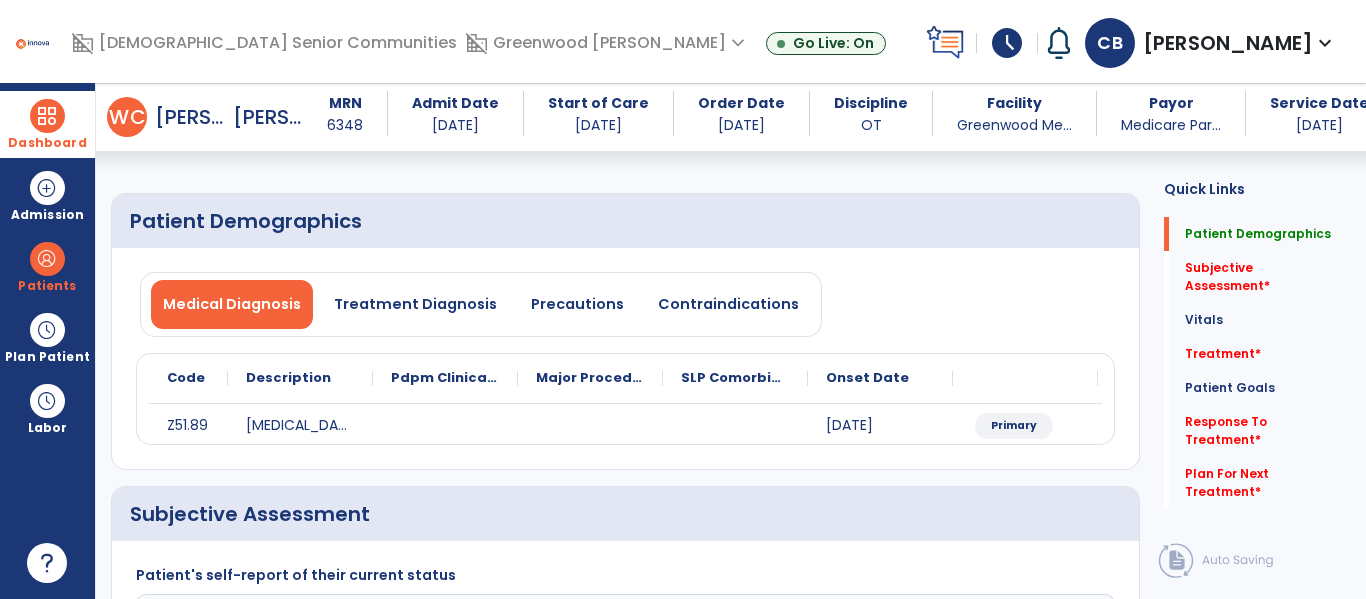 scroll, scrollTop: 260, scrollLeft: 0, axis: vertical 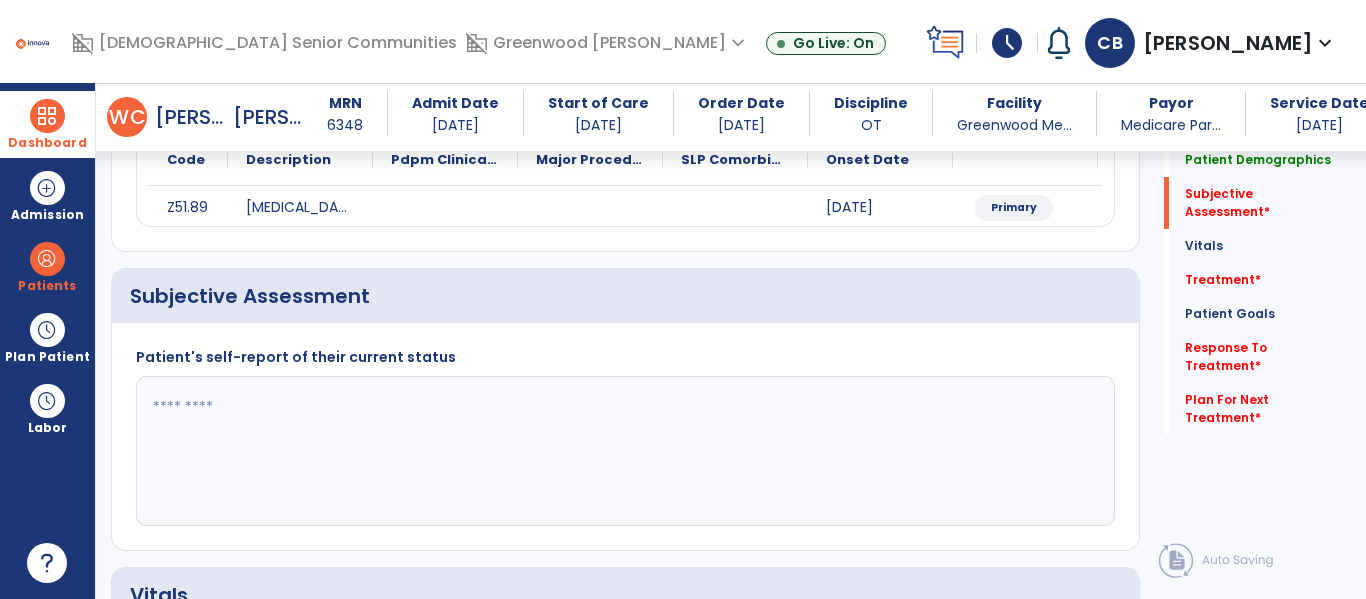 click 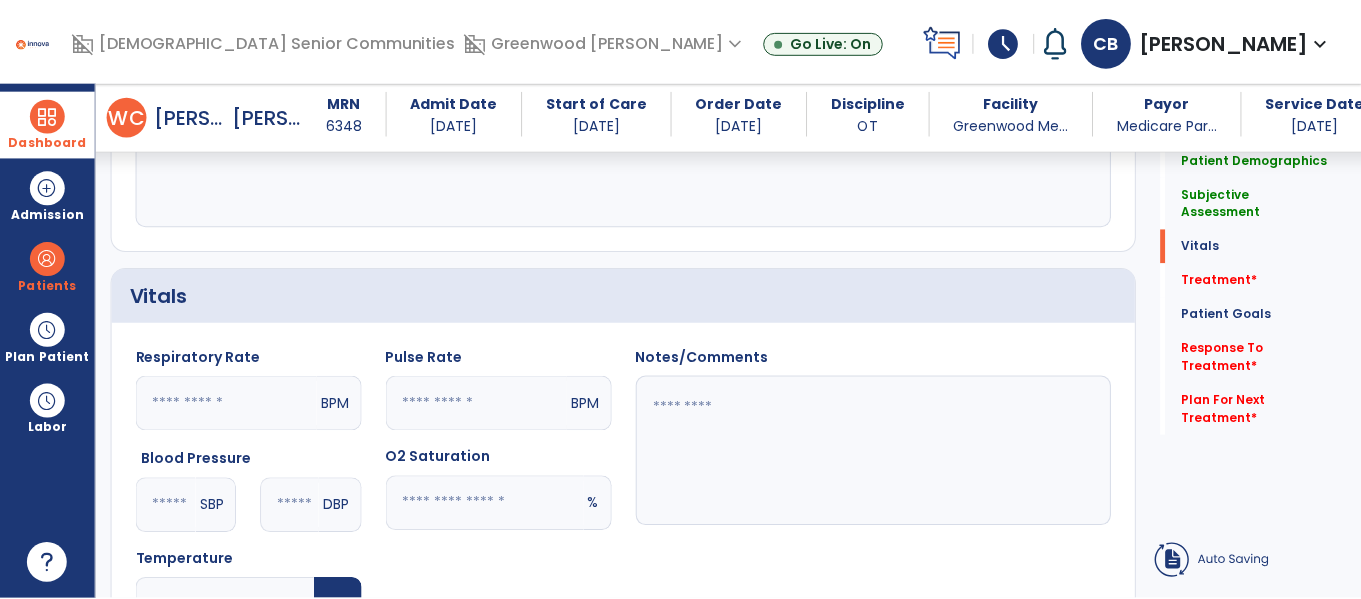 scroll, scrollTop: 894, scrollLeft: 0, axis: vertical 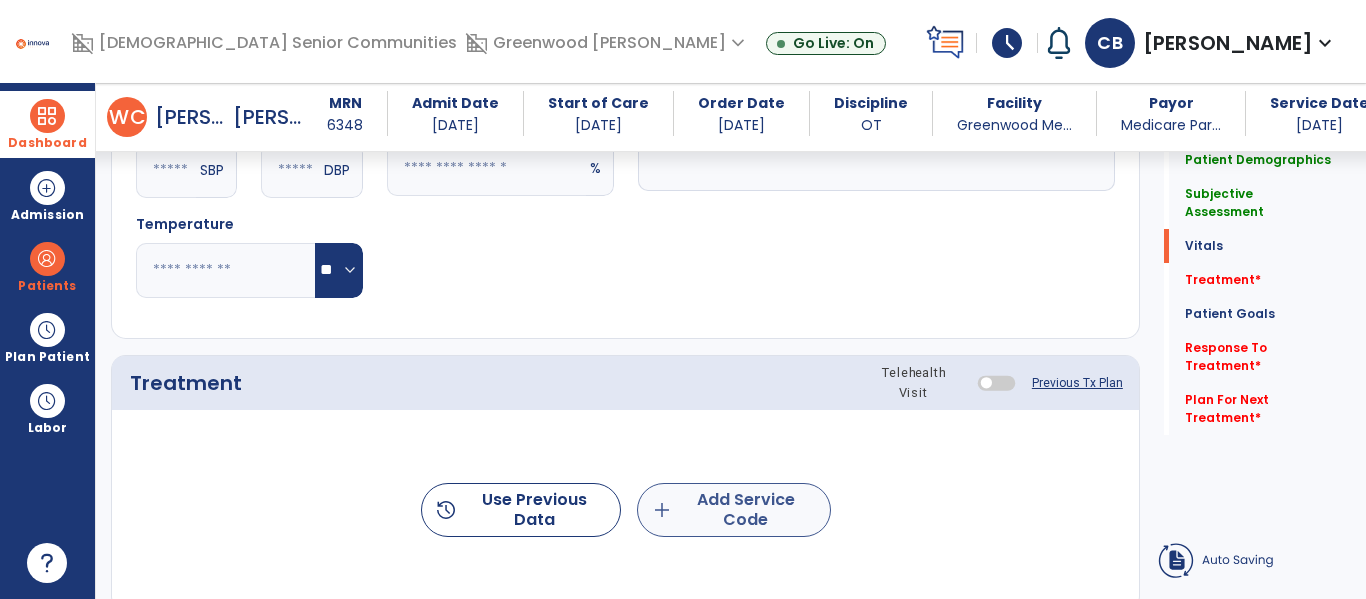 type on "**********" 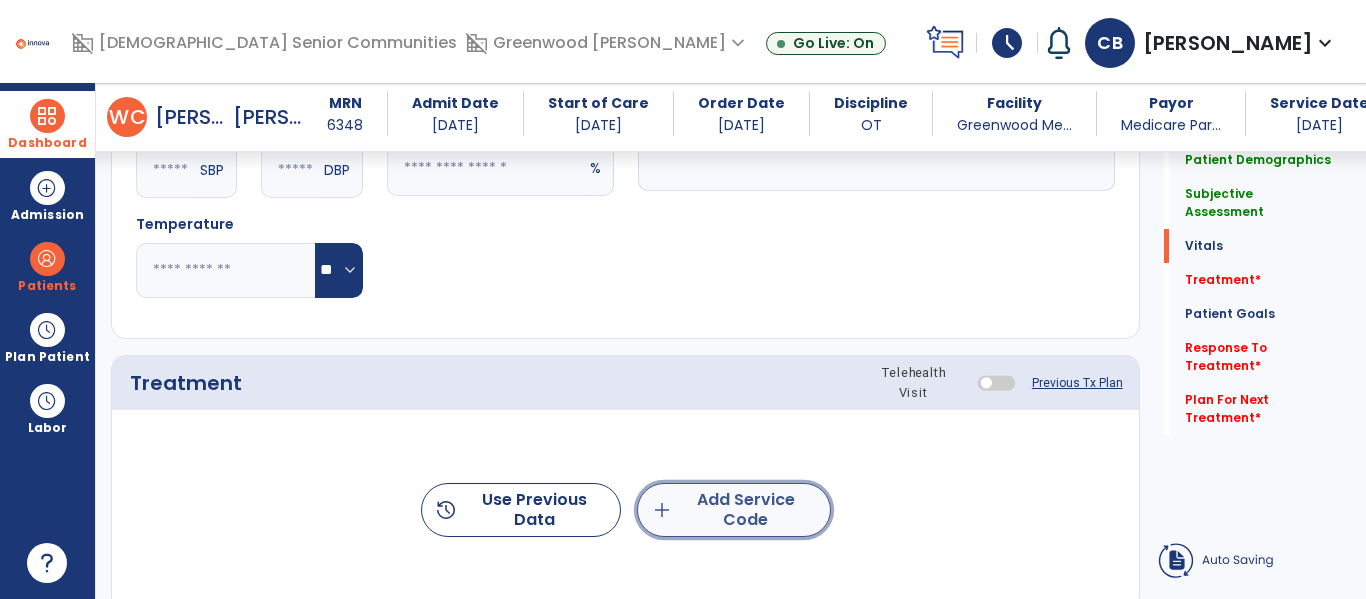 click on "add  Add Service Code" 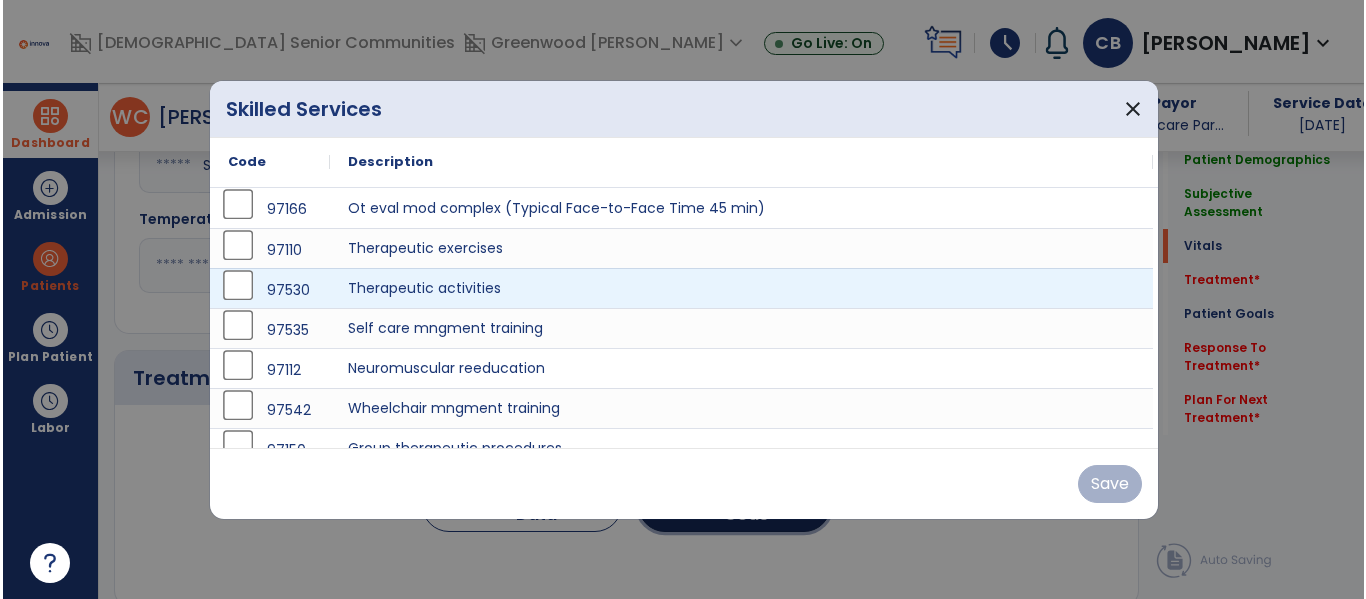 scroll, scrollTop: 894, scrollLeft: 0, axis: vertical 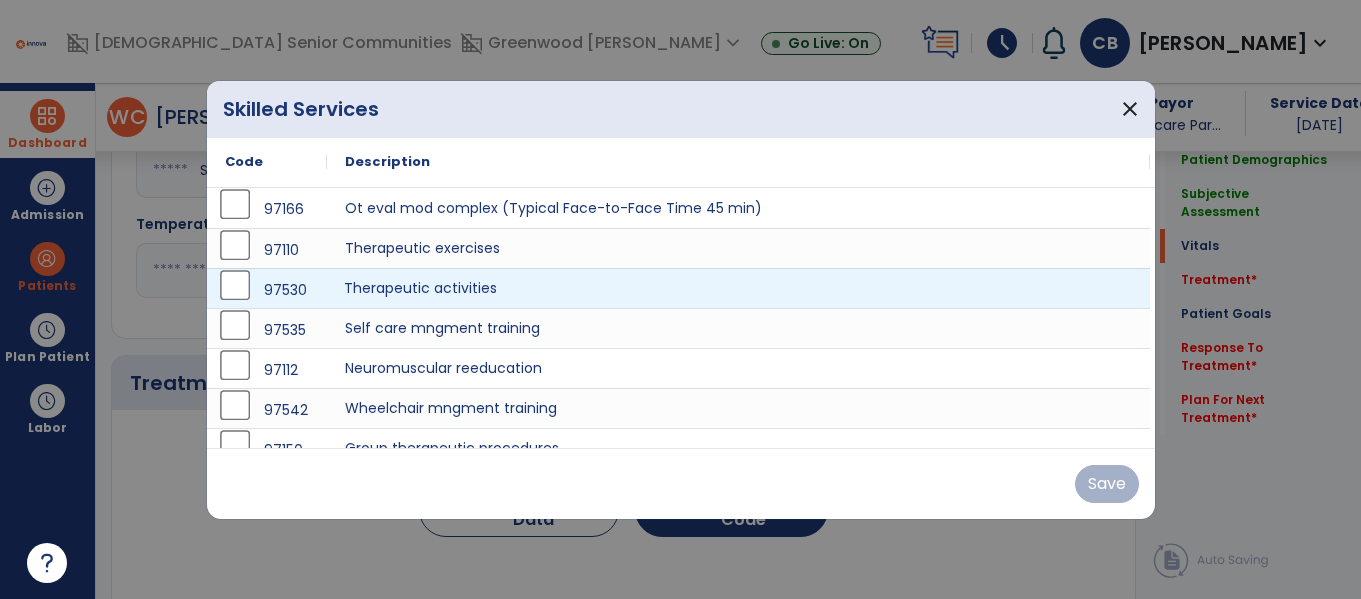 click on "Therapeutic activities" at bounding box center (738, 288) 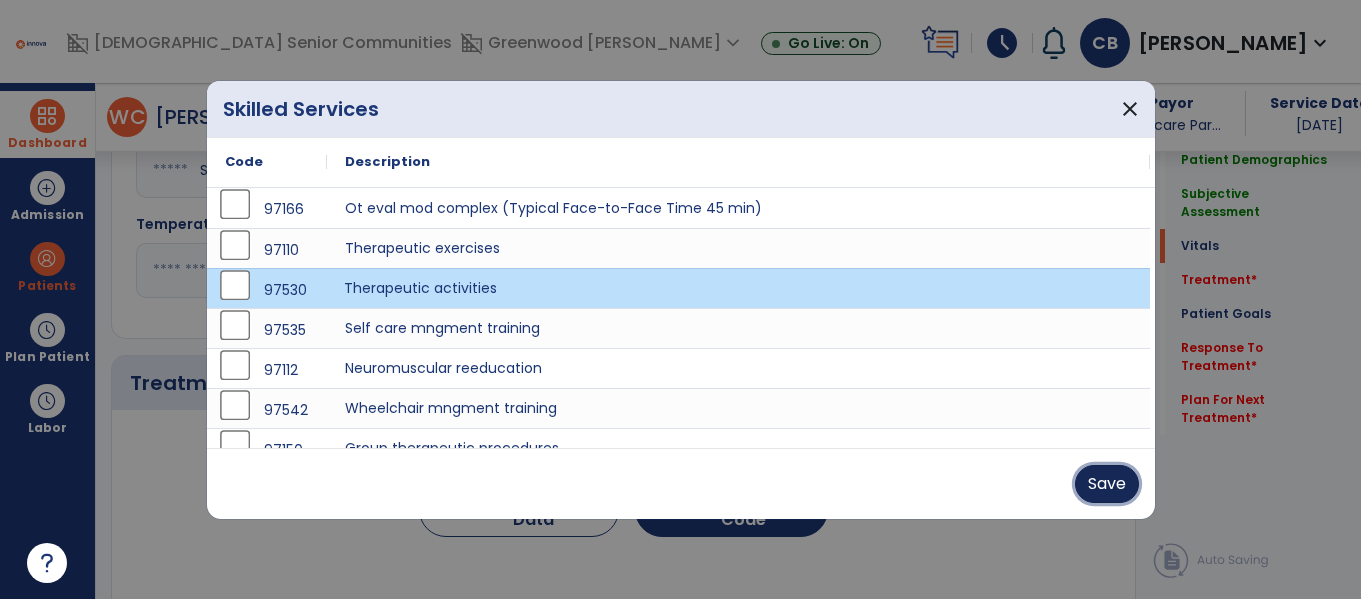 click on "Save" at bounding box center [1107, 484] 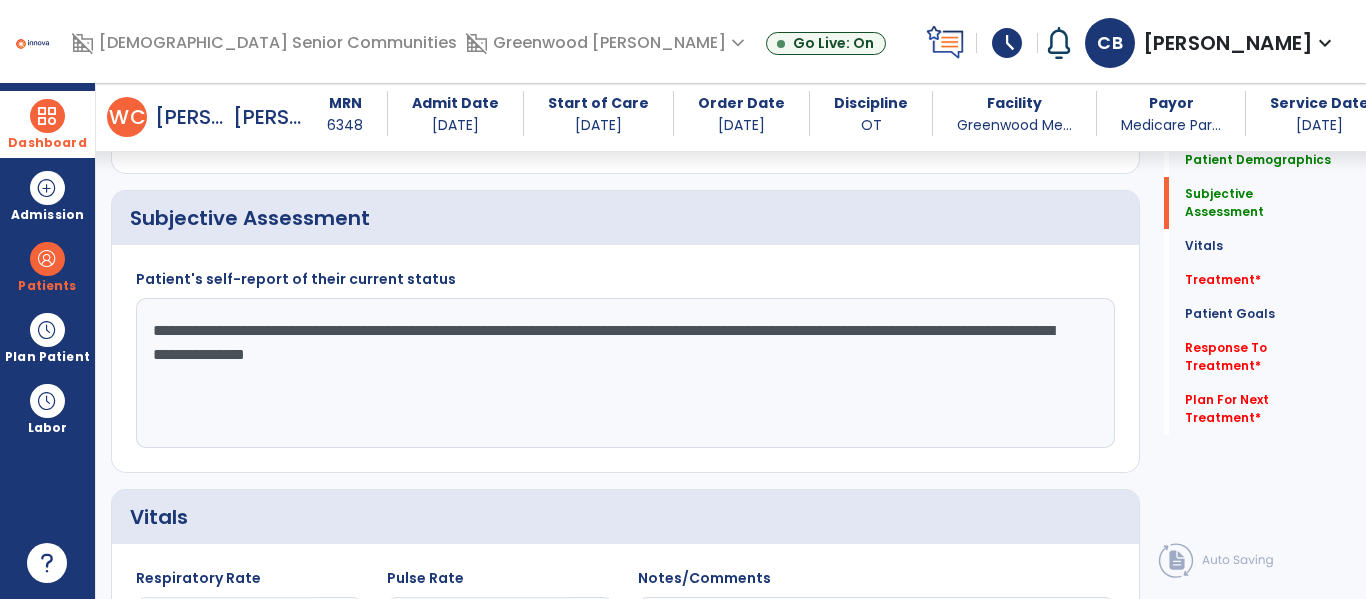 scroll, scrollTop: 0, scrollLeft: 0, axis: both 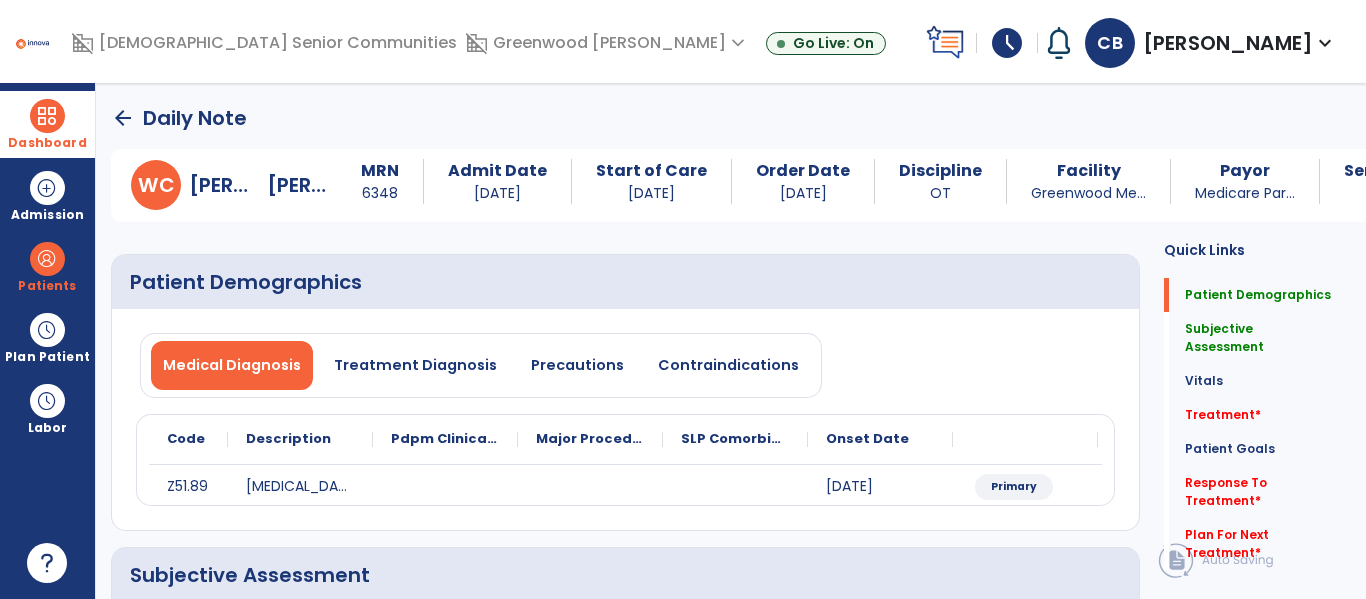 click on "arrow_back" 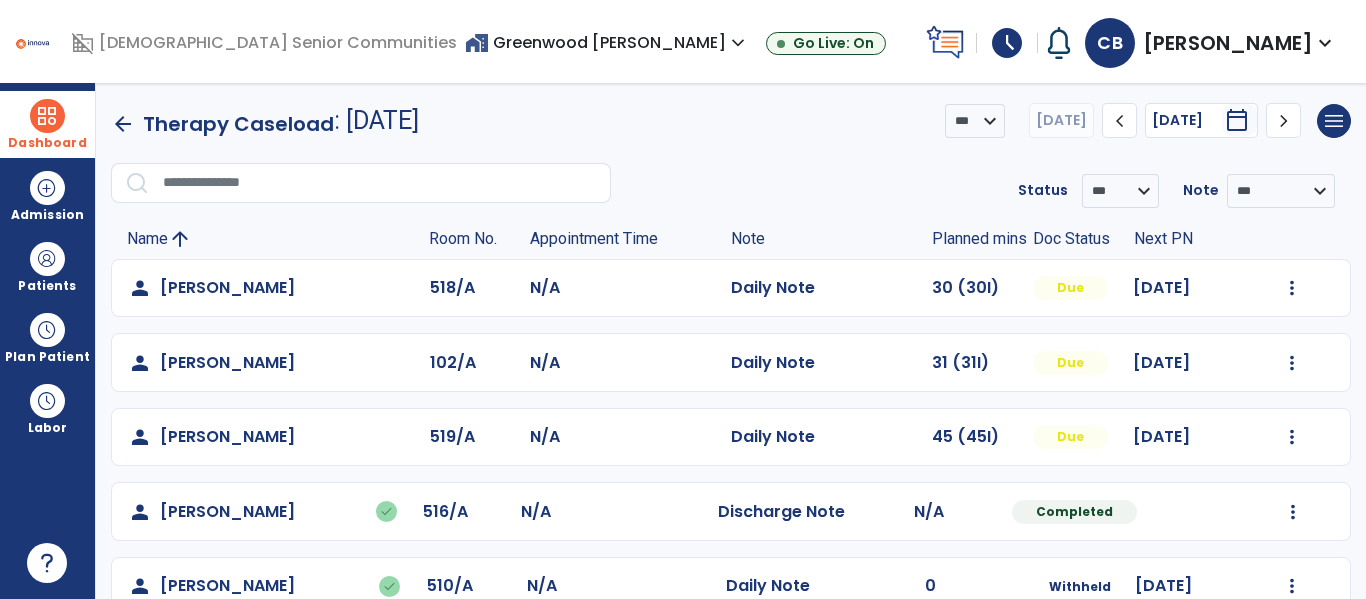 click on "home_work   Greenwood Meadows   expand_more" at bounding box center (607, 42) 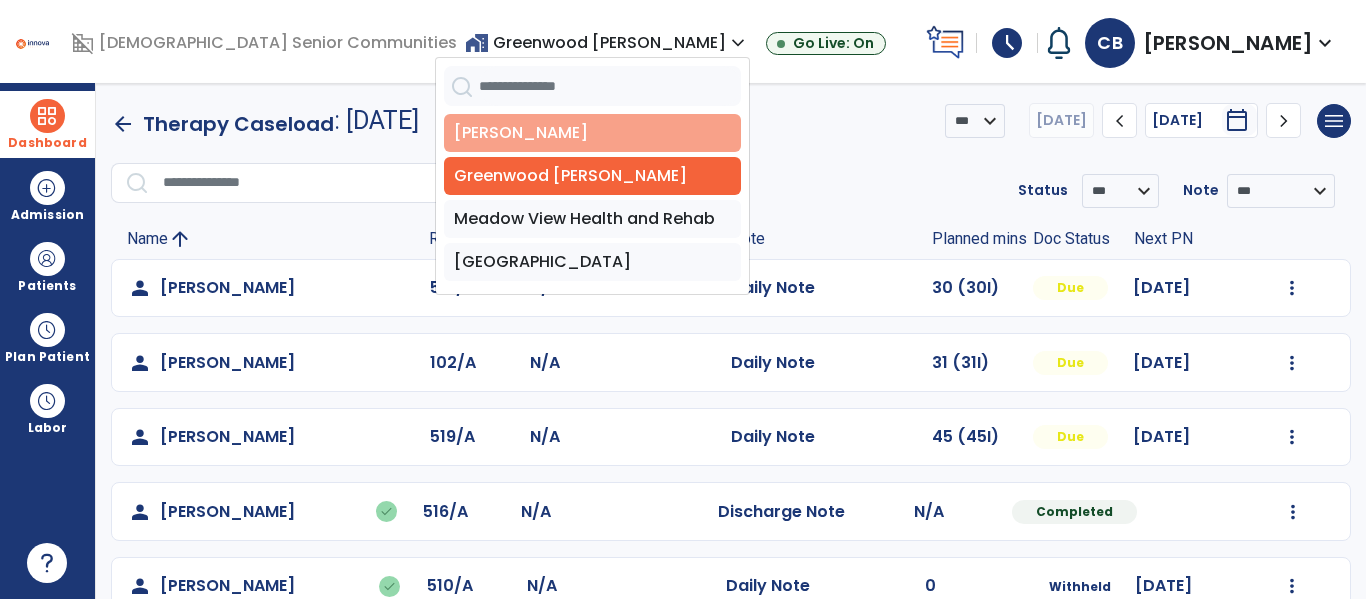 click on "[PERSON_NAME]" at bounding box center [592, 133] 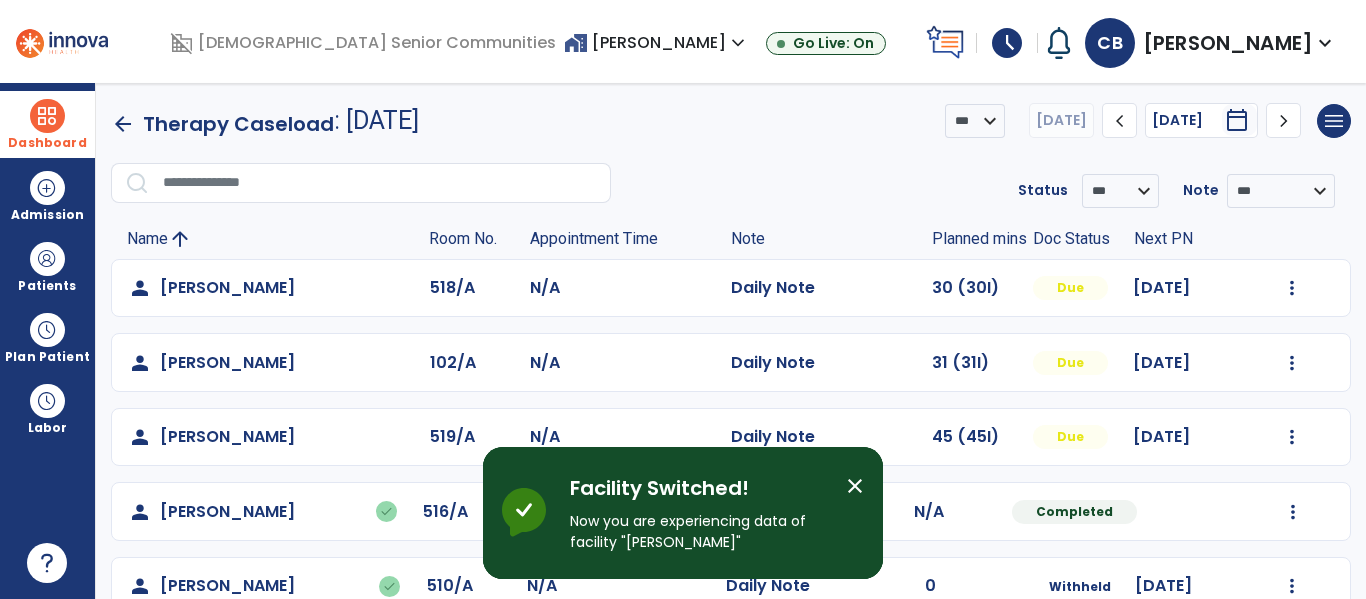 click on "close" at bounding box center (855, 486) 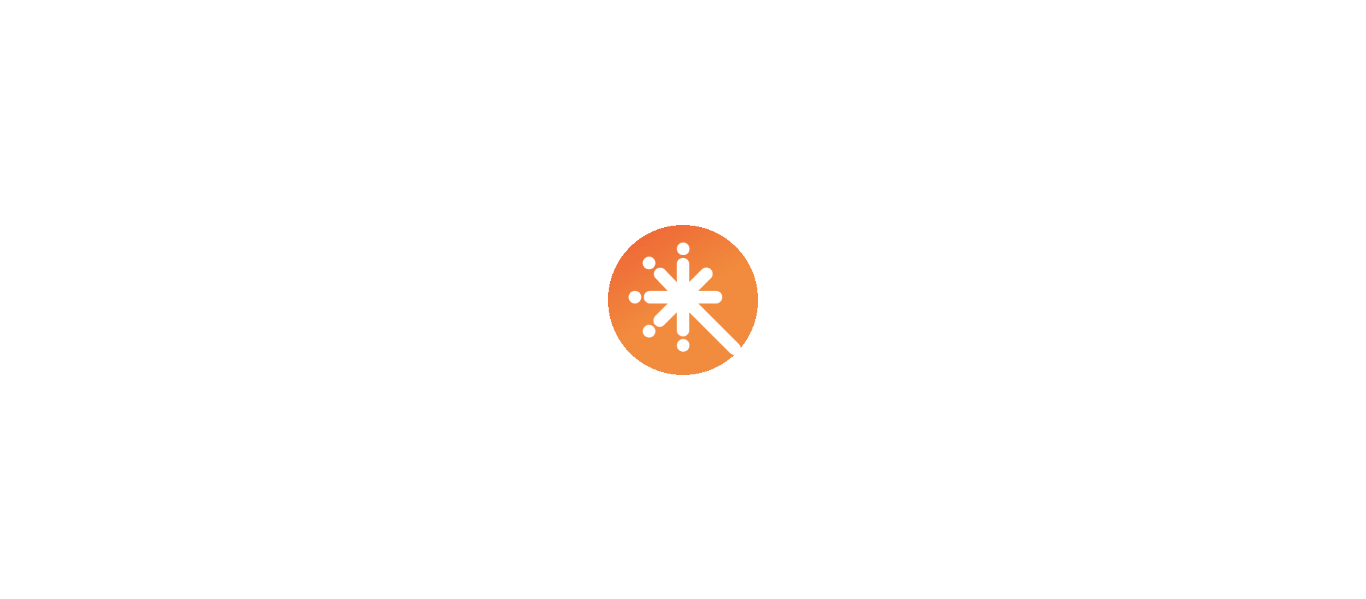 scroll, scrollTop: 0, scrollLeft: 0, axis: both 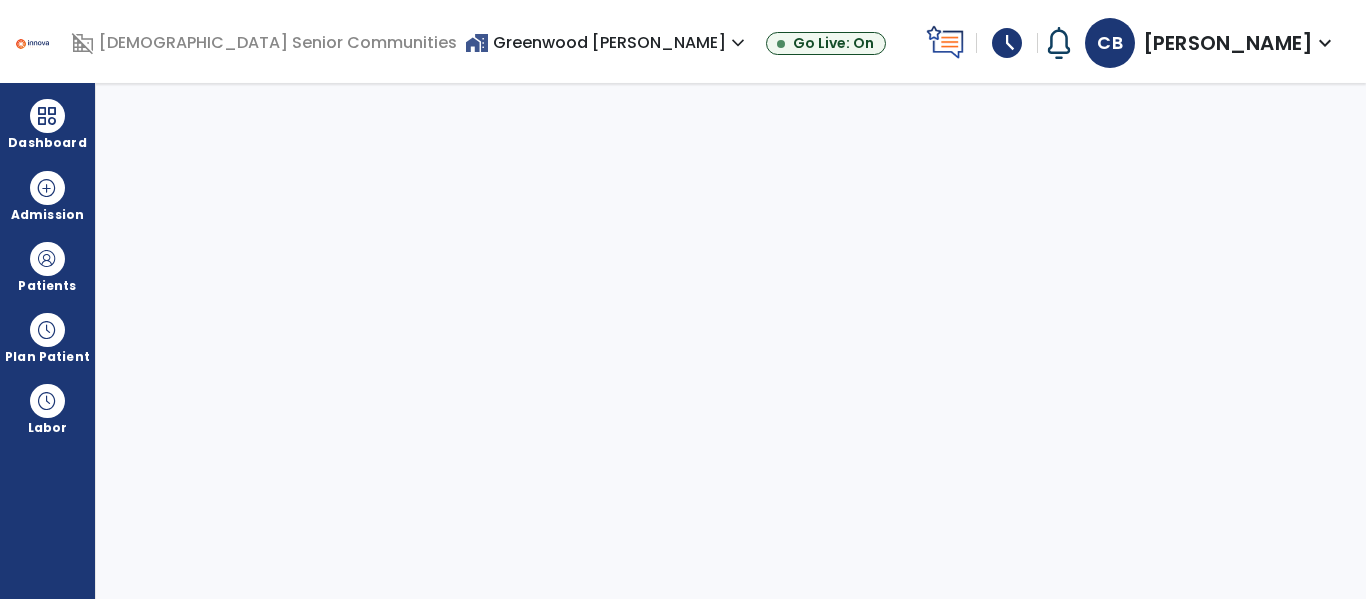 select on "****" 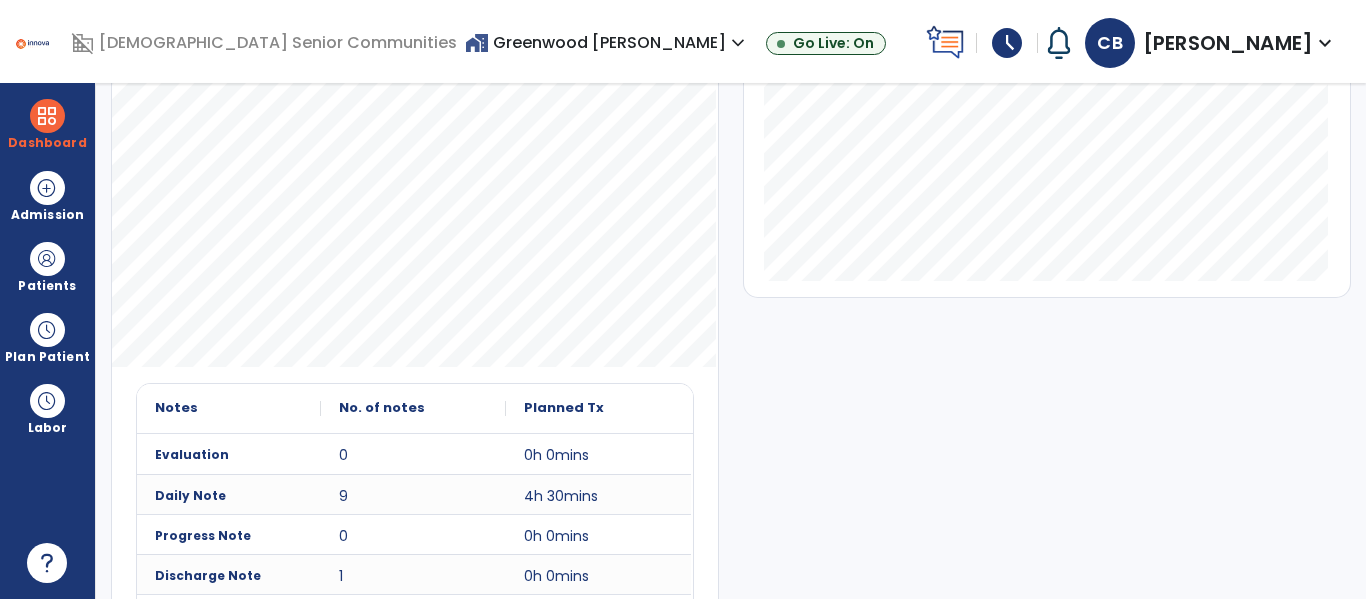 scroll, scrollTop: 550, scrollLeft: 0, axis: vertical 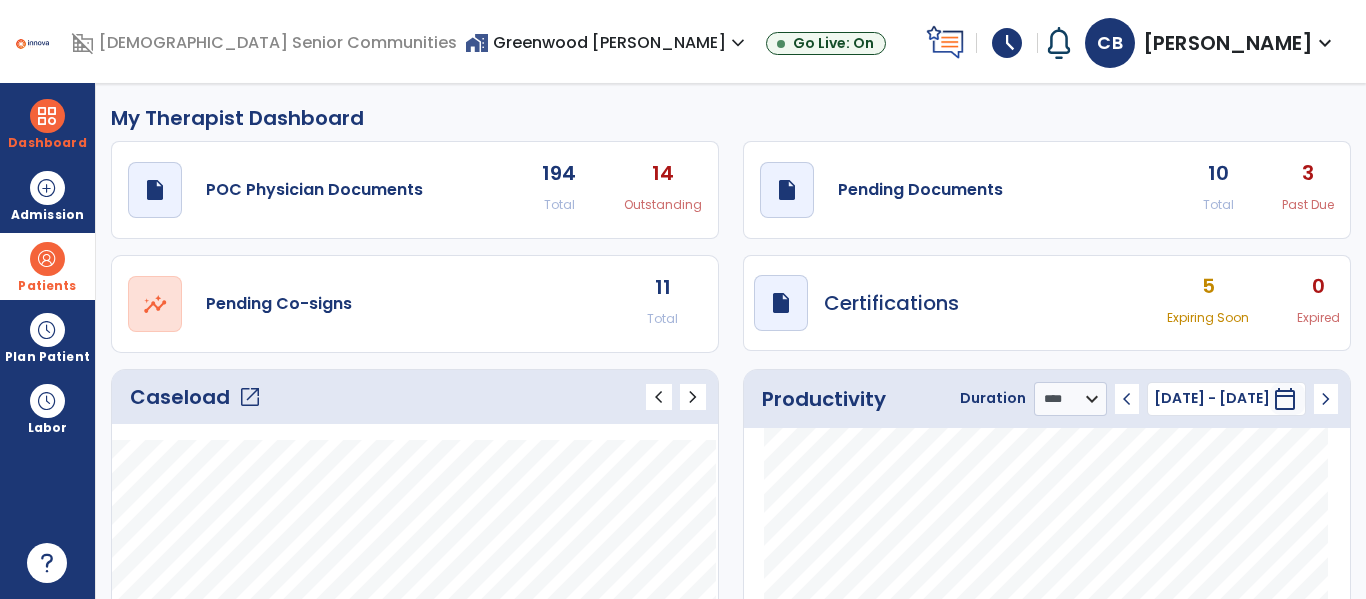 click on "Patients" at bounding box center (47, 266) 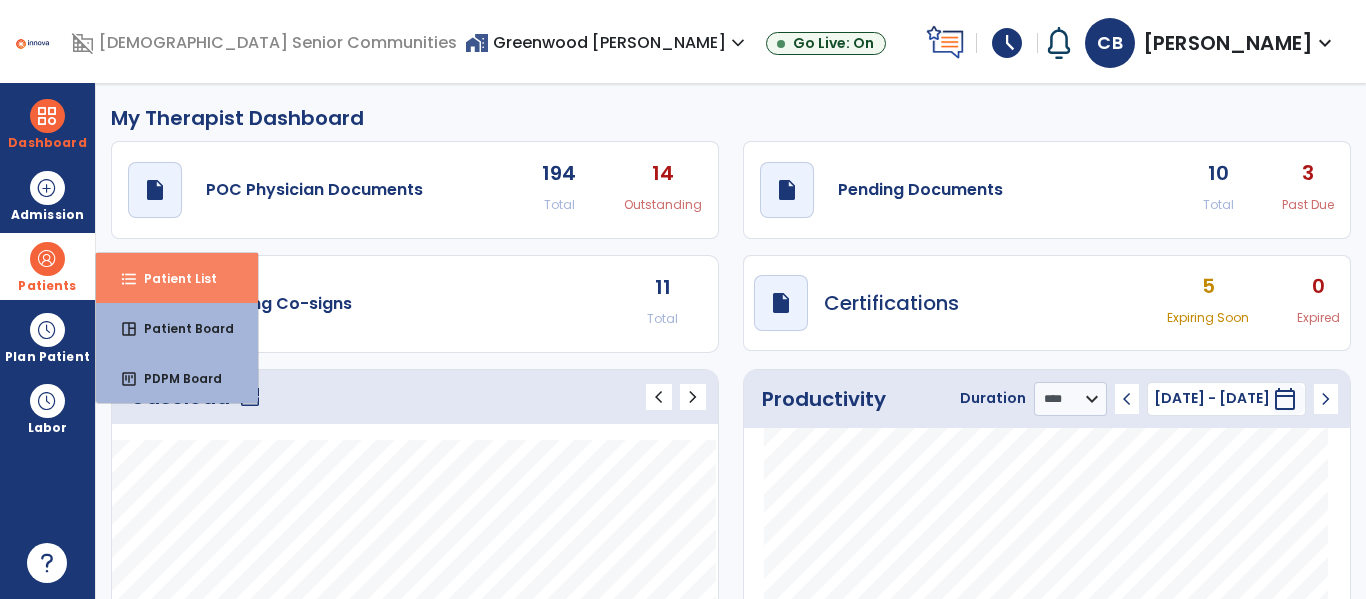 click on "Patient List" at bounding box center [172, 278] 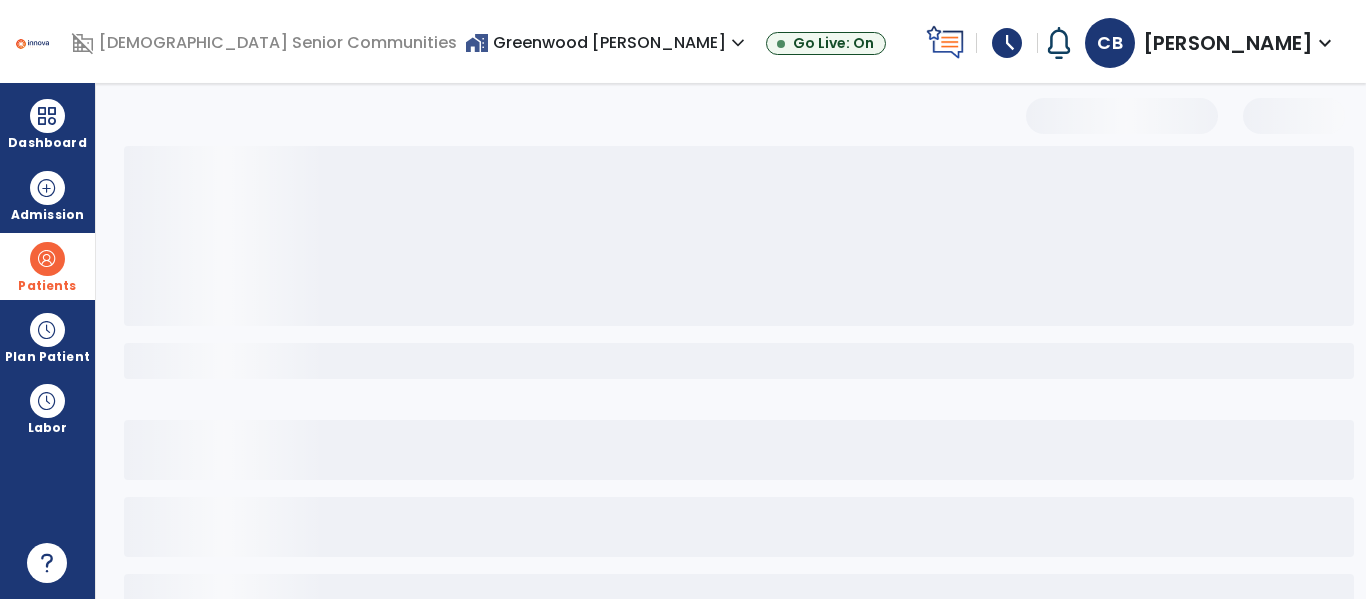 select on "***" 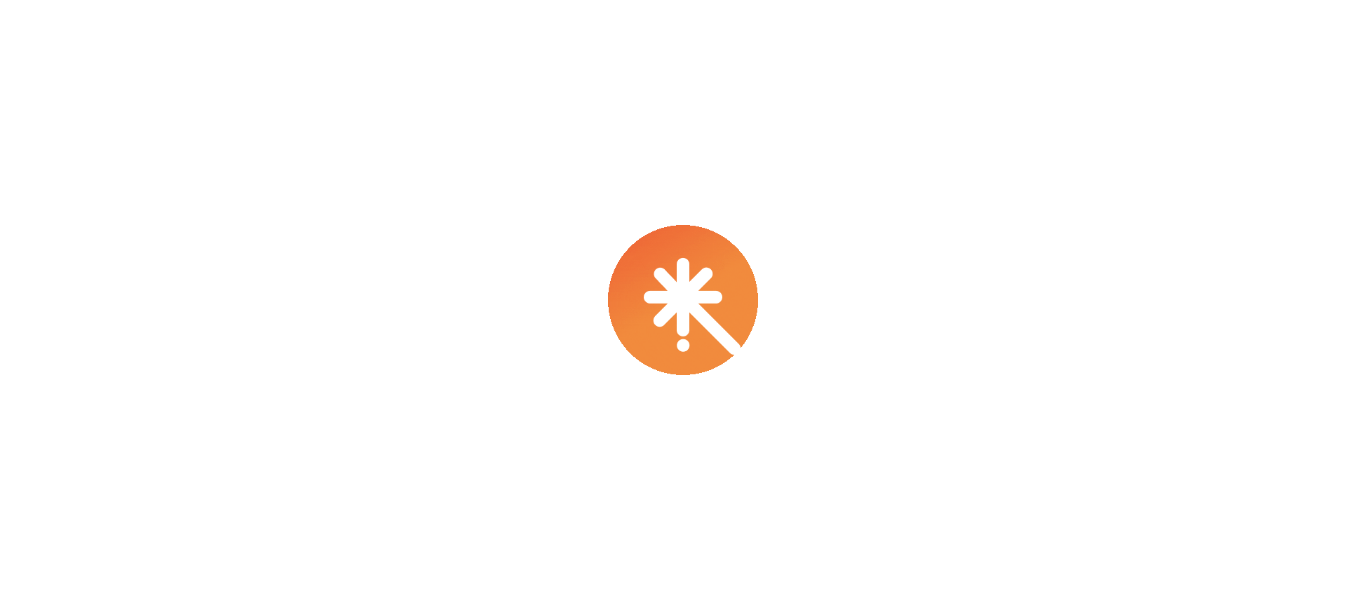 scroll, scrollTop: 0, scrollLeft: 0, axis: both 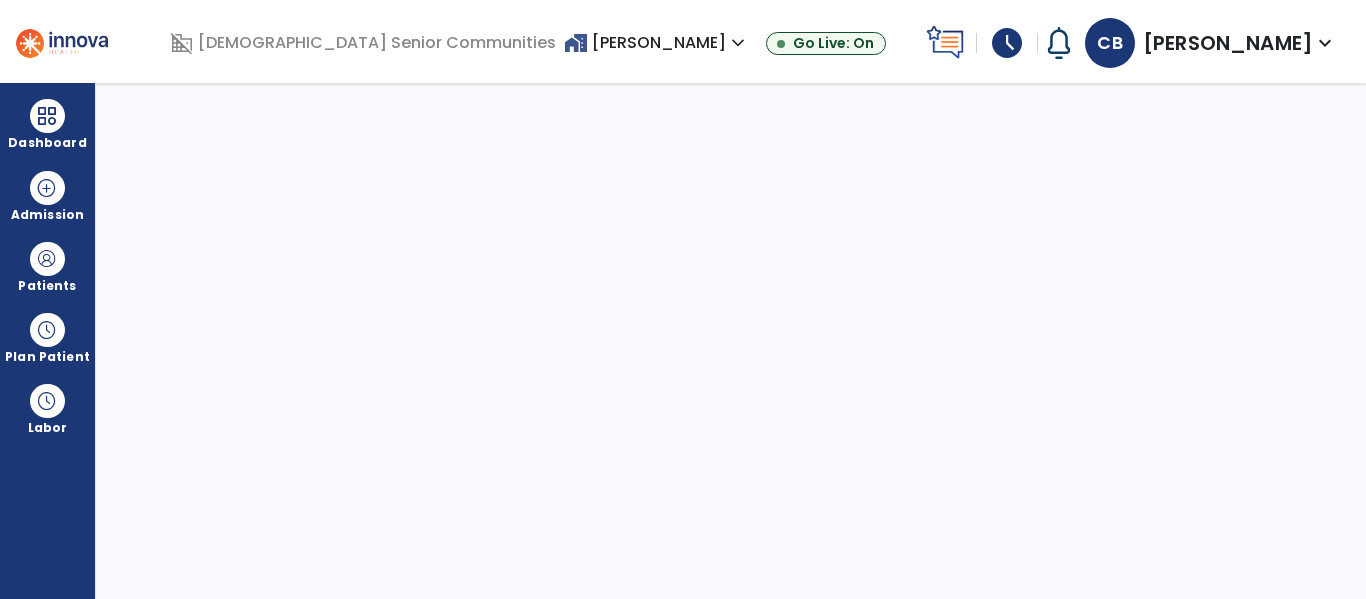 select on "****" 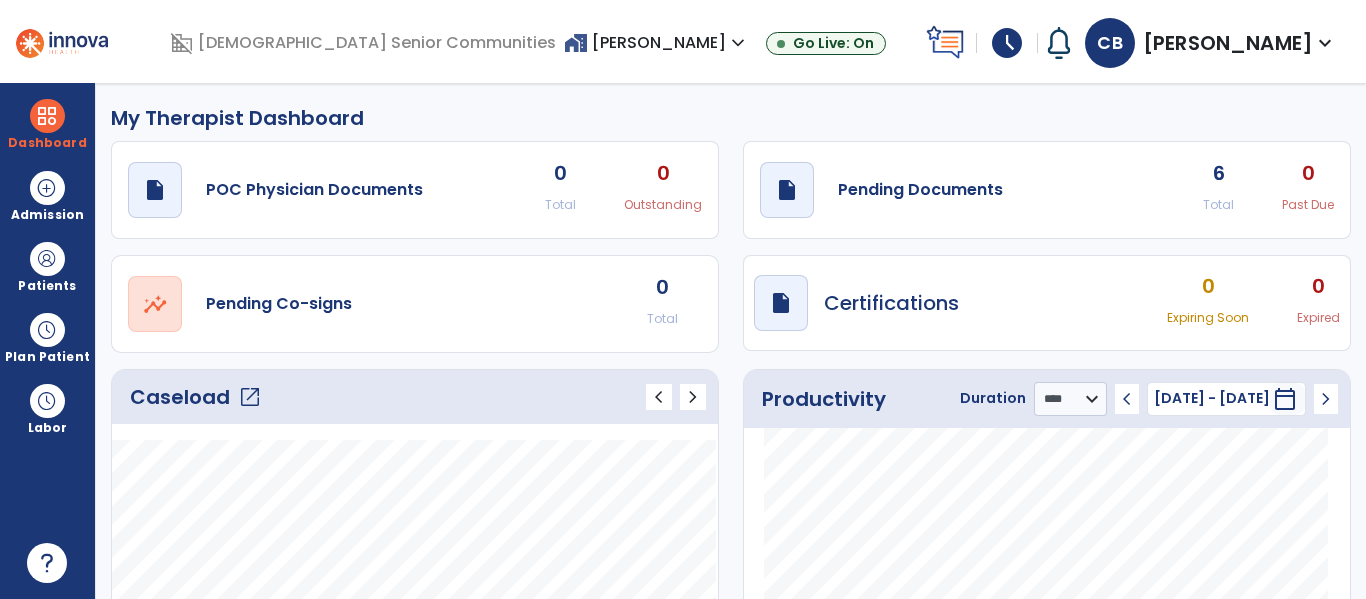 click on "open_in_new" 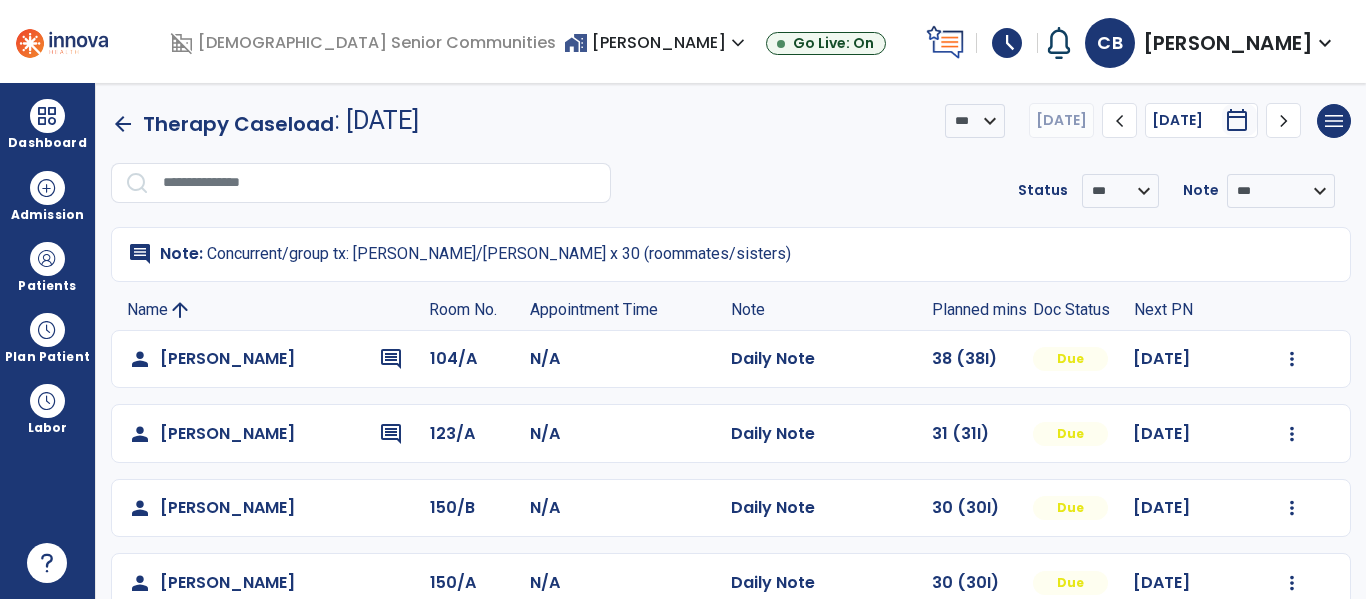 scroll, scrollTop: 186, scrollLeft: 0, axis: vertical 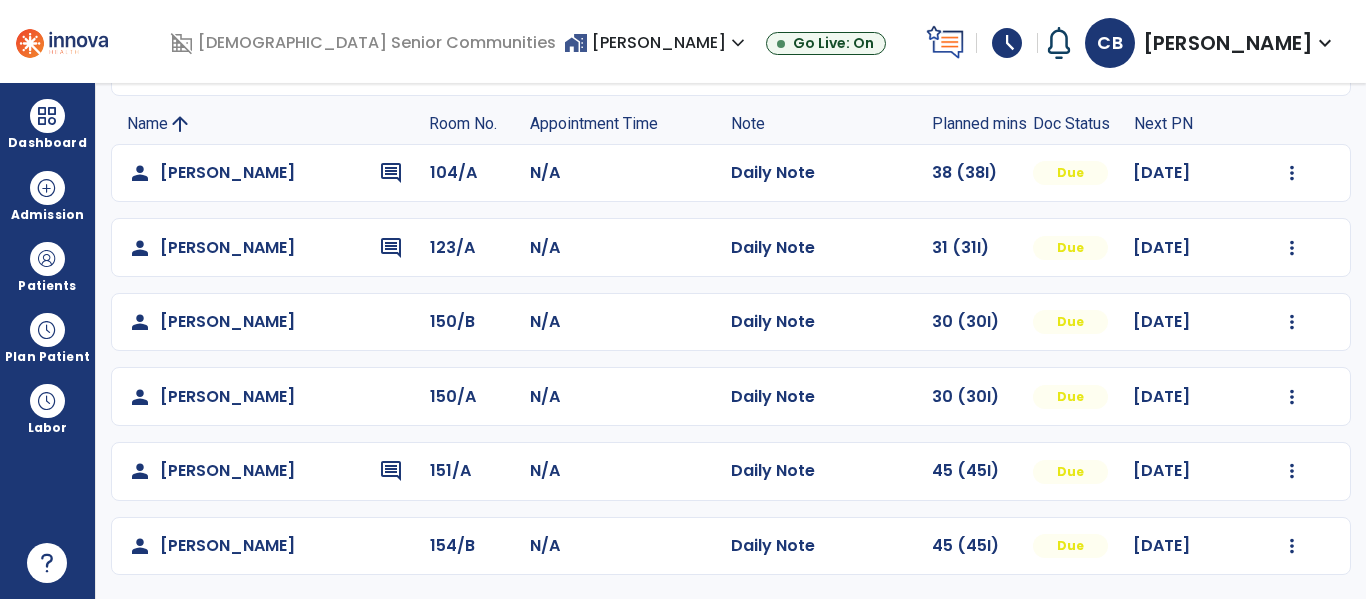 drag, startPoint x: 159, startPoint y: 169, endPoint x: 331, endPoint y: 176, distance: 172.14238 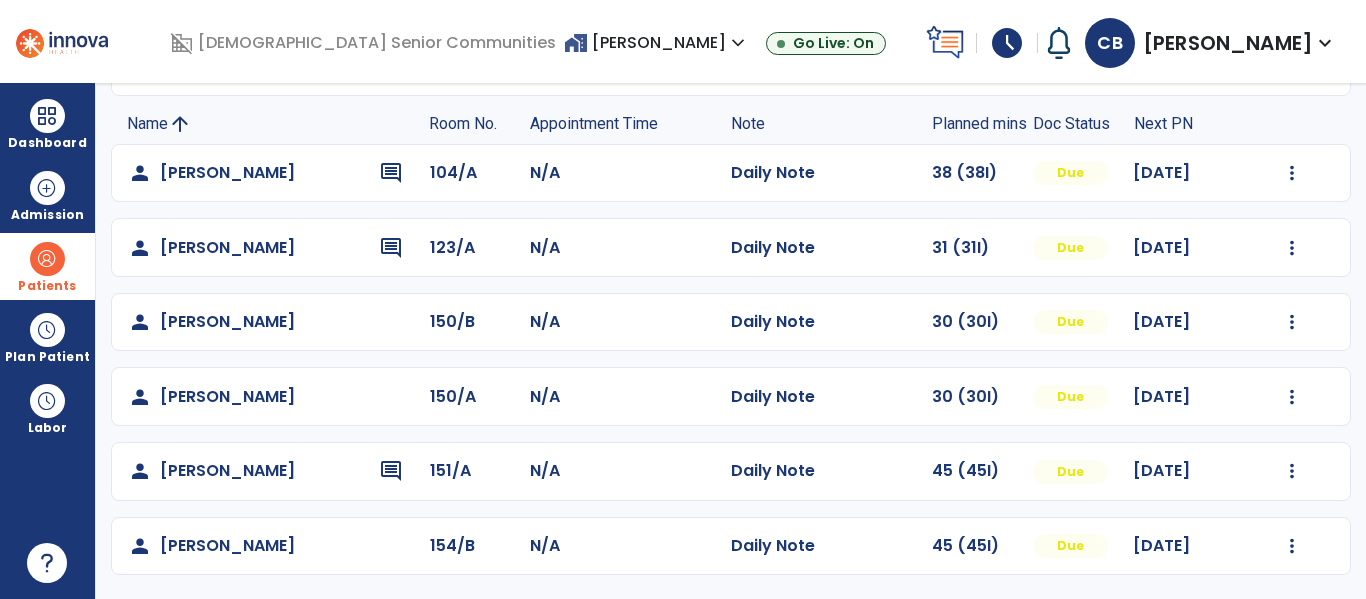 click at bounding box center (47, 259) 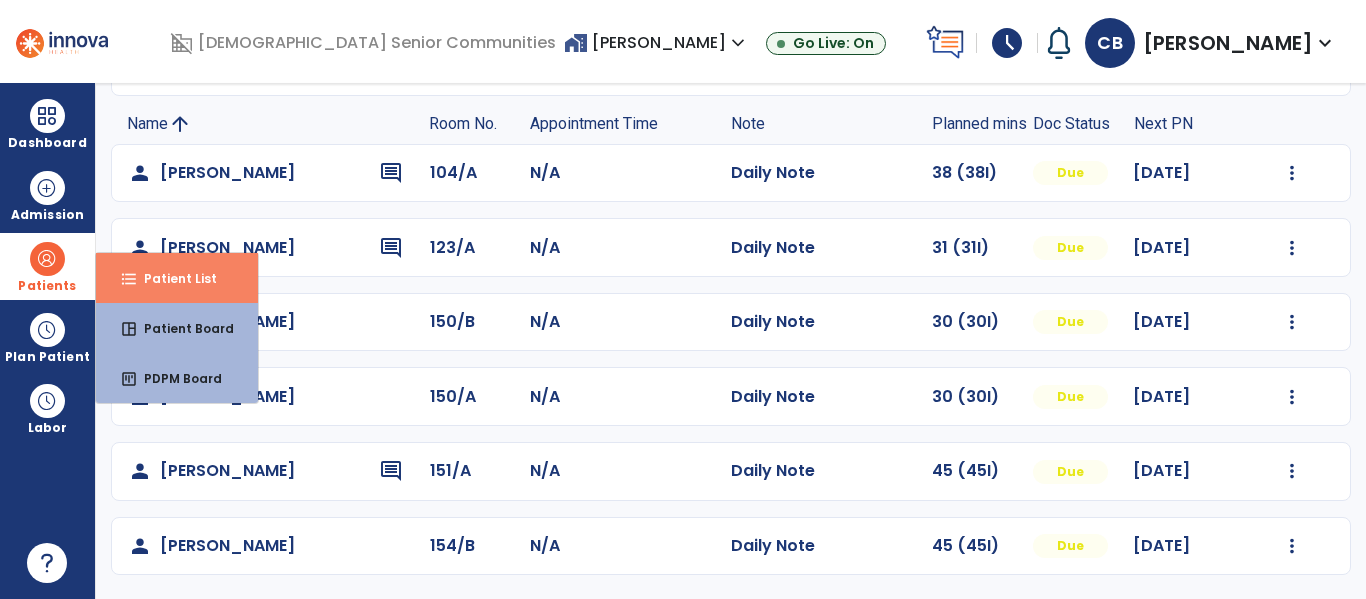 click on "format_list_bulleted  Patient List" at bounding box center (177, 278) 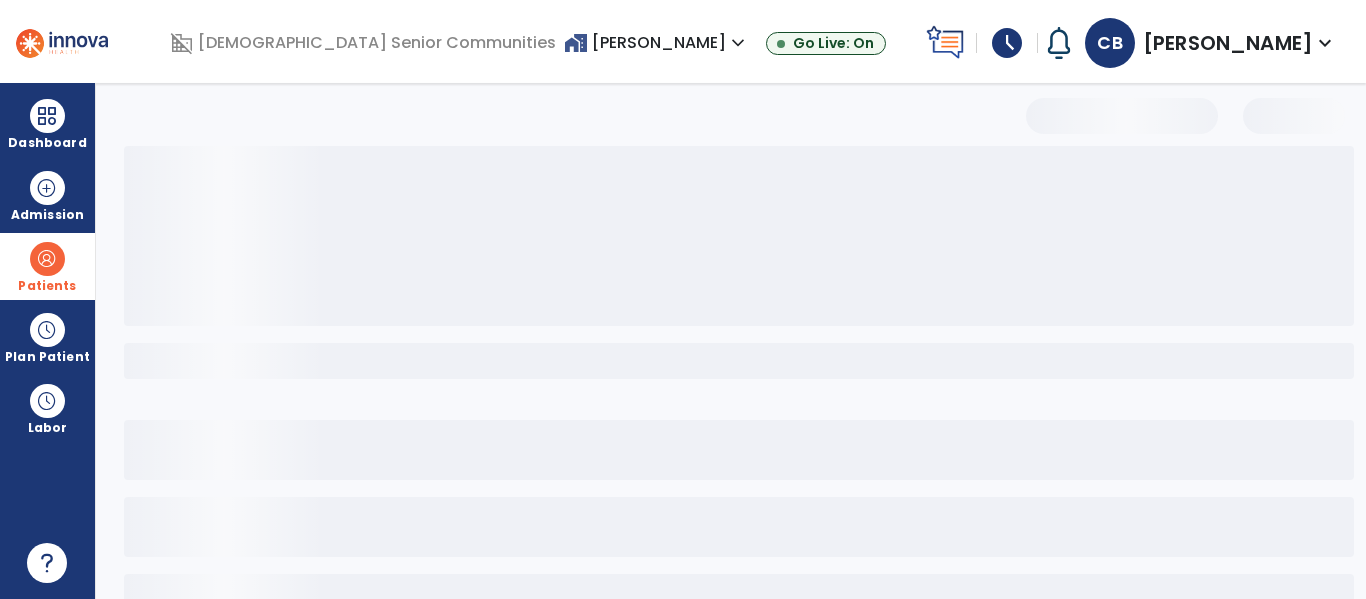 scroll, scrollTop: 144, scrollLeft: 0, axis: vertical 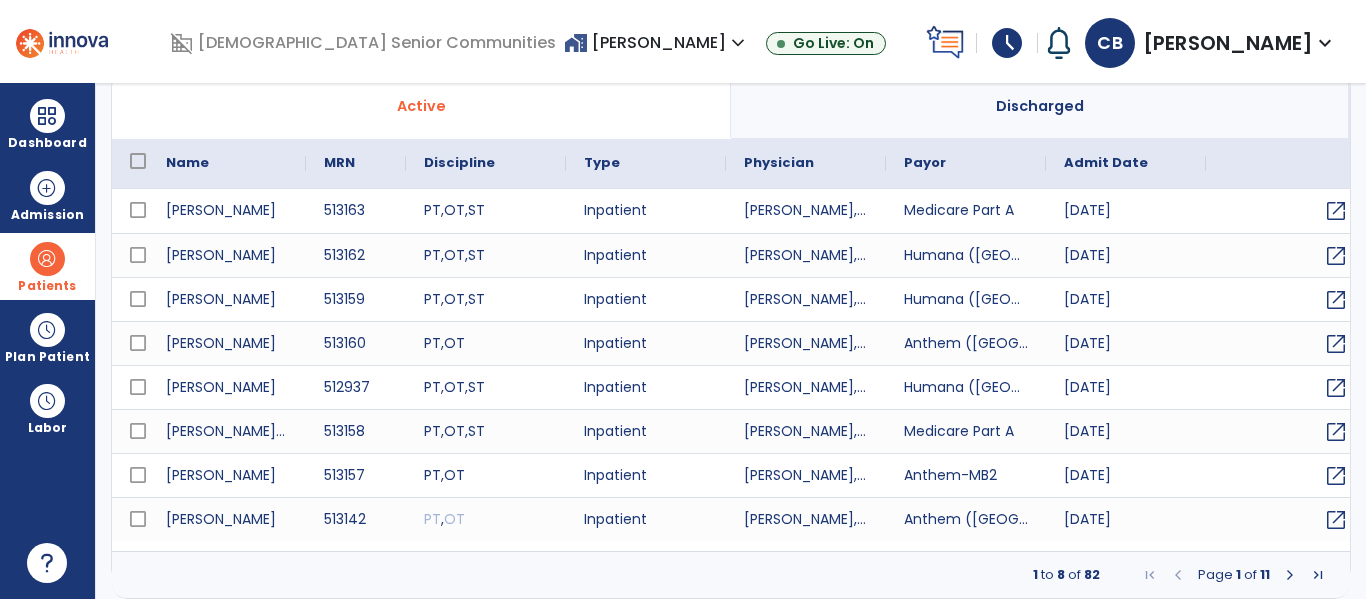 select on "***" 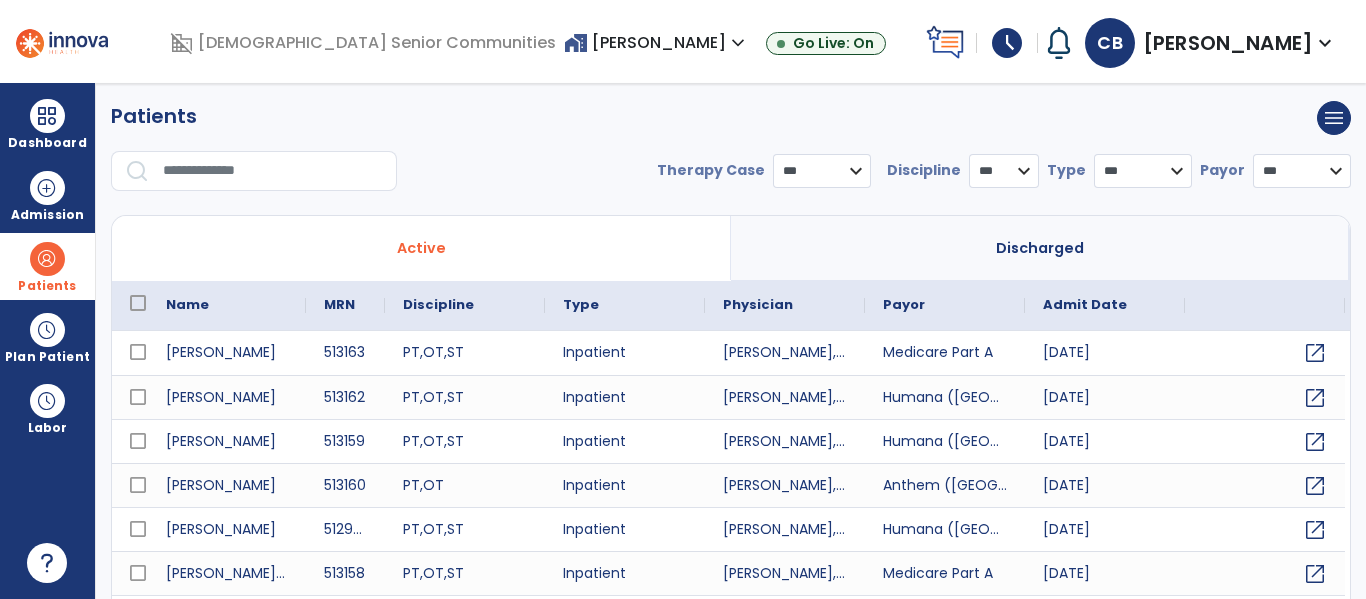 scroll, scrollTop: 0, scrollLeft: 0, axis: both 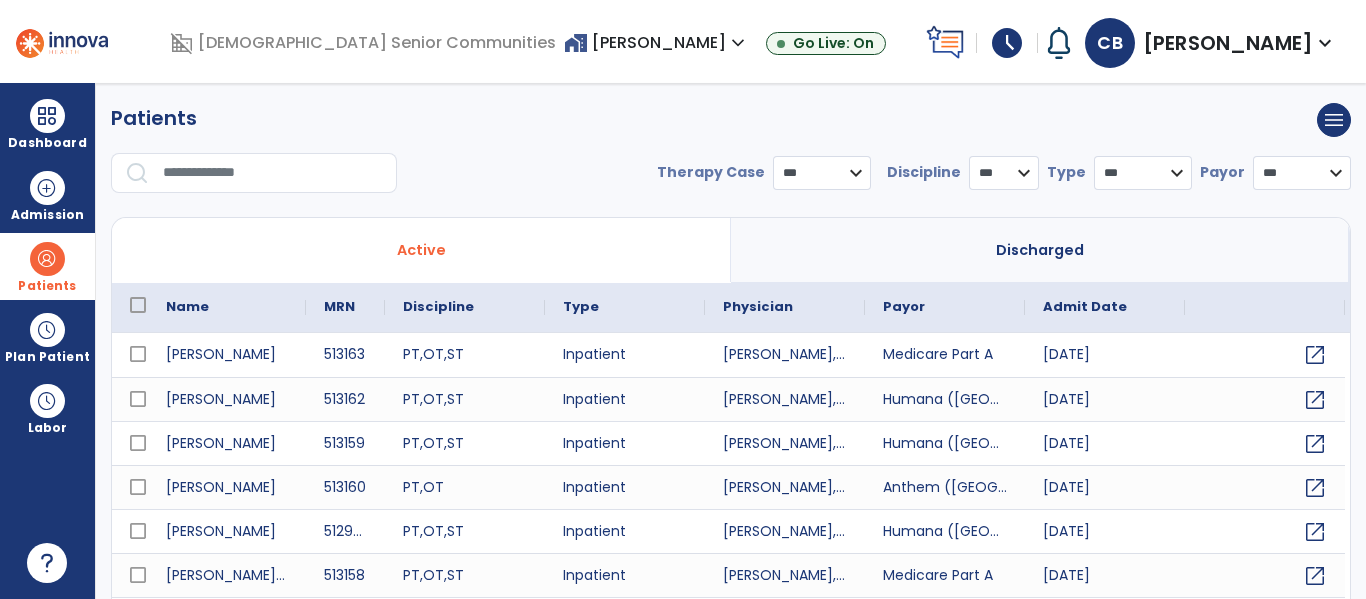 click at bounding box center [273, 173] 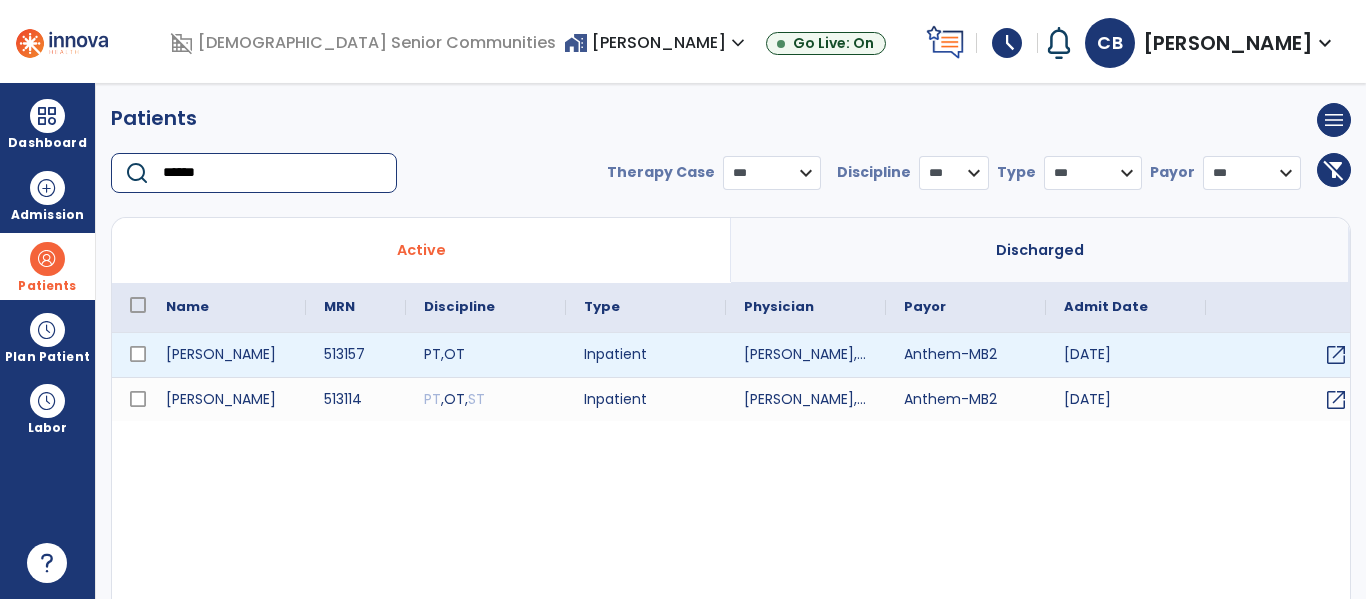 type on "******" 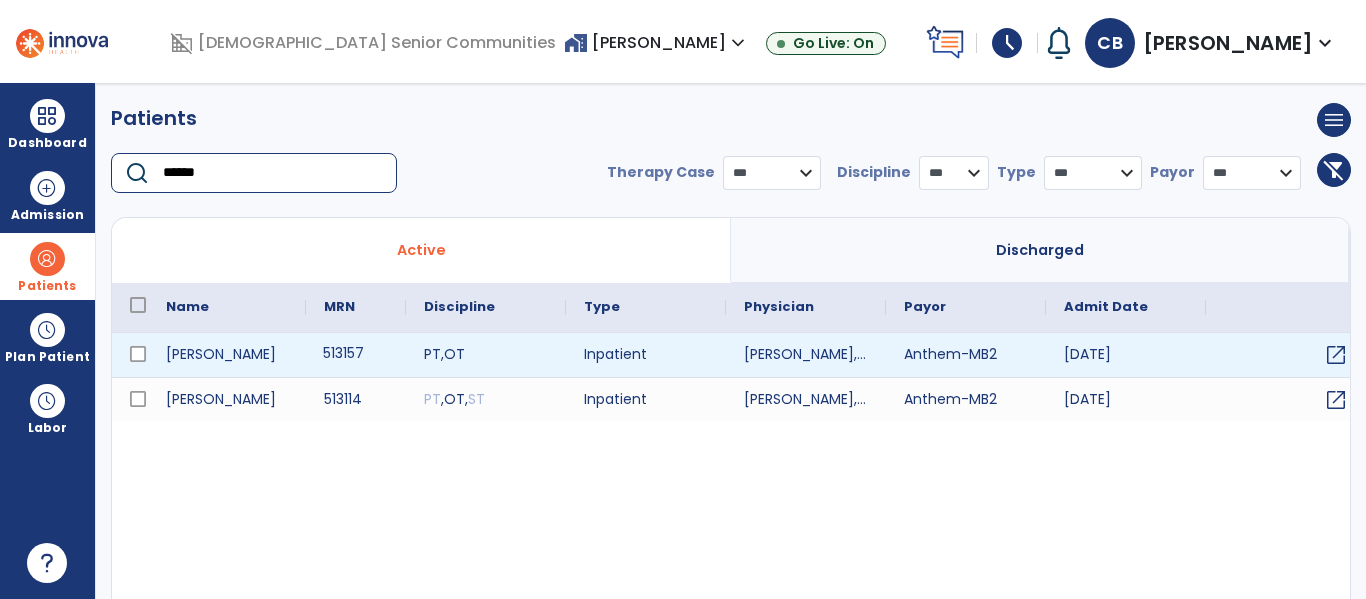 click on "513157" at bounding box center [356, 355] 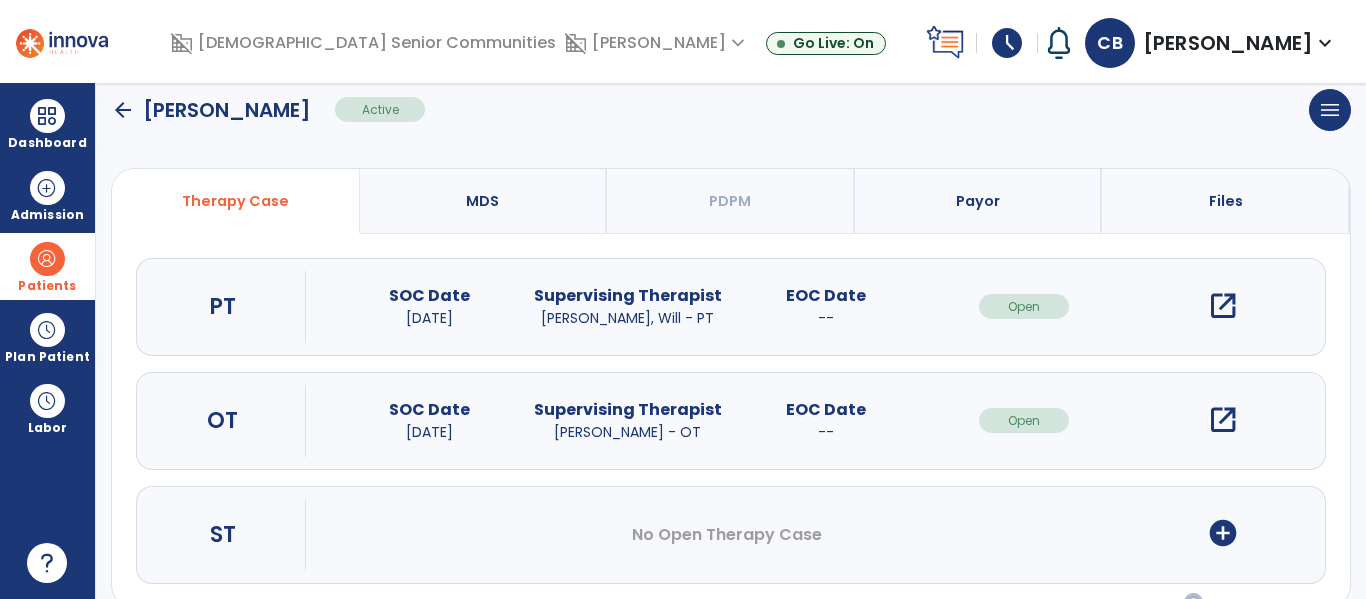 scroll, scrollTop: 162, scrollLeft: 0, axis: vertical 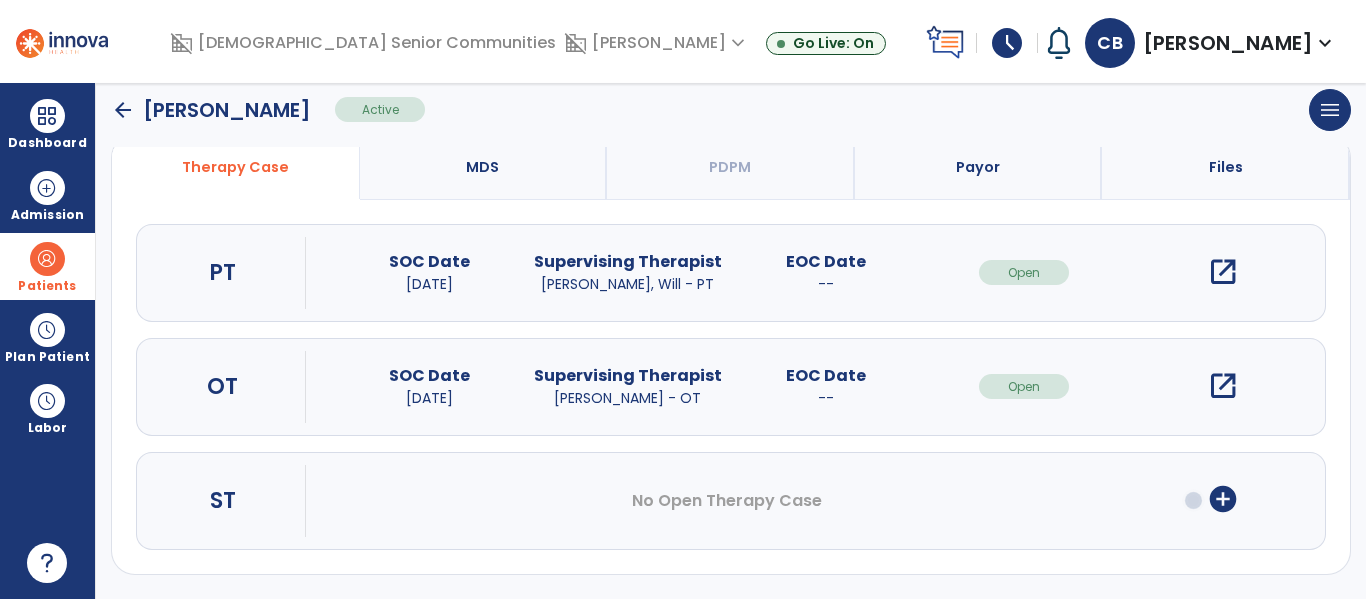 click on "open_in_new" at bounding box center (1223, 386) 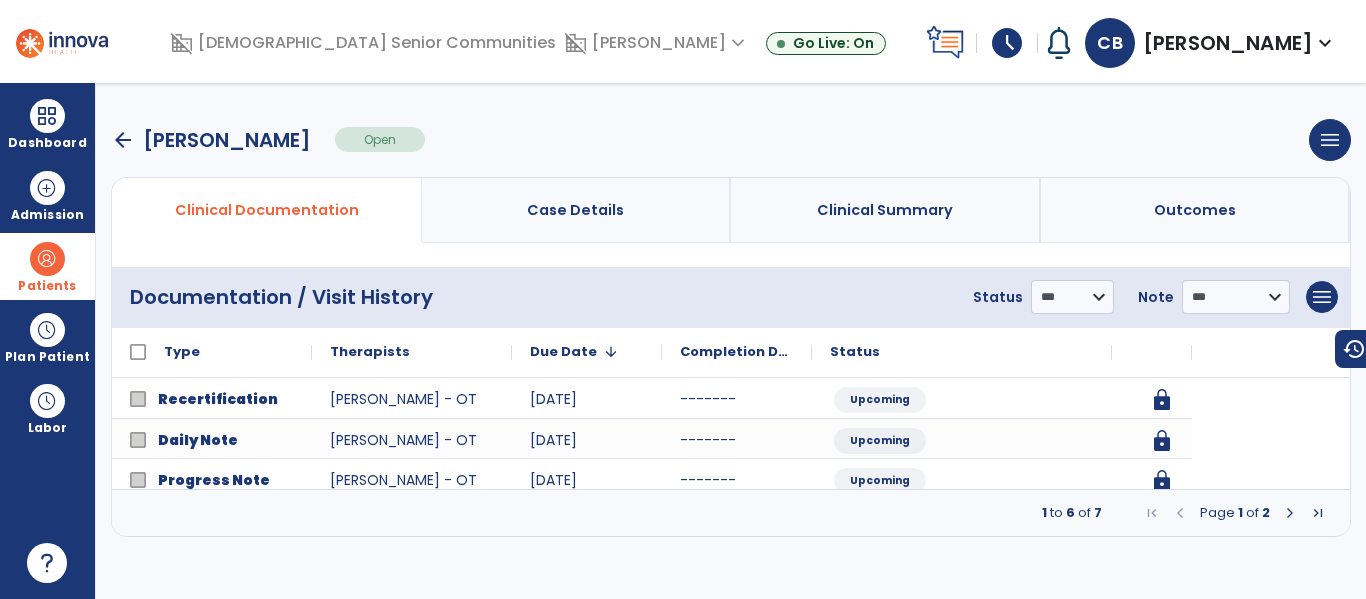 scroll, scrollTop: 0, scrollLeft: 0, axis: both 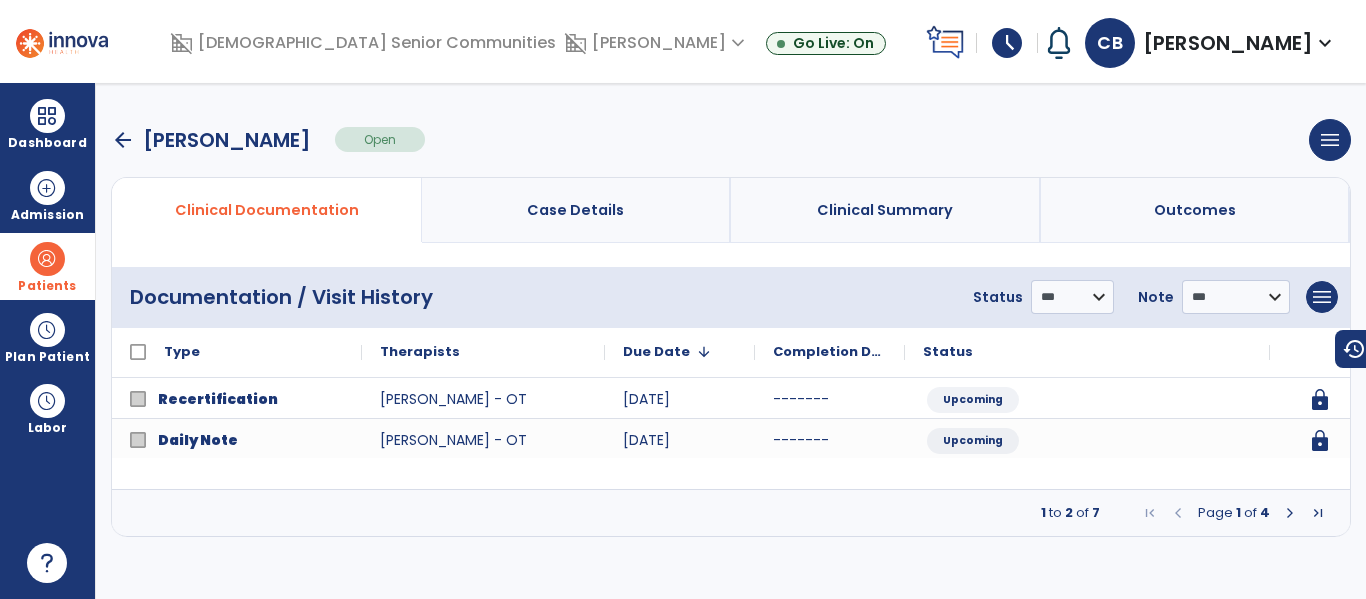 click at bounding box center (1318, 513) 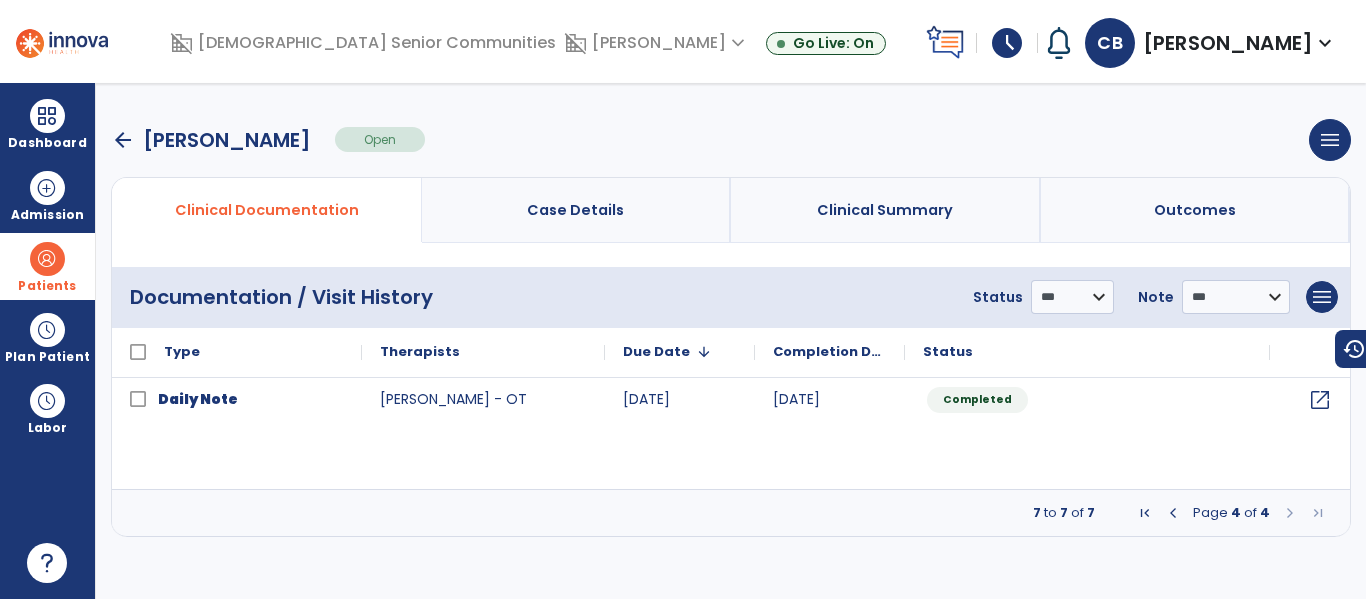 click on "Page
4
of
4" at bounding box center (1231, 513) 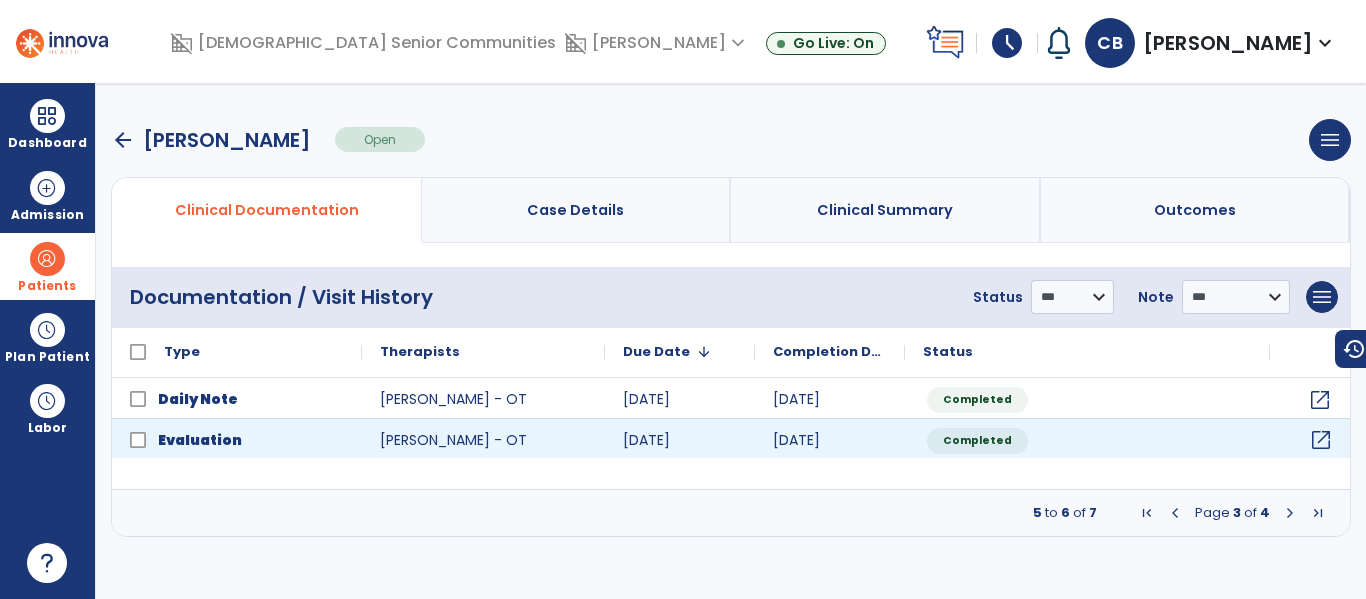 click on "open_in_new" 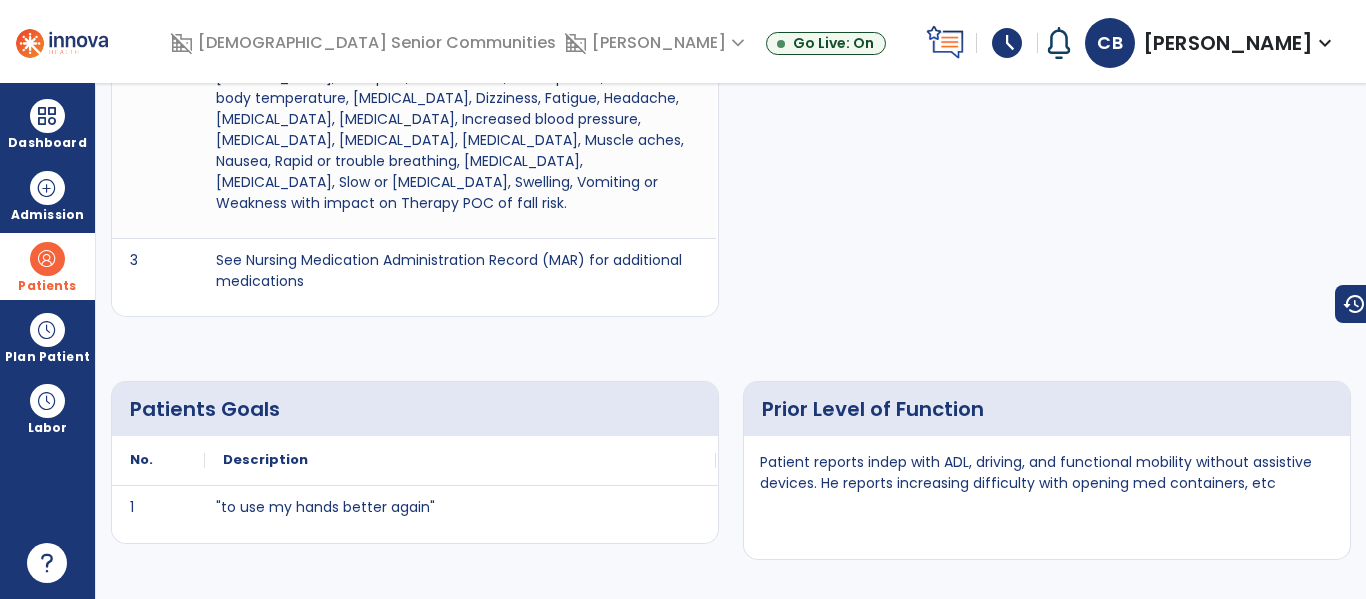 scroll, scrollTop: 0, scrollLeft: 0, axis: both 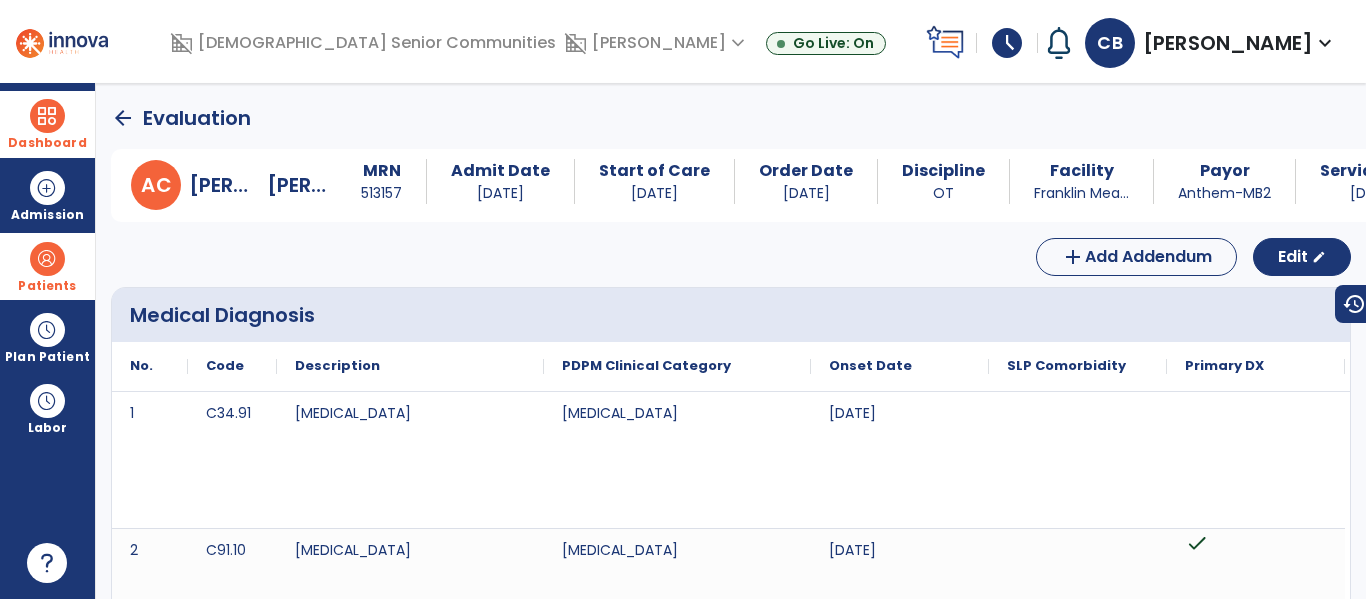 click at bounding box center (47, 116) 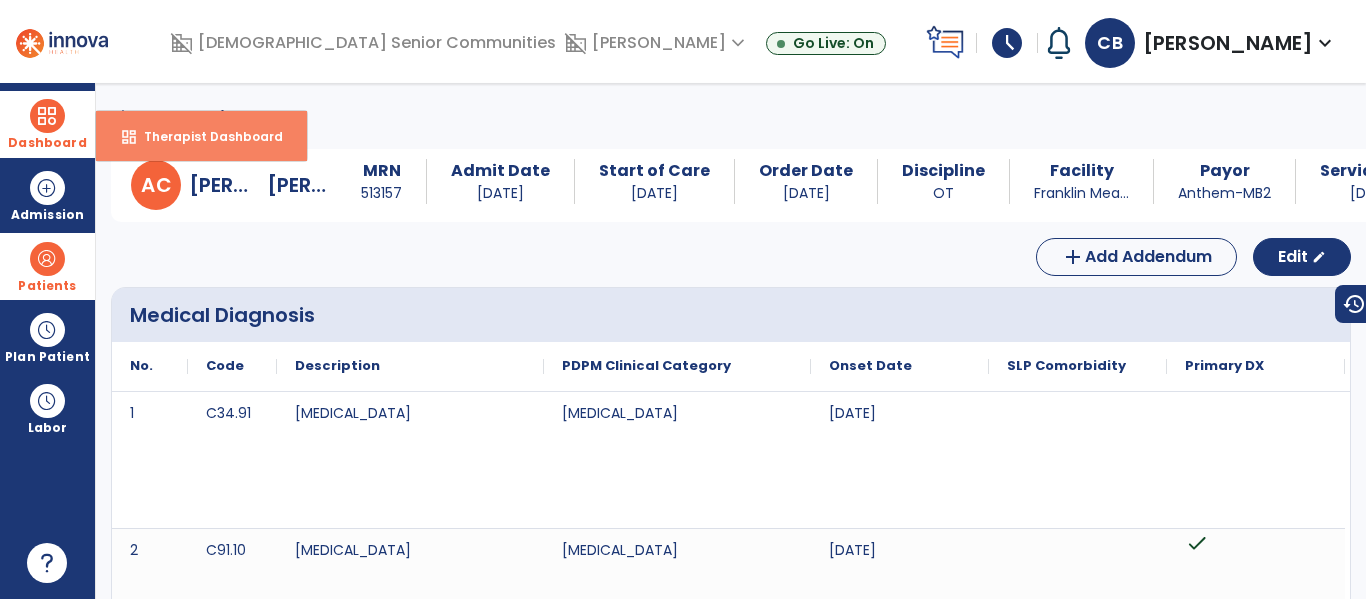 click on "Therapist Dashboard" at bounding box center [205, 136] 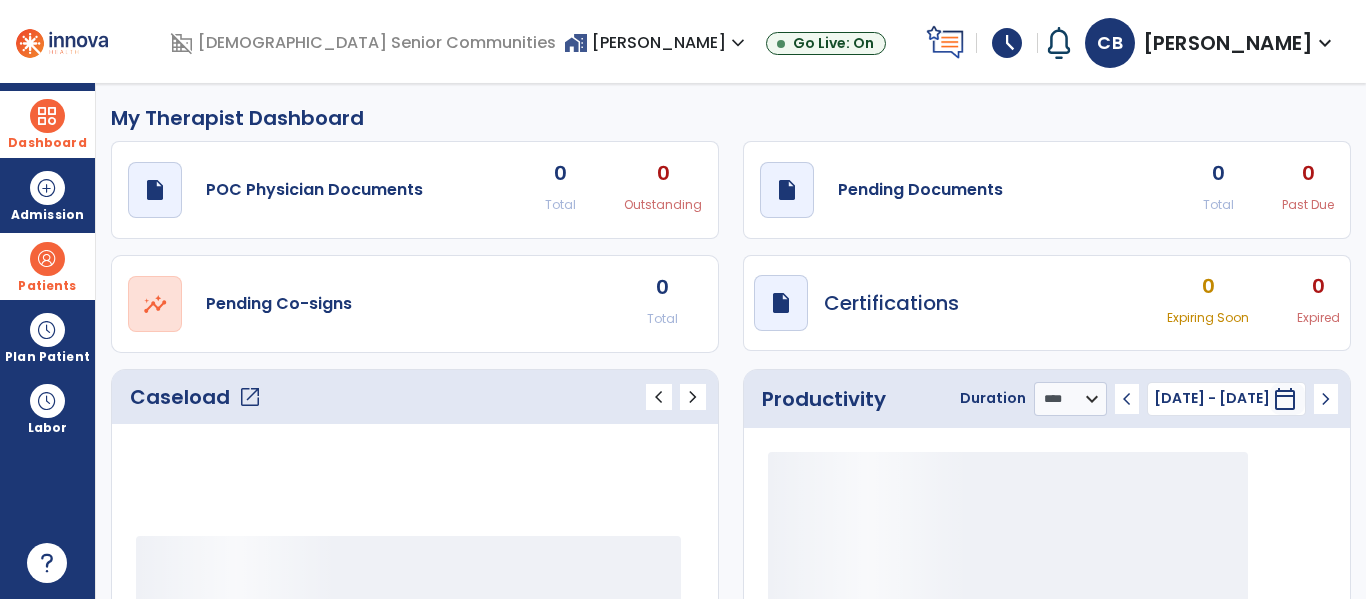 click on "open_in_new" 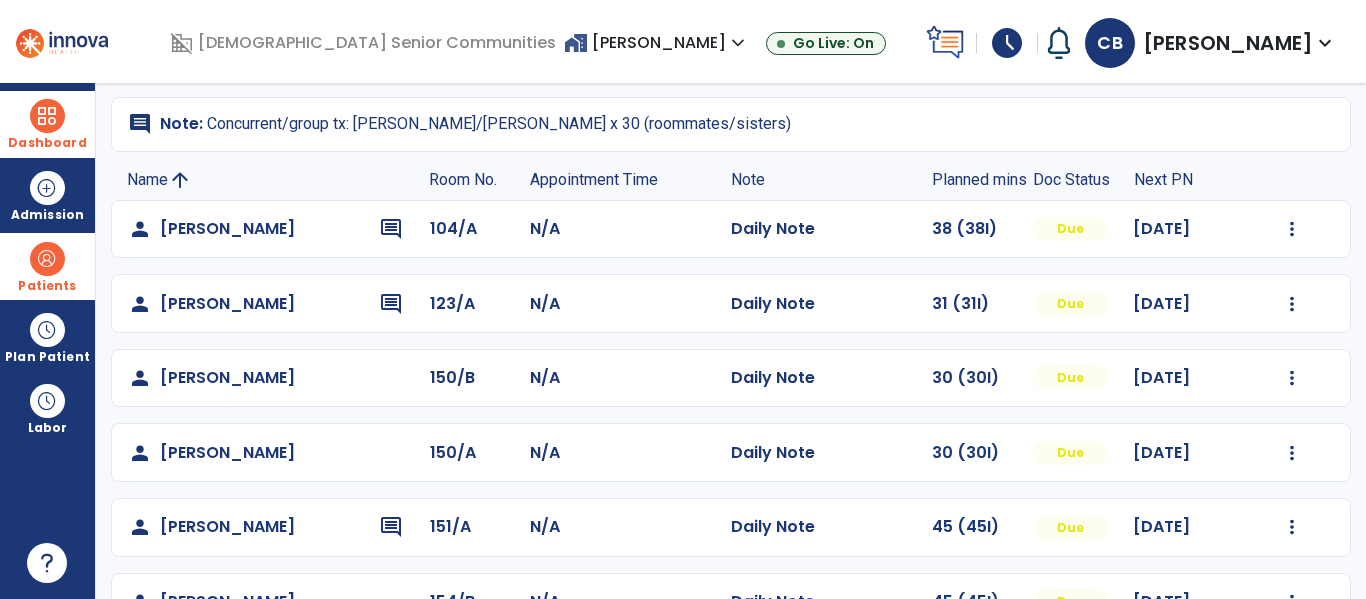 scroll, scrollTop: 140, scrollLeft: 0, axis: vertical 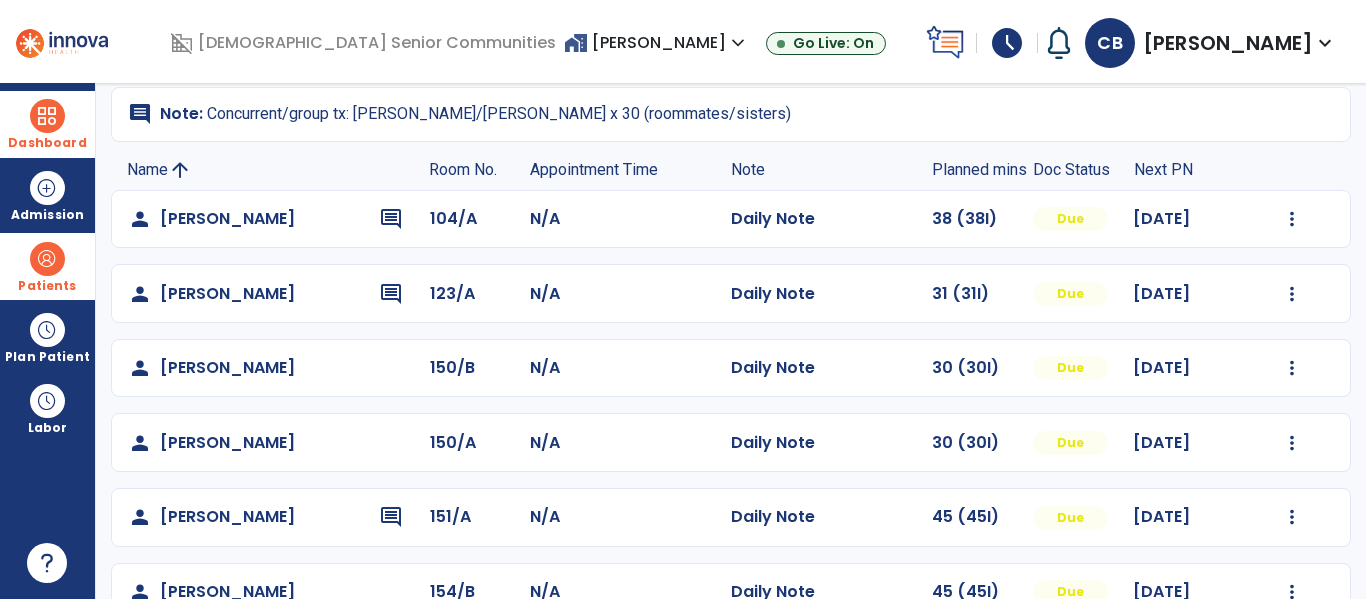 click on "Patients" at bounding box center (47, 286) 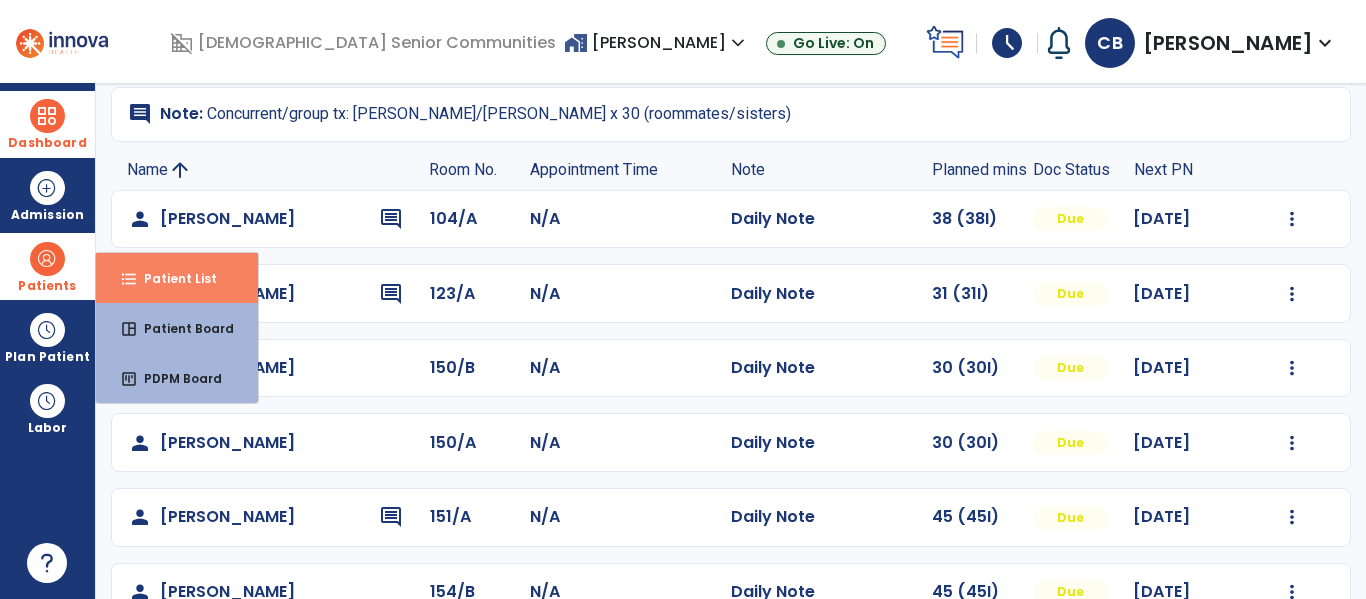 click on "format_list_bulleted  Patient List" at bounding box center [177, 278] 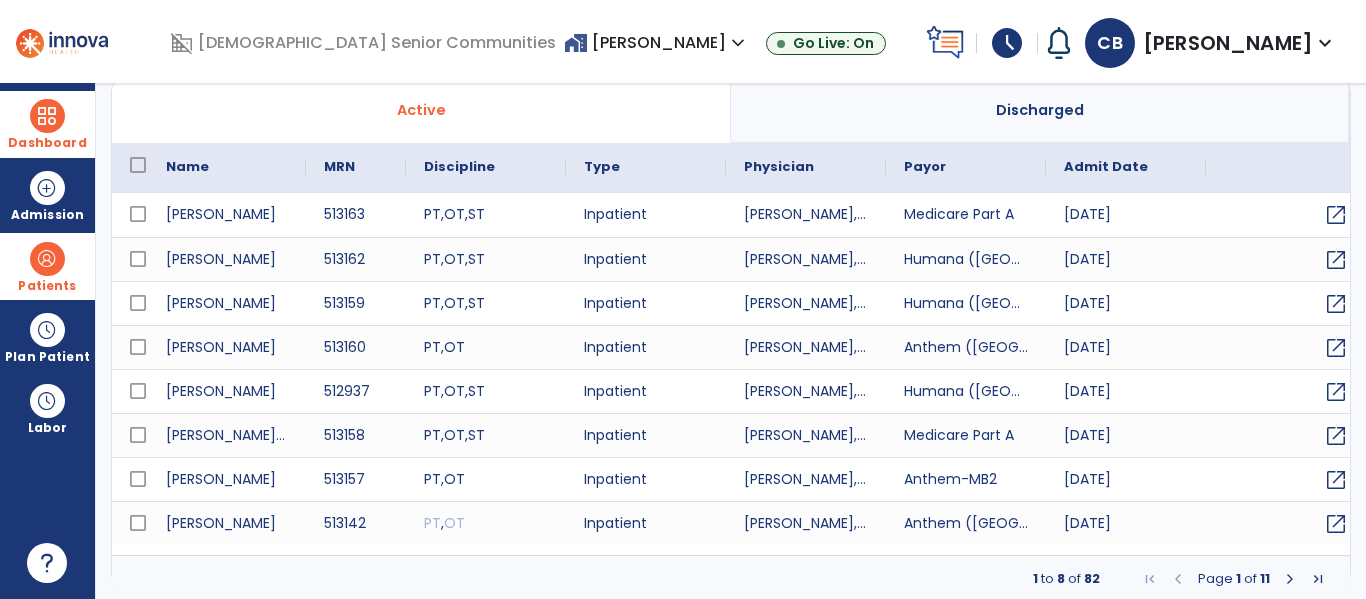 select on "***" 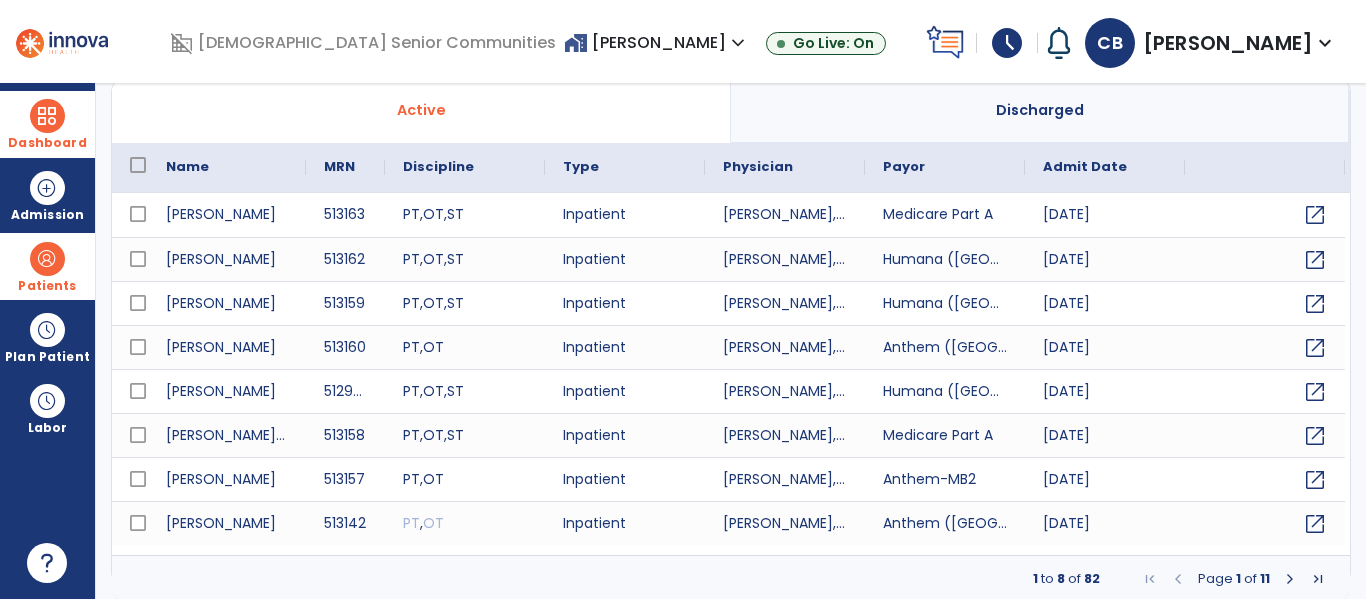 scroll, scrollTop: 0, scrollLeft: 0, axis: both 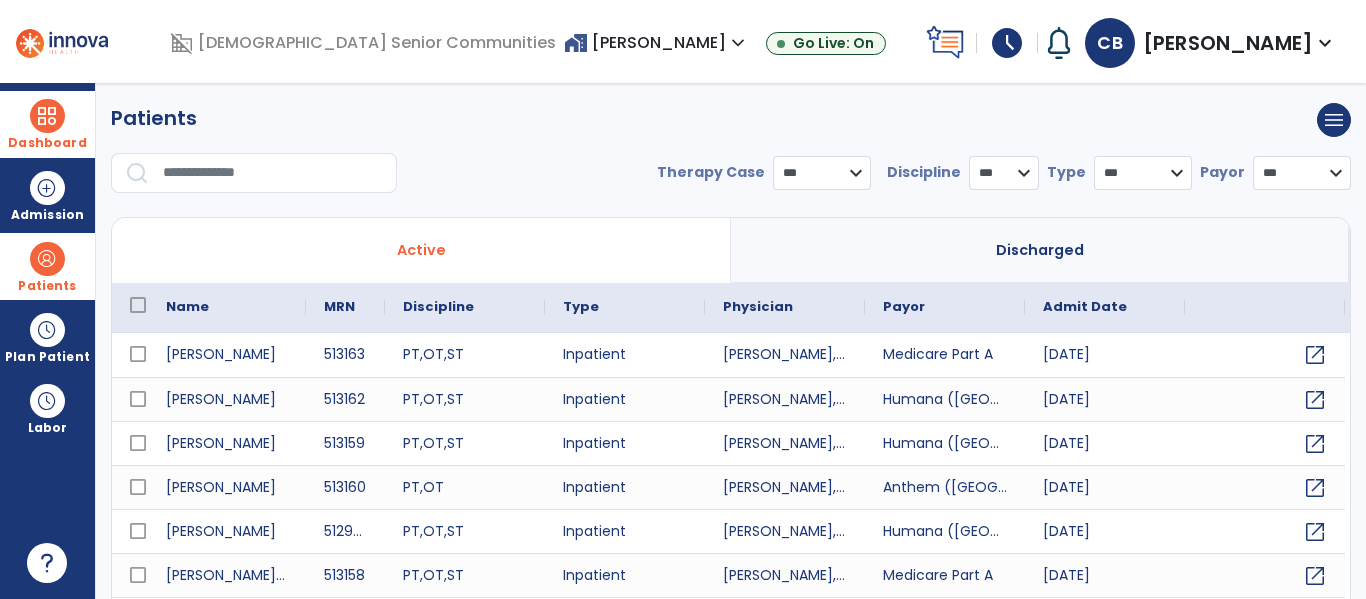 click at bounding box center (273, 173) 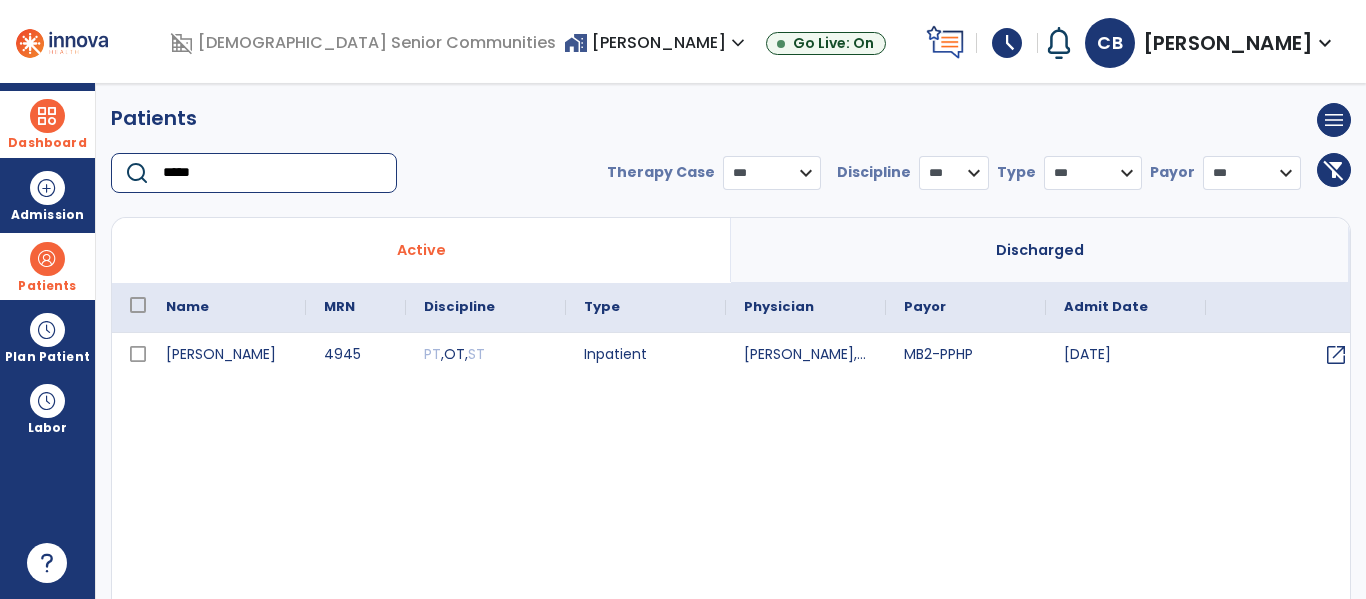 type on "*****" 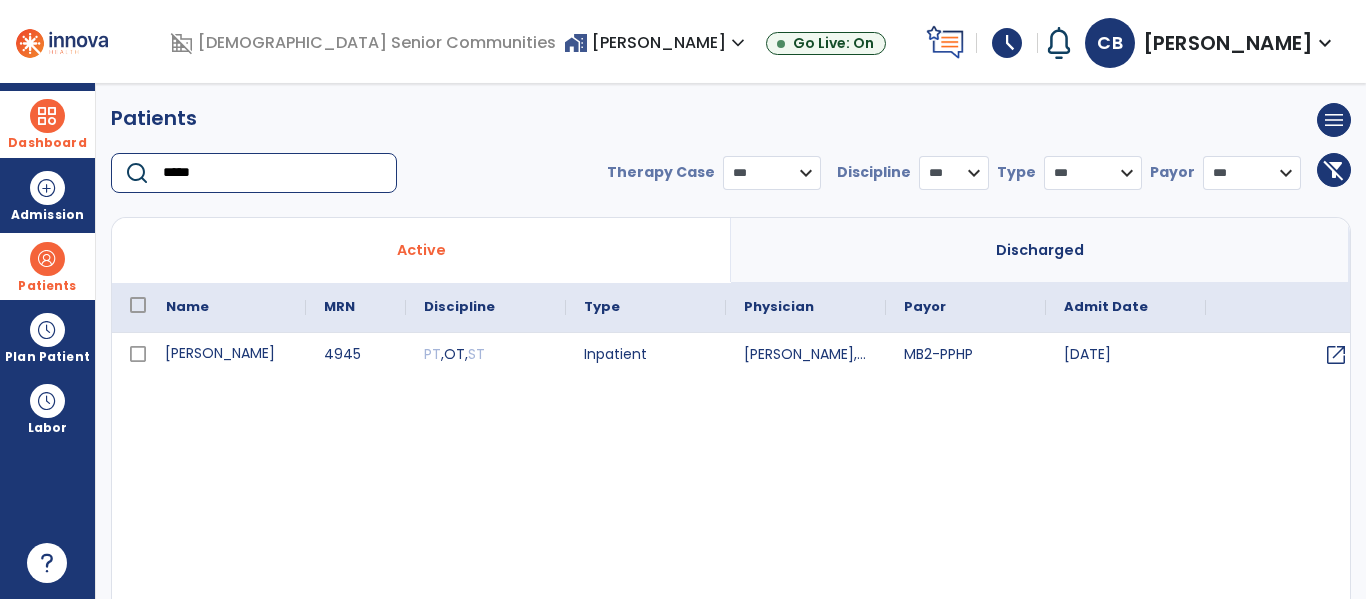 click on "Cline, Vicki" at bounding box center [227, 355] 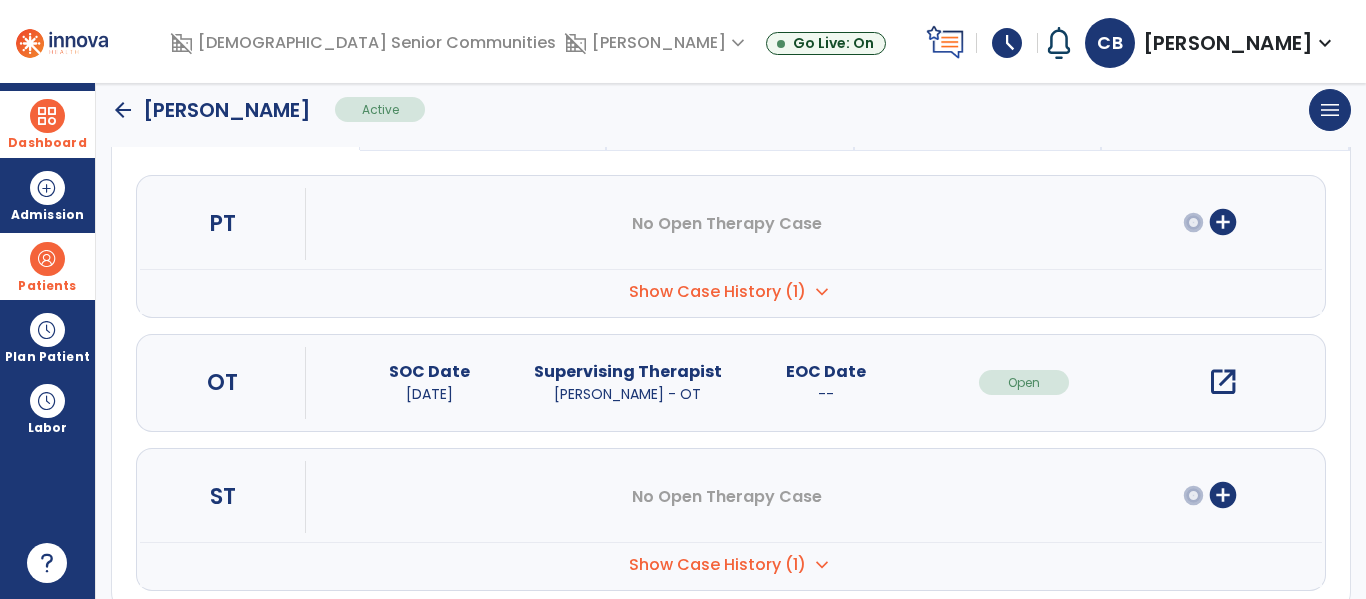 scroll, scrollTop: 212, scrollLeft: 0, axis: vertical 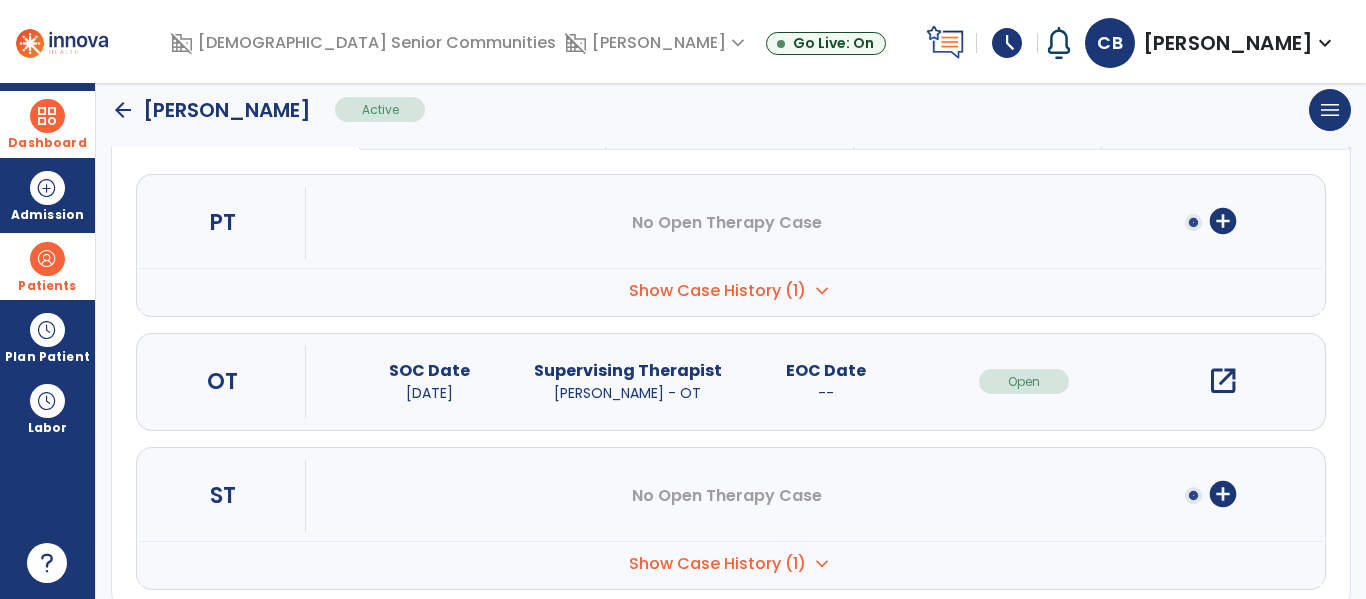 click on "open_in_new" at bounding box center (1223, 381) 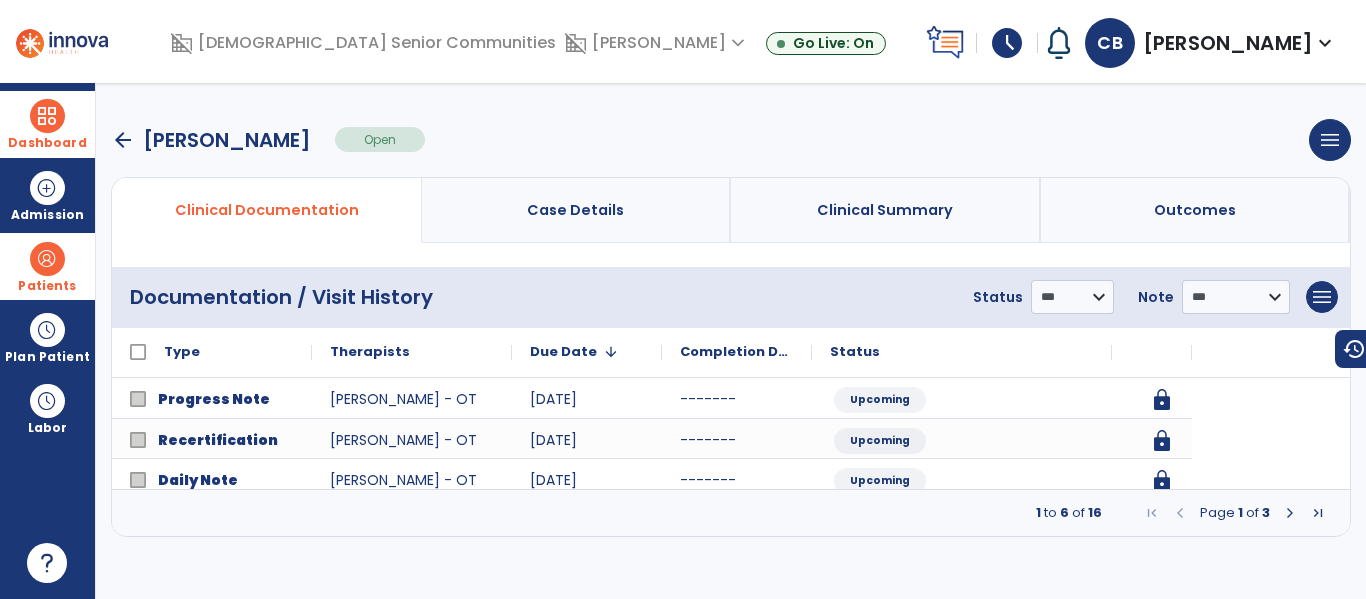 scroll, scrollTop: 0, scrollLeft: 0, axis: both 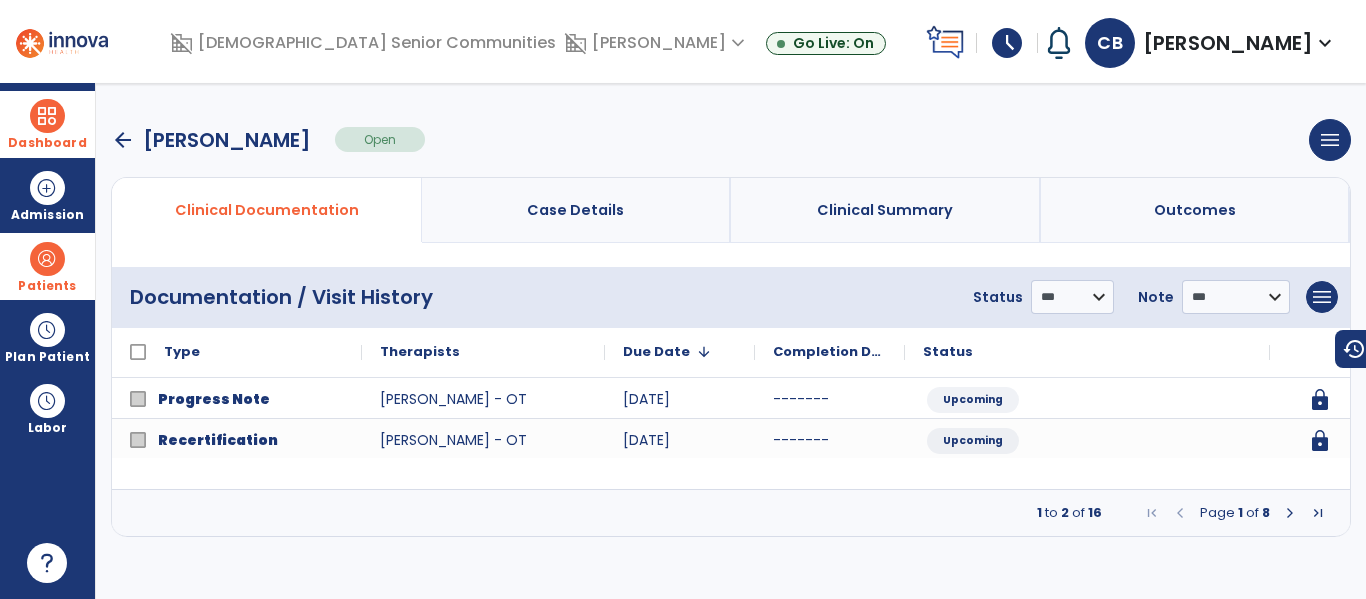 click at bounding box center [1318, 513] 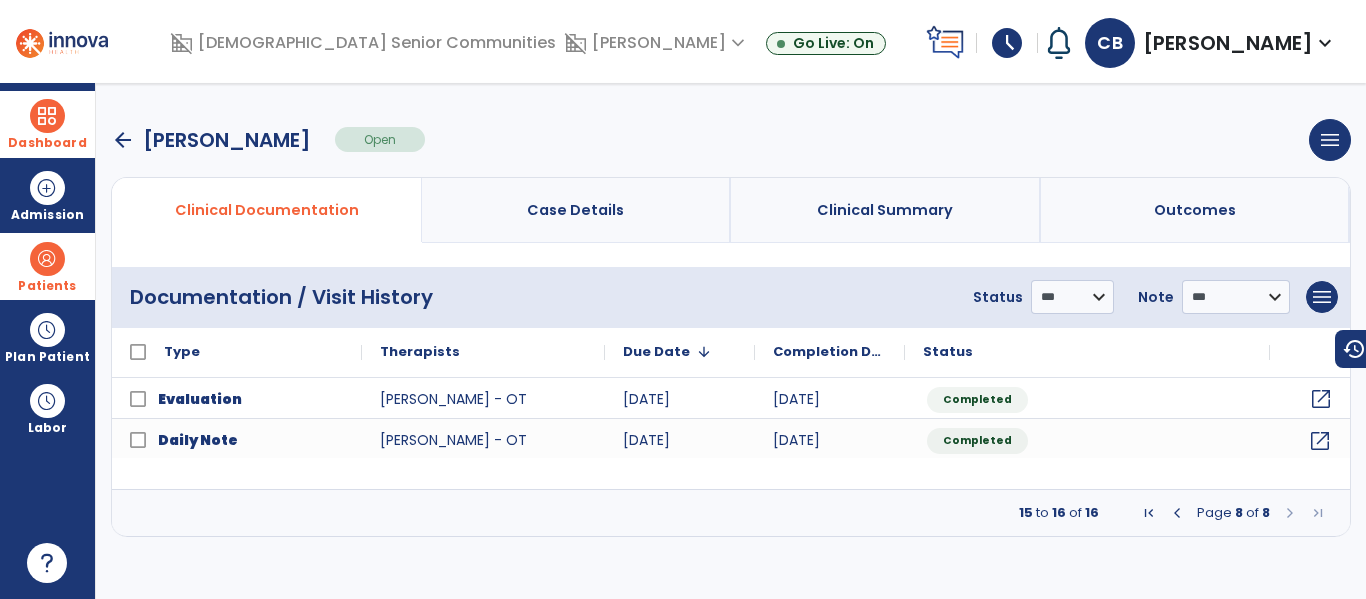 click on "open_in_new" 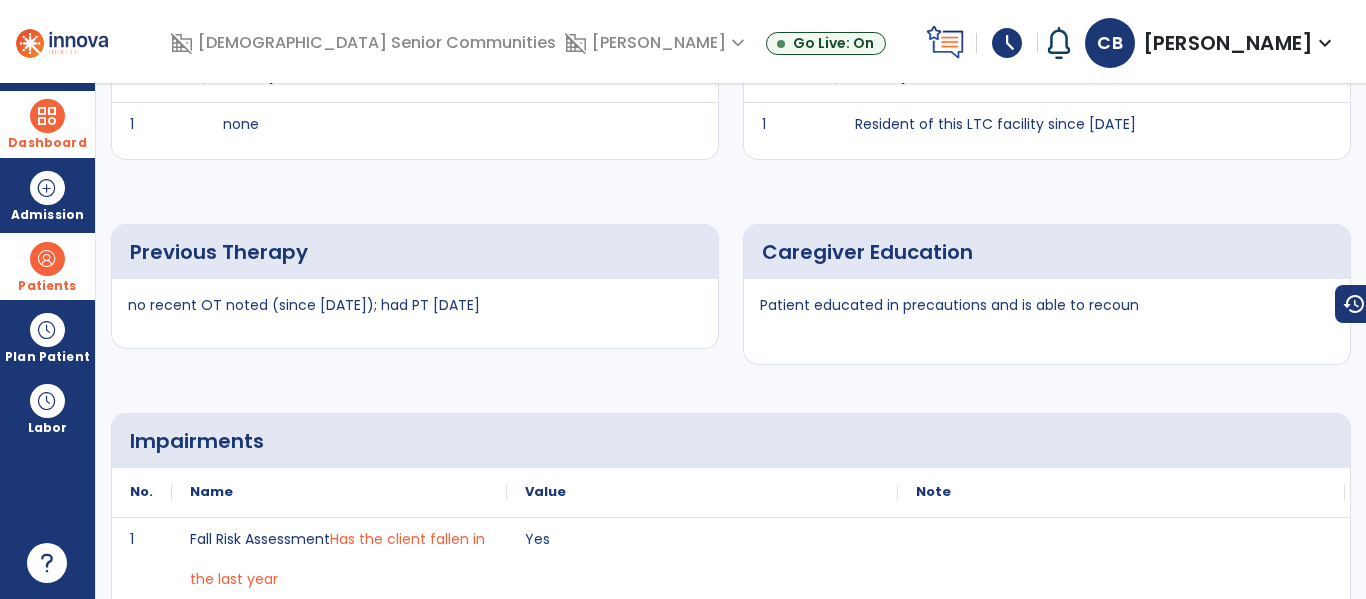 scroll, scrollTop: 0, scrollLeft: 0, axis: both 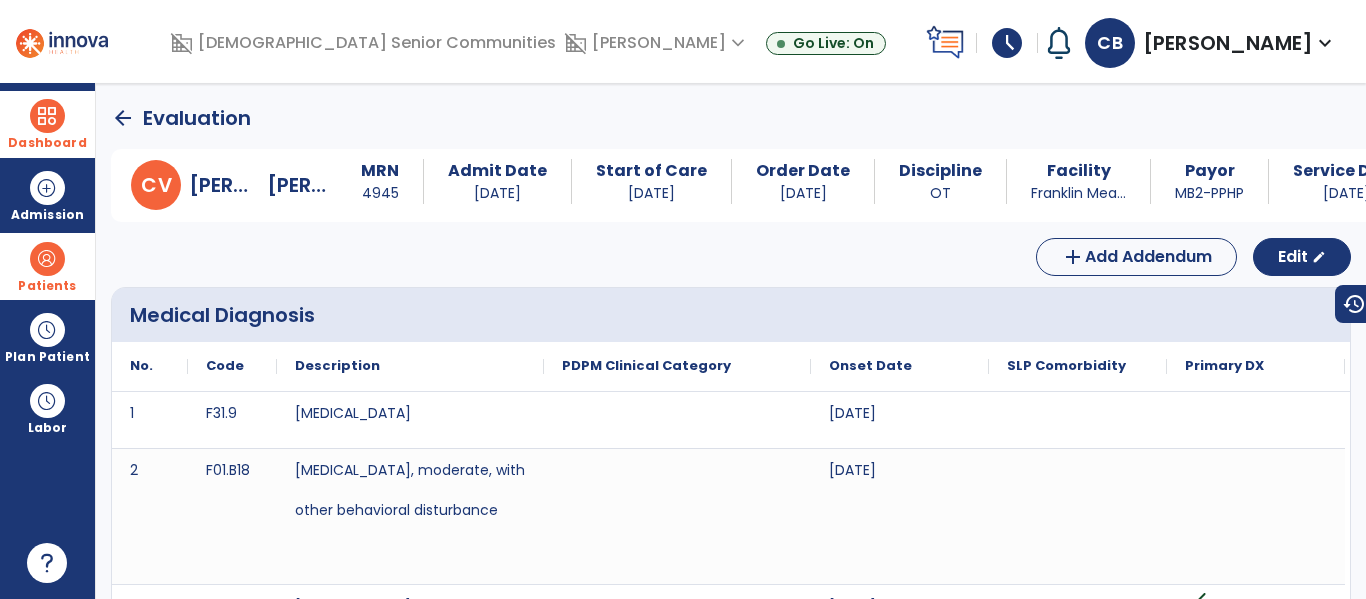 click on "arrow_back" 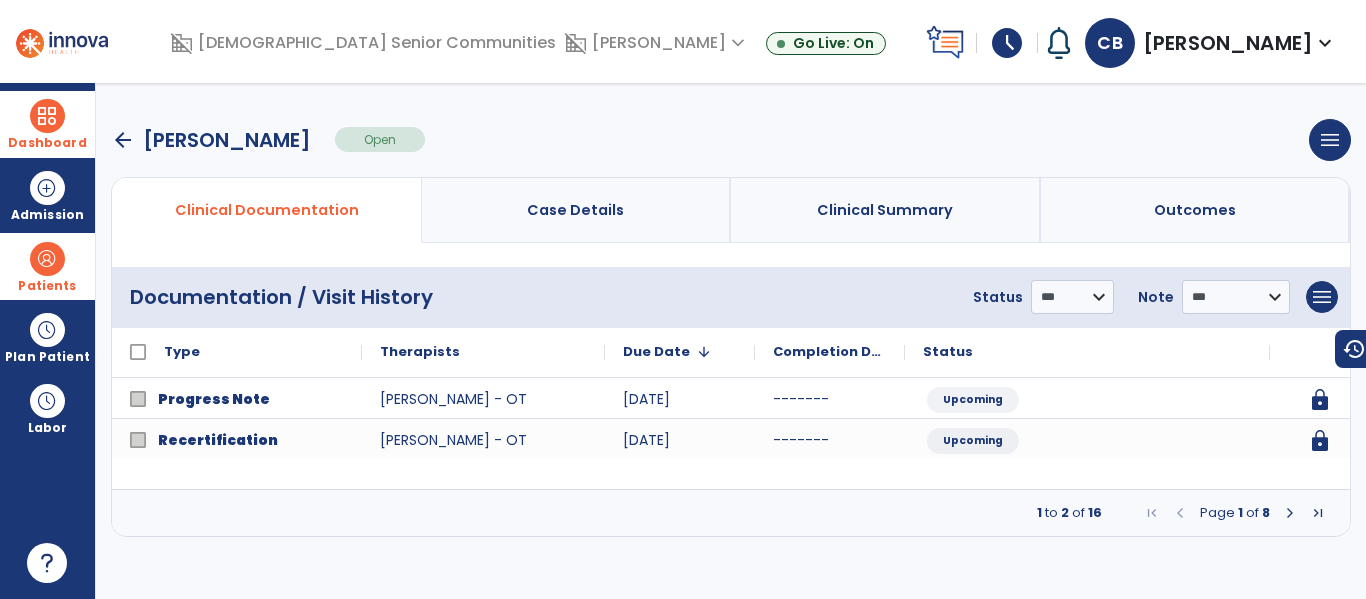 click on "arrow_back" at bounding box center [123, 140] 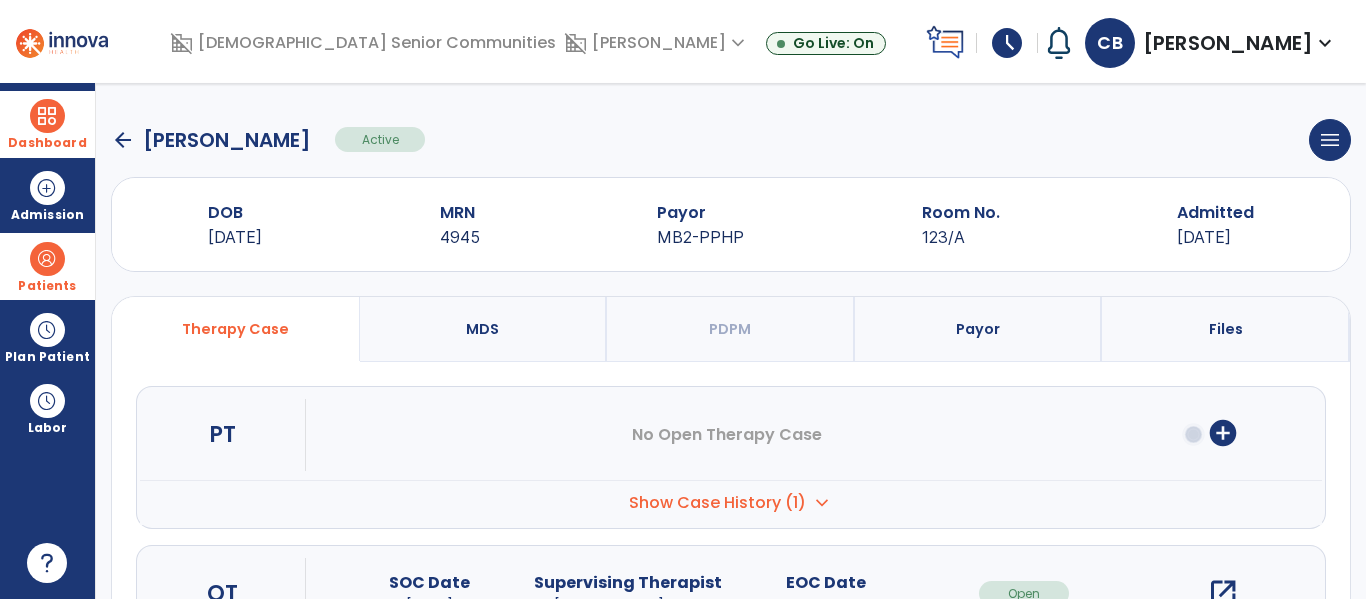 click on "Dashboard" at bounding box center [47, 124] 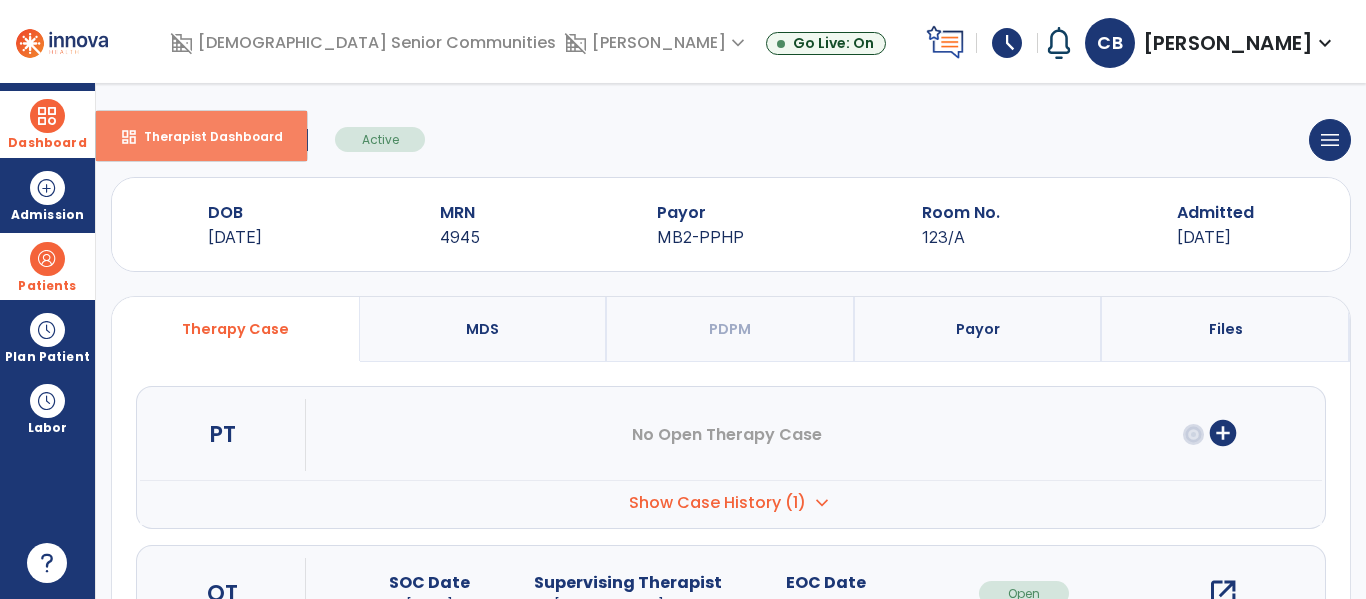 click on "Therapist Dashboard" at bounding box center [205, 136] 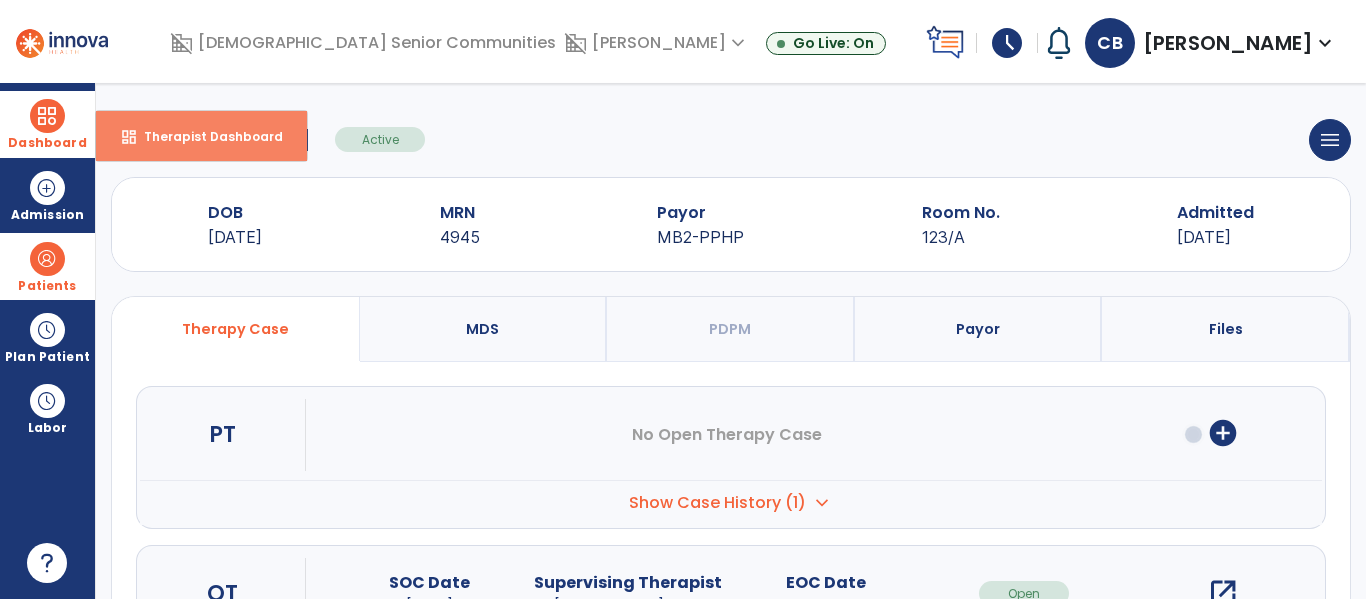 select on "****" 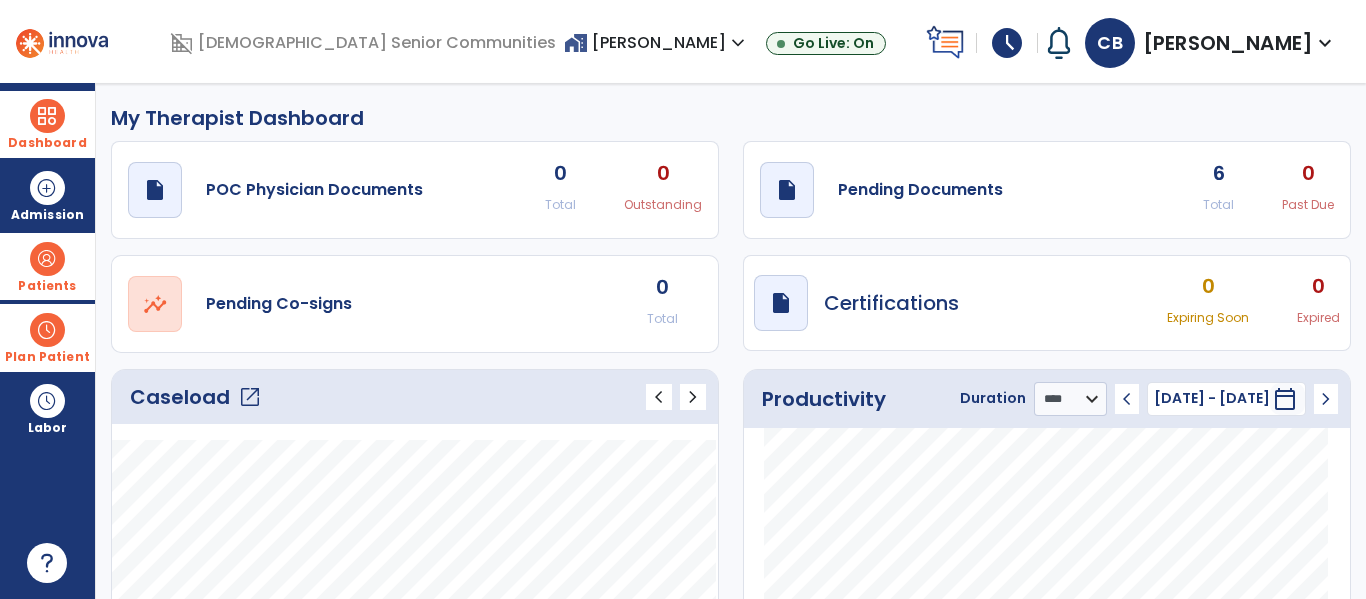 click at bounding box center [47, 330] 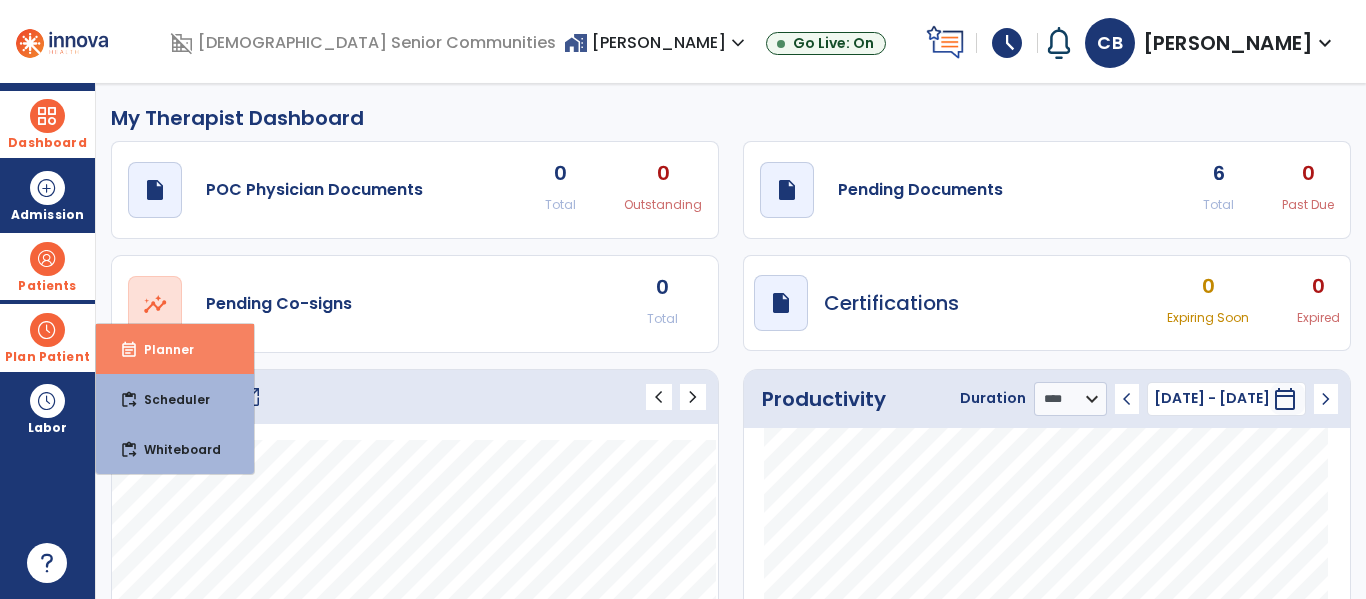 click on "event_note  Planner" at bounding box center [175, 349] 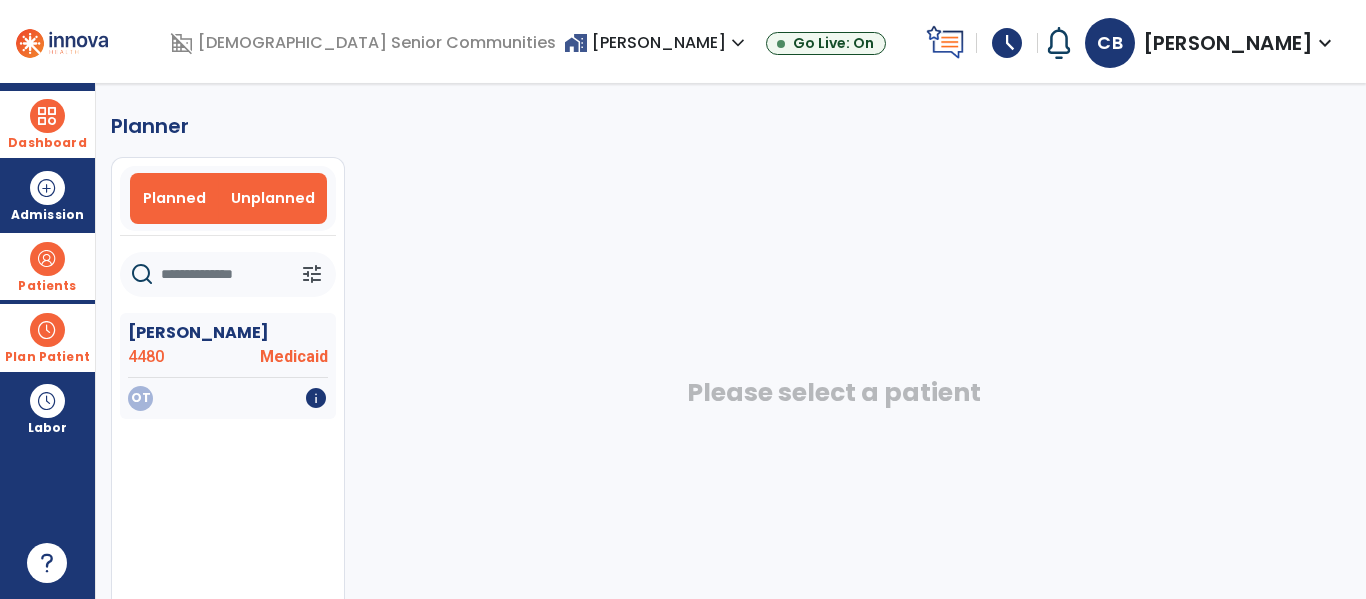 click on "Planned" at bounding box center [174, 198] 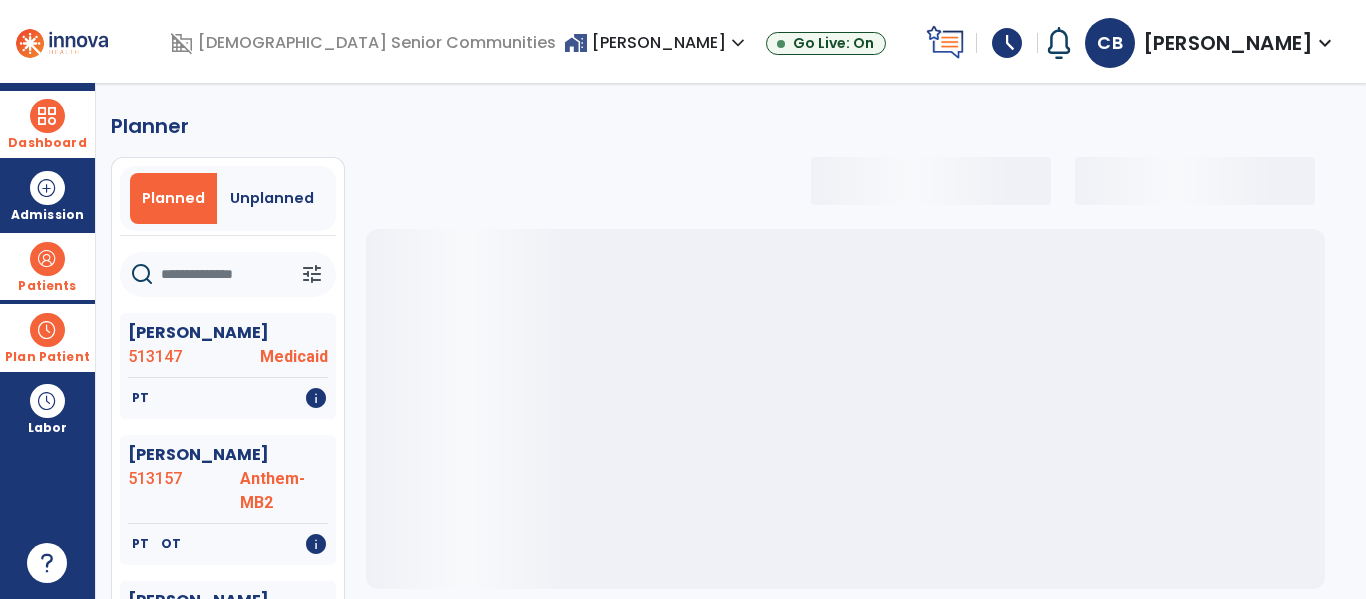 click 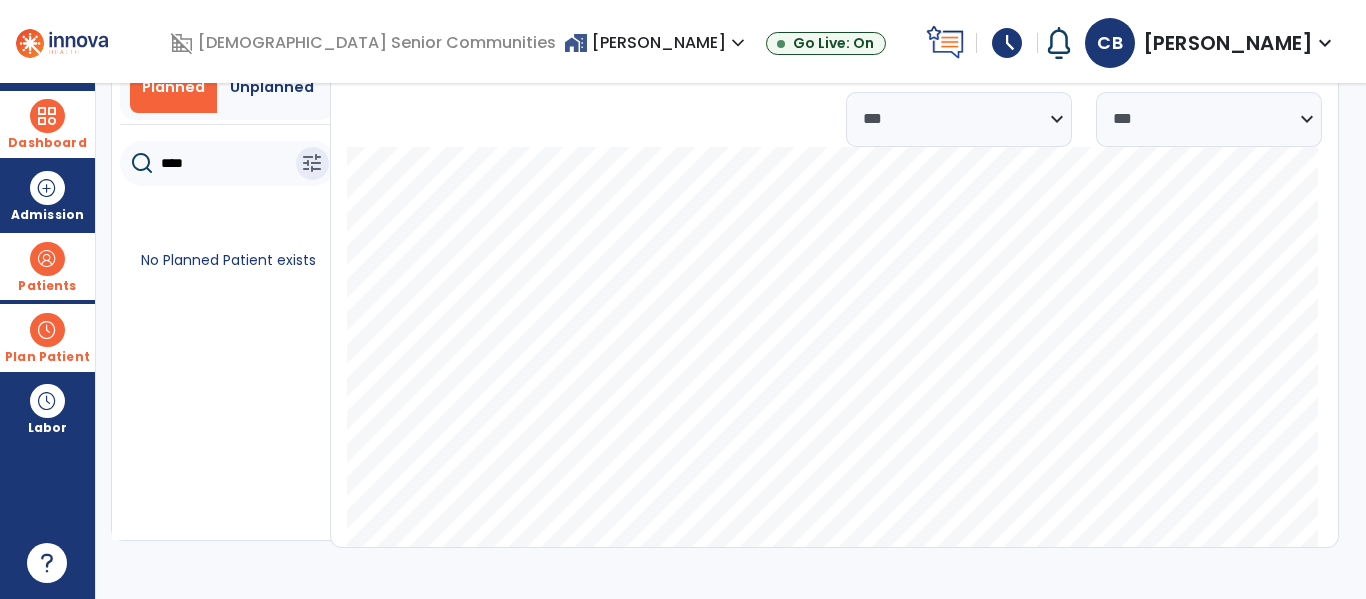 scroll, scrollTop: 0, scrollLeft: 0, axis: both 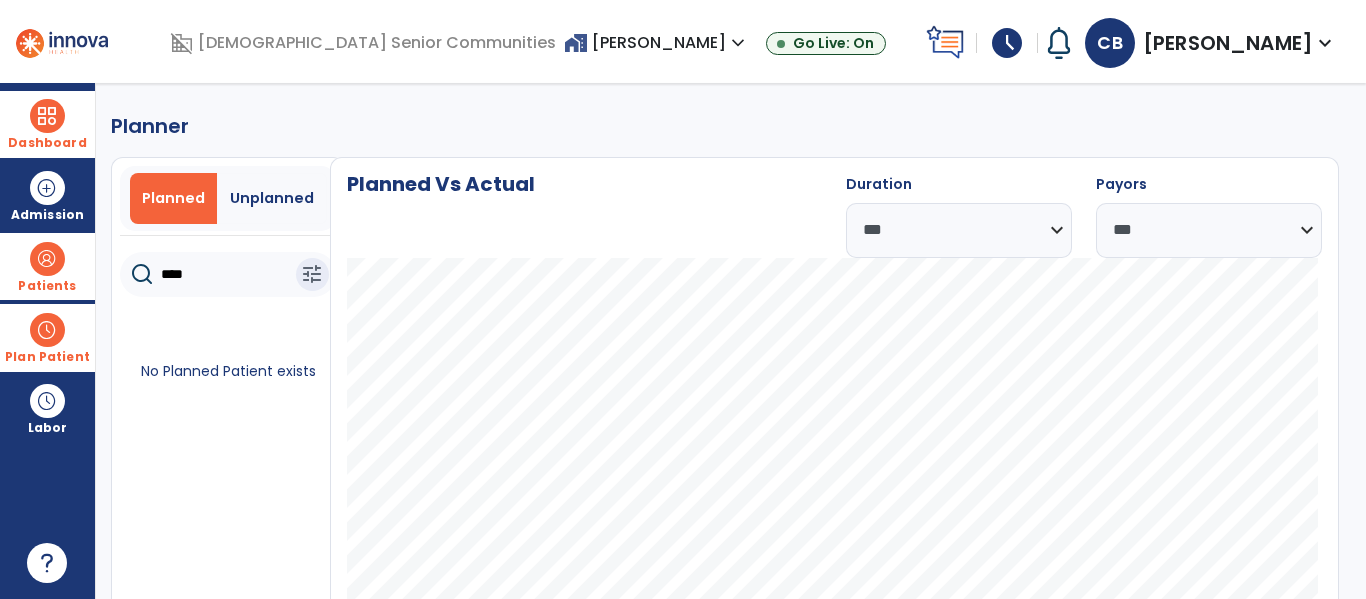 type on "****" 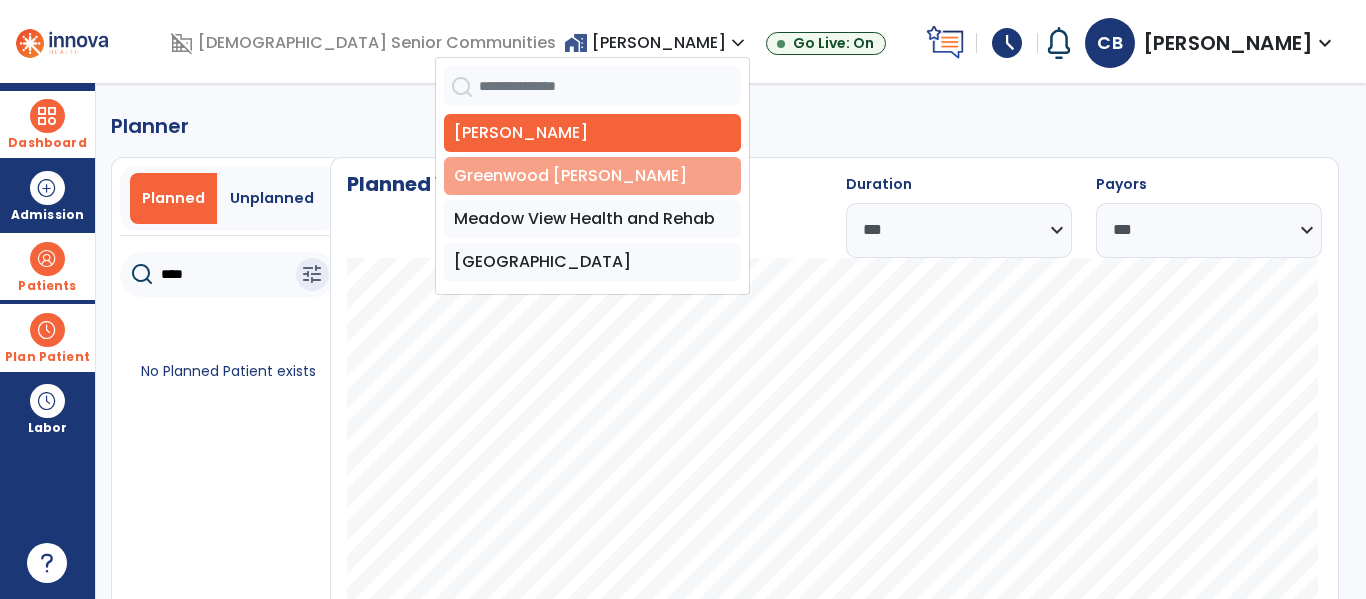 click on "Greenwood [PERSON_NAME]" at bounding box center [592, 176] 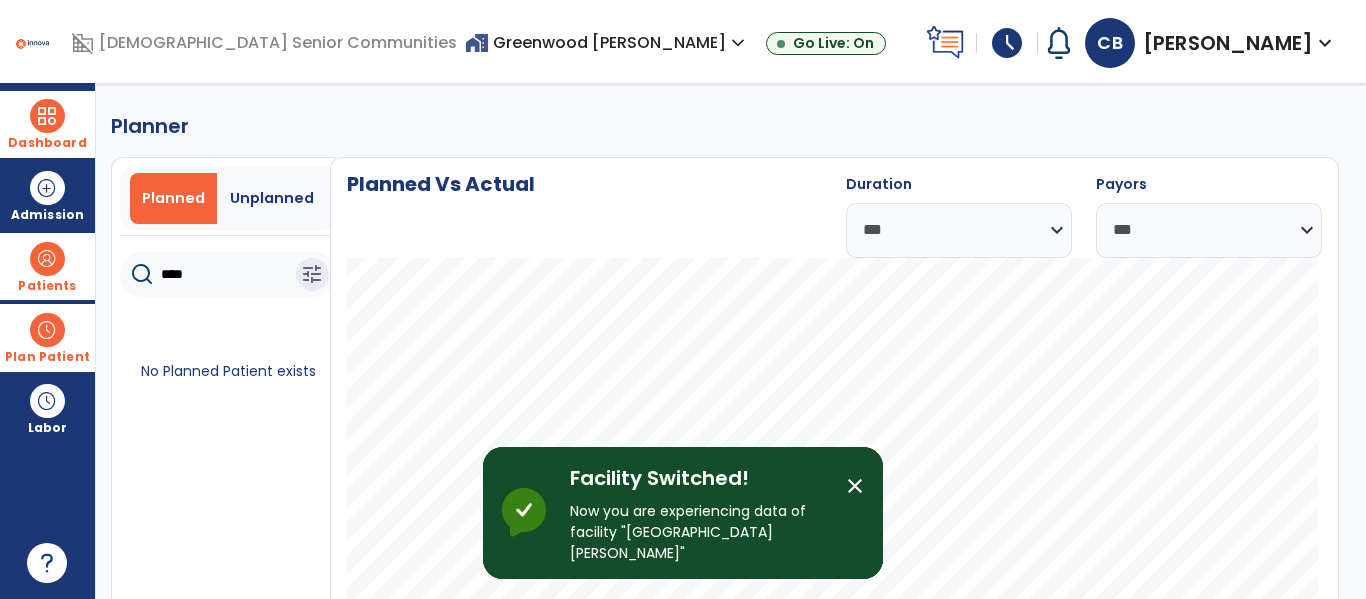 click on "close" at bounding box center [855, 486] 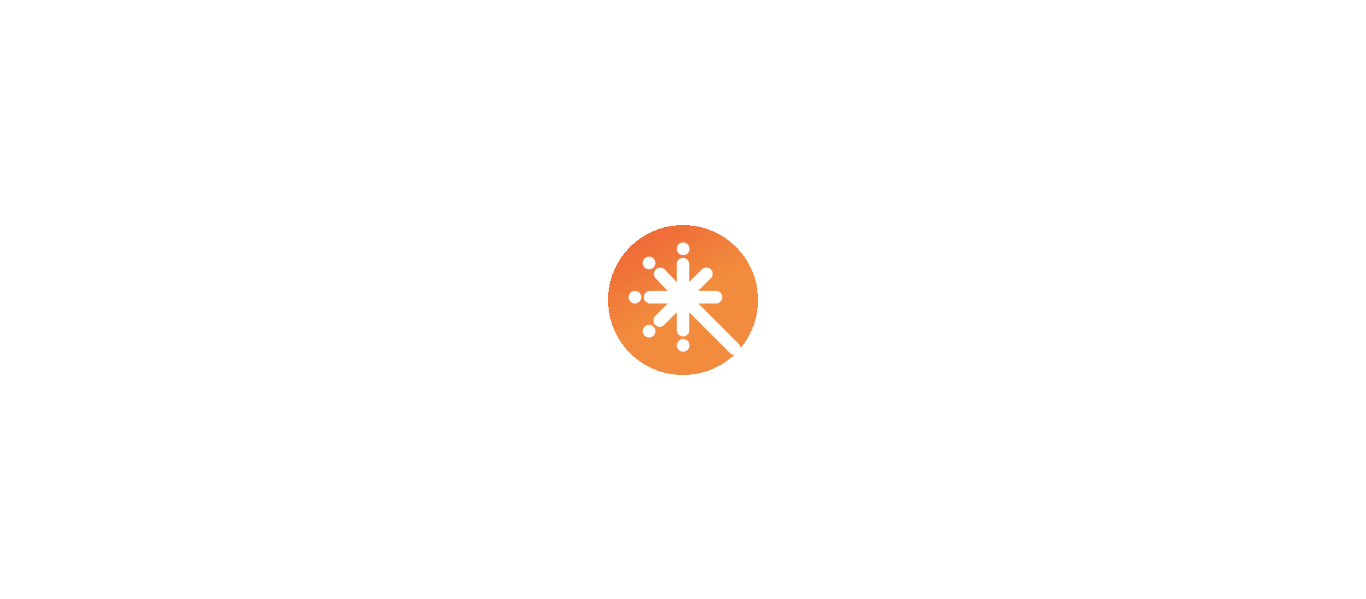 scroll, scrollTop: 0, scrollLeft: 0, axis: both 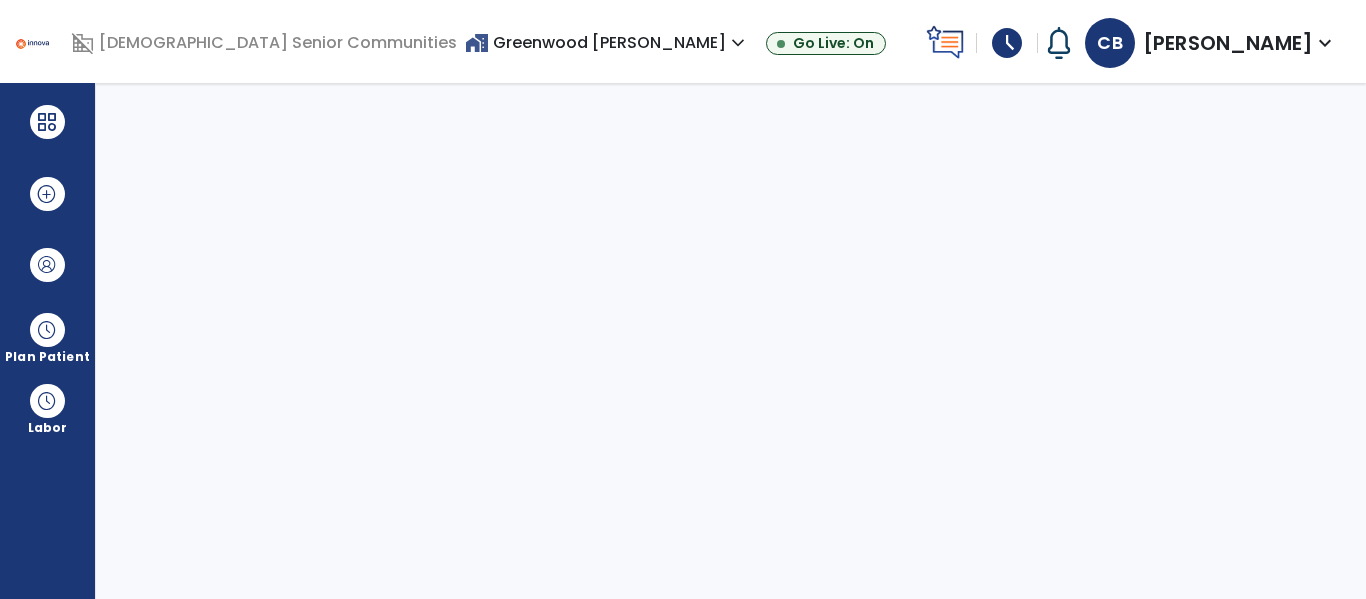 select on "****" 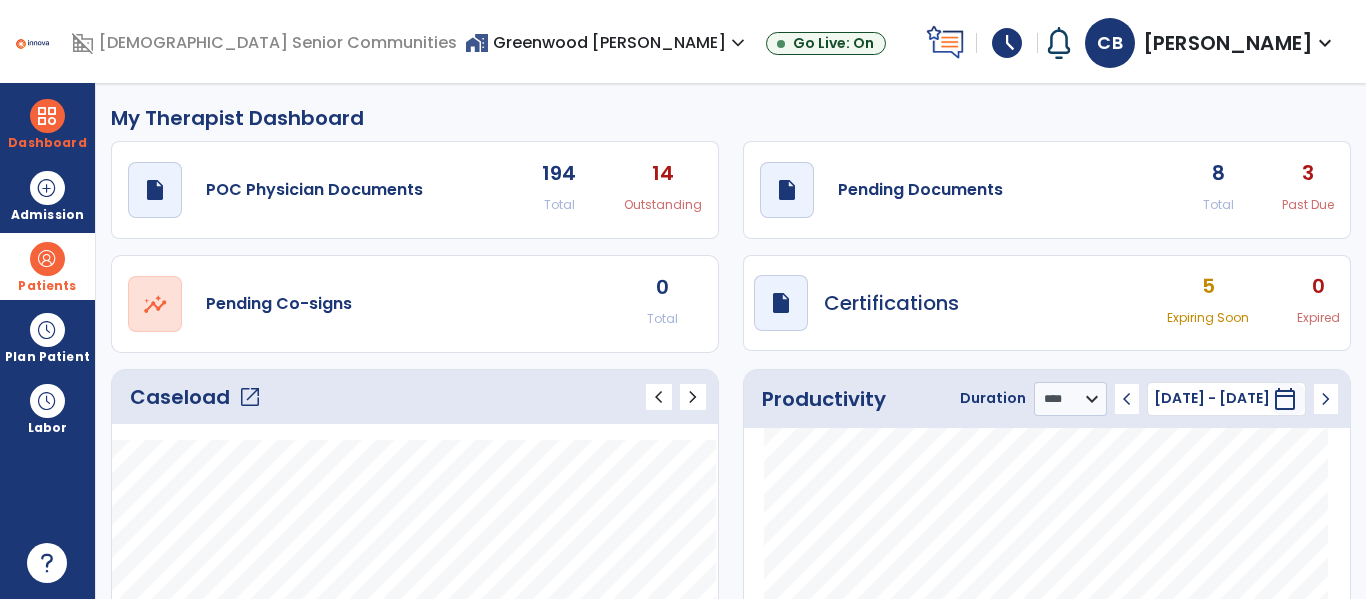 click at bounding box center (47, 259) 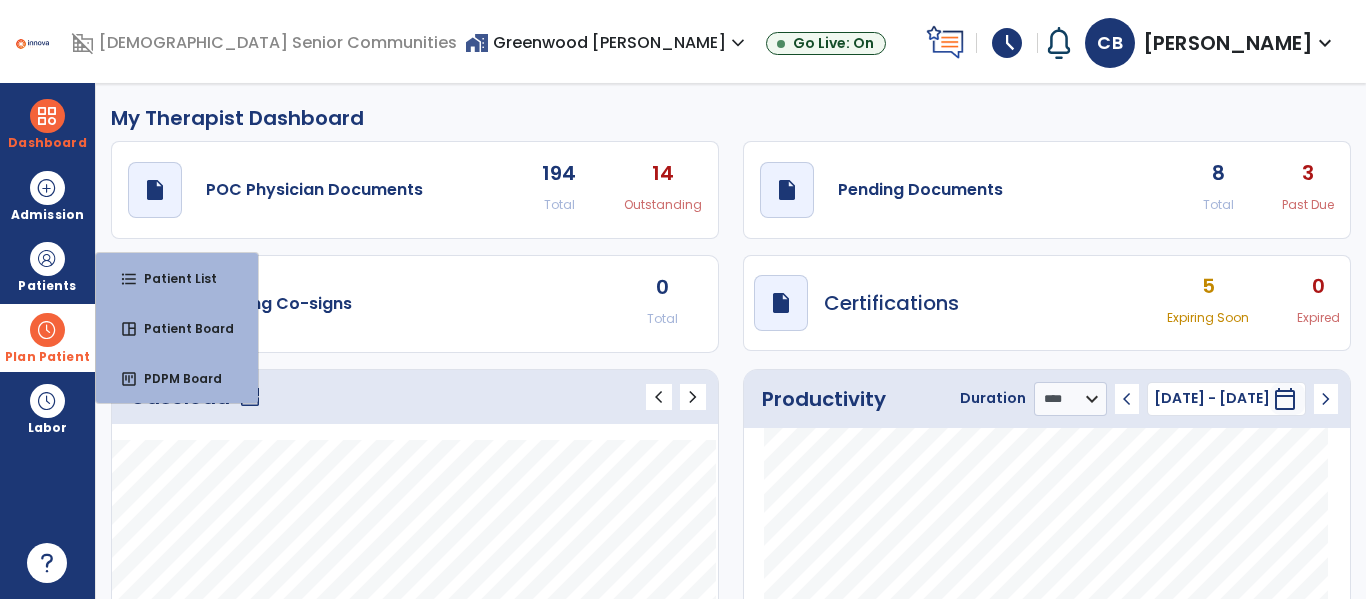 click on "Plan Patient" at bounding box center (47, 266) 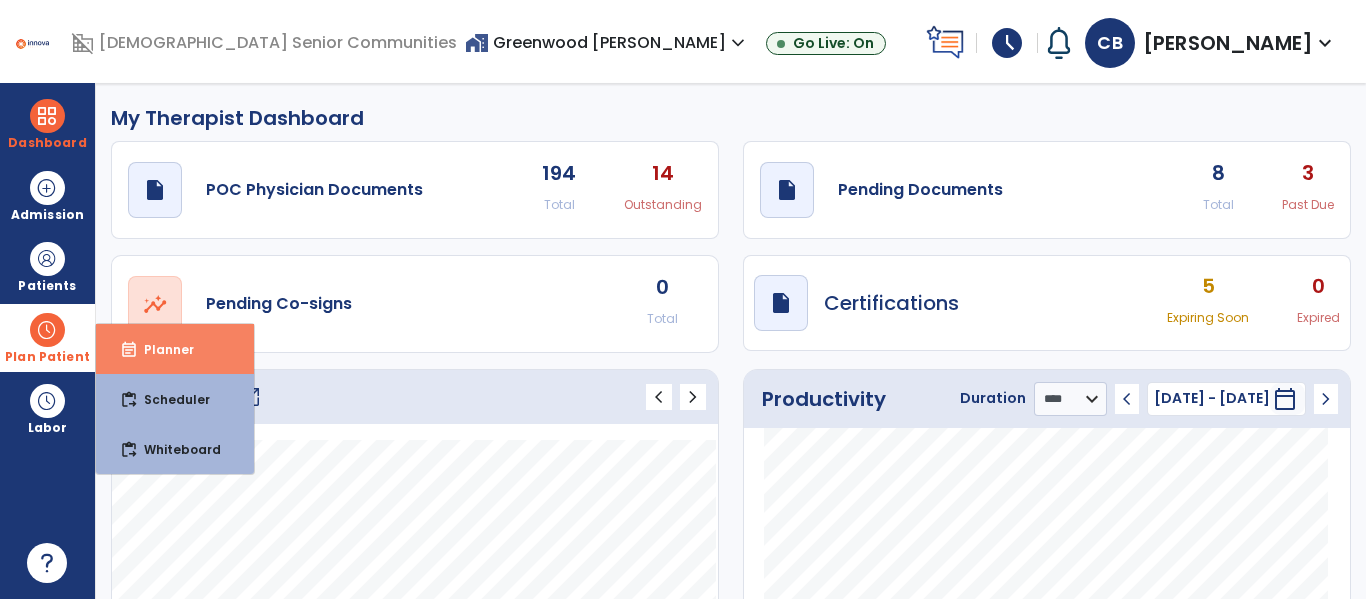 click on "Planner" at bounding box center [161, 349] 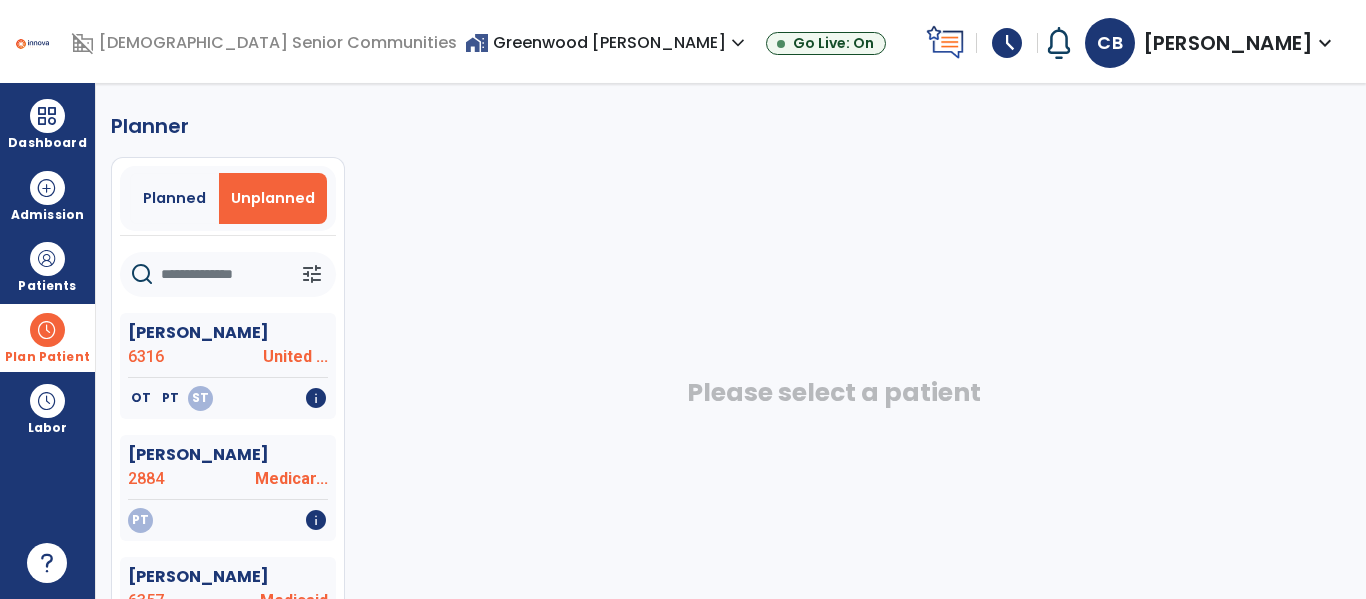 click 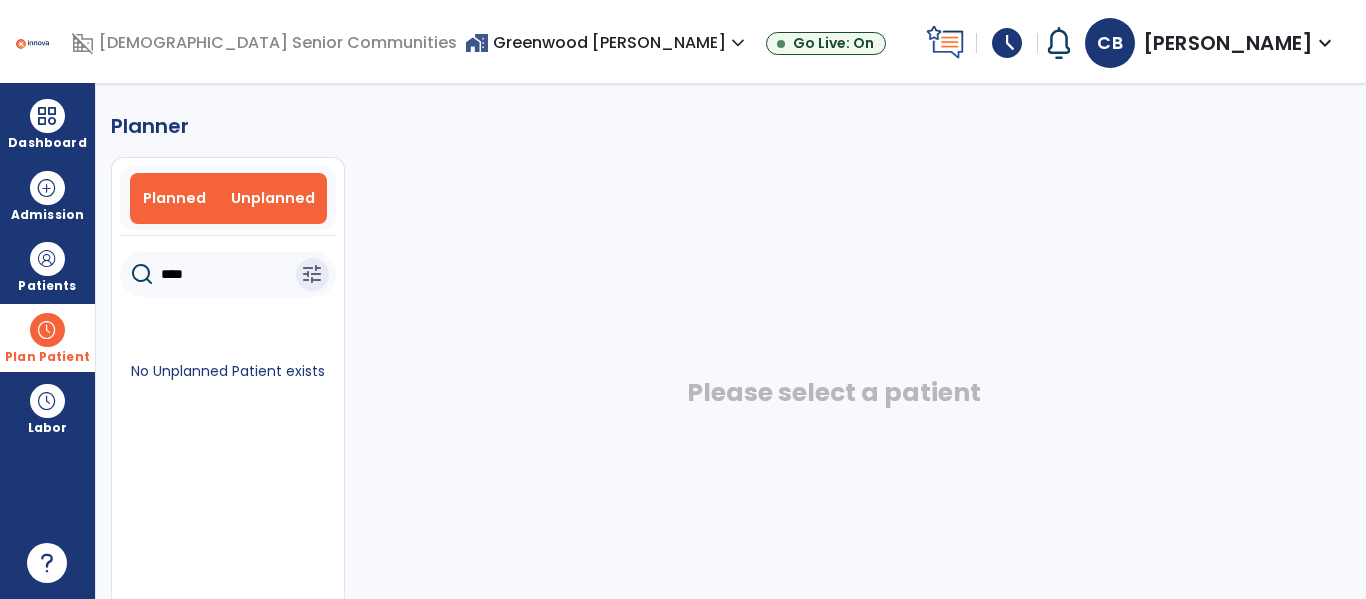 type on "****" 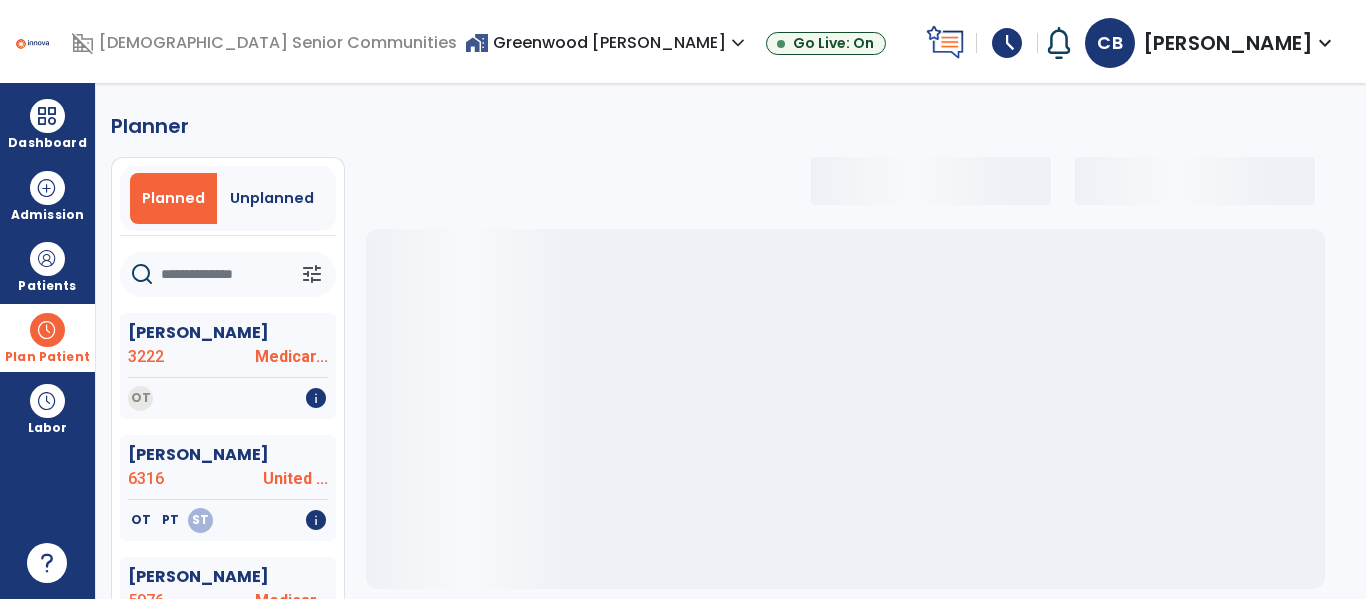 click 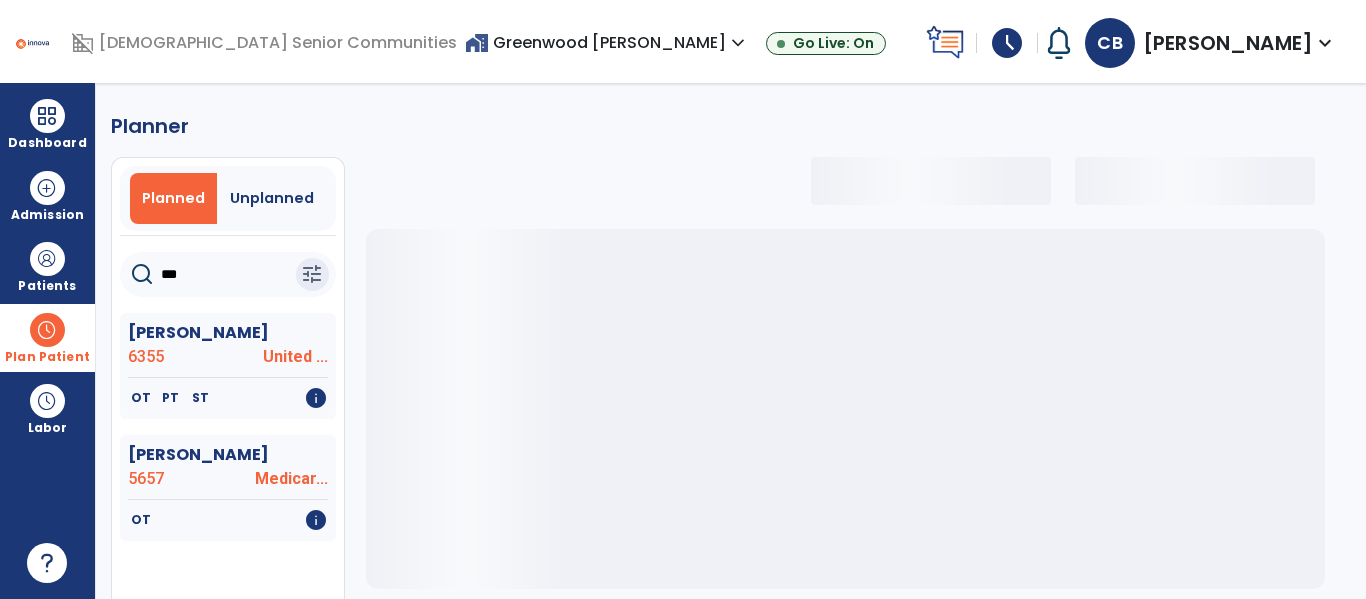 type on "****" 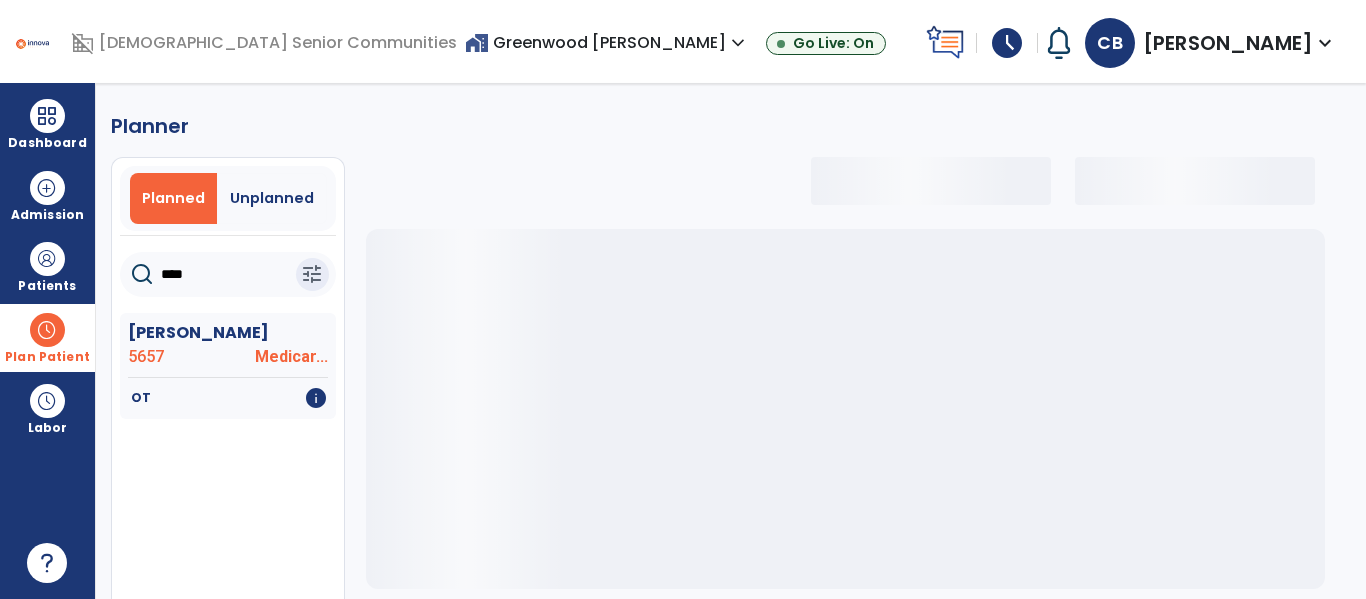select on "***" 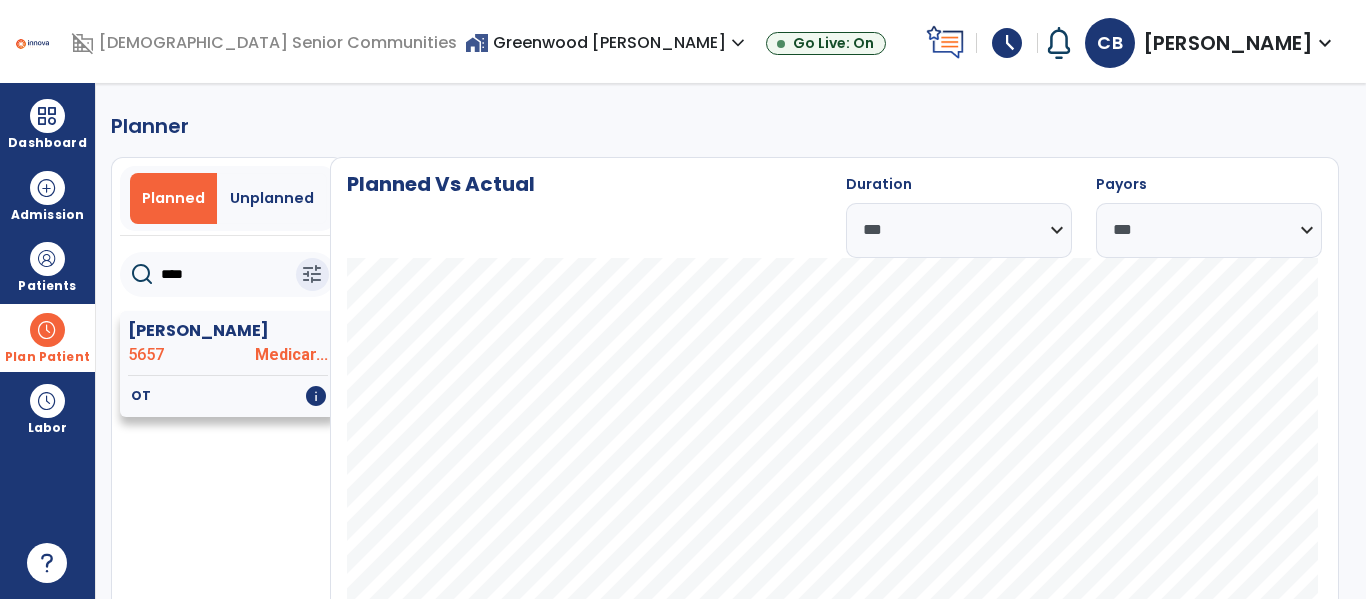 type on "****" 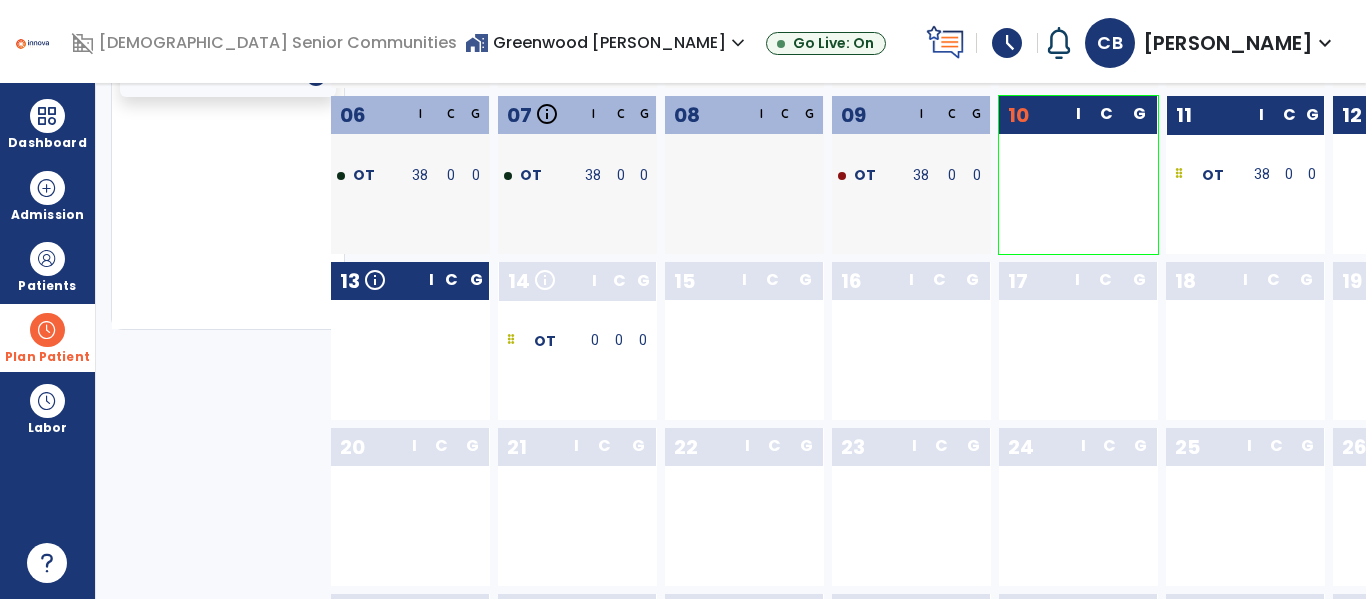 scroll, scrollTop: 0, scrollLeft: 0, axis: both 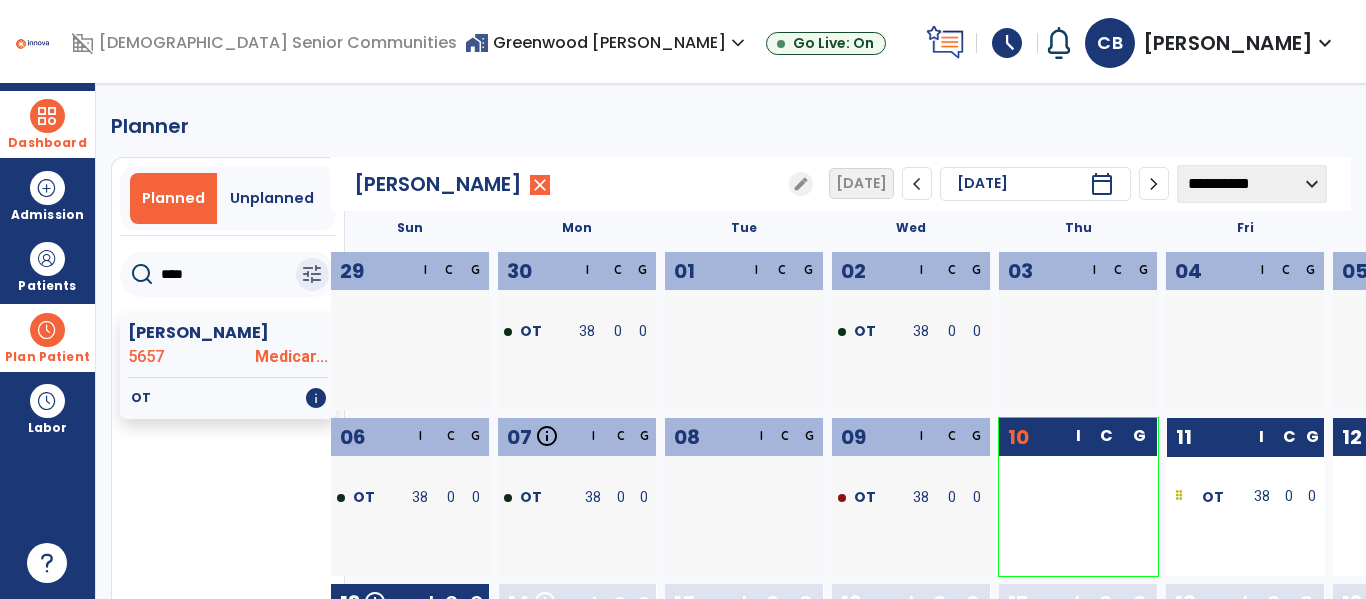 click on "Dashboard" at bounding box center [47, 124] 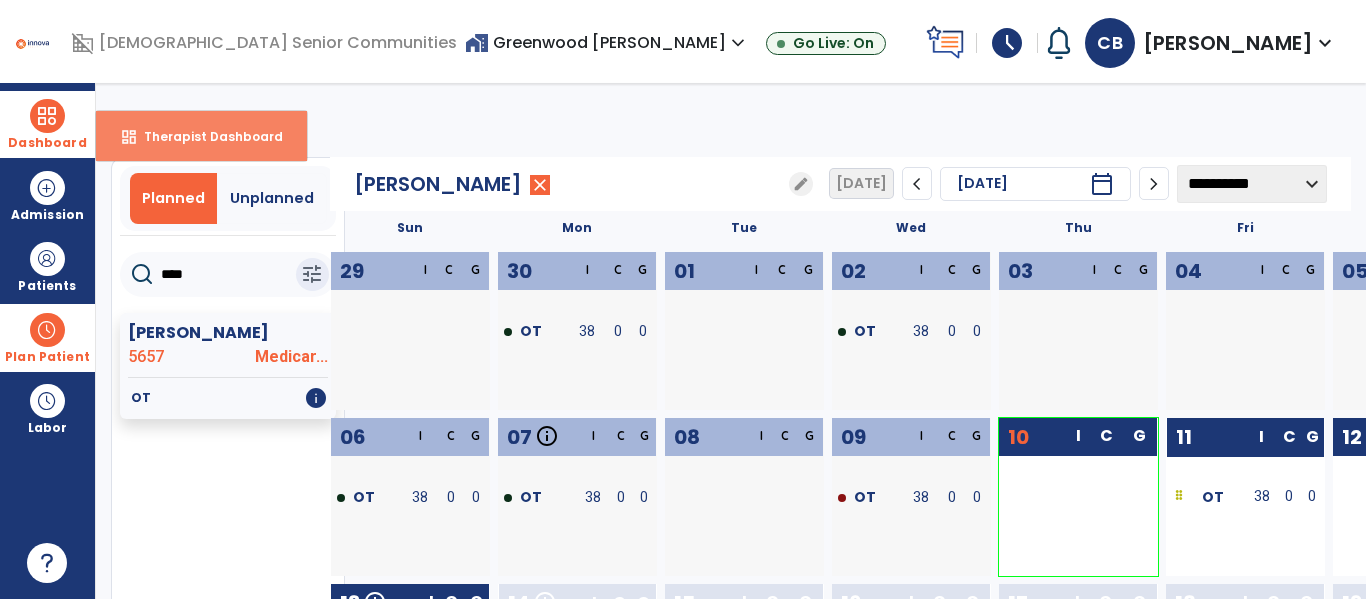 click on "Therapist Dashboard" at bounding box center (205, 136) 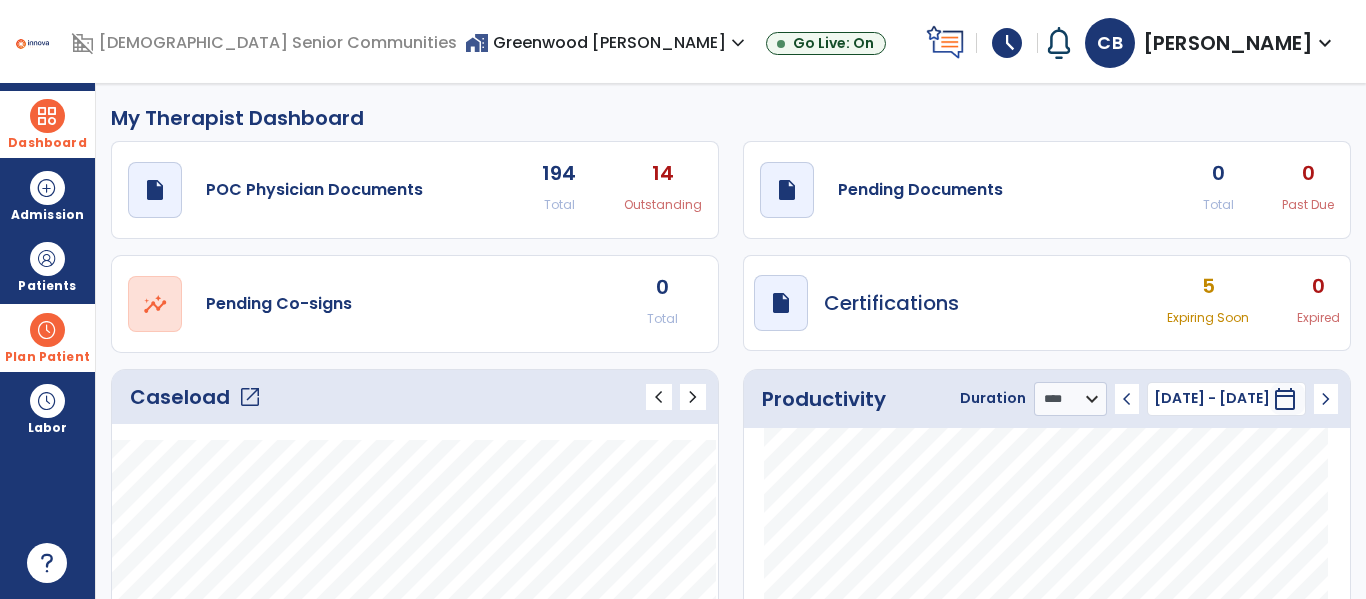 click on "open_in_new" 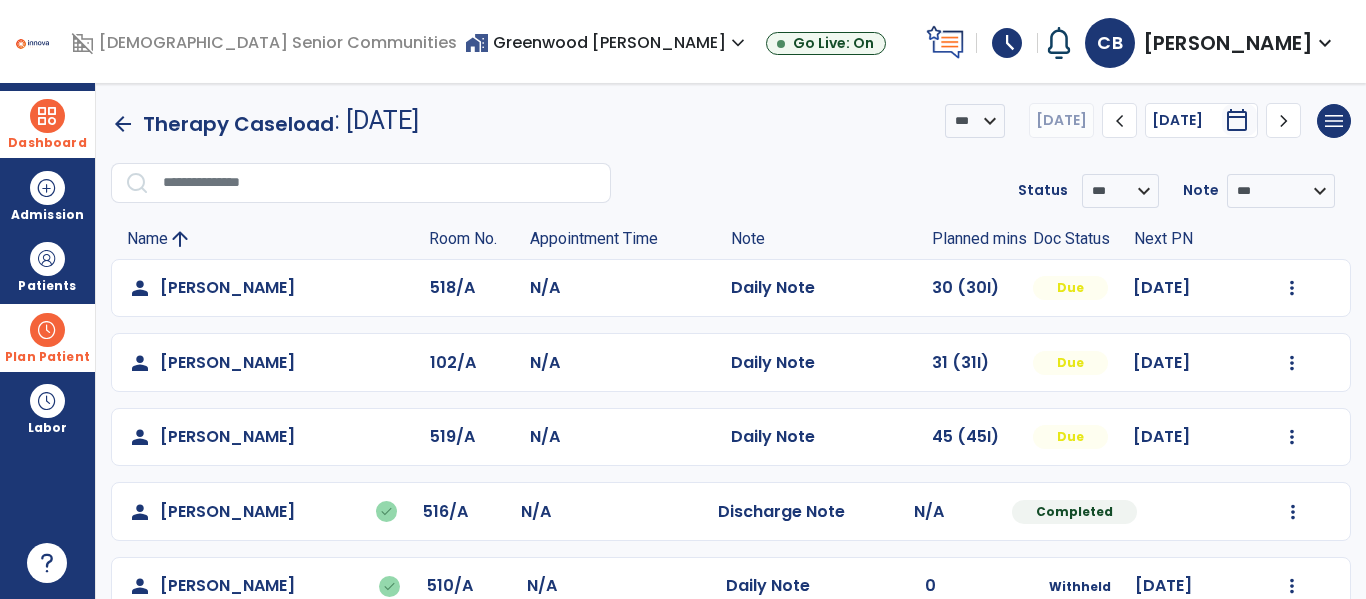 click at bounding box center (47, 116) 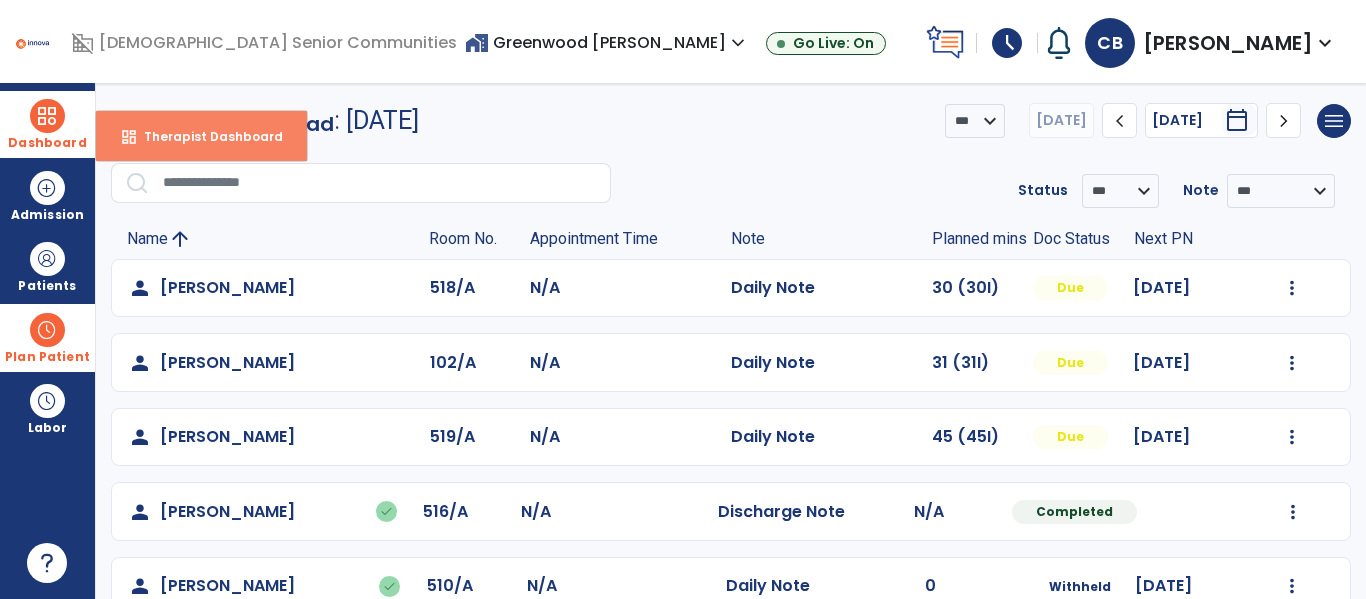 click on "dashboard  Therapist Dashboard" at bounding box center [201, 136] 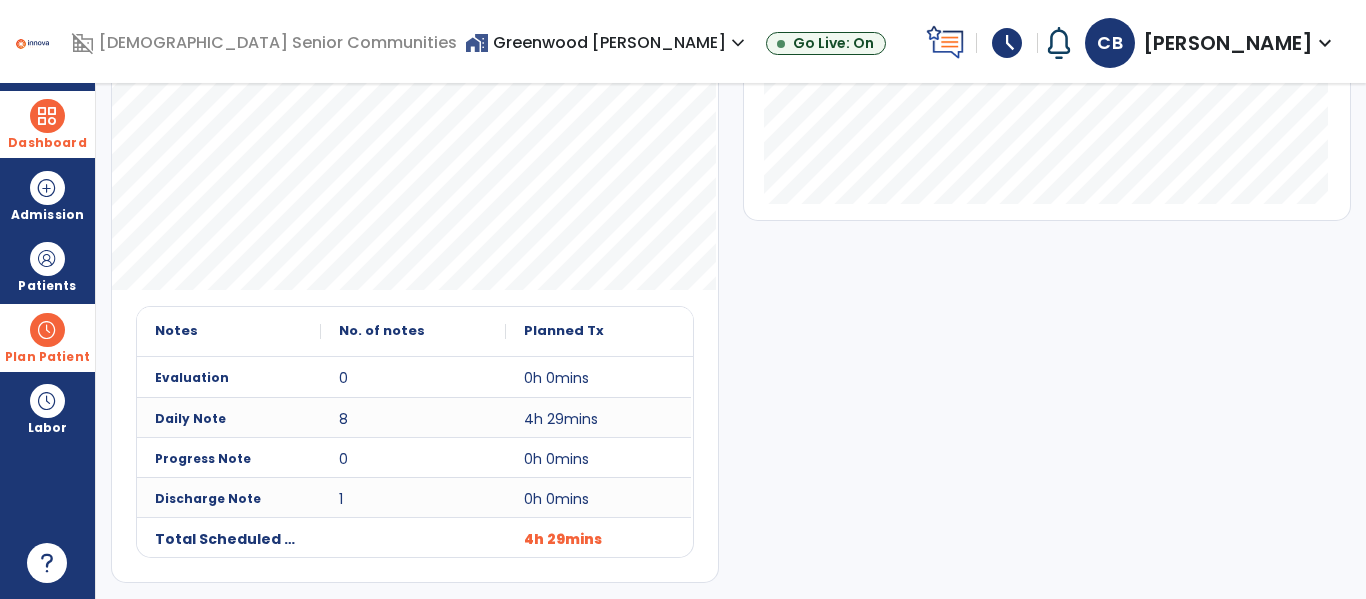 scroll, scrollTop: 0, scrollLeft: 0, axis: both 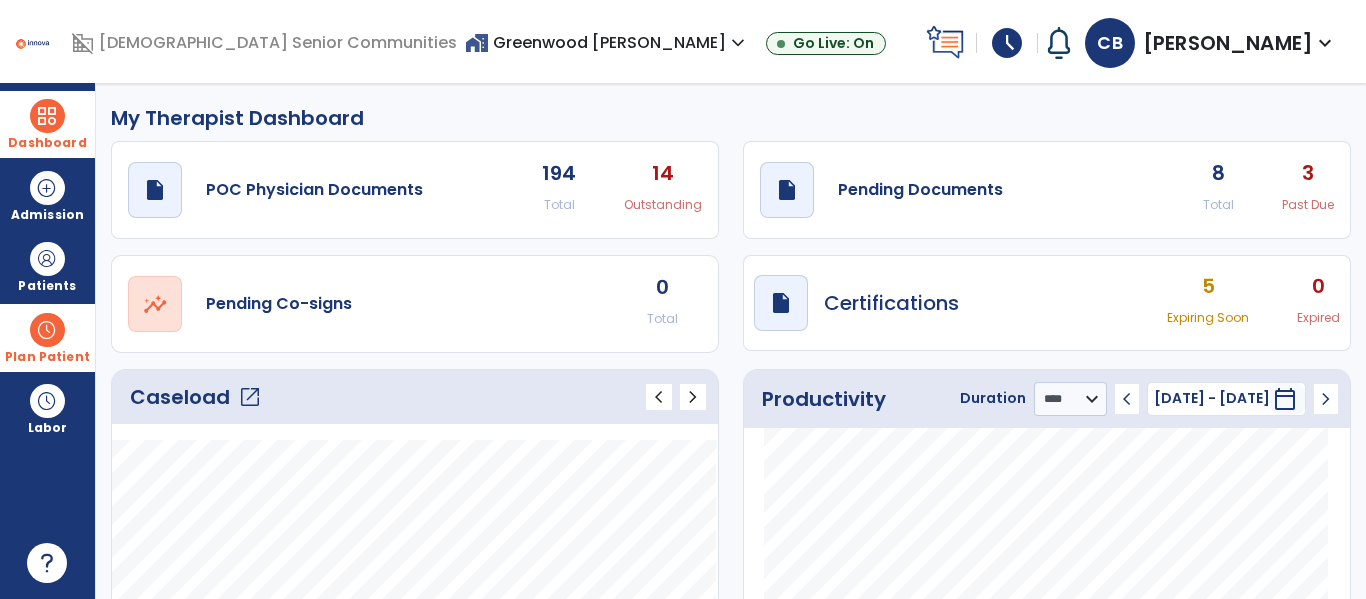 click on "open_in_new" 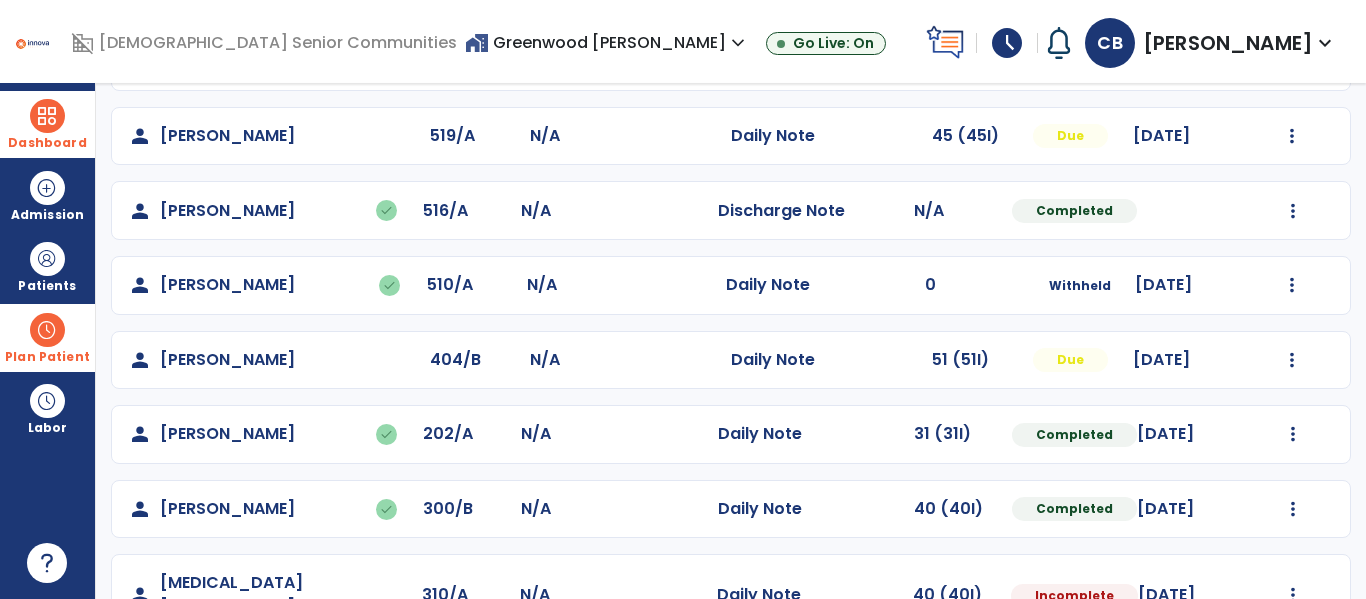 scroll, scrollTop: 339, scrollLeft: 0, axis: vertical 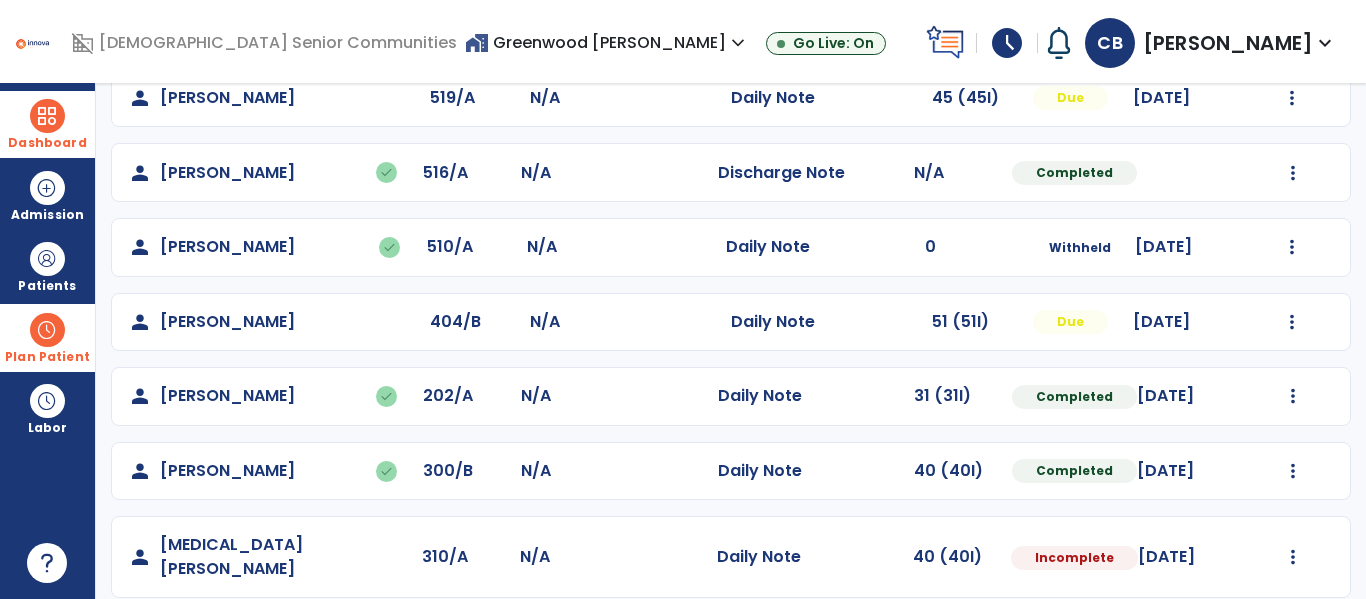 click on "Mark Visit As Complete   Reset Note   Open Document   G + C Mins" 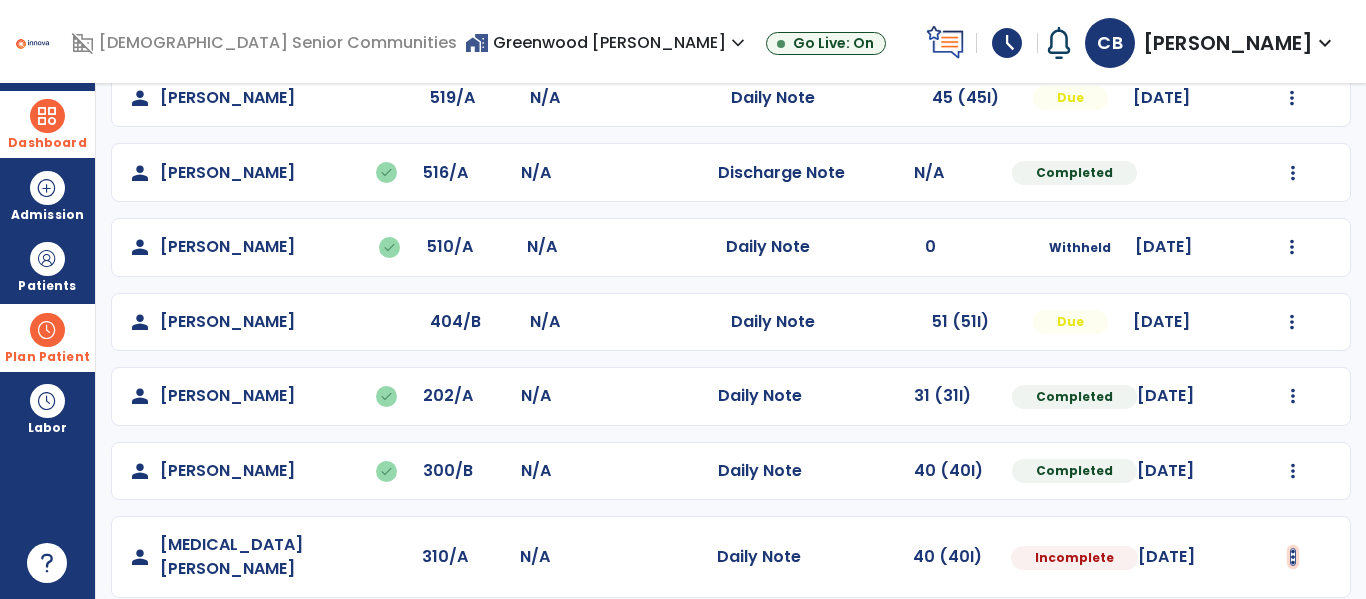 click at bounding box center [1292, -51] 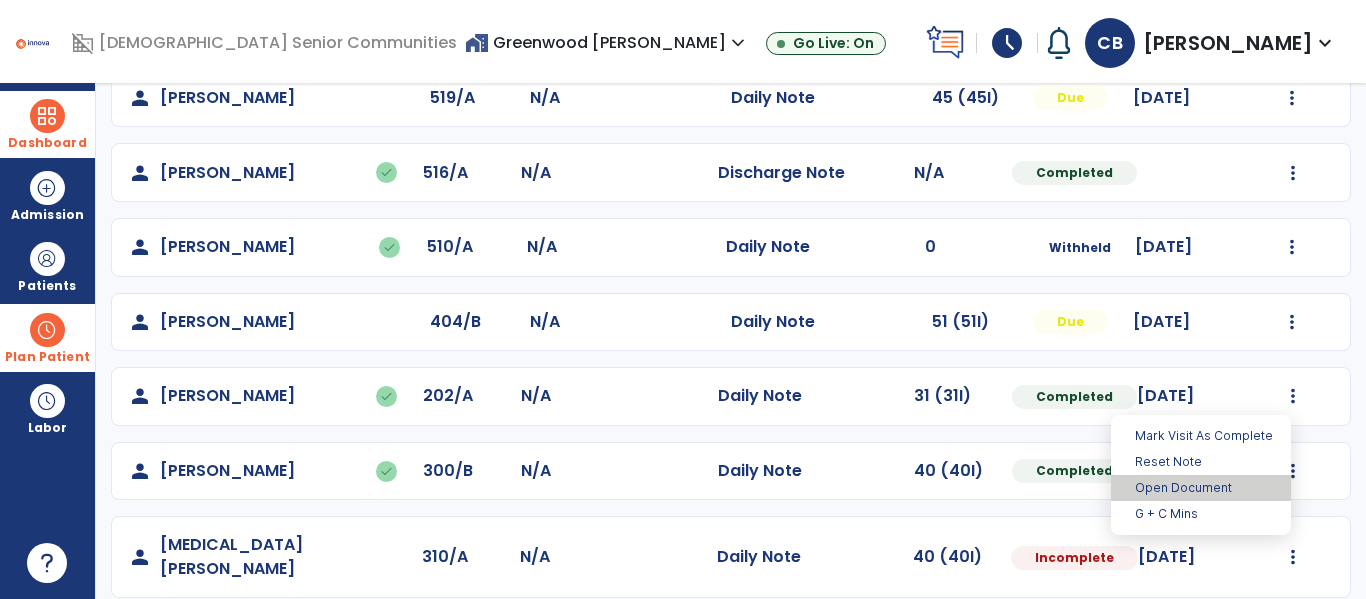 click on "Open Document" at bounding box center [1201, 488] 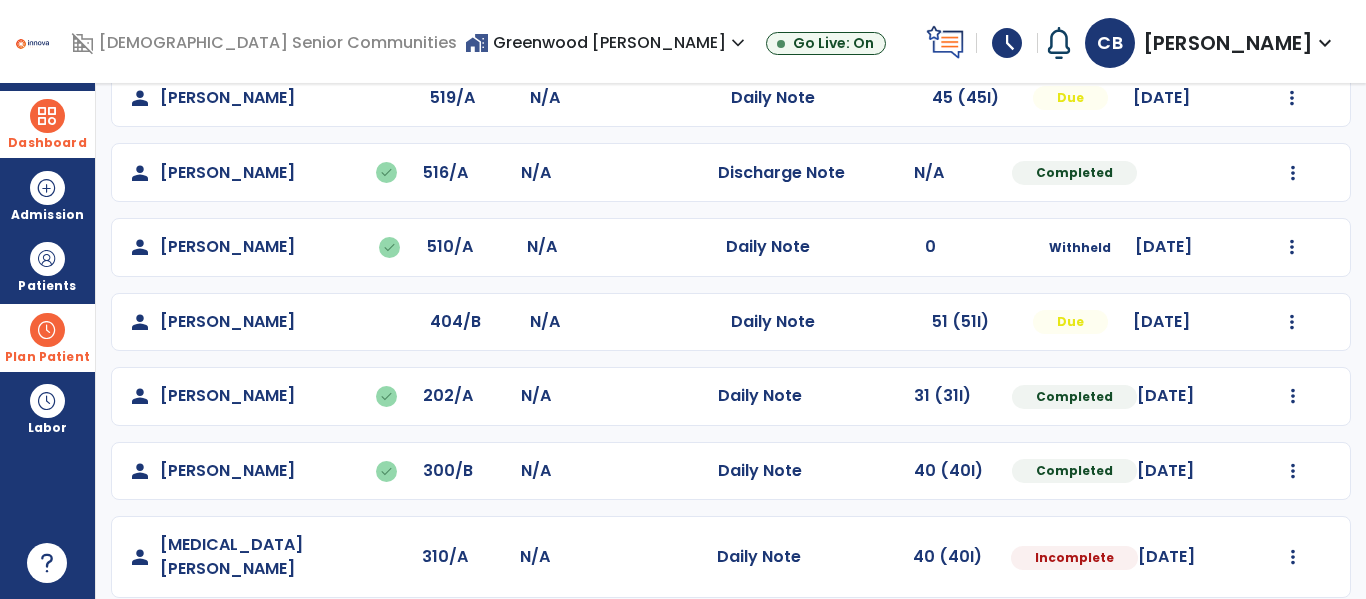 select on "*" 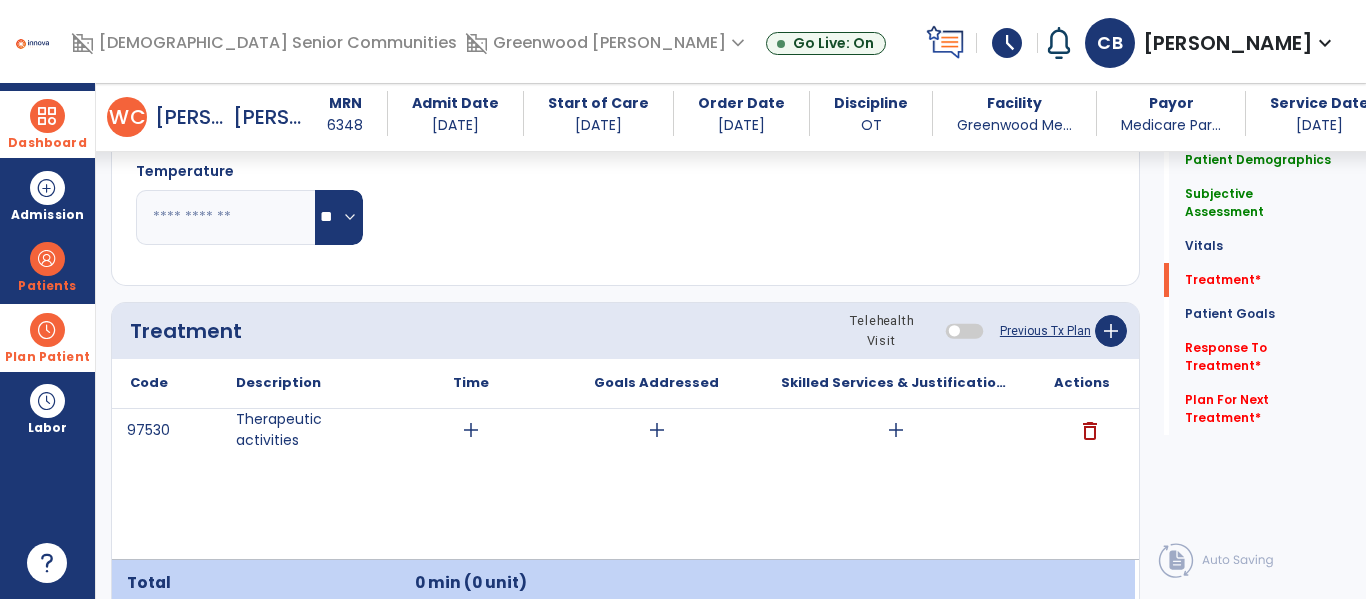 scroll, scrollTop: 1263, scrollLeft: 0, axis: vertical 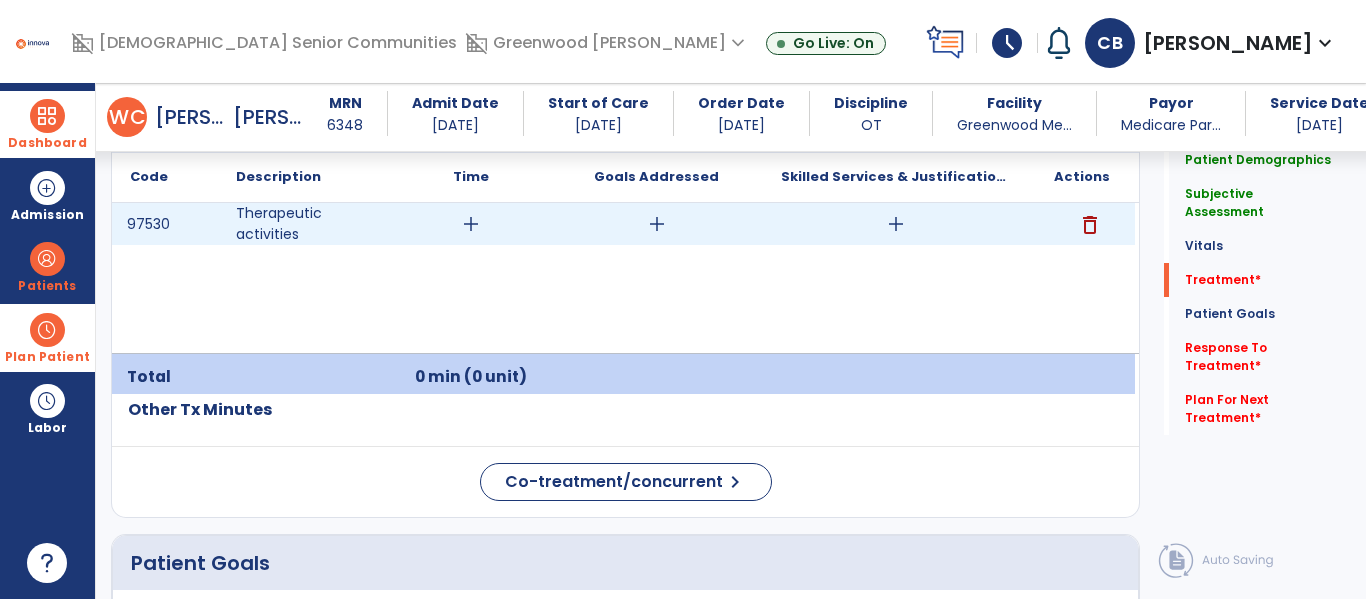 click on "add" at bounding box center [471, 224] 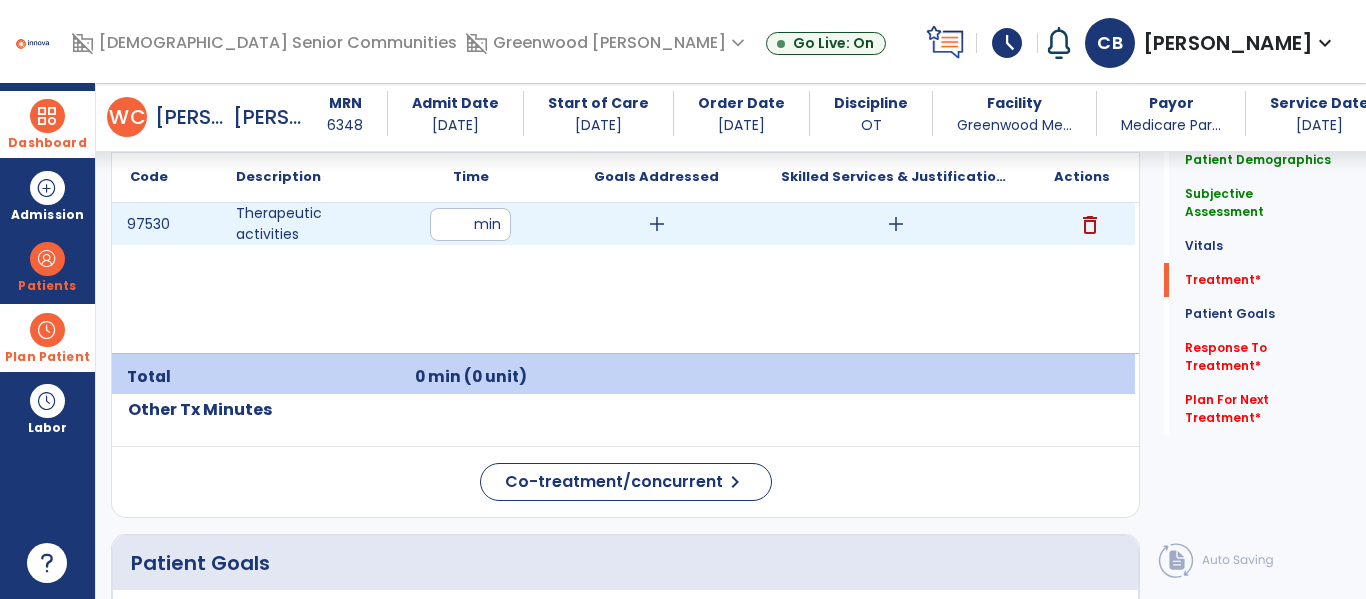 type on "**" 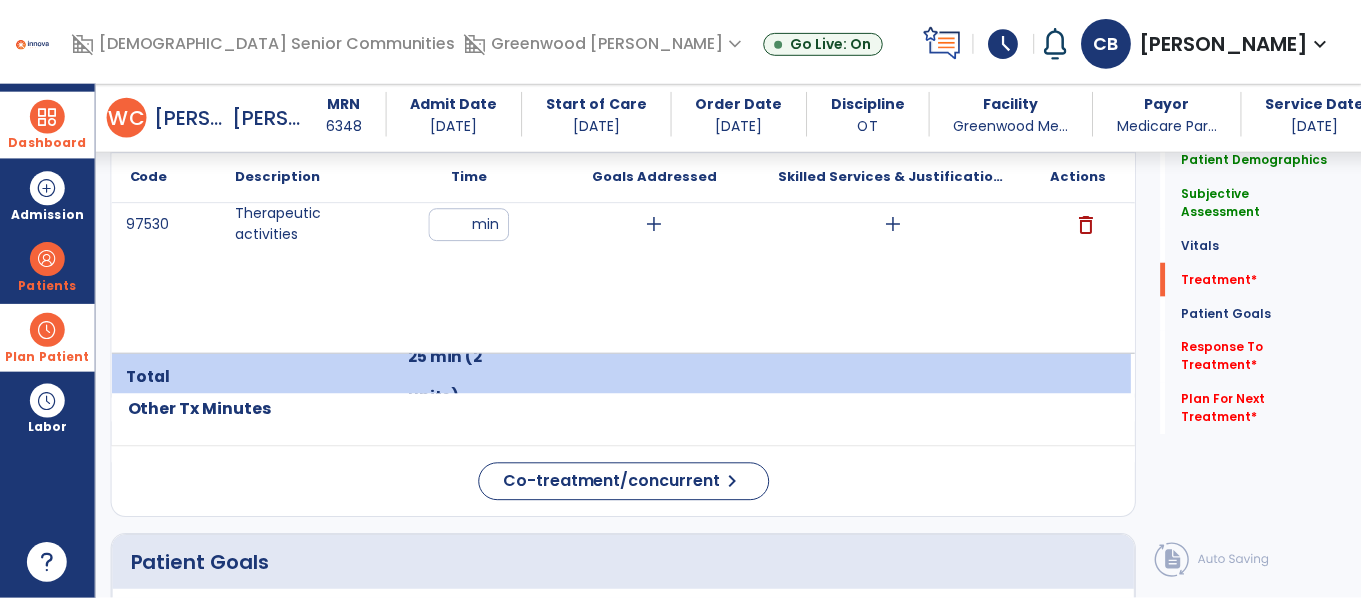 scroll, scrollTop: 1195, scrollLeft: 0, axis: vertical 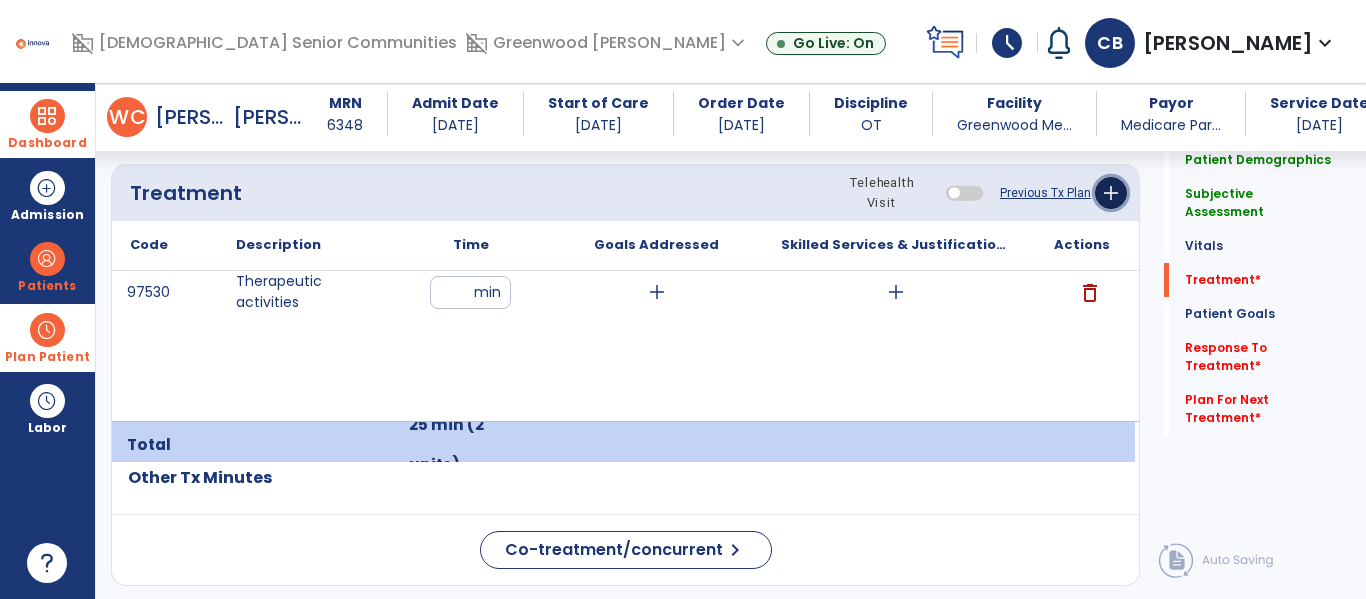 click on "add" 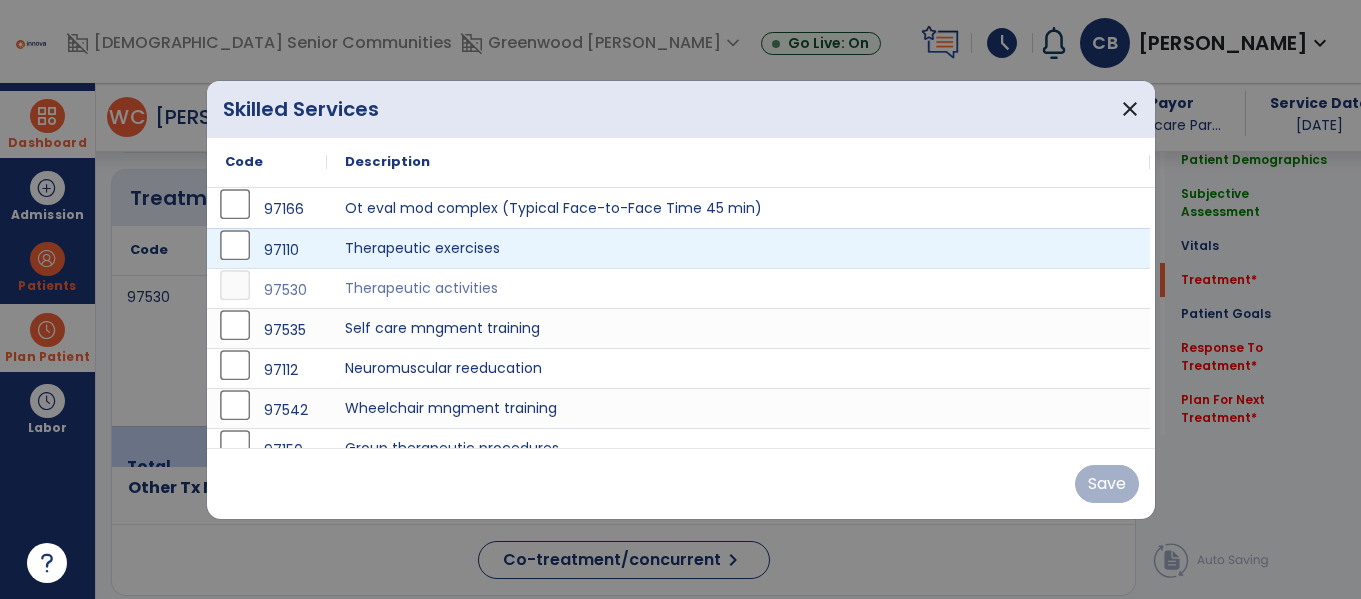 scroll, scrollTop: 1195, scrollLeft: 0, axis: vertical 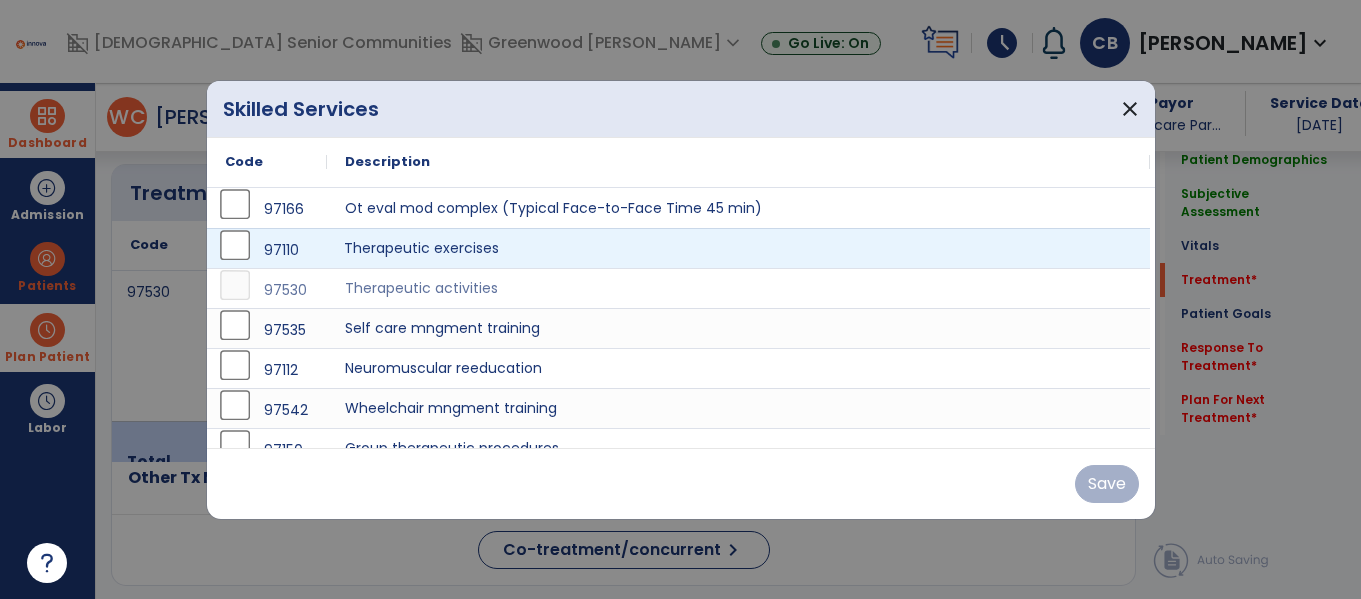 click on "Therapeutic exercises" at bounding box center (738, 248) 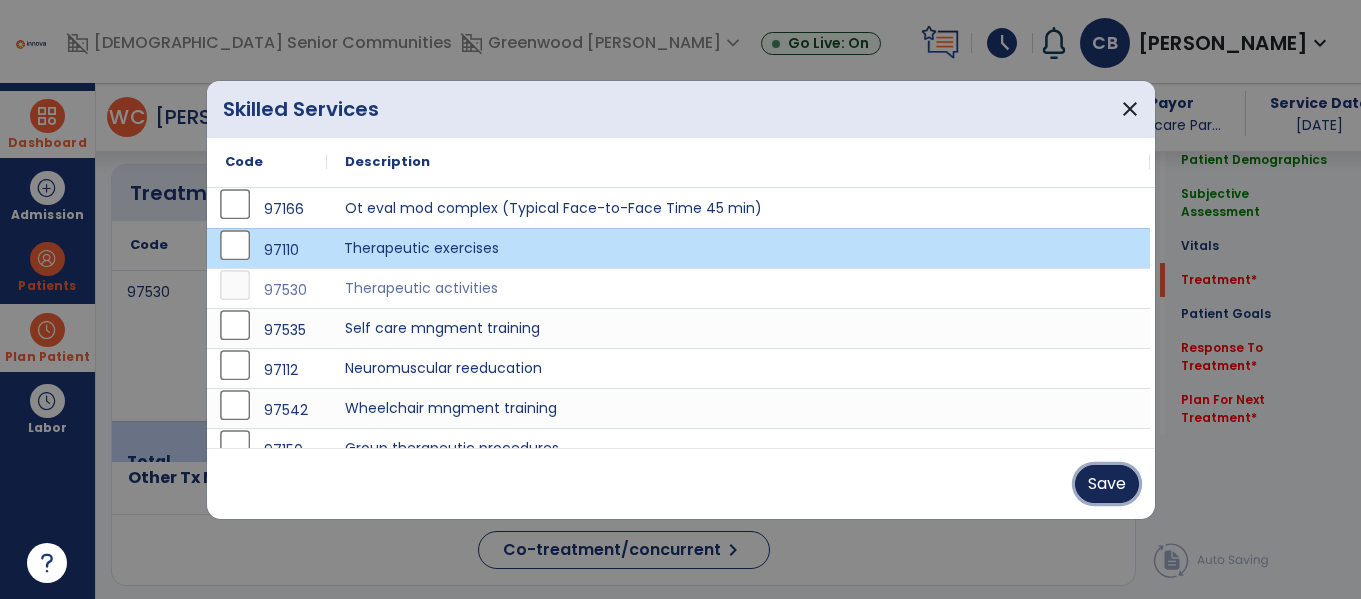 click on "Save" at bounding box center (1107, 484) 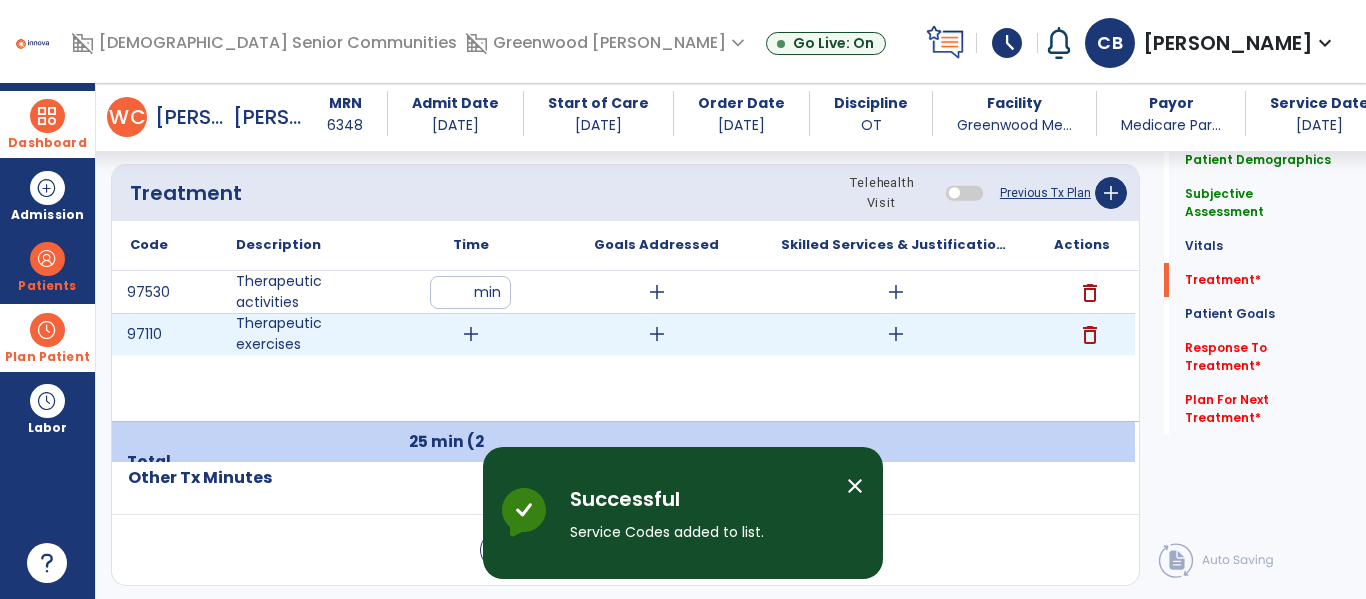 click on "add" at bounding box center [471, 334] 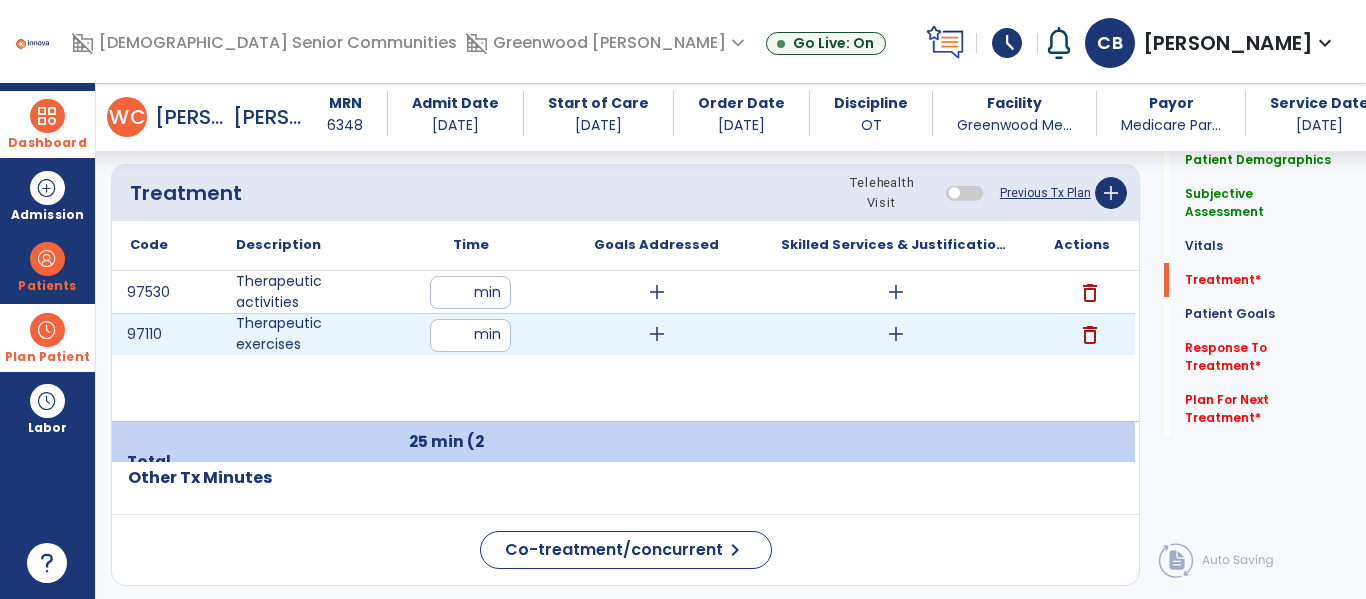 type on "**" 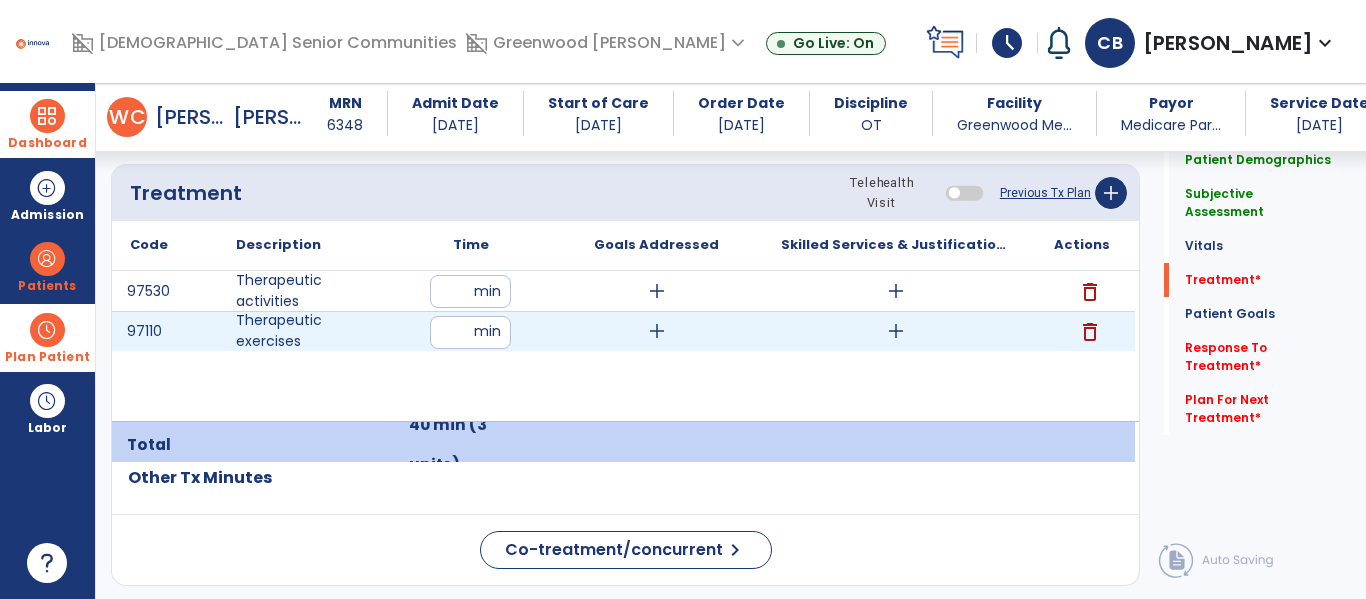 click on "add" at bounding box center (896, 291) 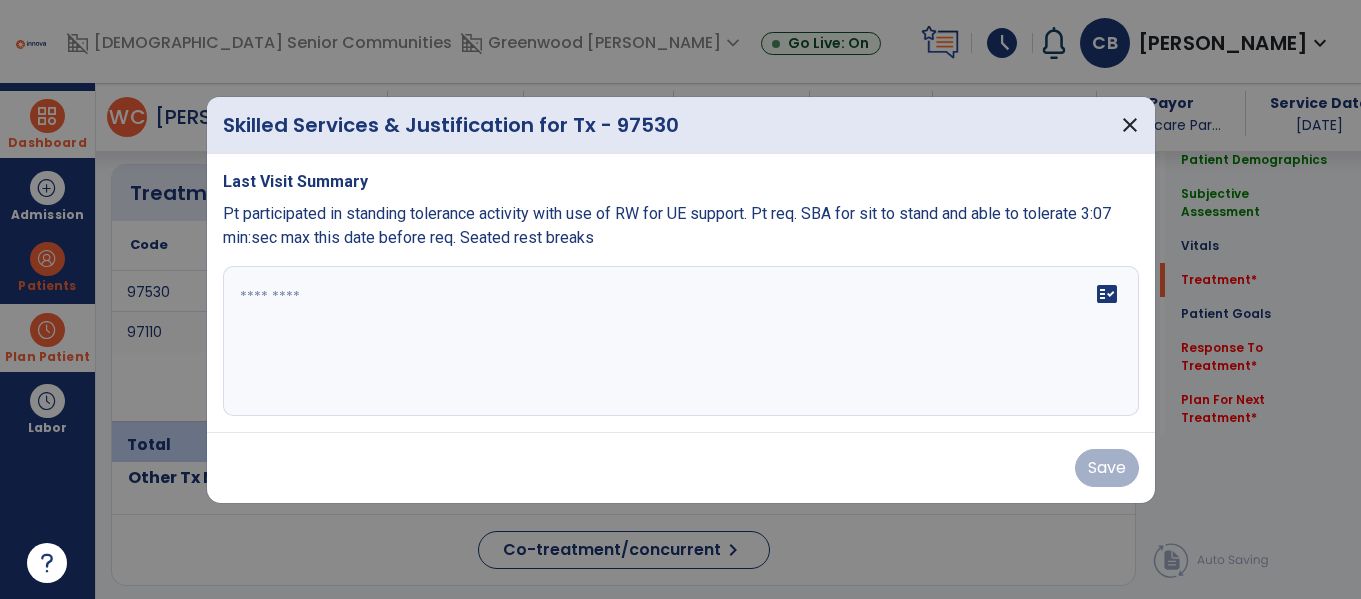 click at bounding box center [681, 341] 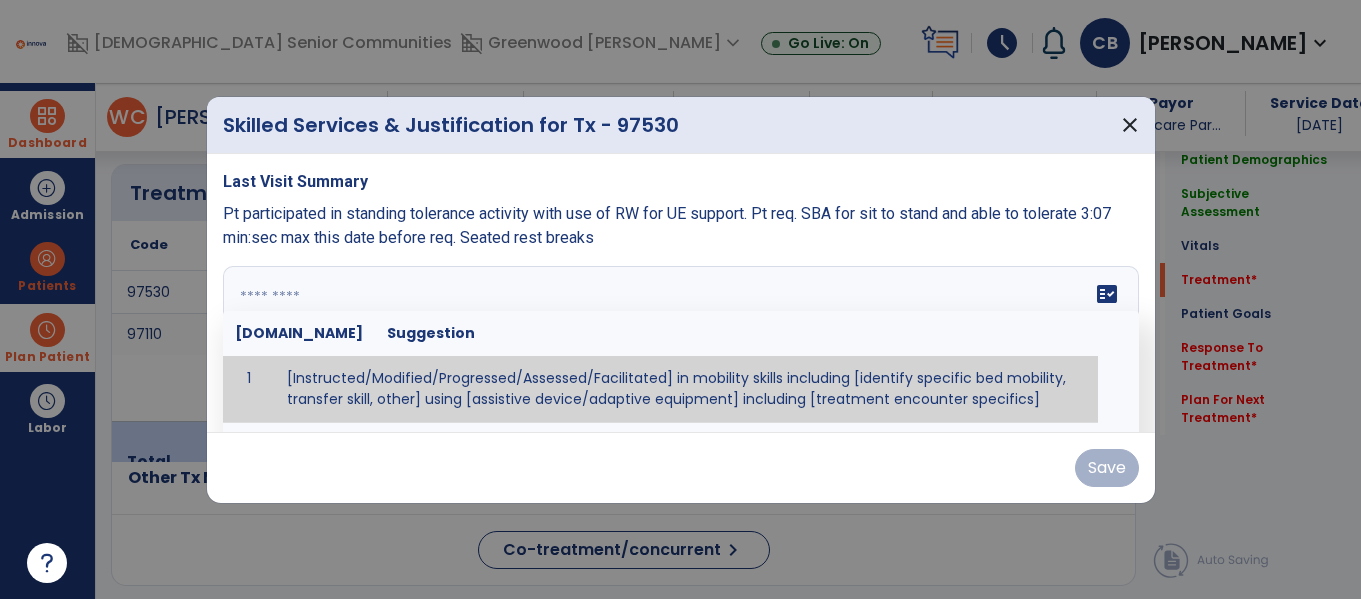 scroll, scrollTop: 1195, scrollLeft: 0, axis: vertical 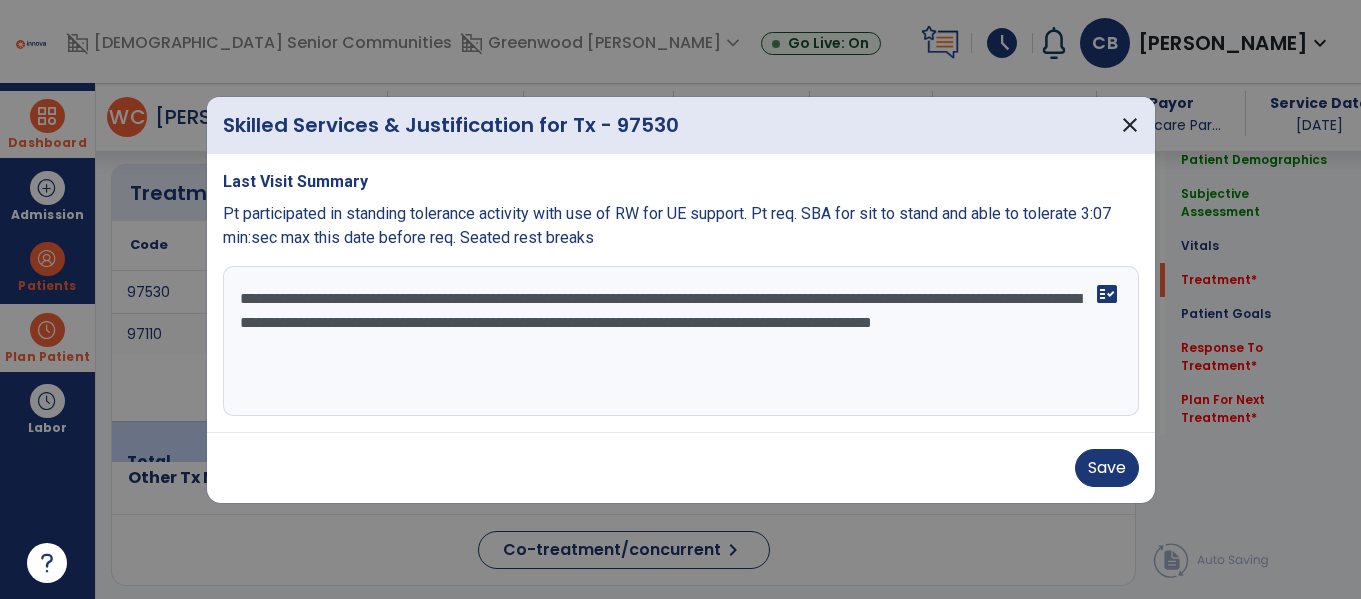 click on "**********" at bounding box center [681, 341] 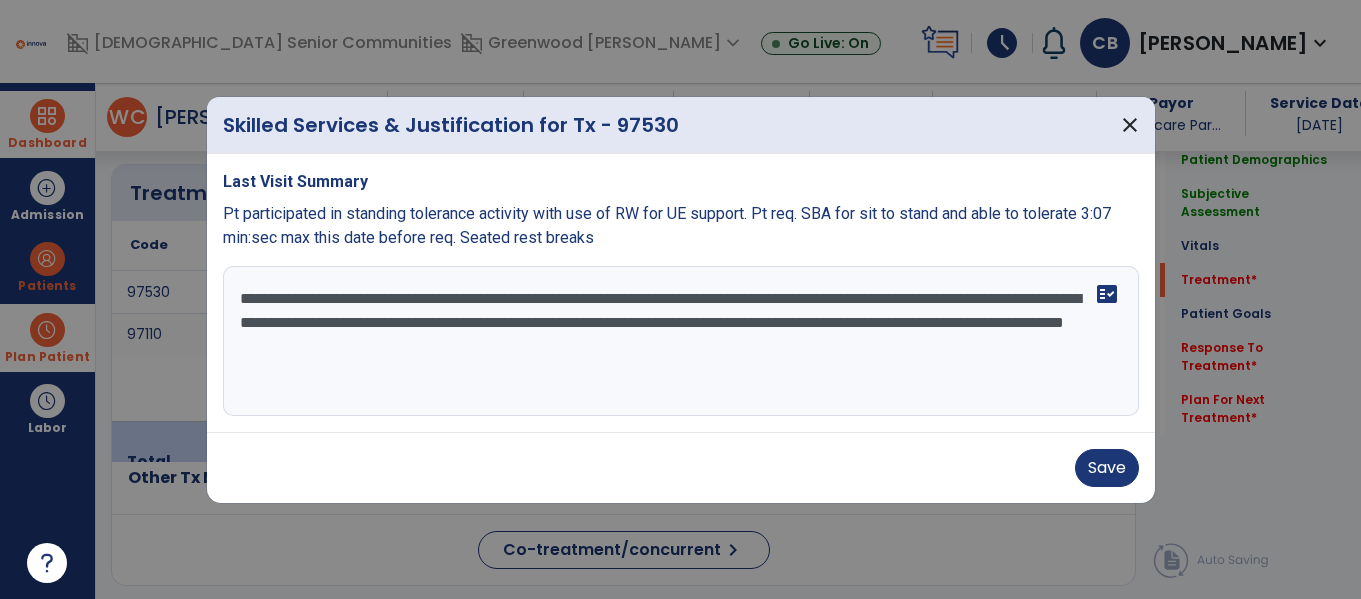 click on "**********" at bounding box center [681, 341] 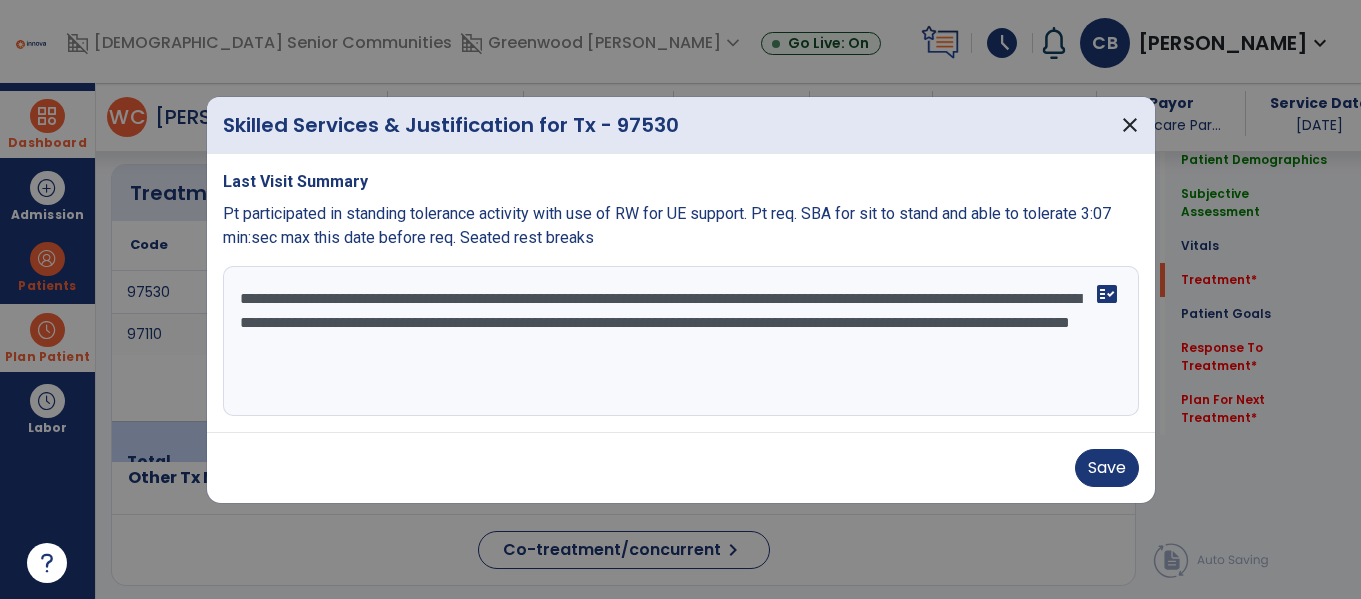 click on "**********" at bounding box center [681, 341] 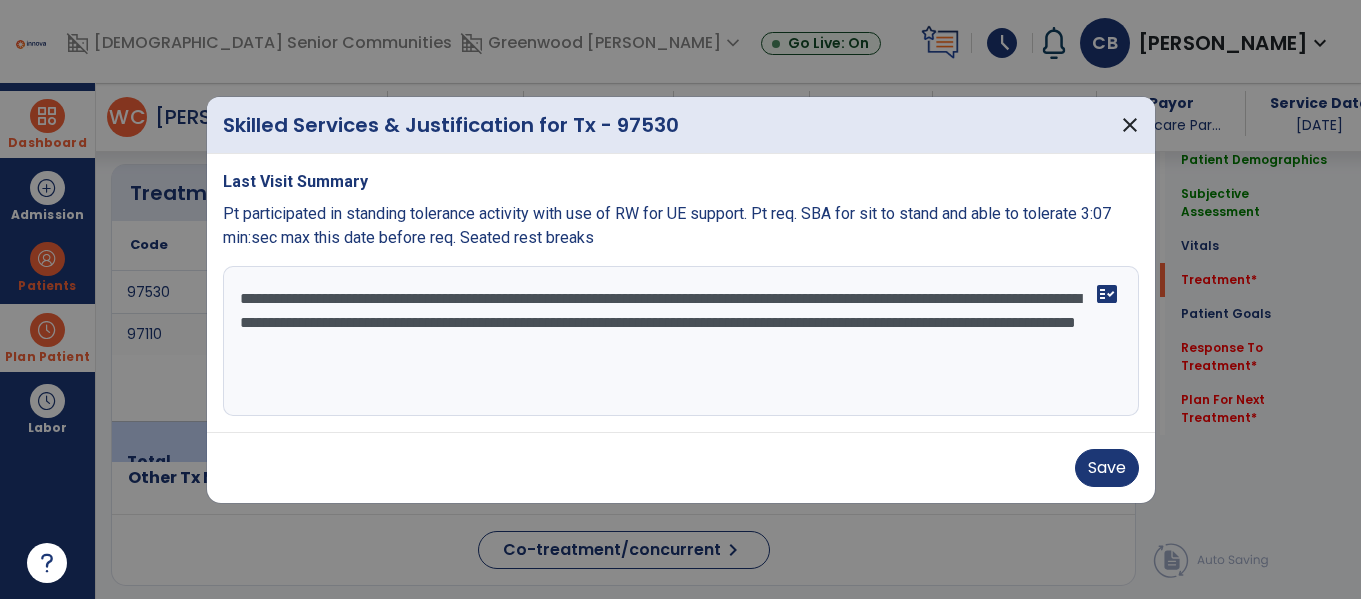 click on "**********" at bounding box center (681, 341) 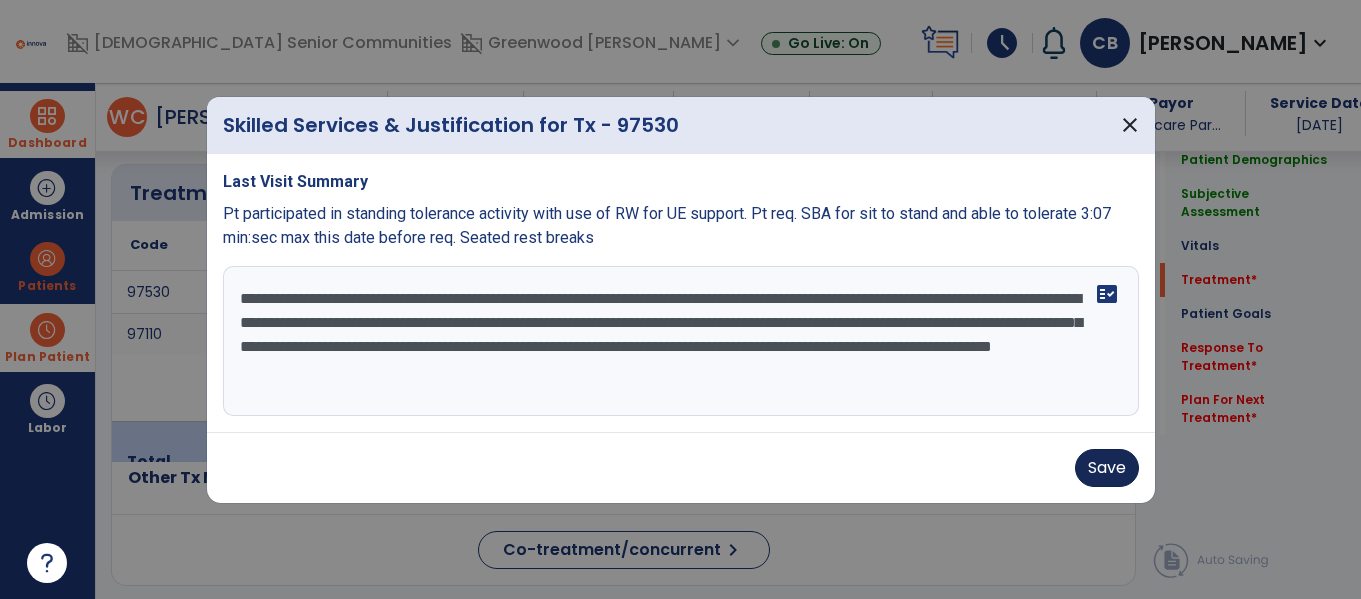 type on "**********" 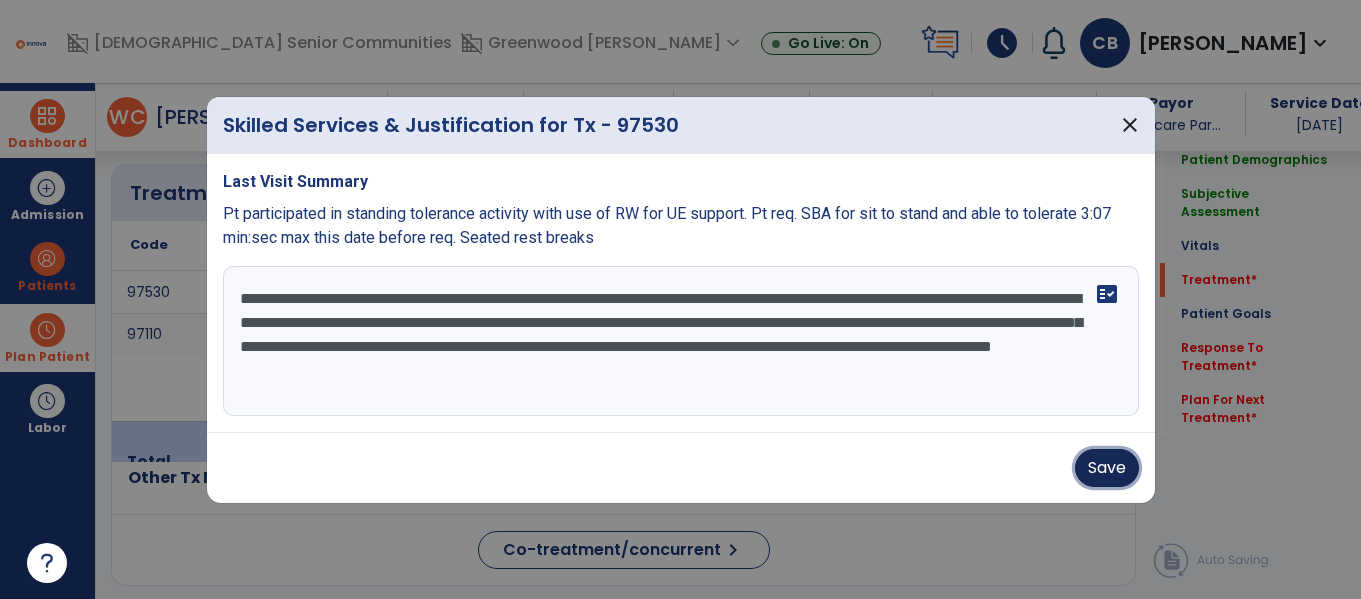 drag, startPoint x: 1098, startPoint y: 464, endPoint x: 1084, endPoint y: 468, distance: 14.56022 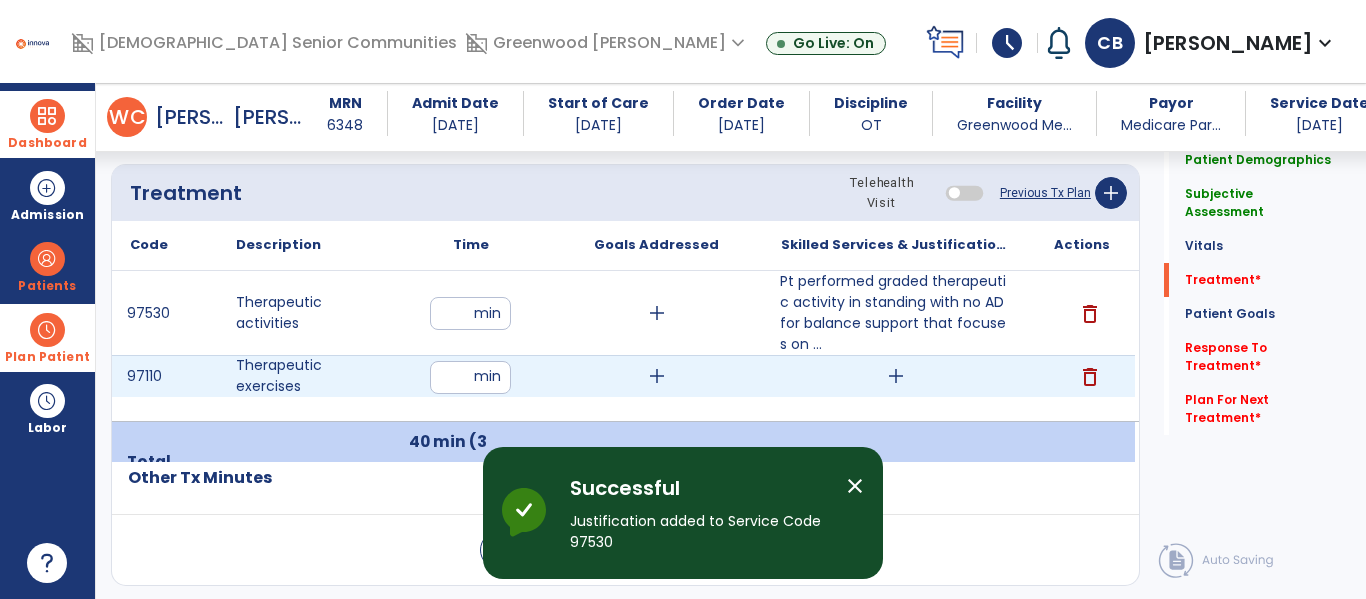 click on "add" at bounding box center (896, 376) 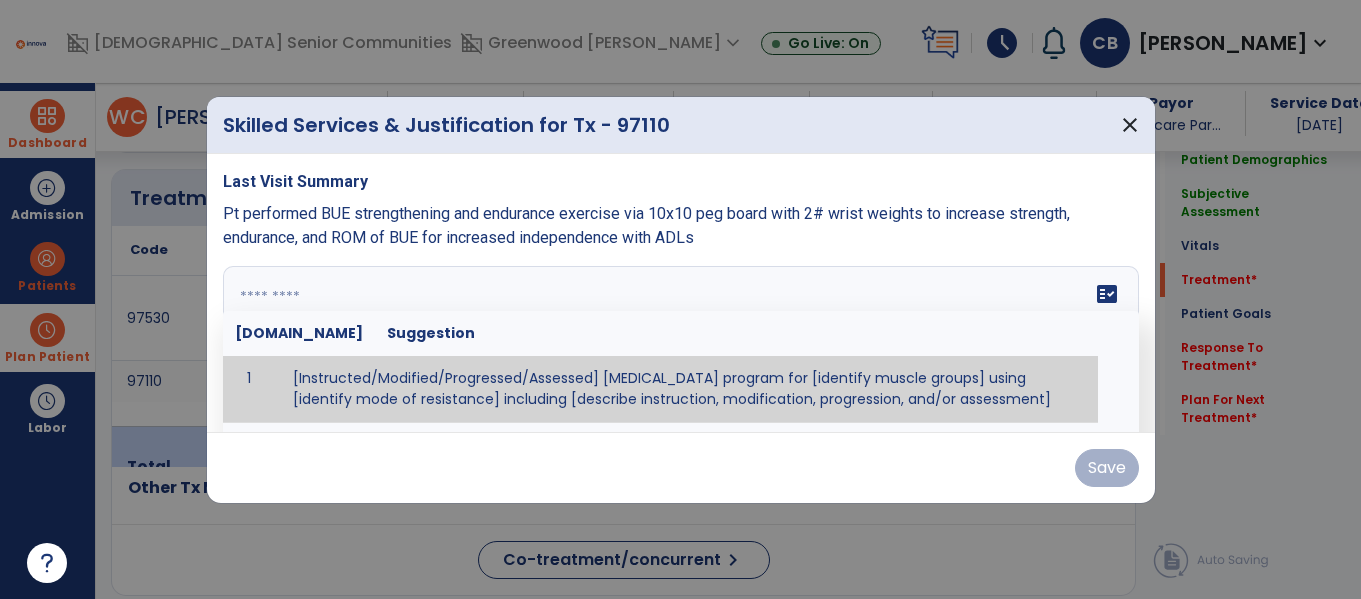 click on "fact_check  Sr.No Suggestion 1 [Instructed/Modified/Progressed/Assessed] resistive exercise program for [identify muscle groups] using [identify mode of resistance] including [describe instruction, modification, progression, and/or assessment] 2 [Instructed/Modified/Progressed/Assessed] aerobic exercise program using [identify equipment/mode] including [describe instruction, modification,progression, and/or assessment] 3 [Instructed/Modified/Progressed/Assessed] [PROM/A/AROM/AROM] program for [identify joint movements] using [contract-relax, over-pressure, inhibitory techniques, other] 4 [Assessed/Tested] aerobic capacity with administration of [aerobic capacity test]" at bounding box center [681, 341] 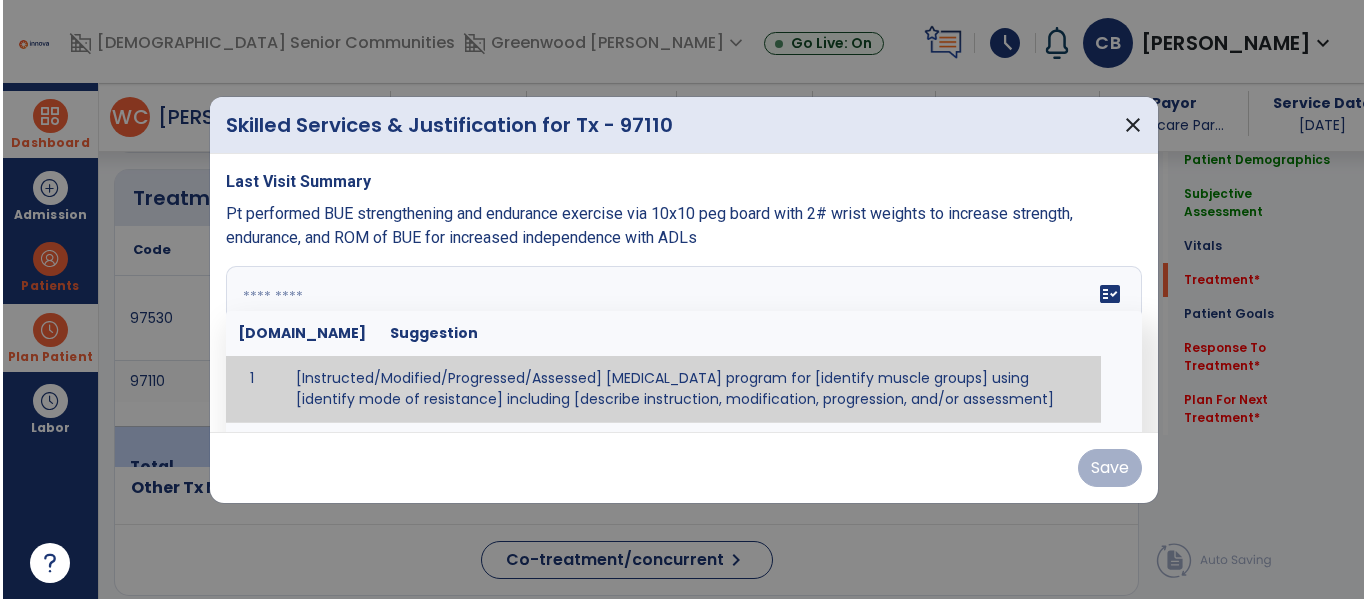 scroll, scrollTop: 1195, scrollLeft: 0, axis: vertical 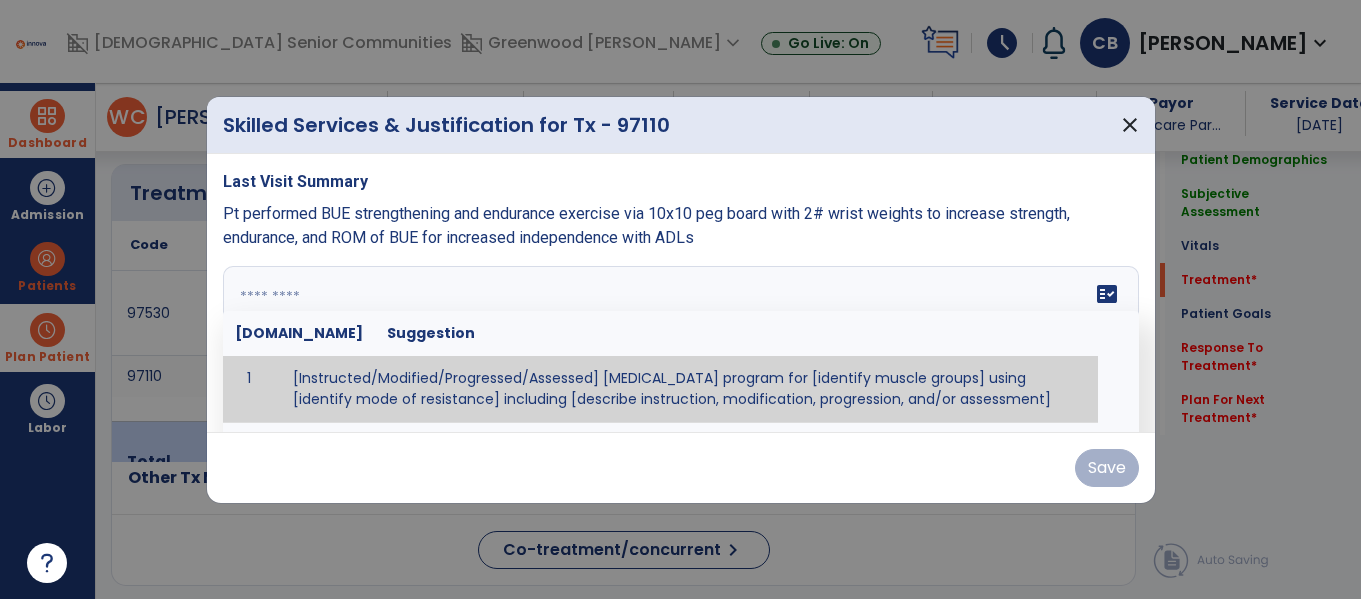 paste on "**********" 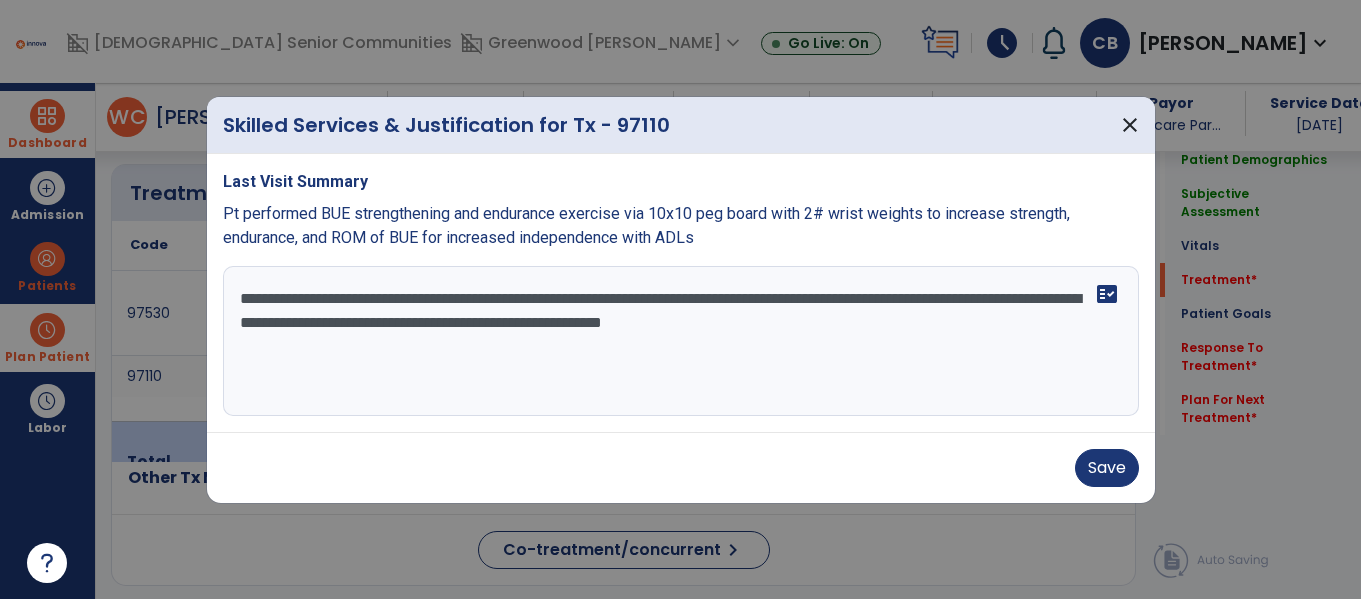 click on "**********" at bounding box center [681, 341] 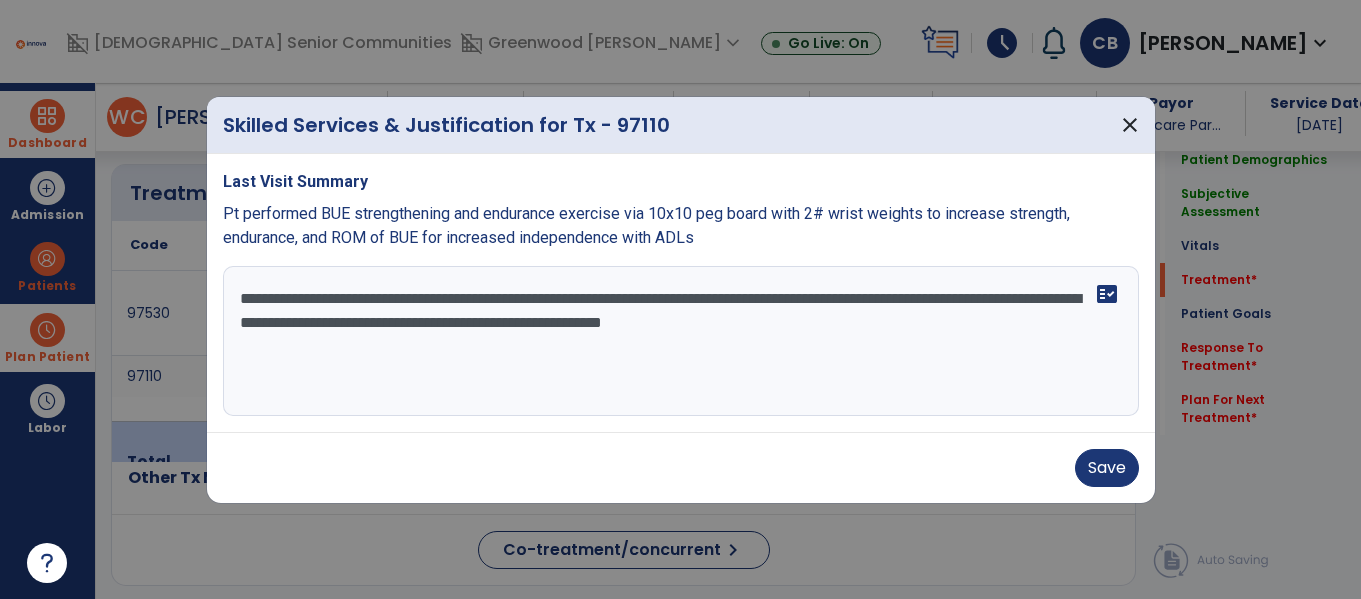 click on "**********" at bounding box center (681, 341) 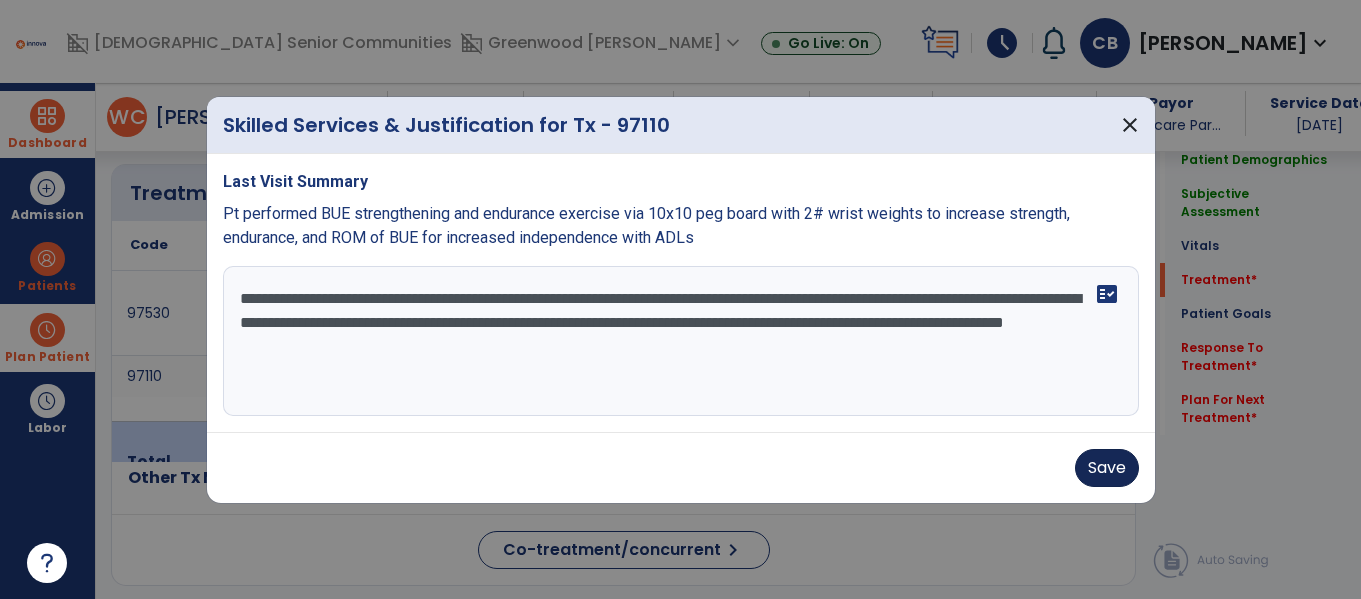 type on "**********" 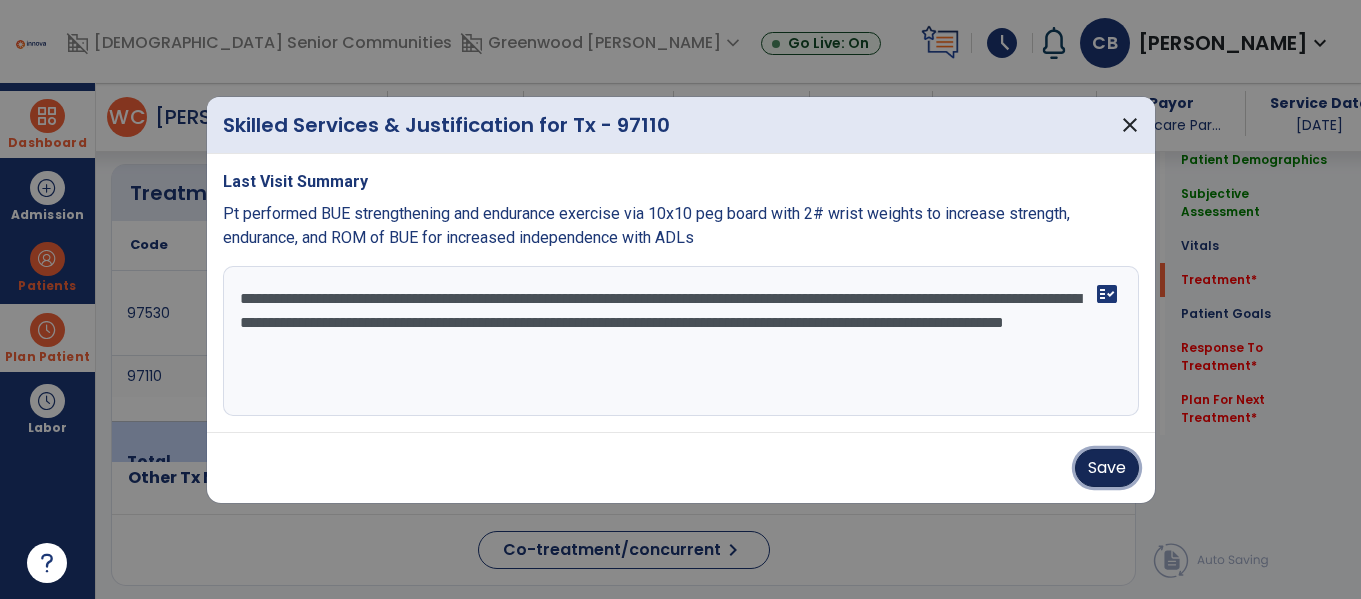 click on "Save" at bounding box center (1107, 468) 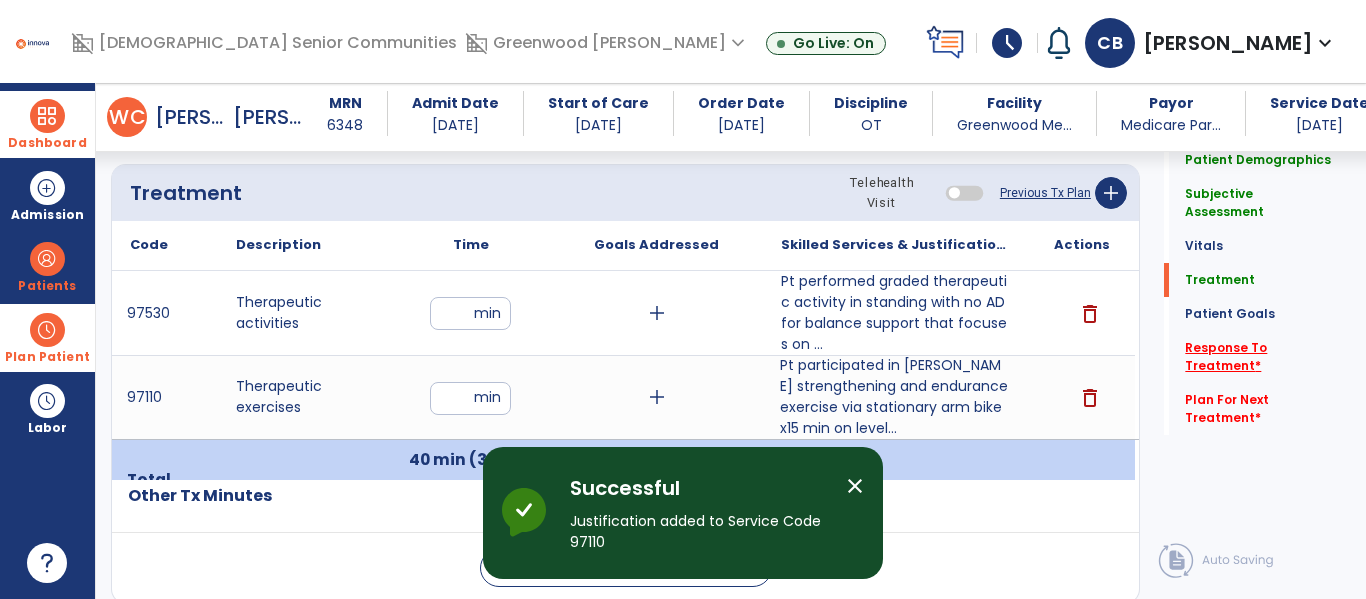 click on "Response To Treatment   *" 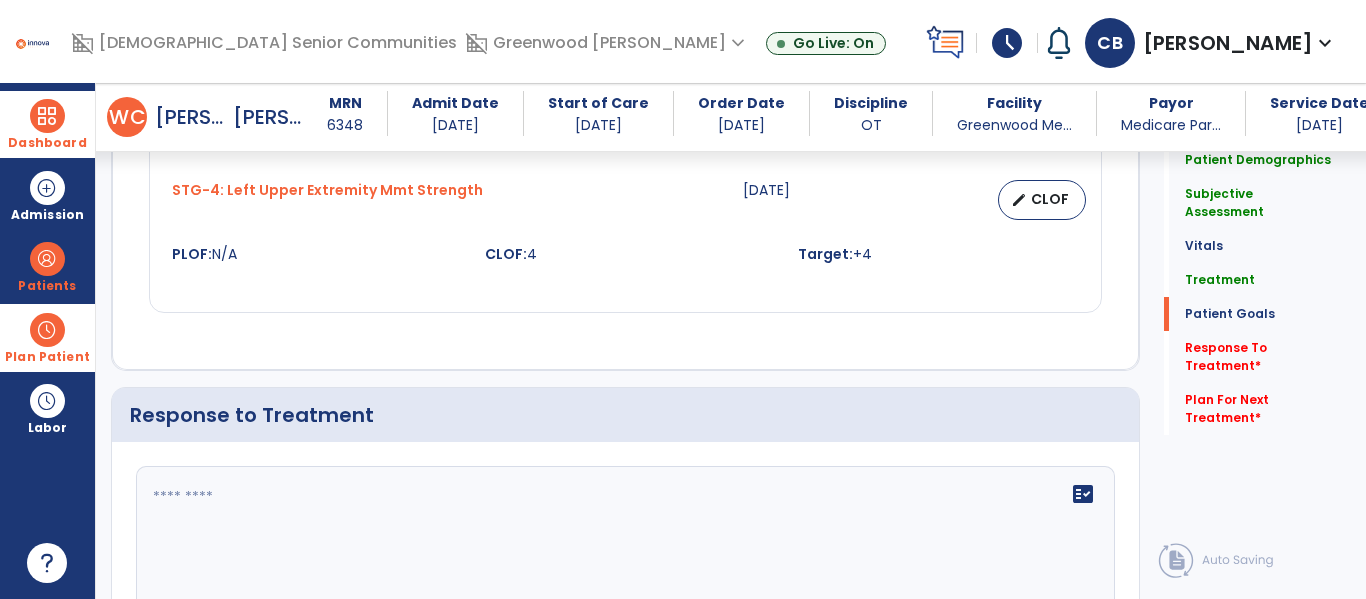 scroll, scrollTop: 2956, scrollLeft: 0, axis: vertical 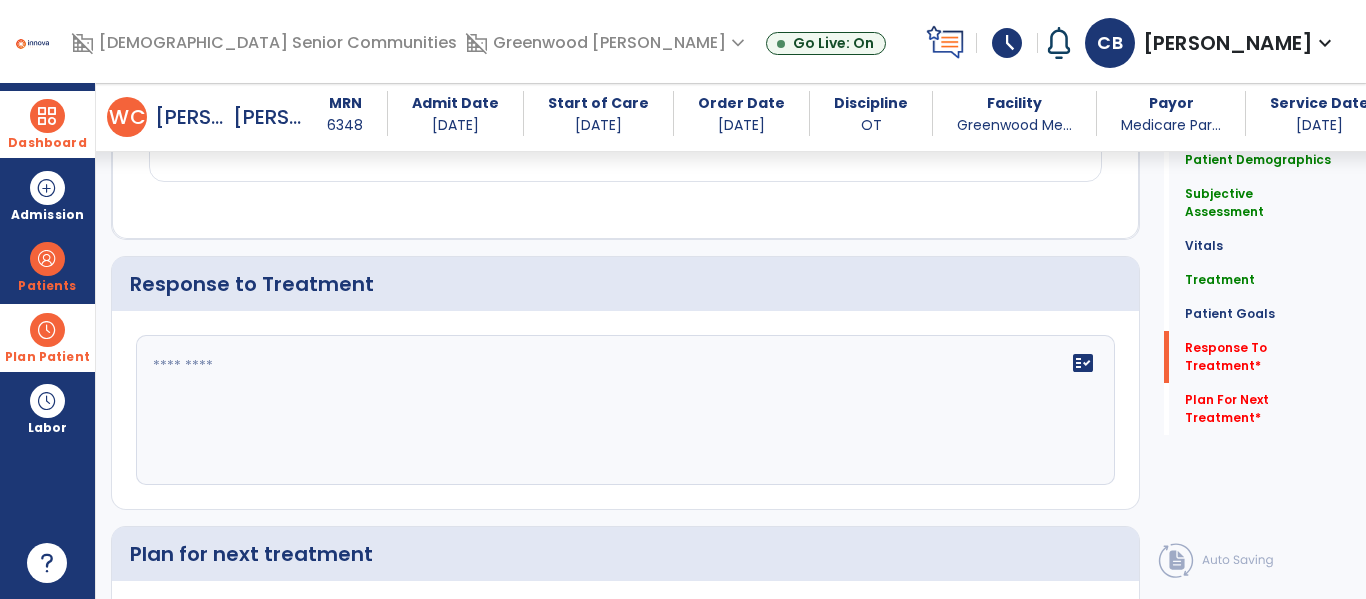 click on "fact_check" 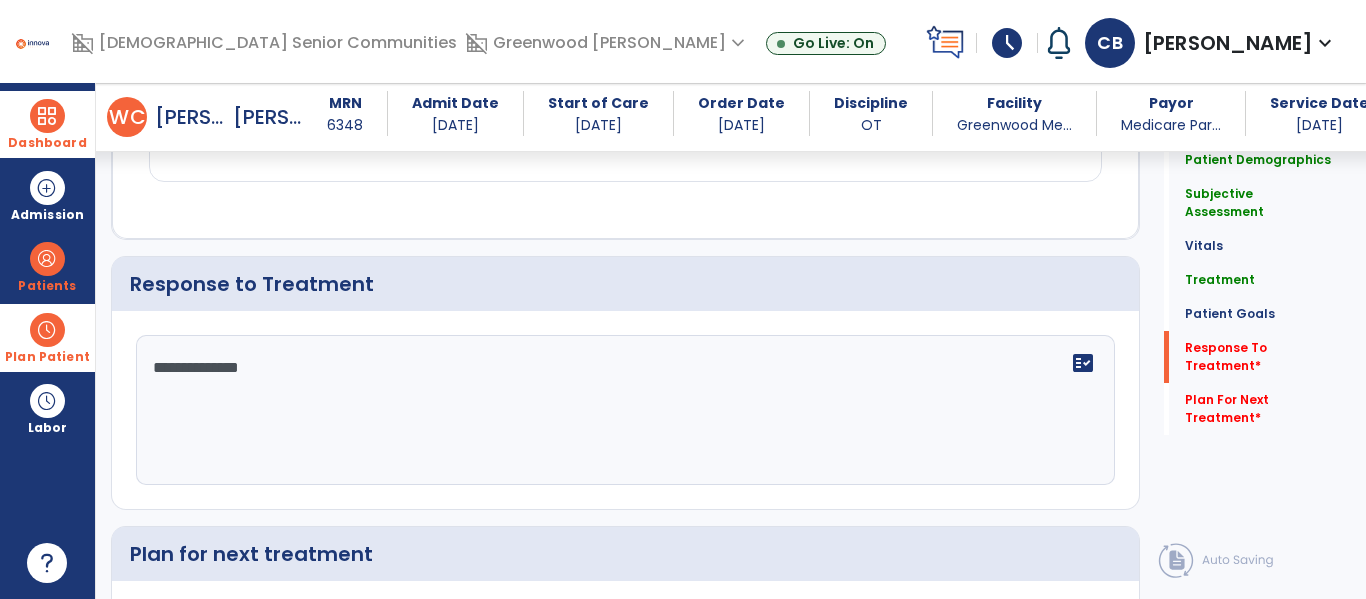 type on "**********" 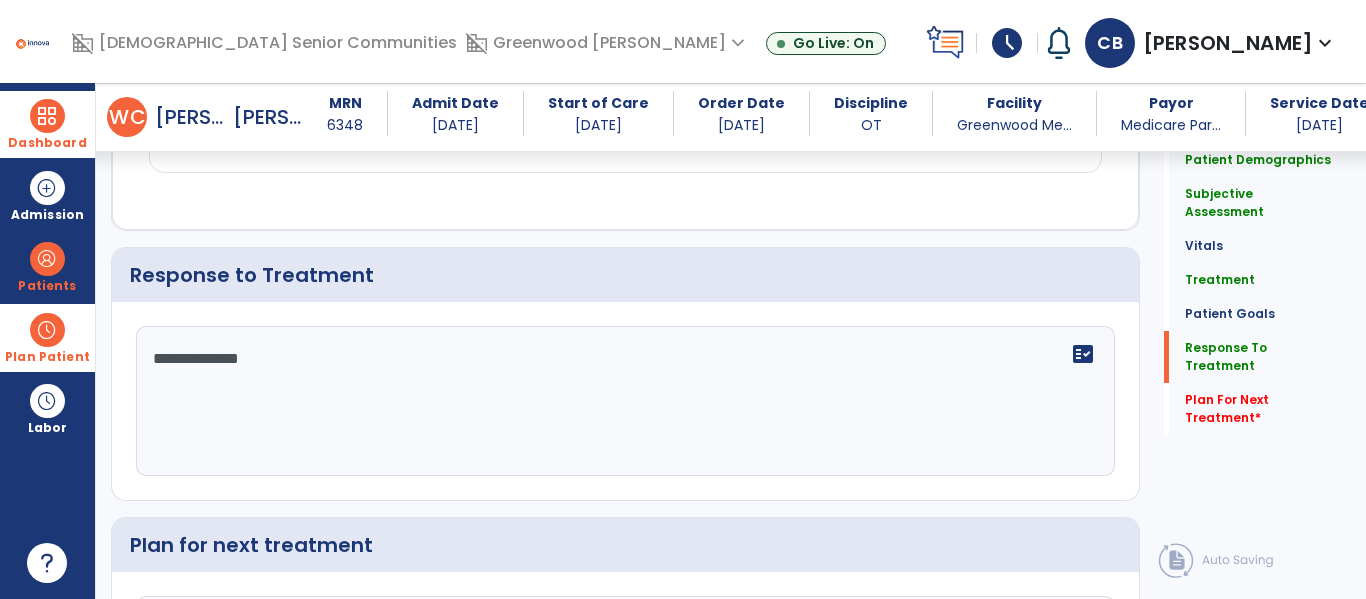 scroll, scrollTop: 2965, scrollLeft: 0, axis: vertical 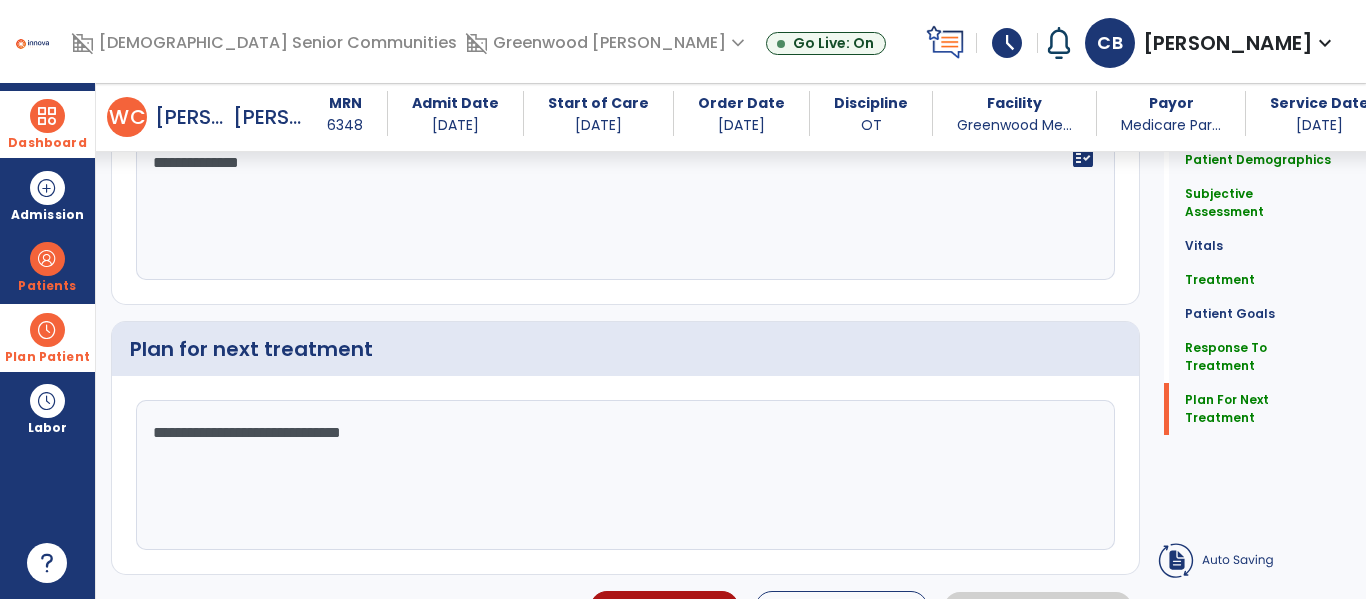 type on "**********" 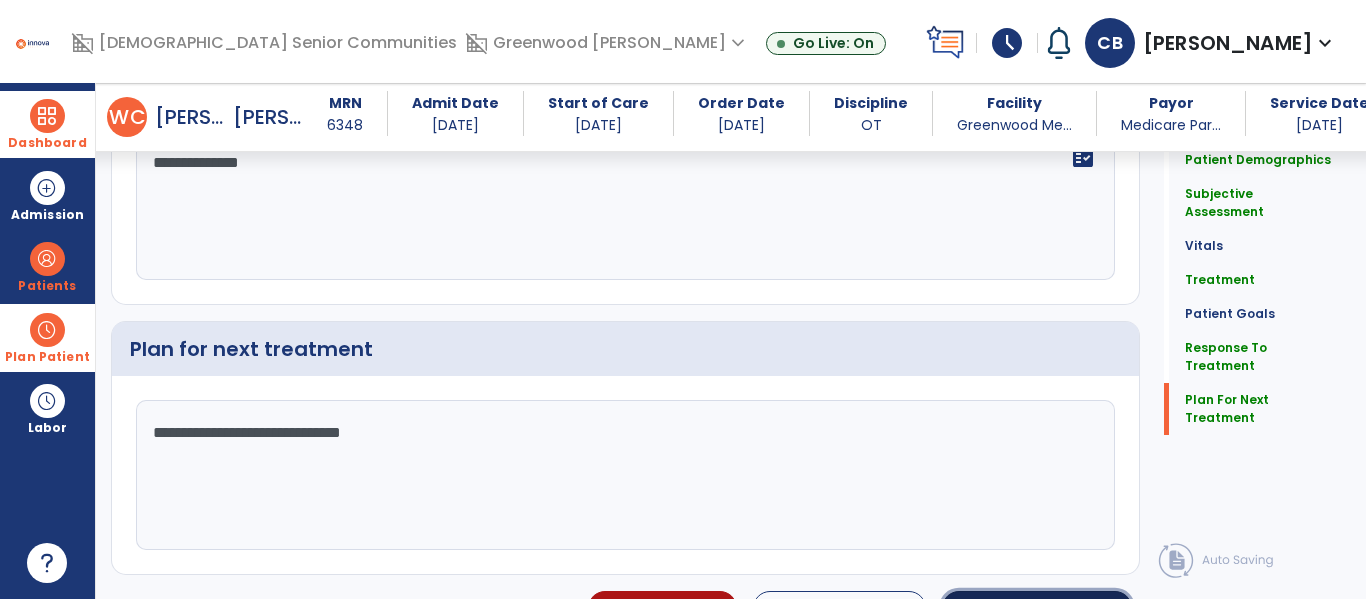click on "Sign Doc  chevron_right" 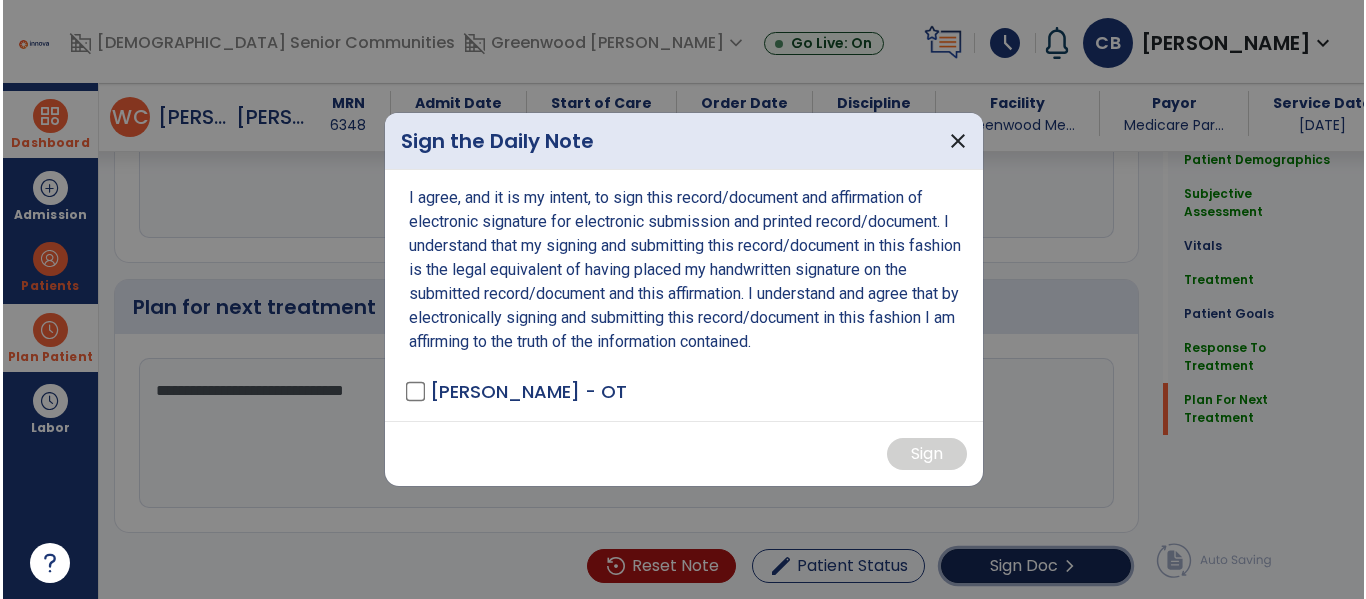 scroll, scrollTop: 3203, scrollLeft: 0, axis: vertical 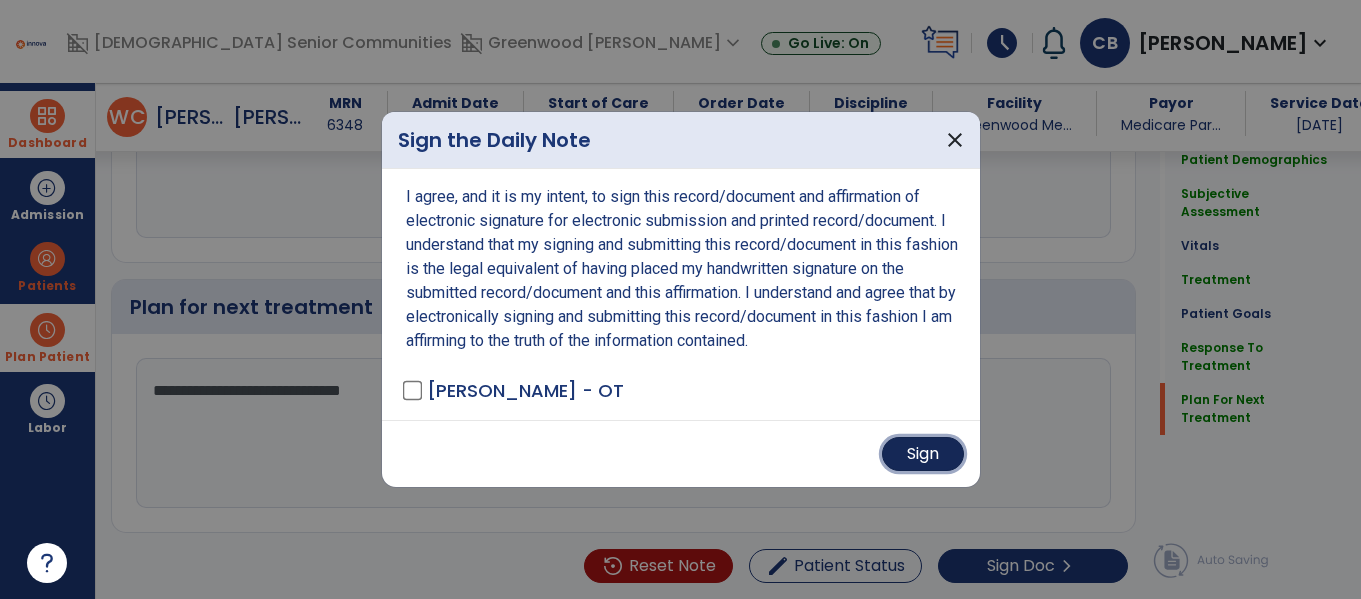 click on "Sign" at bounding box center [923, 454] 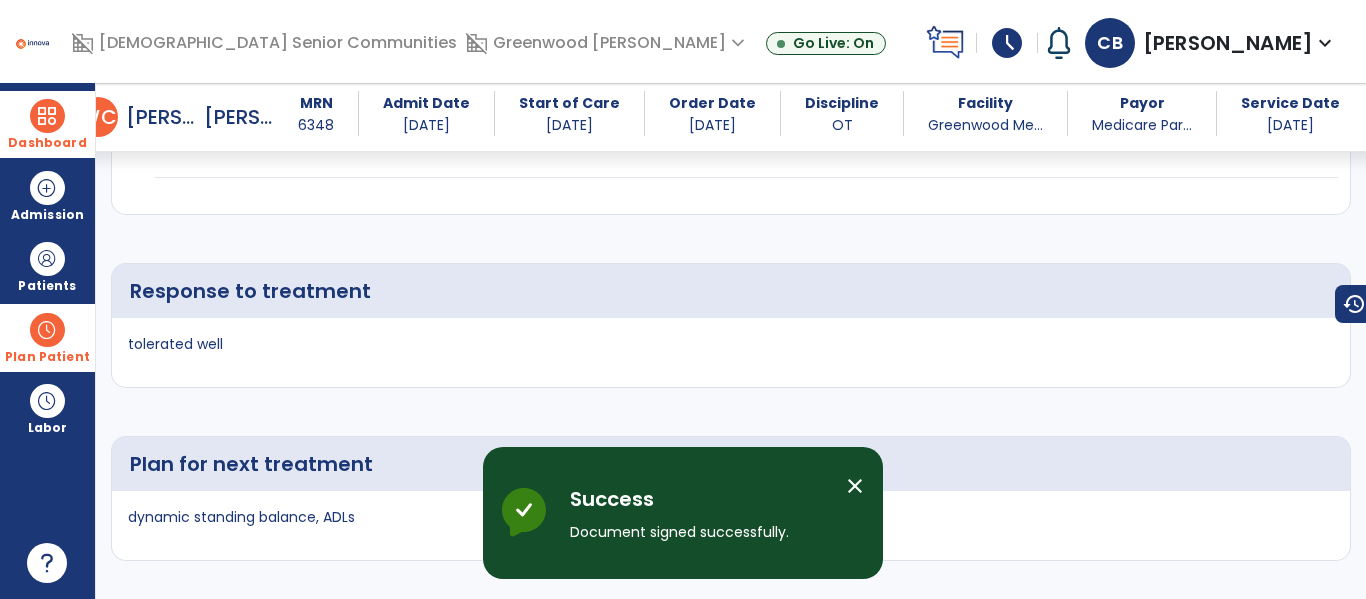 scroll, scrollTop: 4366, scrollLeft: 0, axis: vertical 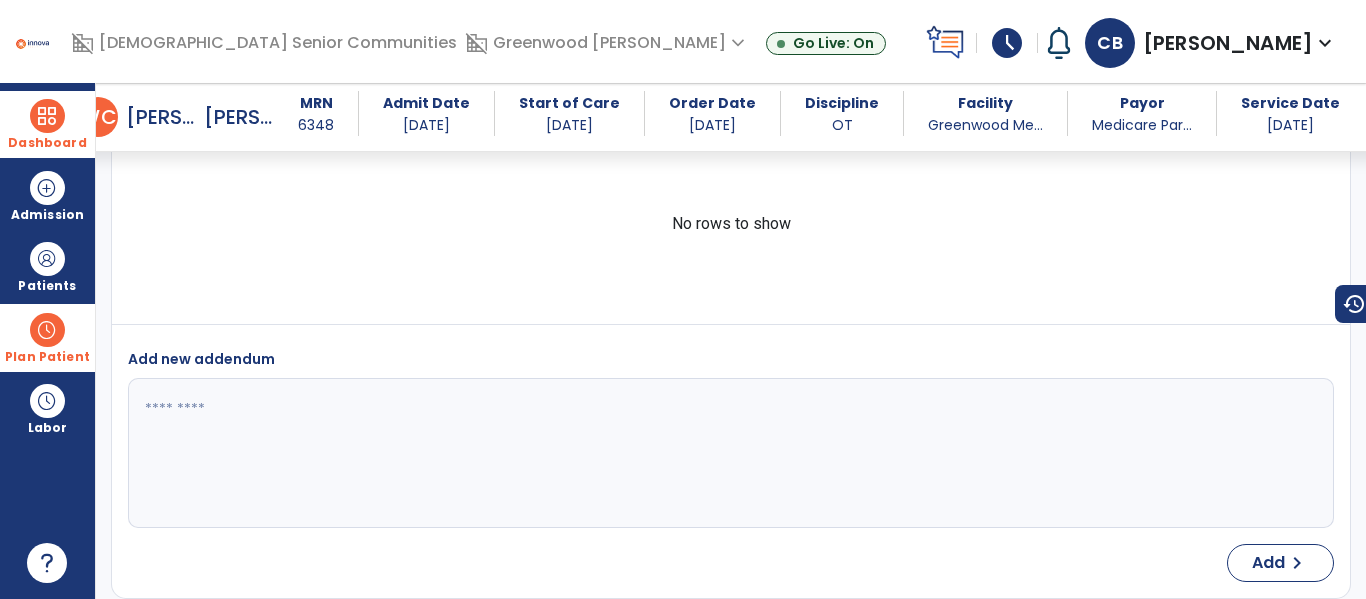 click at bounding box center (47, 116) 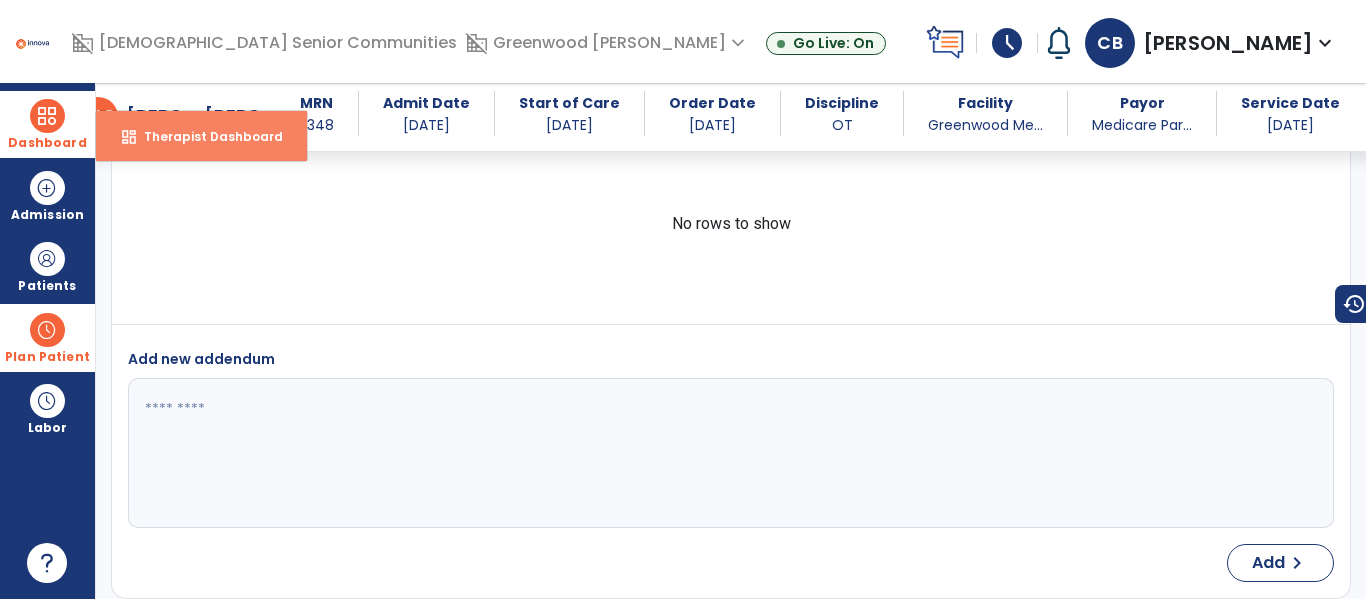 click on "Therapist Dashboard" at bounding box center (205, 136) 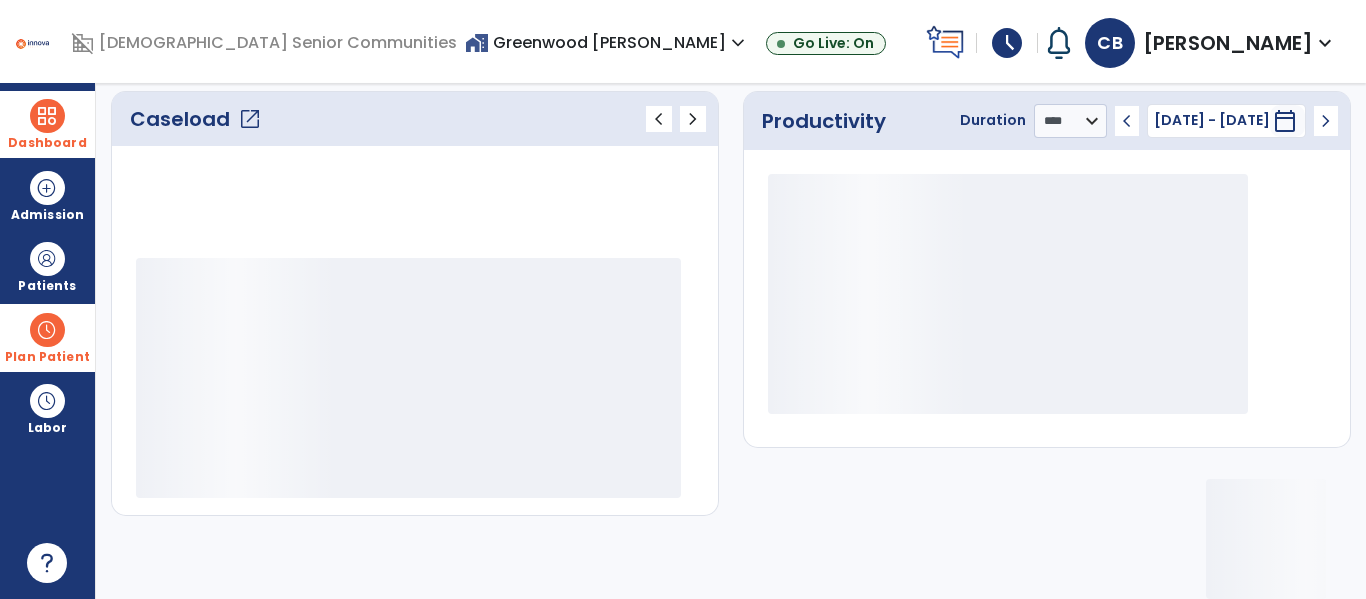 scroll, scrollTop: 278, scrollLeft: 0, axis: vertical 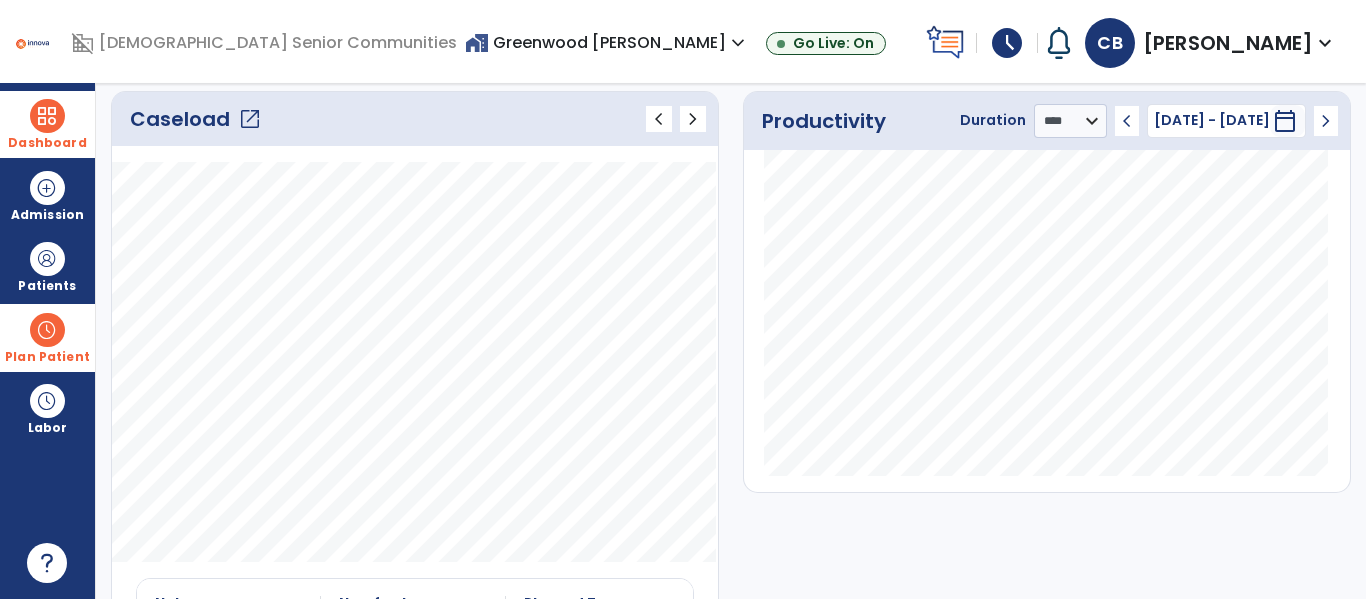 click on "open_in_new" 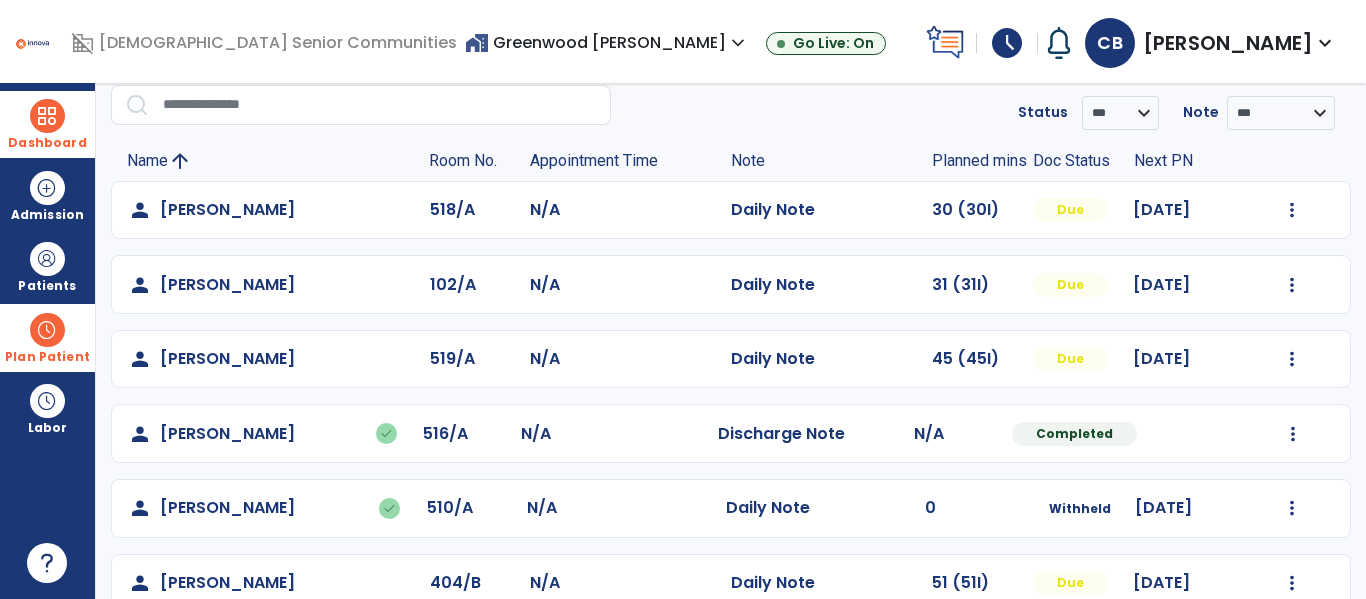scroll, scrollTop: 78, scrollLeft: 0, axis: vertical 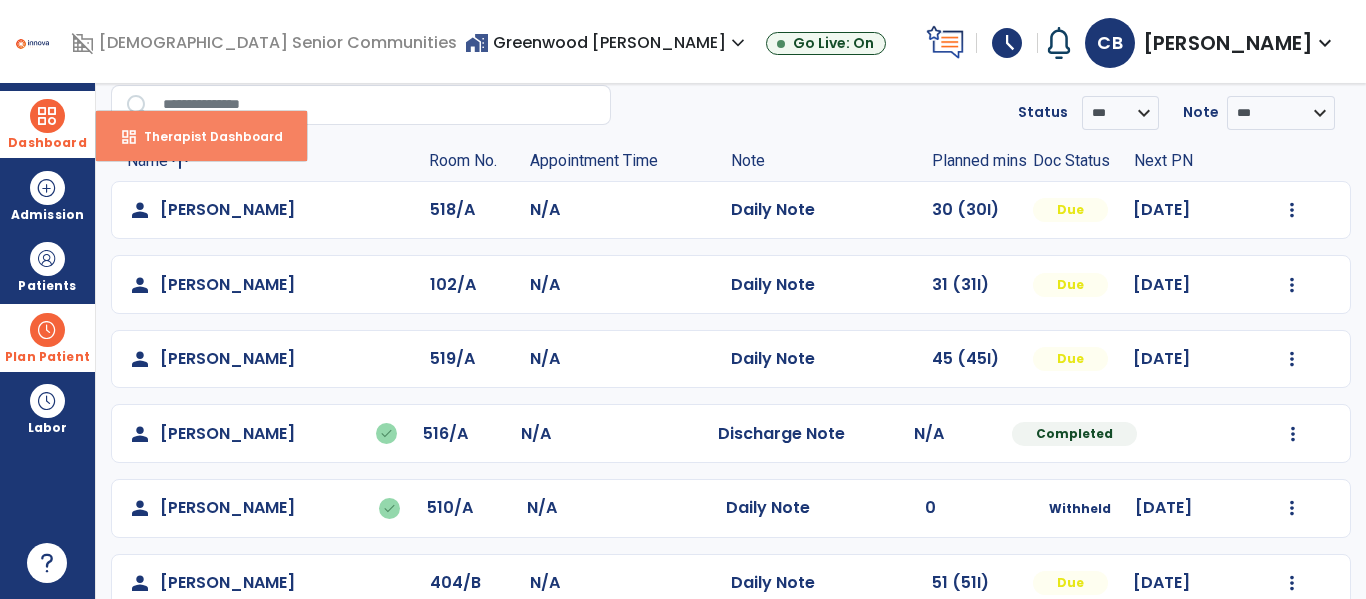 click on "dashboard  Therapist Dashboard" at bounding box center (201, 136) 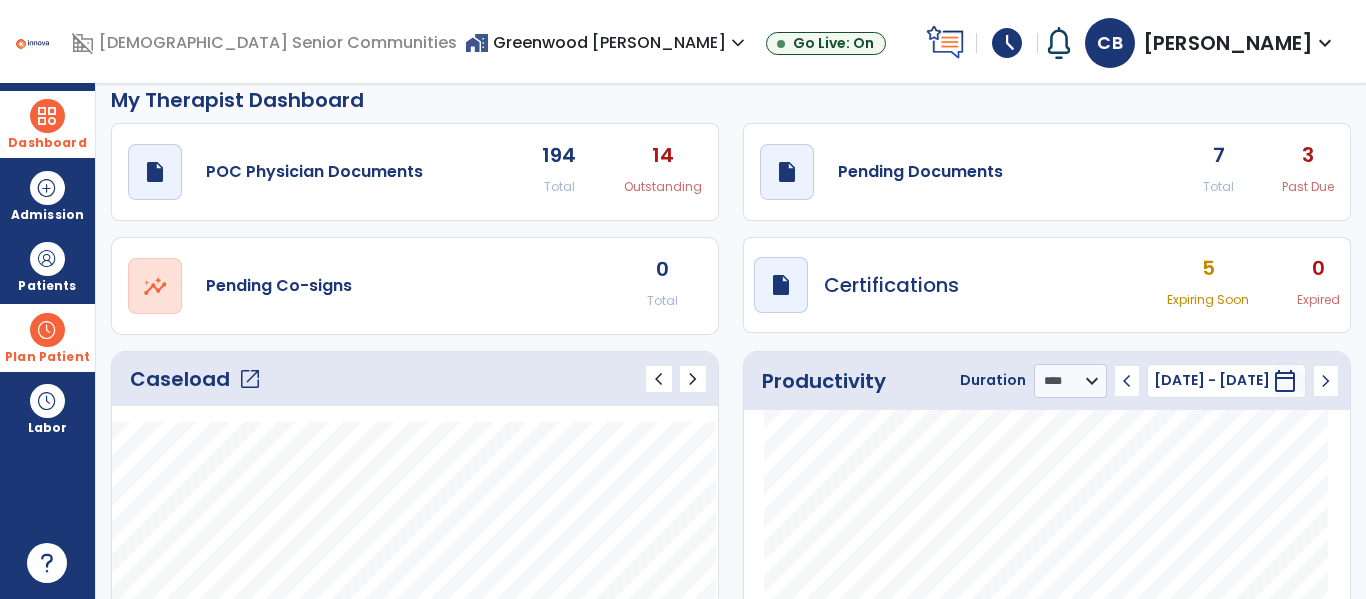 scroll, scrollTop: 17, scrollLeft: 0, axis: vertical 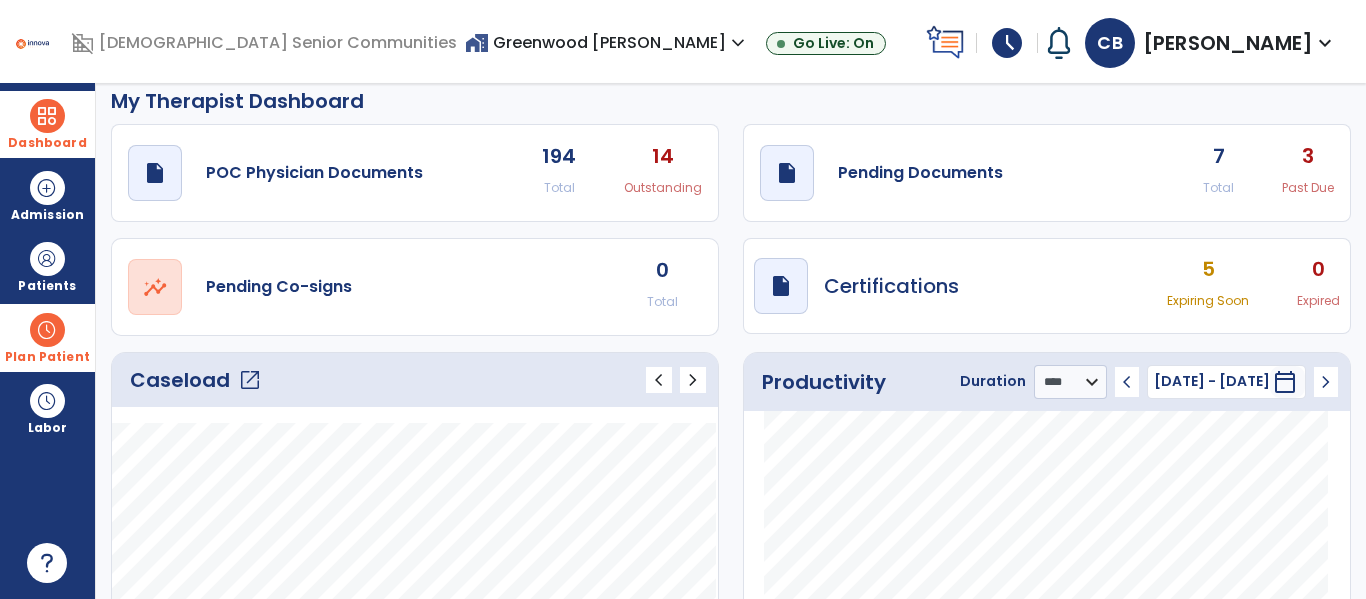 click on "open_in_new" 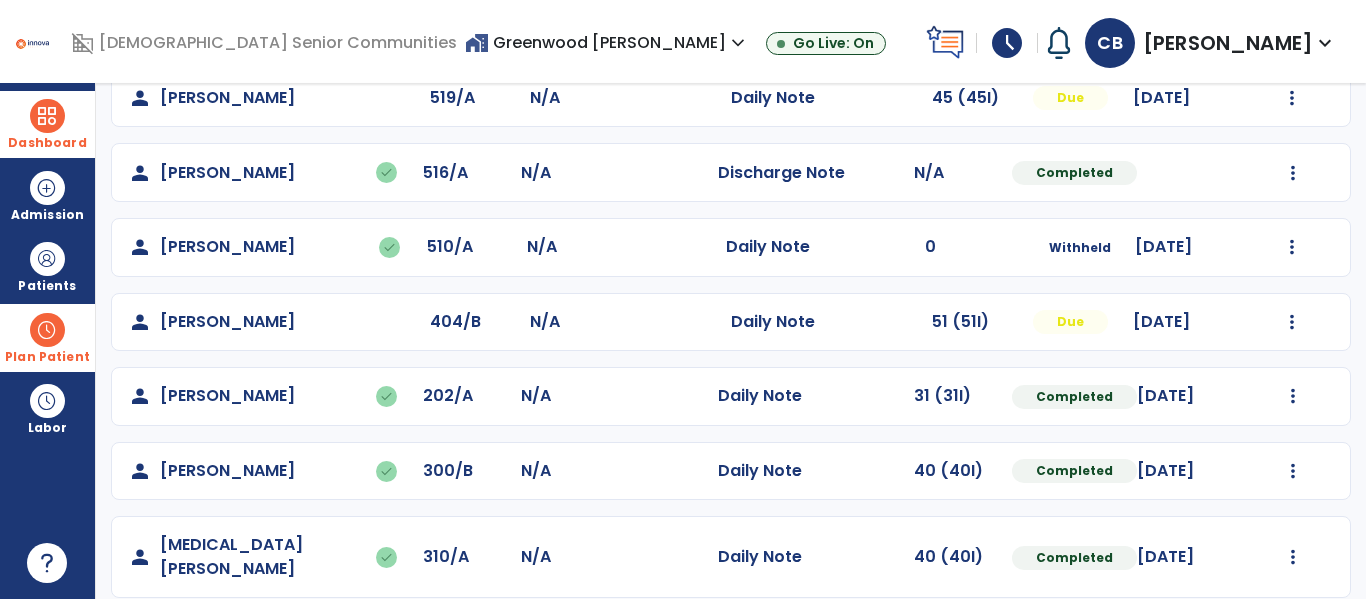 scroll, scrollTop: 0, scrollLeft: 0, axis: both 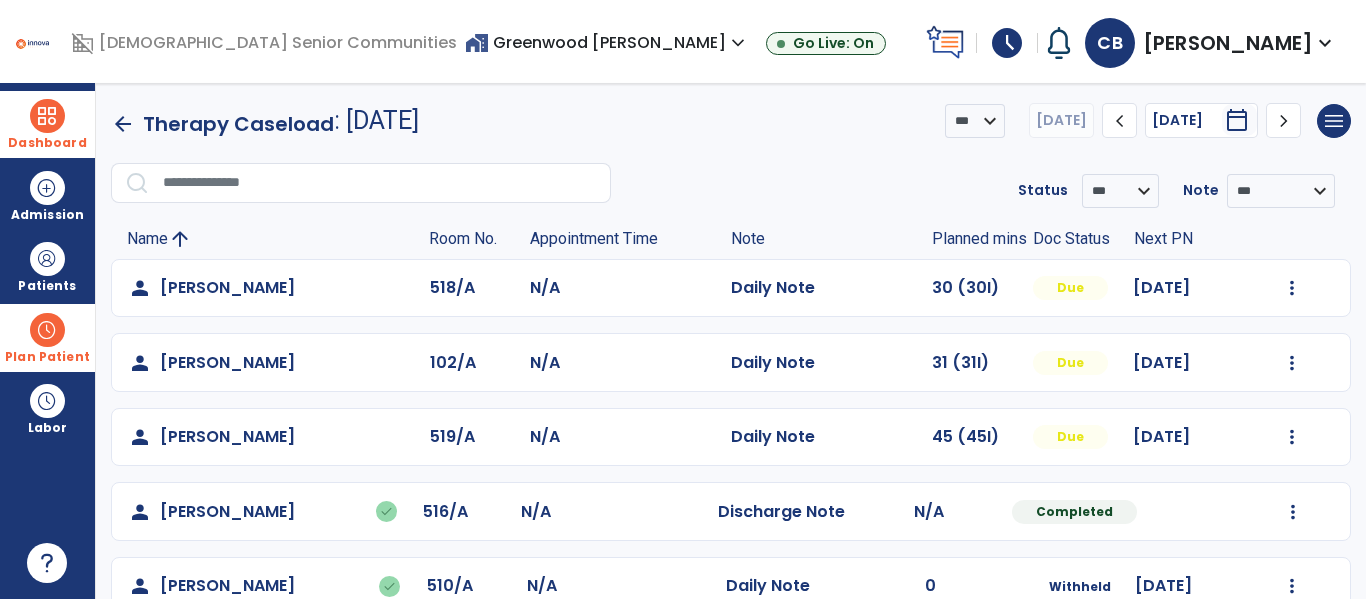 click at bounding box center [47, 116] 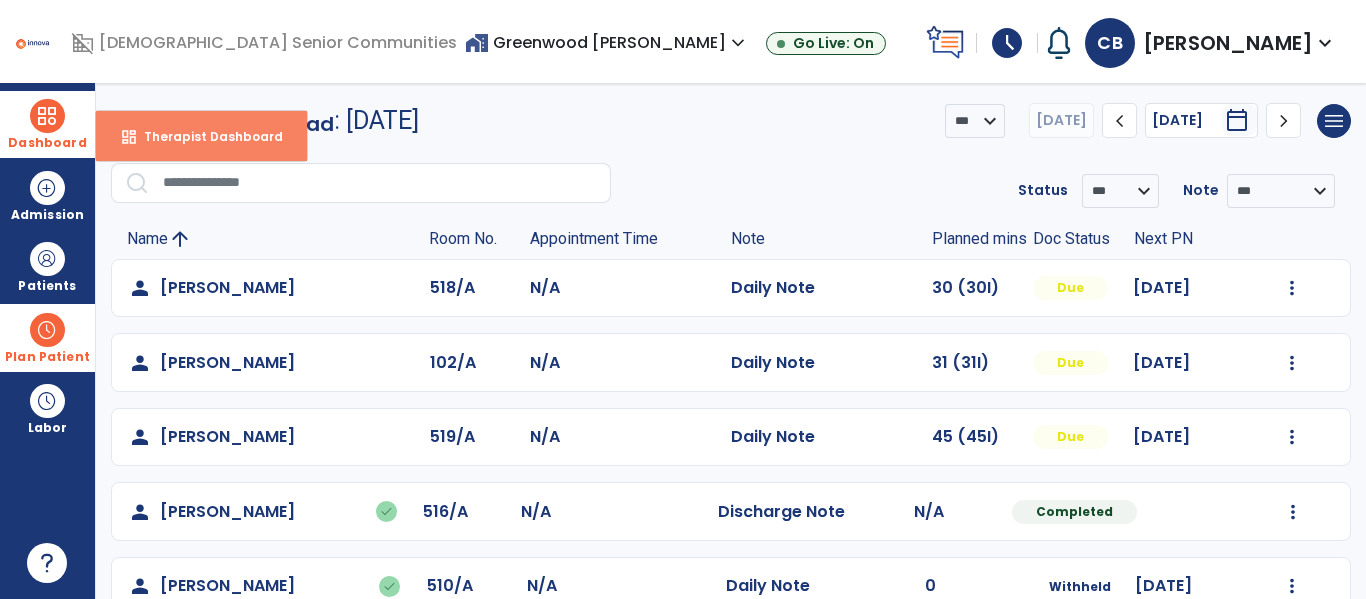 click on "Therapist Dashboard" at bounding box center [205, 136] 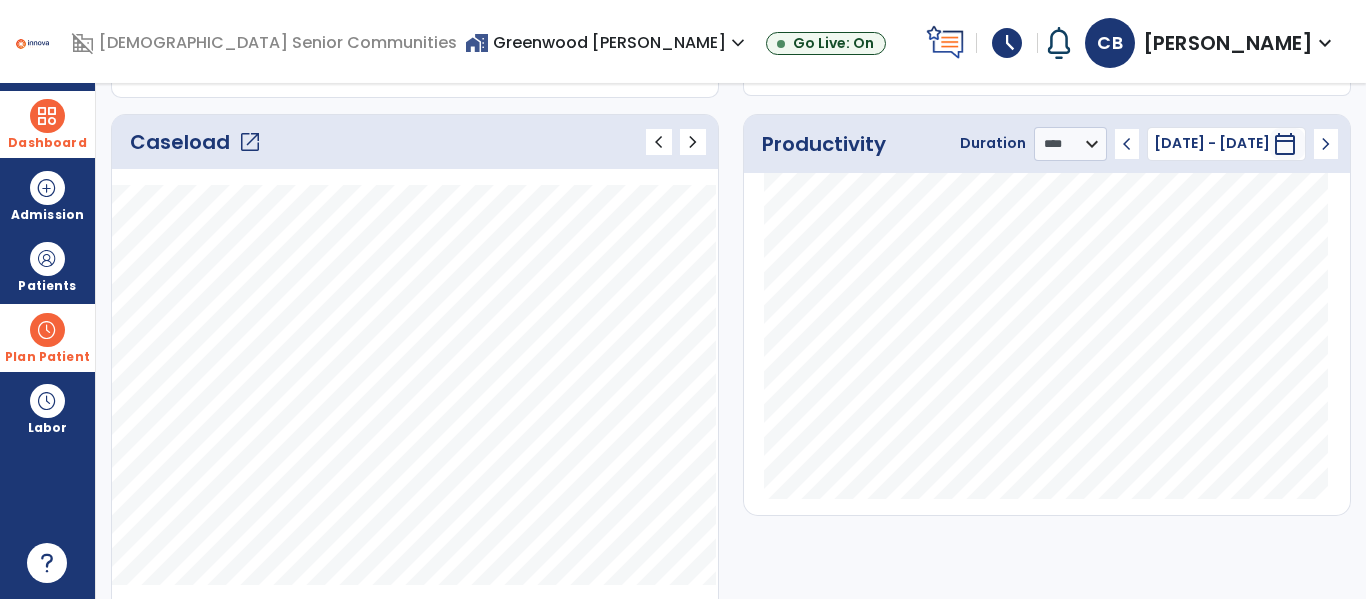 scroll, scrollTop: 0, scrollLeft: 0, axis: both 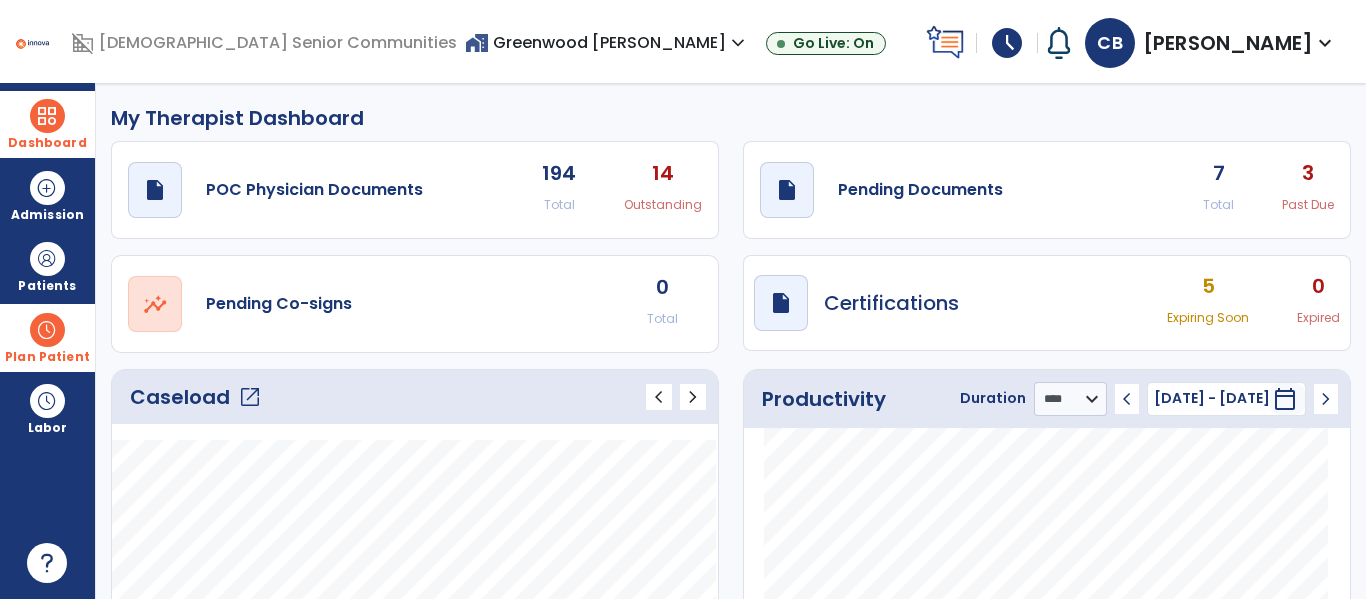 click on "Caseload   open_in_new" 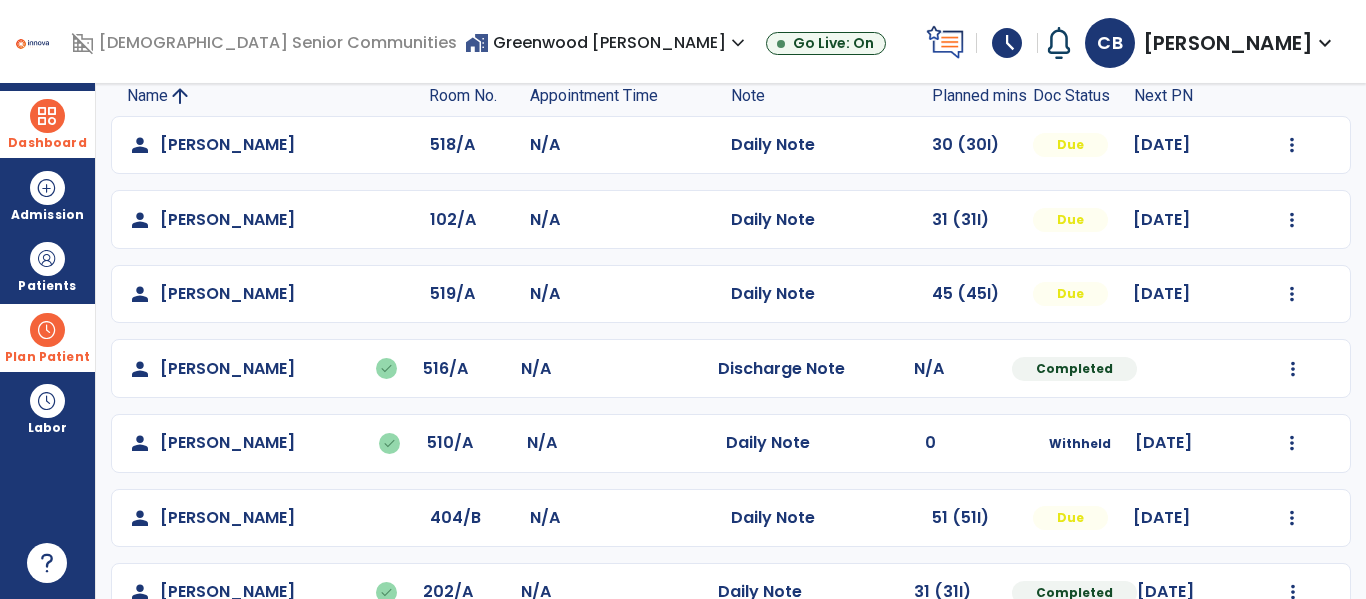 scroll, scrollTop: 0, scrollLeft: 0, axis: both 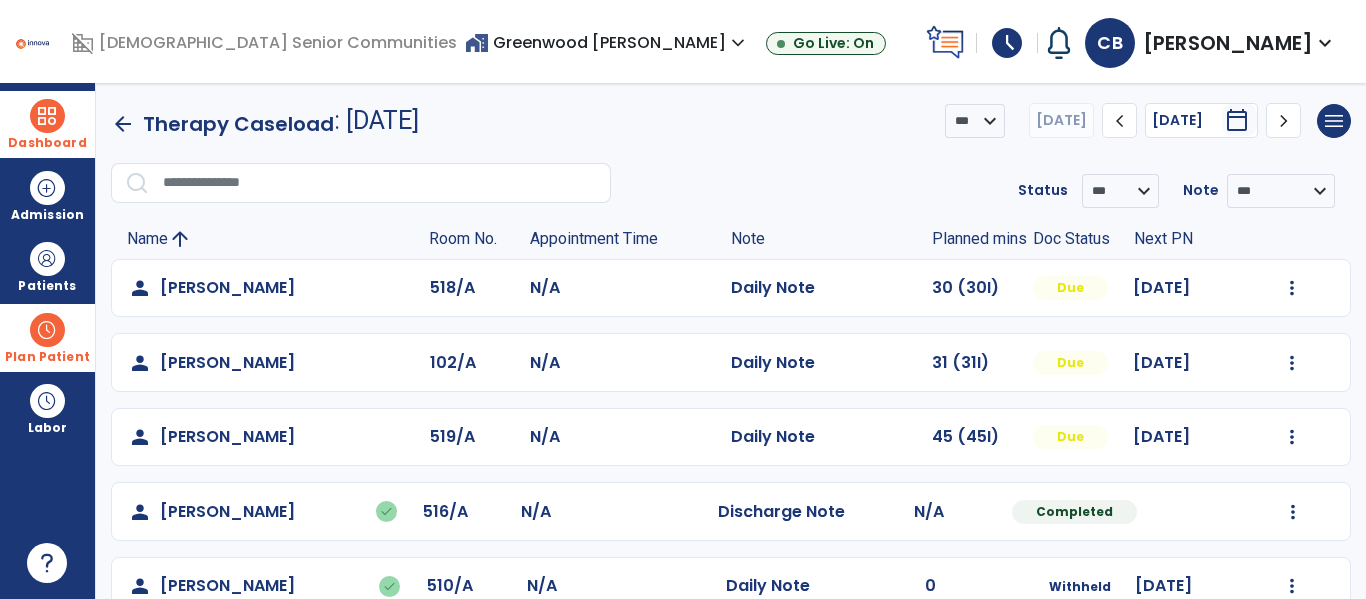 click at bounding box center [47, 116] 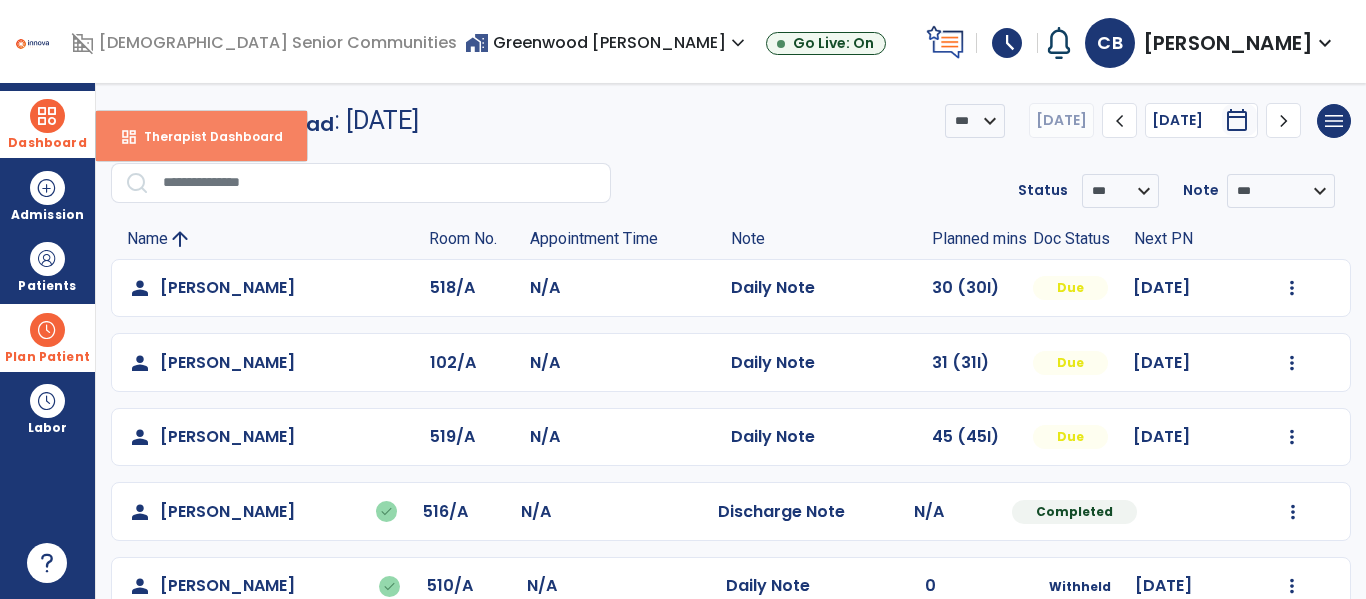 click on "dashboard  Therapist Dashboard" at bounding box center [201, 136] 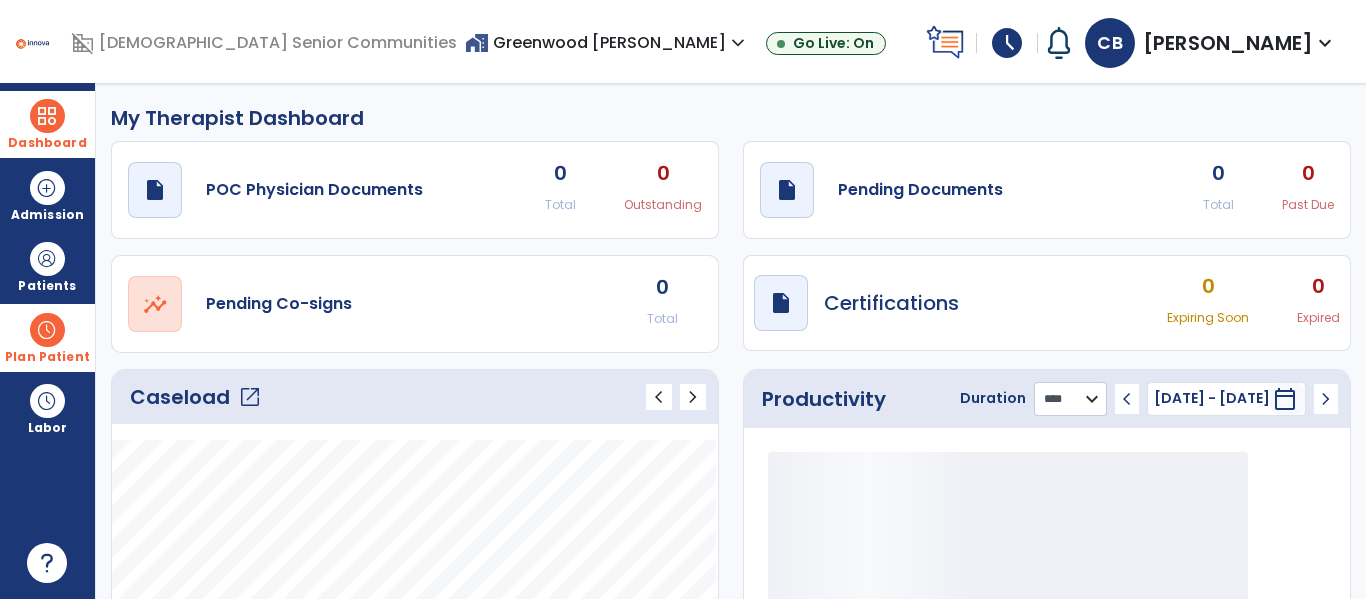 click on "******** **** ***" 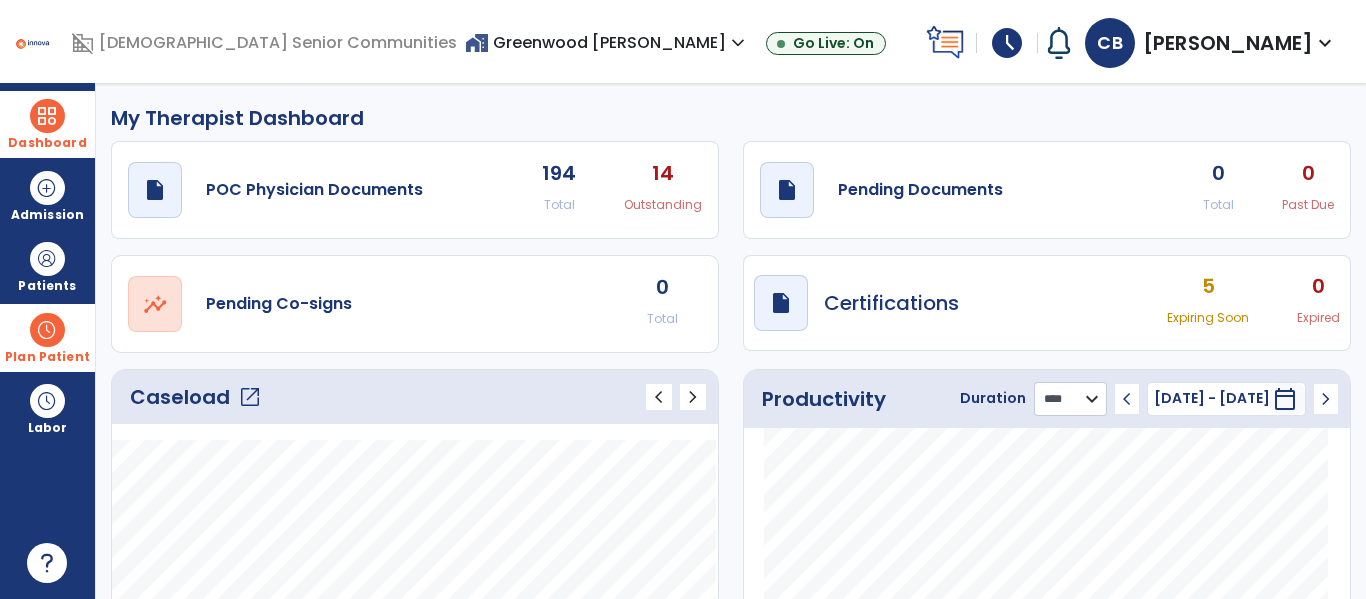 select on "***" 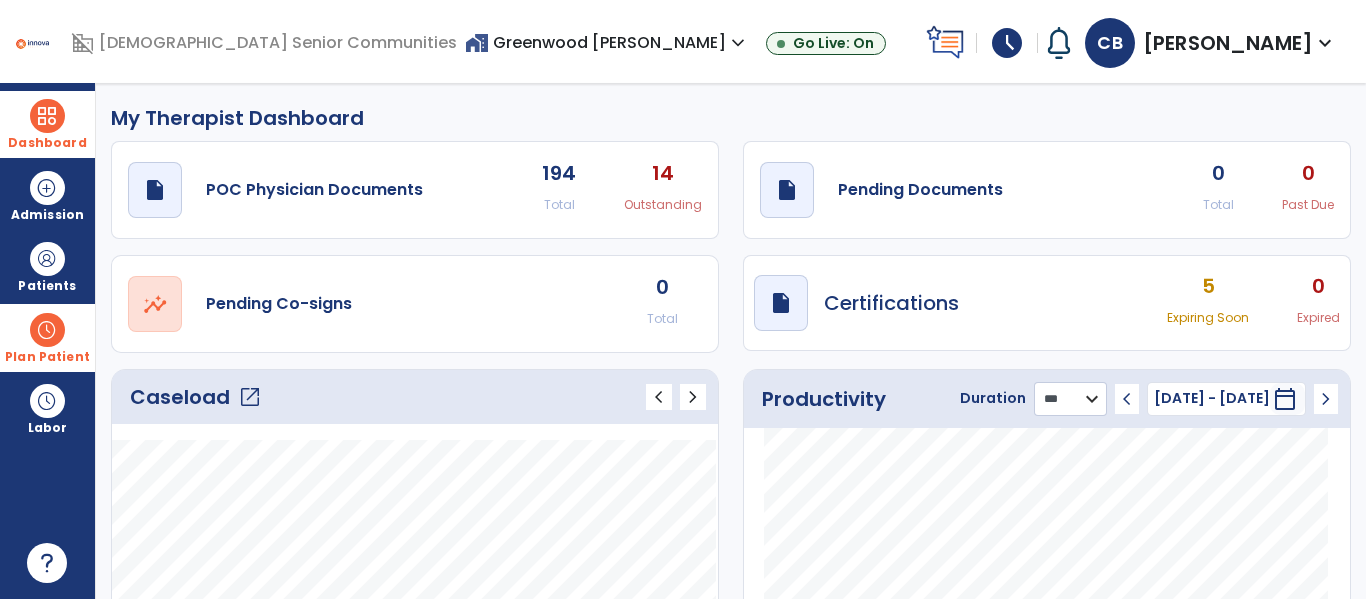 click on "******** **** ***" 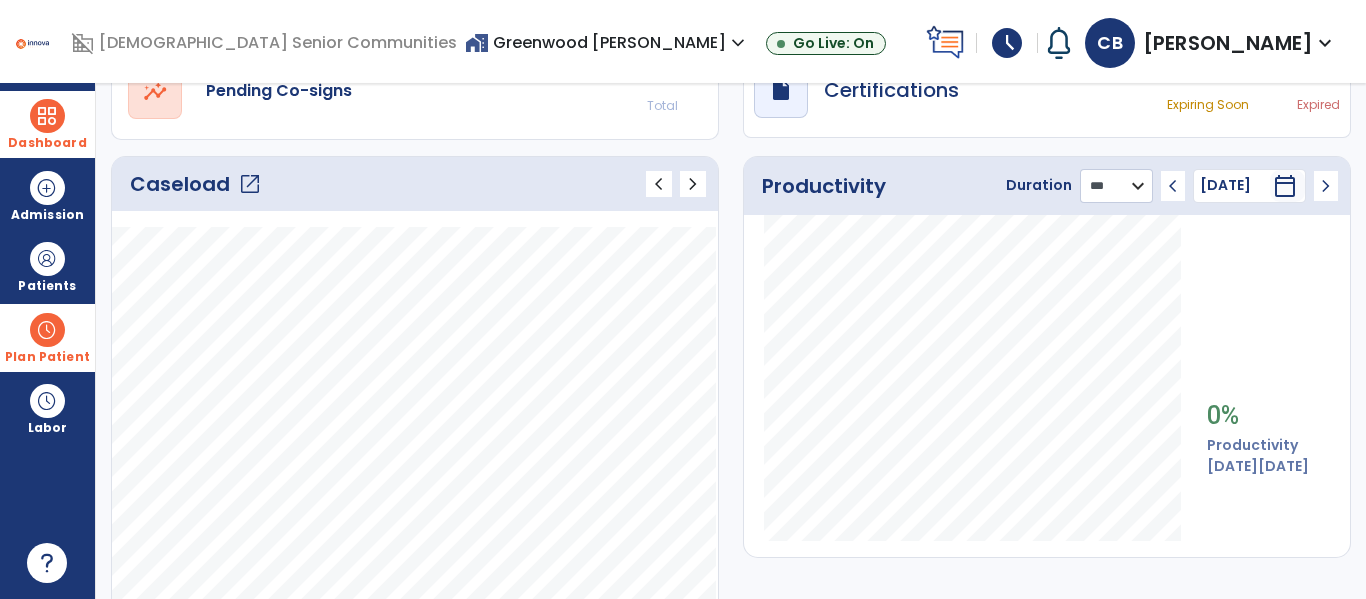 scroll, scrollTop: 214, scrollLeft: 0, axis: vertical 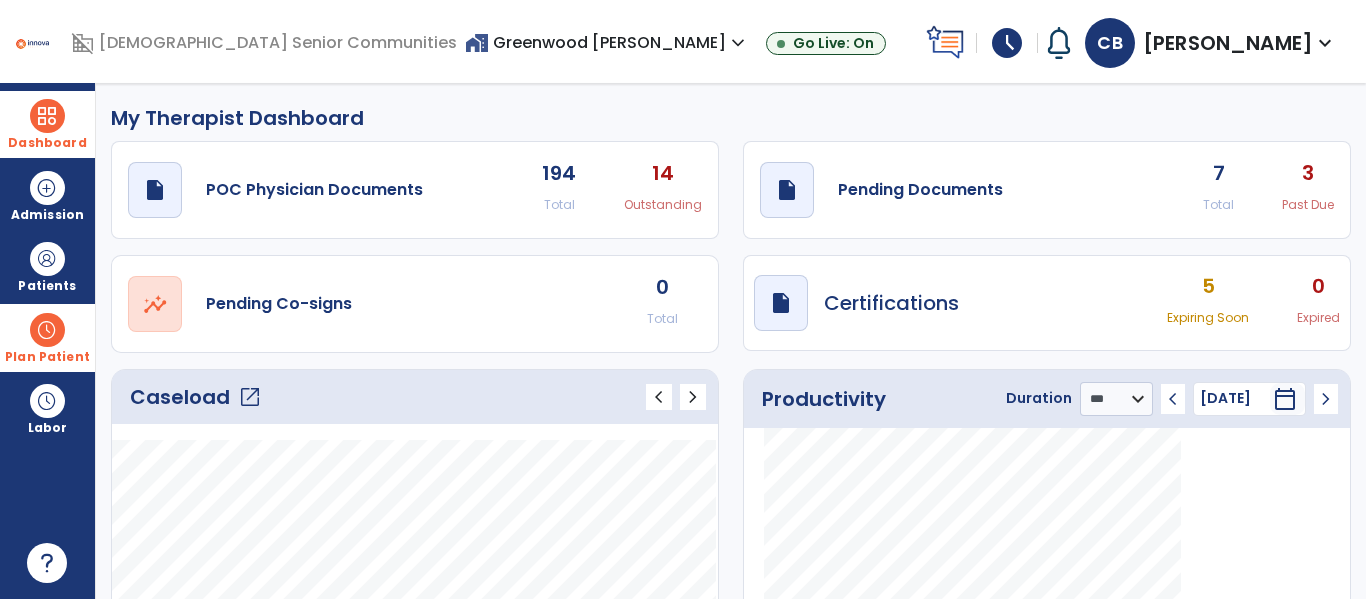 click at bounding box center (47, 116) 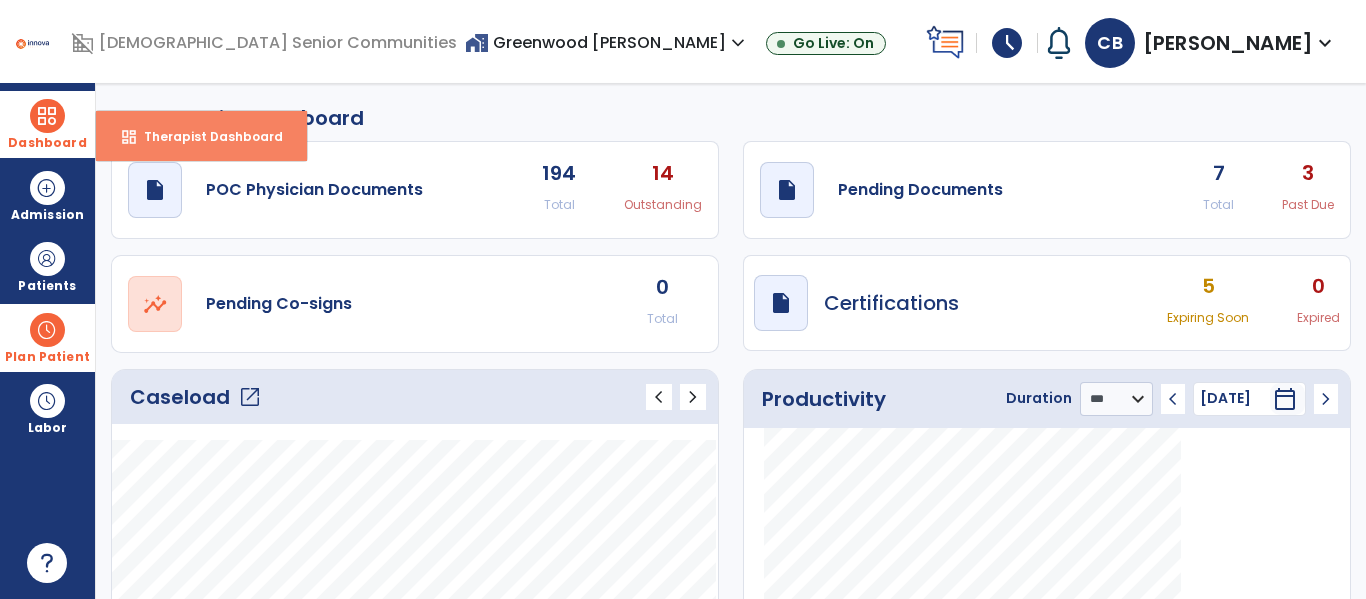 click on "dashboard  Therapist Dashboard" at bounding box center [201, 136] 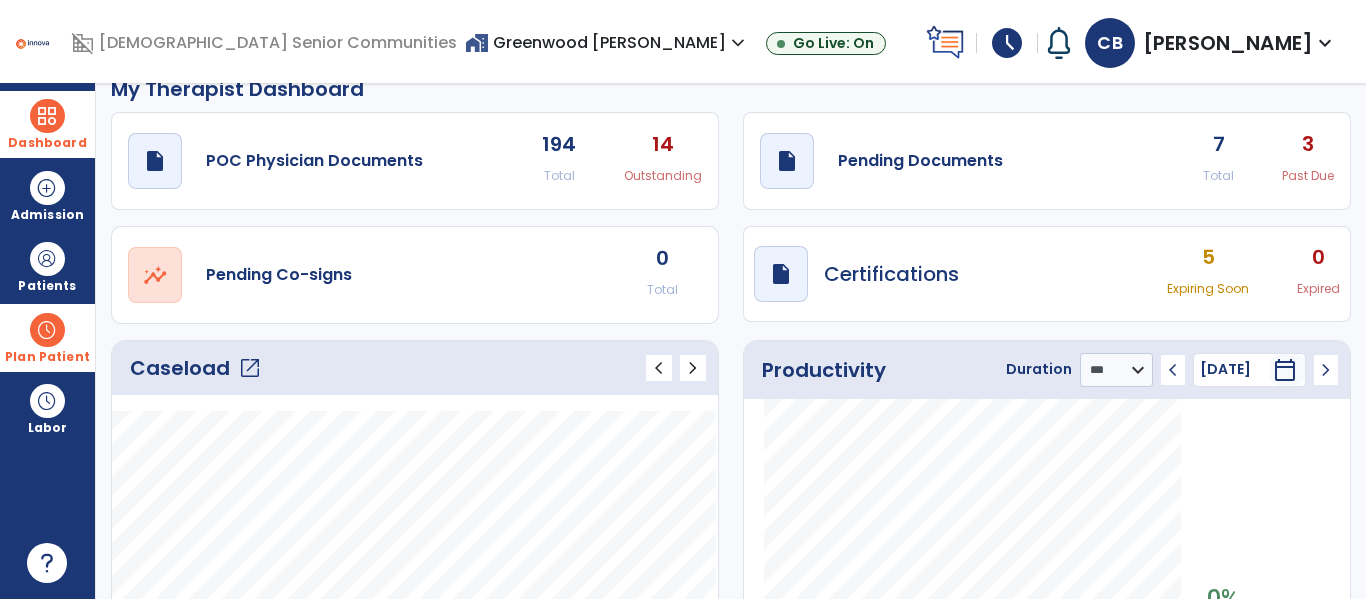 scroll, scrollTop: 53, scrollLeft: 0, axis: vertical 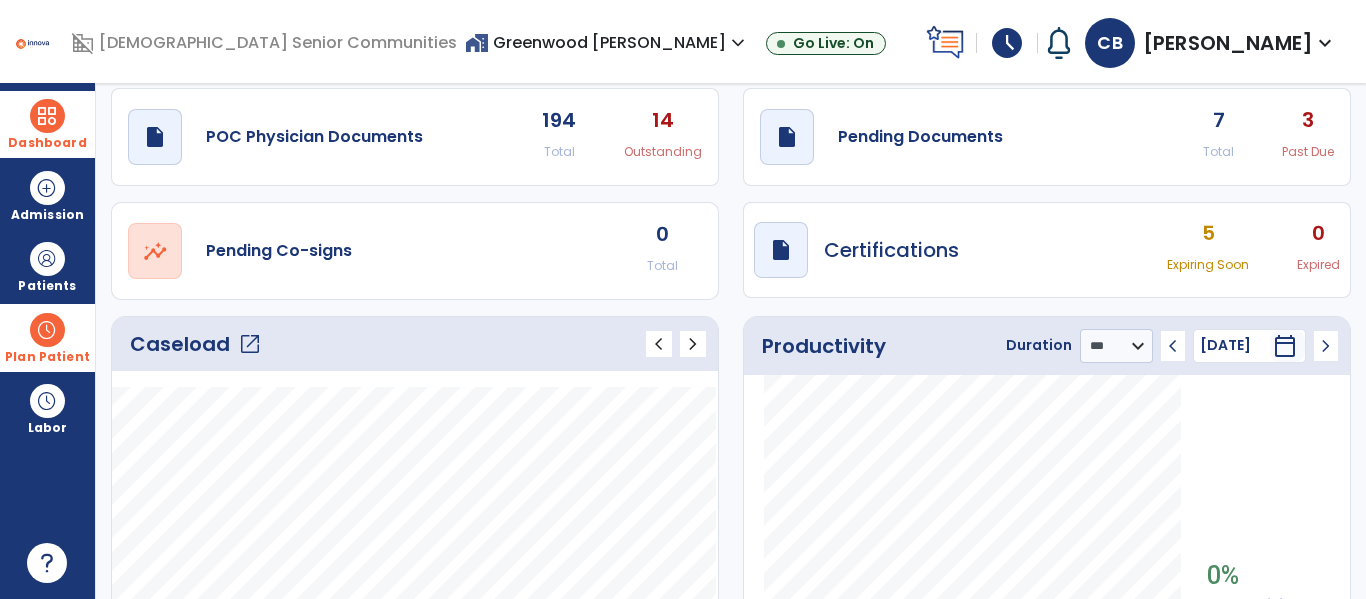 click on "open_in_new" 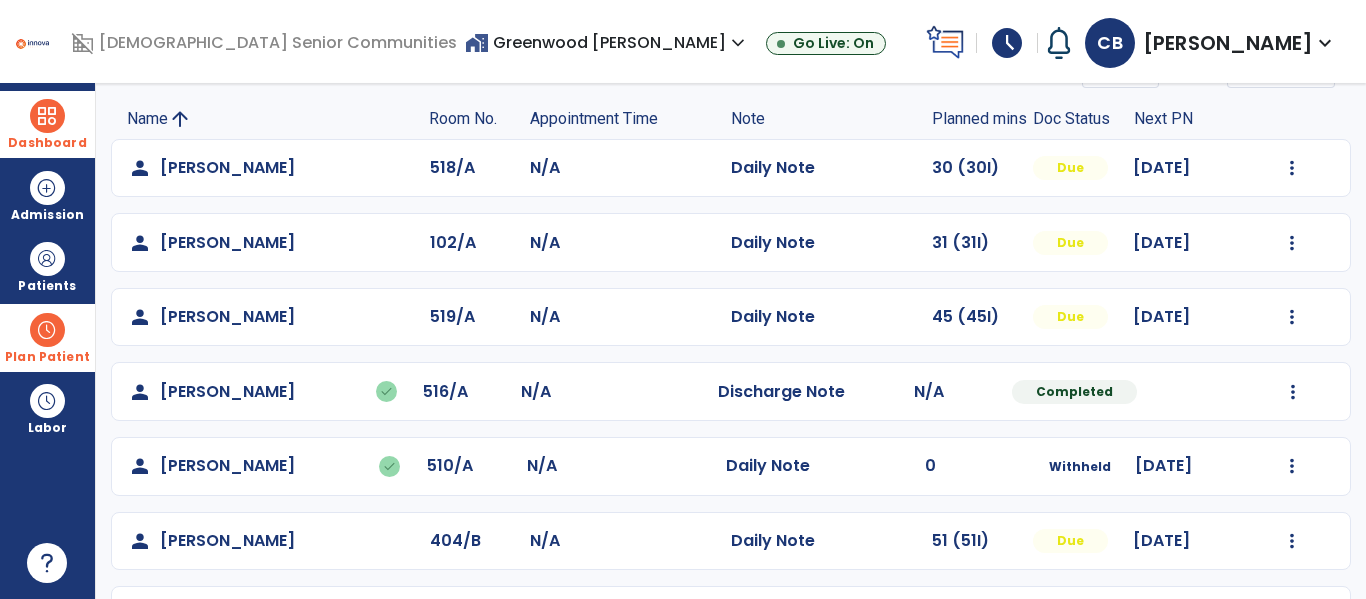 scroll, scrollTop: 0, scrollLeft: 0, axis: both 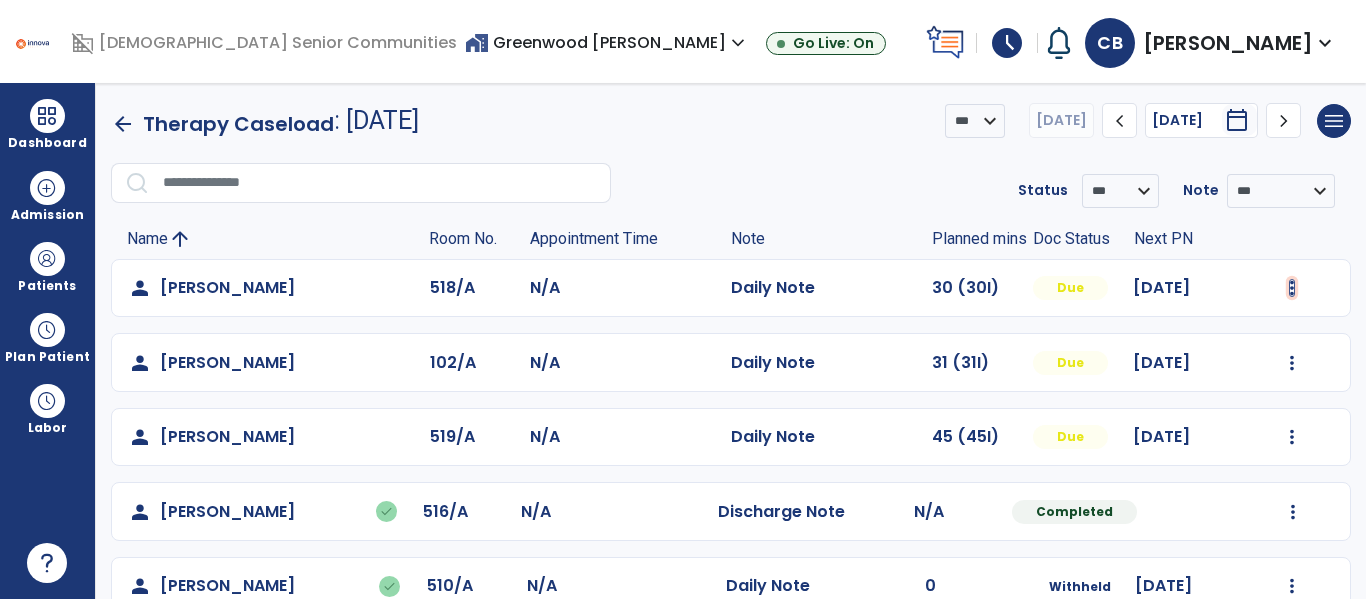 click at bounding box center [1292, 288] 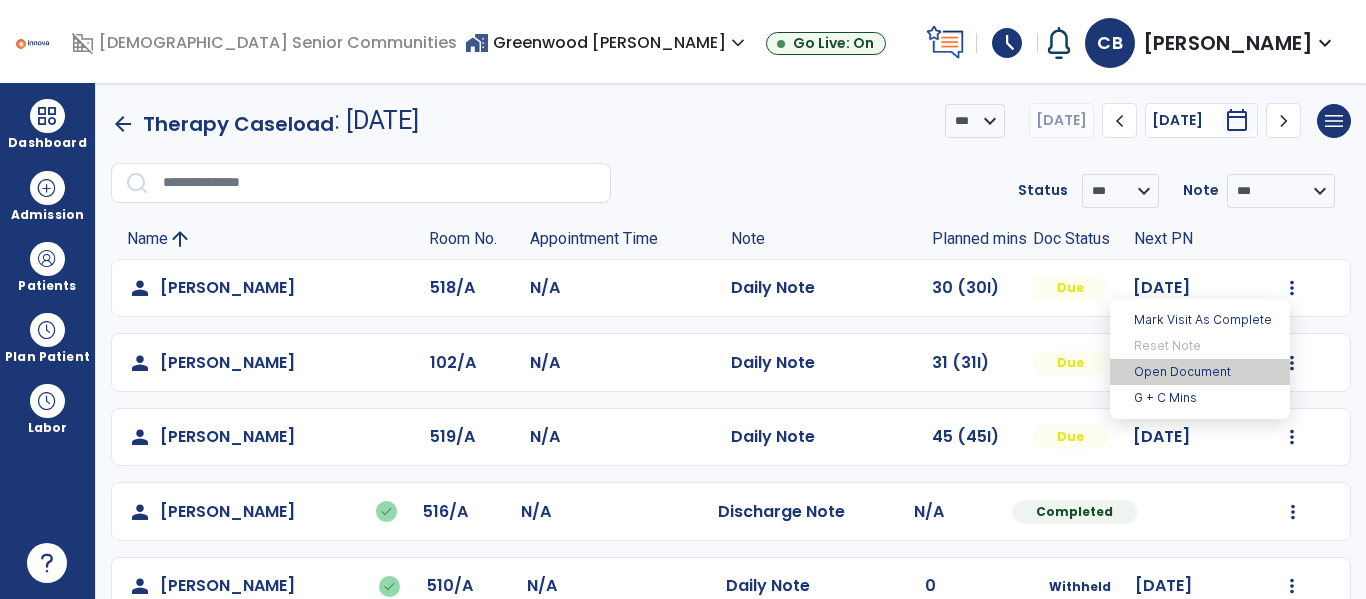 click on "Open Document" at bounding box center (1200, 372) 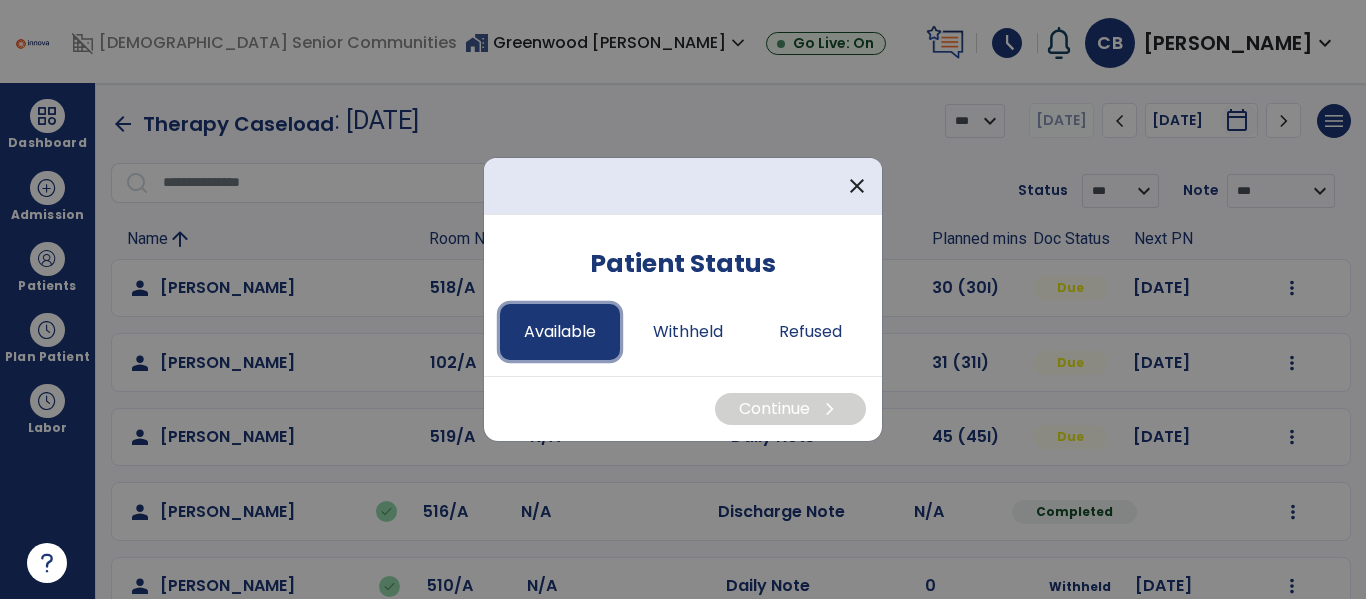 click on "Available" at bounding box center (560, 332) 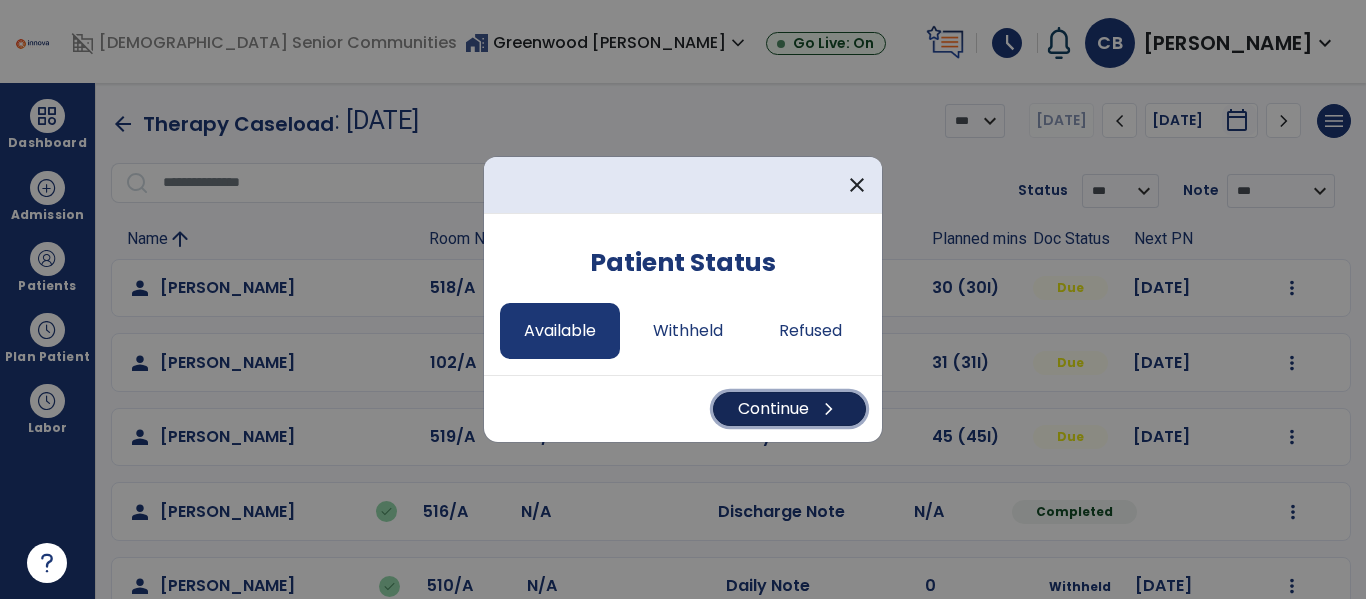 click on "Continue   chevron_right" at bounding box center [789, 409] 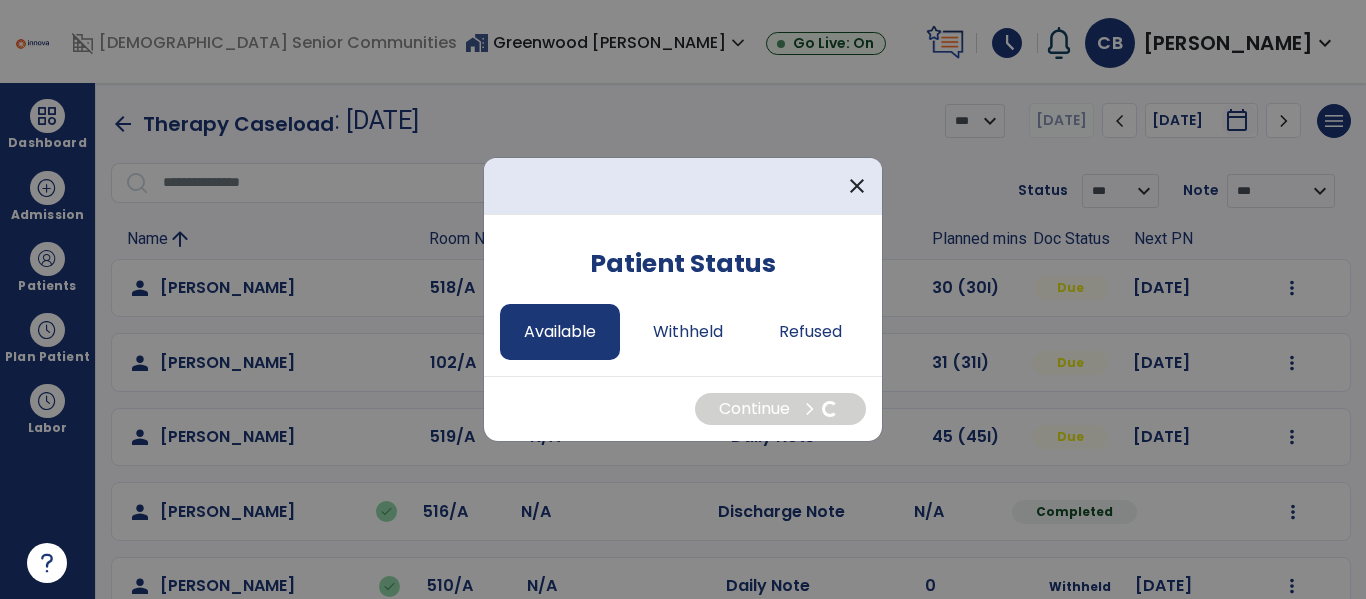 select on "*" 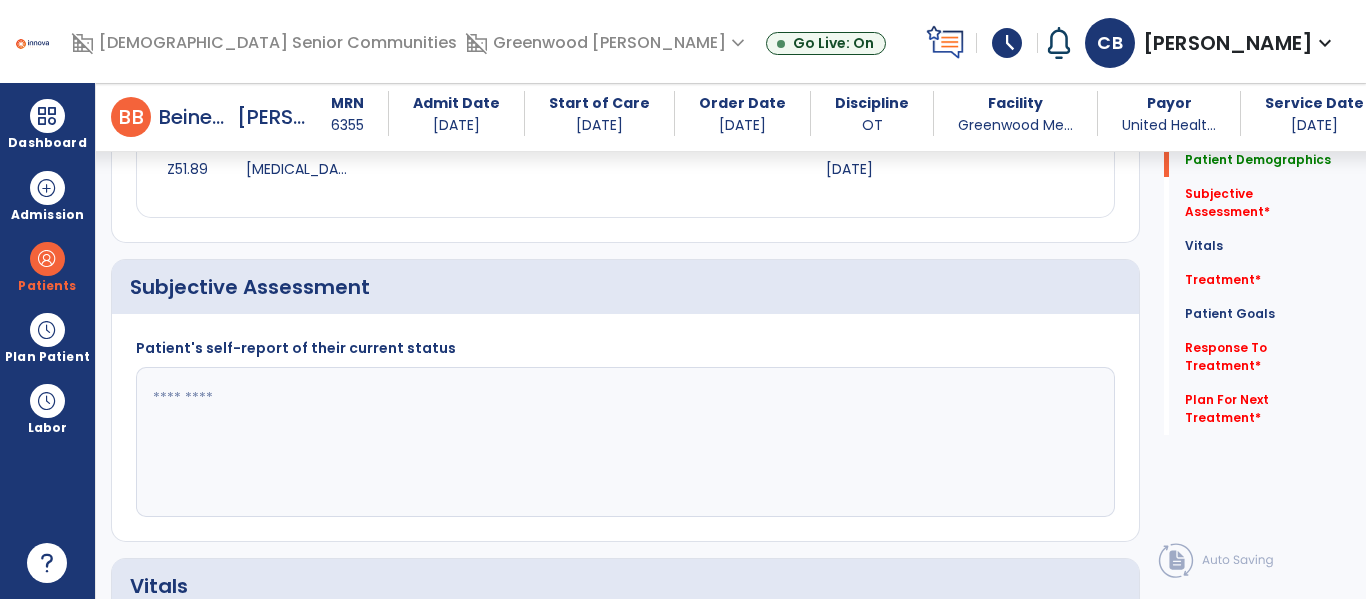 scroll, scrollTop: 440, scrollLeft: 0, axis: vertical 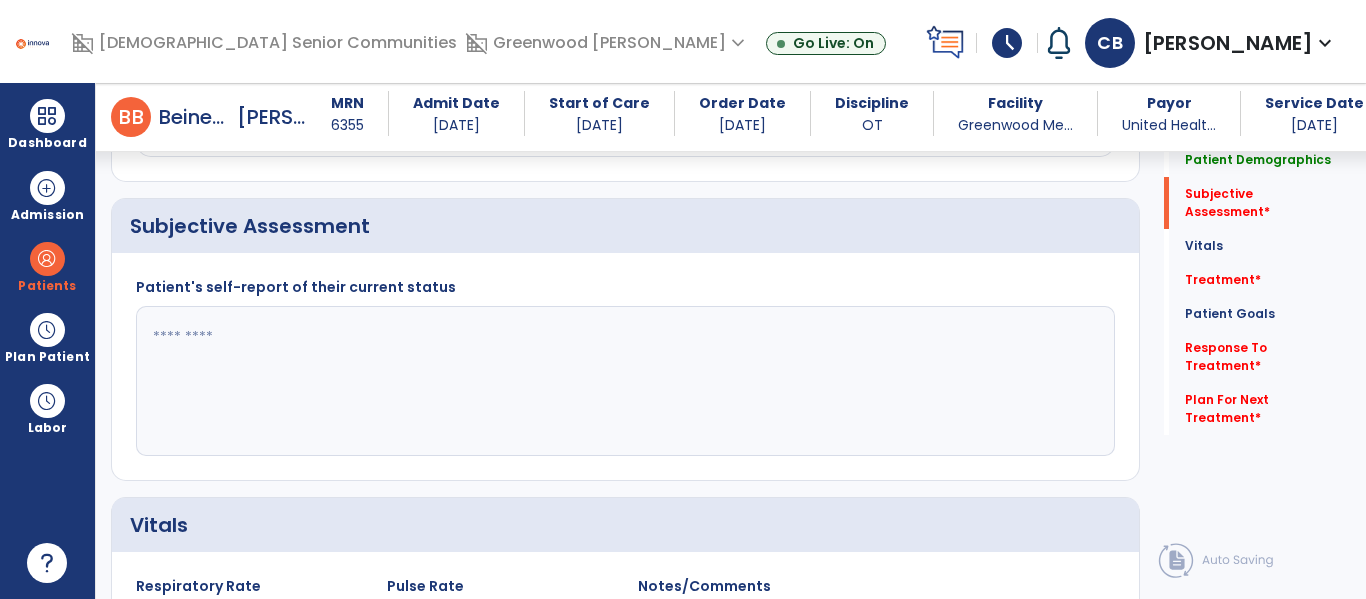 click 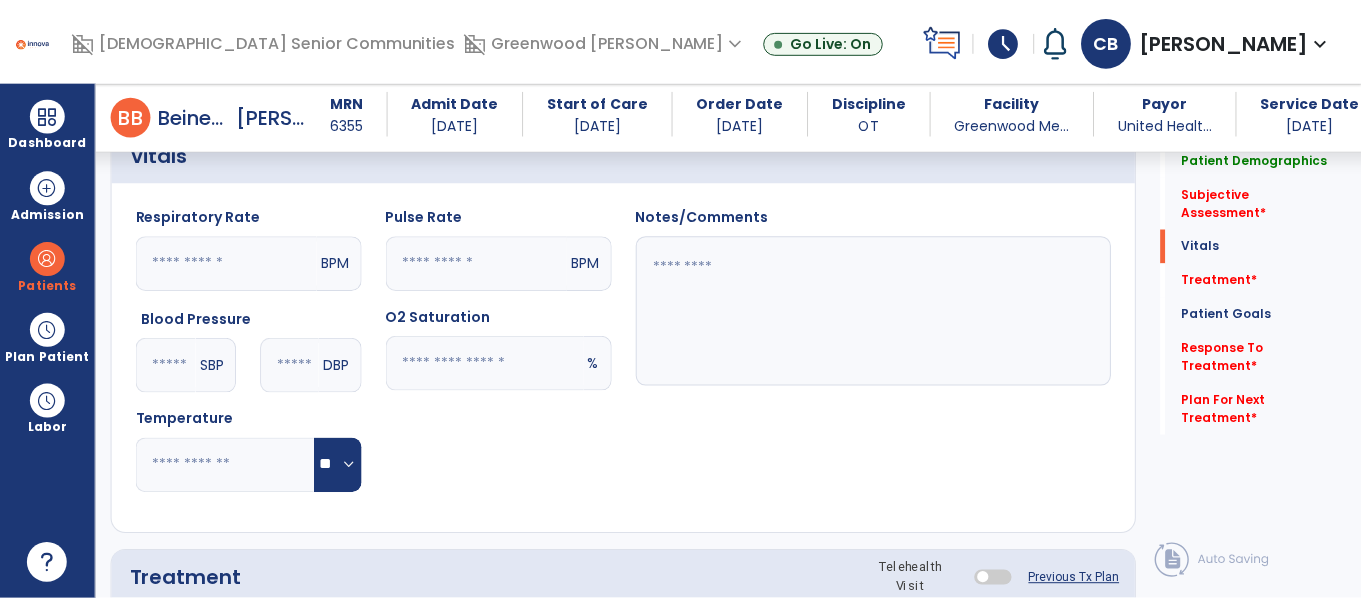 scroll, scrollTop: 1169, scrollLeft: 0, axis: vertical 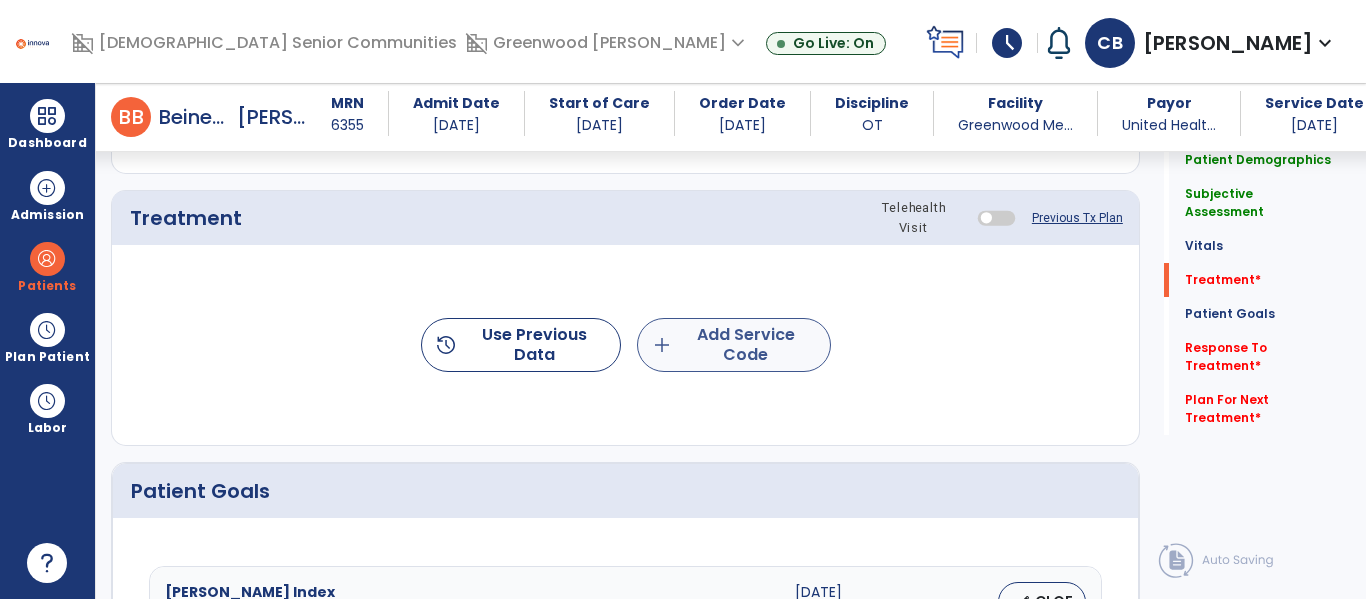 type on "**********" 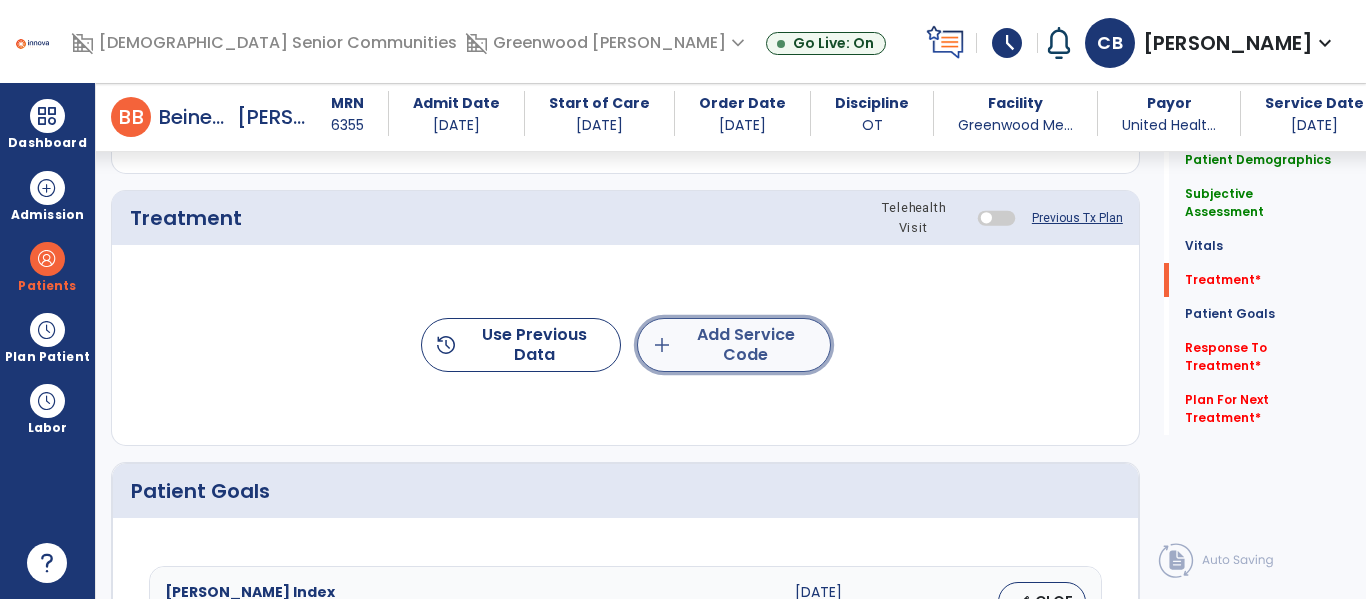 click on "add  Add Service Code" 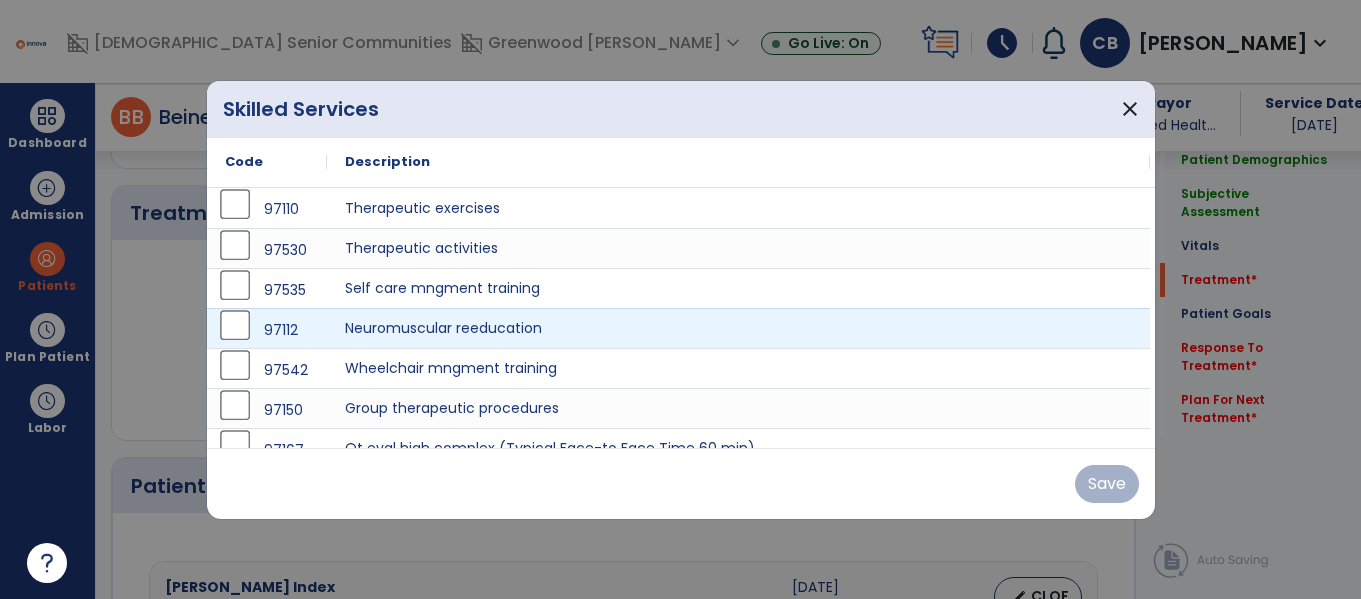 scroll, scrollTop: 1169, scrollLeft: 0, axis: vertical 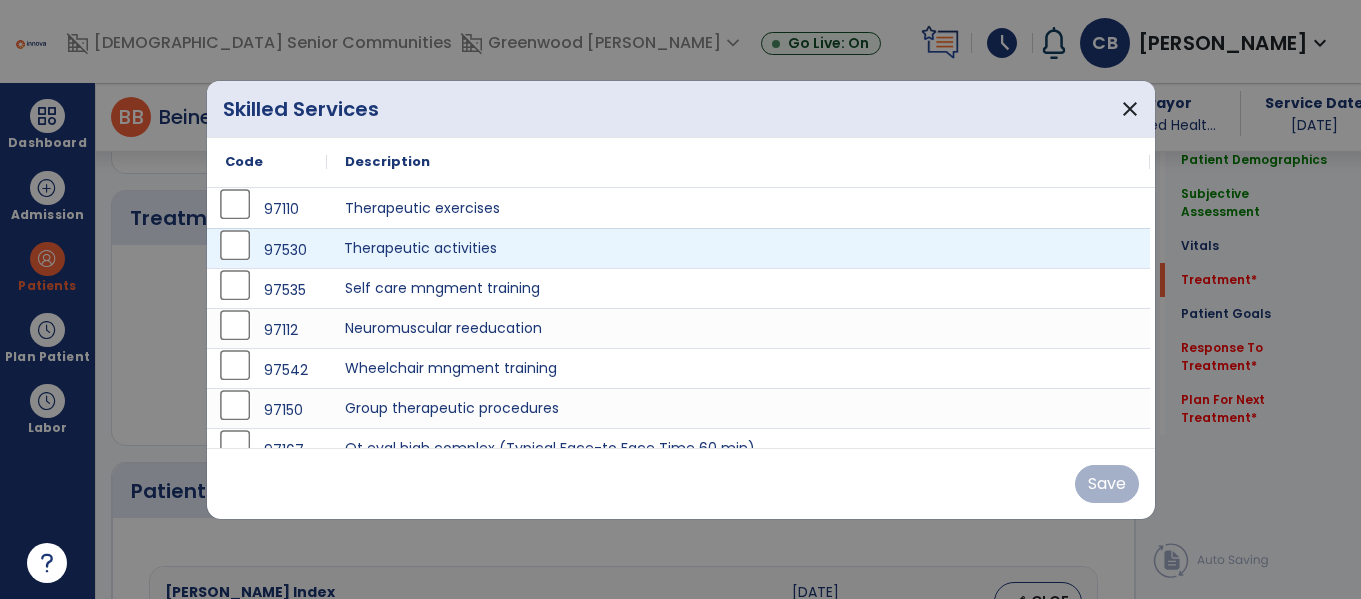 click on "Therapeutic activities" at bounding box center [738, 248] 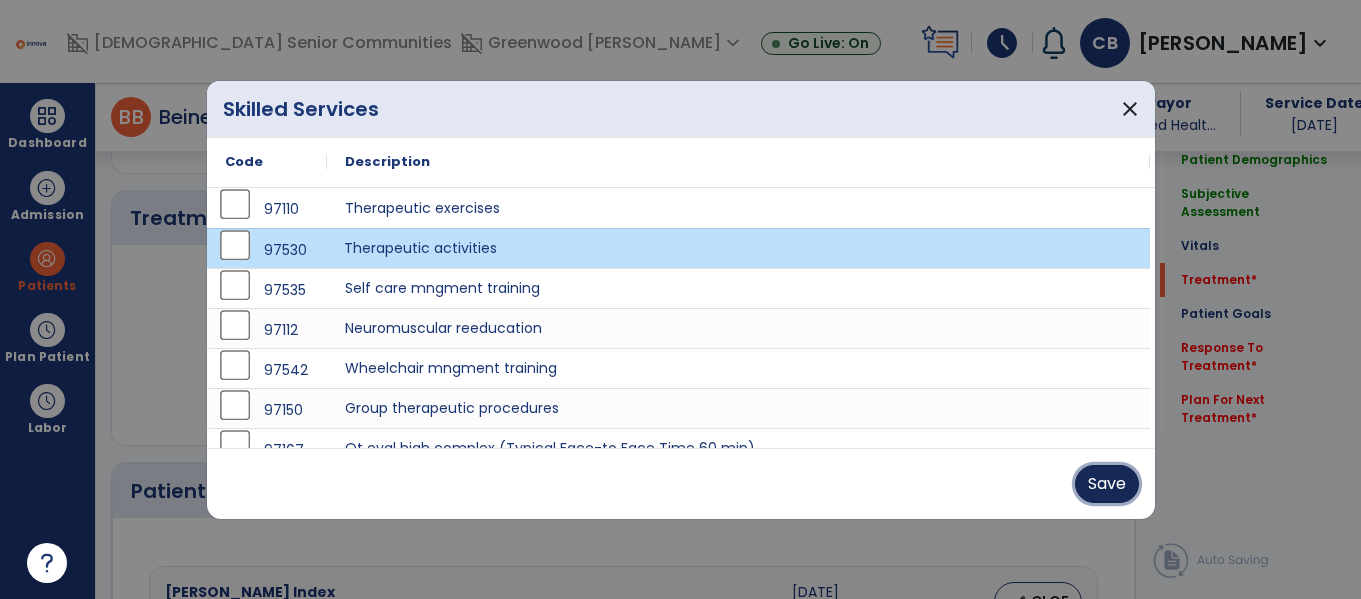 click on "Save" at bounding box center [1107, 484] 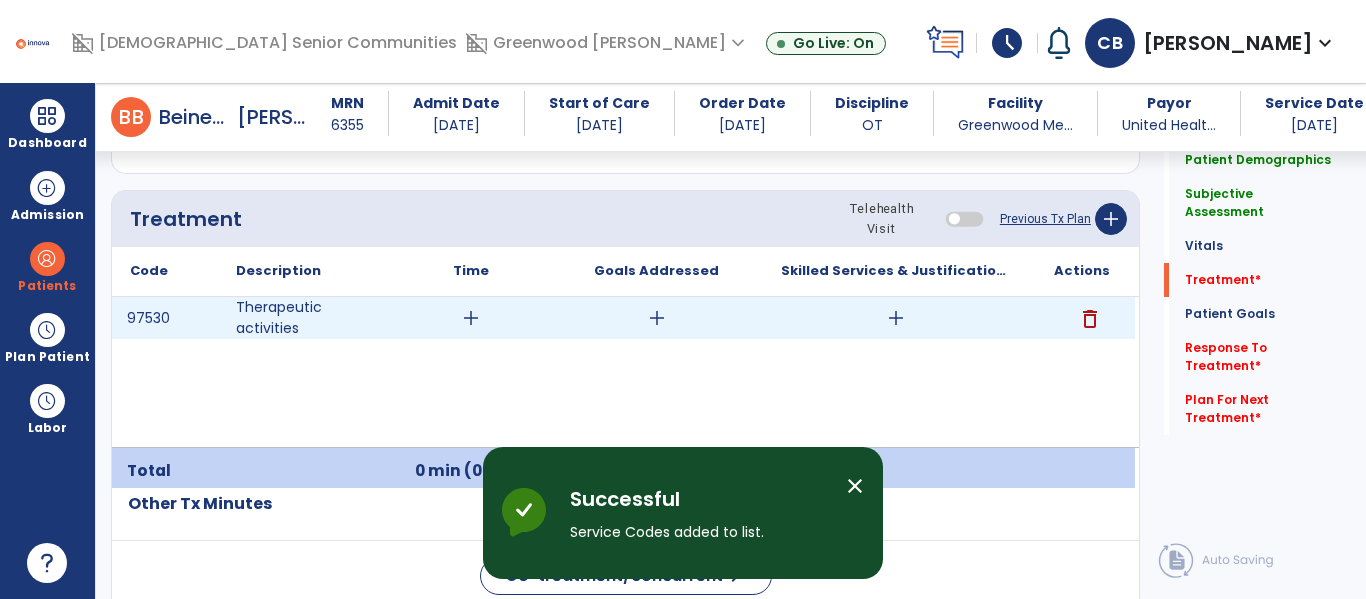 click on "add" at bounding box center [470, 318] 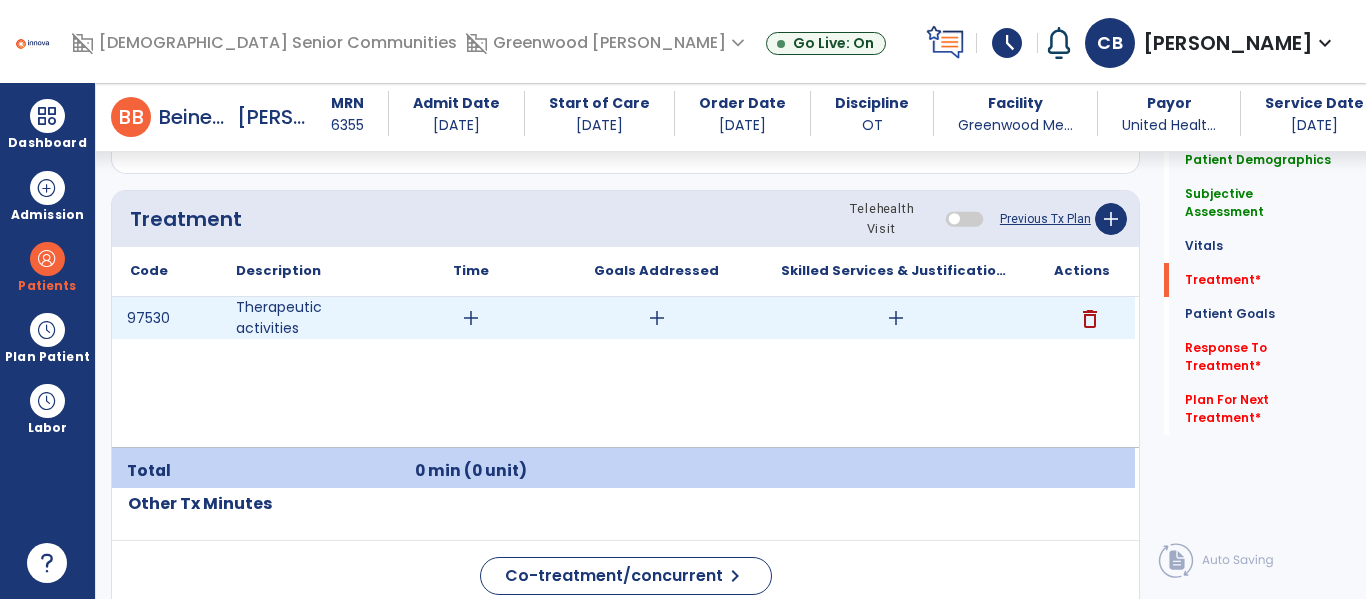 click on "add" at bounding box center [471, 318] 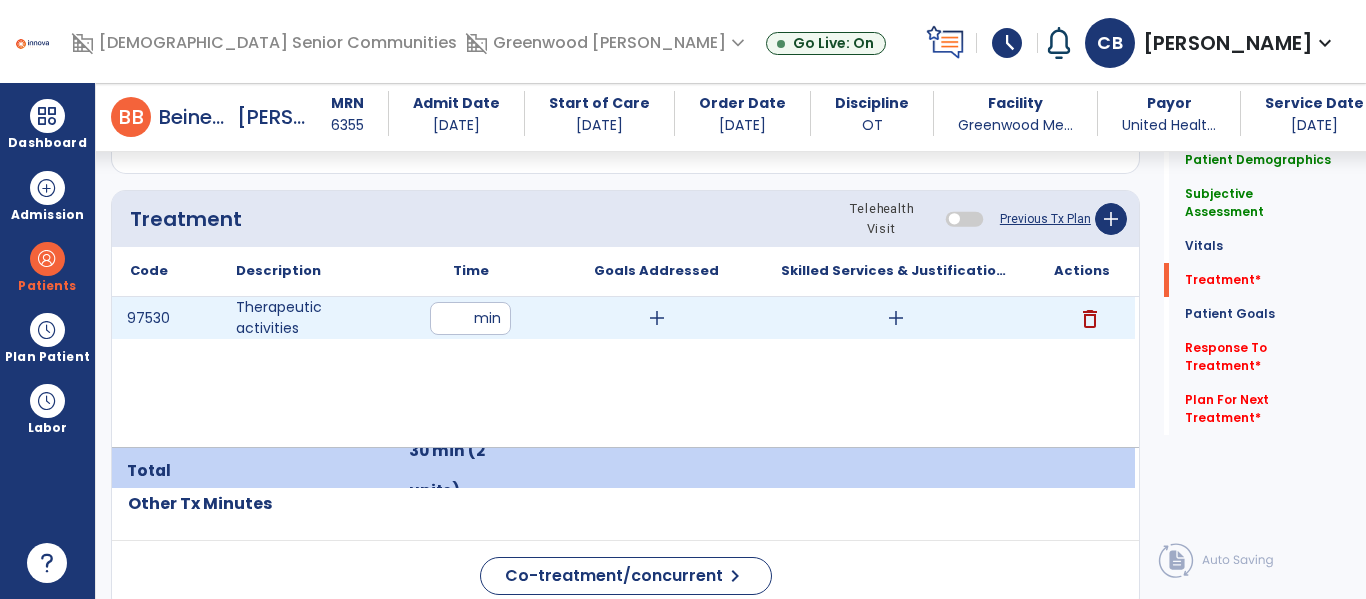 click on "add" at bounding box center (896, 318) 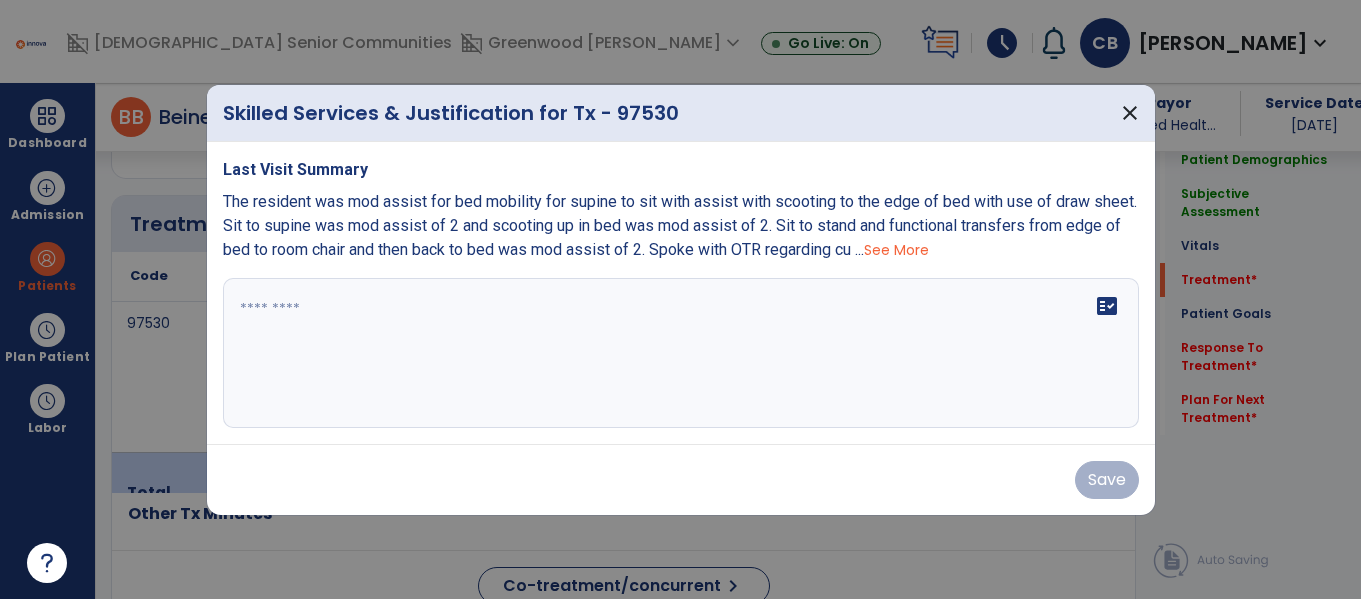 click on "fact_check" at bounding box center (681, 353) 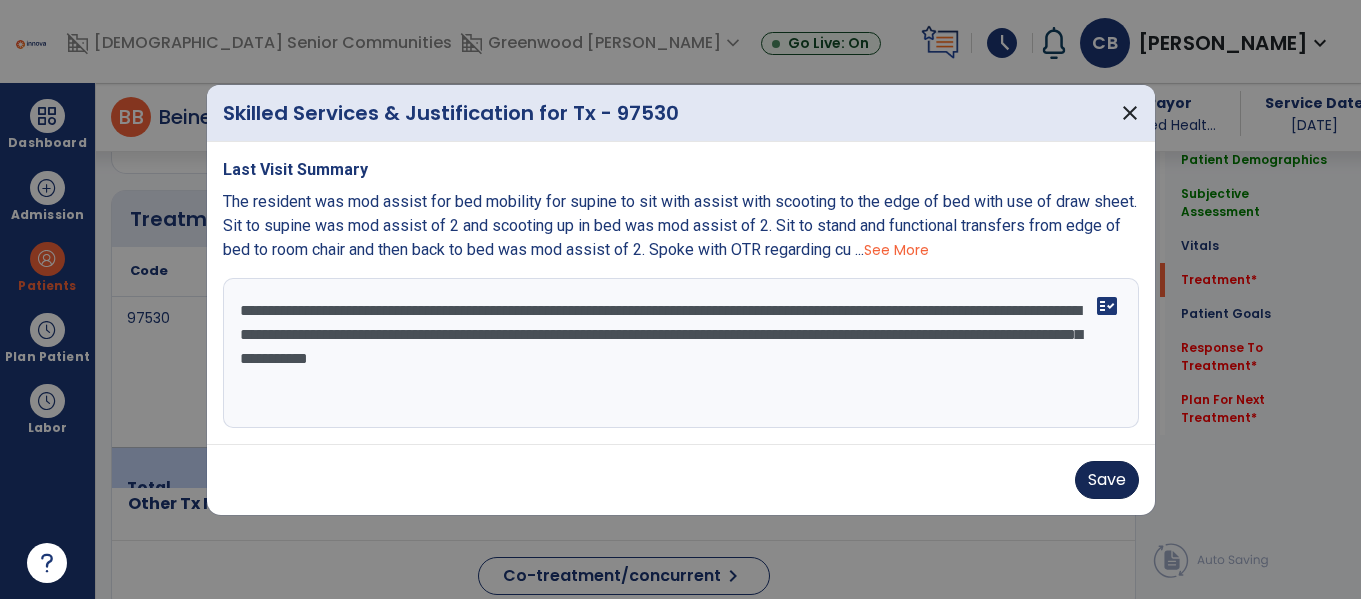 type on "**********" 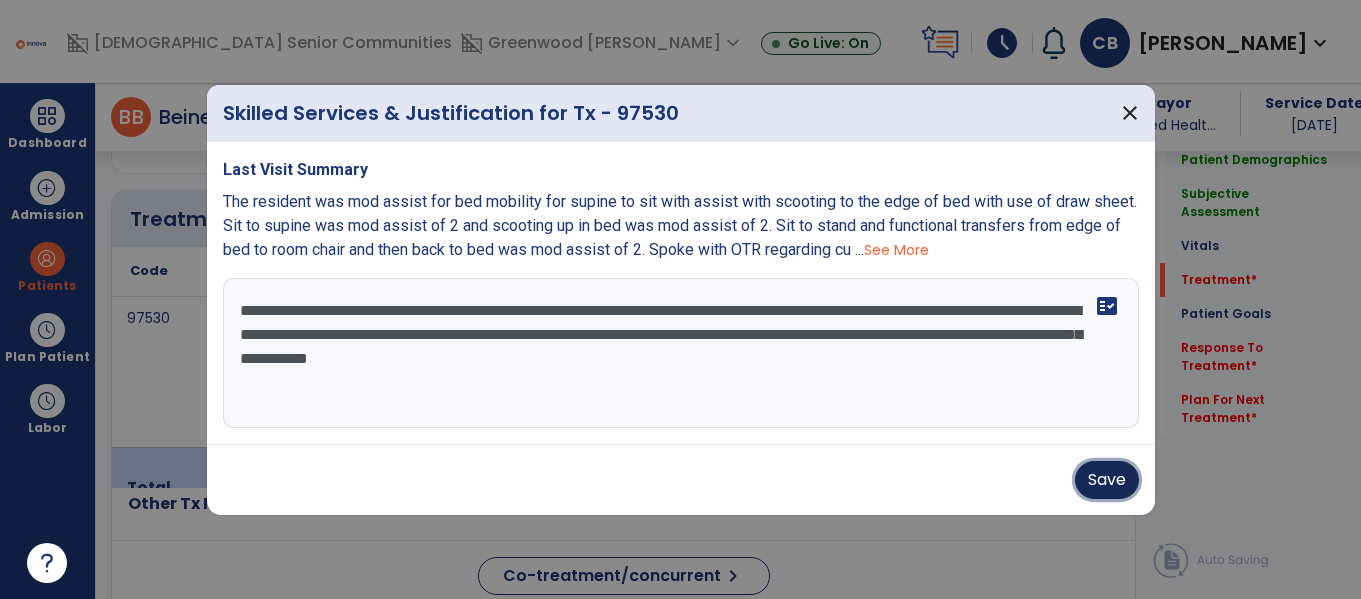 click on "Save" at bounding box center (1107, 480) 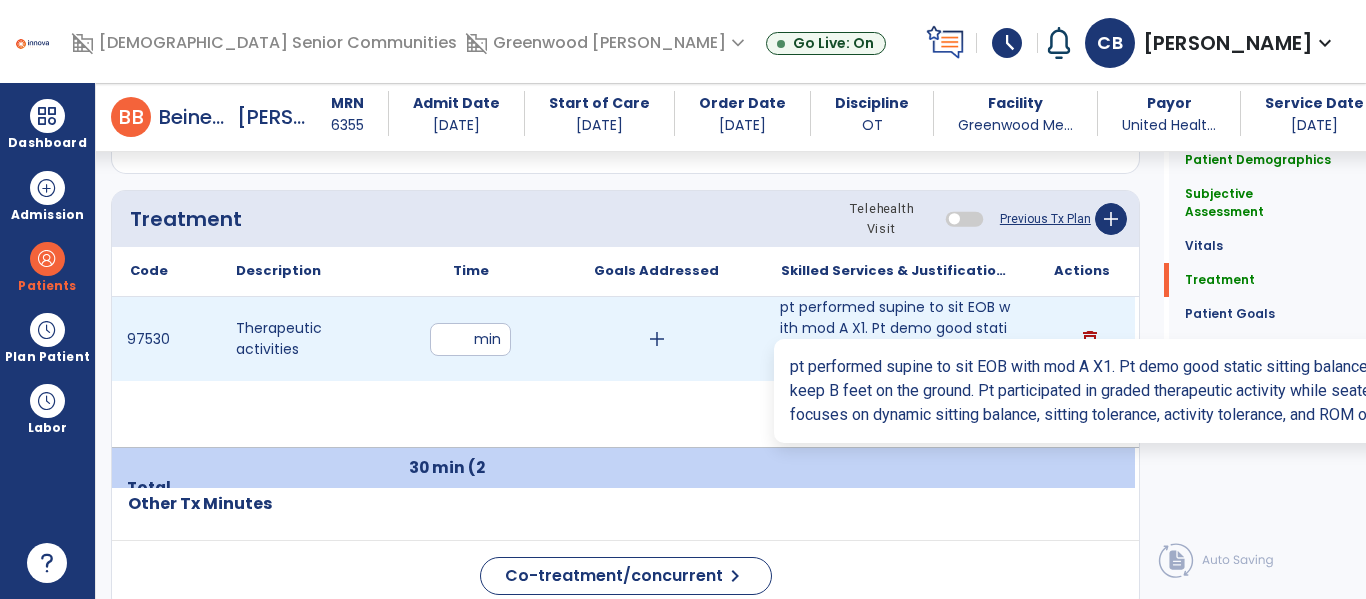 click on "pt performed supine to sit EOB with mod A X1. Pt demo good static sitting balance after instructed t..." at bounding box center (896, 339) 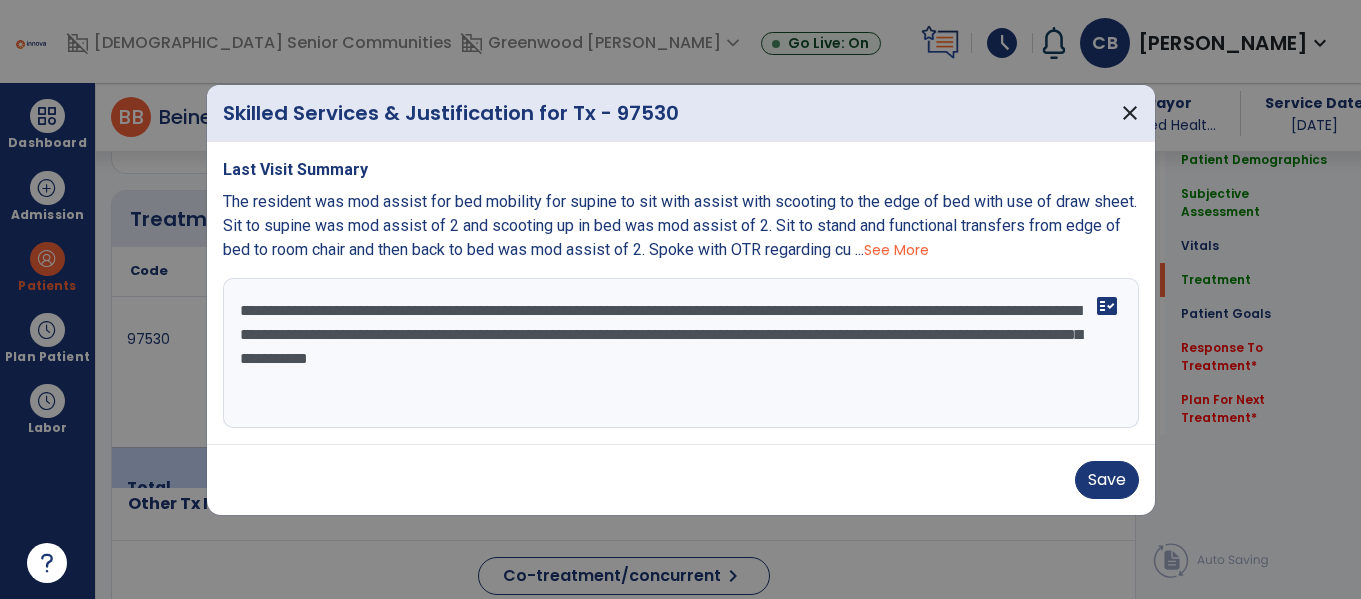 scroll, scrollTop: 1169, scrollLeft: 0, axis: vertical 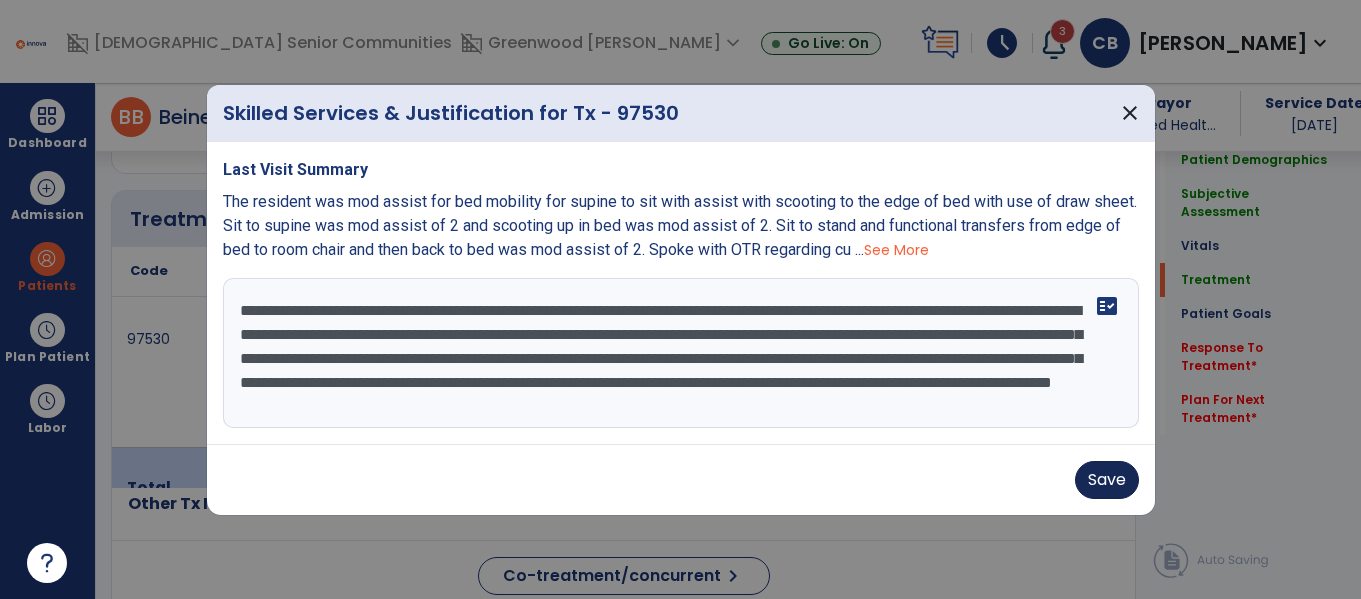 type on "**********" 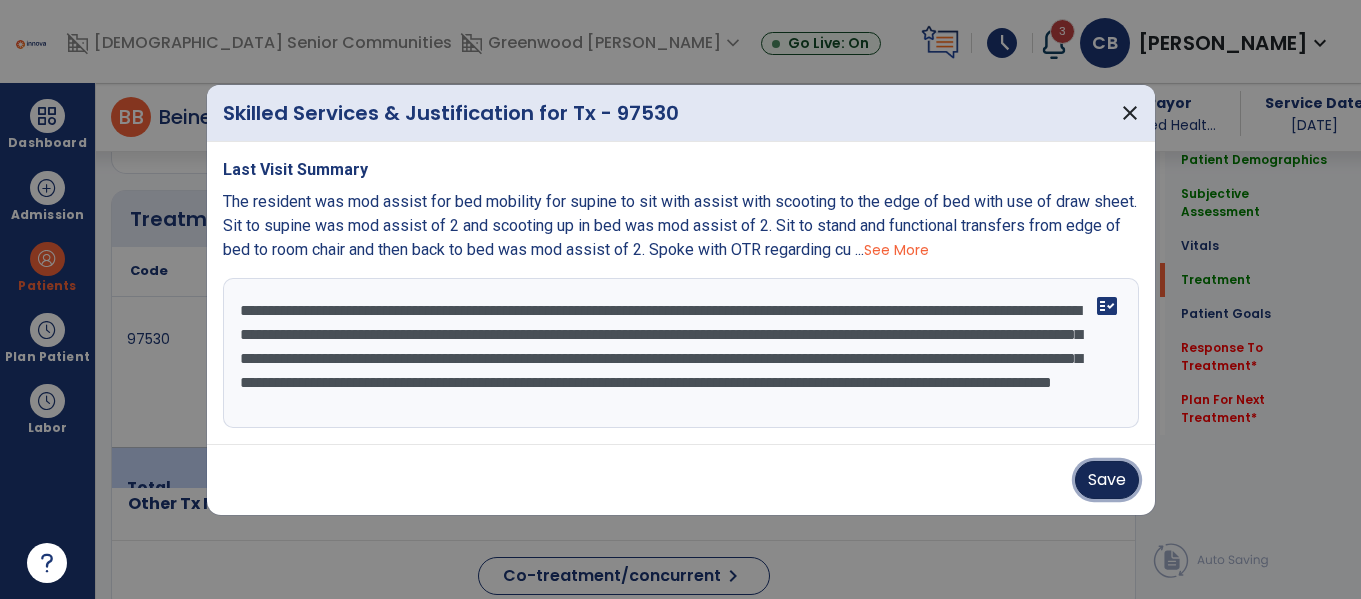 click on "Save" at bounding box center [1107, 480] 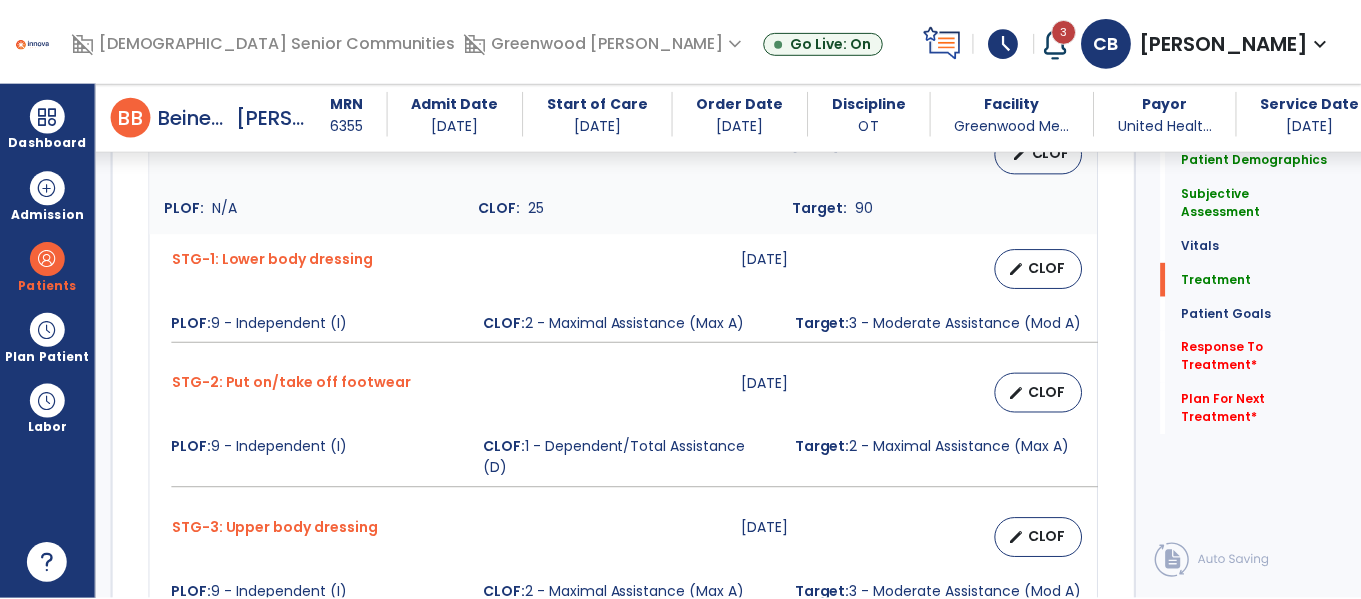 scroll, scrollTop: 1097, scrollLeft: 0, axis: vertical 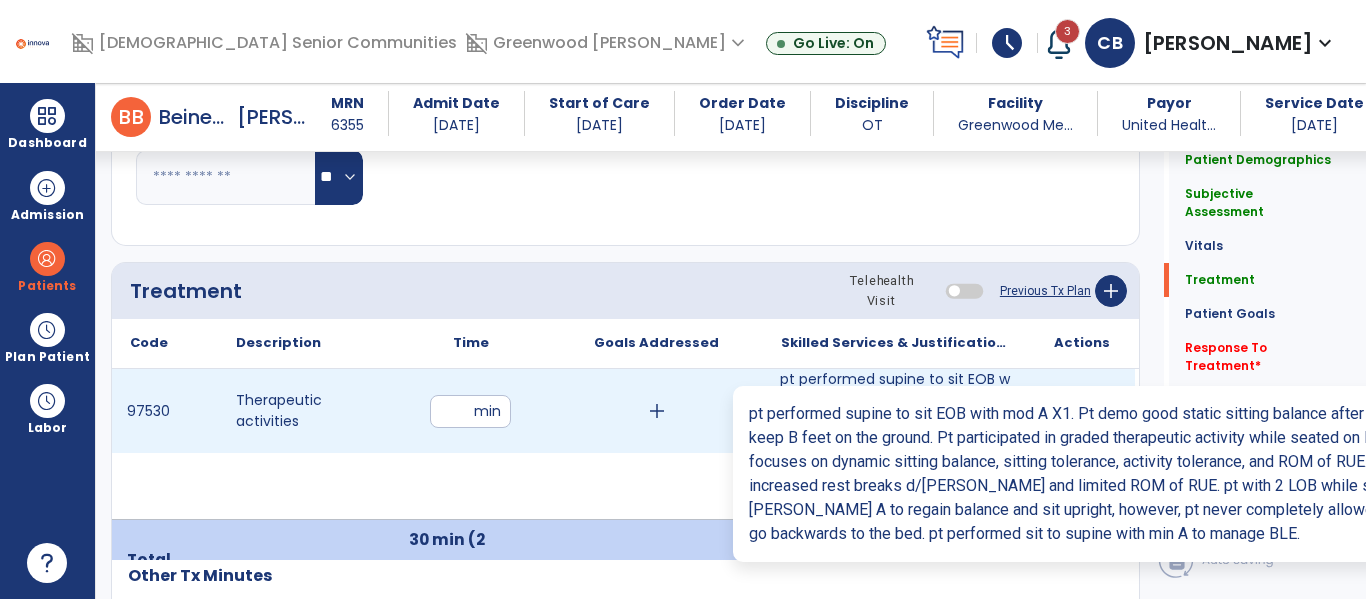 click on "pt performed supine to sit EOB with mod A X1. Pt demo good static sitting balance after instructed t..." at bounding box center (896, 411) 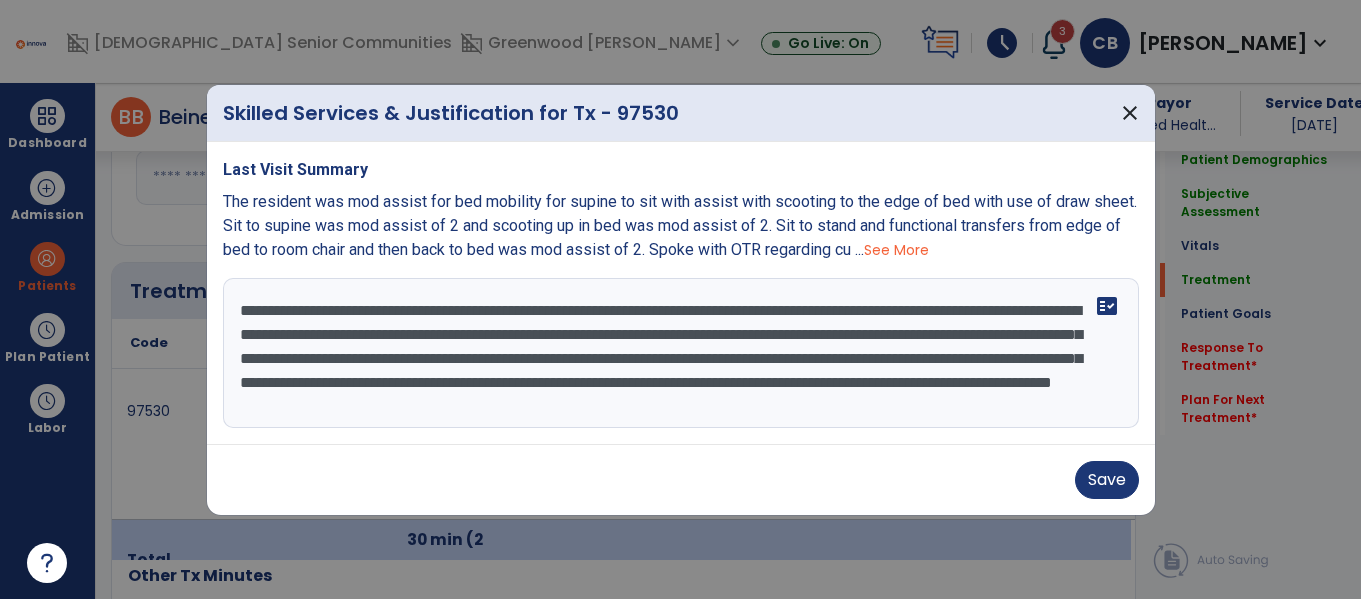 scroll, scrollTop: 1097, scrollLeft: 0, axis: vertical 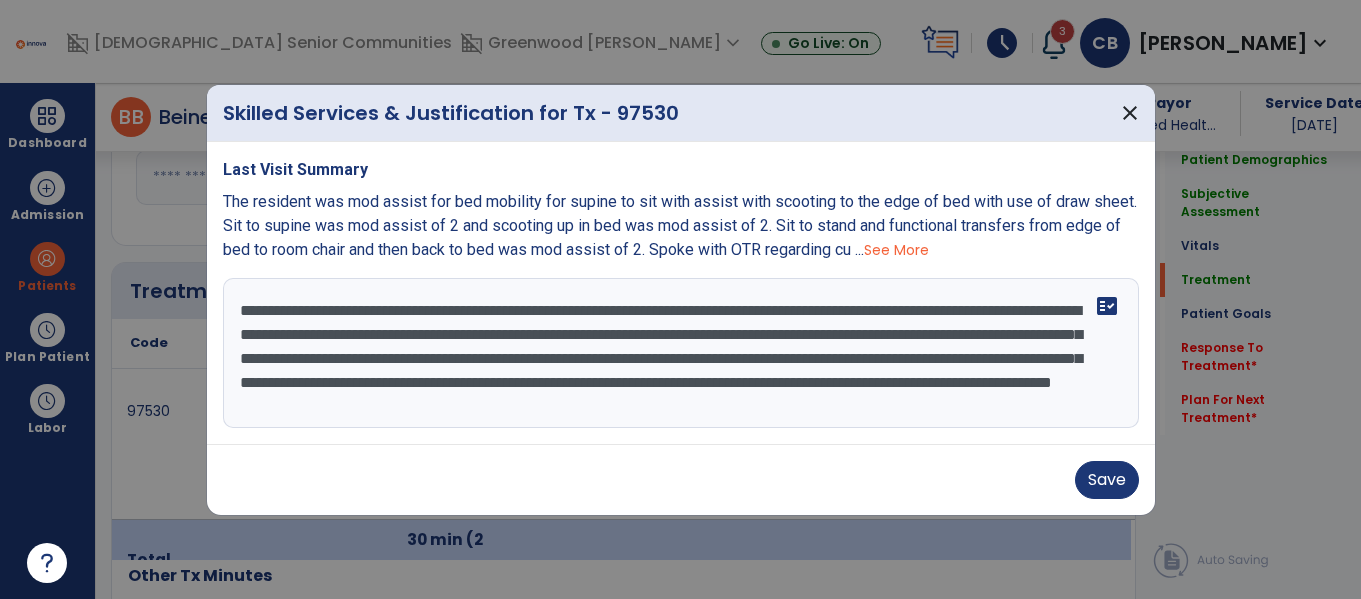 click on "**********" at bounding box center (681, 353) 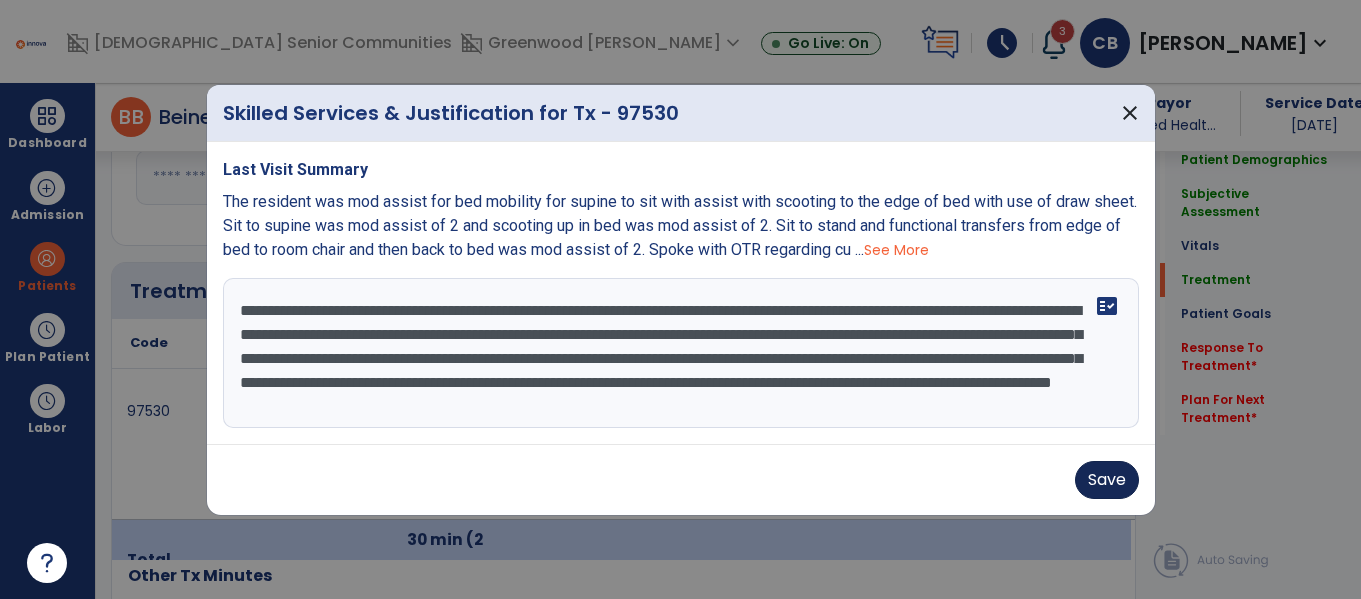 type on "**********" 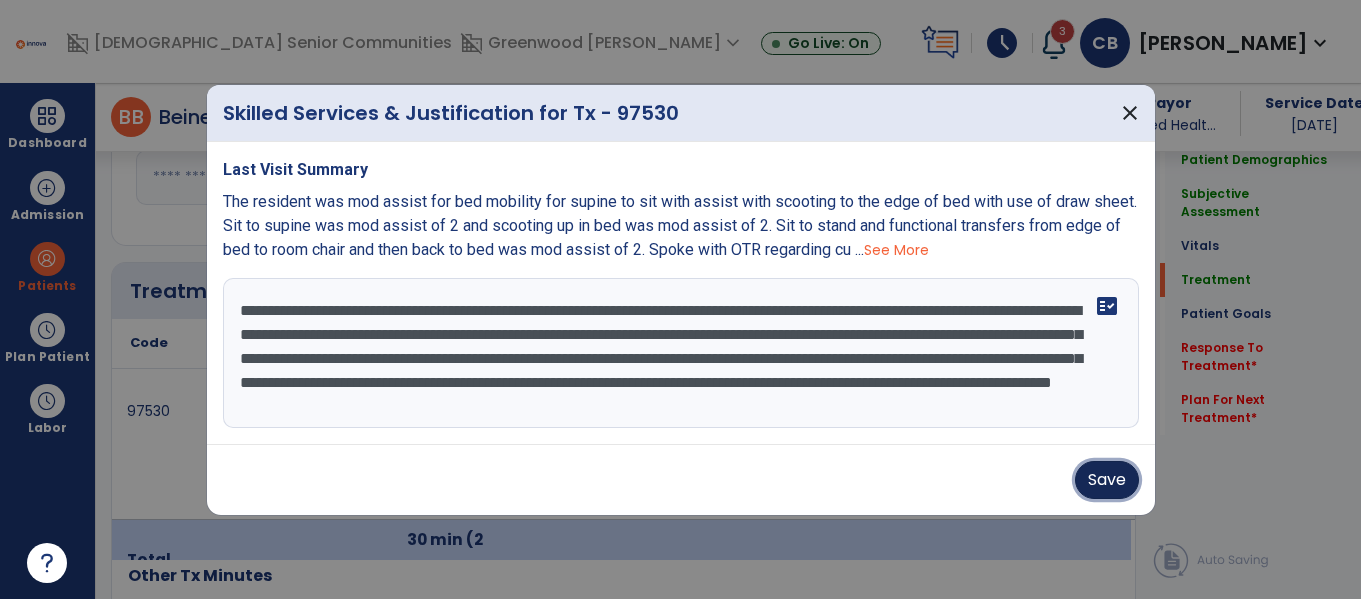 click on "Save" at bounding box center (1107, 480) 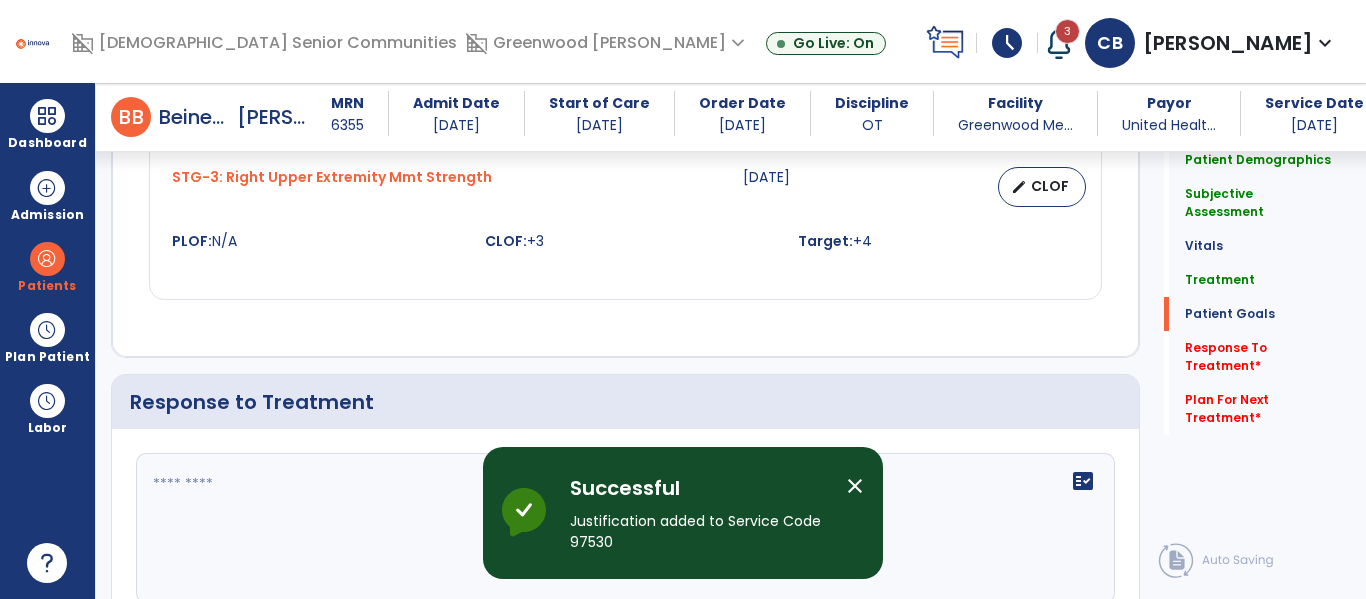 scroll, scrollTop: 2865, scrollLeft: 0, axis: vertical 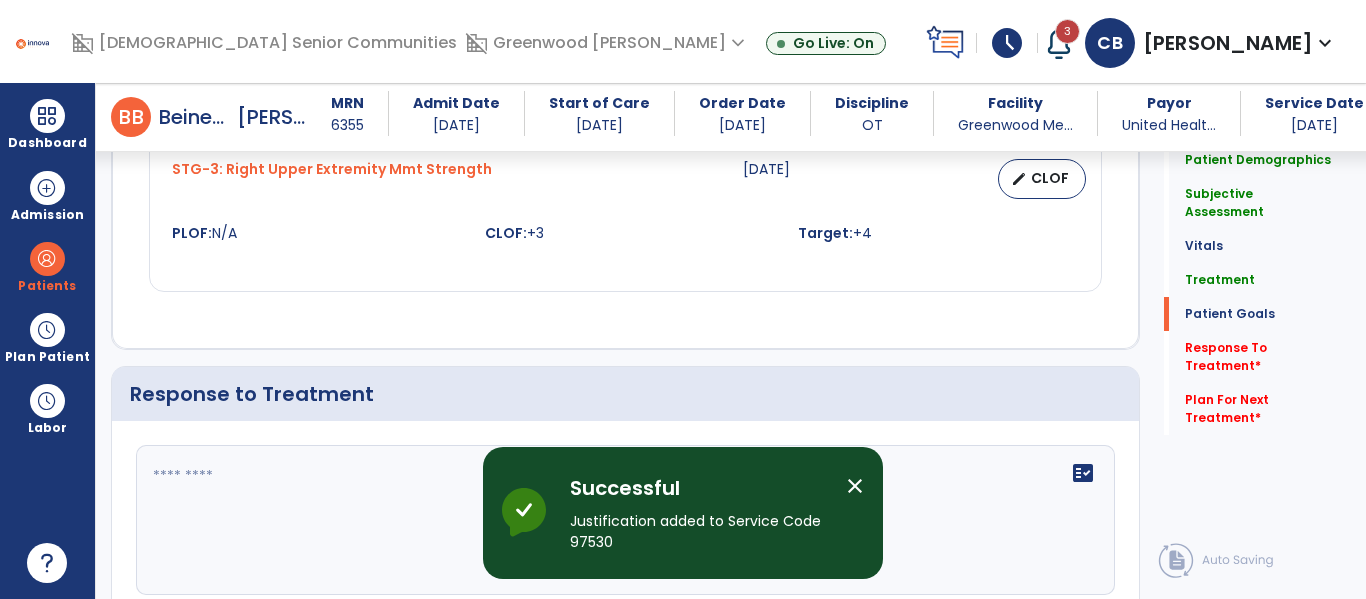 click 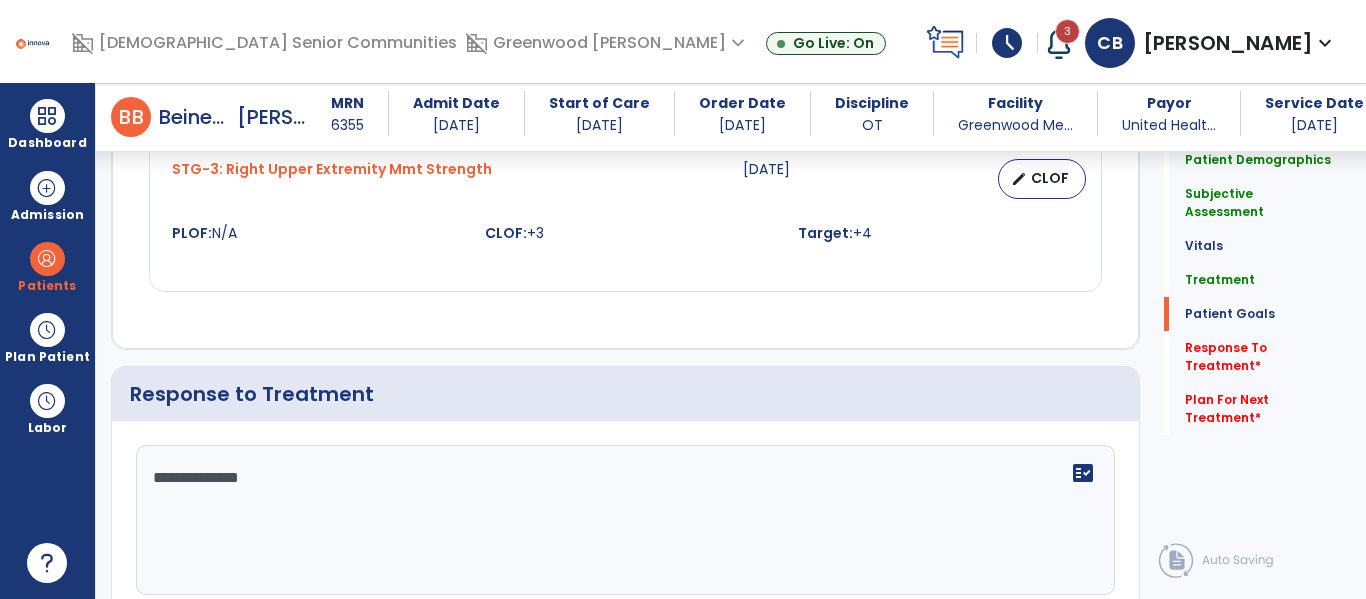 type on "**********" 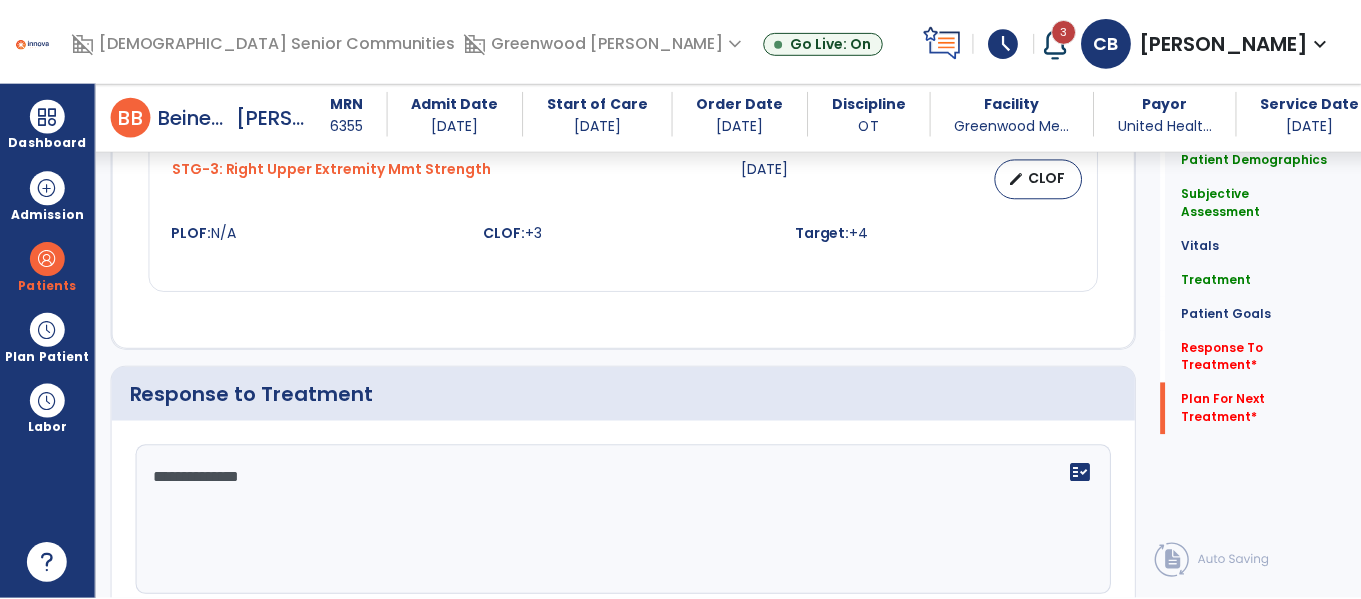 scroll, scrollTop: 3180, scrollLeft: 0, axis: vertical 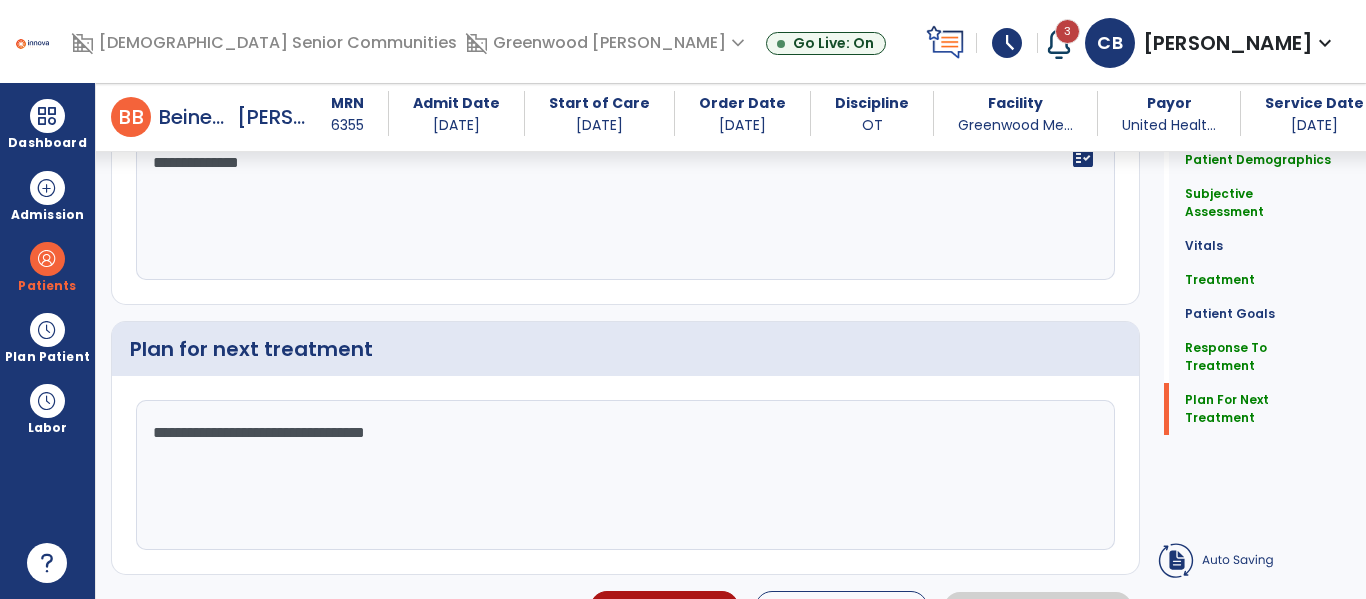 type on "**********" 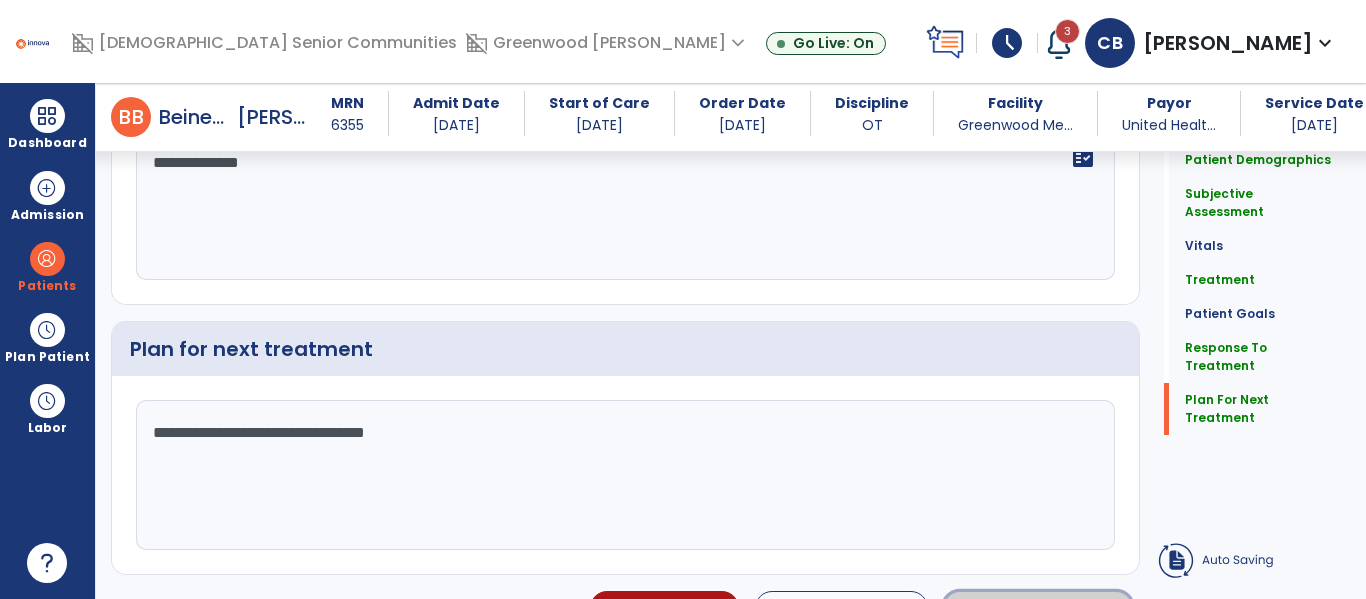 click on "chevron_right" 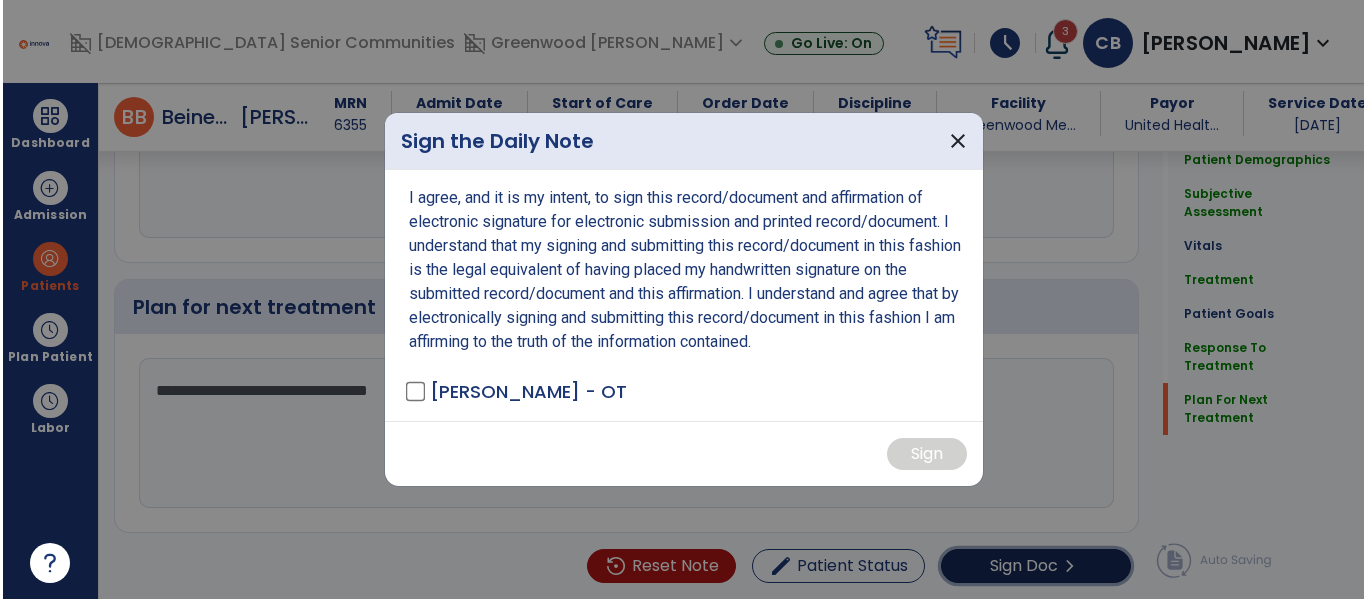 scroll, scrollTop: 3222, scrollLeft: 0, axis: vertical 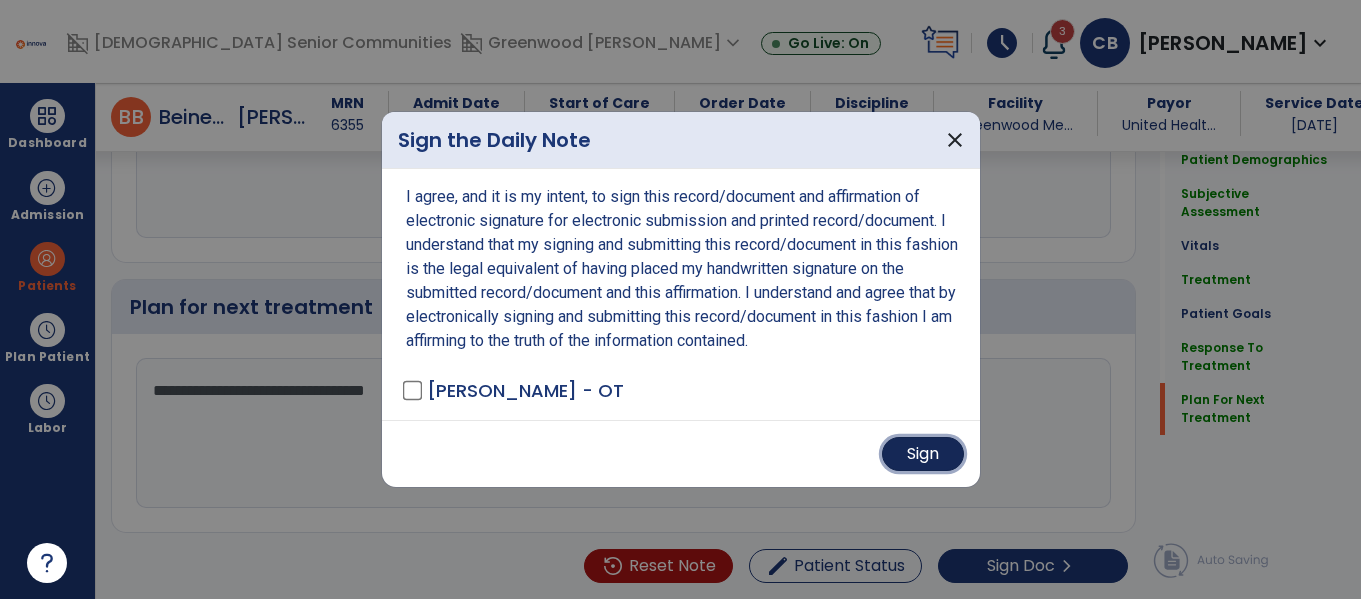 click on "Sign" at bounding box center [923, 454] 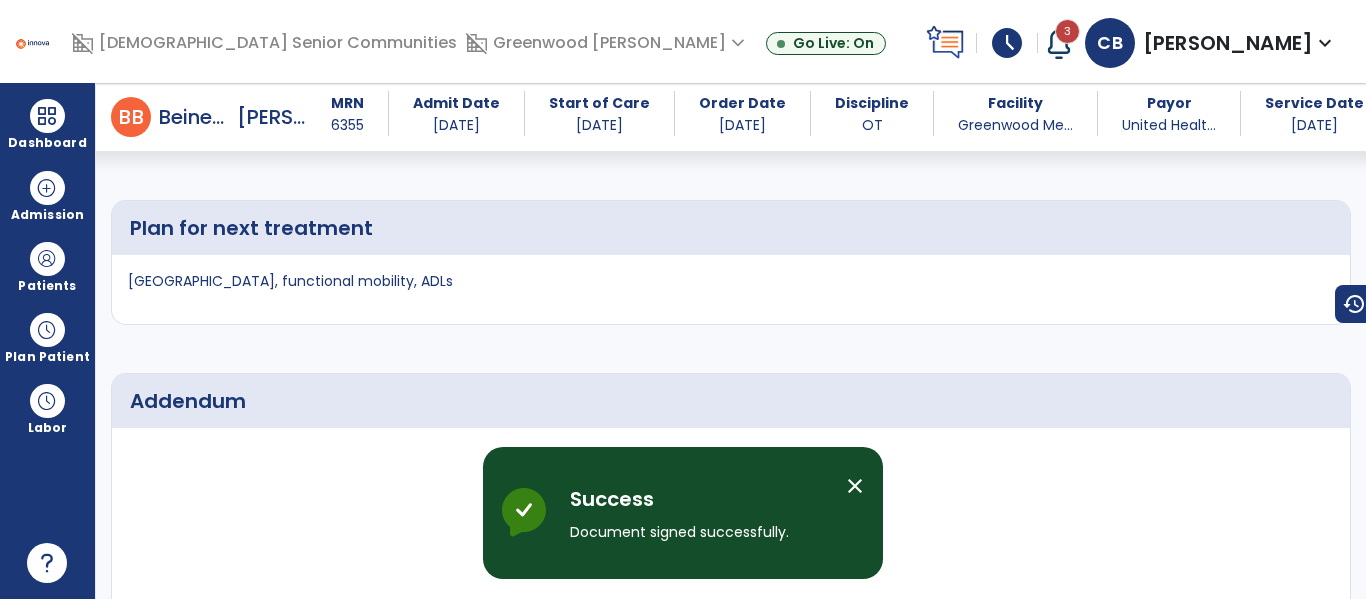 scroll, scrollTop: 4503, scrollLeft: 0, axis: vertical 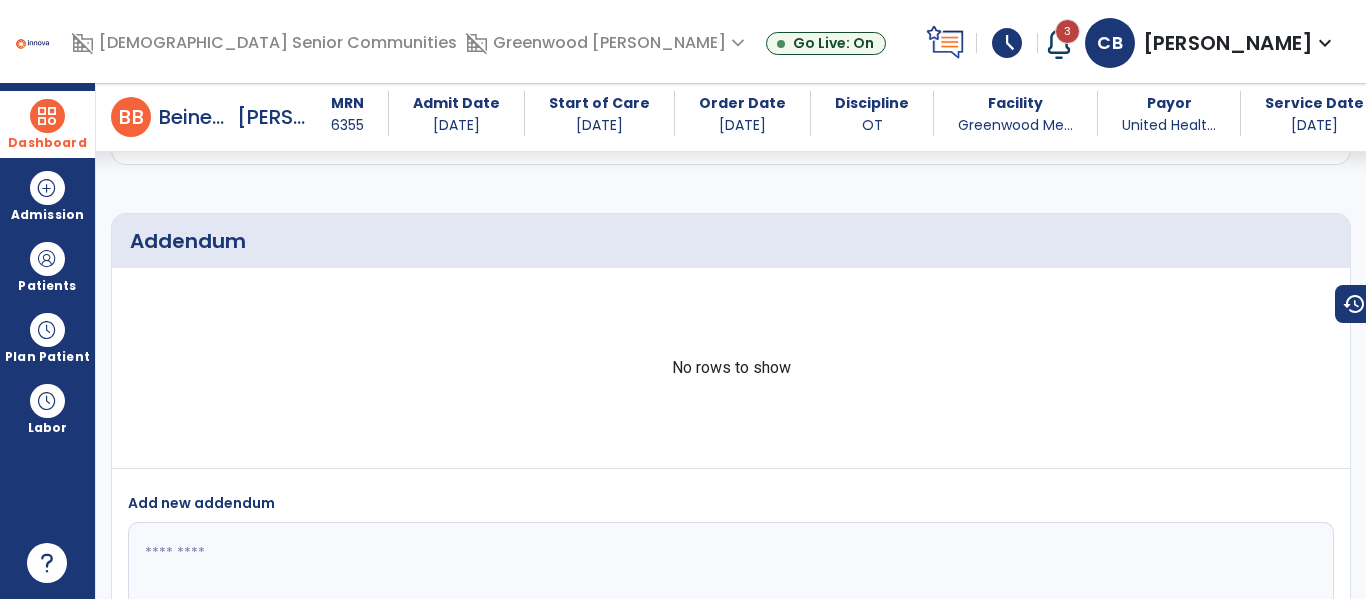 click at bounding box center [47, 116] 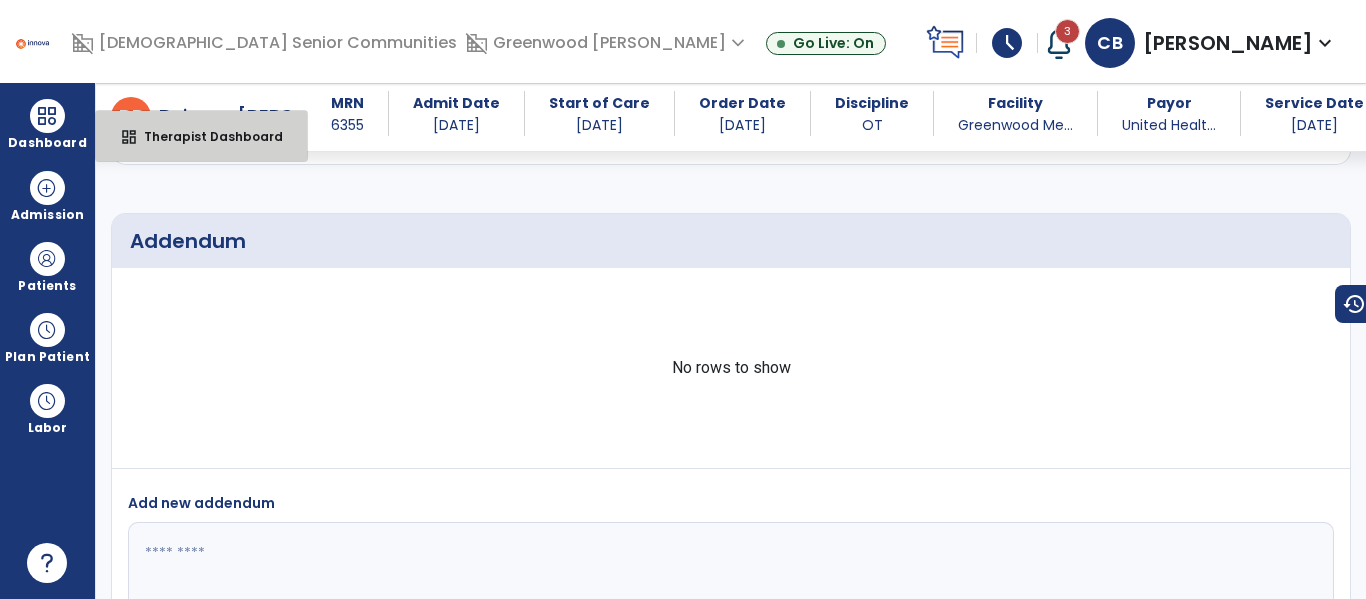click on "dashboard  Therapist Dashboard" at bounding box center (201, 136) 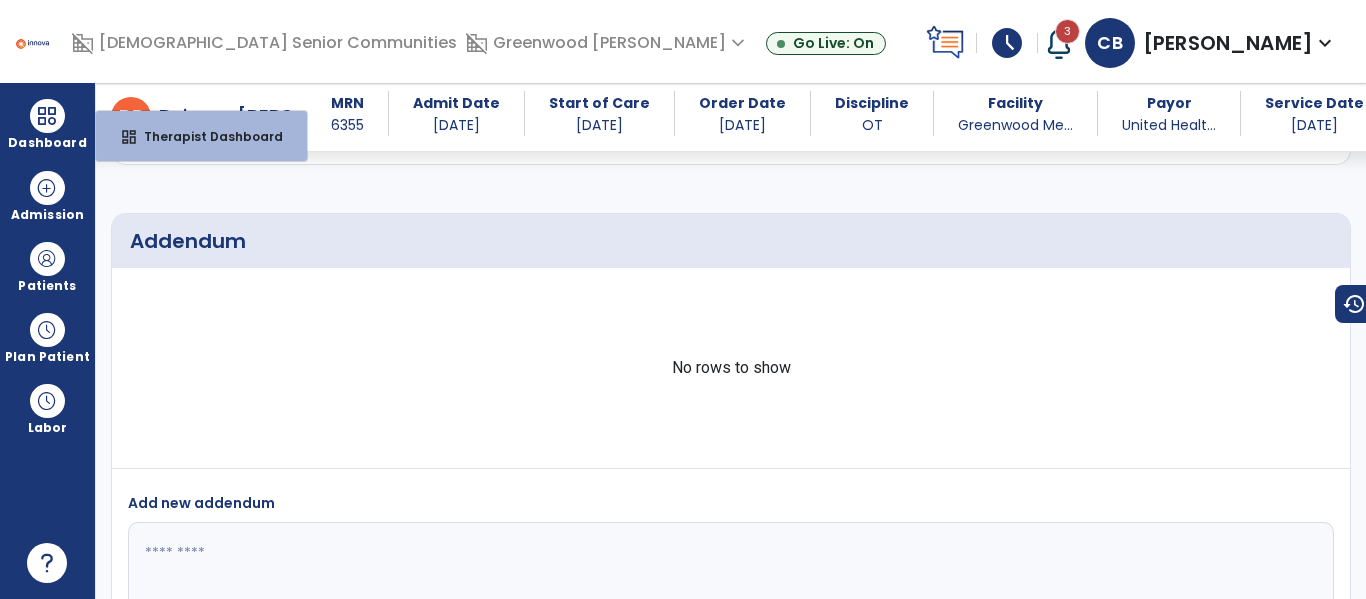 select on "****" 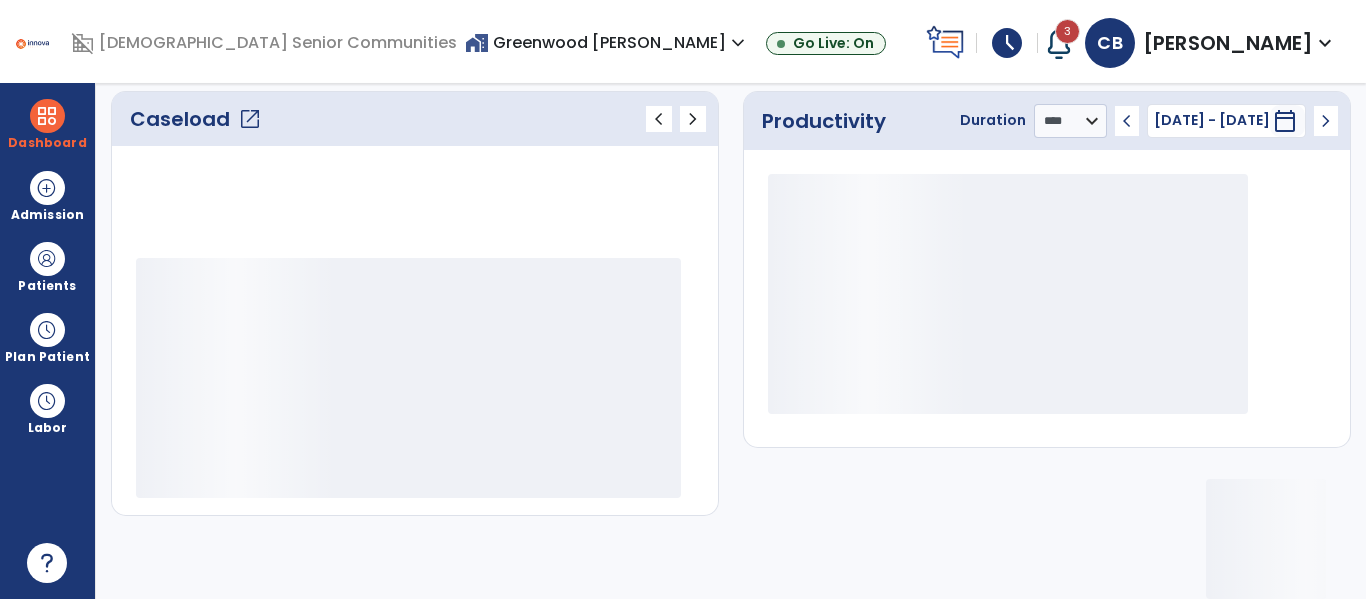 scroll, scrollTop: 278, scrollLeft: 0, axis: vertical 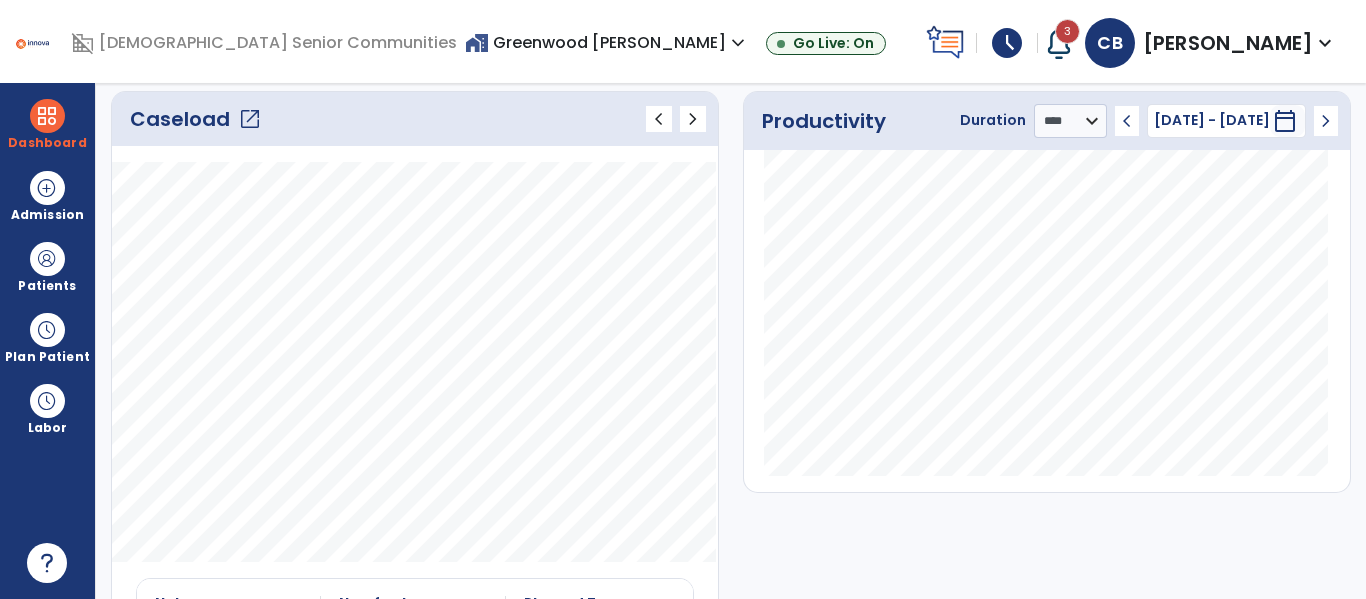 click on "Caseload   open_in_new" 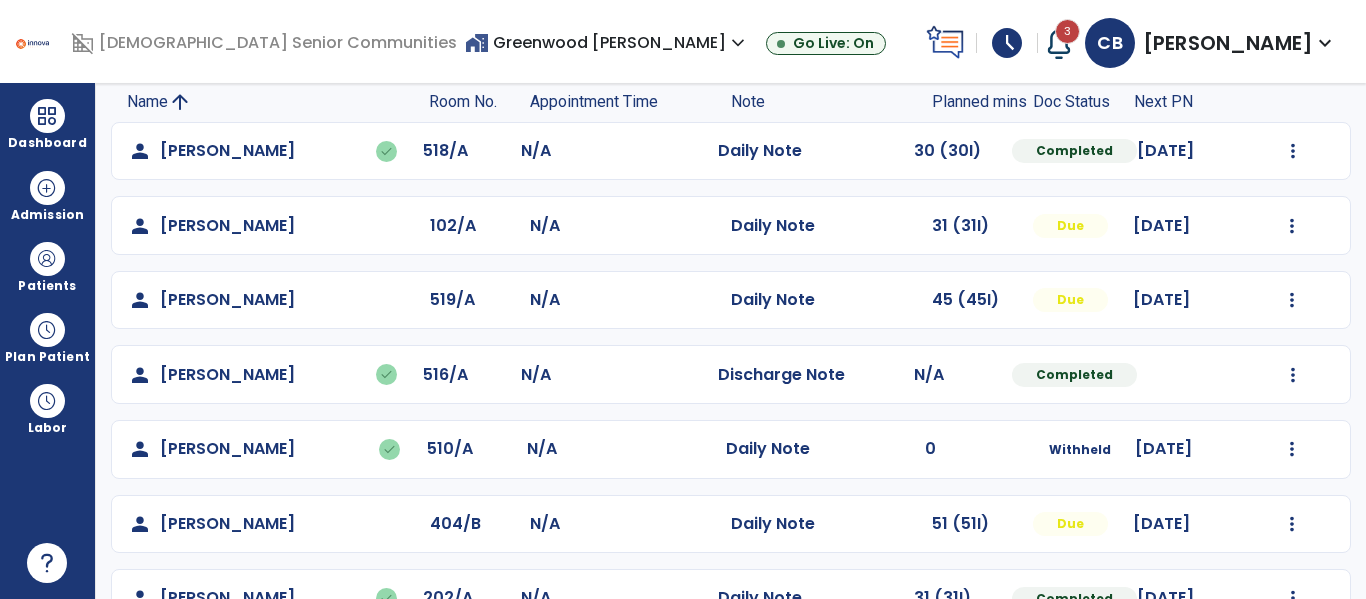 scroll, scrollTop: 138, scrollLeft: 0, axis: vertical 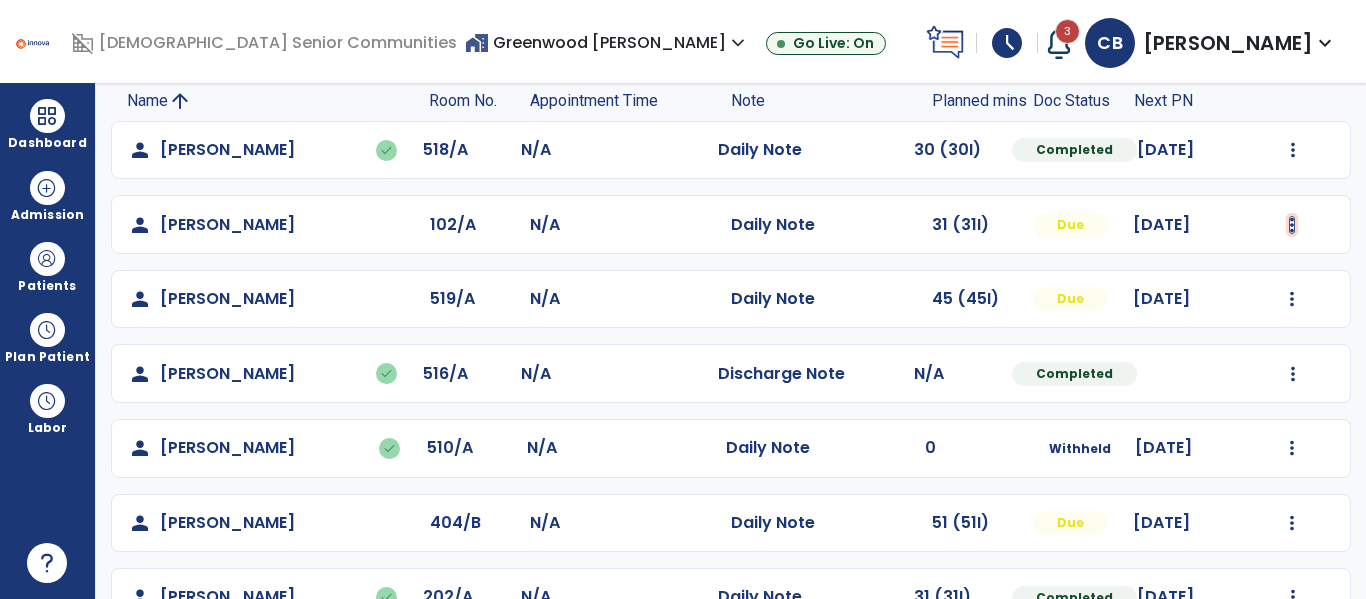 click at bounding box center (1293, 150) 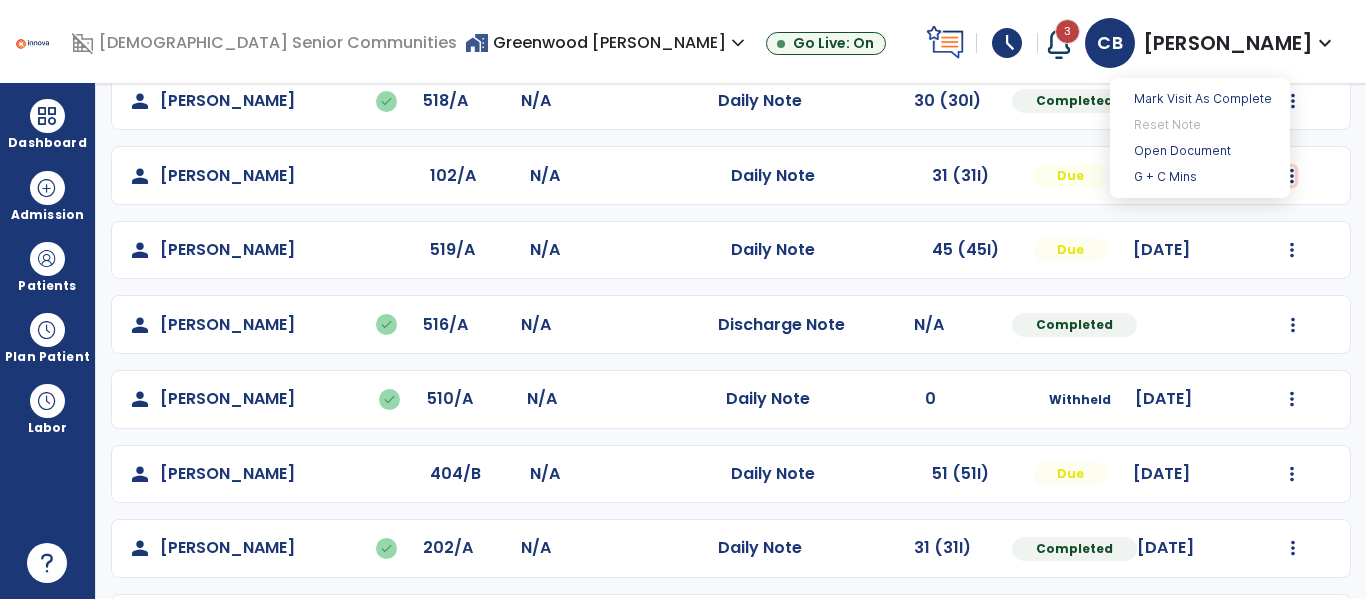 scroll, scrollTop: 339, scrollLeft: 0, axis: vertical 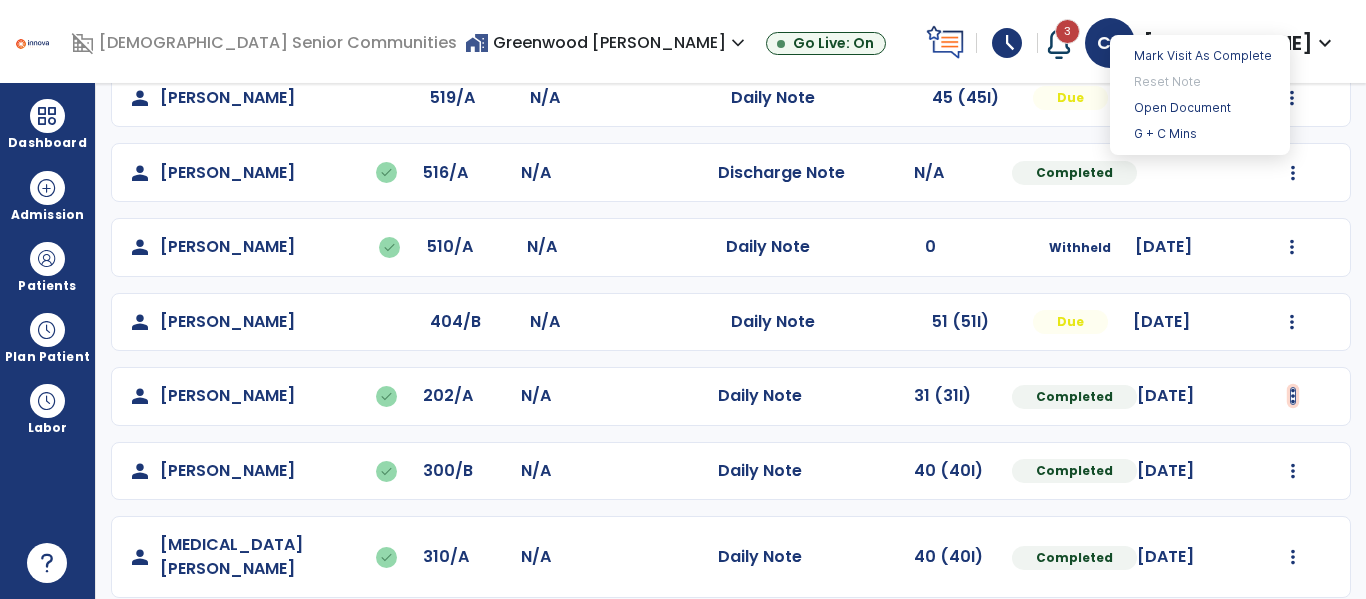 click at bounding box center [1293, -51] 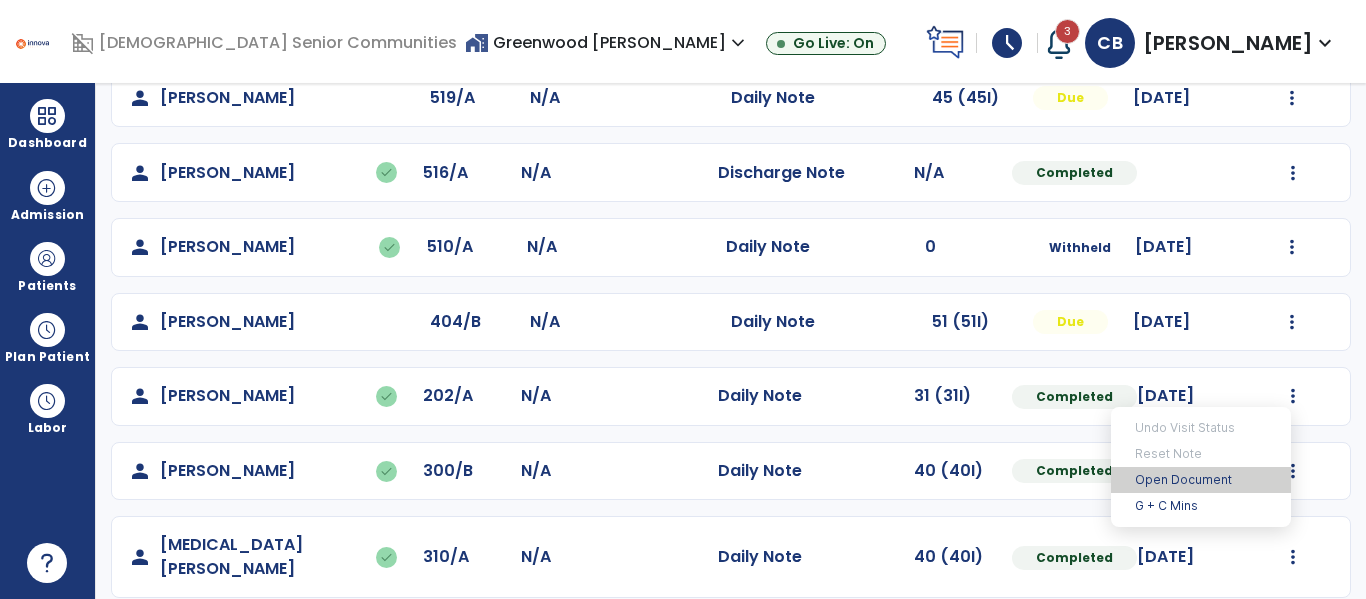 click on "Open Document" at bounding box center (1201, 480) 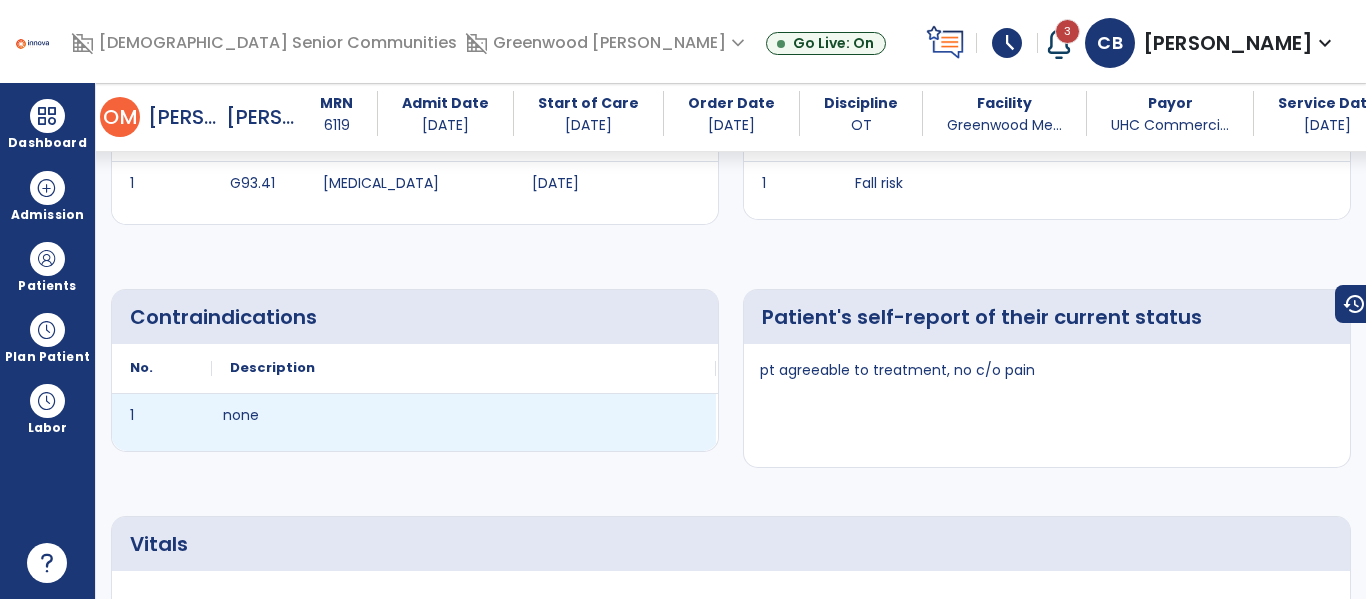 scroll, scrollTop: 1217, scrollLeft: 0, axis: vertical 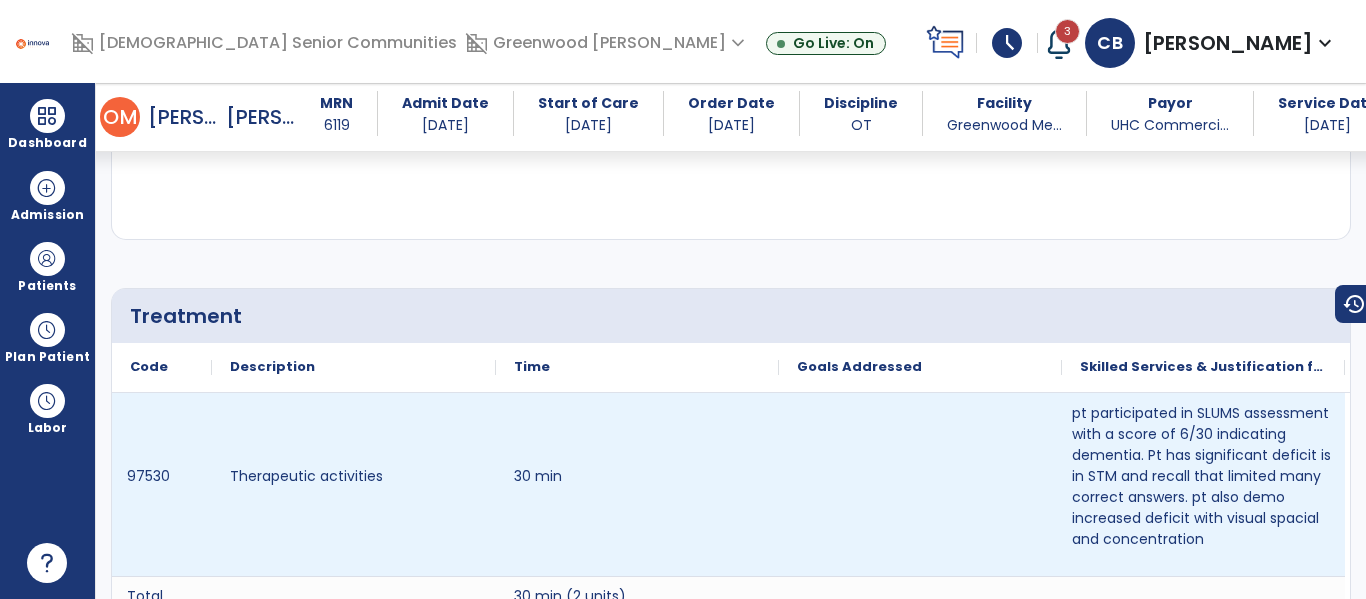 drag, startPoint x: 1077, startPoint y: 421, endPoint x: 1264, endPoint y: 456, distance: 190.24721 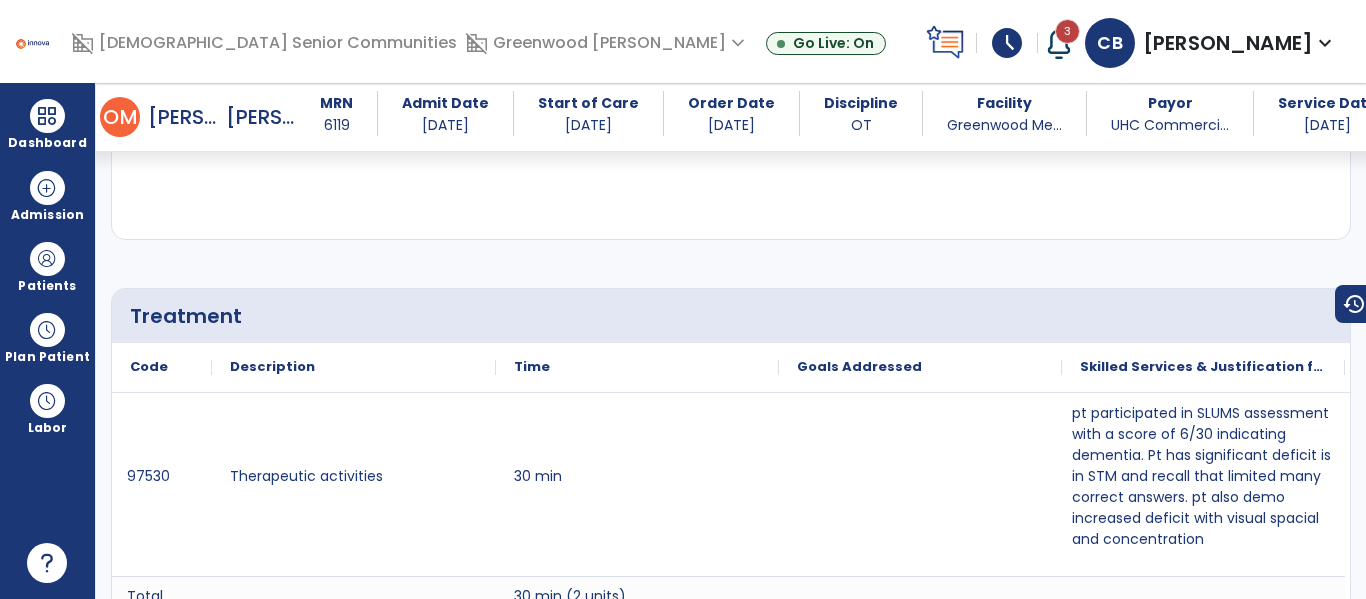 scroll, scrollTop: 0, scrollLeft: 0, axis: both 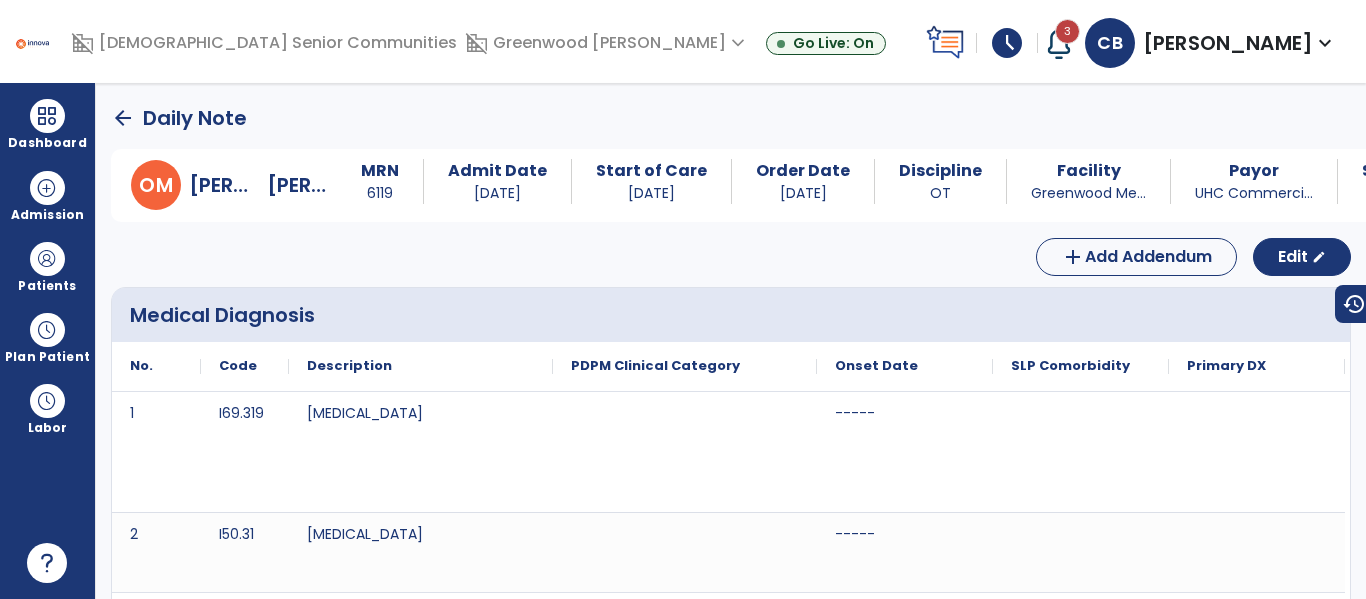 click on "arrow_back" 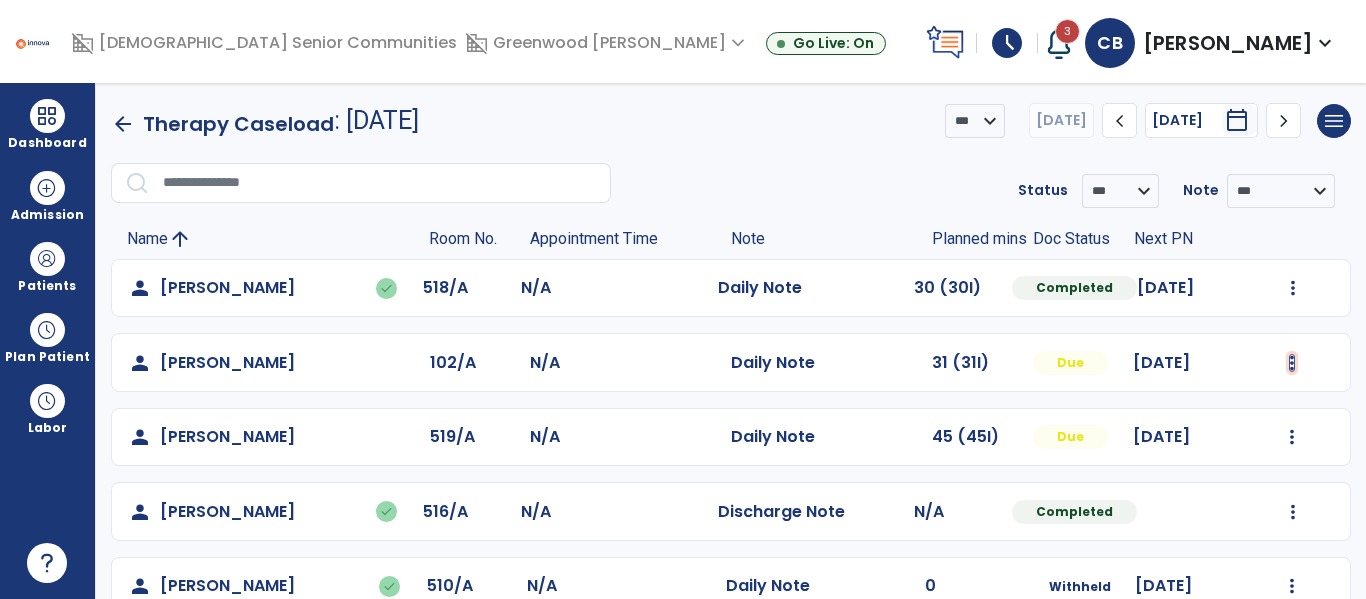 click at bounding box center [1293, 288] 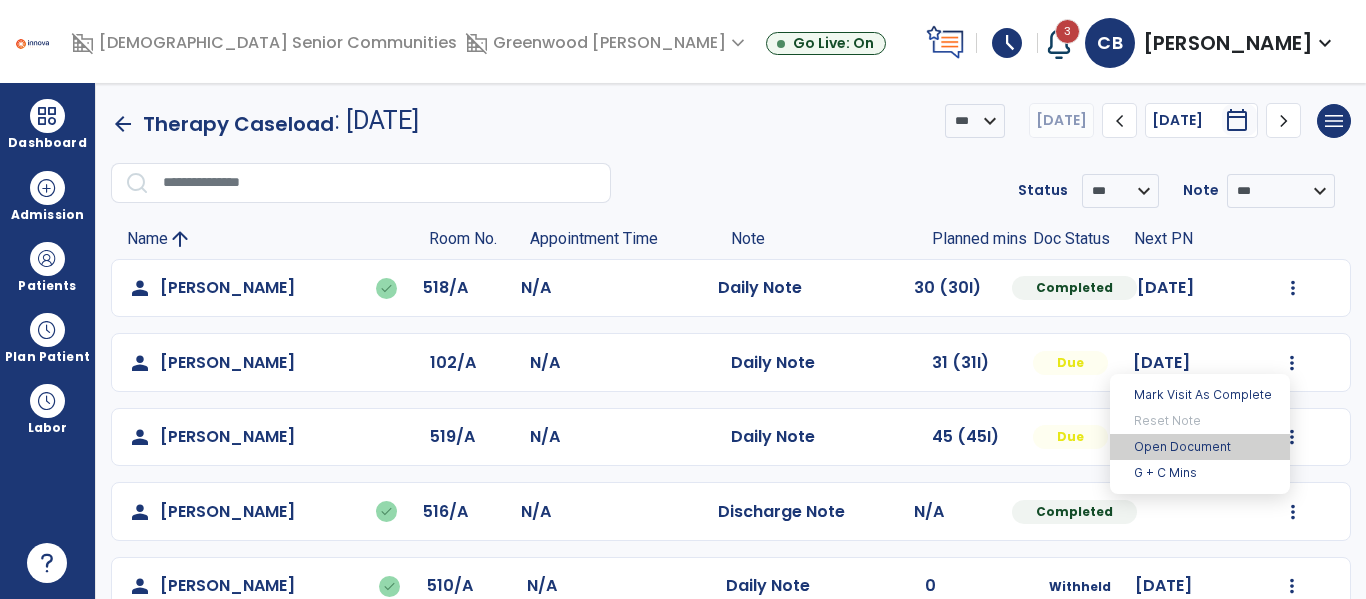 click on "Open Document" at bounding box center (1200, 447) 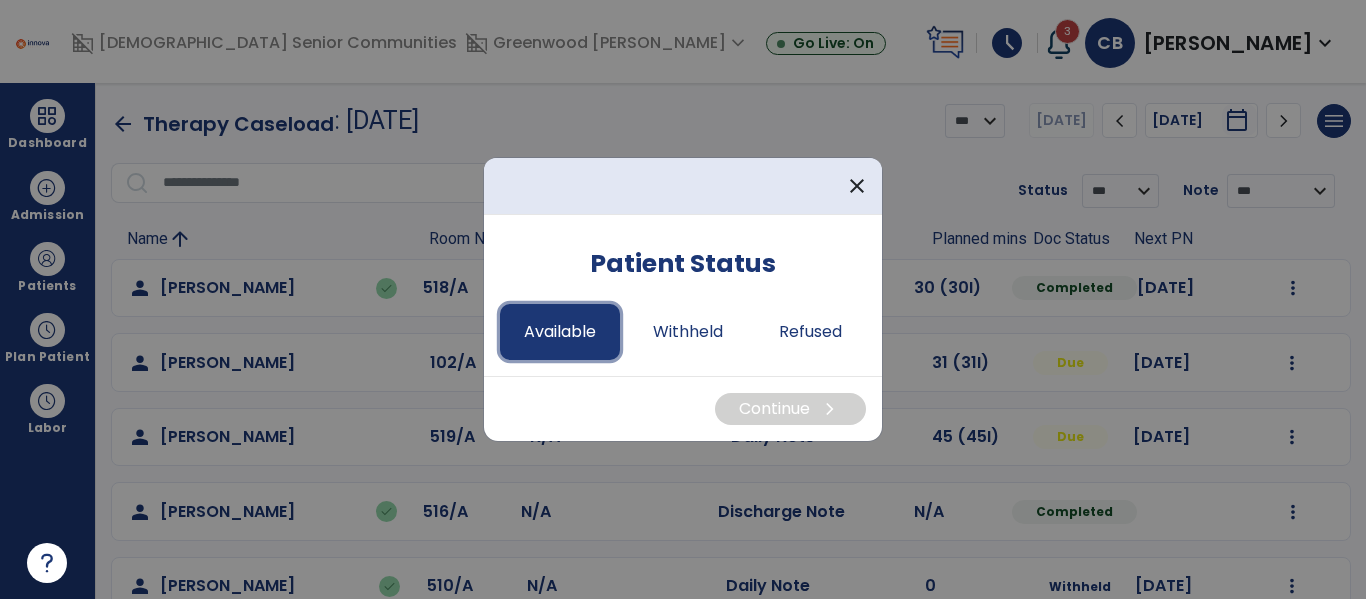click on "Available" at bounding box center (560, 332) 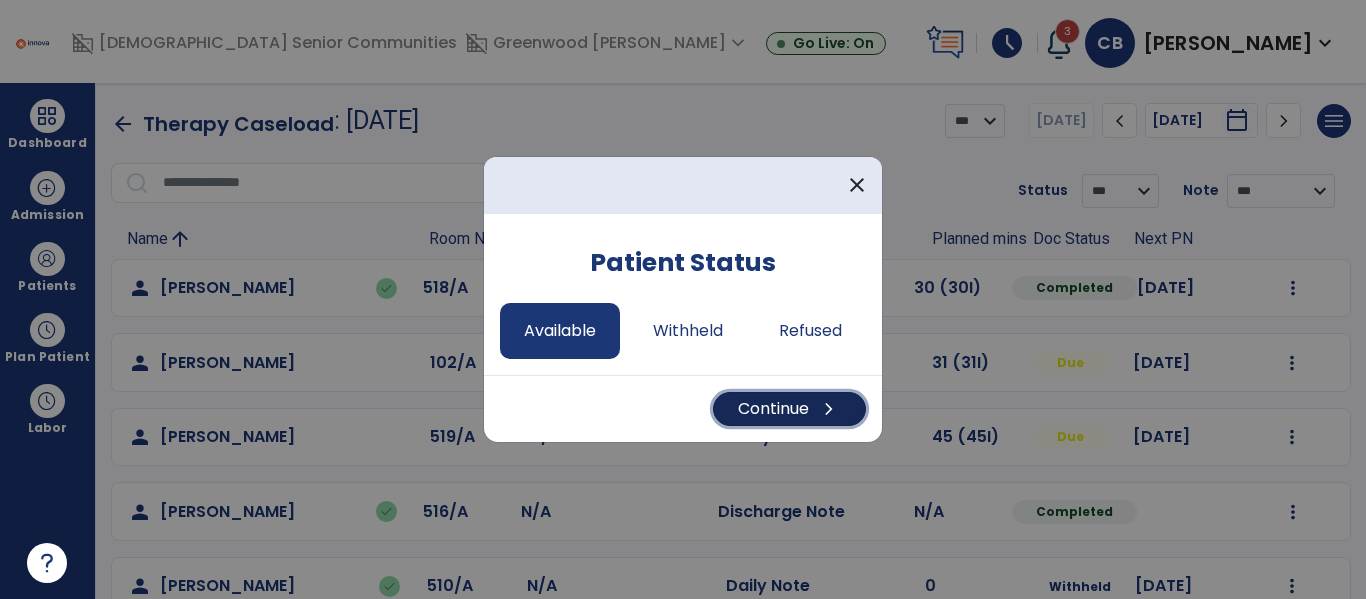 click on "Continue   chevron_right" at bounding box center (789, 409) 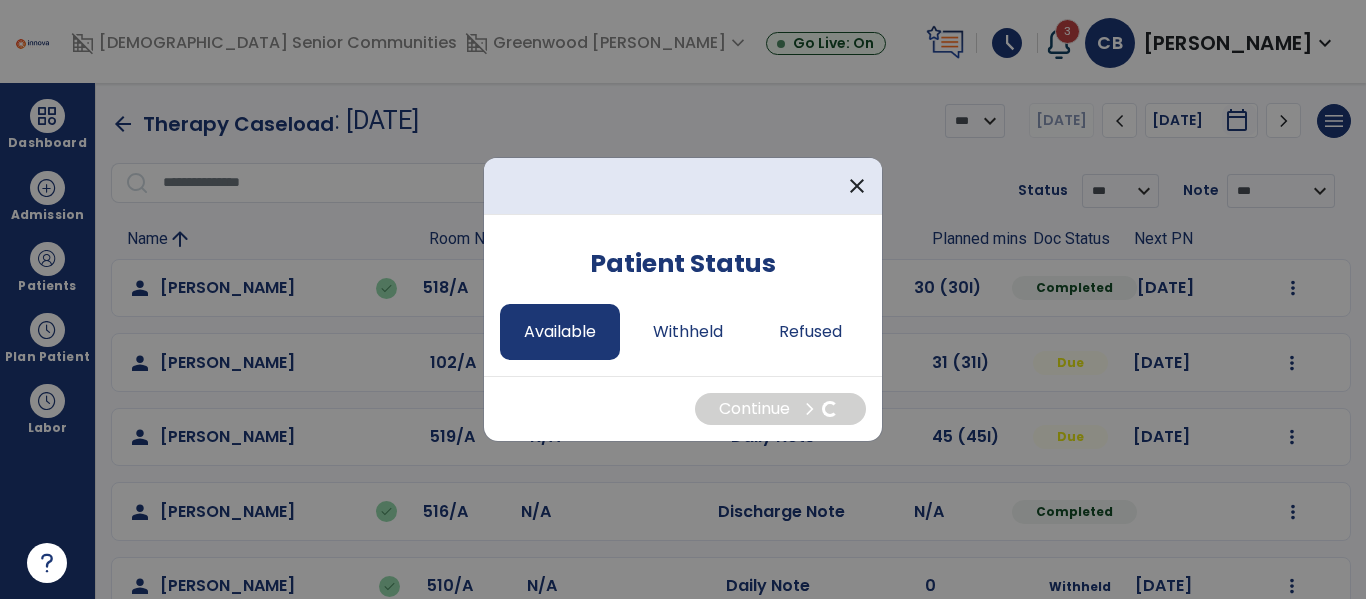 select on "*" 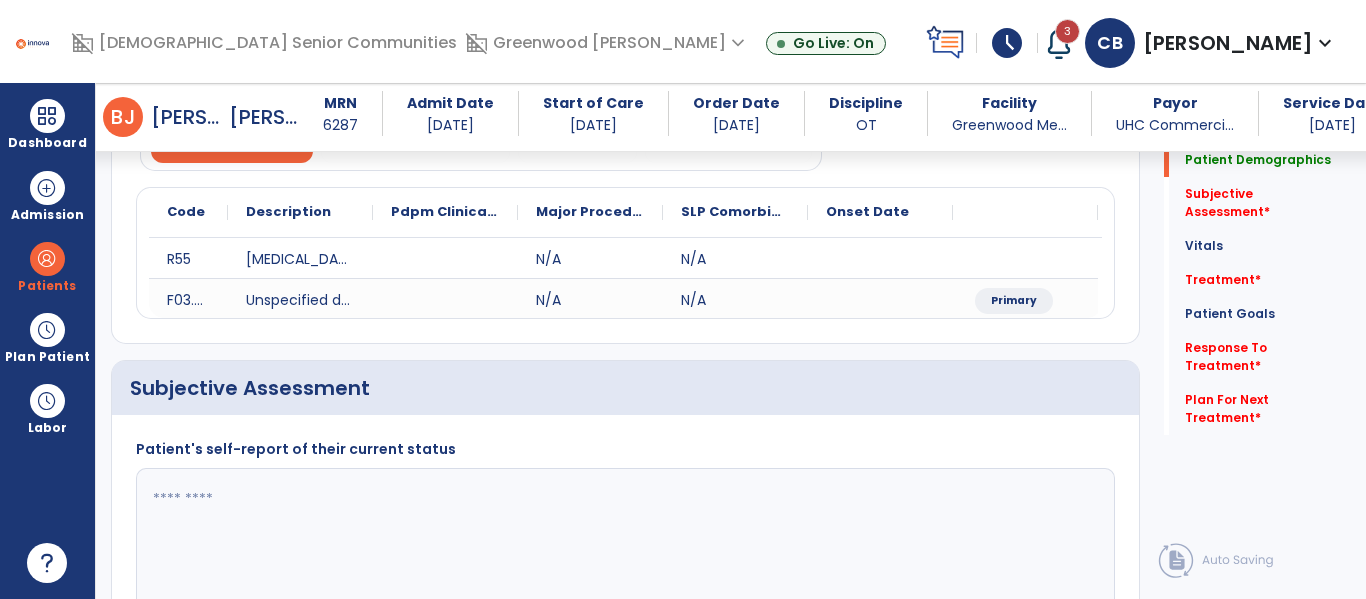 scroll, scrollTop: 232, scrollLeft: 0, axis: vertical 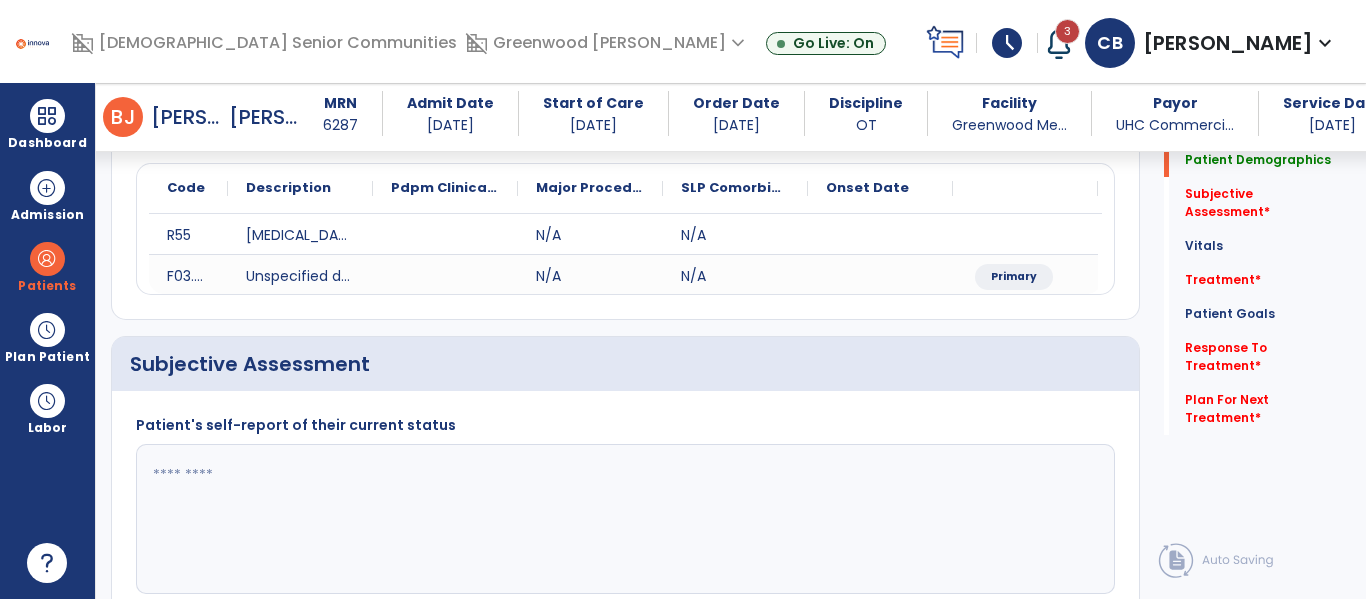 click 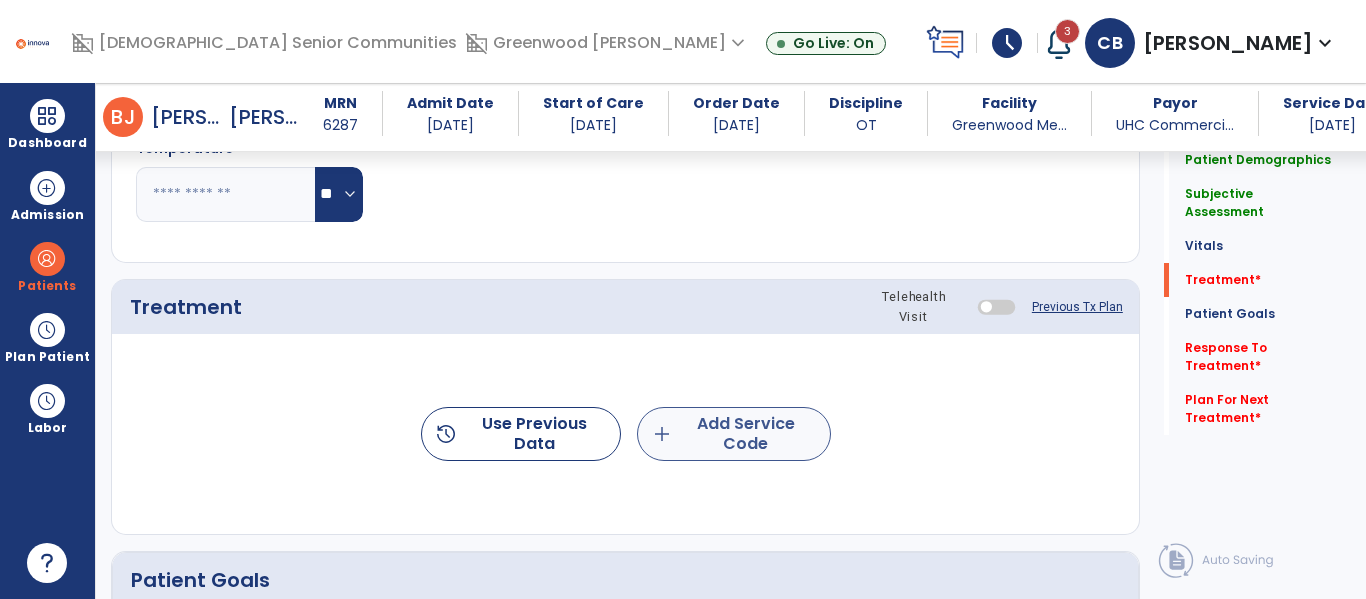 type on "**********" 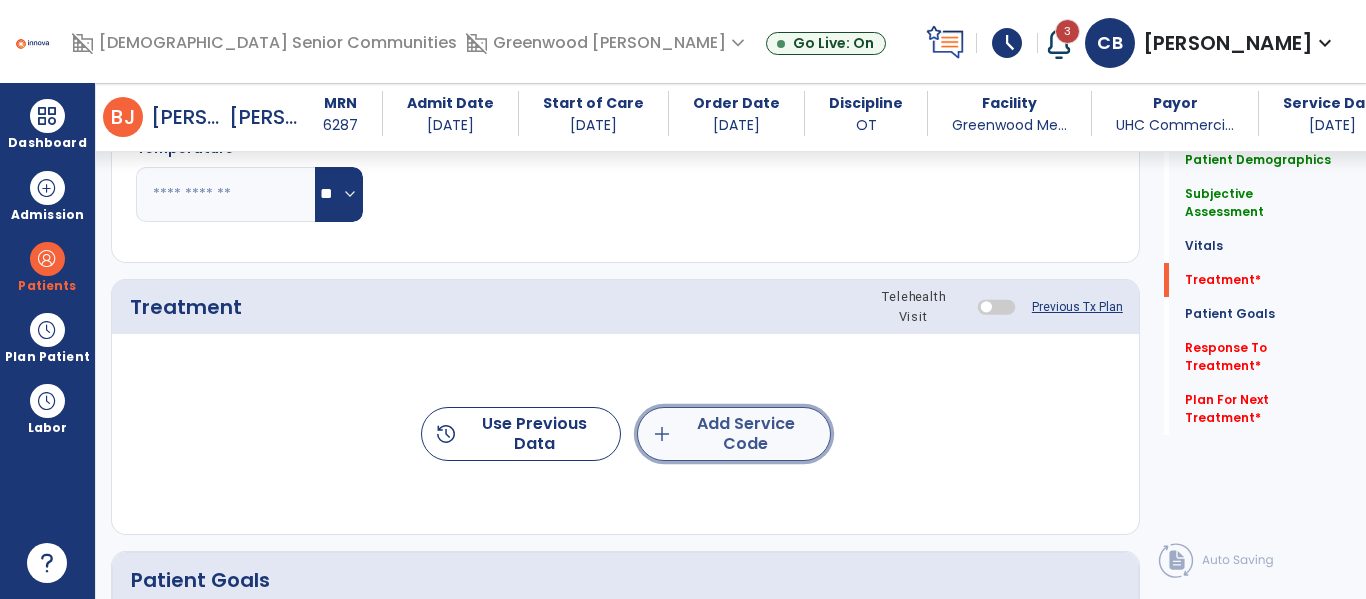 click on "add  Add Service Code" 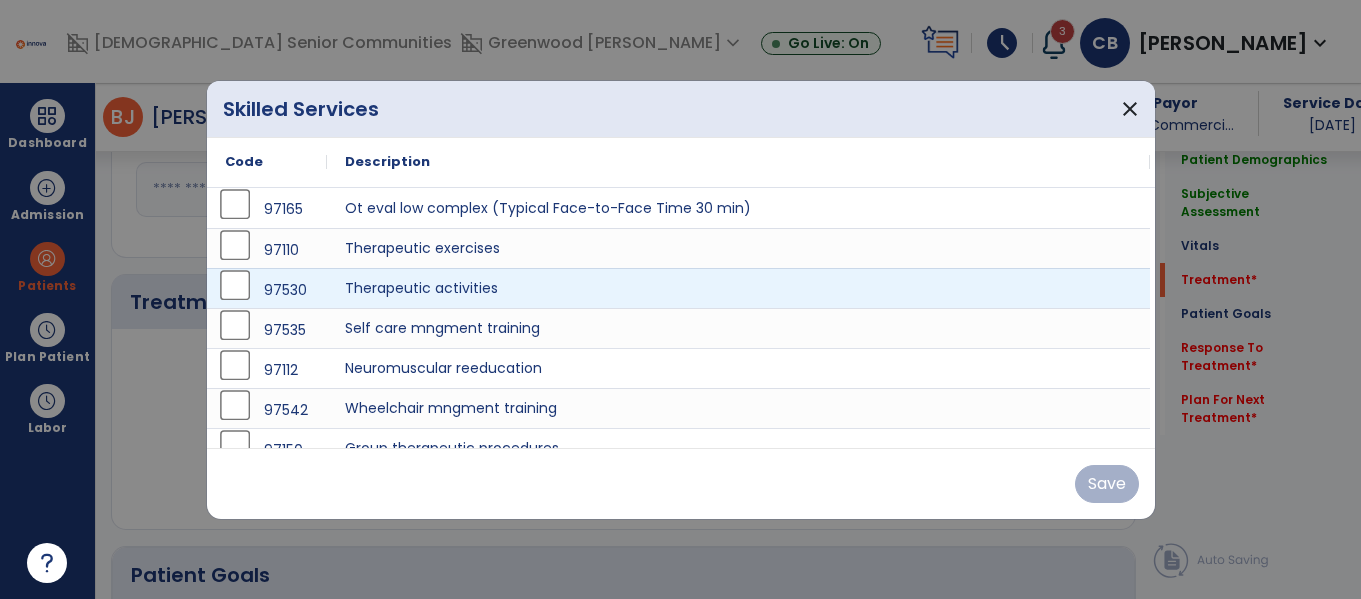scroll, scrollTop: 1010, scrollLeft: 0, axis: vertical 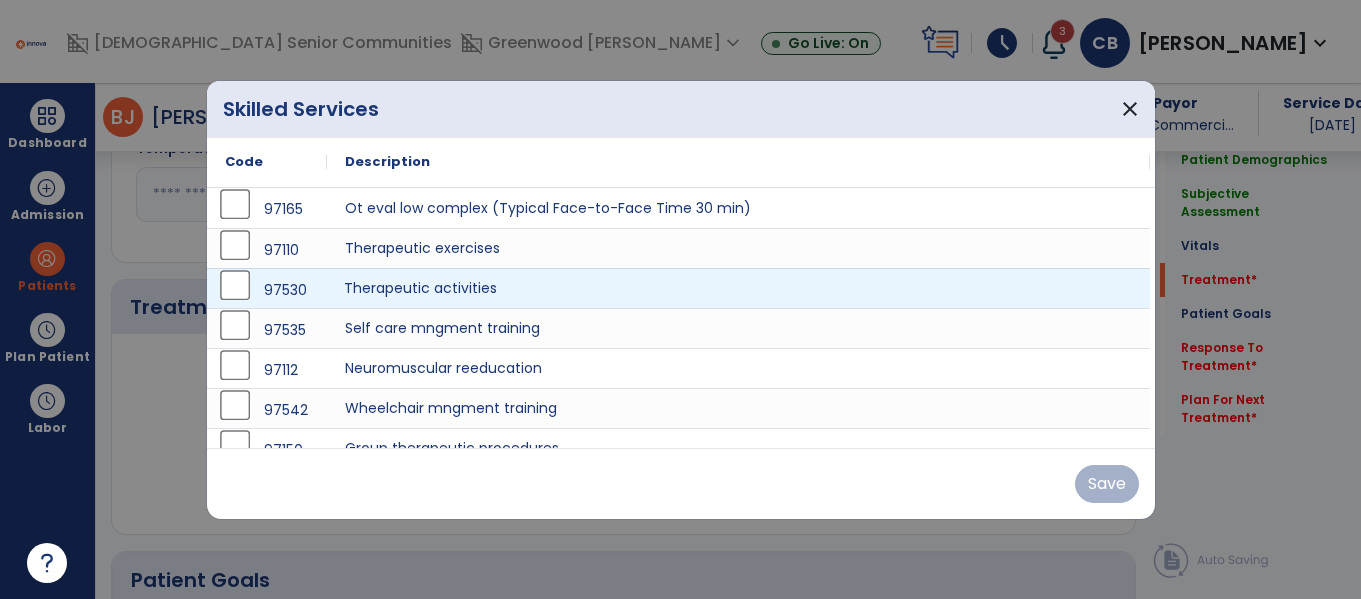 click on "Therapeutic activities" at bounding box center [738, 288] 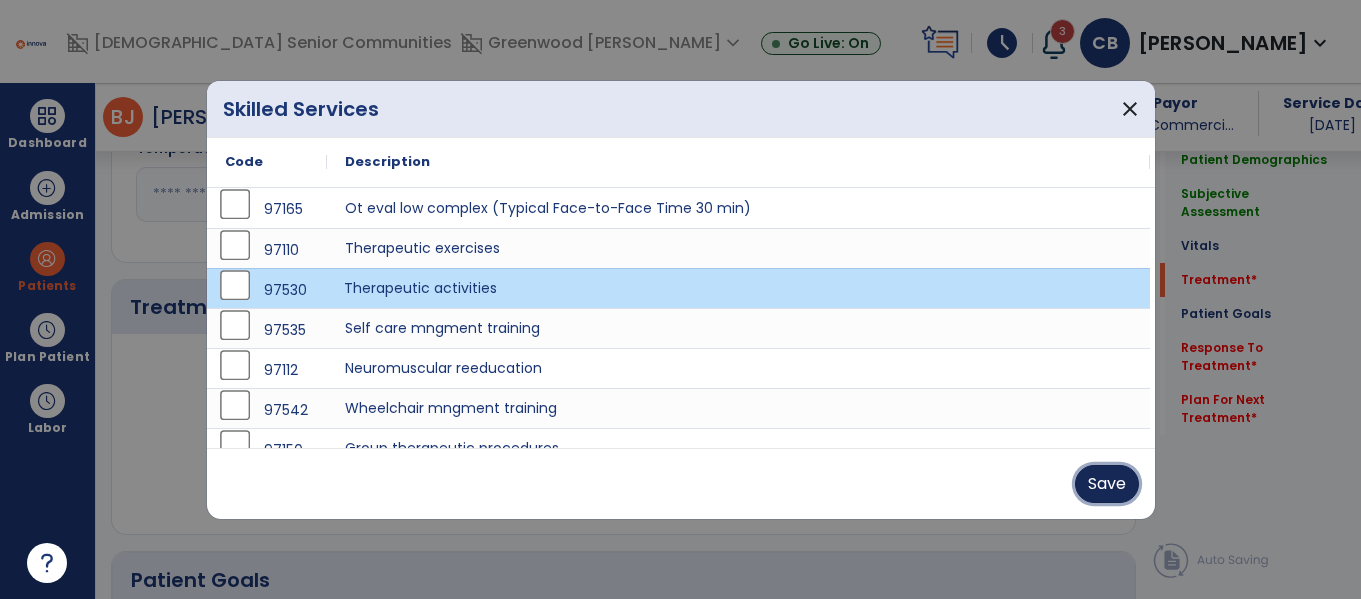 drag, startPoint x: 1126, startPoint y: 488, endPoint x: 1075, endPoint y: 488, distance: 51 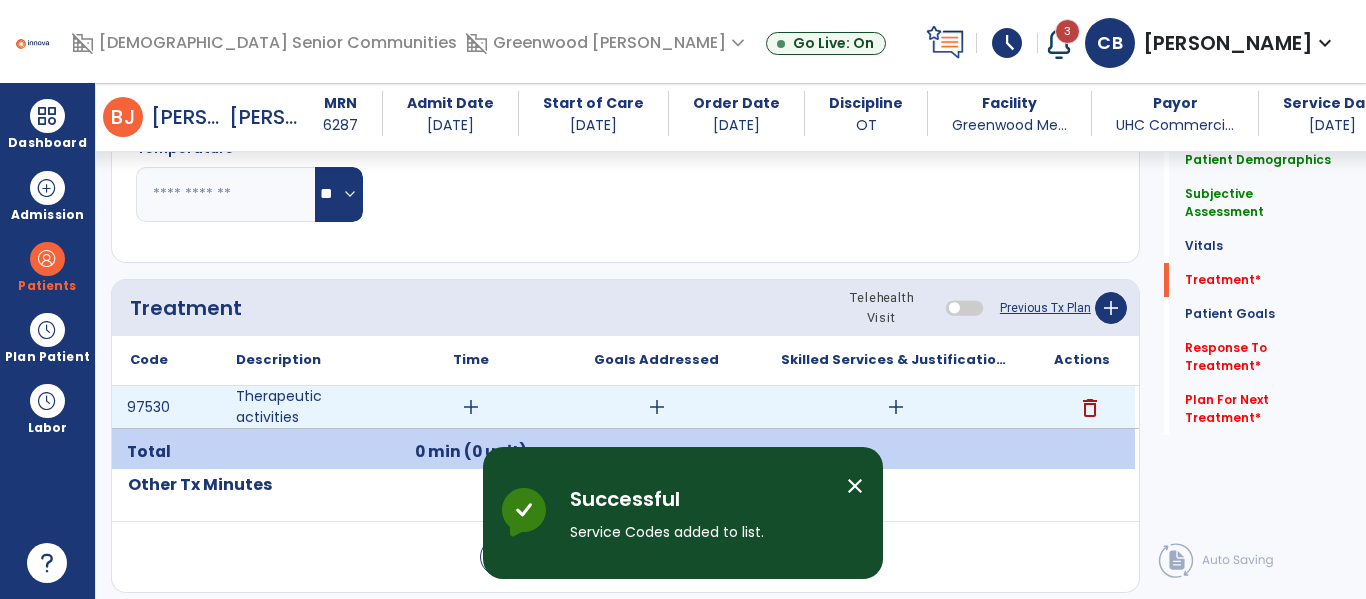 click on "add" at bounding box center (471, 407) 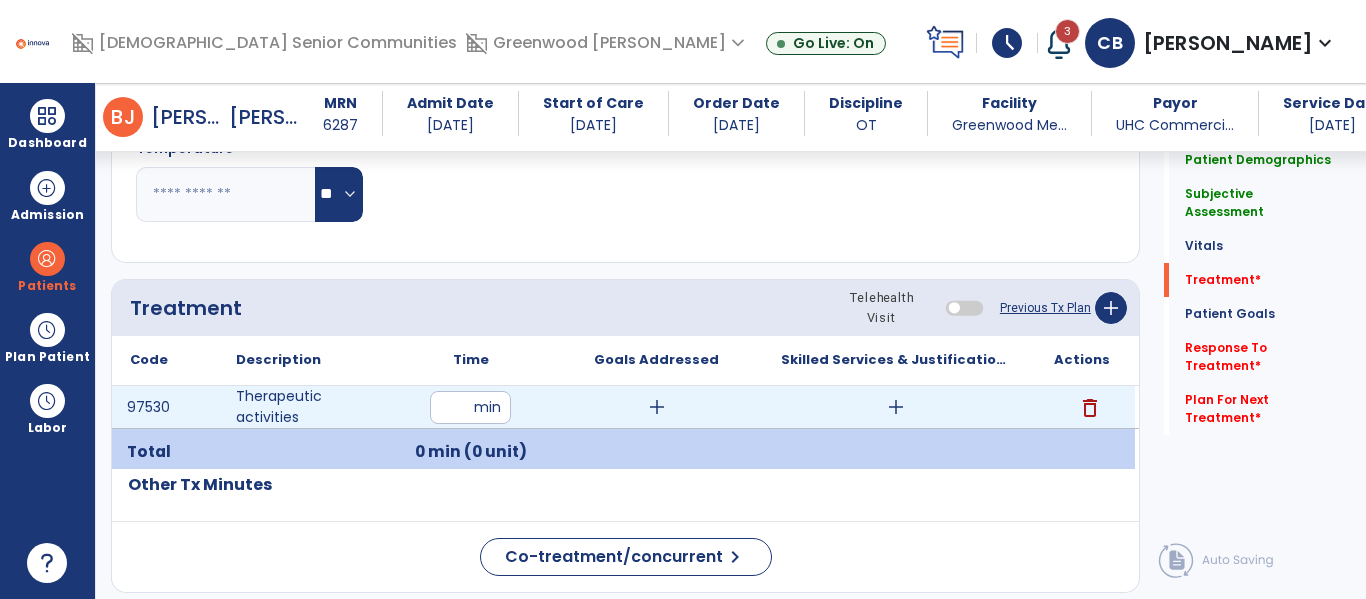 type on "**" 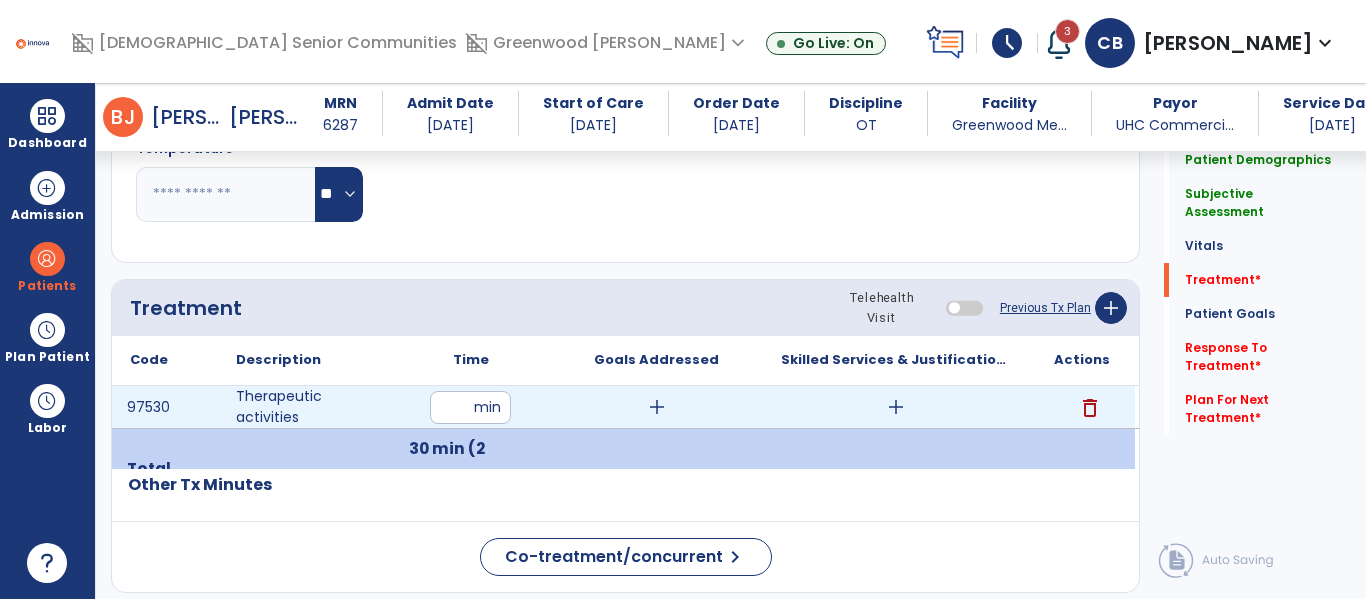 click on "add" at bounding box center [896, 407] 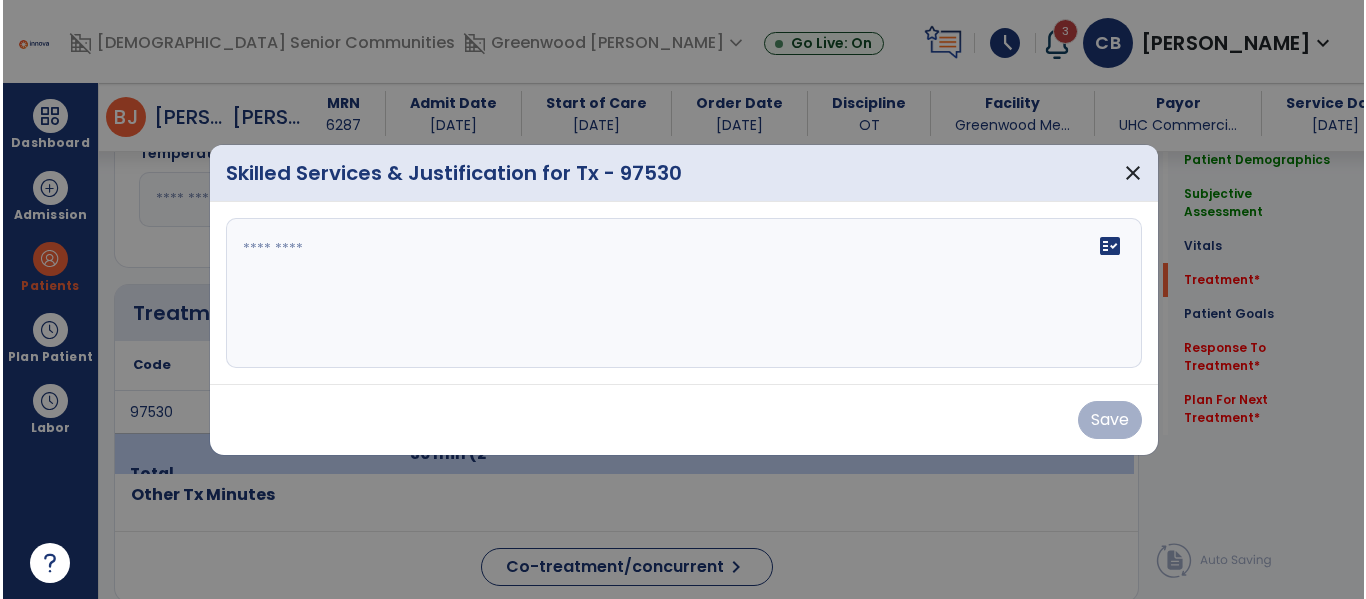 scroll, scrollTop: 1010, scrollLeft: 0, axis: vertical 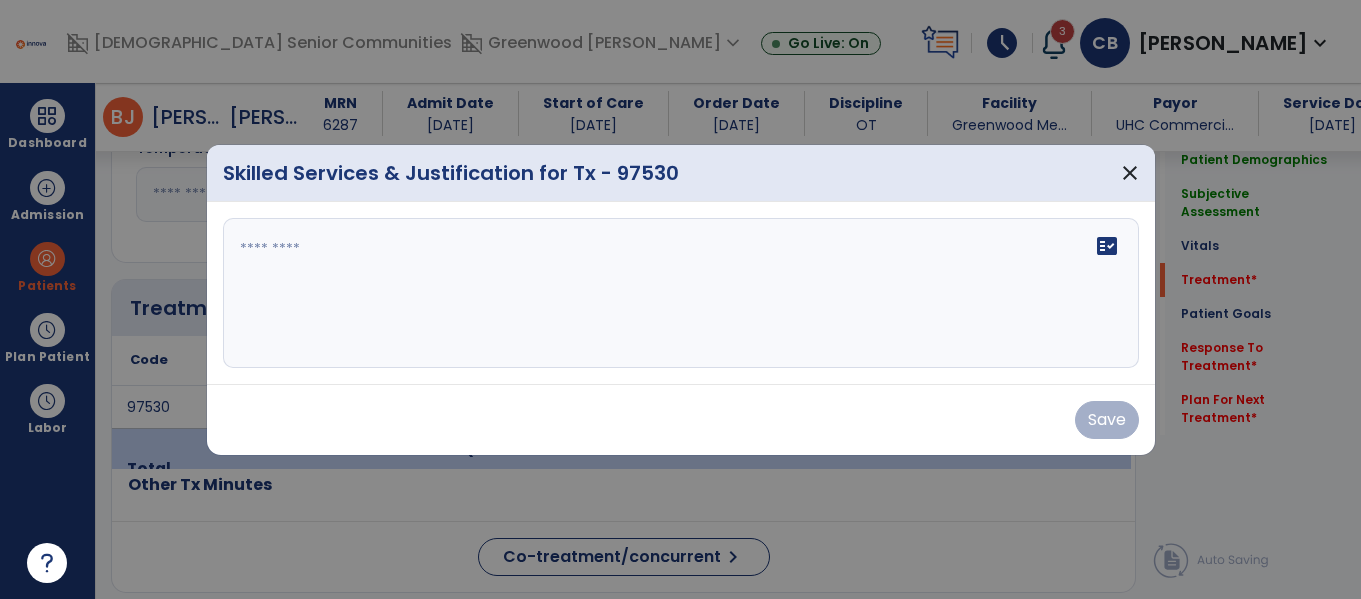 click on "fact_check" at bounding box center (681, 293) 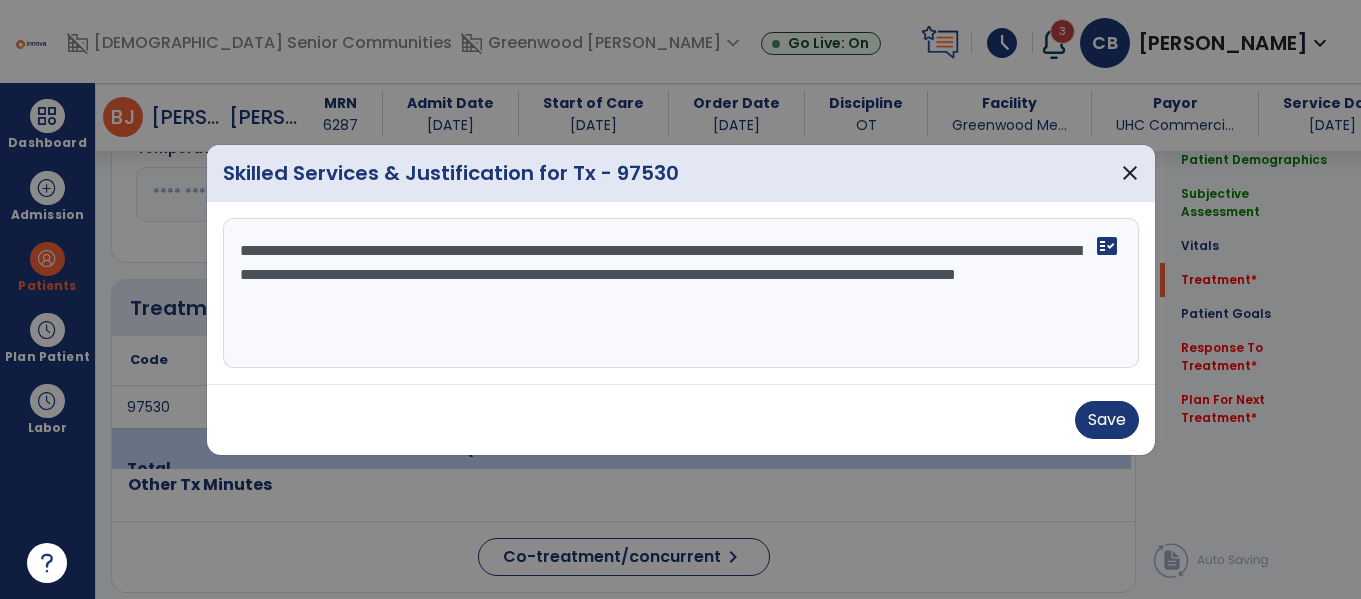 click on "**********" at bounding box center [681, 293] 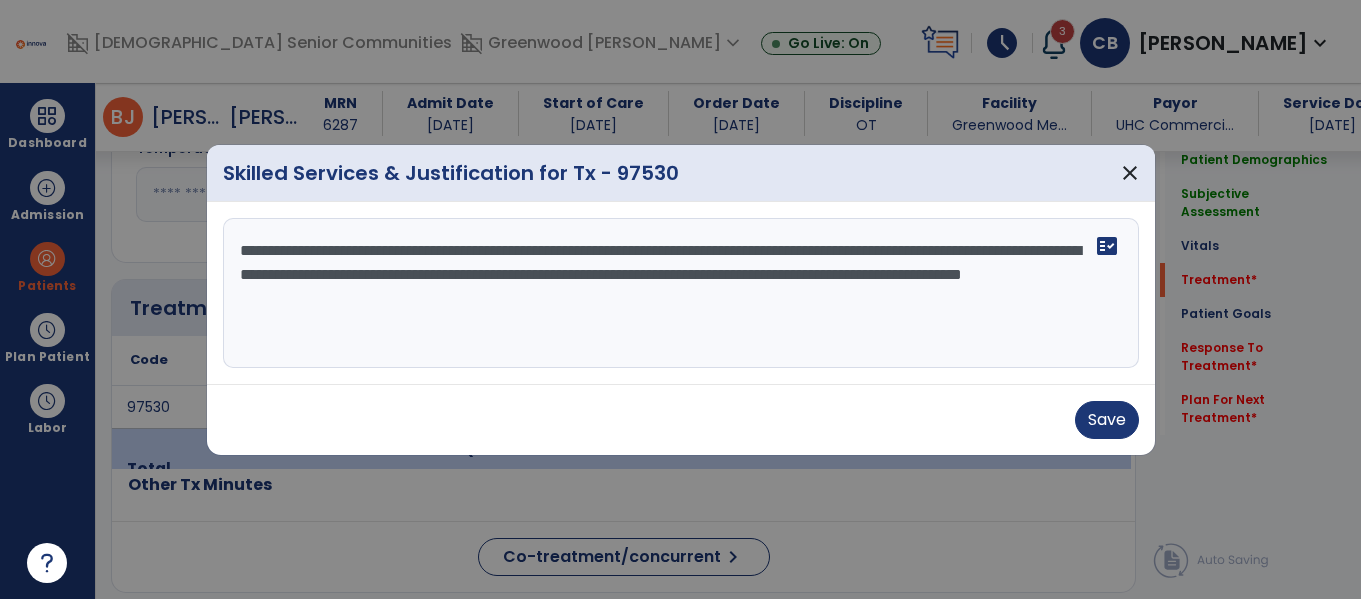 click on "**********" at bounding box center [681, 293] 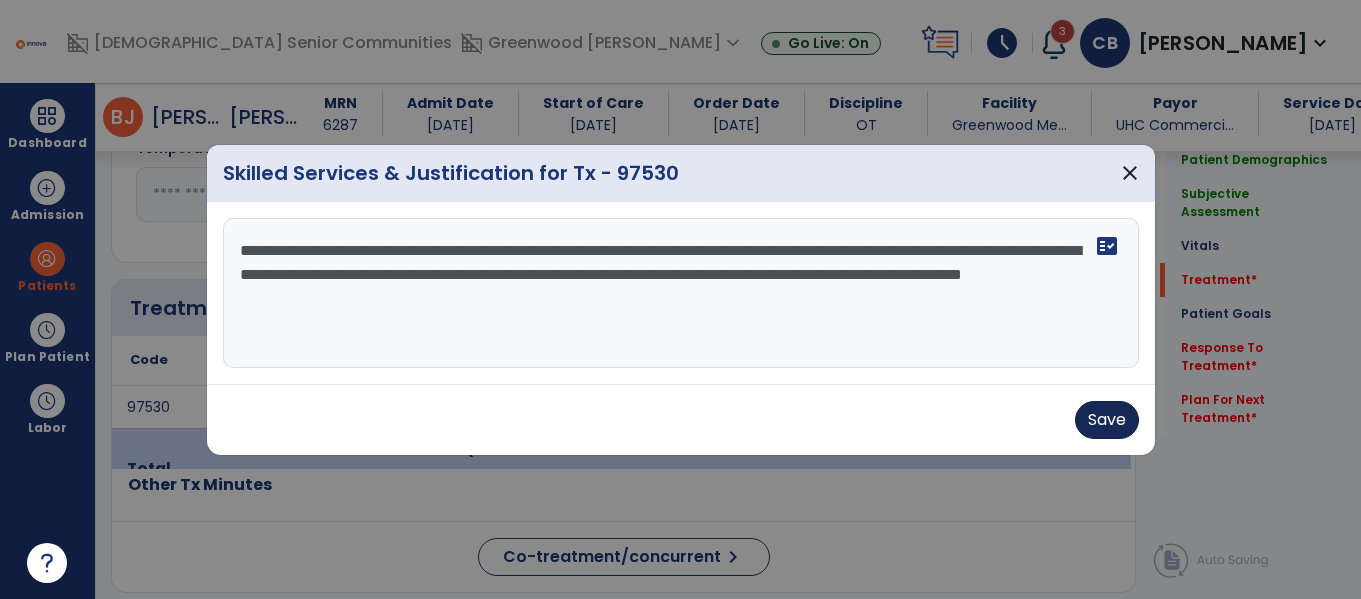 type on "**********" 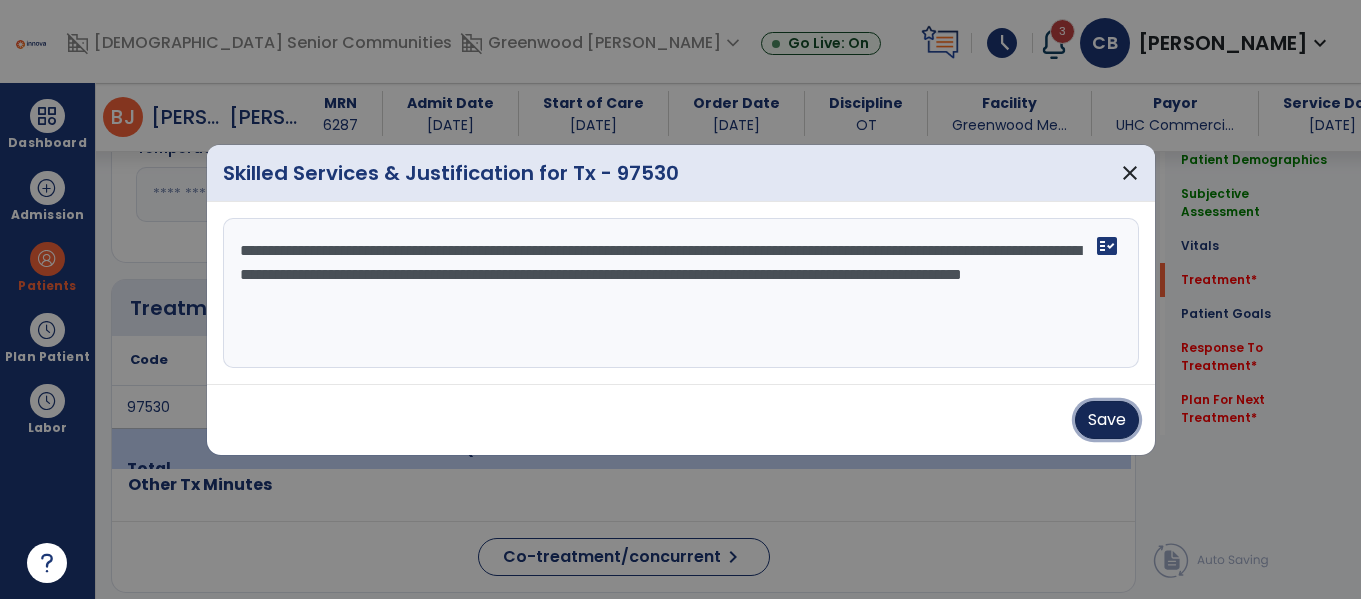 click on "Save" at bounding box center (1107, 420) 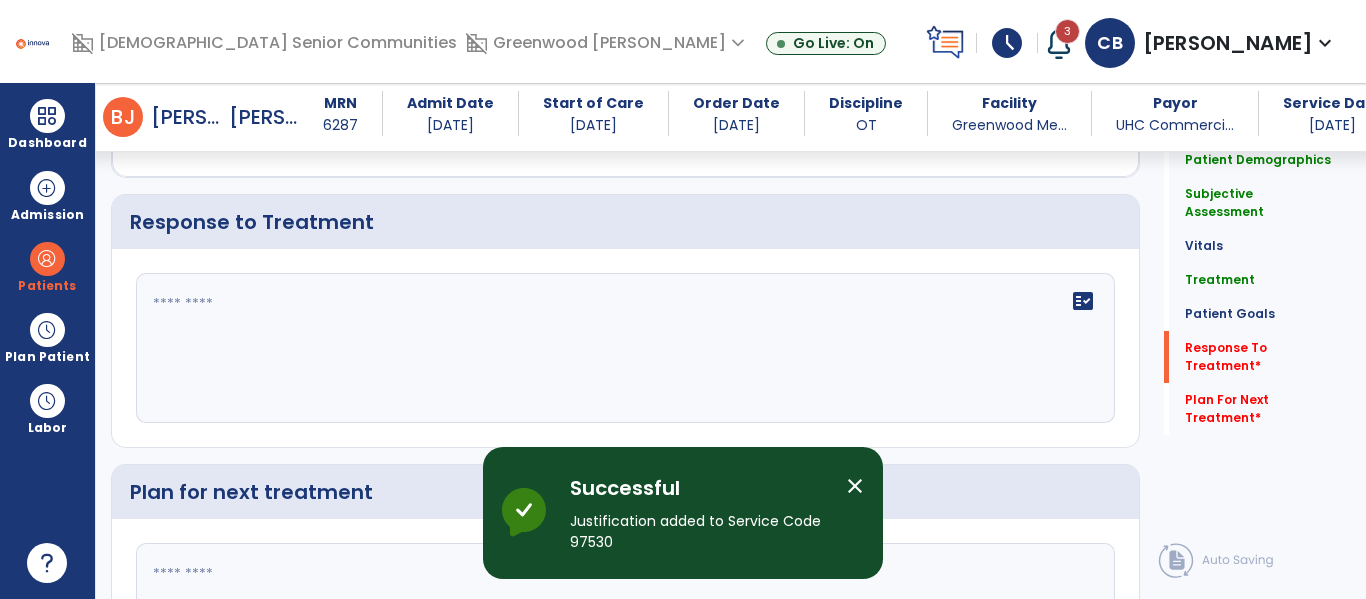scroll, scrollTop: 2394, scrollLeft: 0, axis: vertical 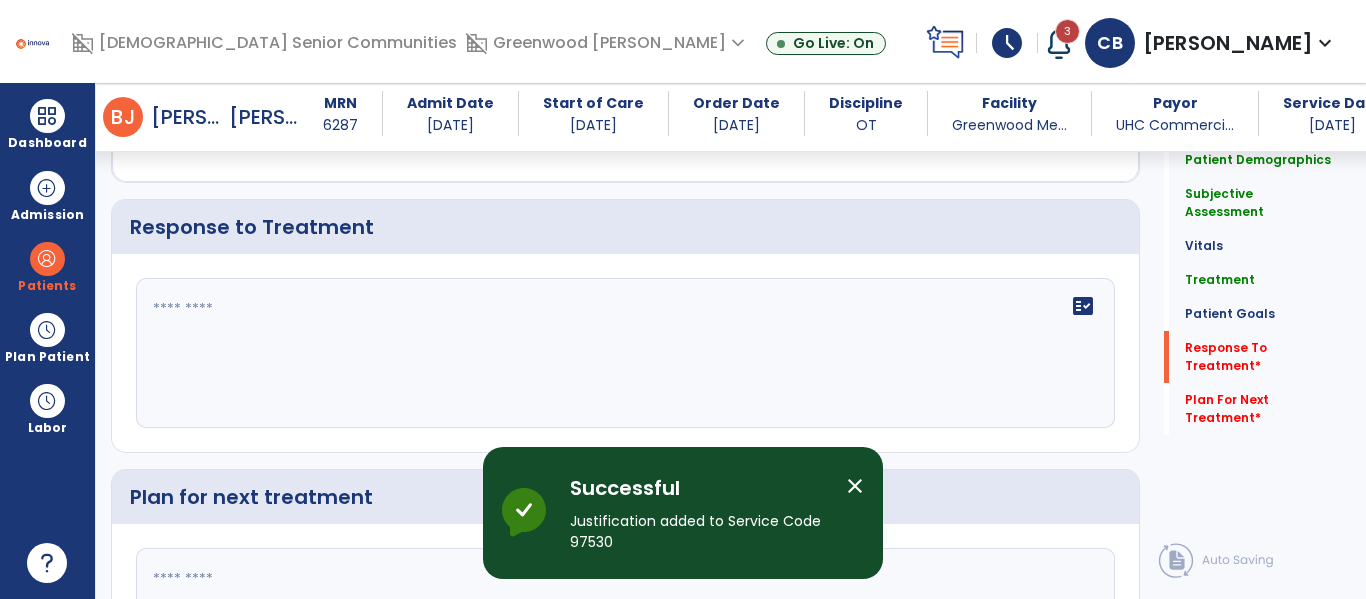 click 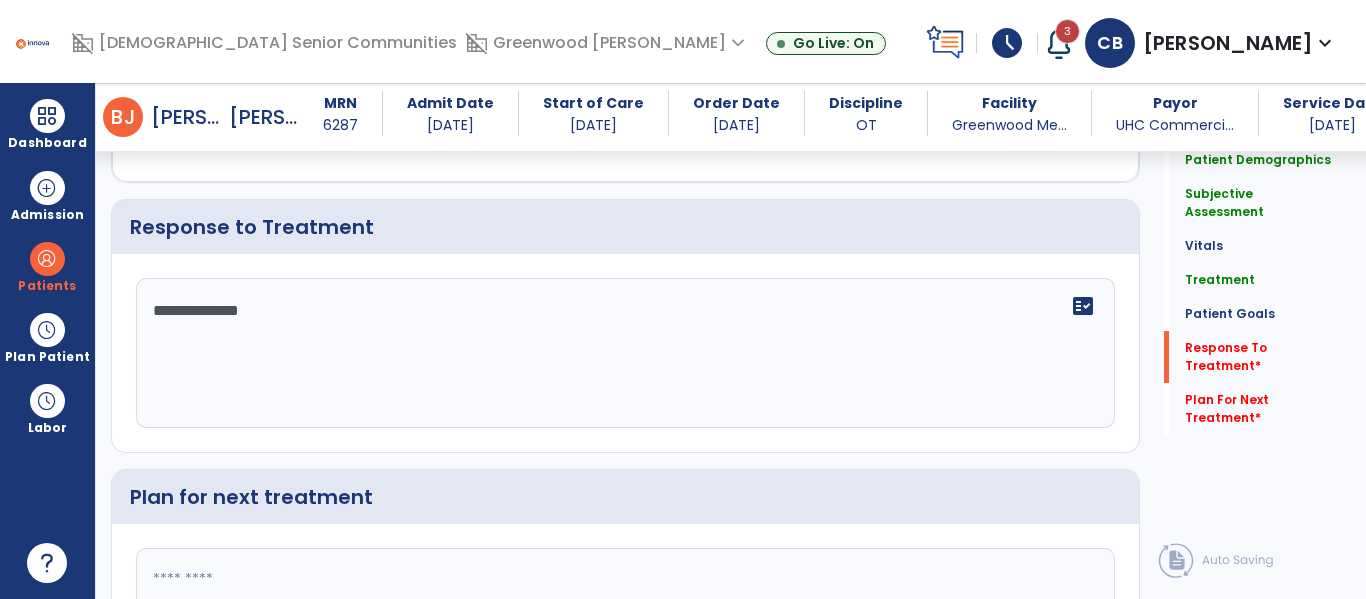type on "**********" 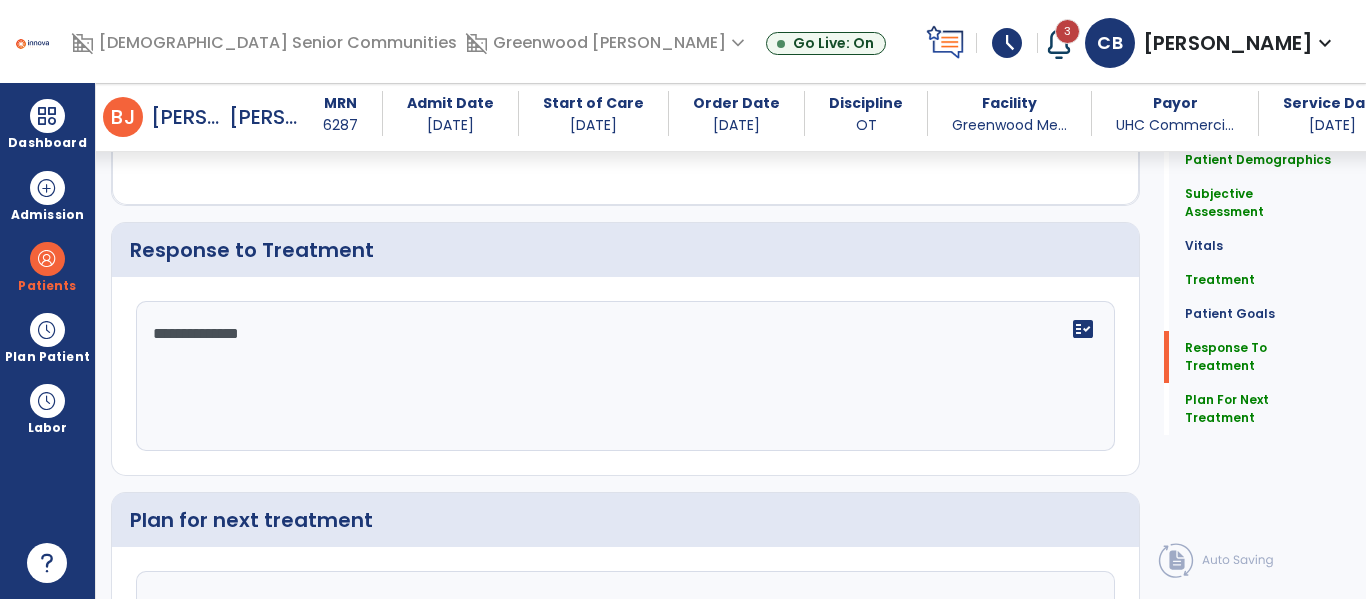 scroll, scrollTop: 2394, scrollLeft: 0, axis: vertical 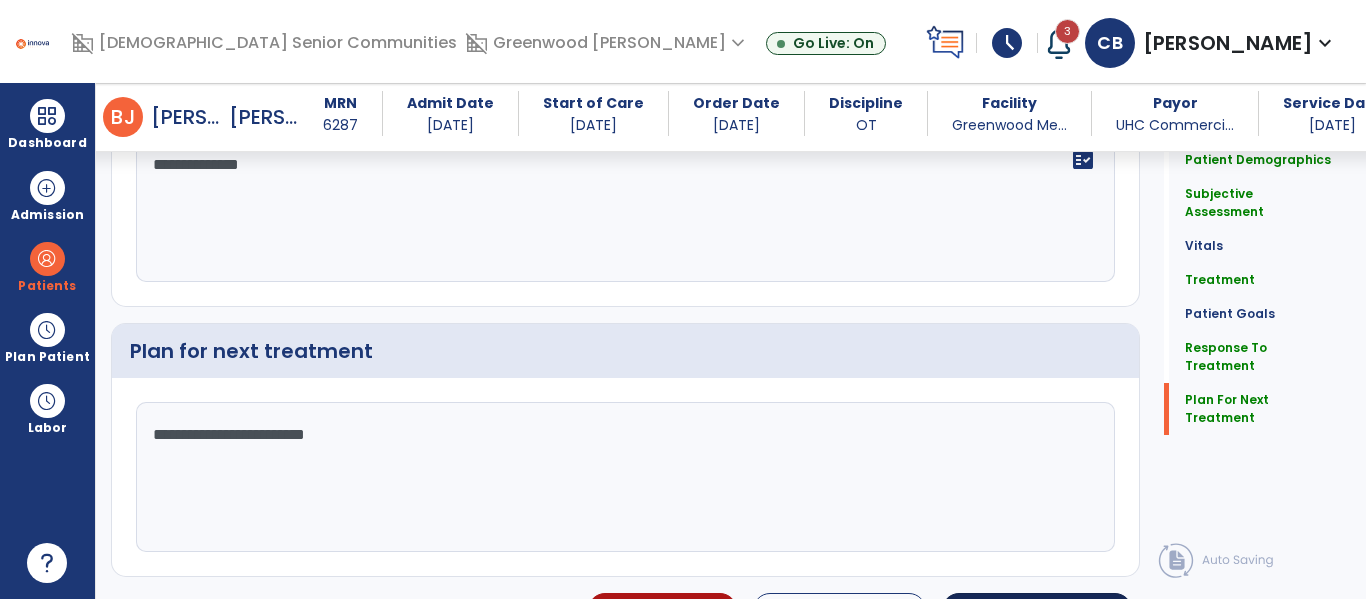 type on "**********" 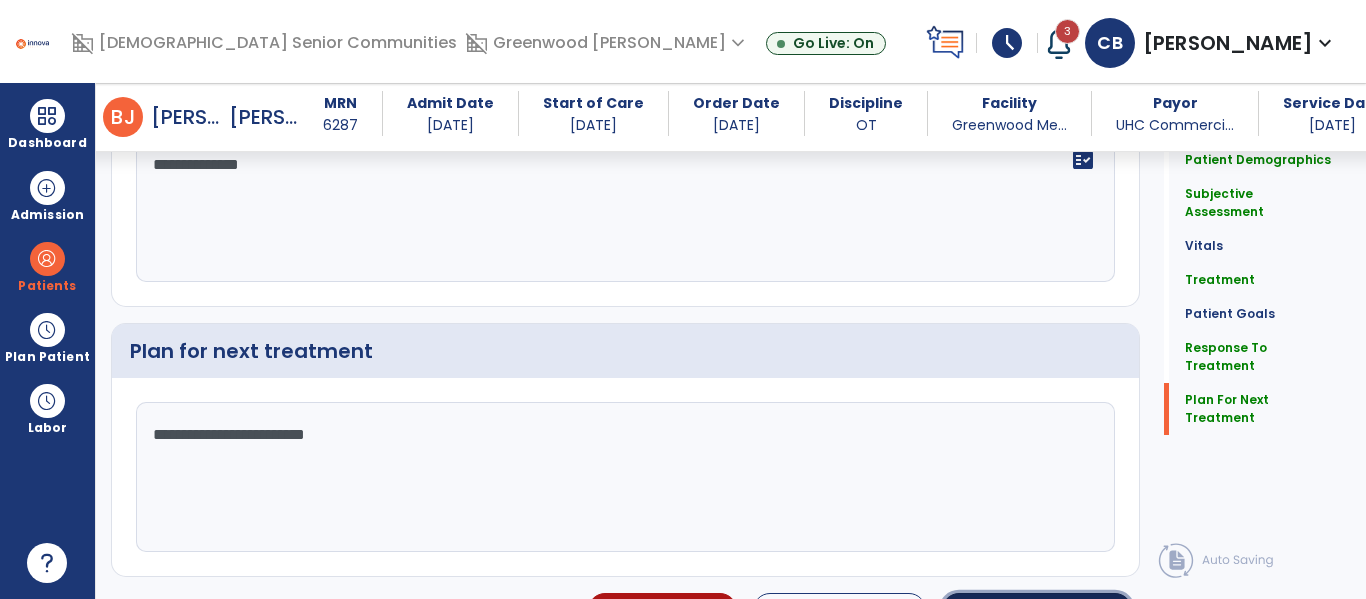 click on "Sign Doc  chevron_right" 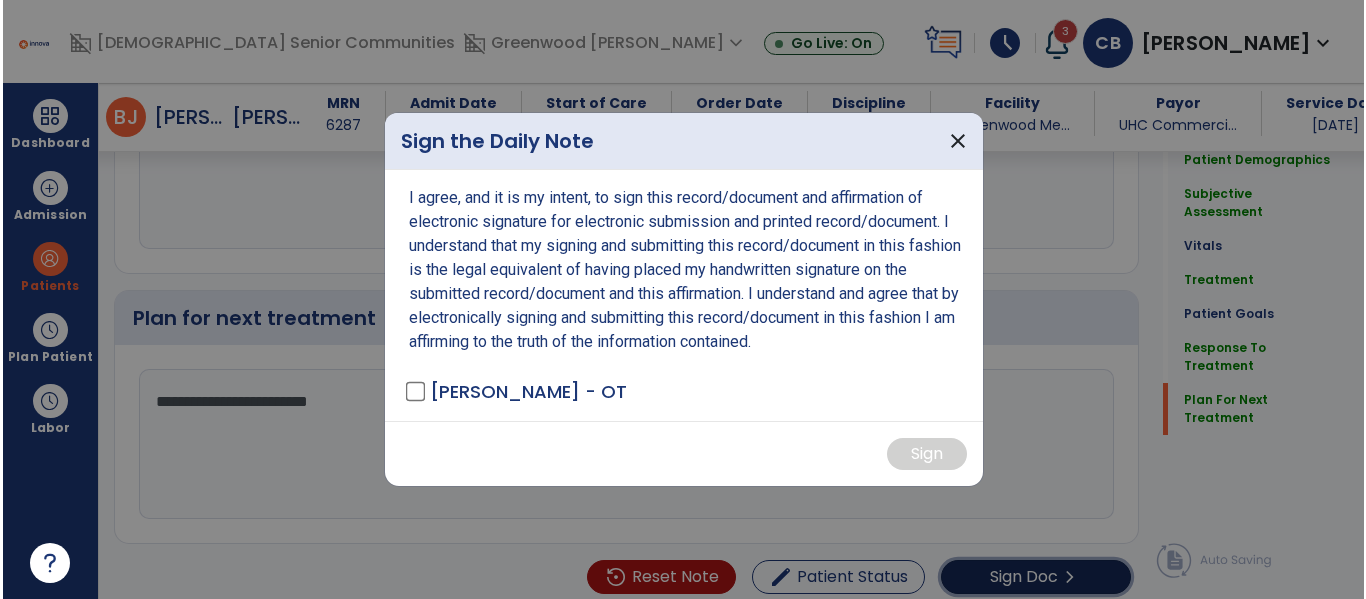 scroll, scrollTop: 2584, scrollLeft: 0, axis: vertical 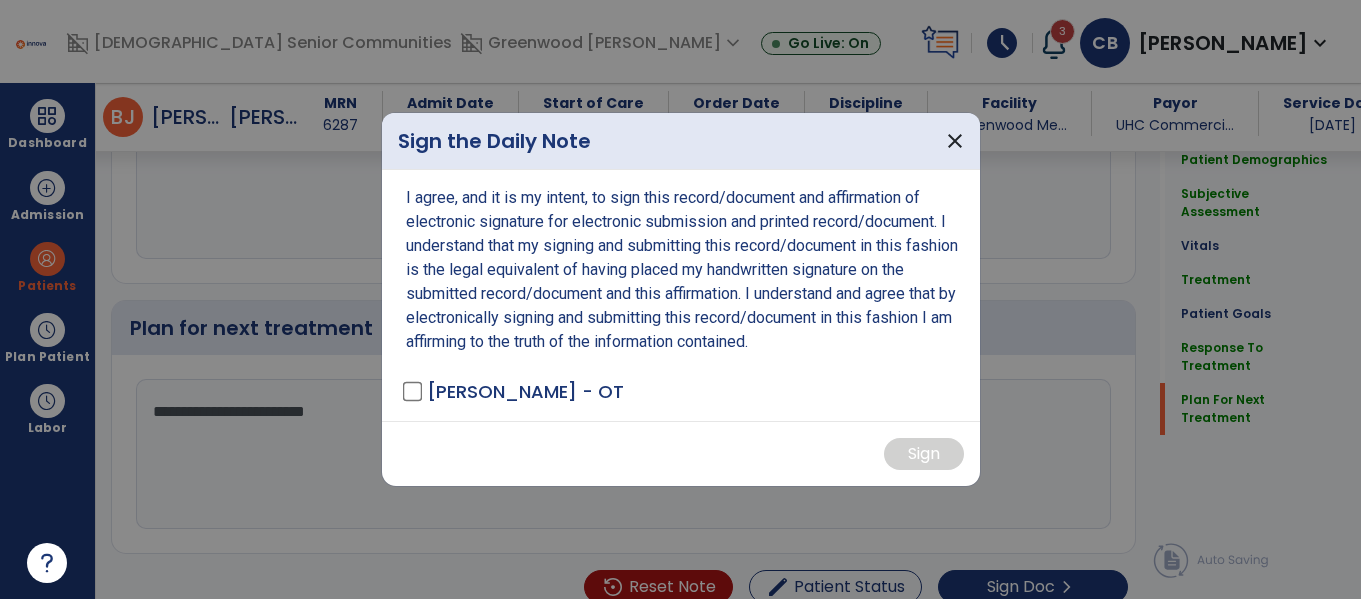 click on "I agree, and it is my intent, to sign this record/document and affirmation of electronic signature for electronic submission and printed record/document. I understand that my signing and submitting this record/document in this fashion is the legal equivalent of having placed my handwritten signature on the submitted record/document and this affirmation. I understand and agree that by electronically signing and submitting this record/document in this fashion I am affirming to the truth of the information contained.  Bachmann, Caitlin  - OT" at bounding box center (681, 295) 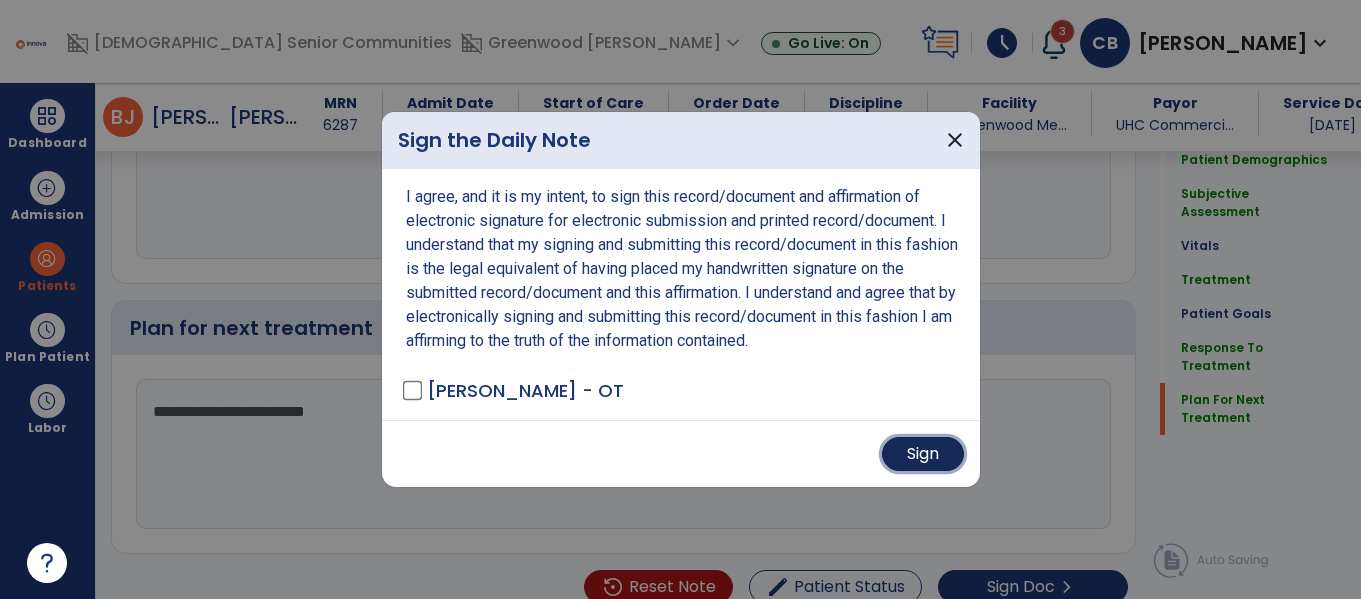 click on "Sign" at bounding box center [923, 454] 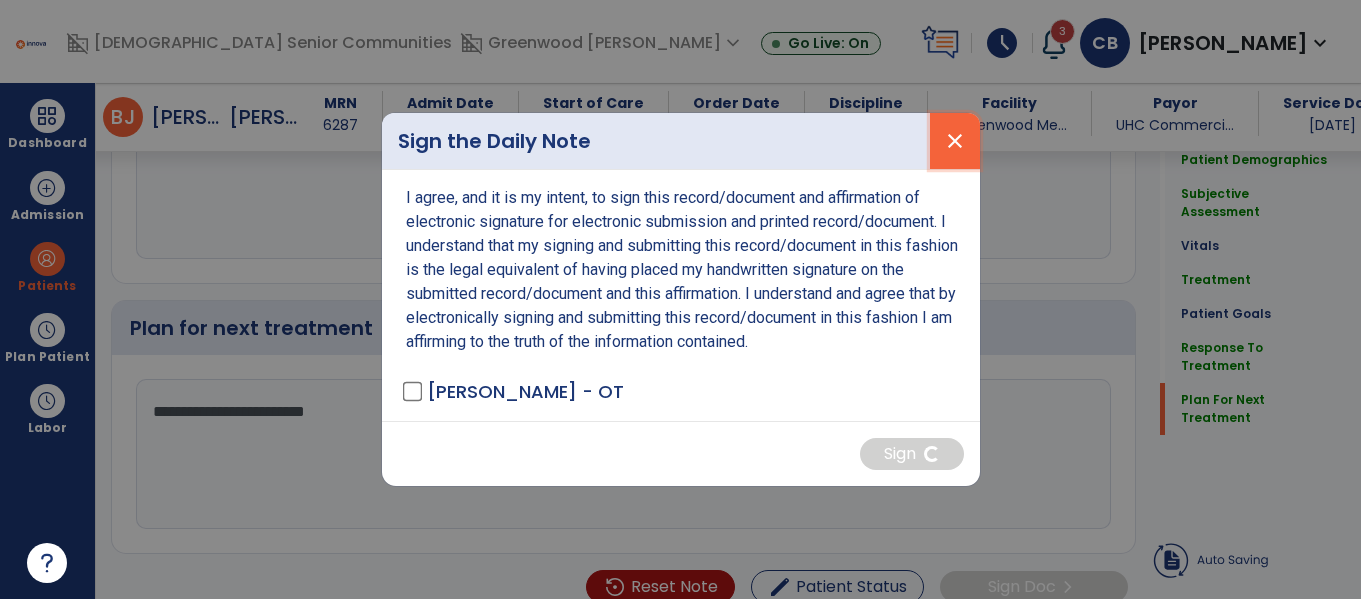 click on "close" at bounding box center [955, 141] 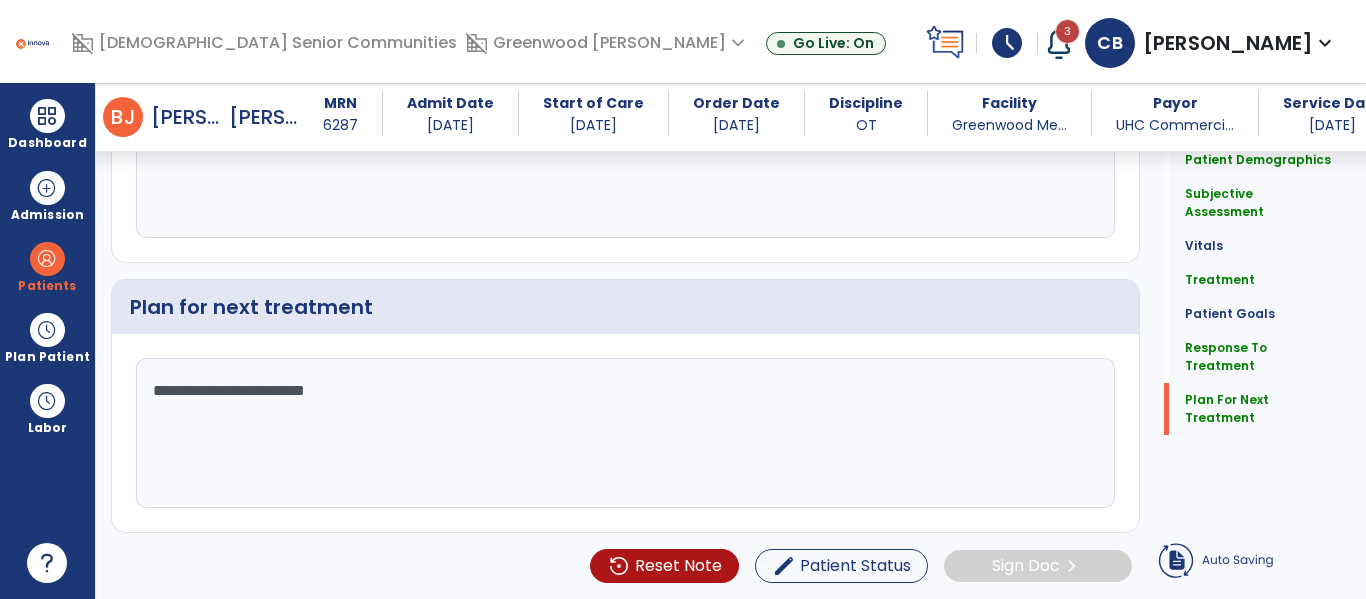 scroll, scrollTop: 2563, scrollLeft: 0, axis: vertical 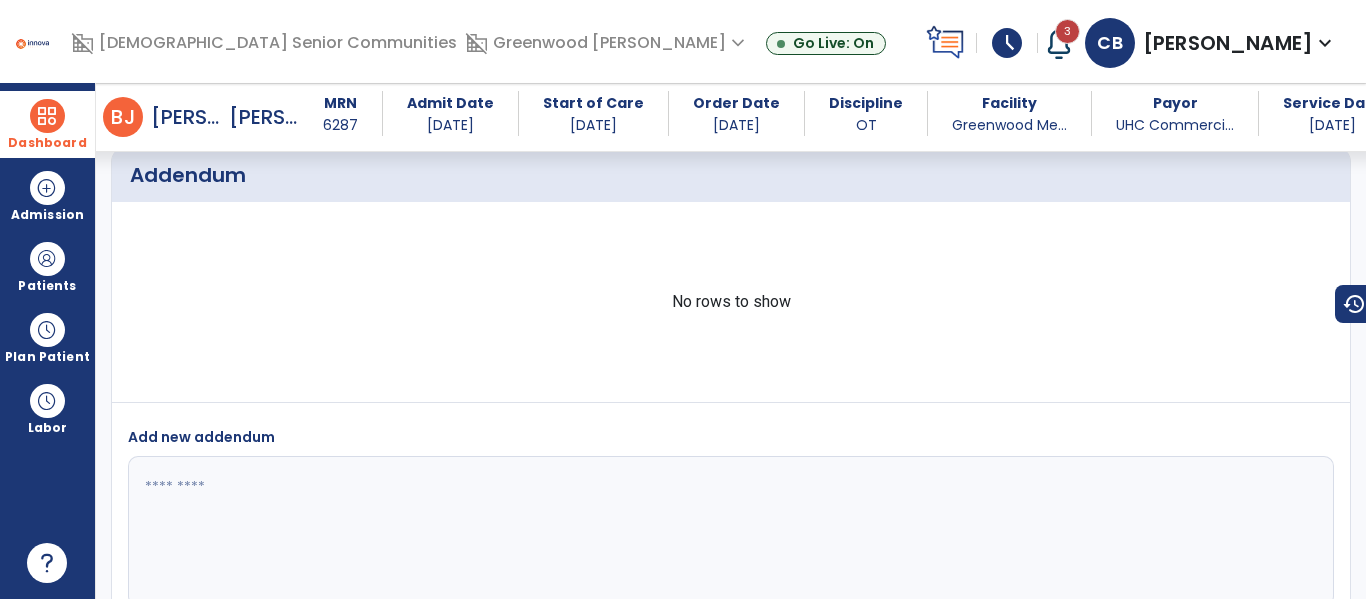 click at bounding box center [47, 116] 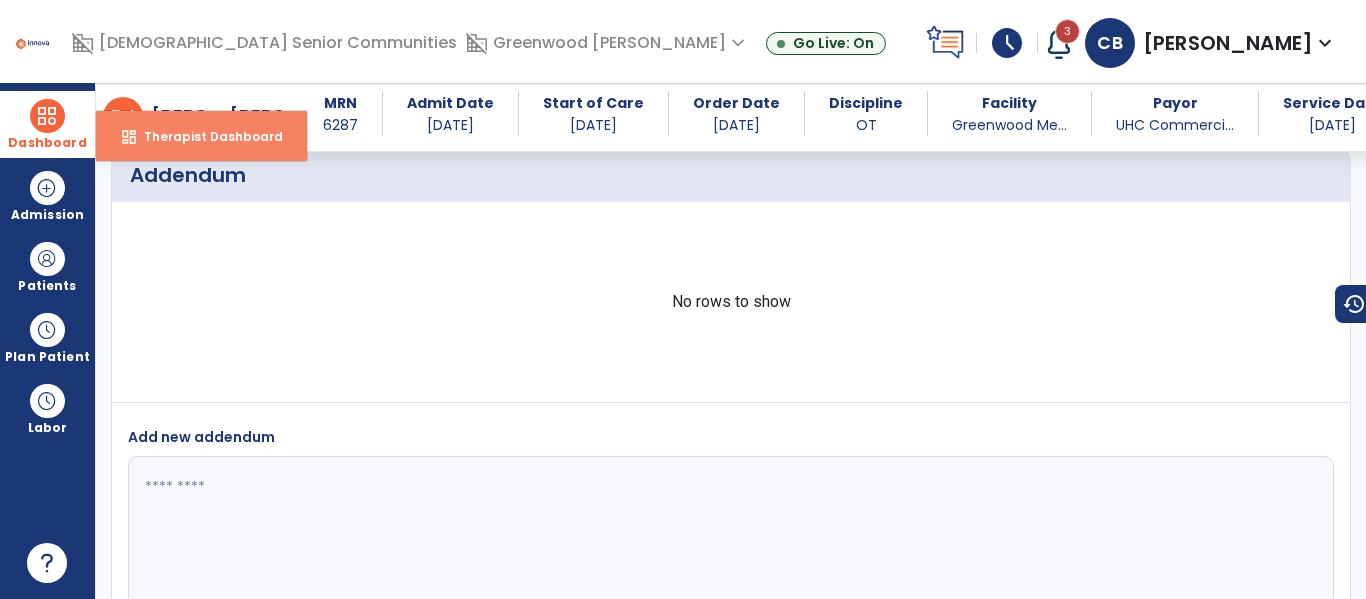 click on "Therapist Dashboard" at bounding box center (205, 136) 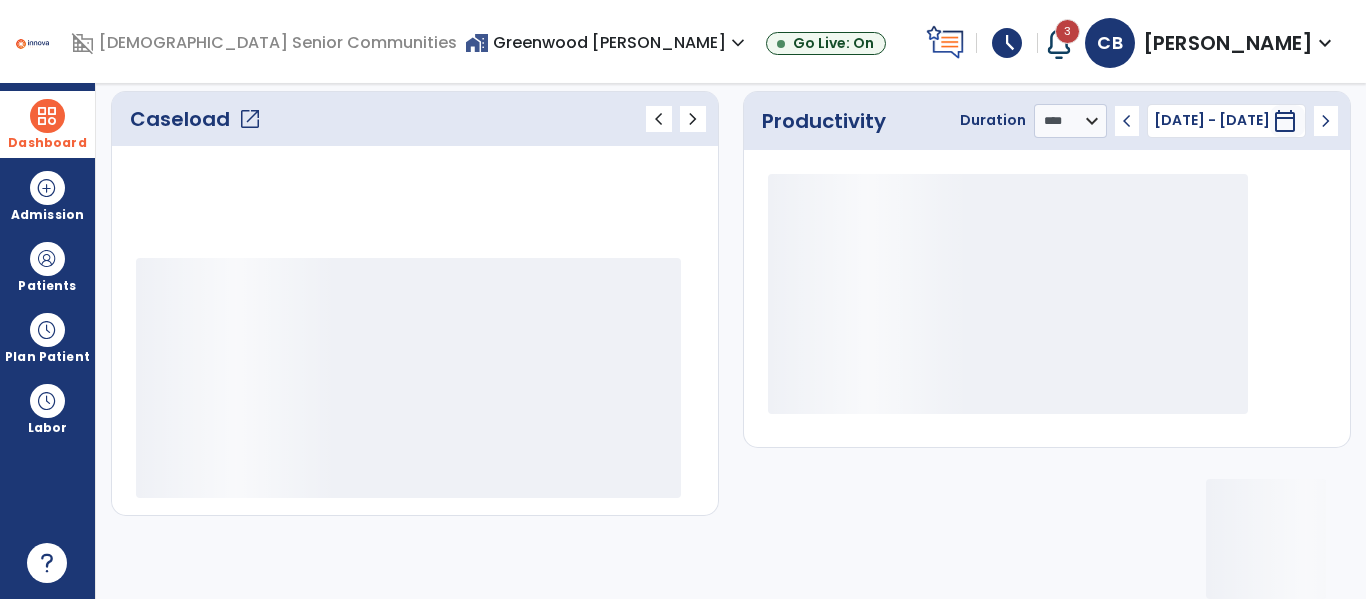 scroll, scrollTop: 278, scrollLeft: 0, axis: vertical 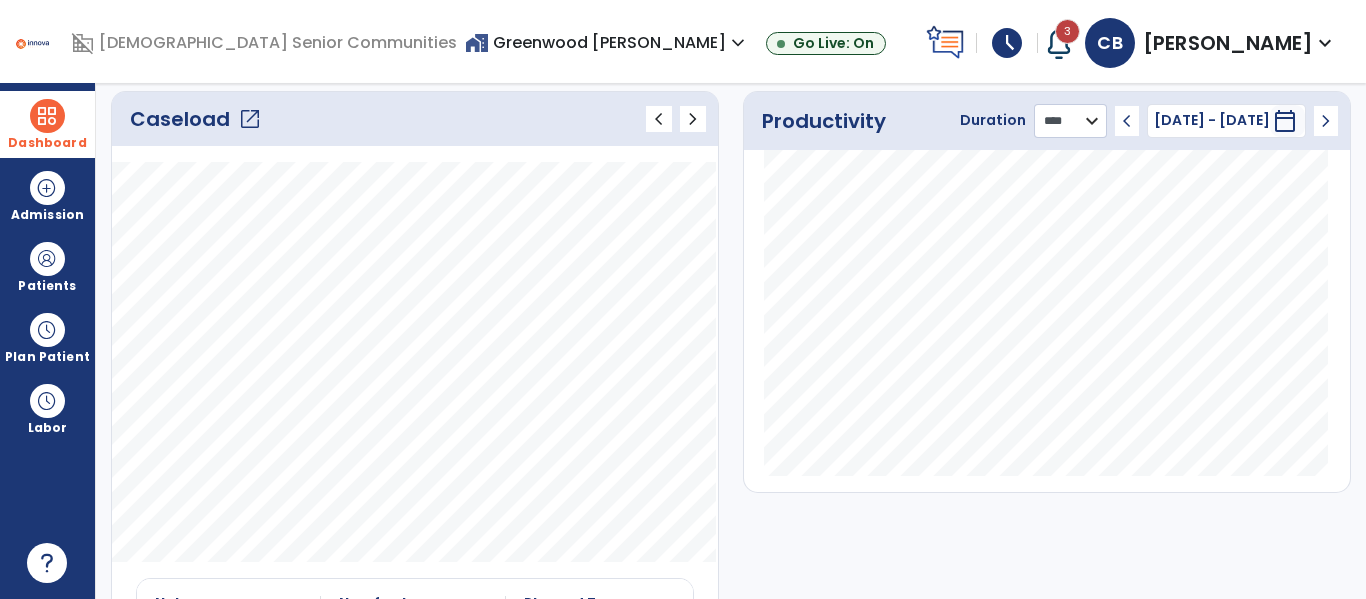 click on "******** **** ***" 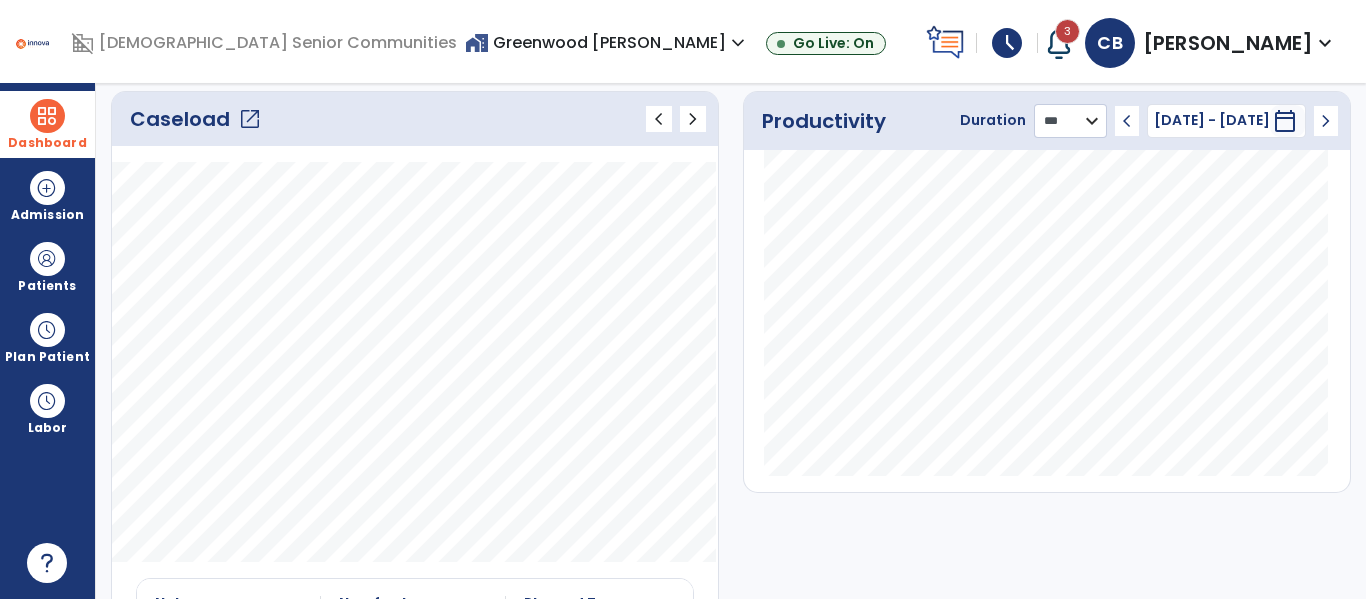 click on "******** **** ***" 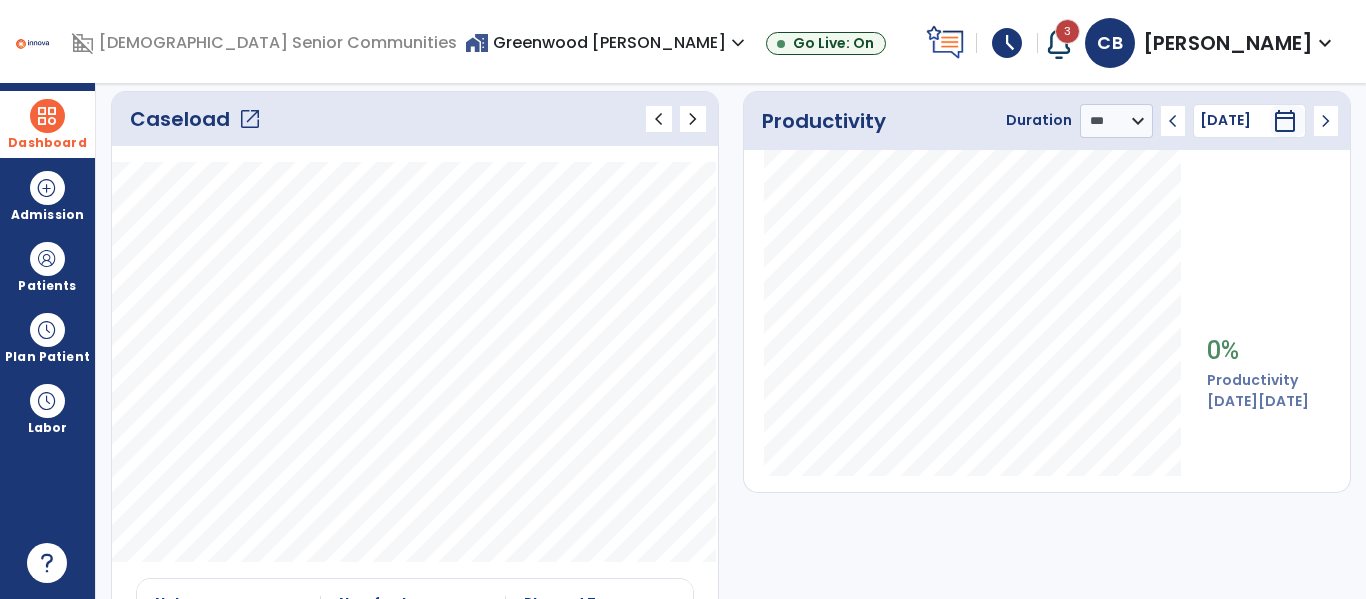 click at bounding box center (1059, 43) 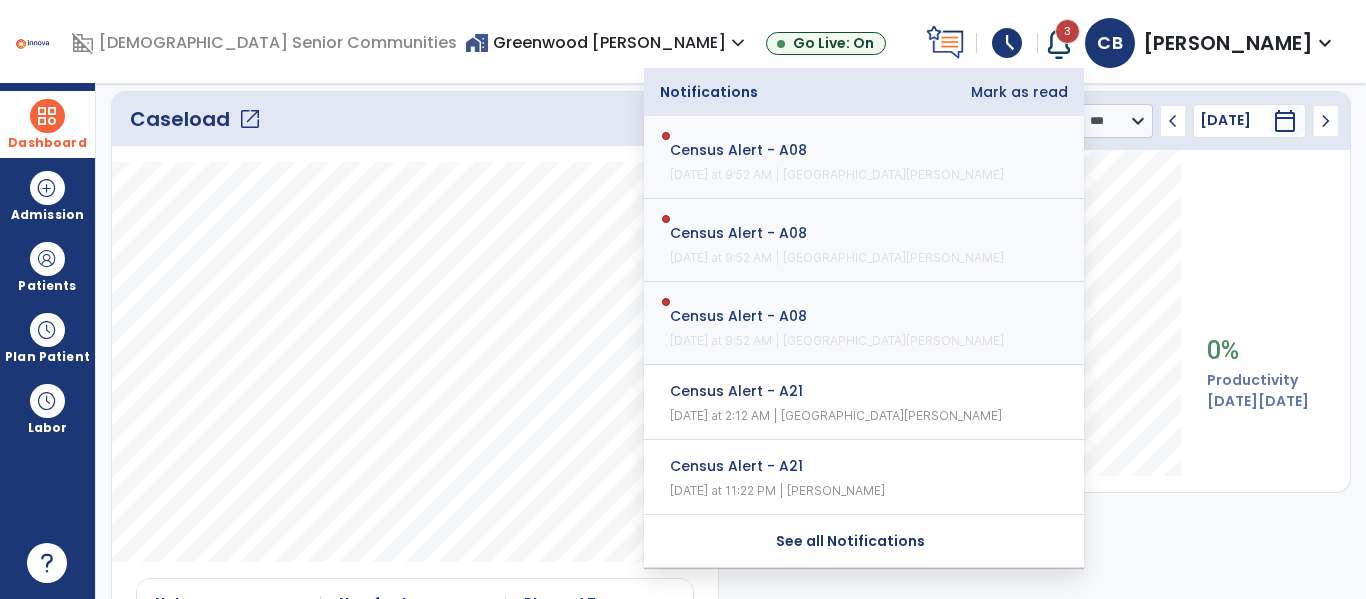 click on "Mark as read" at bounding box center [1019, 92] 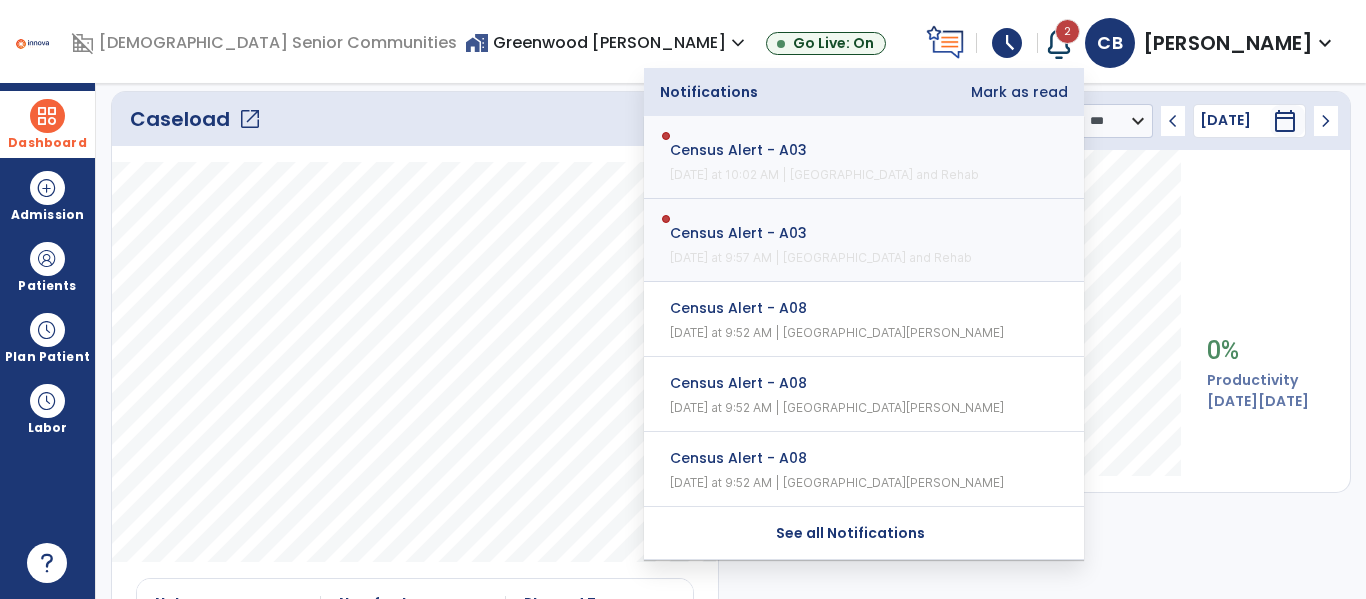 click on "Mark as read" at bounding box center (1019, 92) 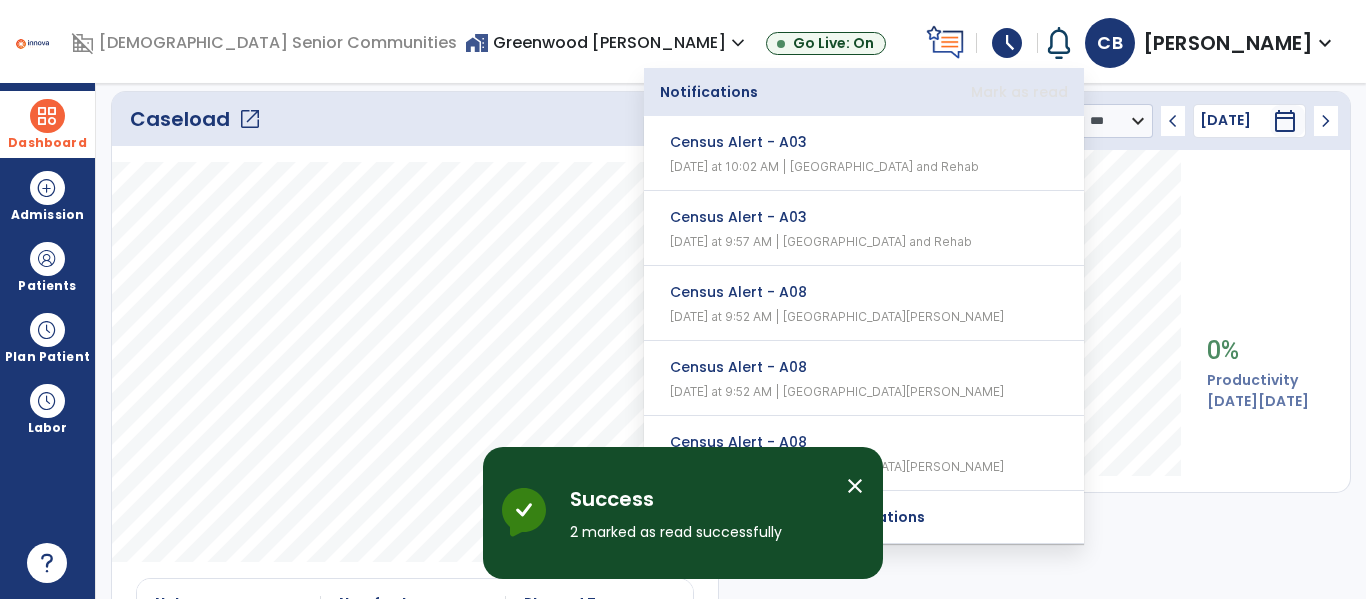 click on "Caseload   open_in_new   chevron_left   chevron_right" 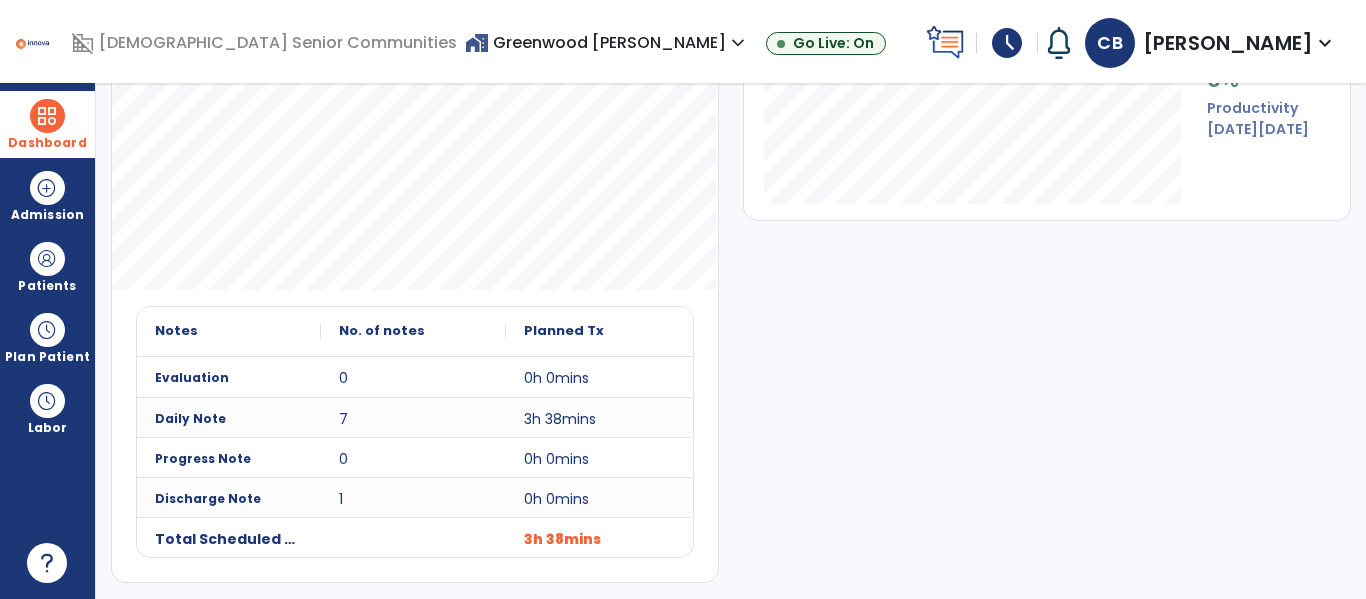 scroll, scrollTop: 0, scrollLeft: 0, axis: both 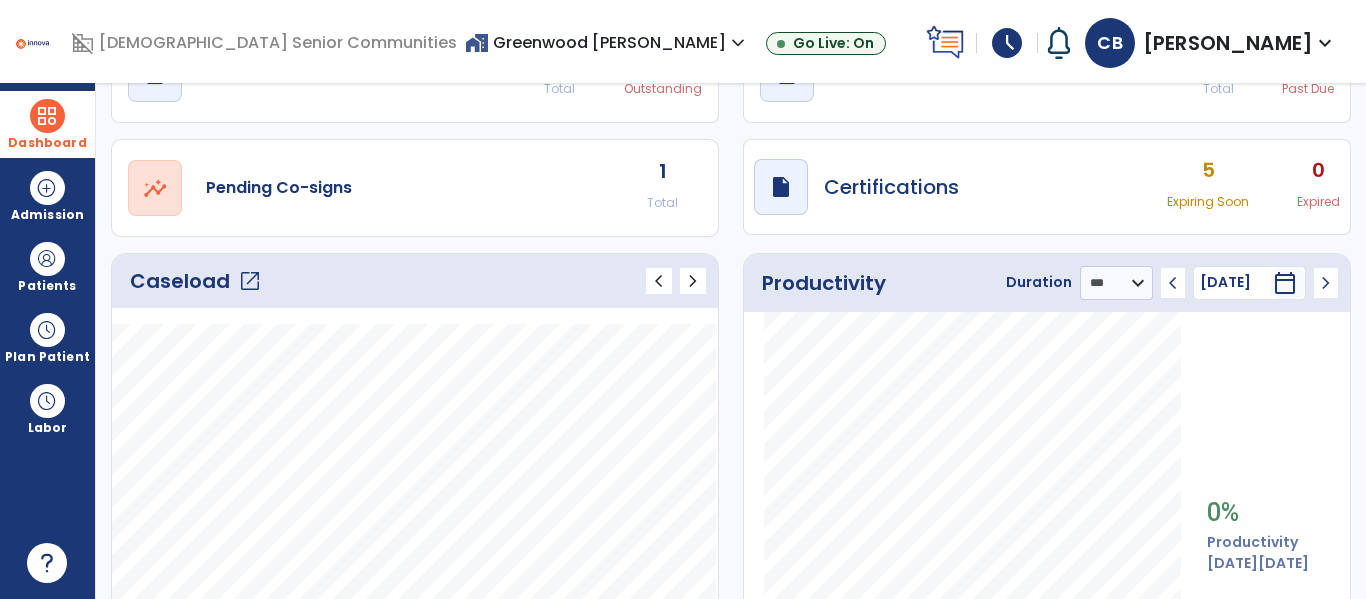 click on "open_in_new" 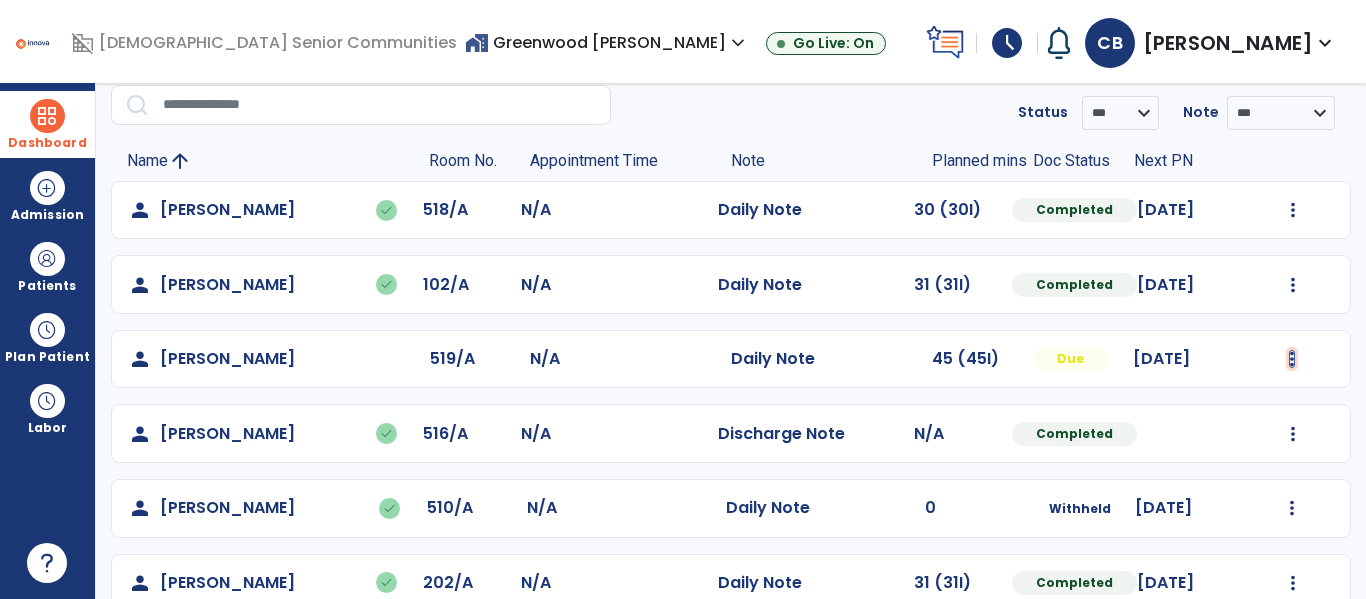 click at bounding box center [1293, 210] 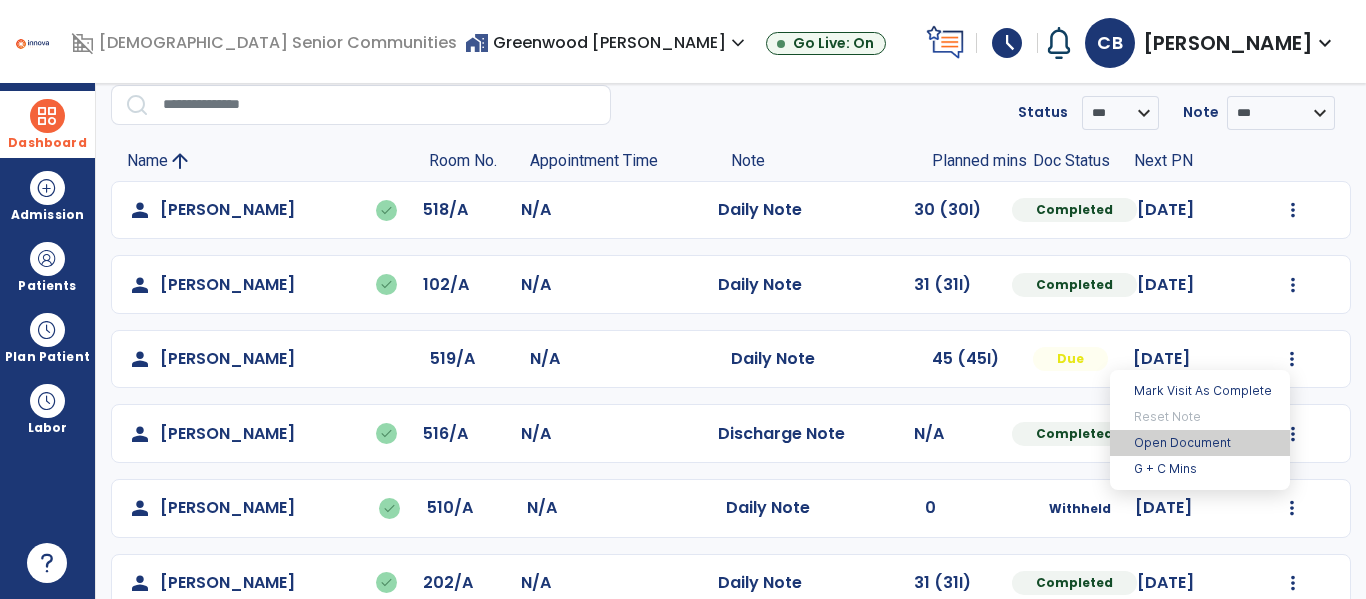 click on "Open Document" at bounding box center [1200, 443] 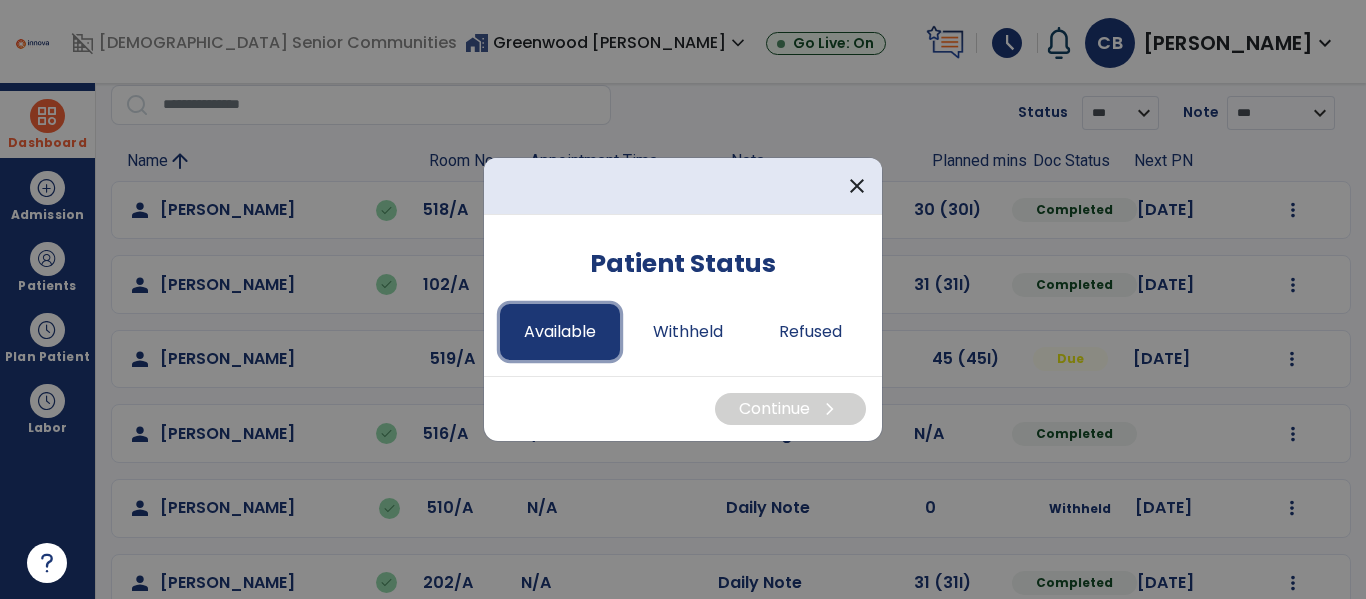 click on "Available" at bounding box center [560, 332] 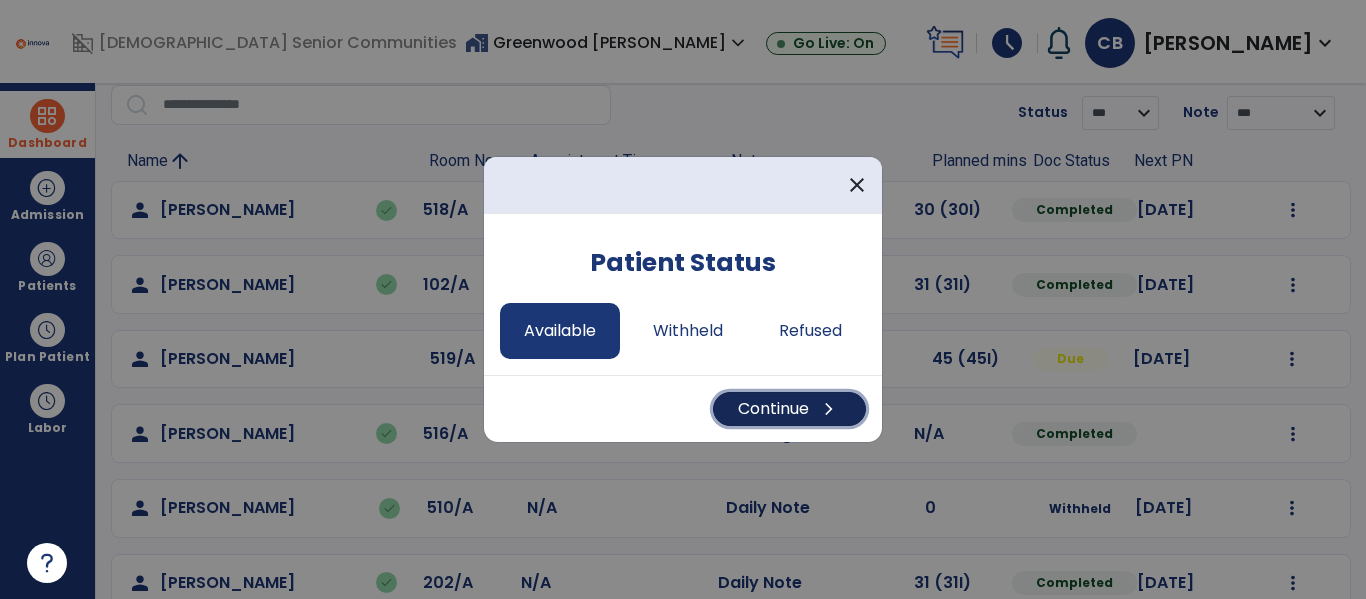 click on "Continue   chevron_right" at bounding box center (789, 409) 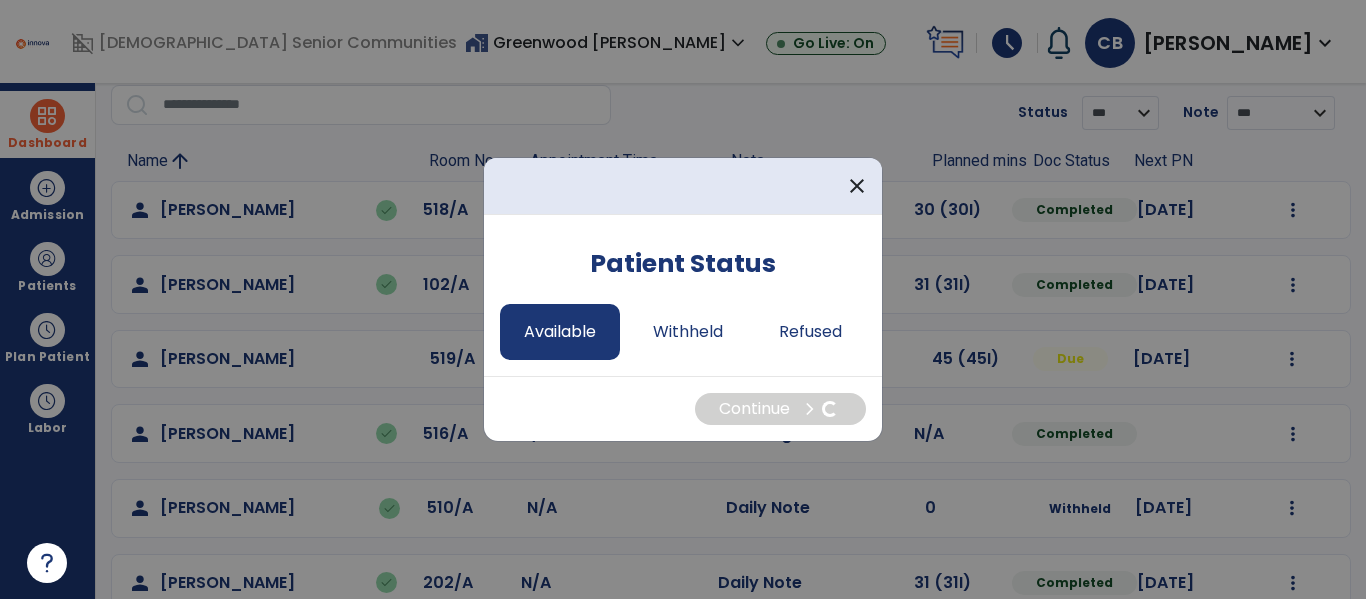 select on "*" 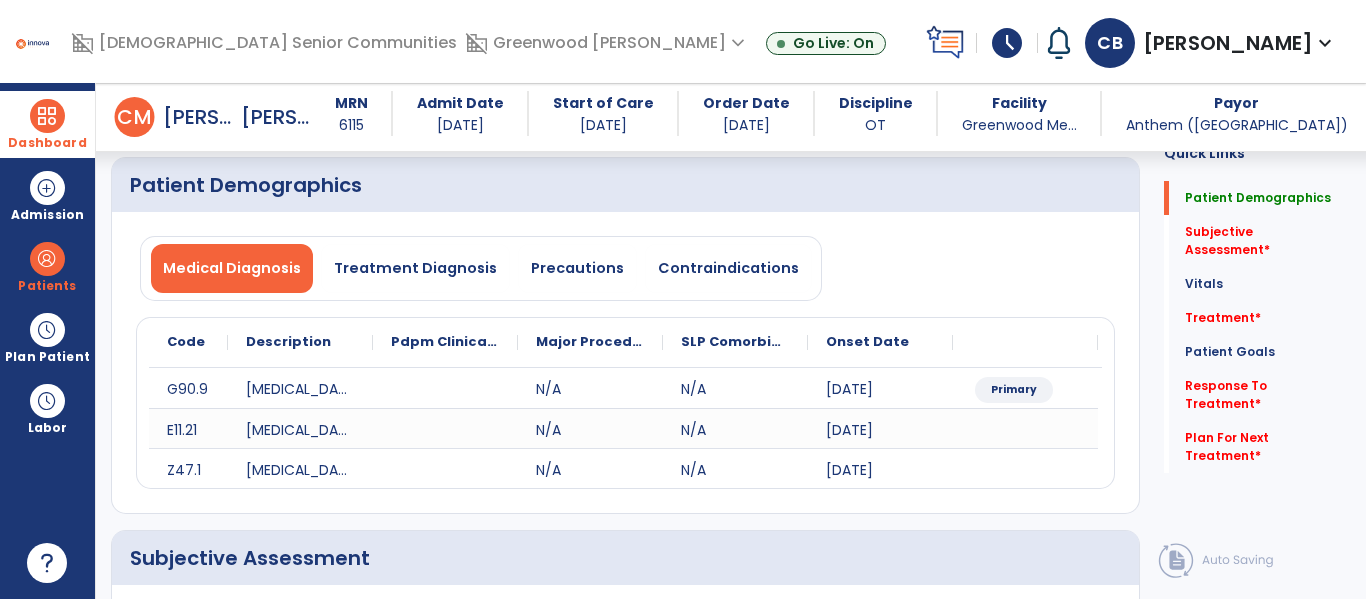 click 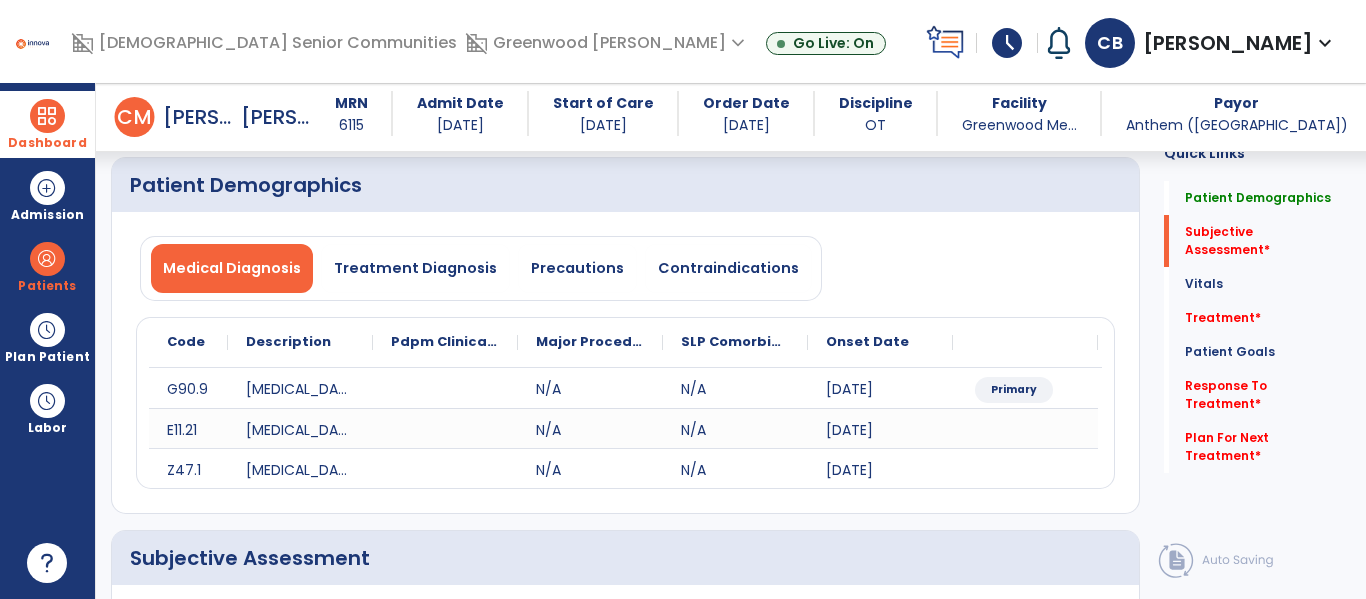 scroll, scrollTop: 415, scrollLeft: 0, axis: vertical 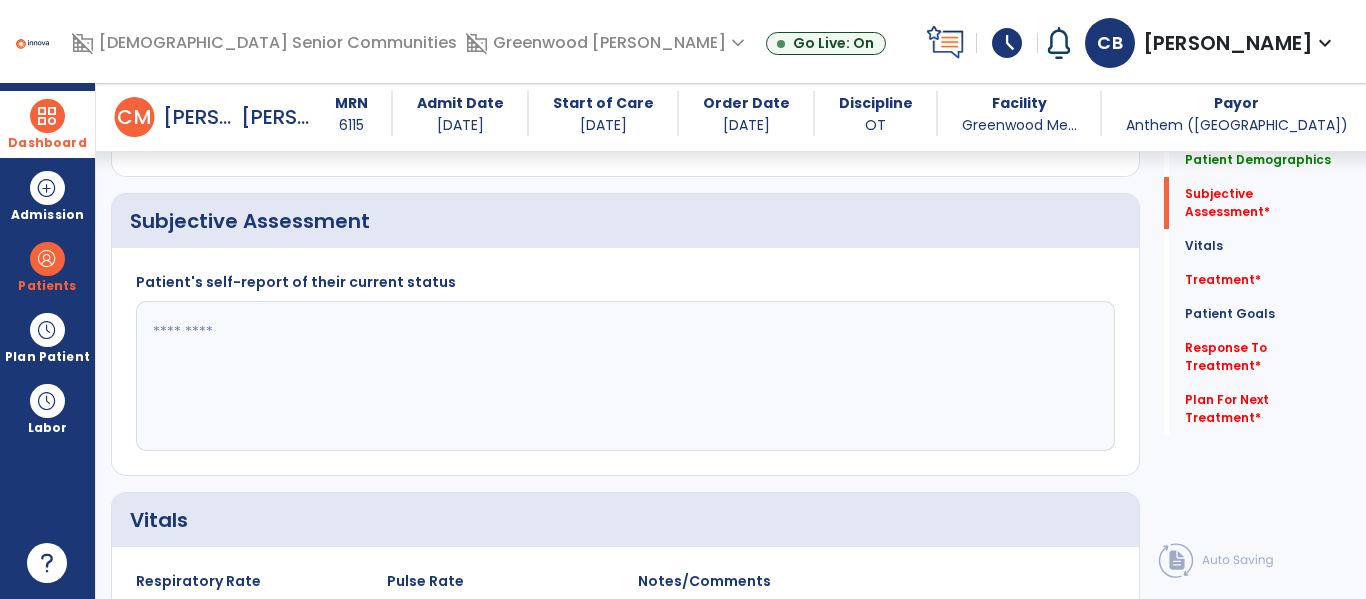 click 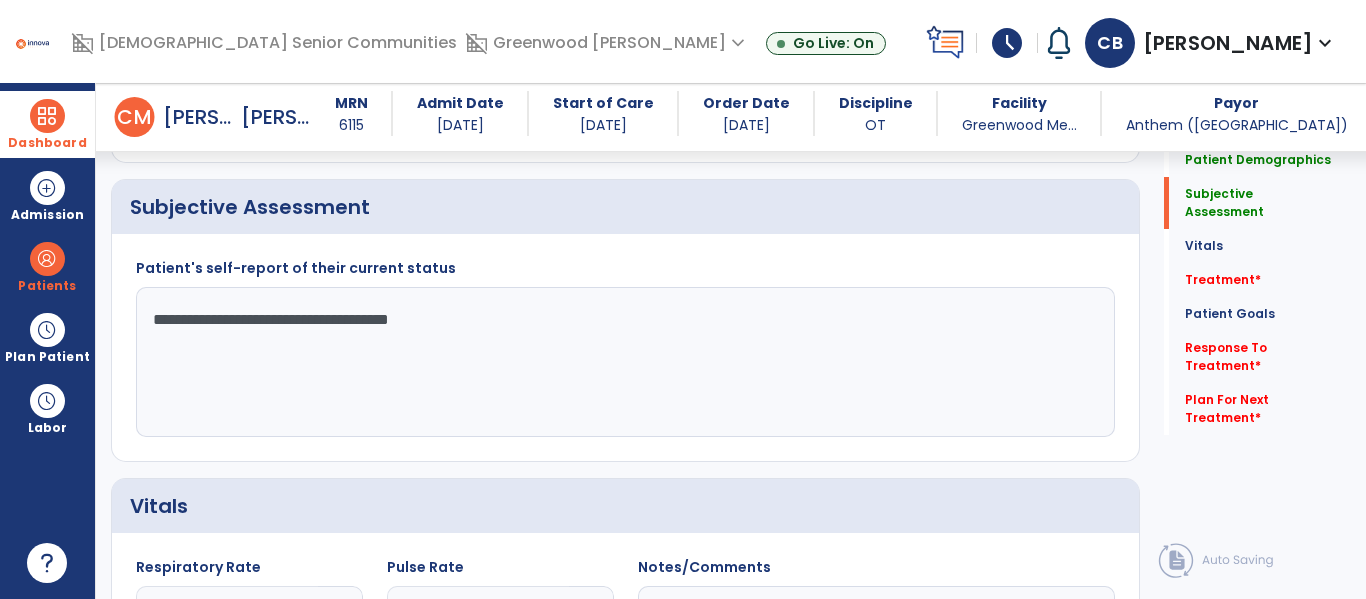 scroll, scrollTop: 411, scrollLeft: 0, axis: vertical 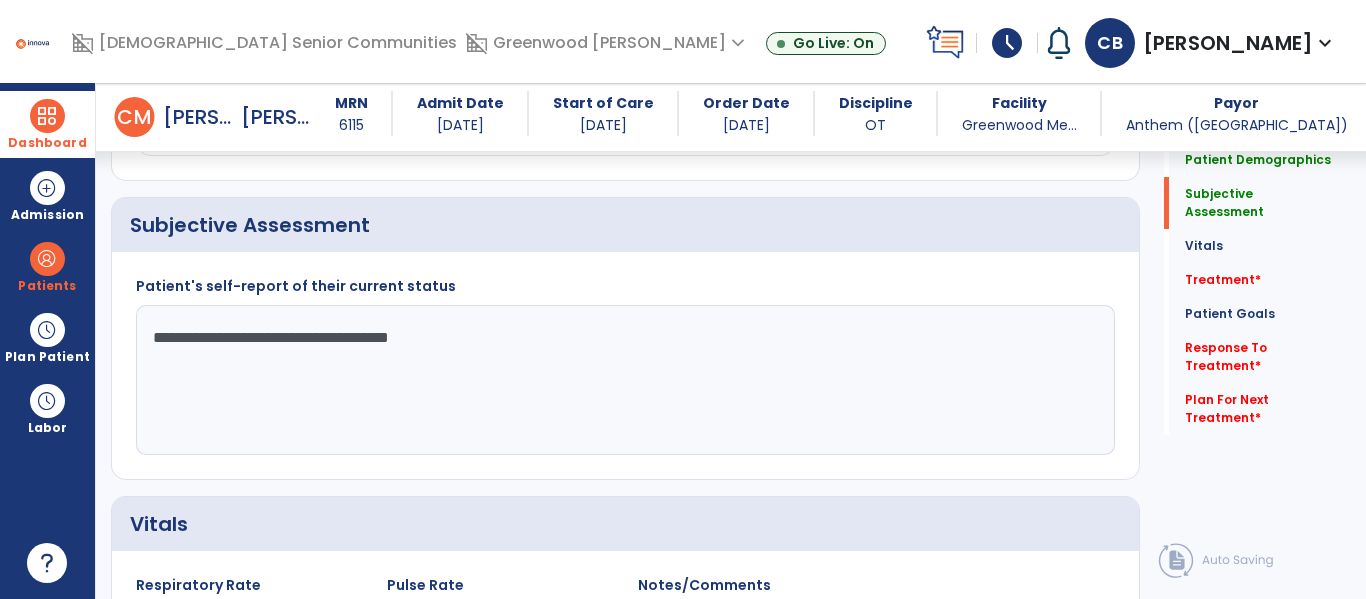 click on "**********" 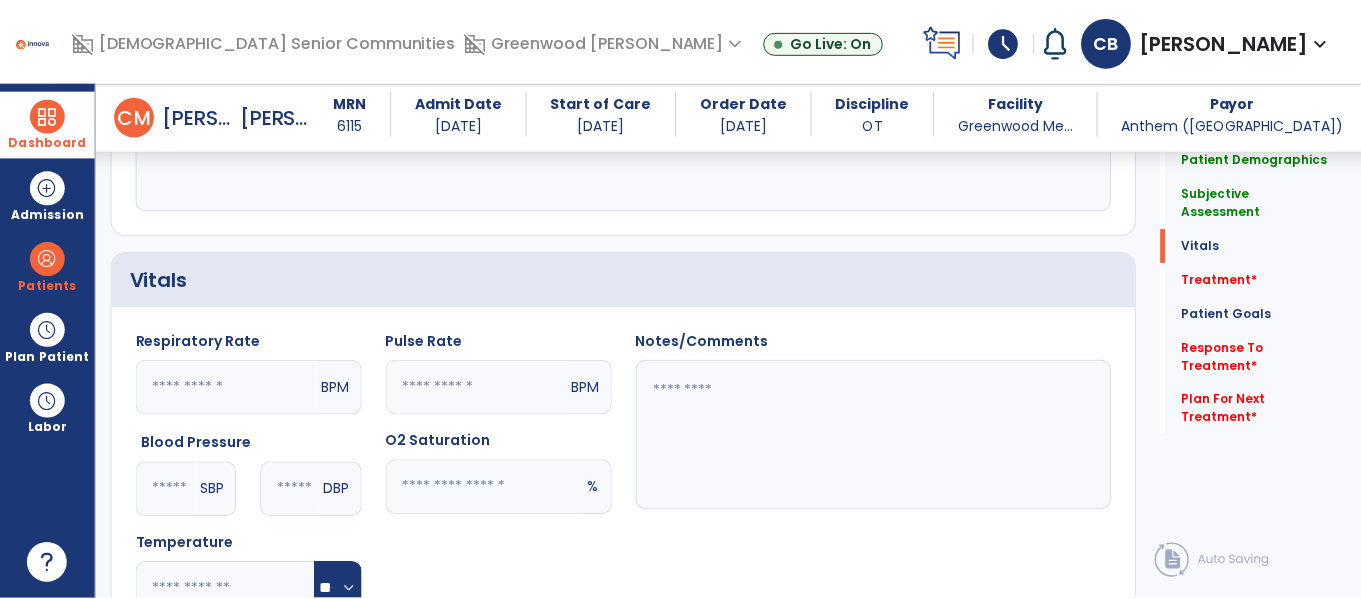 scroll, scrollTop: 1015, scrollLeft: 0, axis: vertical 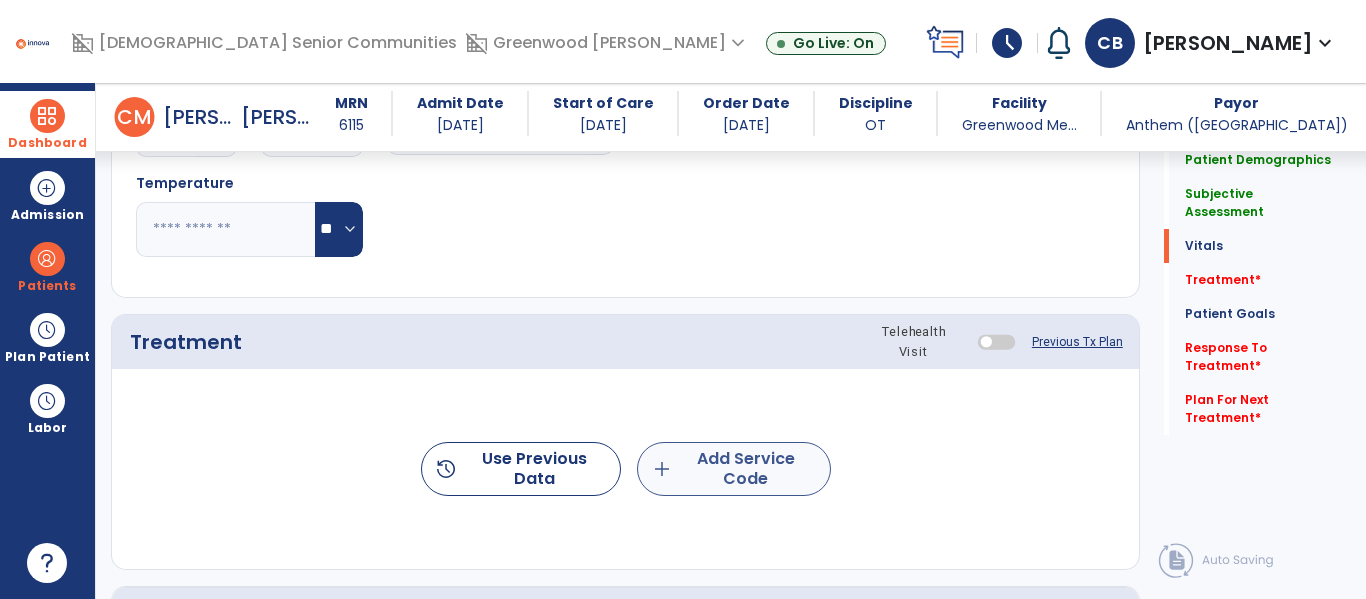type on "**********" 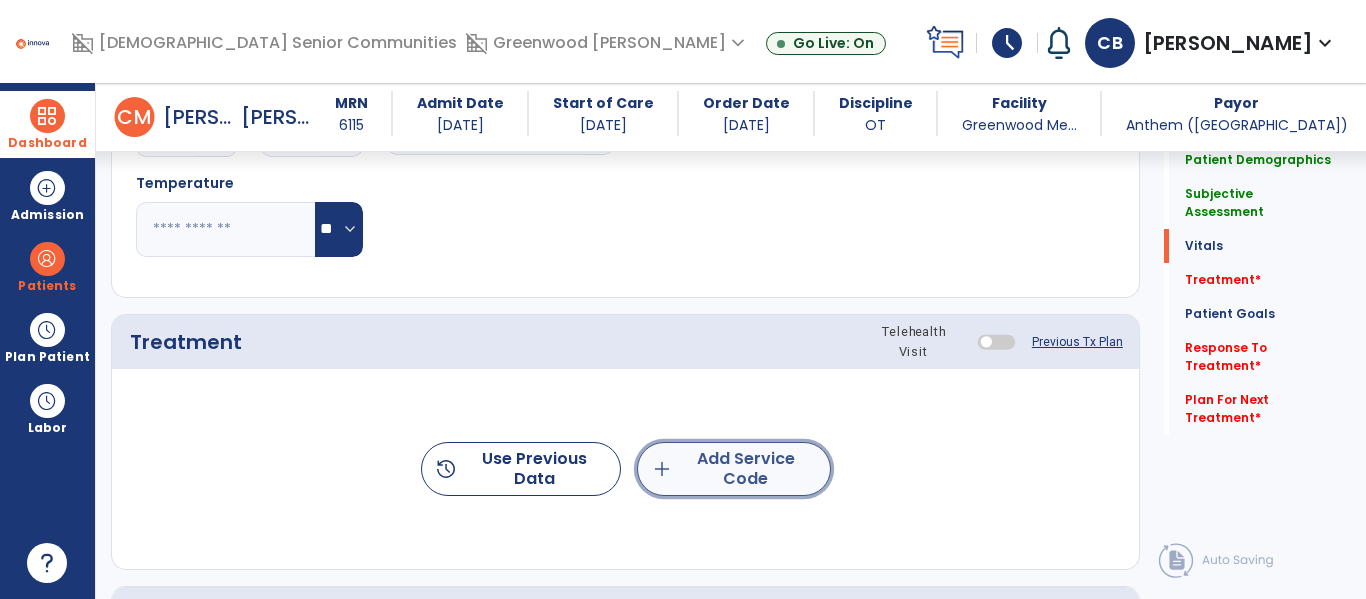 click on "add  Add Service Code" 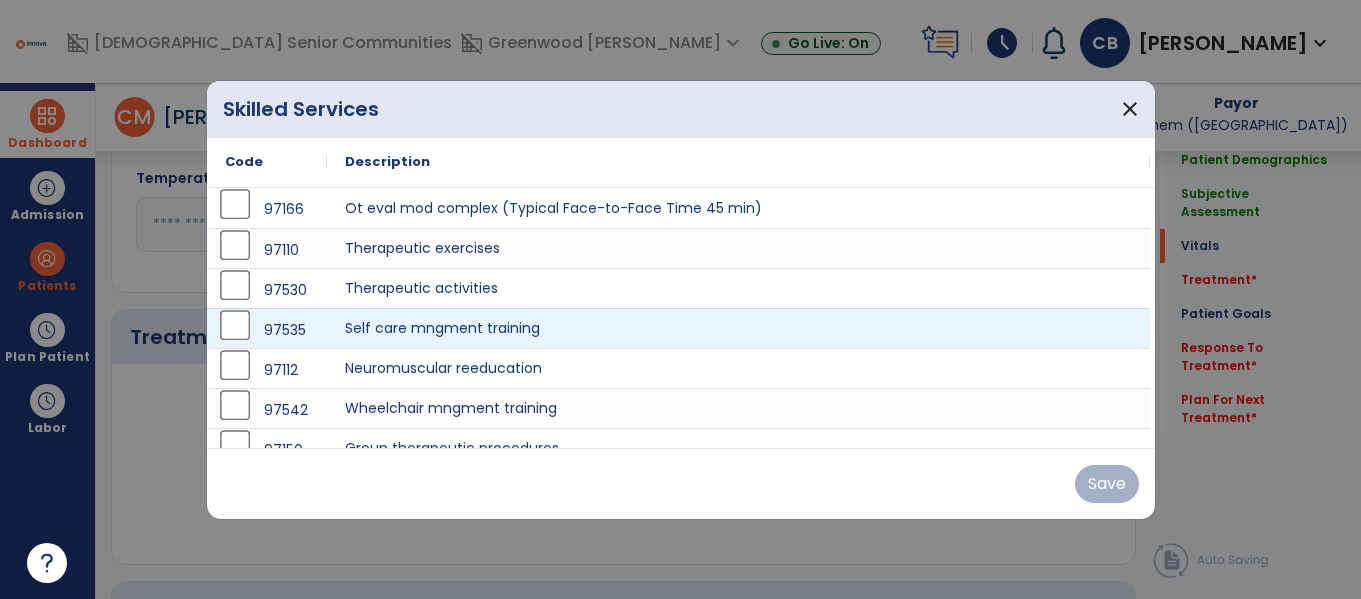 scroll, scrollTop: 1015, scrollLeft: 0, axis: vertical 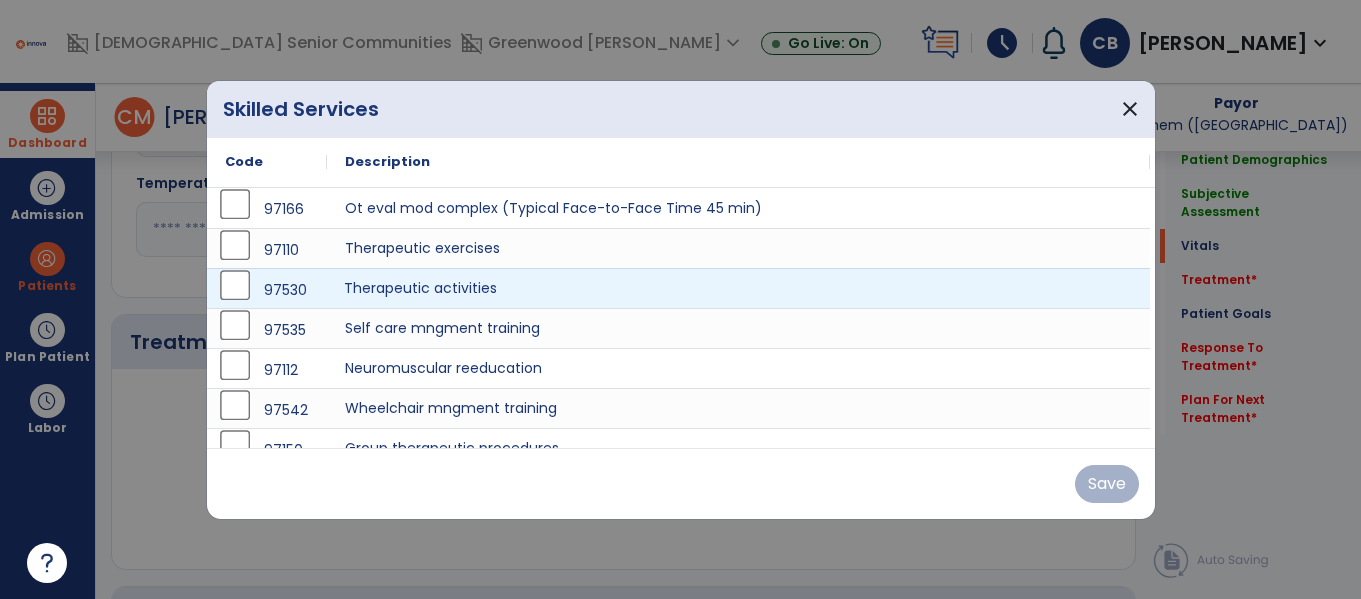 click on "Therapeutic activities" at bounding box center (738, 288) 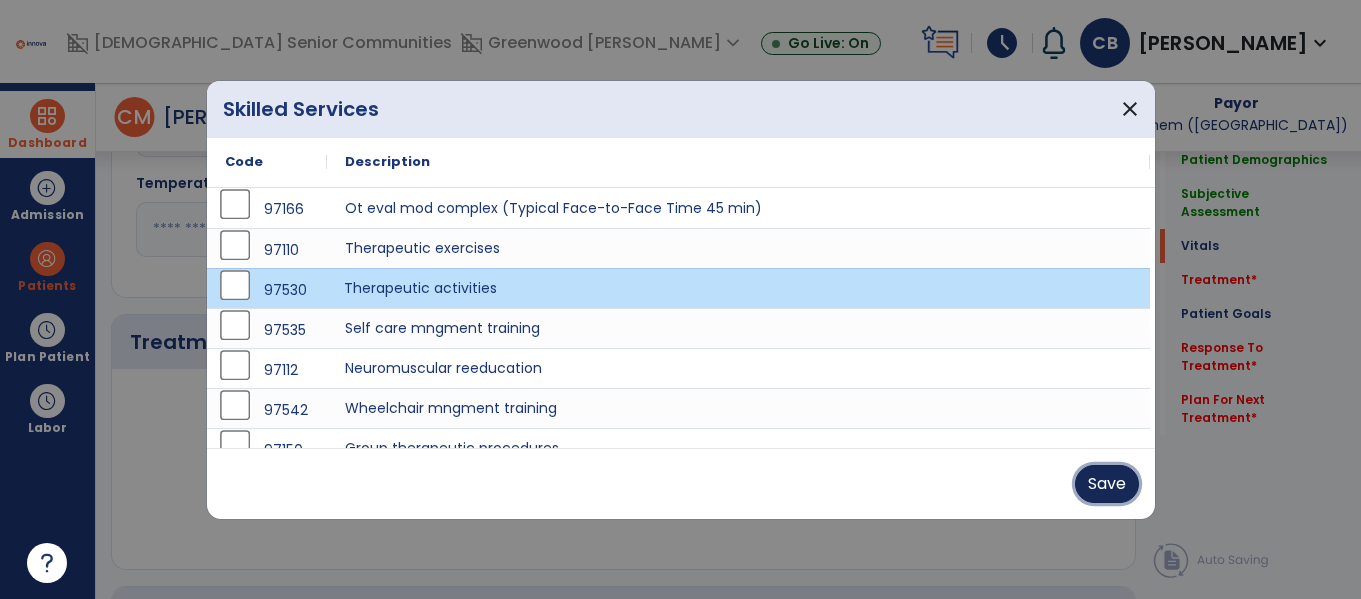 click on "Save" at bounding box center (1107, 484) 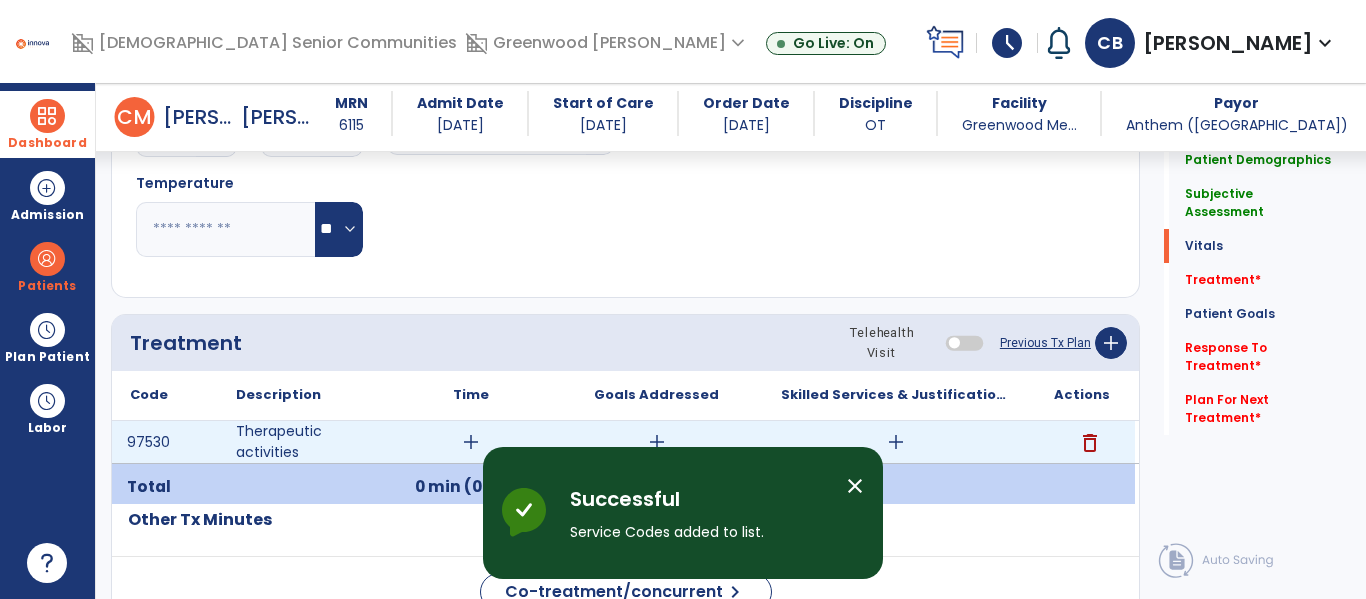 click on "add" at bounding box center (471, 442) 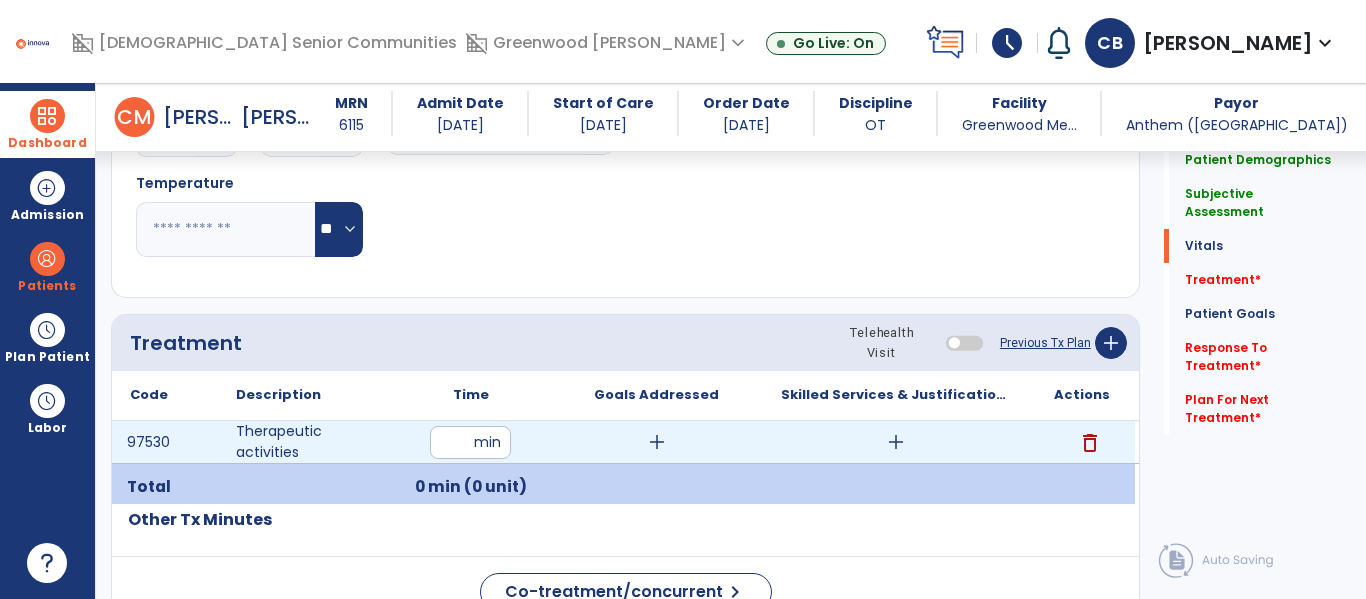 type on "**" 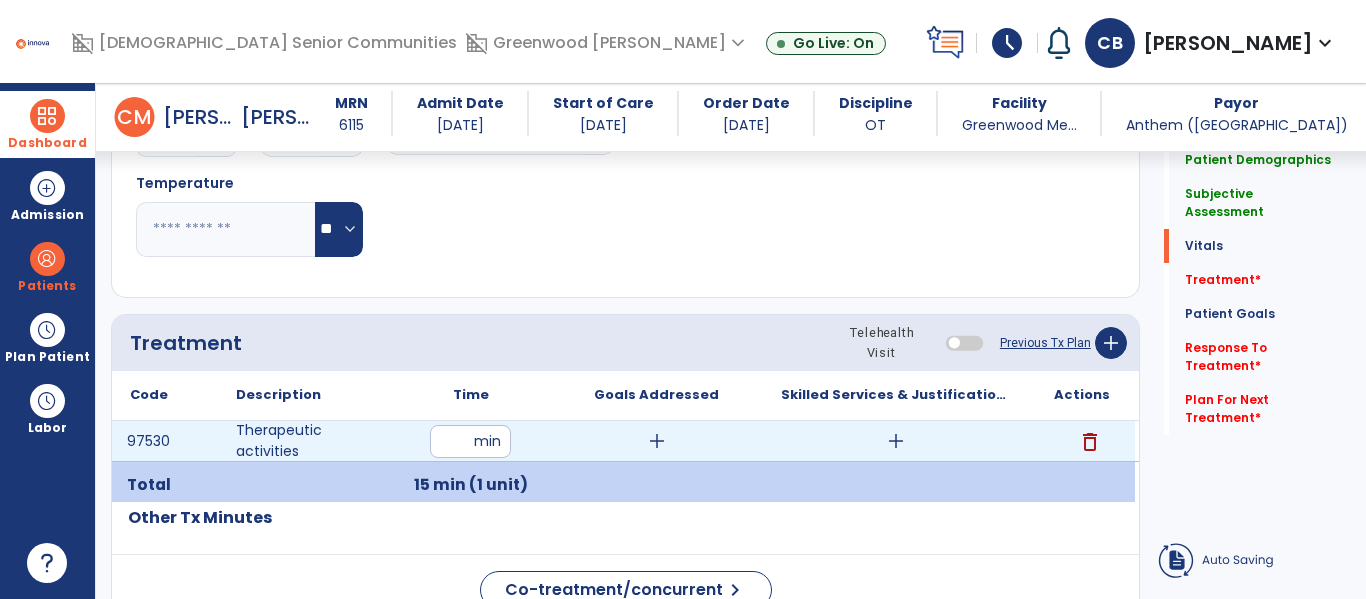 click on "add" at bounding box center (896, 441) 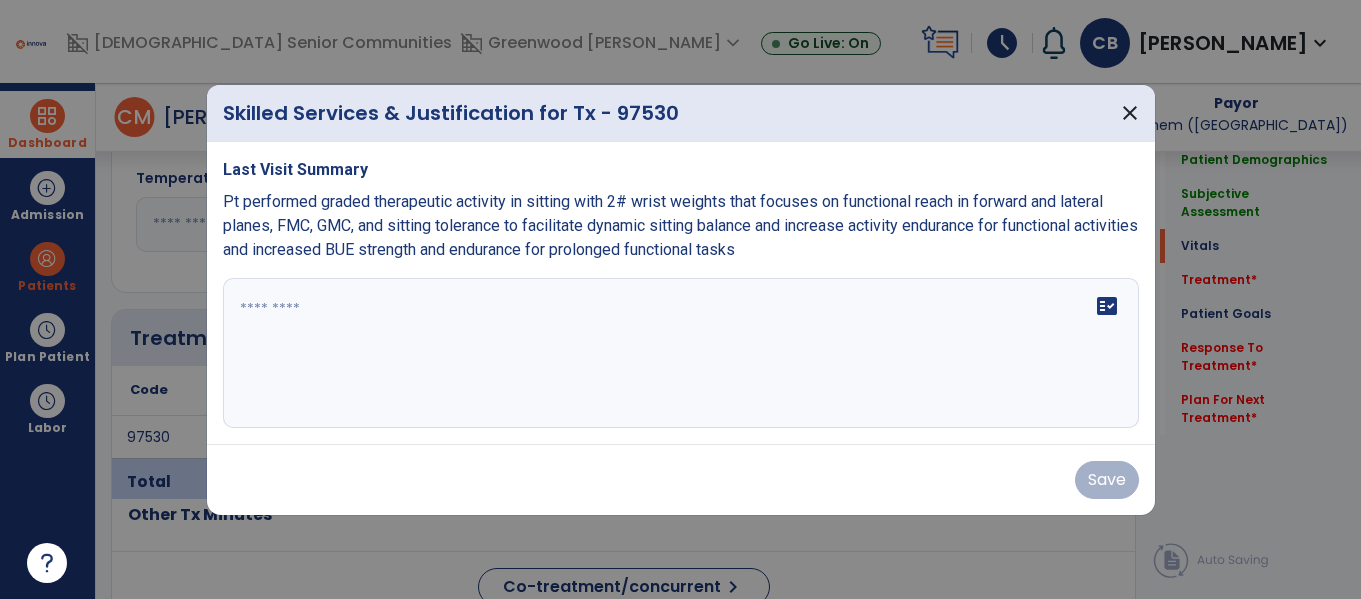 scroll, scrollTop: 1015, scrollLeft: 0, axis: vertical 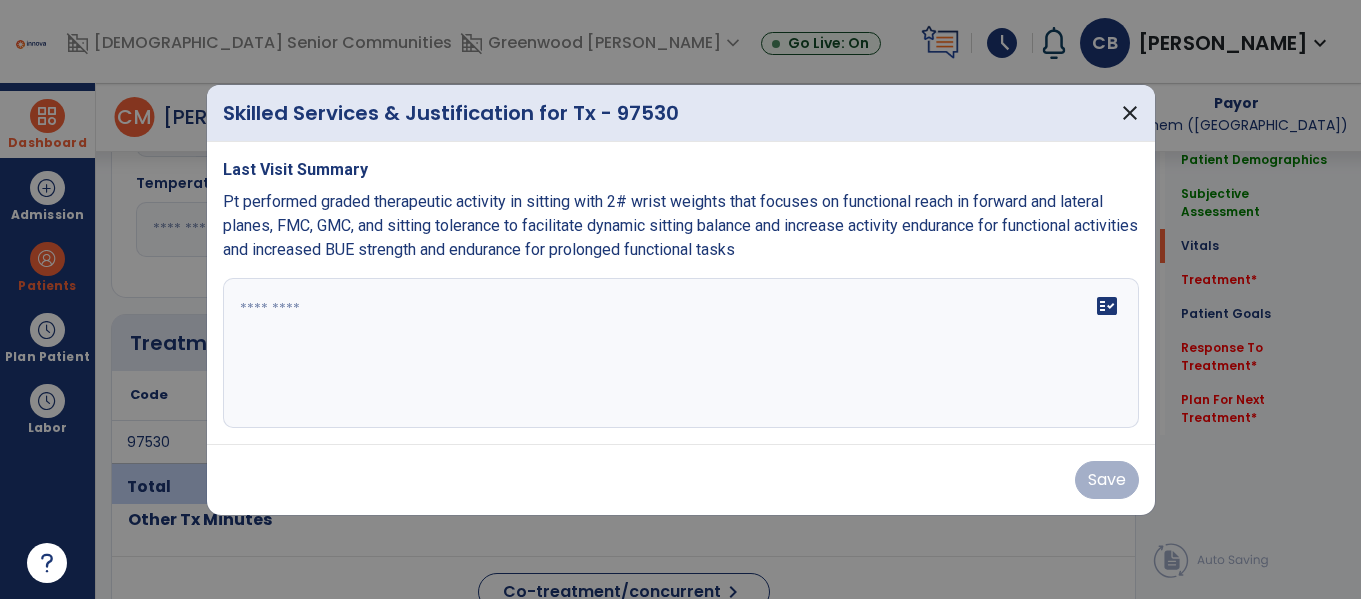 click at bounding box center (681, 353) 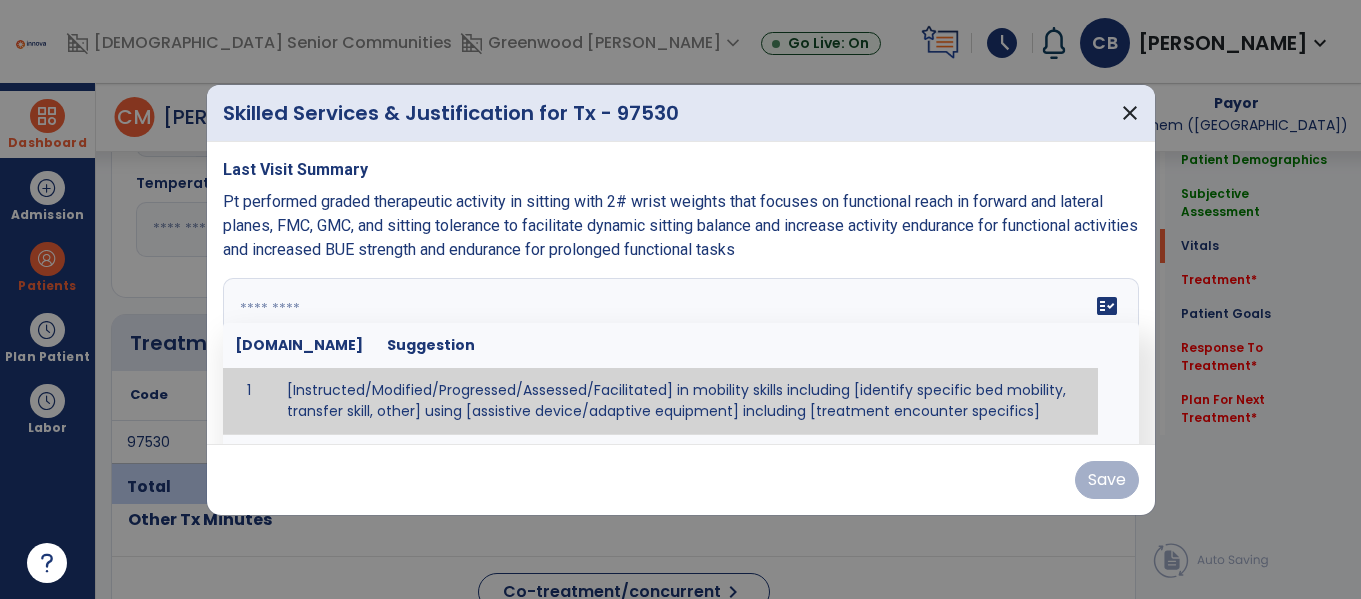 paste on "**********" 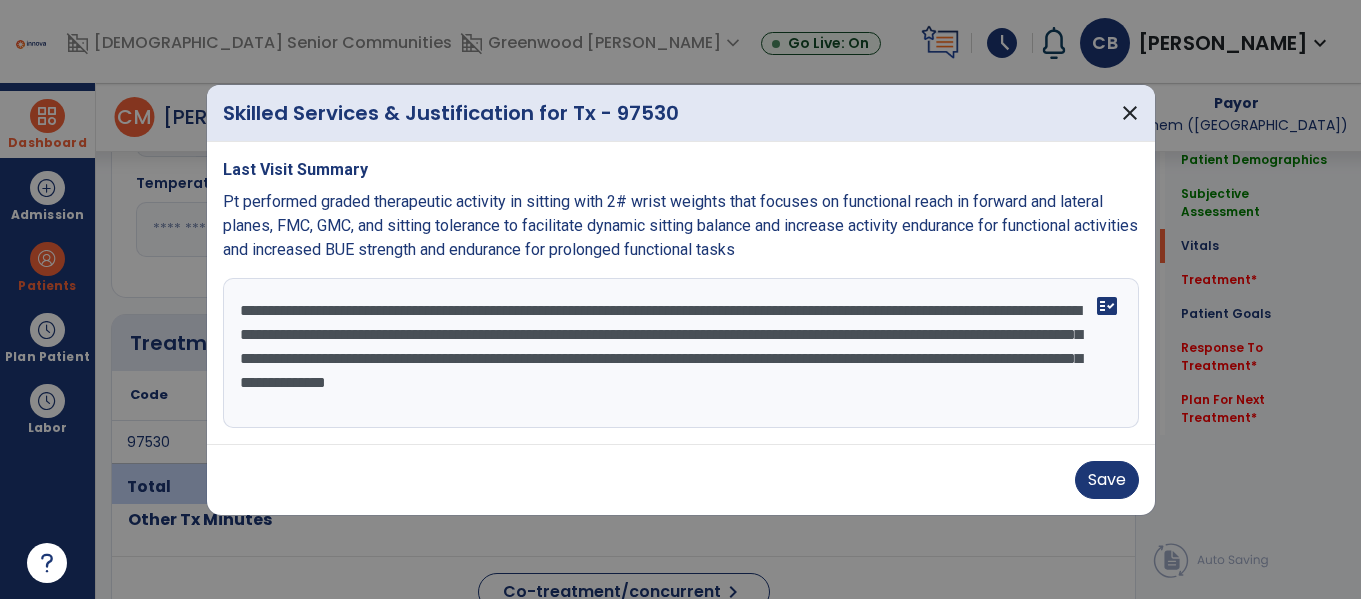click on "**********" at bounding box center [681, 353] 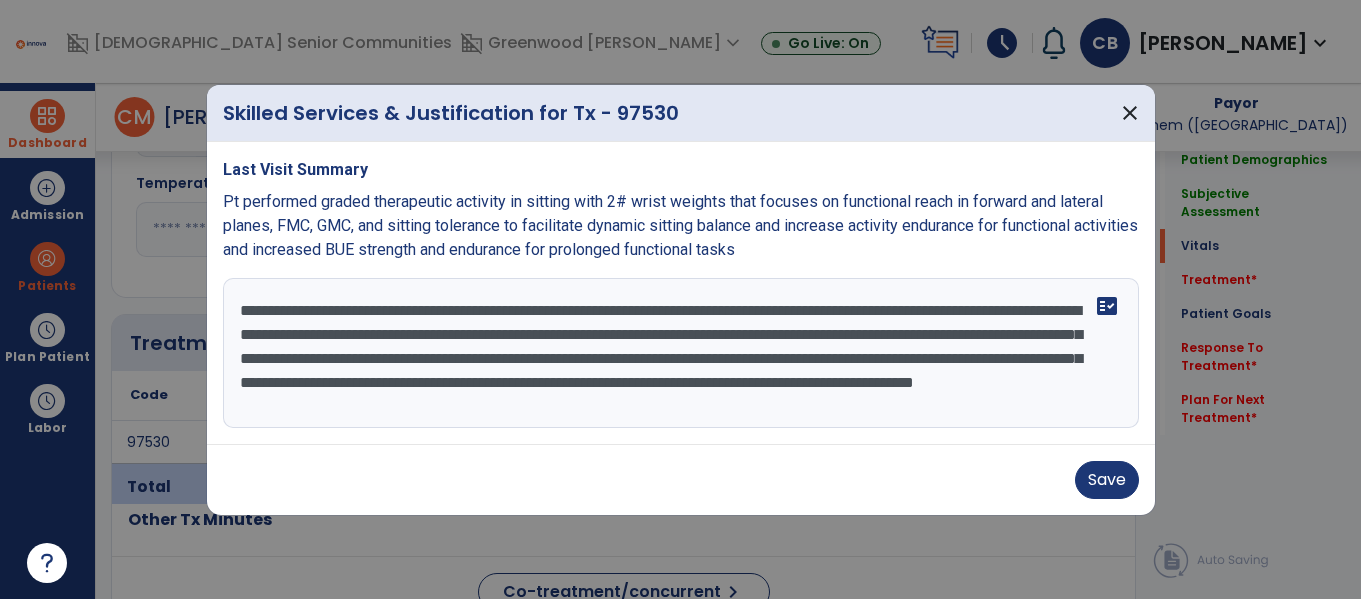 scroll, scrollTop: 16, scrollLeft: 0, axis: vertical 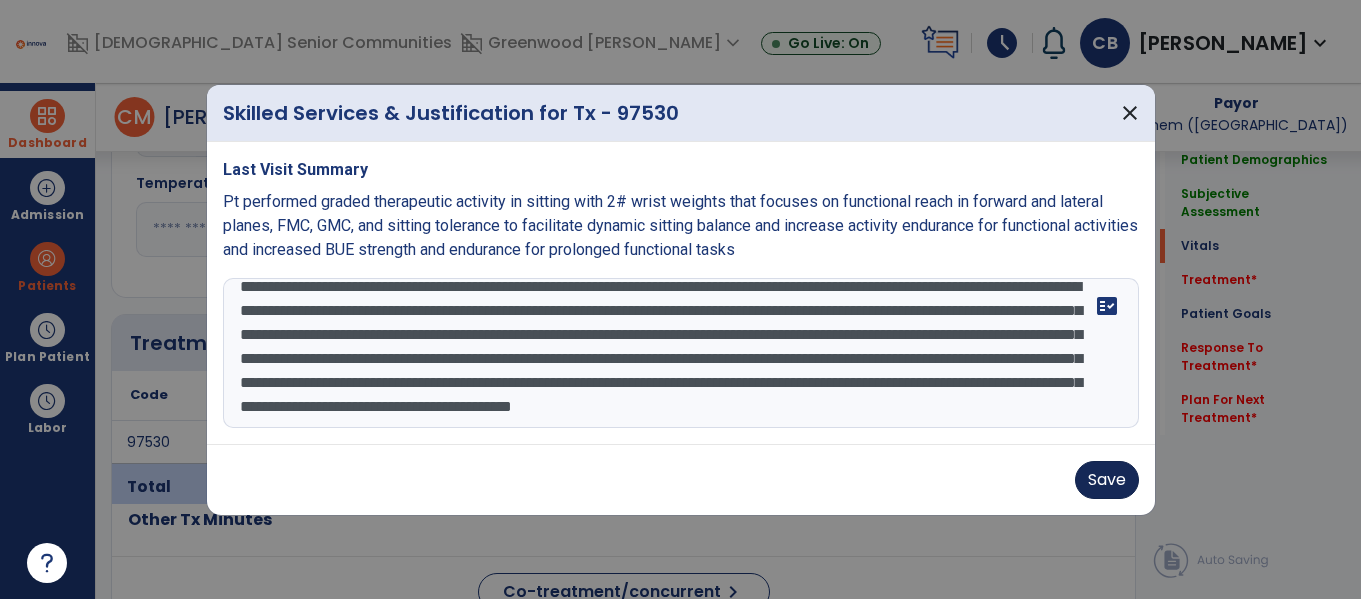 type on "**********" 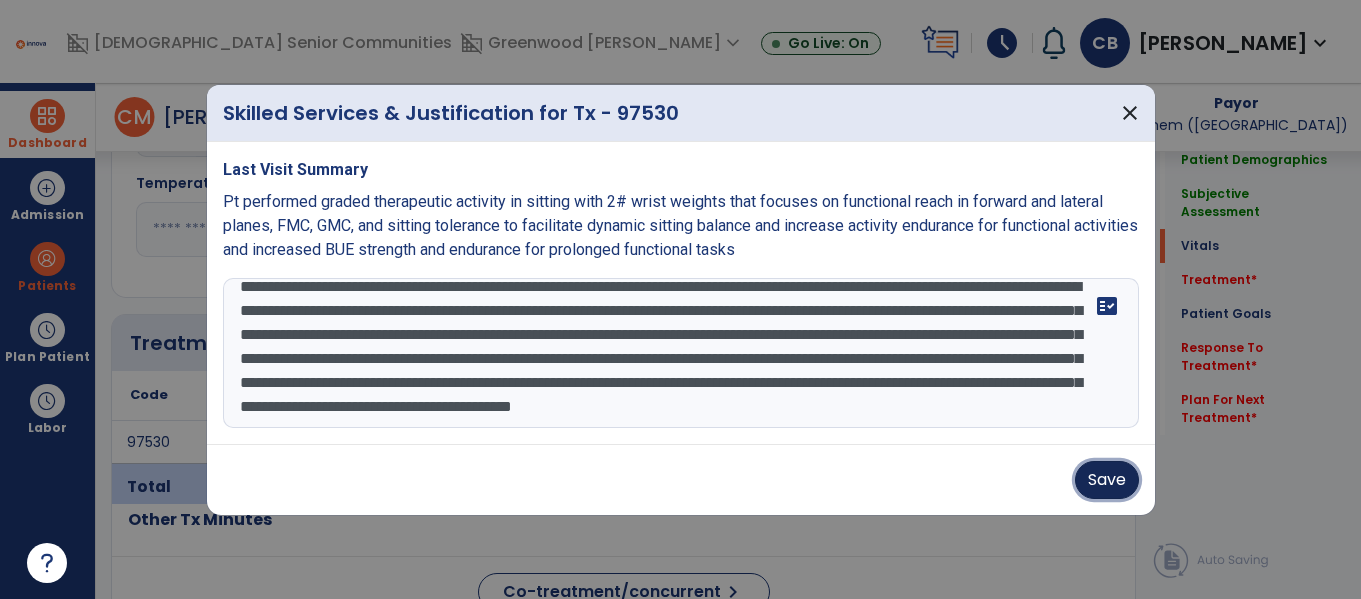 drag, startPoint x: 1100, startPoint y: 493, endPoint x: 544, endPoint y: 401, distance: 563.5601 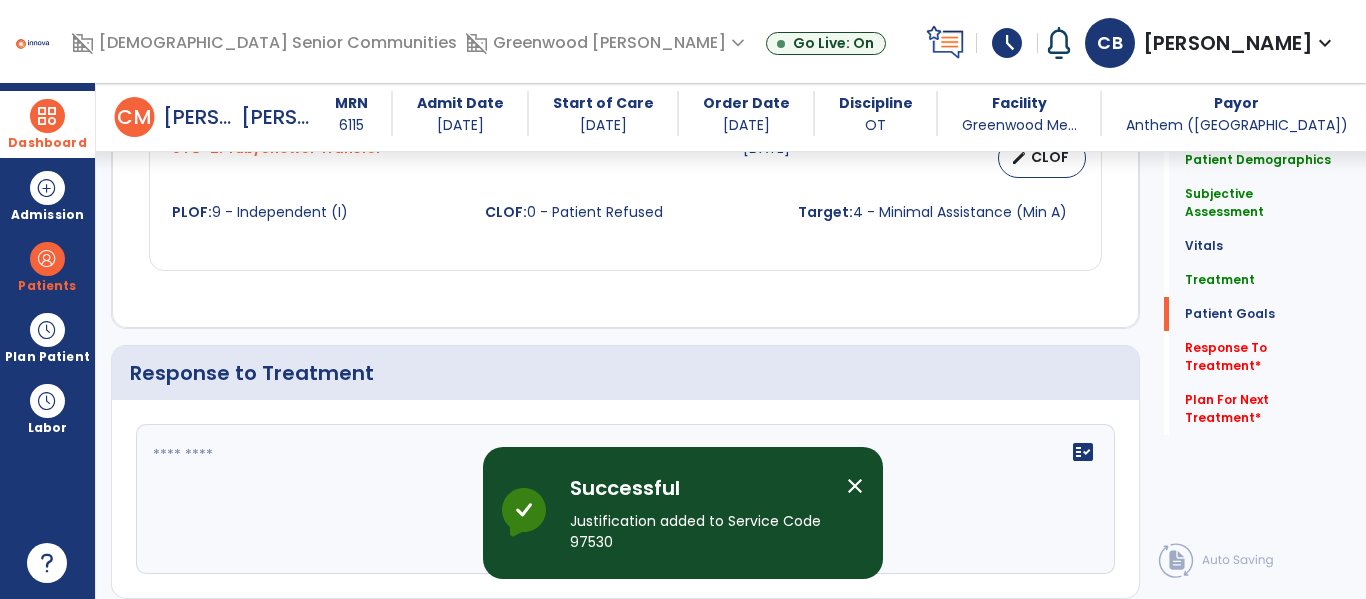 scroll, scrollTop: 2777, scrollLeft: 0, axis: vertical 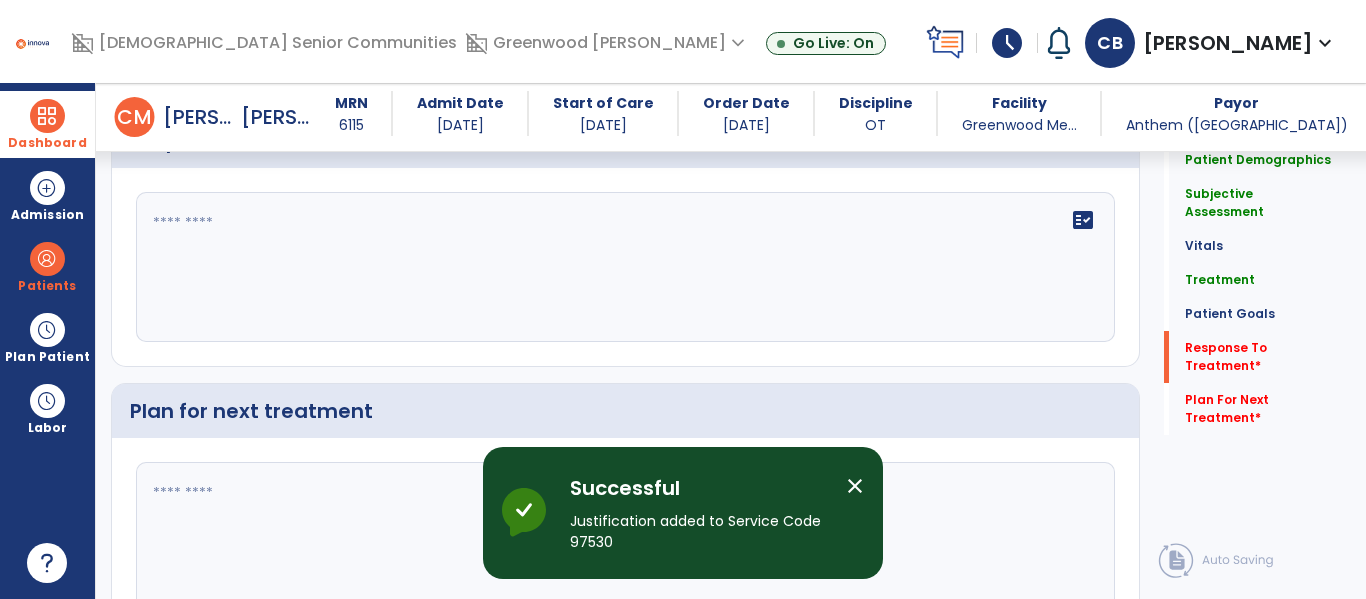 click on "fact_check" 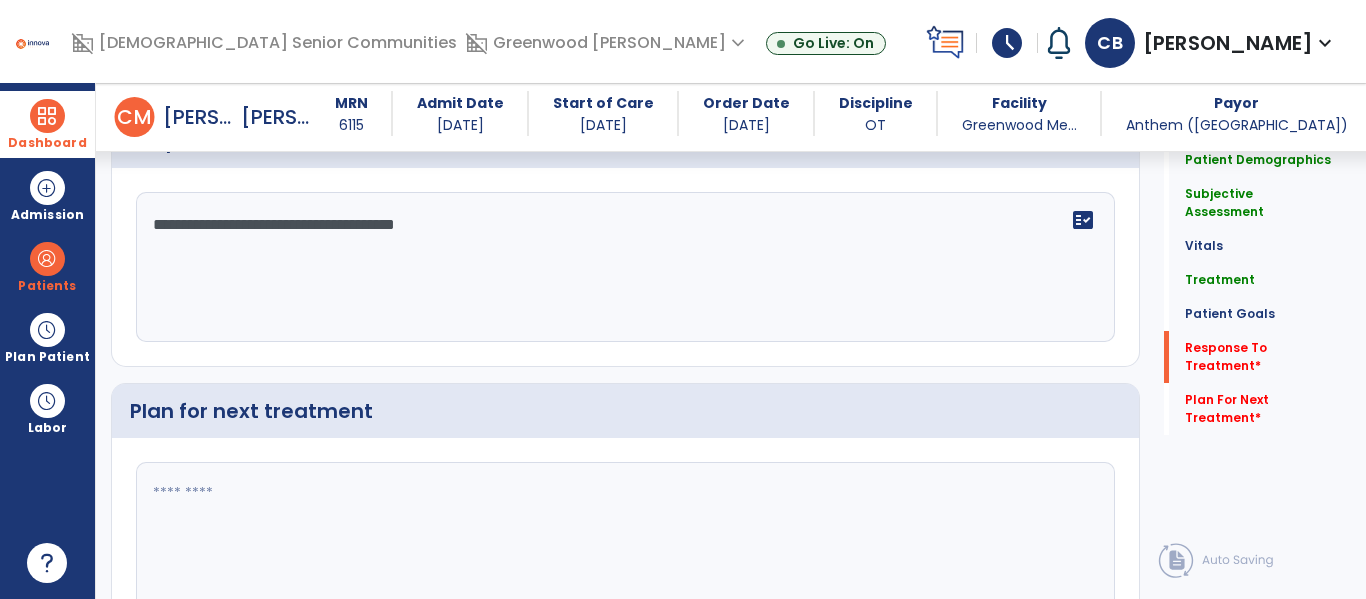 type on "**********" 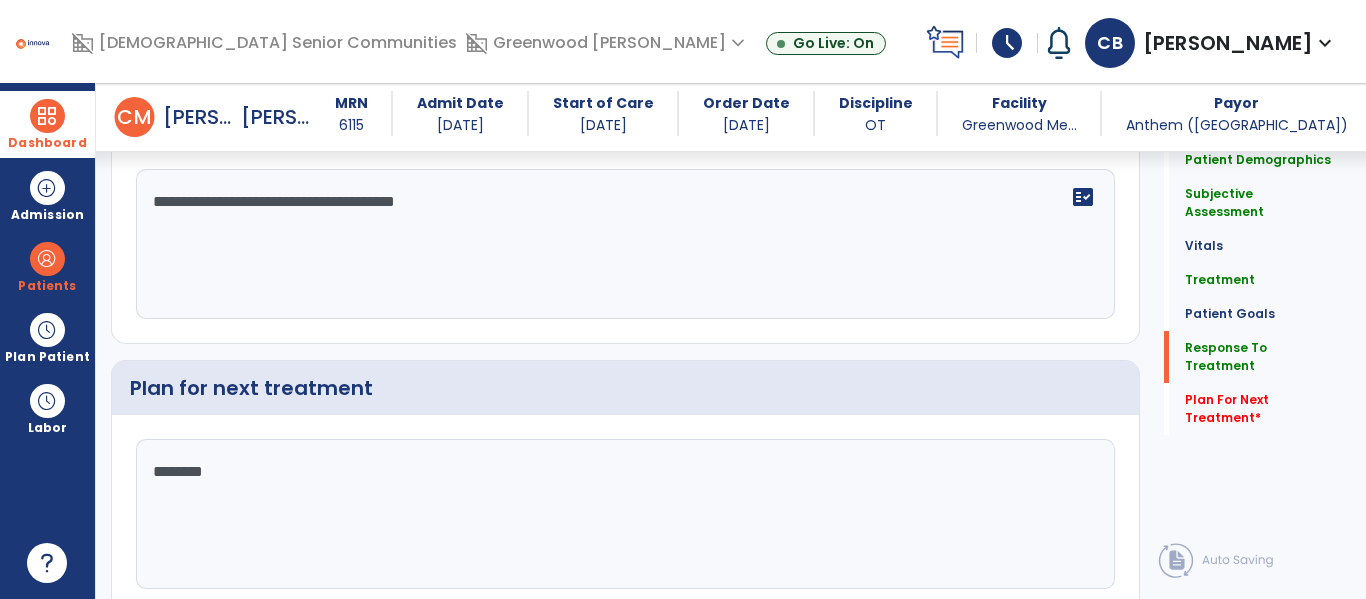 type on "*********" 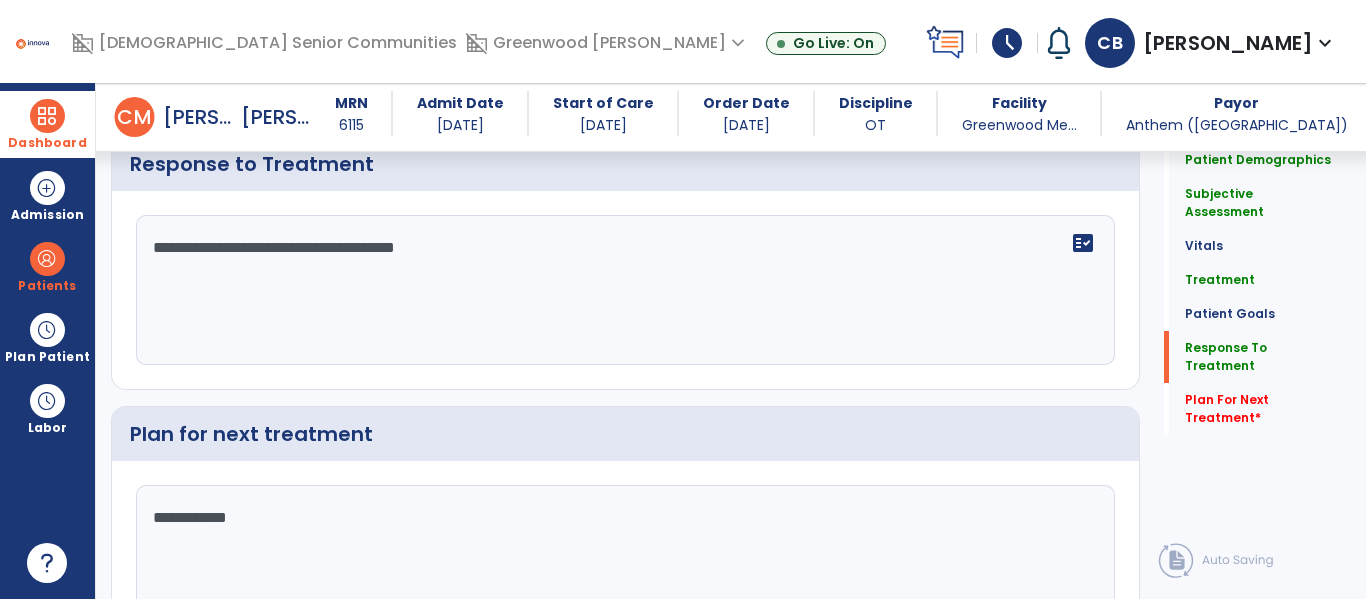 scroll, scrollTop: 2777, scrollLeft: 0, axis: vertical 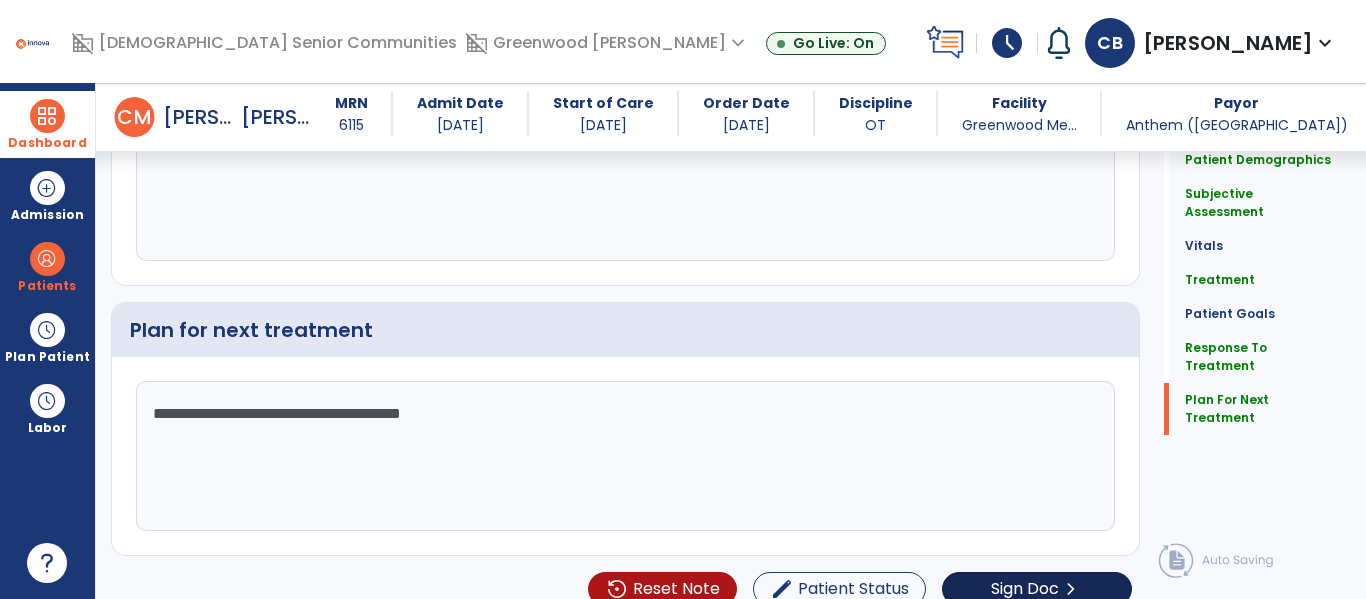 type on "**********" 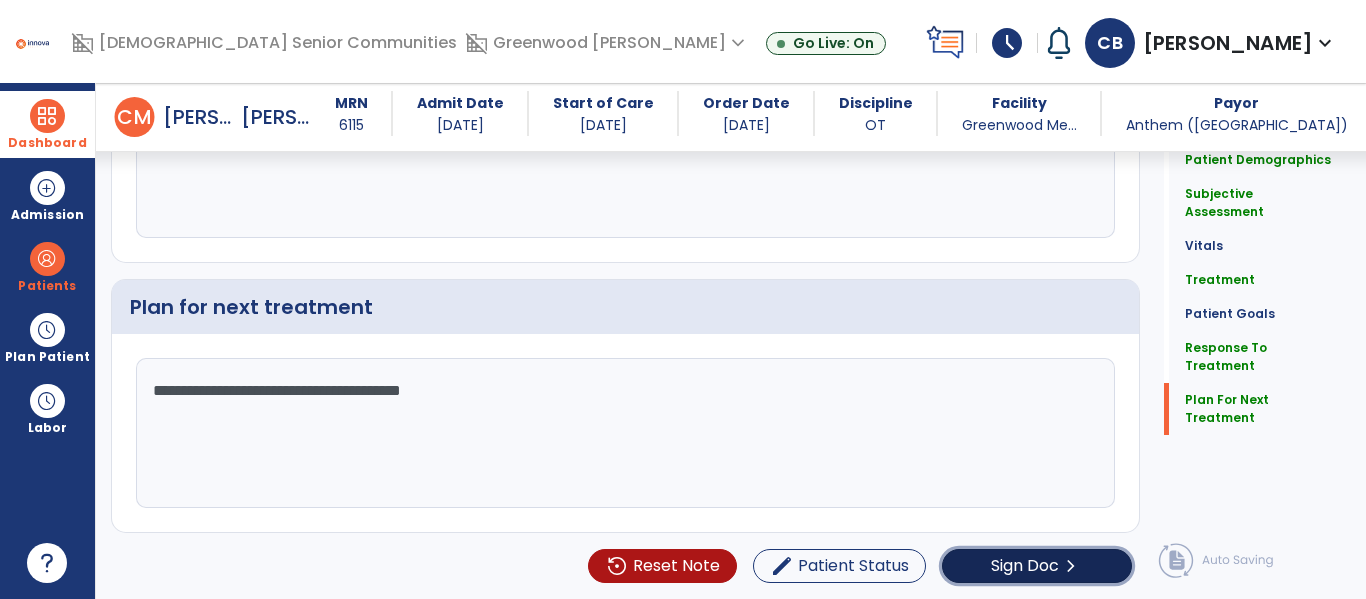 click on "Sign Doc" 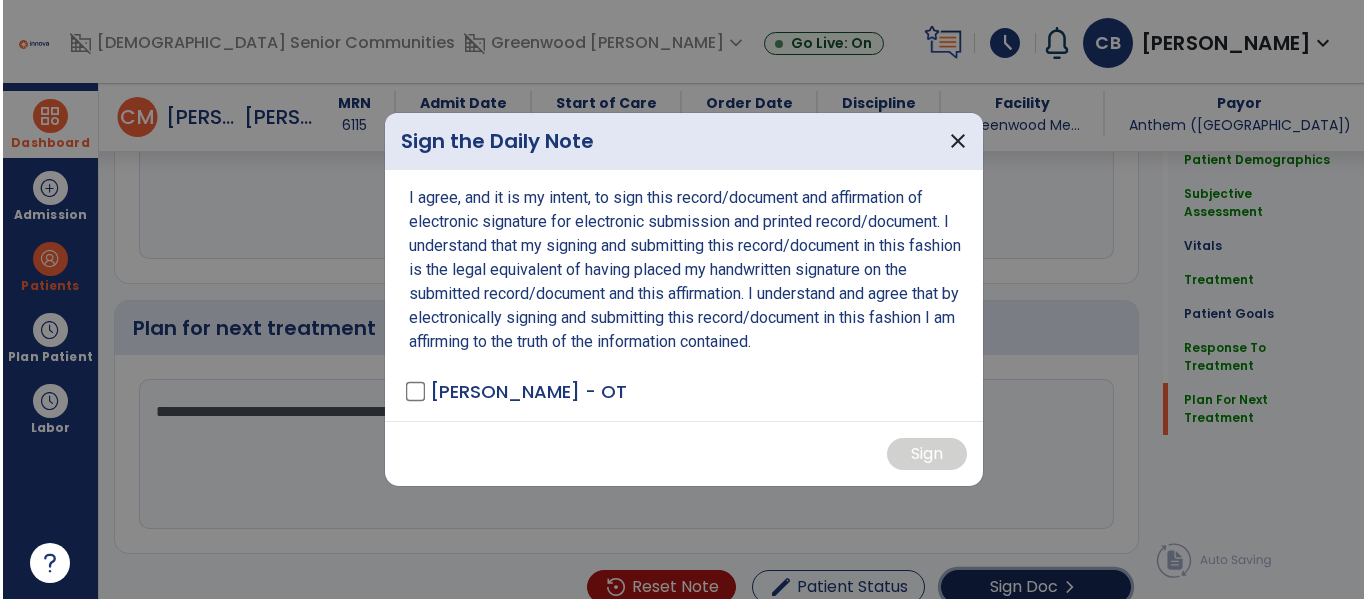 scroll, scrollTop: 2902, scrollLeft: 0, axis: vertical 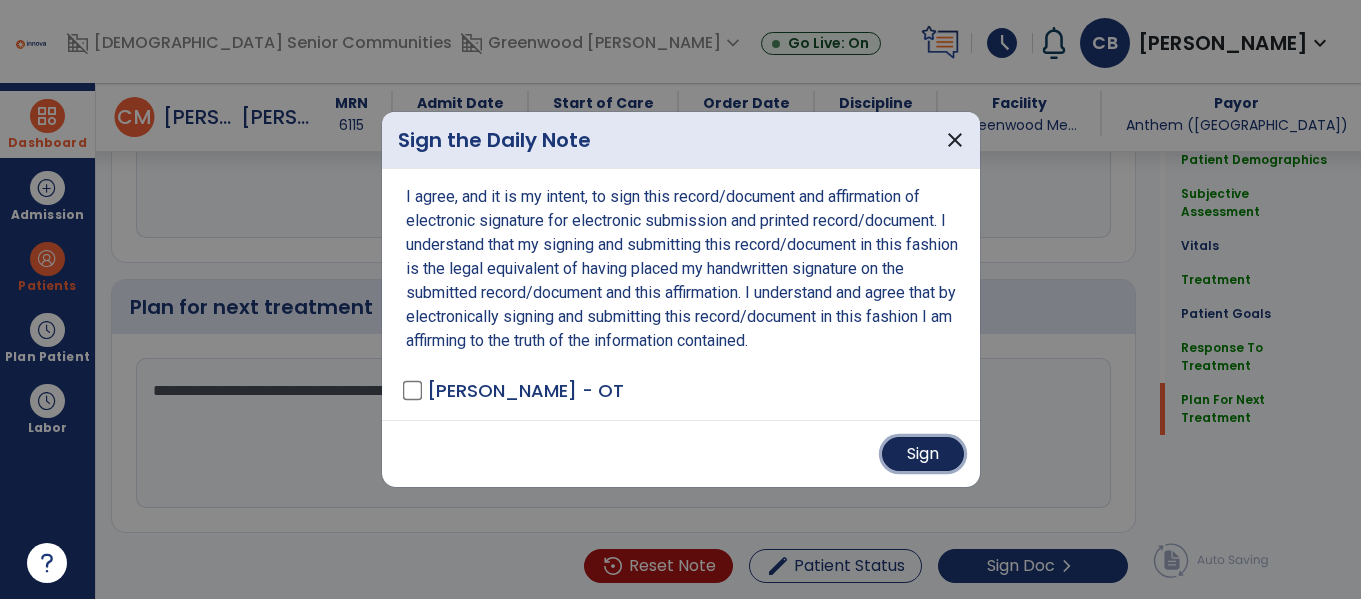 click on "Sign" at bounding box center (923, 454) 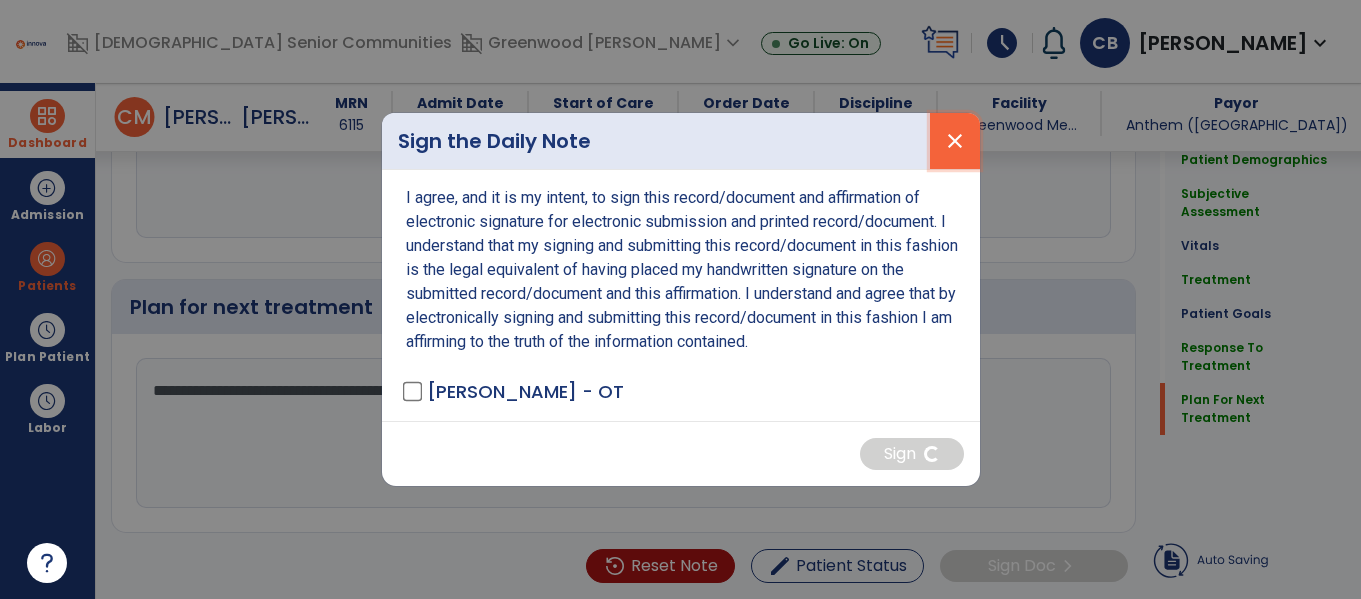 click on "close" at bounding box center [955, 141] 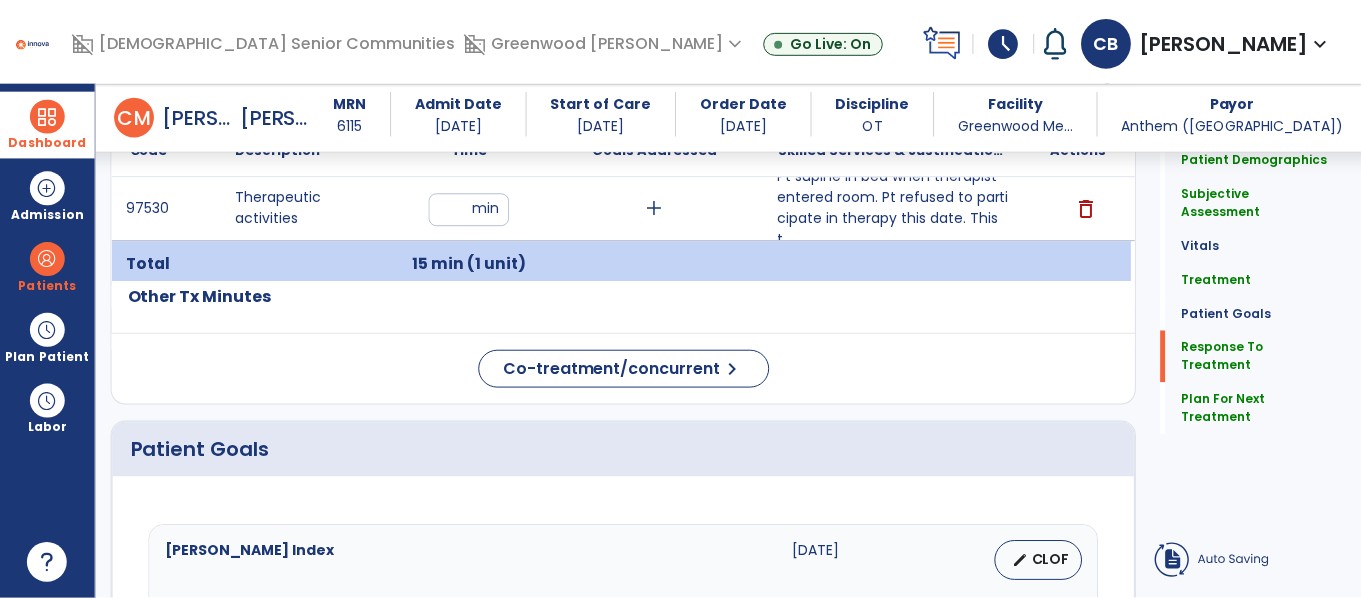 scroll, scrollTop: 930, scrollLeft: 0, axis: vertical 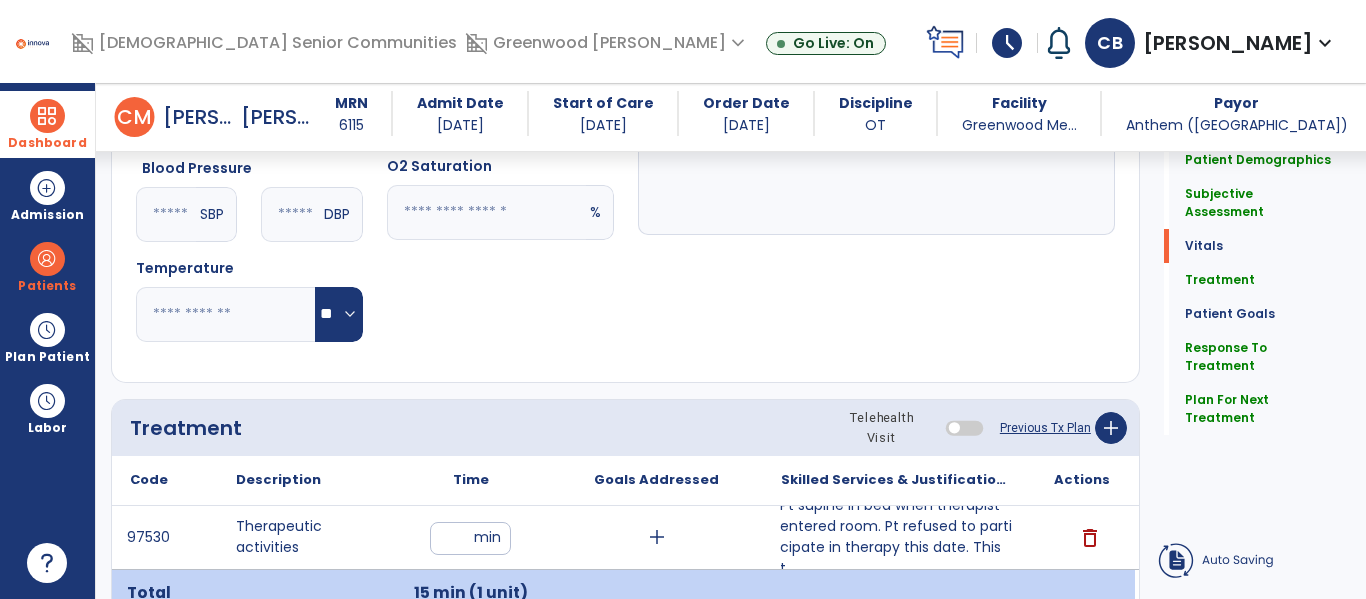 click on "Pt supine in bed when therapist entered room. Pt refused to participate in therapy this date. This t..." at bounding box center [896, 537] 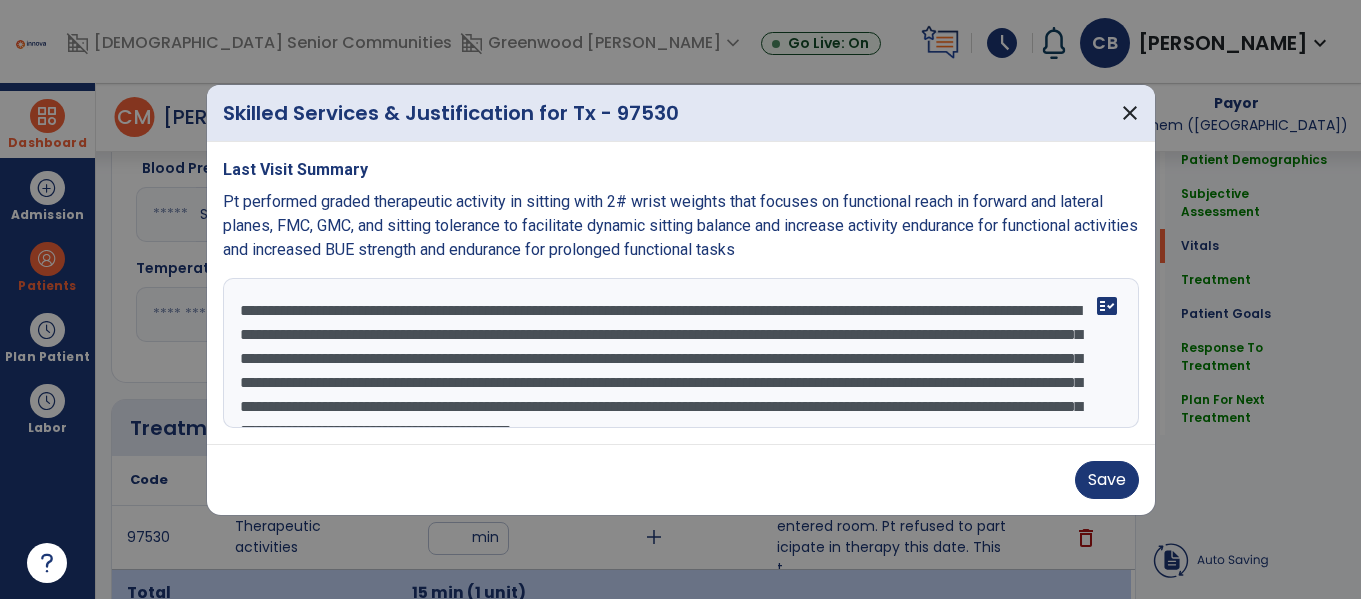 click on "**********" at bounding box center (681, 353) 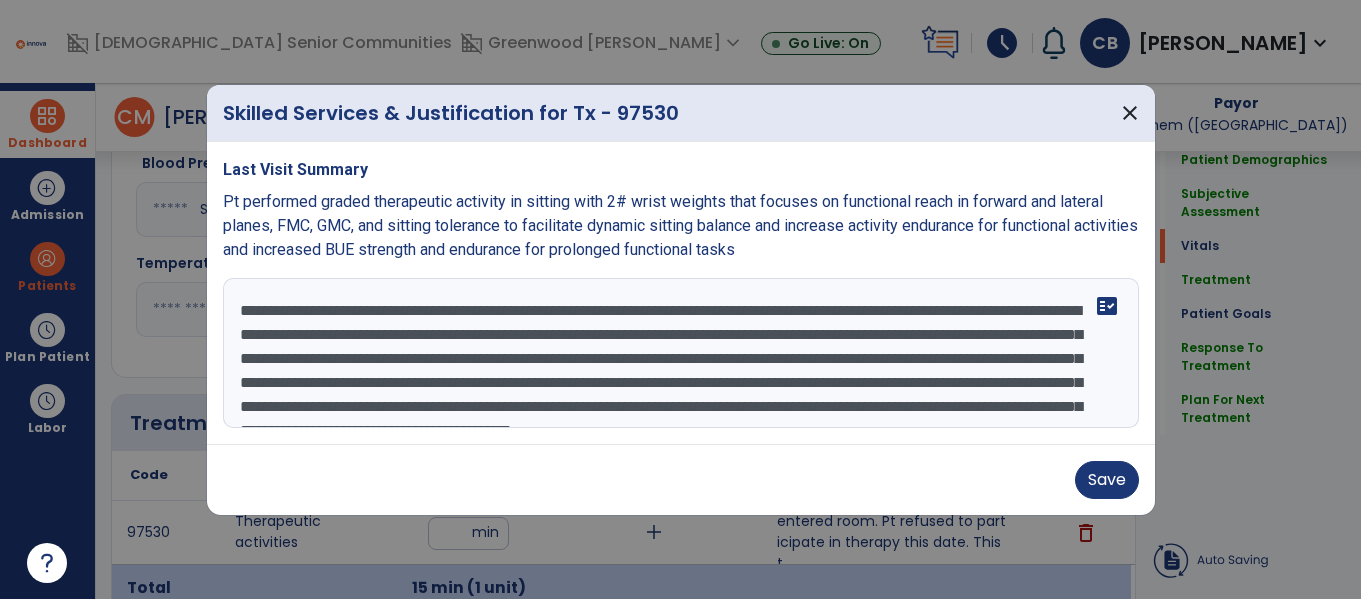 scroll, scrollTop: 930, scrollLeft: 0, axis: vertical 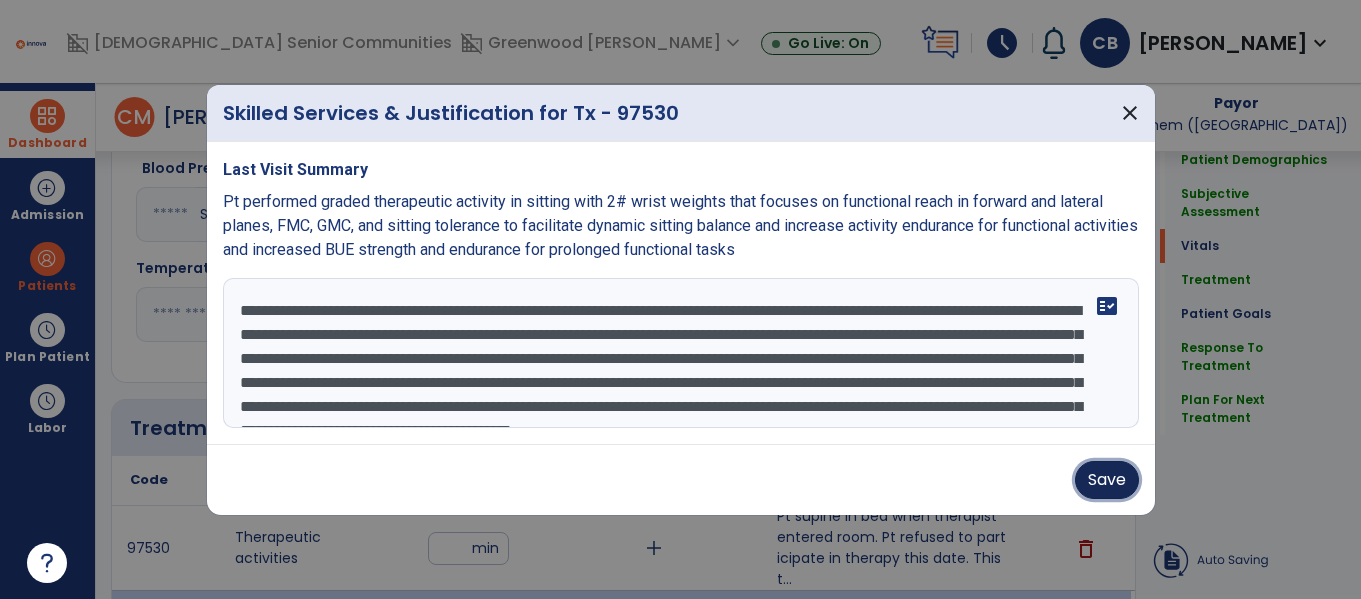 click on "Save" at bounding box center (1107, 480) 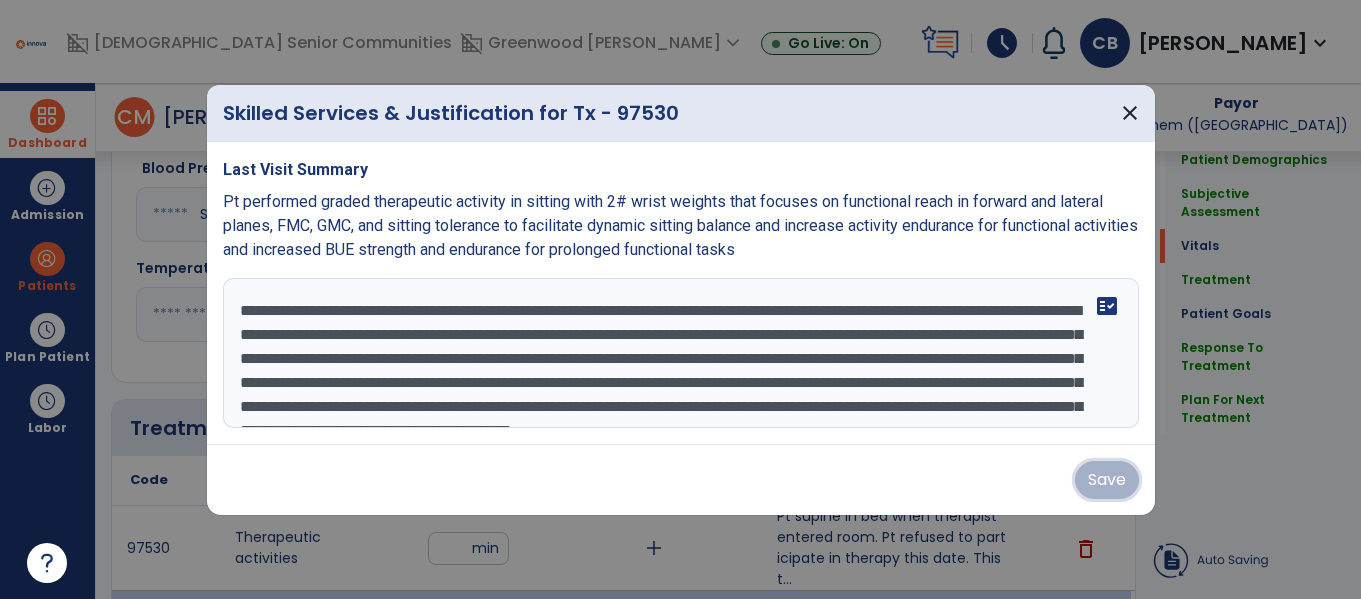 scroll, scrollTop: 72, scrollLeft: 0, axis: vertical 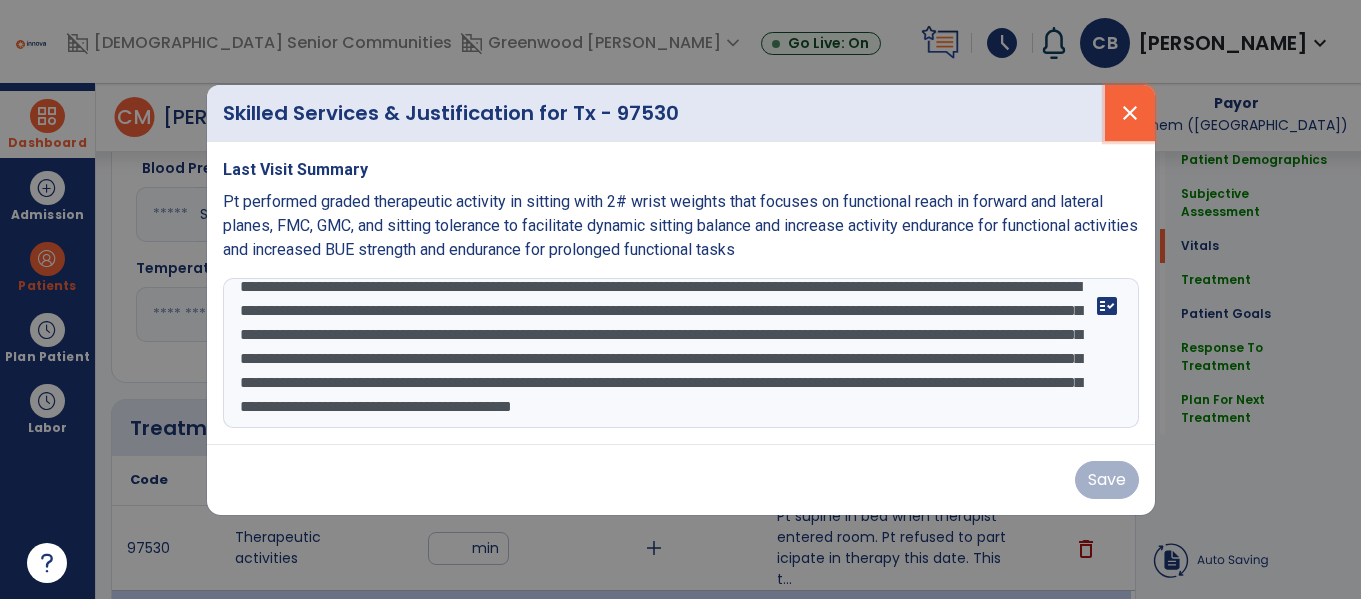 click on "close" at bounding box center [1130, 113] 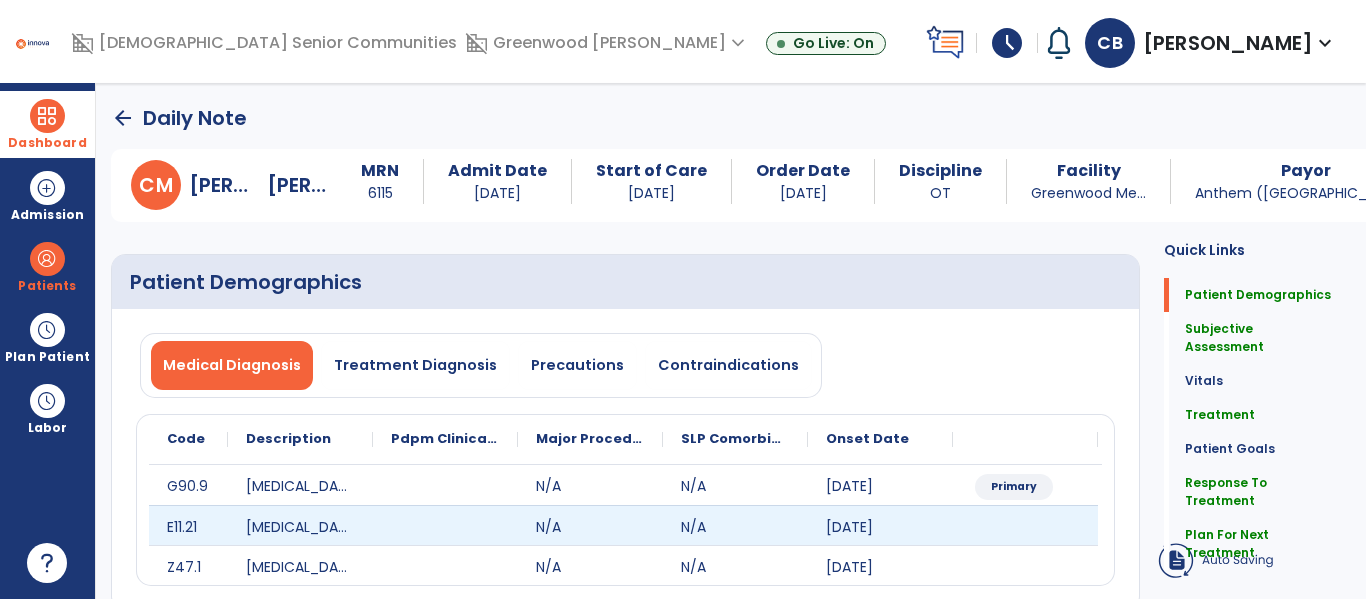 scroll, scrollTop: 2881, scrollLeft: 0, axis: vertical 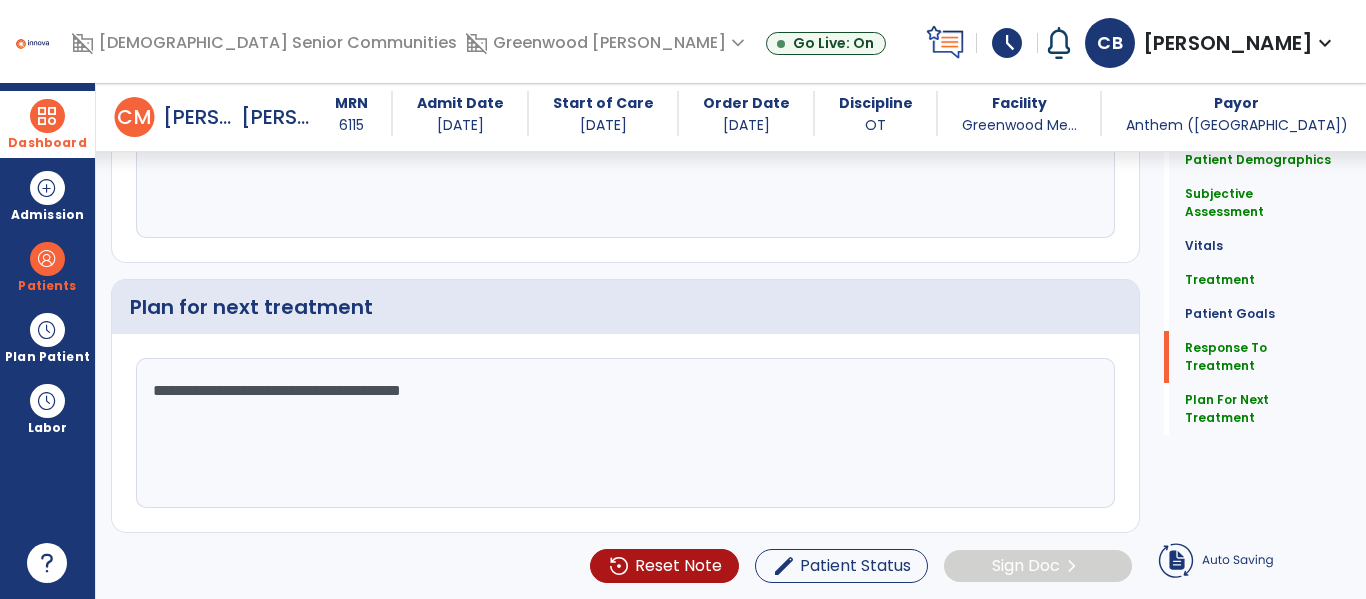 click on "**********" 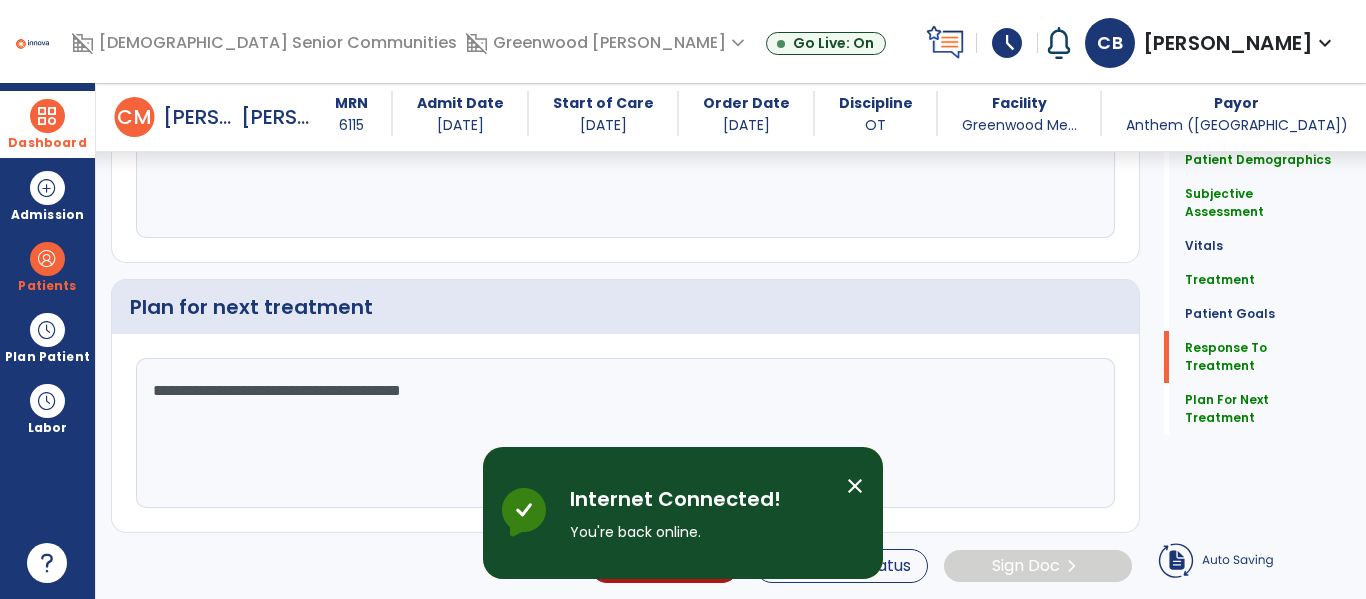 click on "Plan for next treatment" 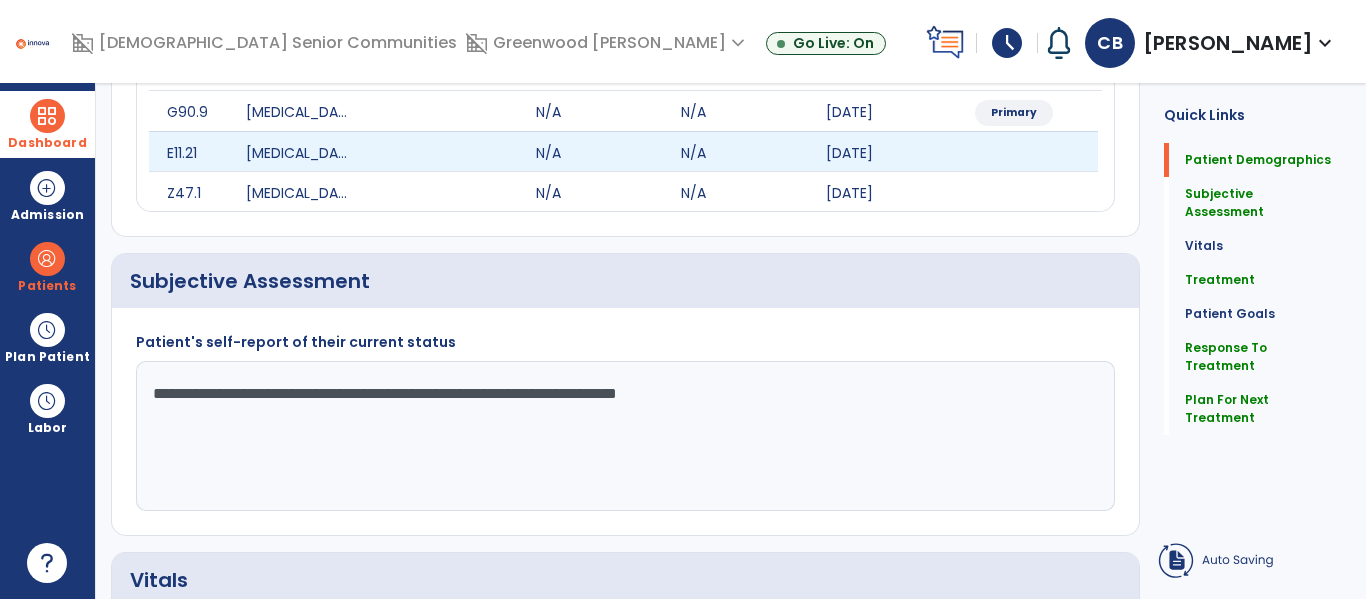 scroll, scrollTop: 0, scrollLeft: 0, axis: both 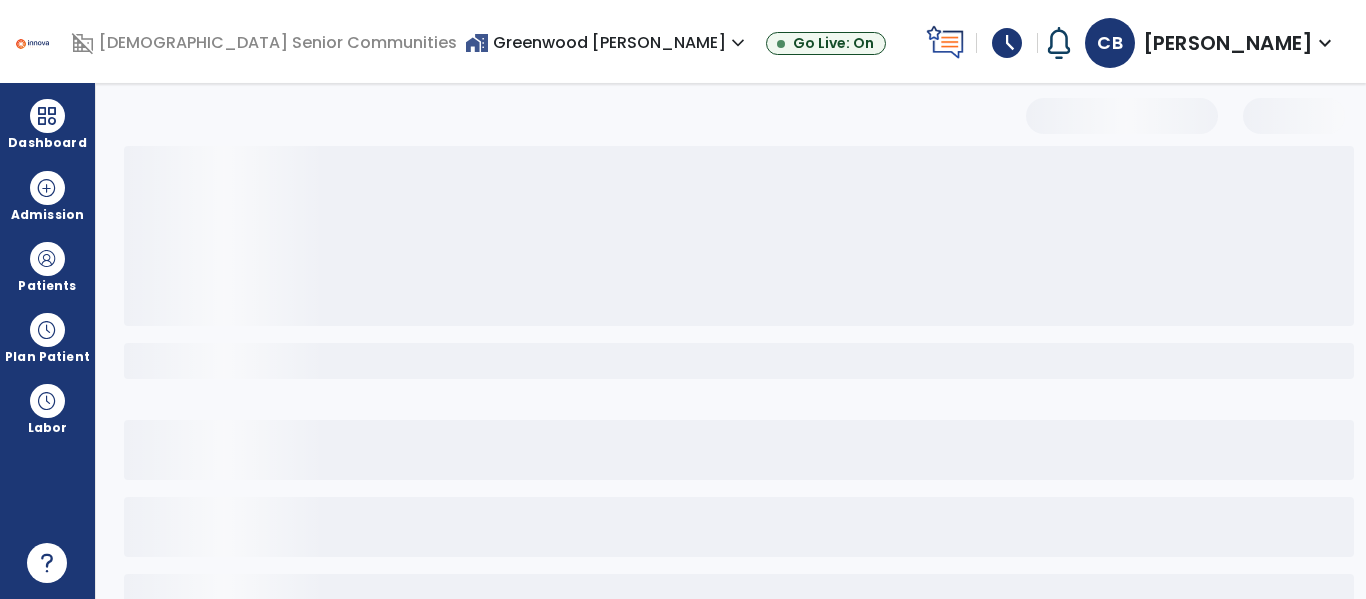 select on "*" 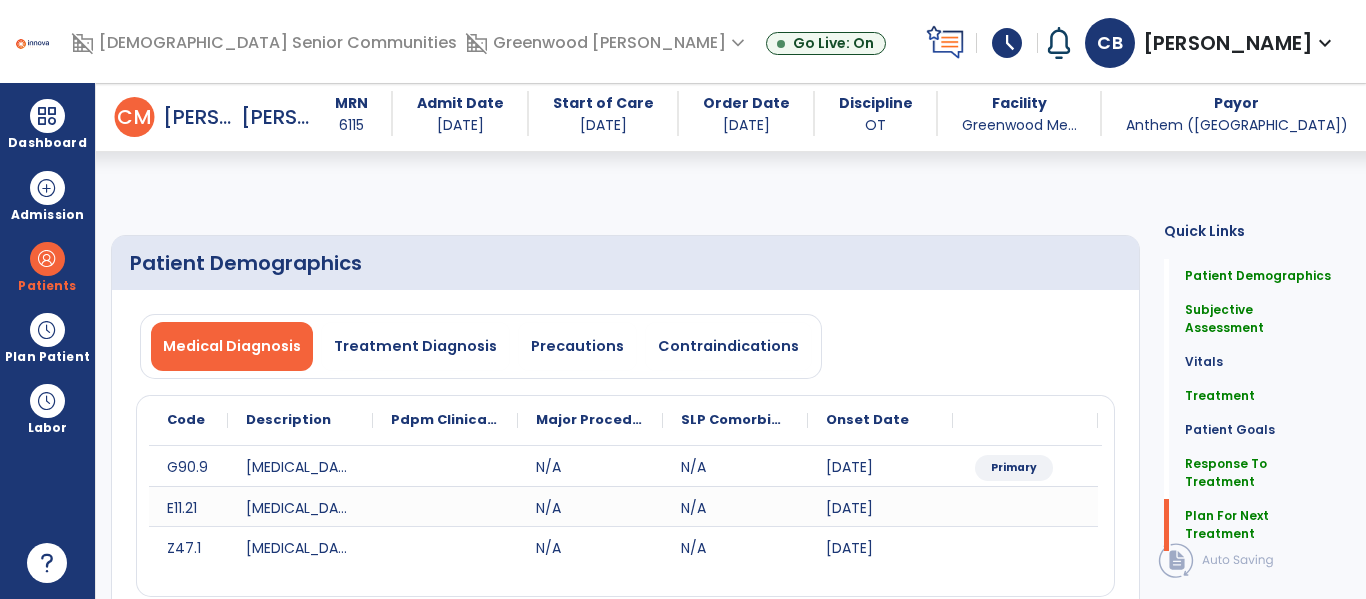 click on "Sign Doc" 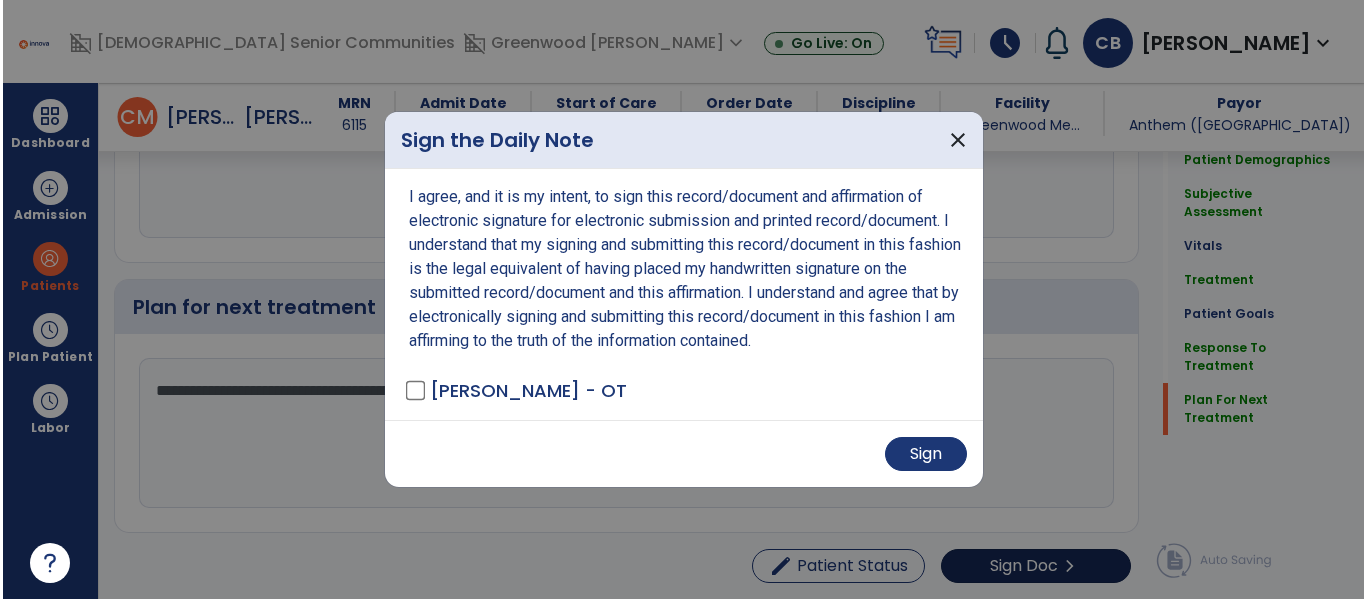 scroll, scrollTop: 2998, scrollLeft: 0, axis: vertical 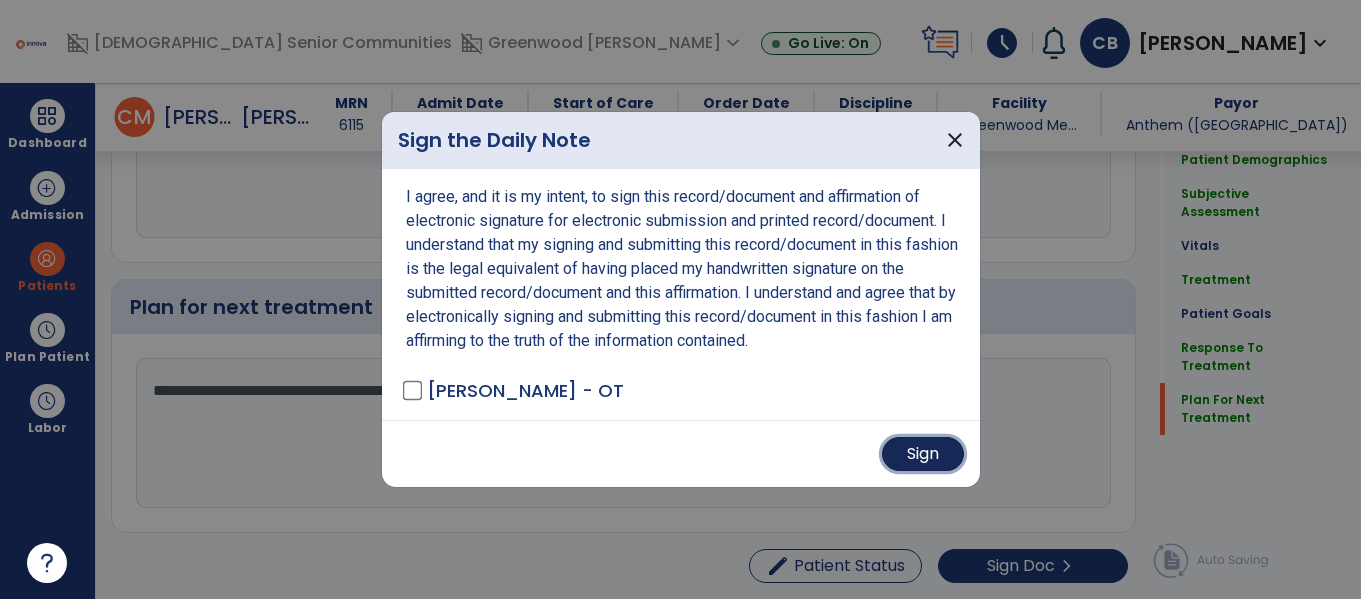 click on "Sign" at bounding box center (923, 454) 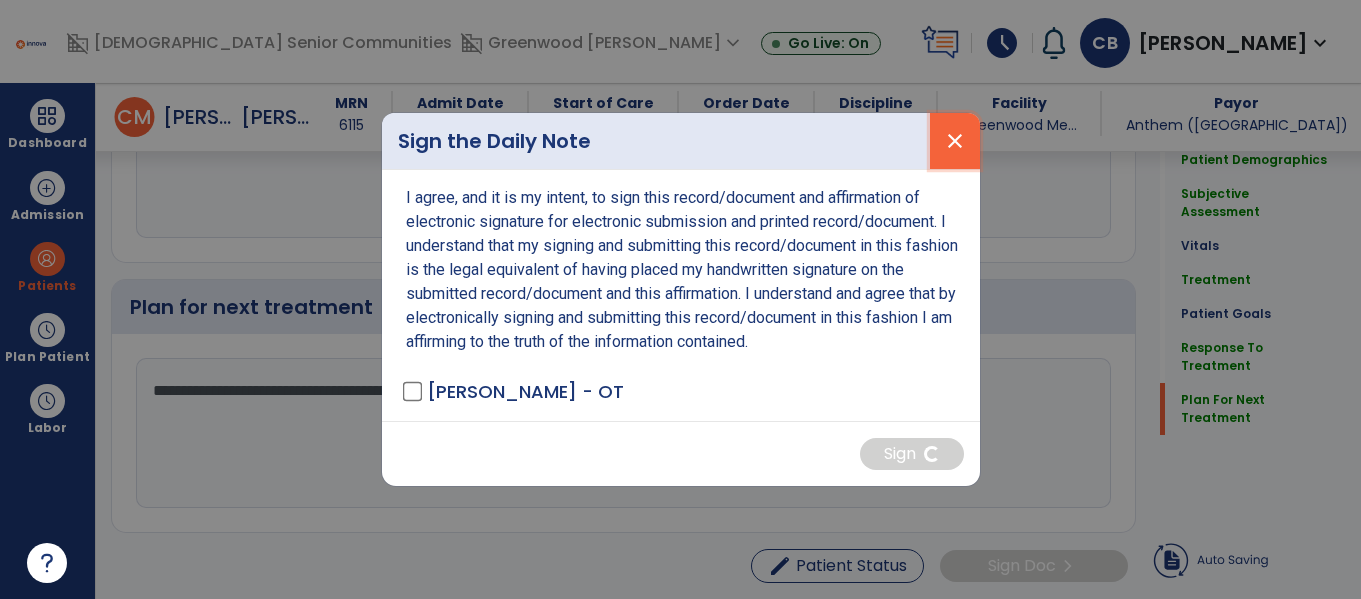 click on "close" at bounding box center [955, 141] 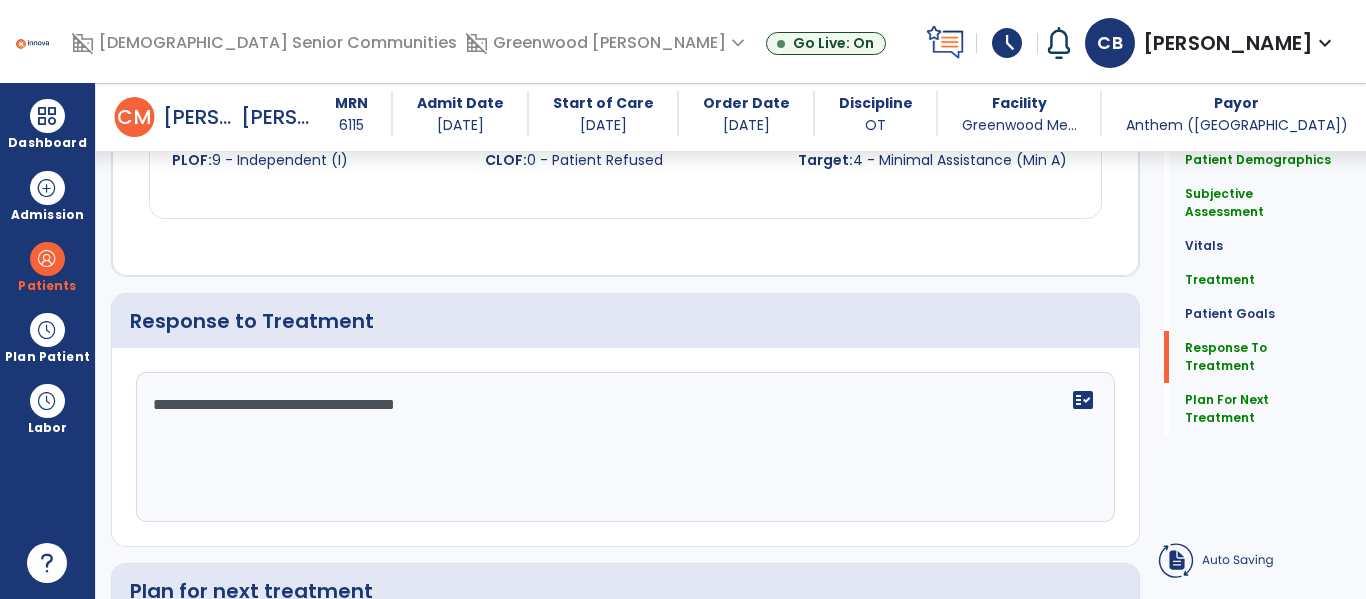 scroll, scrollTop: 2998, scrollLeft: 0, axis: vertical 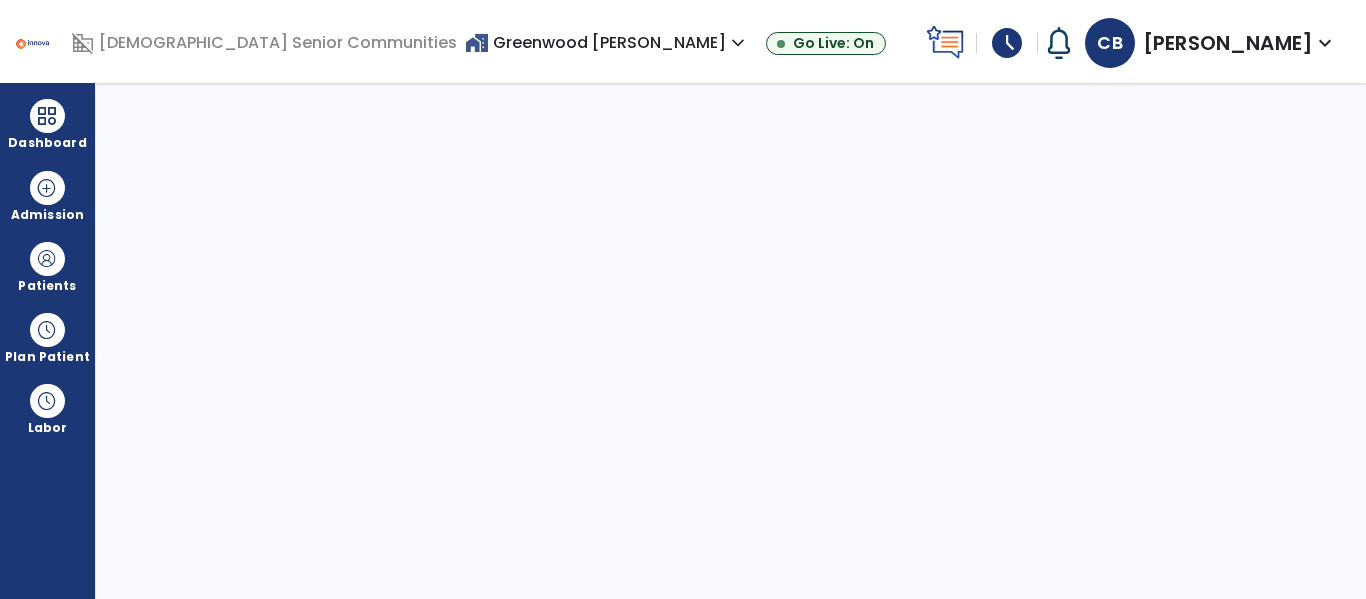 select on "****" 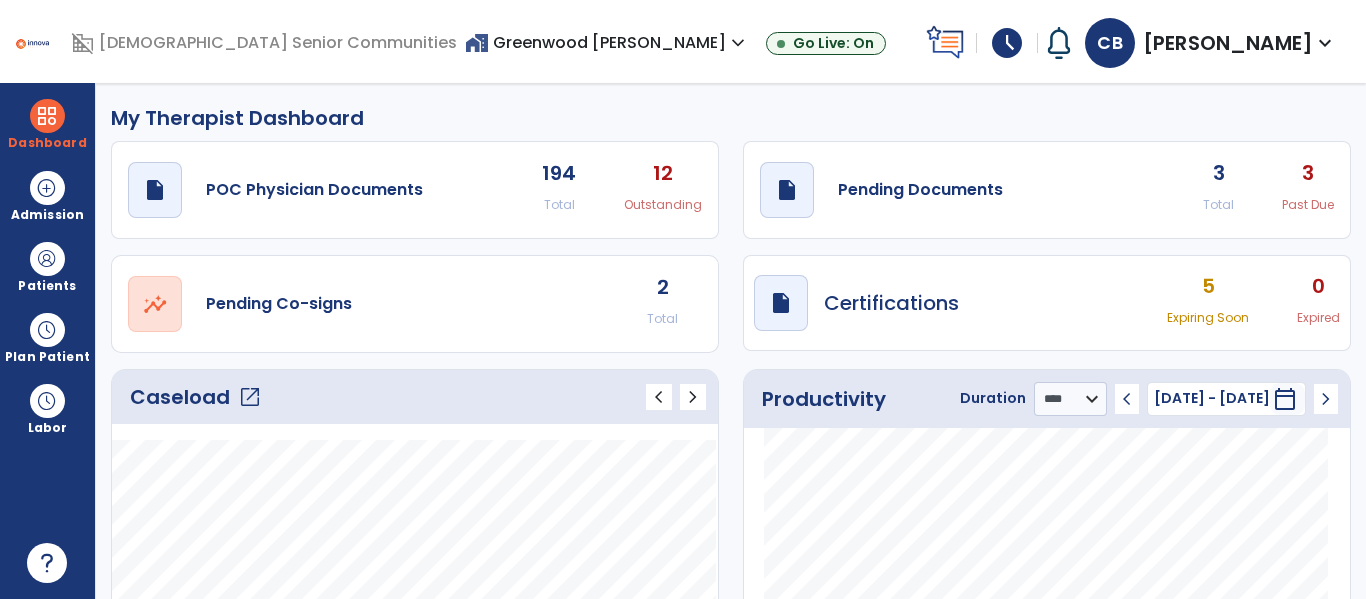 click on "schedule" at bounding box center [1007, 43] 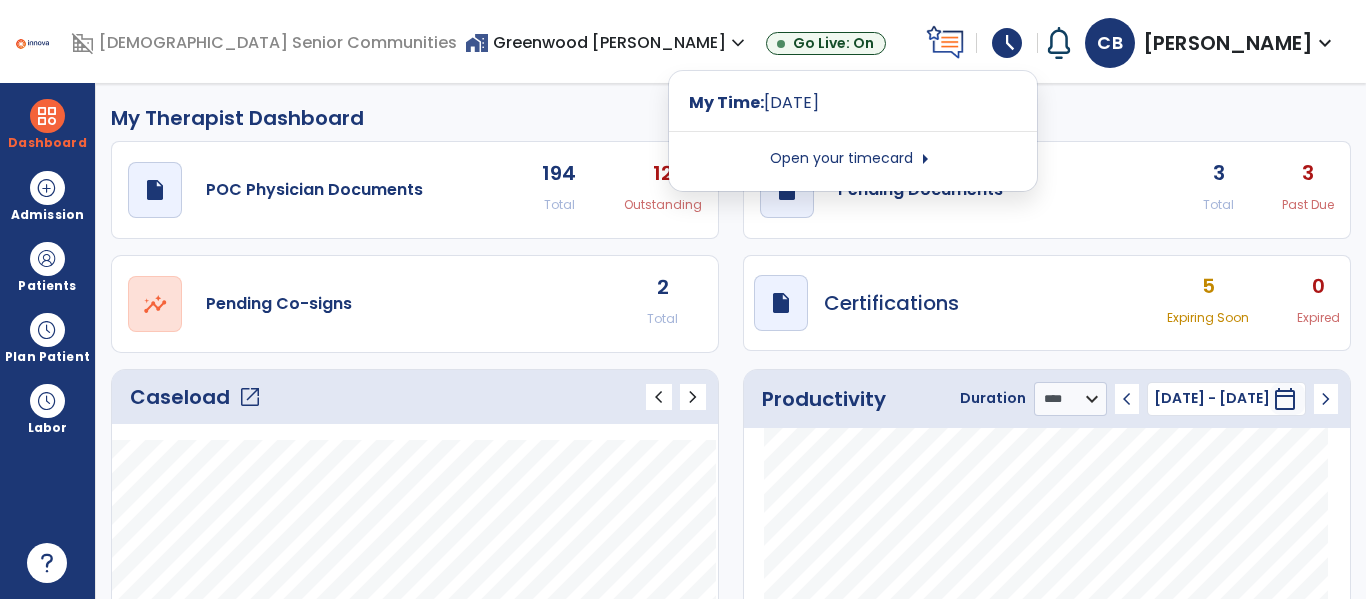 click on "Open your timecard  arrow_right" at bounding box center [853, 159] 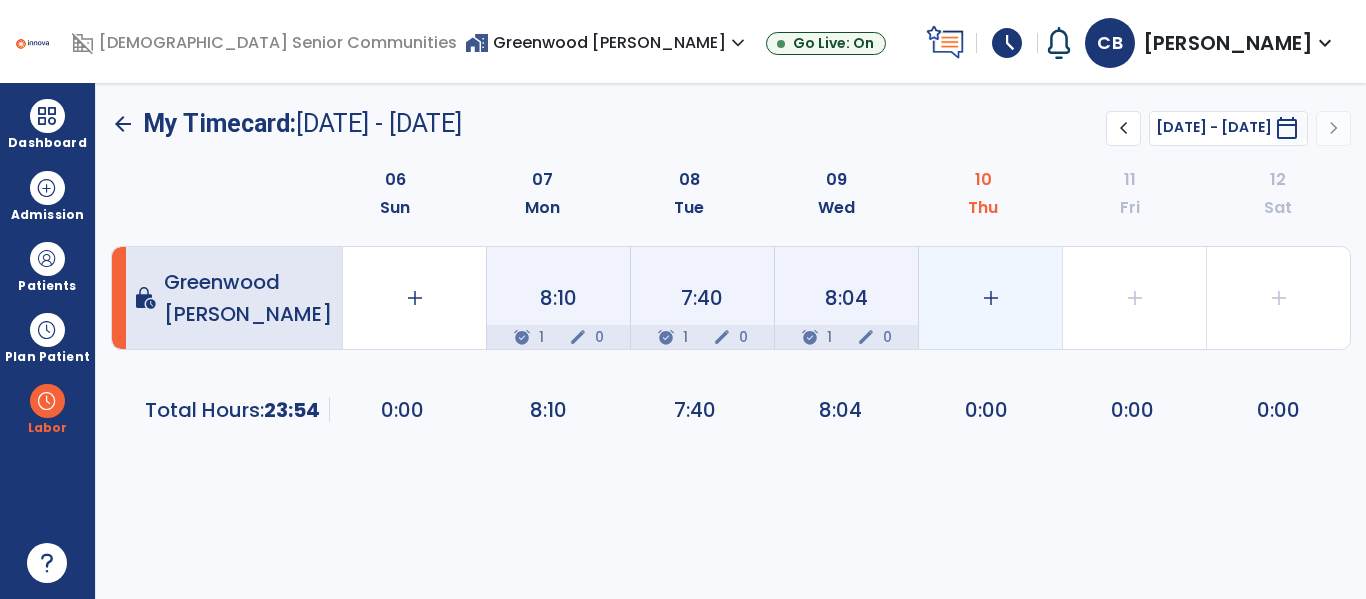 click on "add" 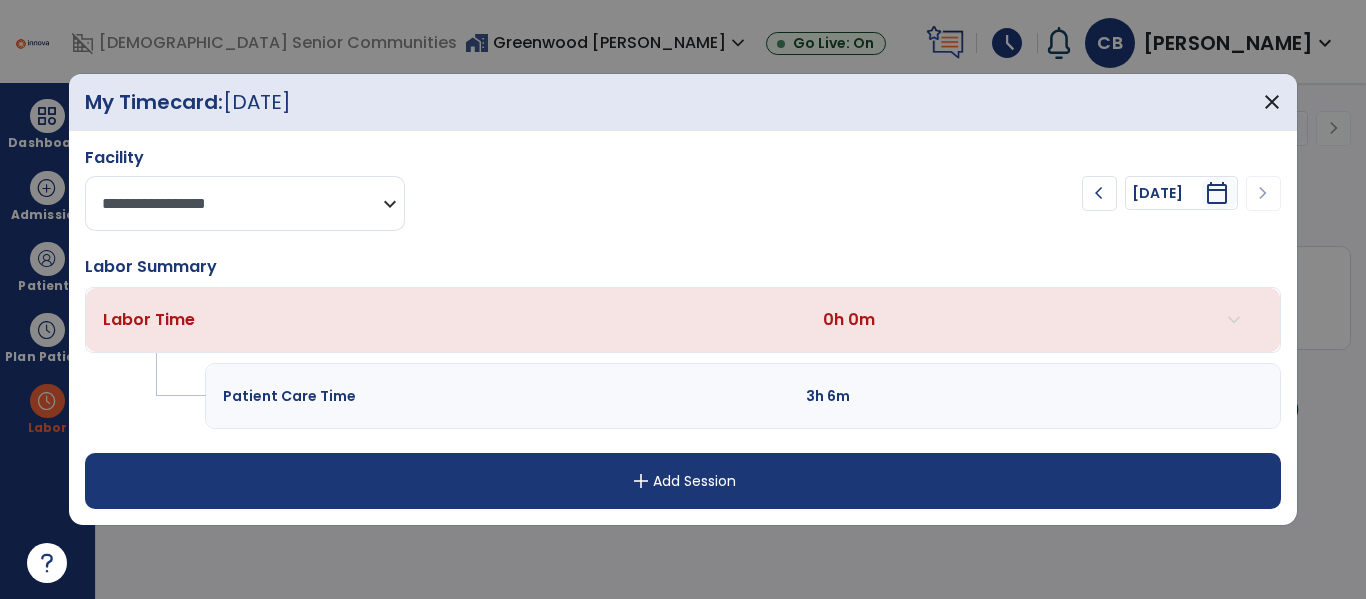 click on "**********" at bounding box center (245, 203) 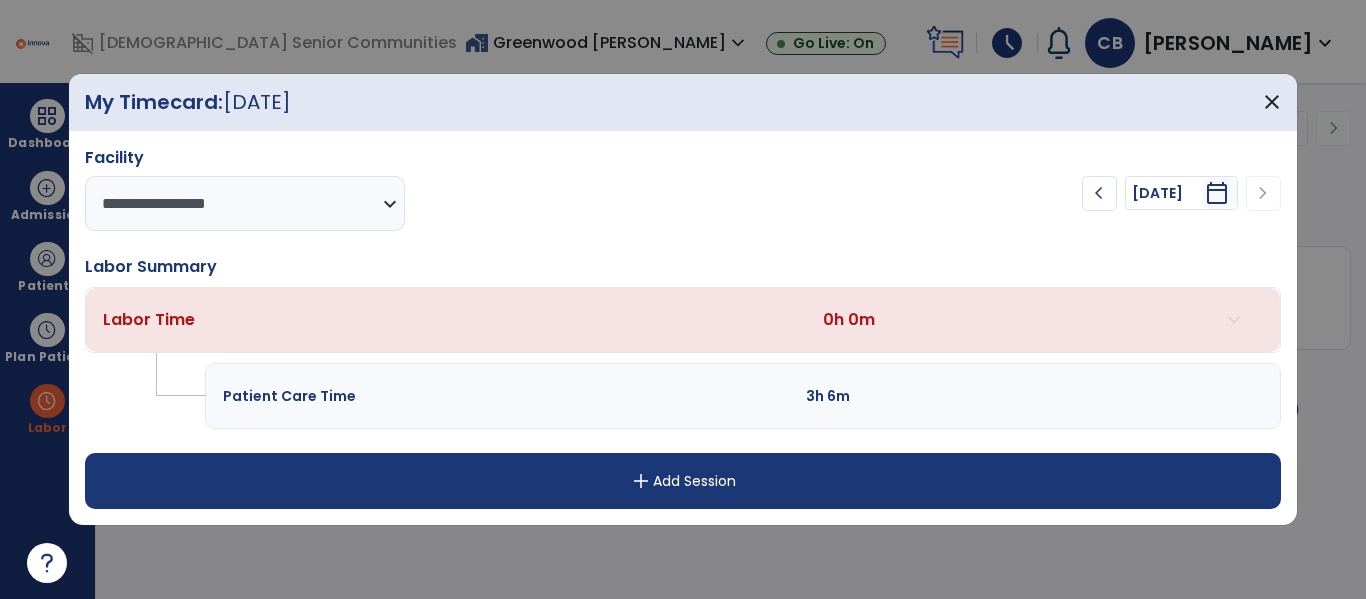 click on "**********" at bounding box center (428, 189) 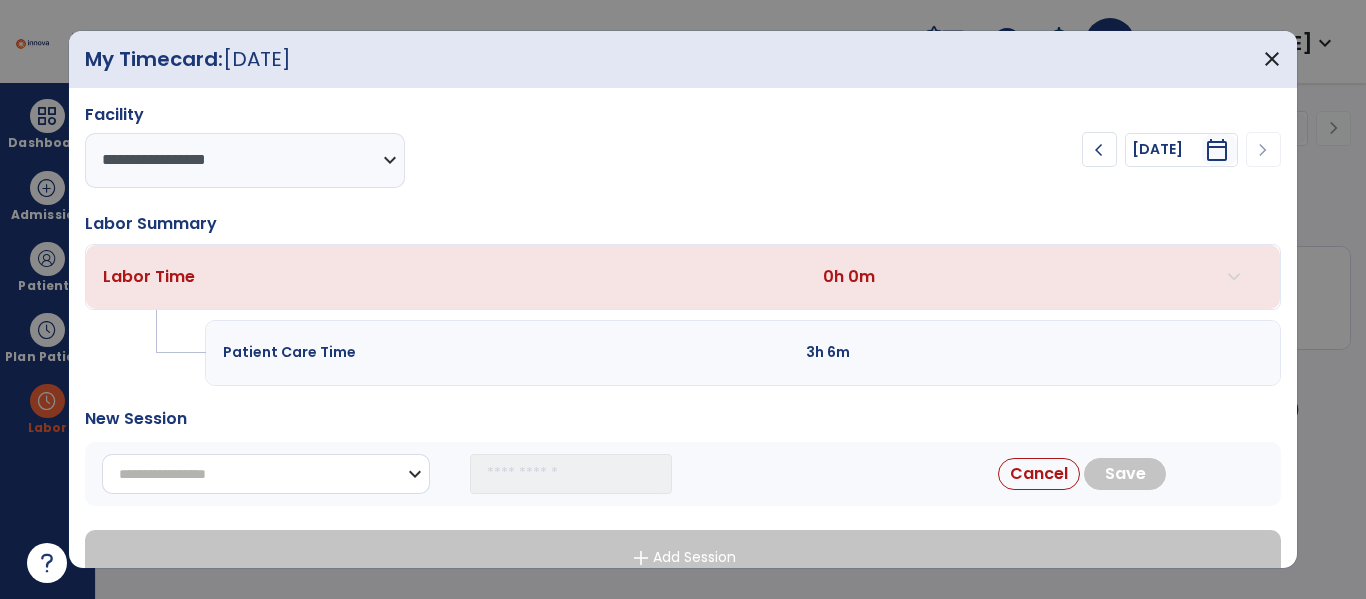 click on "**********" at bounding box center [266, 474] 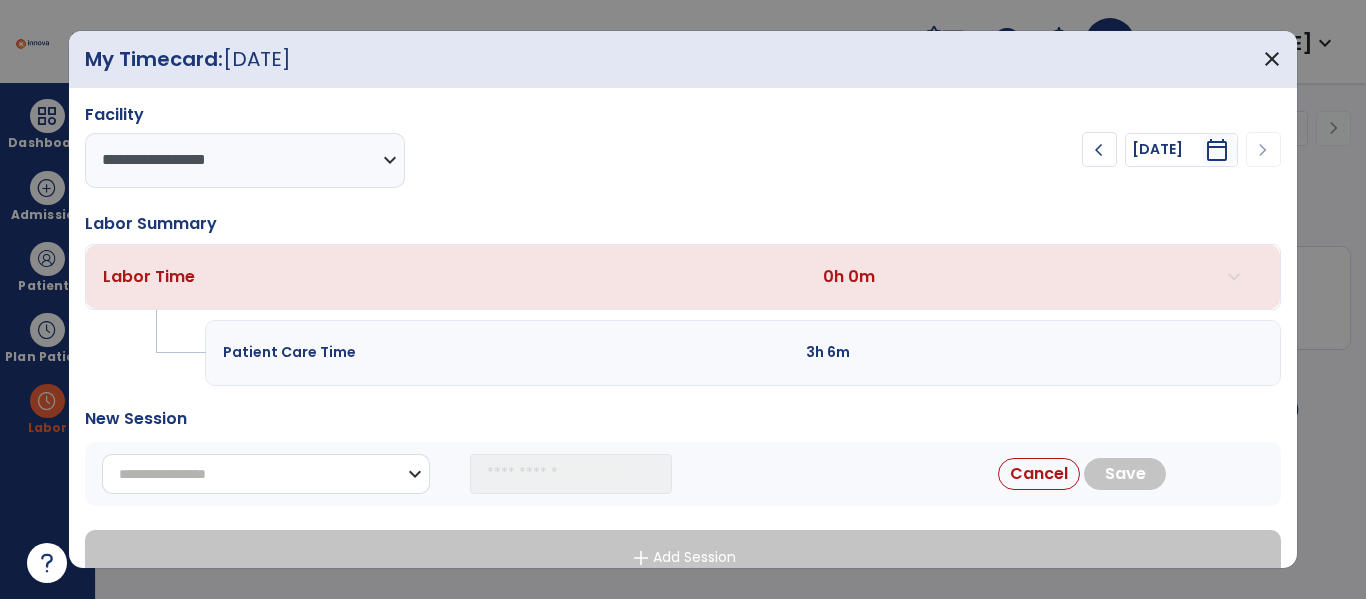 select on "**********" 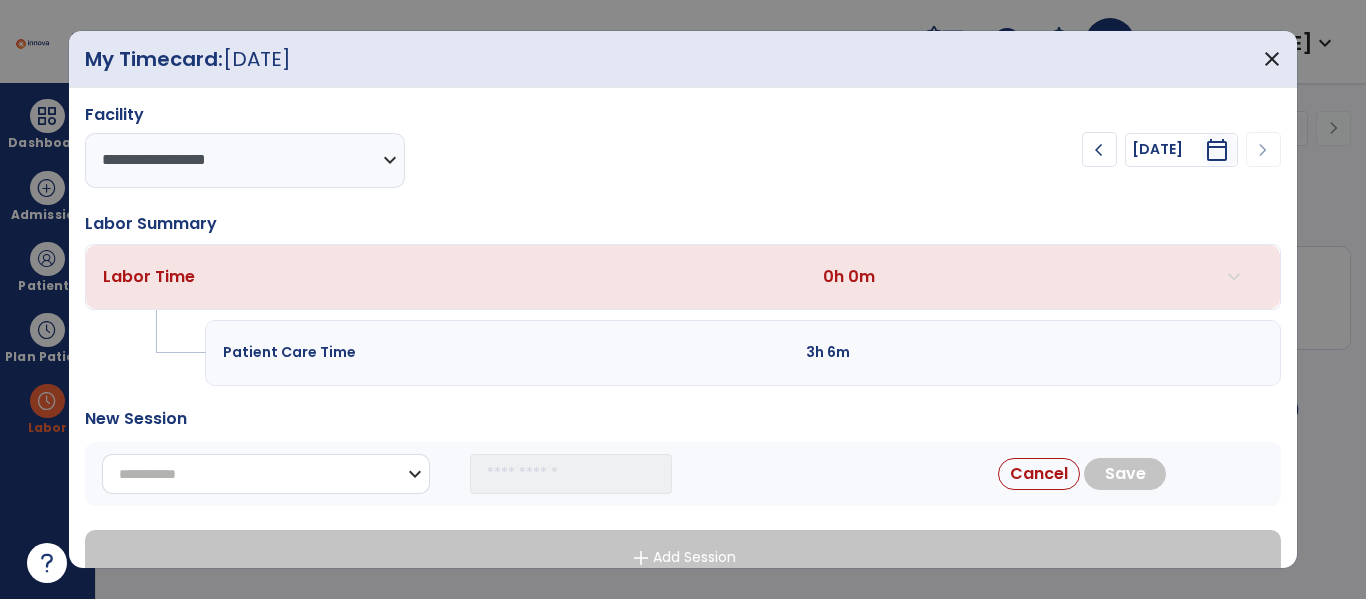 click on "**********" at bounding box center [266, 474] 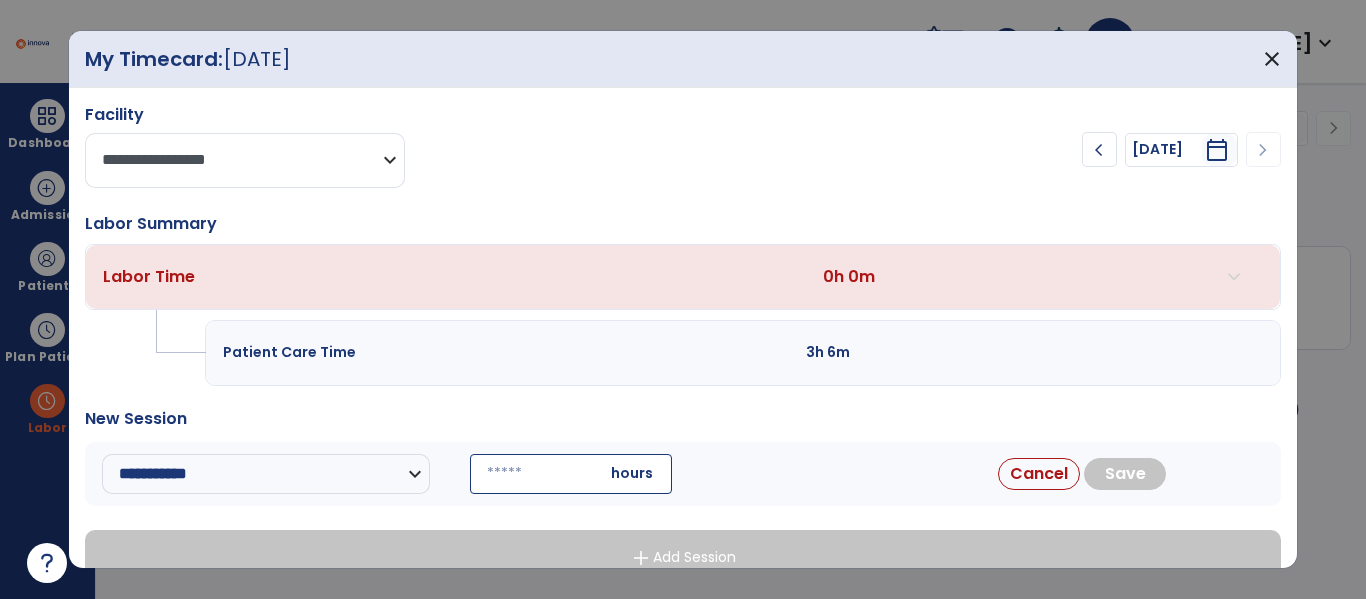 click on "**********" at bounding box center (245, 160) 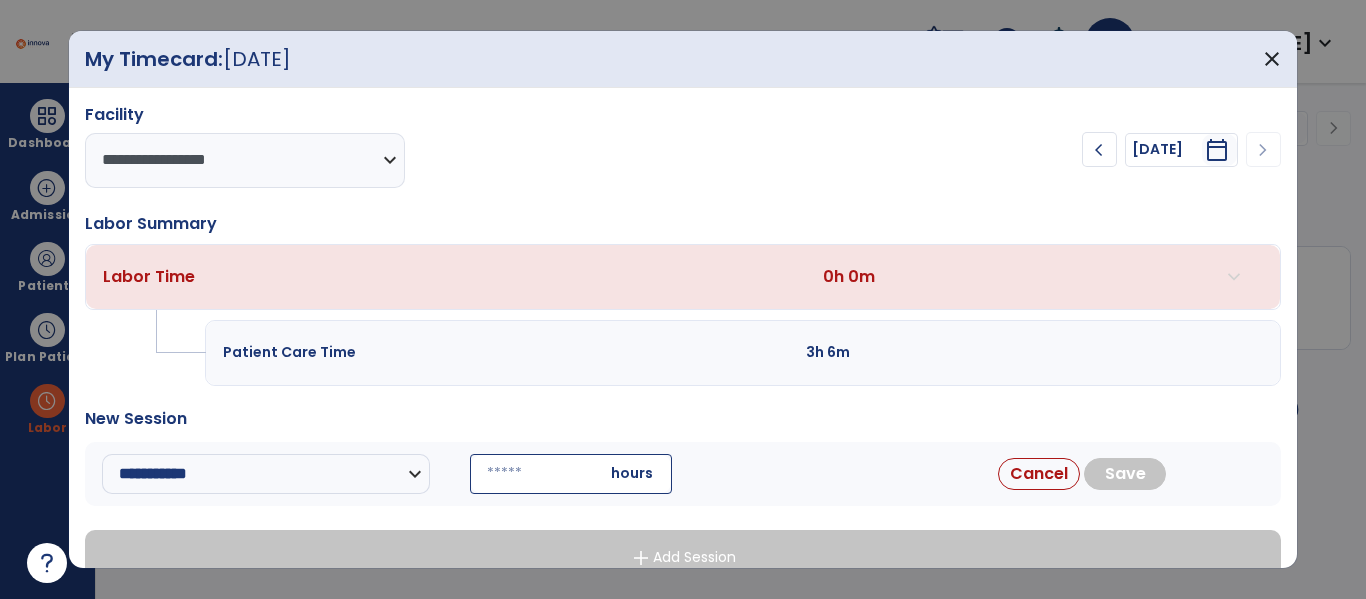 click on "**********" at bounding box center [428, 146] 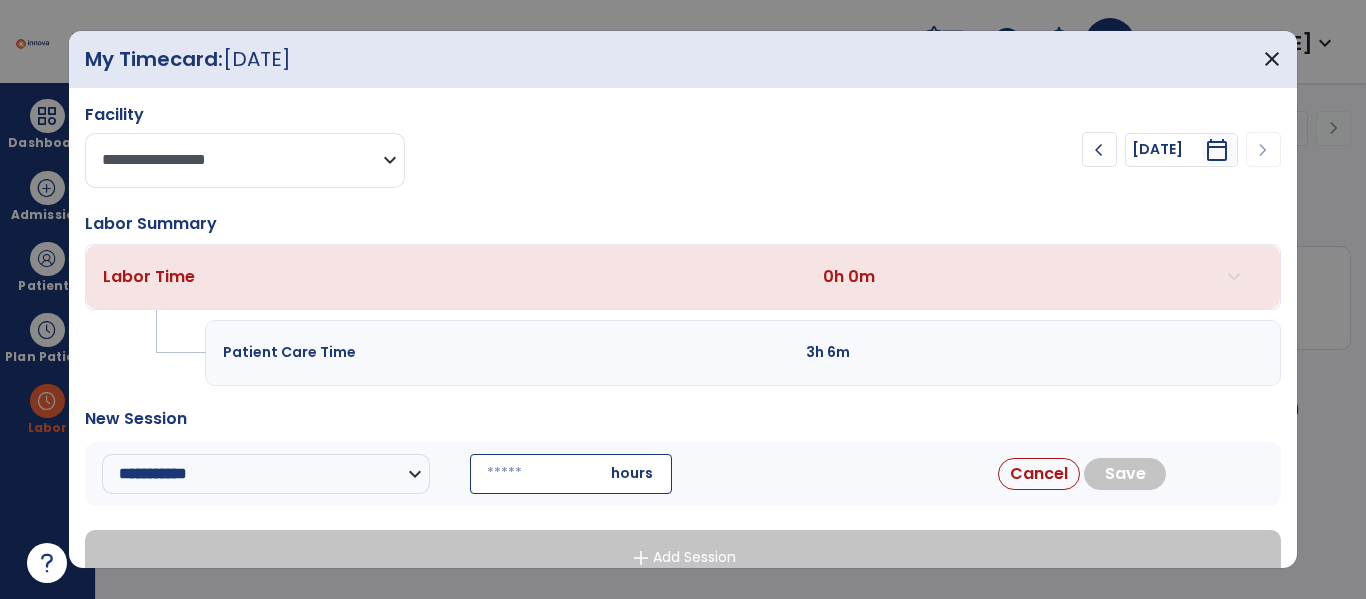 click on "**********" at bounding box center (245, 160) 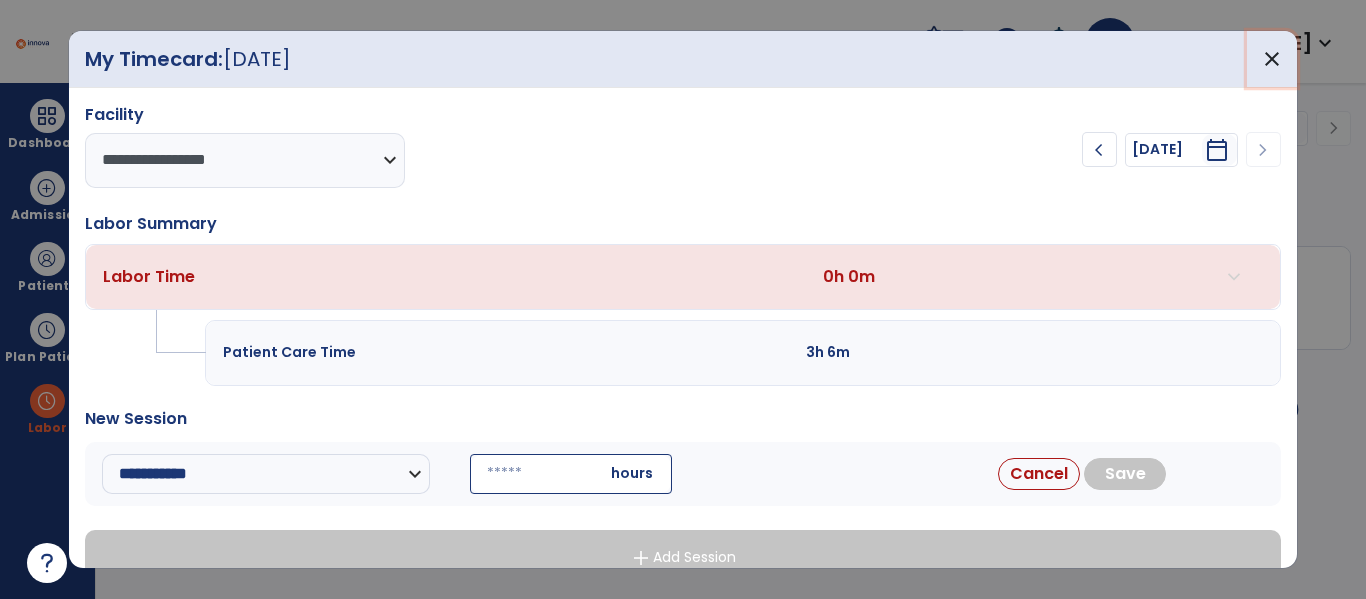 click on "close" at bounding box center (1272, 59) 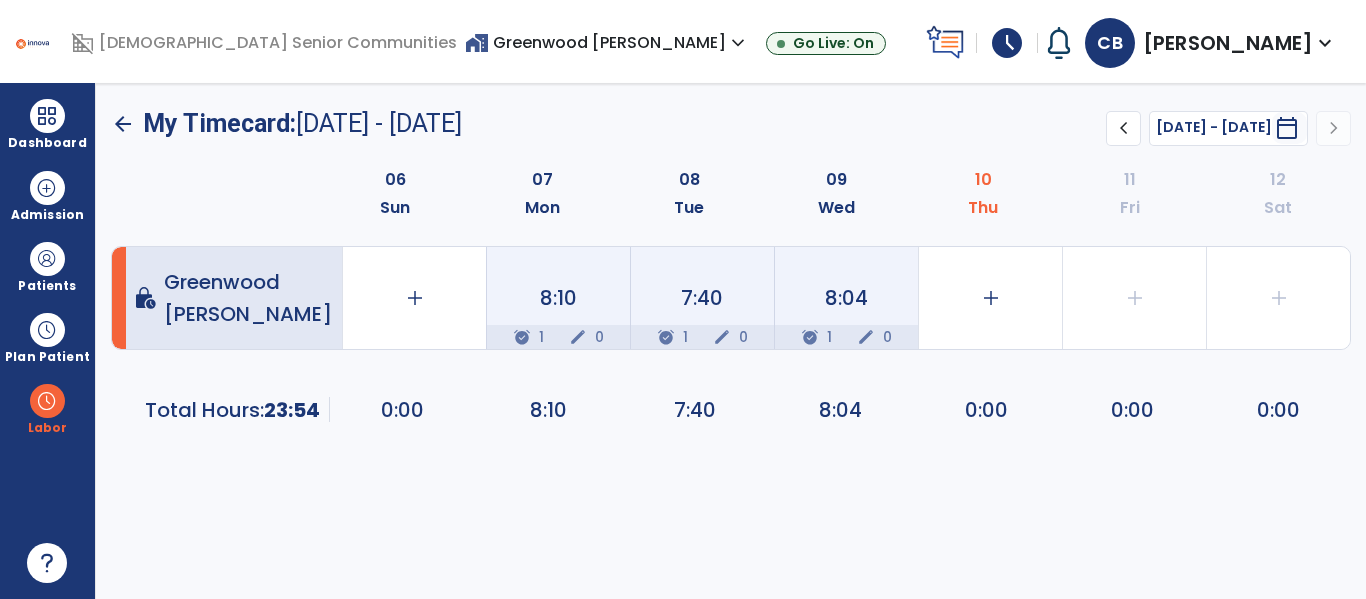 click on "home_work   [GEOGRAPHIC_DATA][PERSON_NAME]   expand_more" at bounding box center [607, 42] 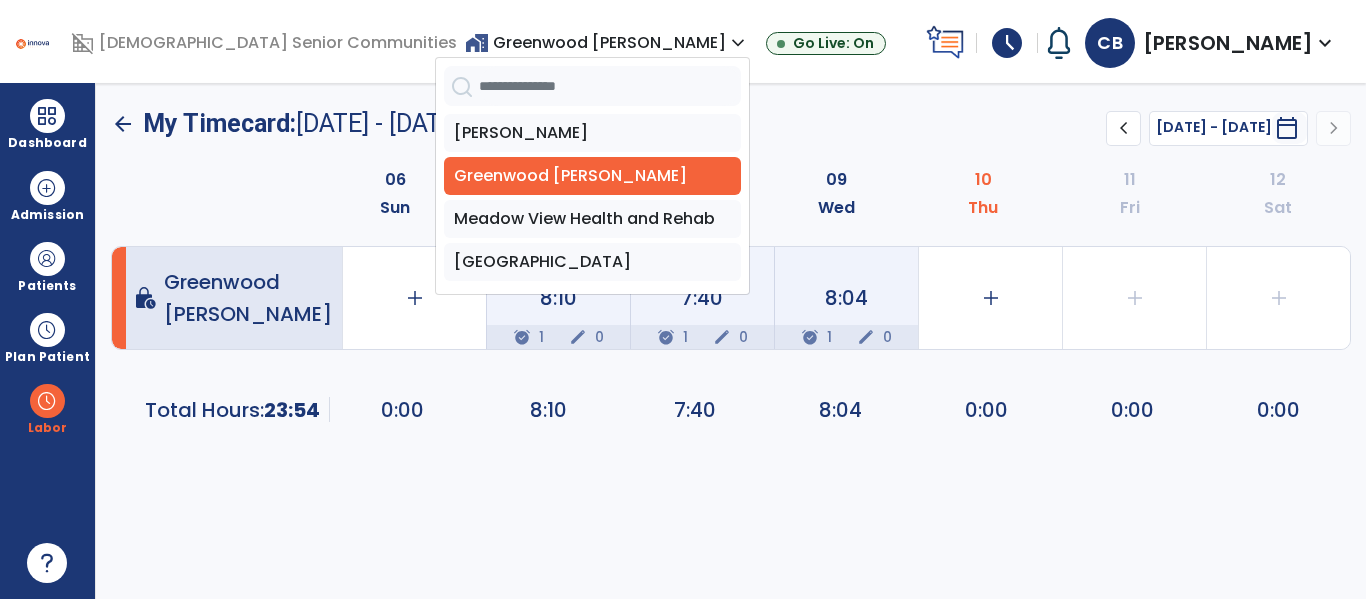 click on "arrow_back     My Timecard:  [DATE] - [DATE] ******** **** chevron_left [DATE] - [DATE]  *********  calendar_today  chevron_right  06  Sun  07  Mon  08  Tue  09  Wed  10  Thu  11  Fri  12  Sat lock_clock  [GEOGRAPHIC_DATA][PERSON_NAME]   add   0:00   8:10  alarm_on 1 edit 0  7:40  alarm_on 1 edit 0  8:04  alarm_on 1 edit 0  add   0:00   add   0:00   add   0:00   Total Hours:      23:54  0:00   8:10   7:40   8:04   0:00   0:00   0:00" at bounding box center [731, 341] 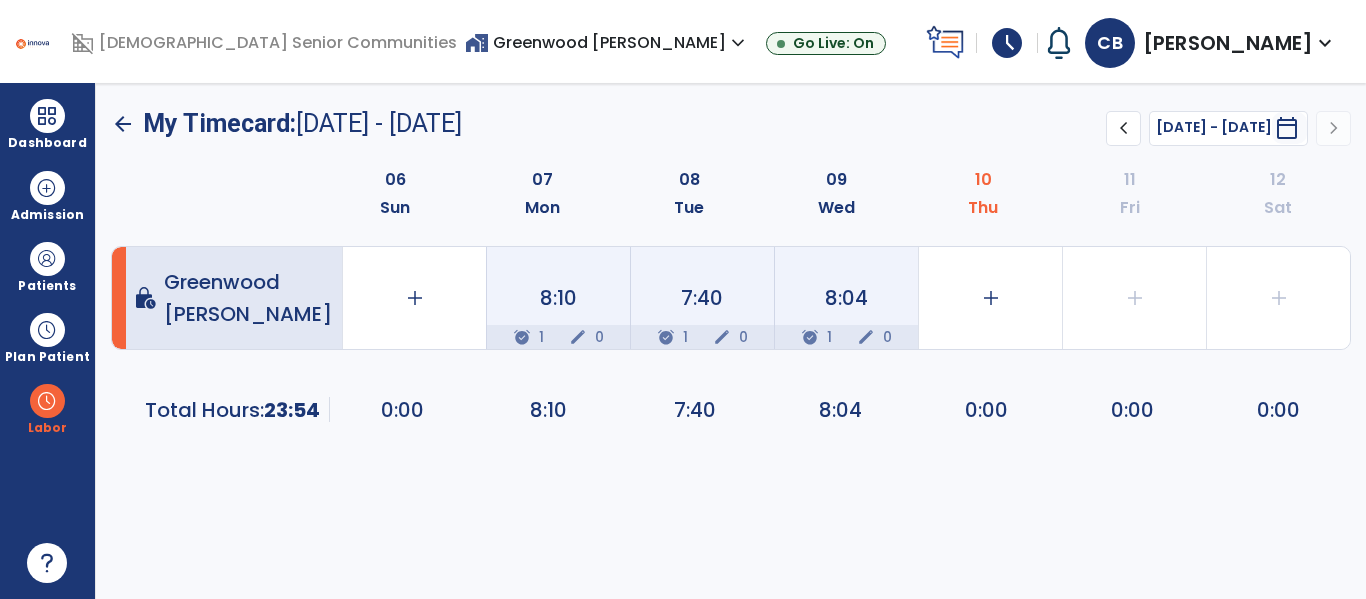 click on "arrow_back" 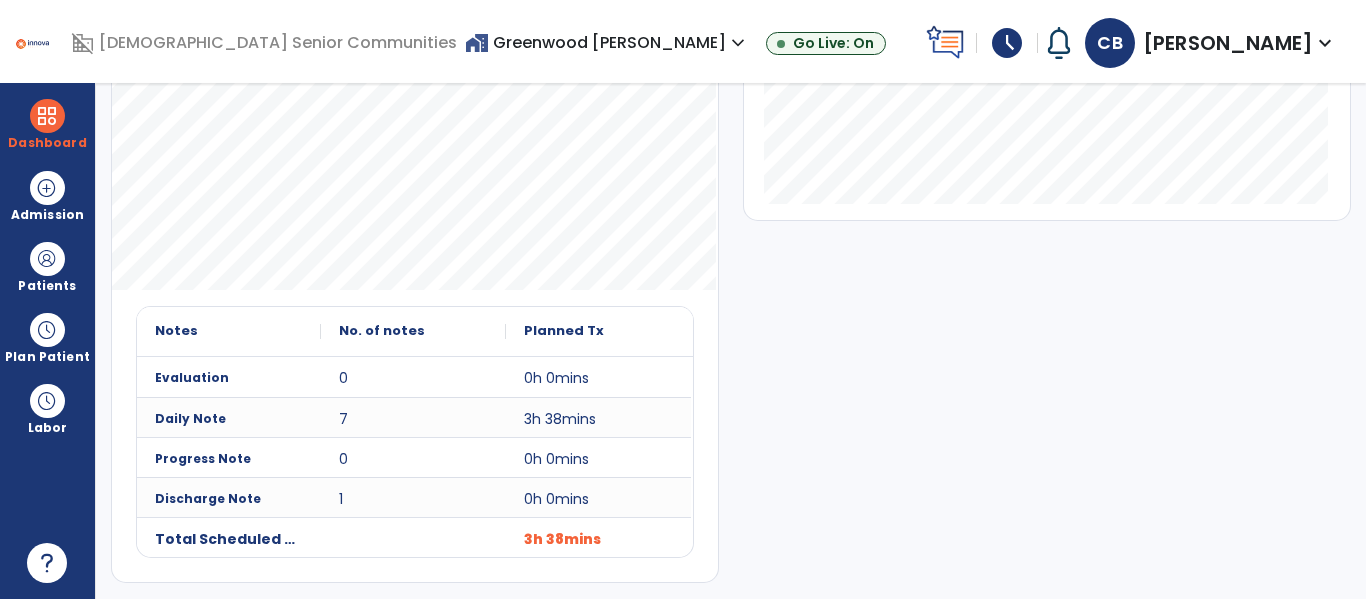 scroll, scrollTop: 0, scrollLeft: 0, axis: both 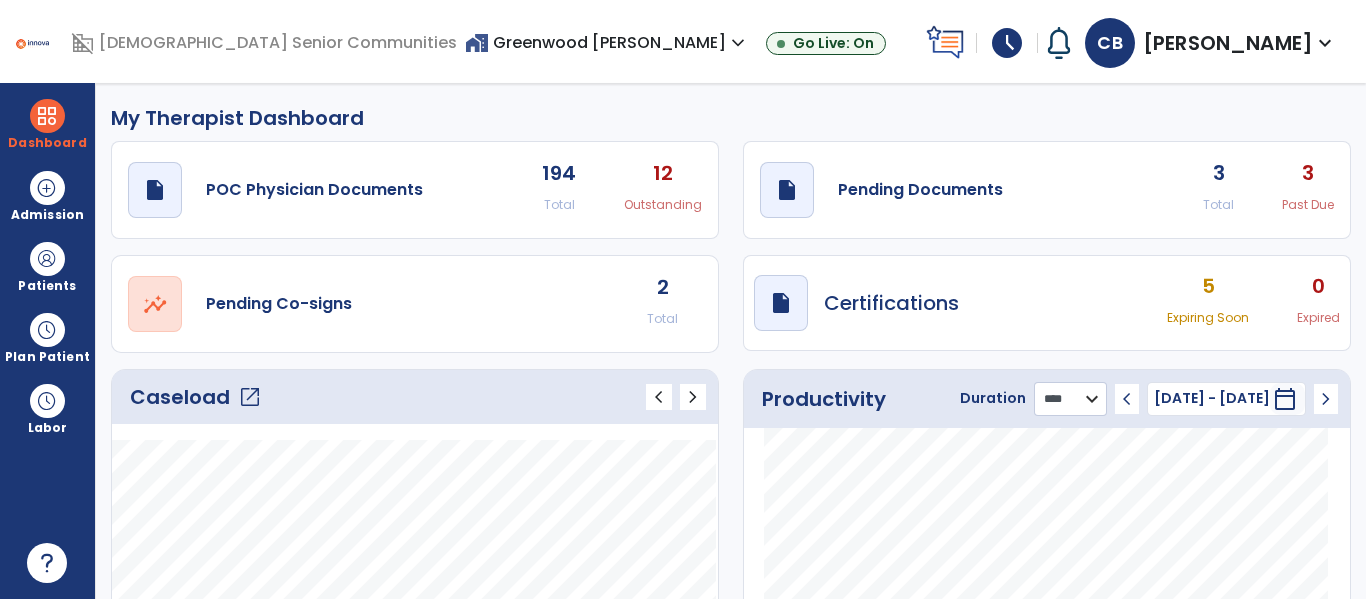 click on "******** **** ***" 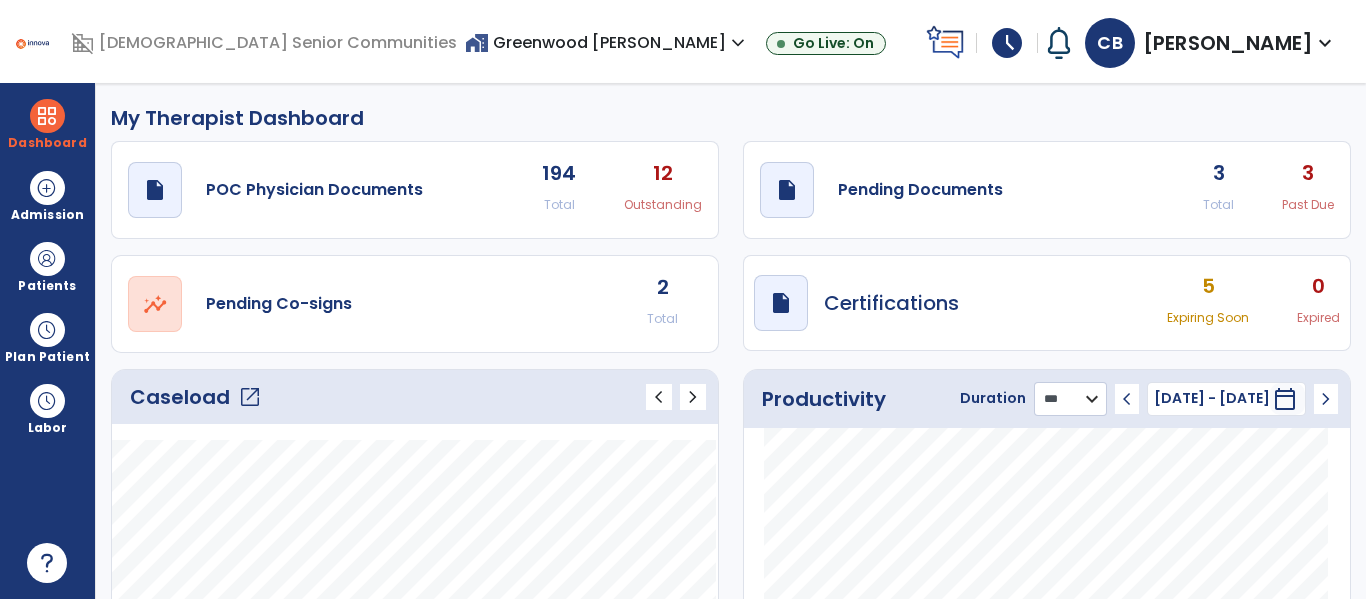 click on "******** **** ***" 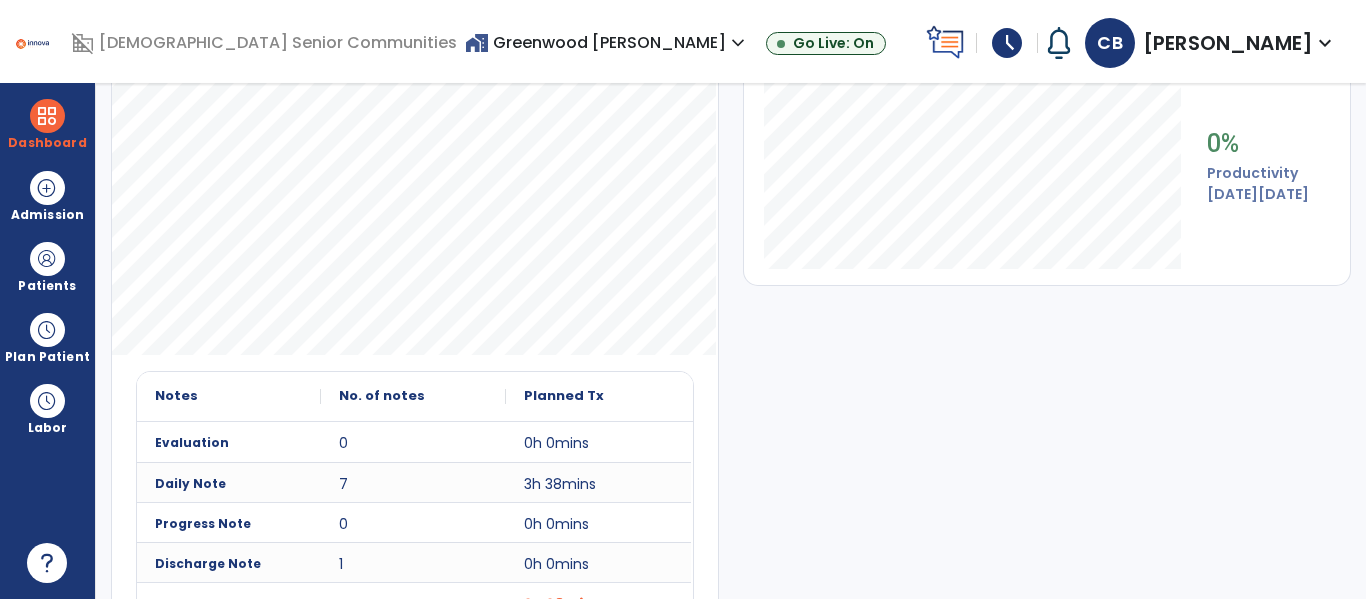 scroll, scrollTop: 0, scrollLeft: 0, axis: both 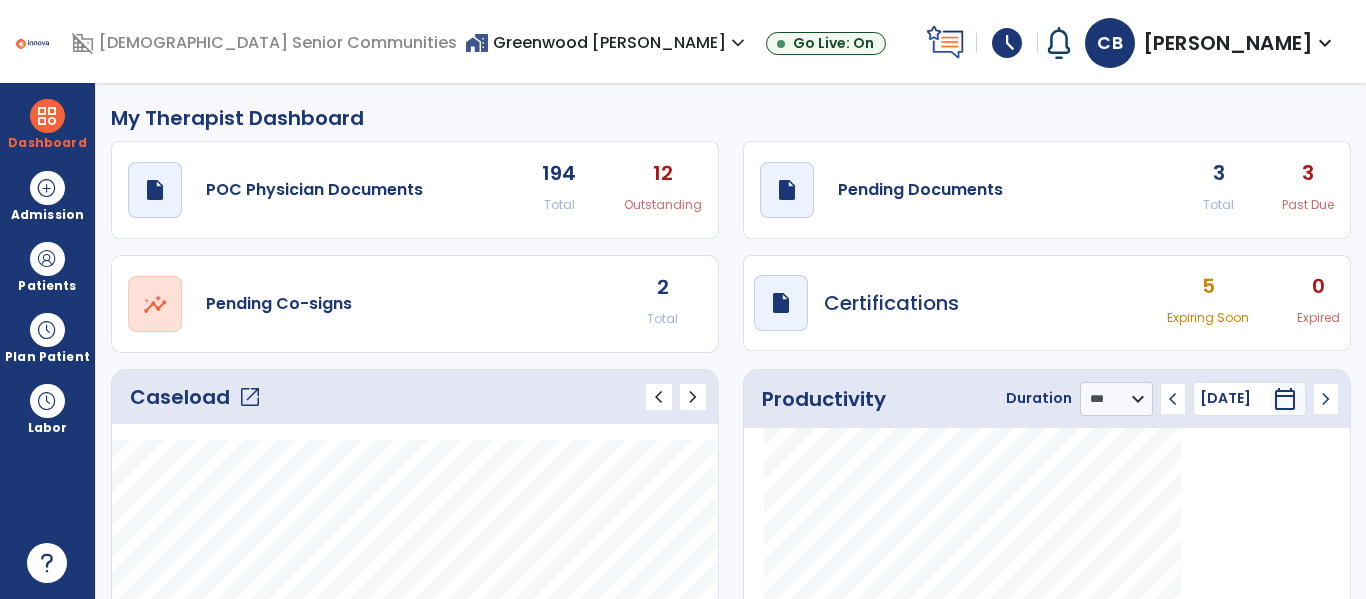click on "Caseload   open_in_new" 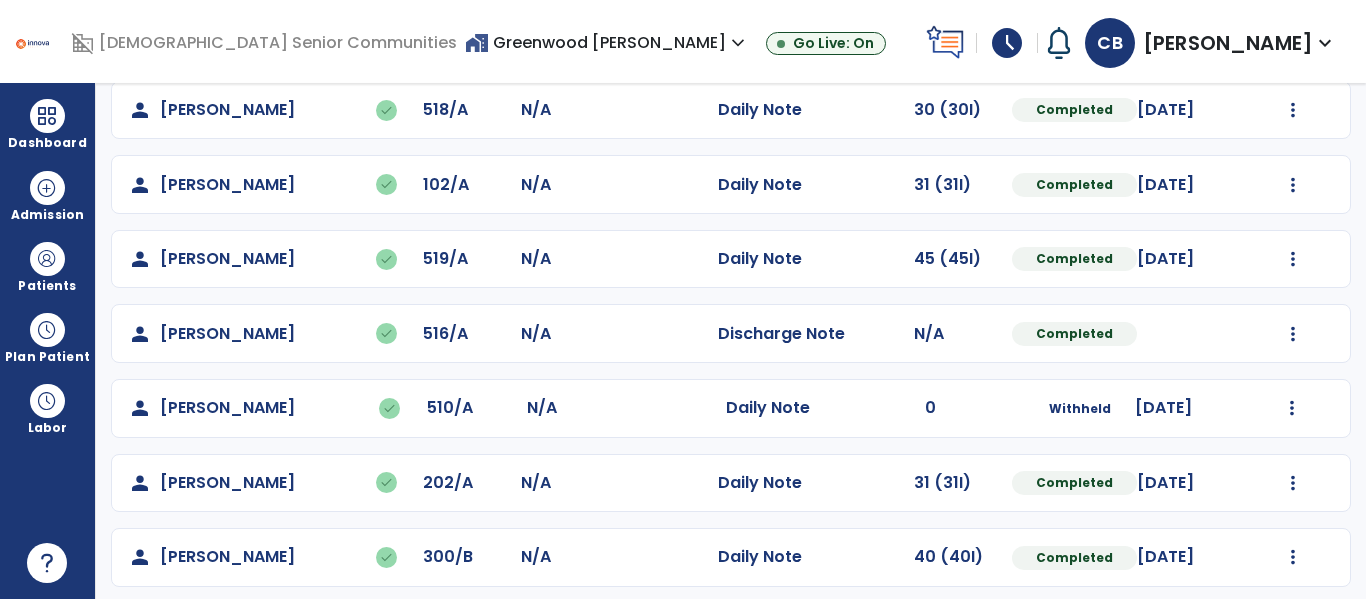 scroll, scrollTop: 264, scrollLeft: 0, axis: vertical 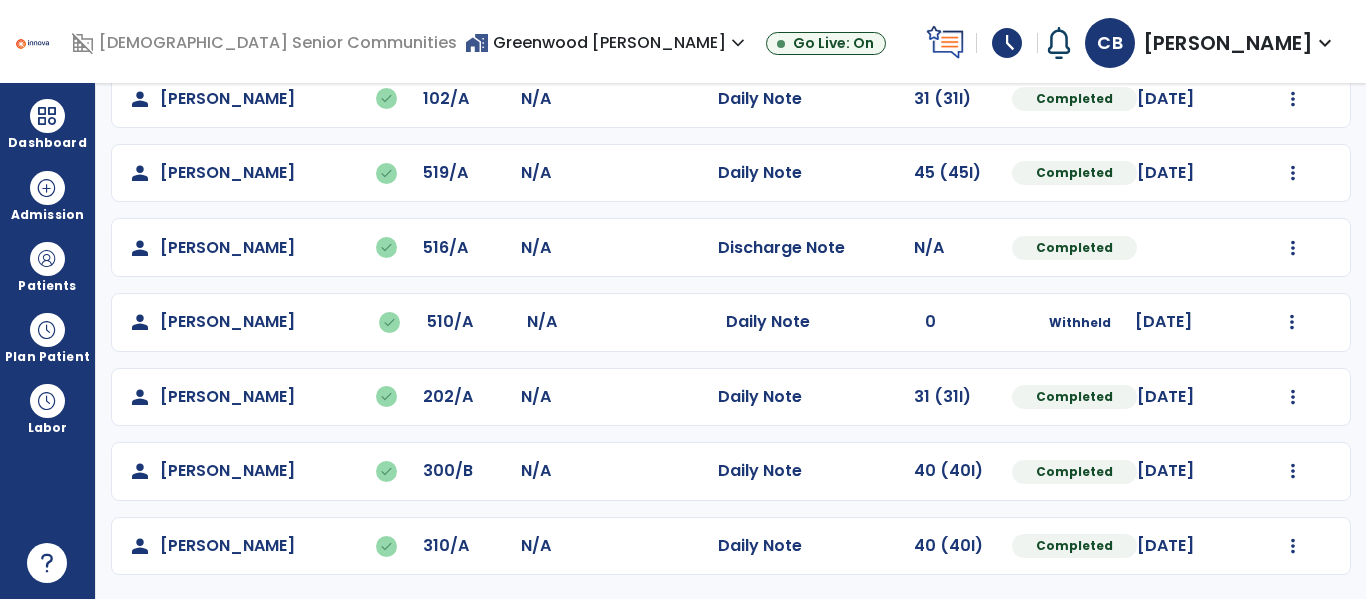 click on "Daily Note" 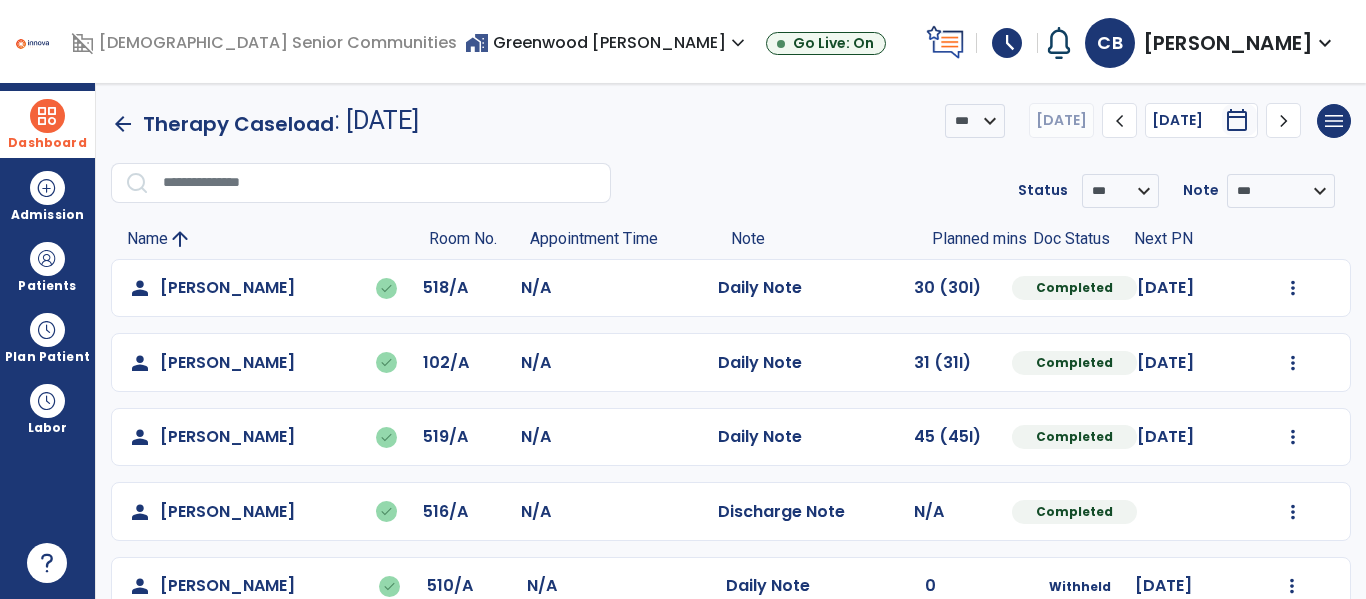 click on "Dashboard" at bounding box center (47, 124) 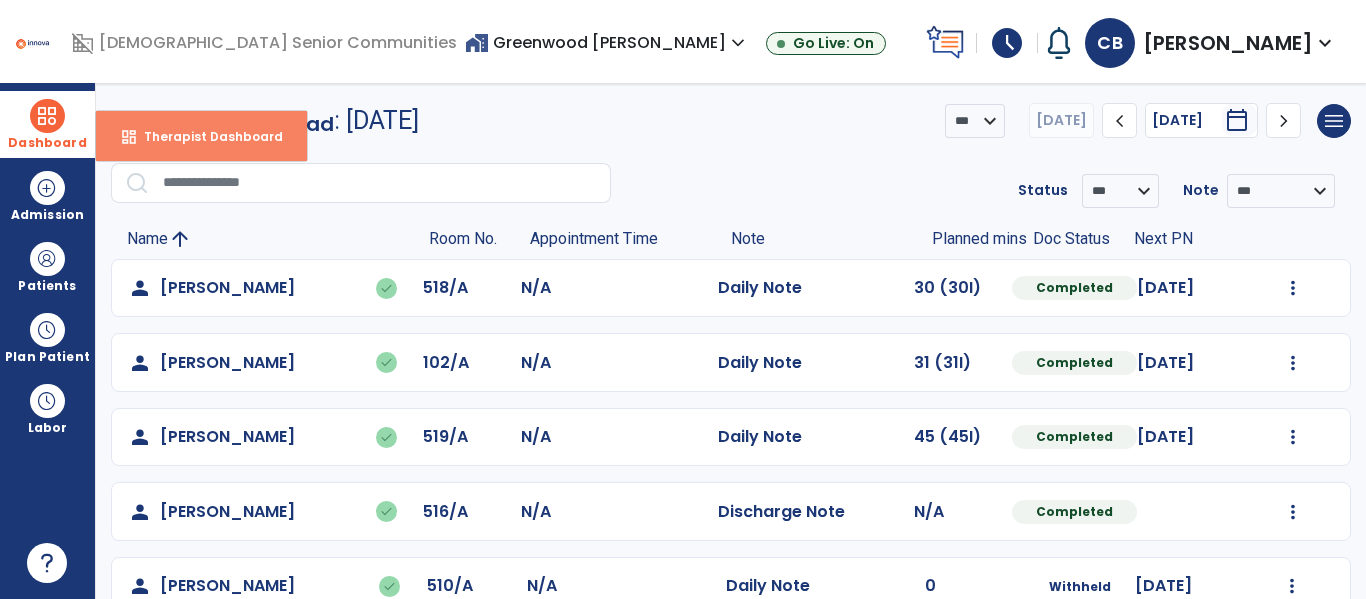 click on "Therapist Dashboard" at bounding box center [205, 136] 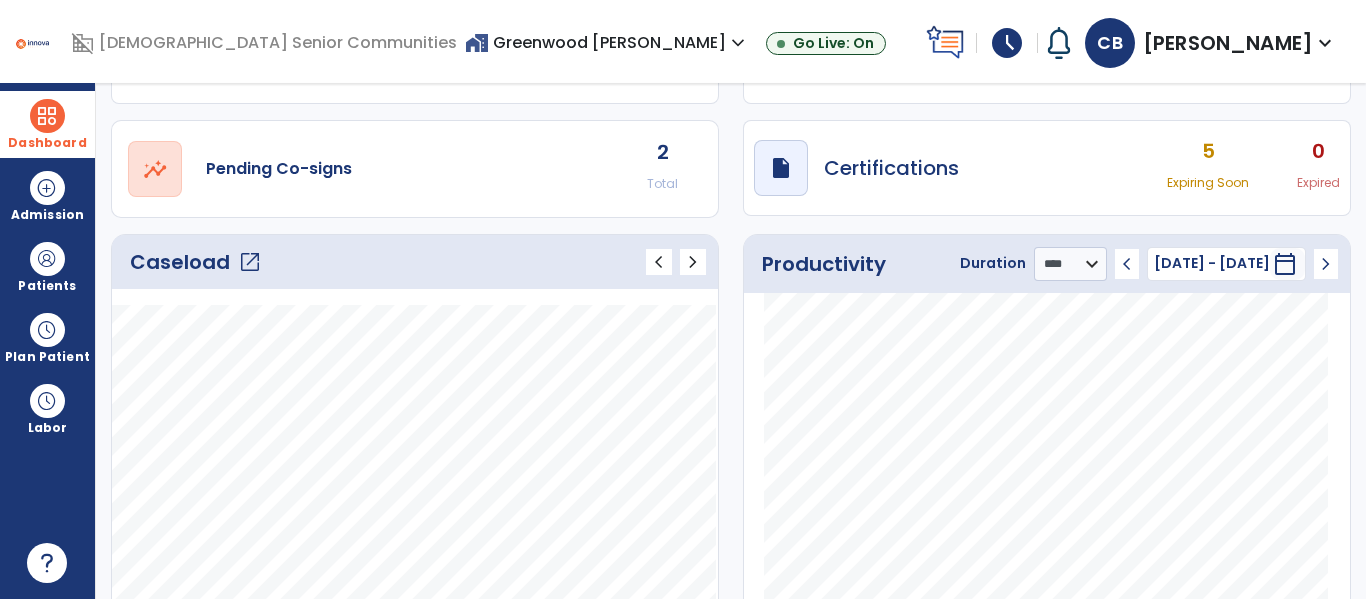 scroll, scrollTop: 144, scrollLeft: 0, axis: vertical 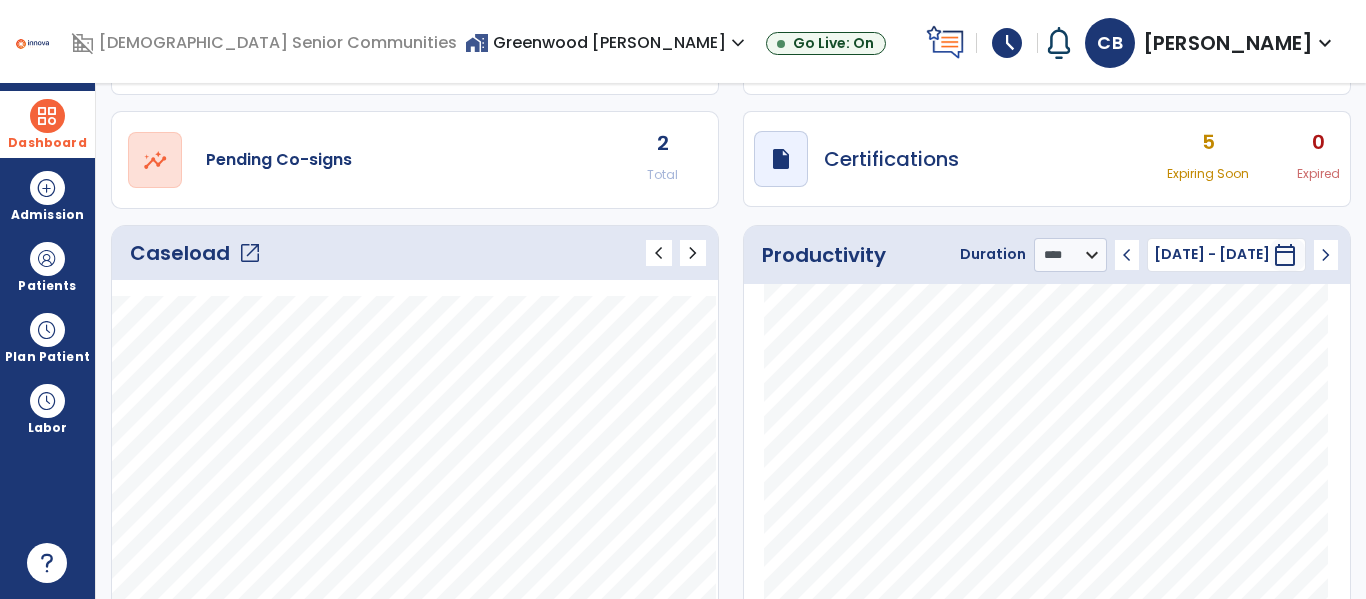 click on "Productivity Duration  ******** **** *** chevron_left [DATE] - [DATE]  ********  calendar_today  chevron_right" 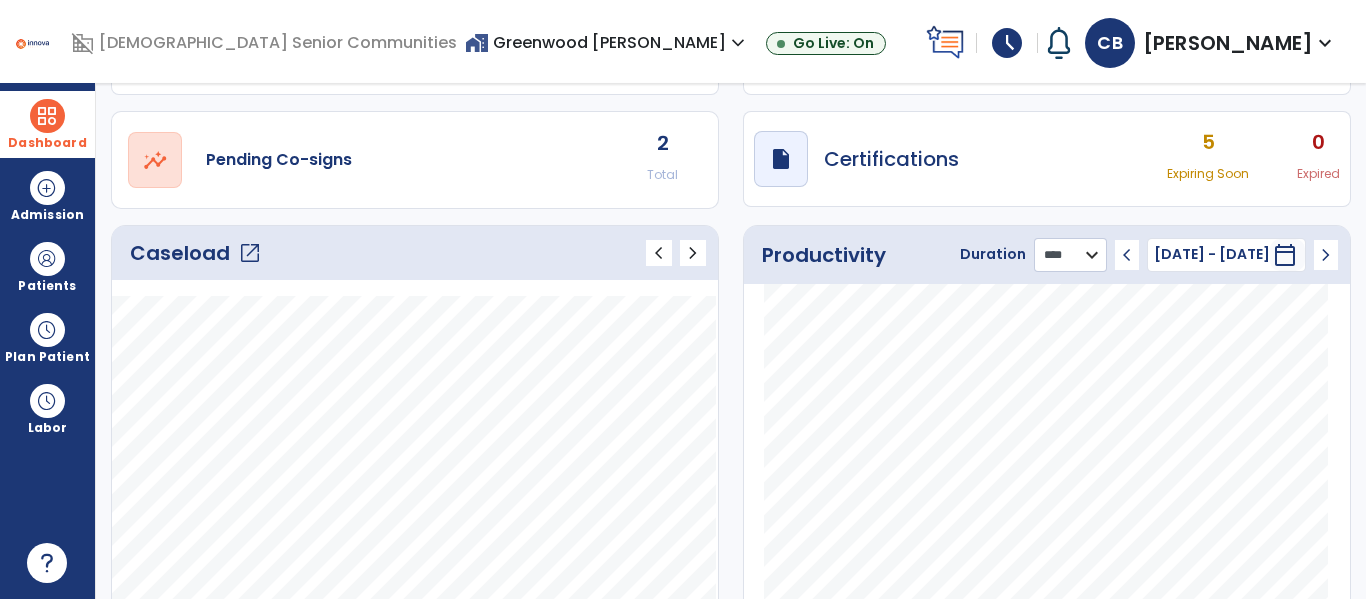 click on "******** **** ***" 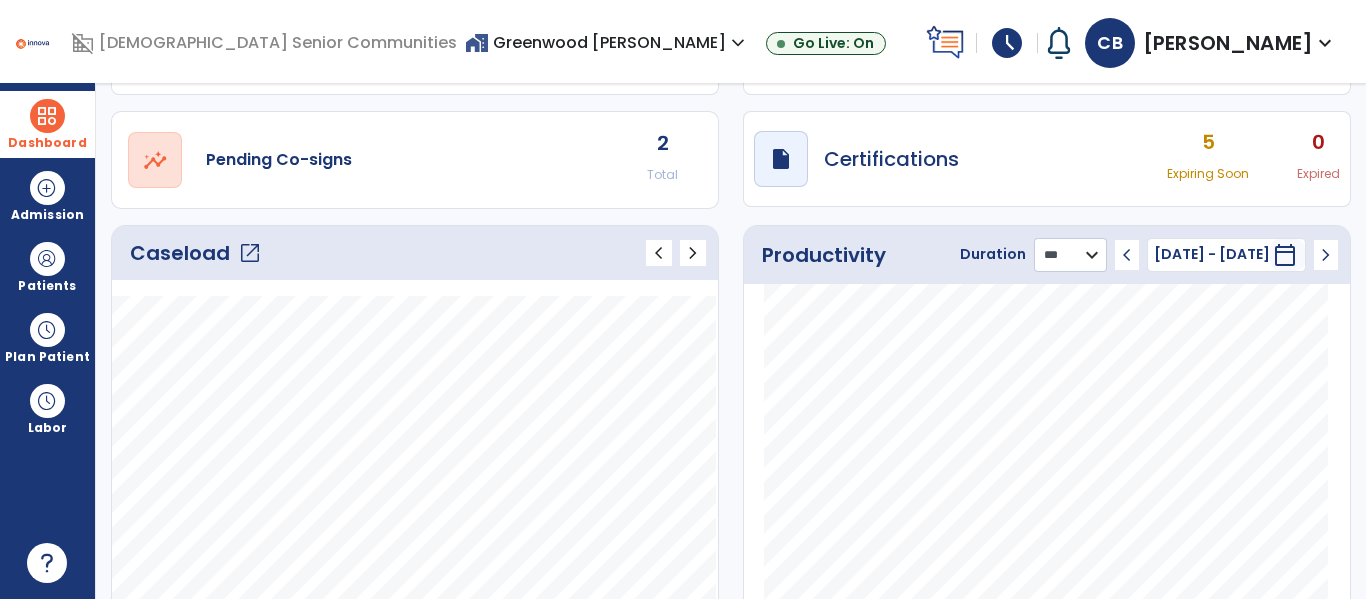 click on "******** **** ***" 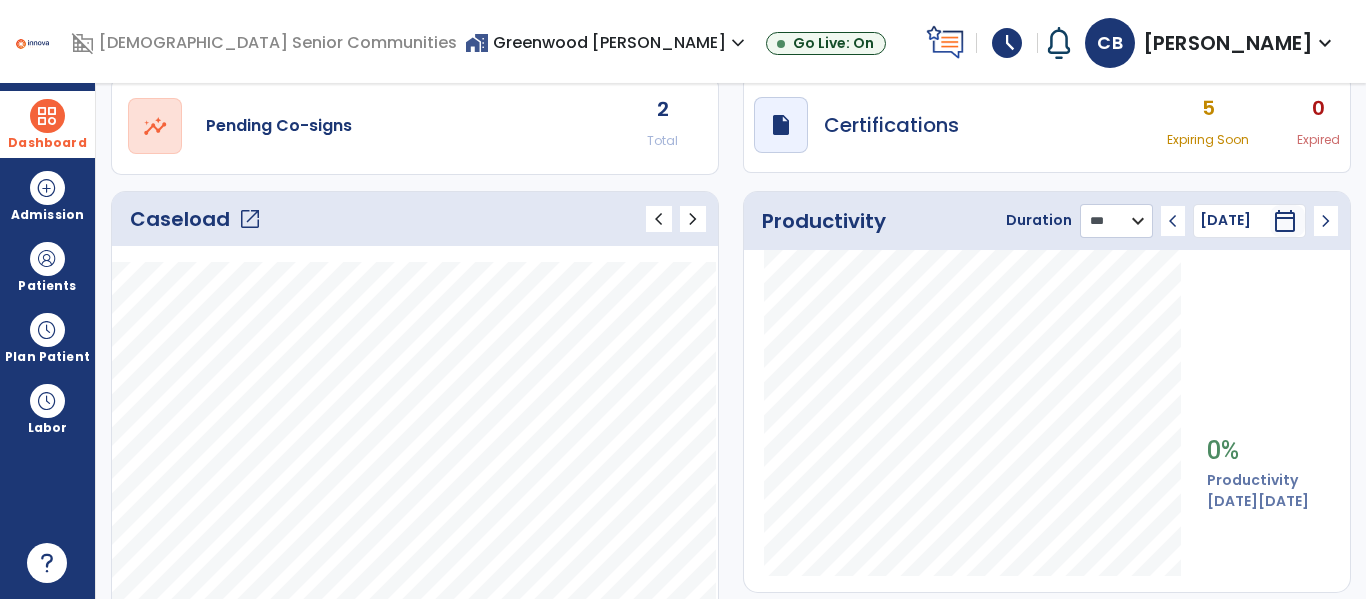 scroll, scrollTop: 226, scrollLeft: 0, axis: vertical 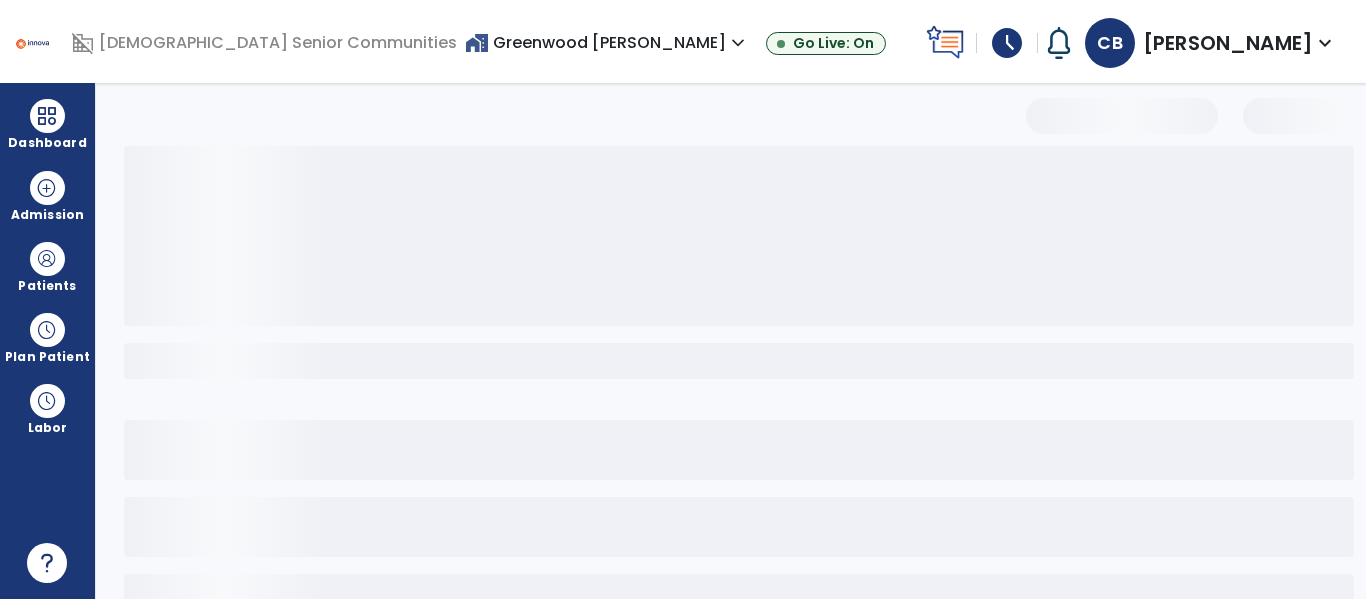 select on "*" 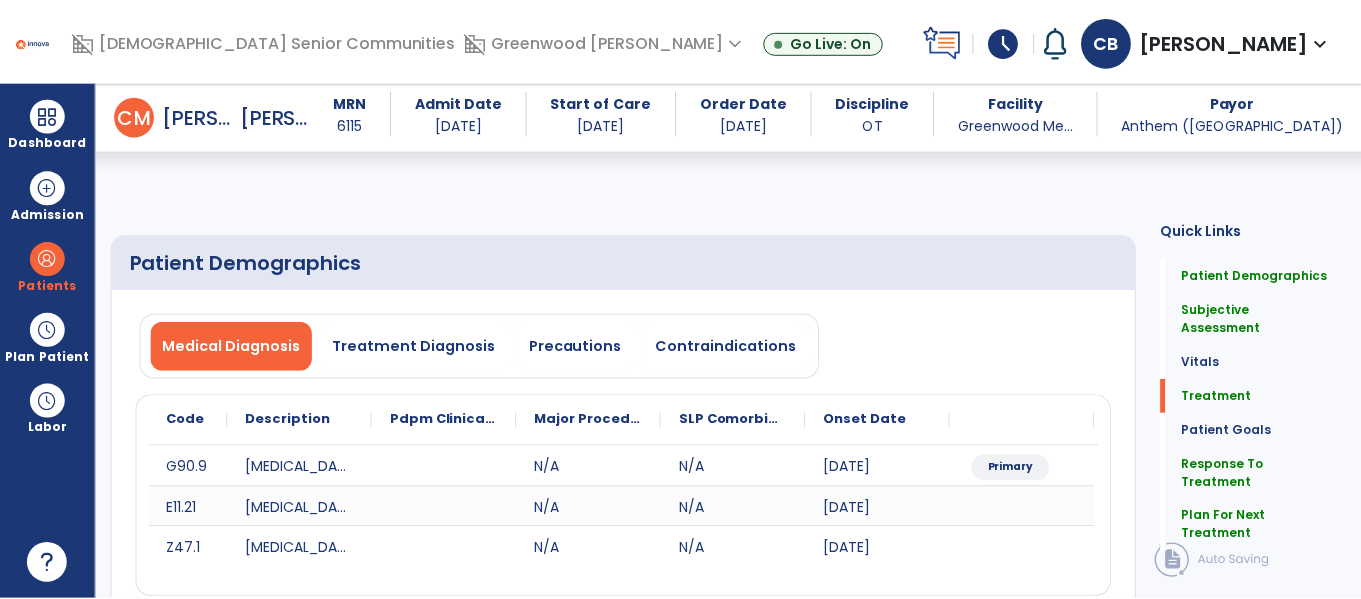 scroll, scrollTop: 2998, scrollLeft: 0, axis: vertical 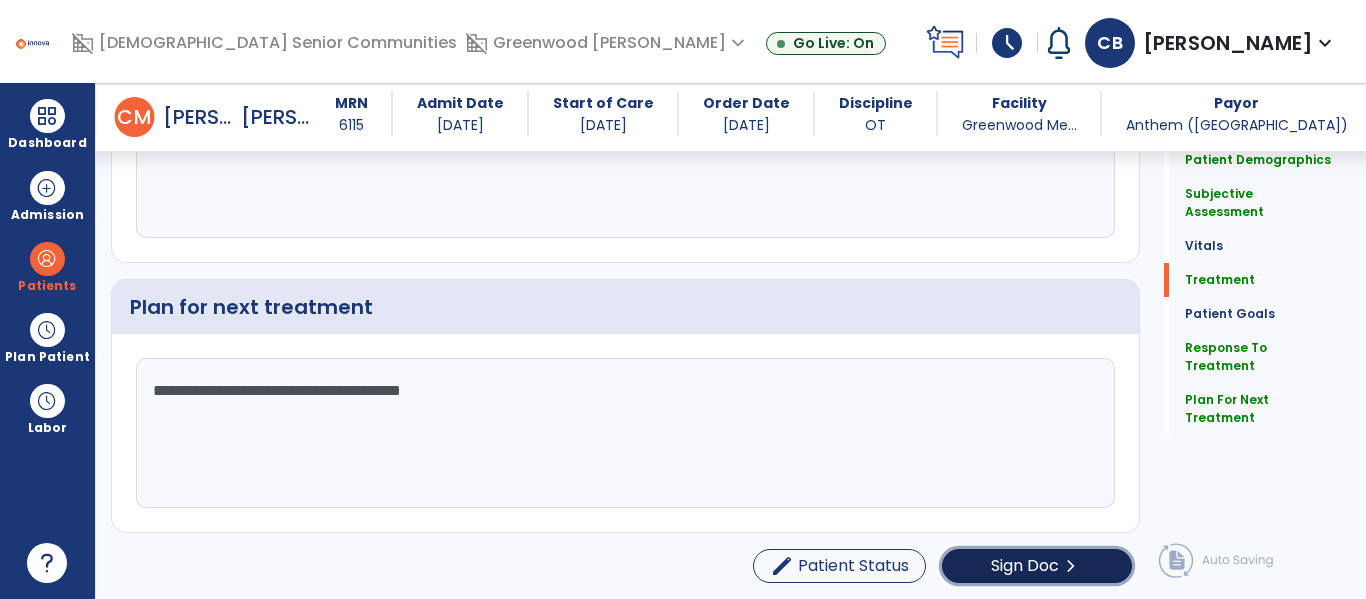 click on "Sign Doc" 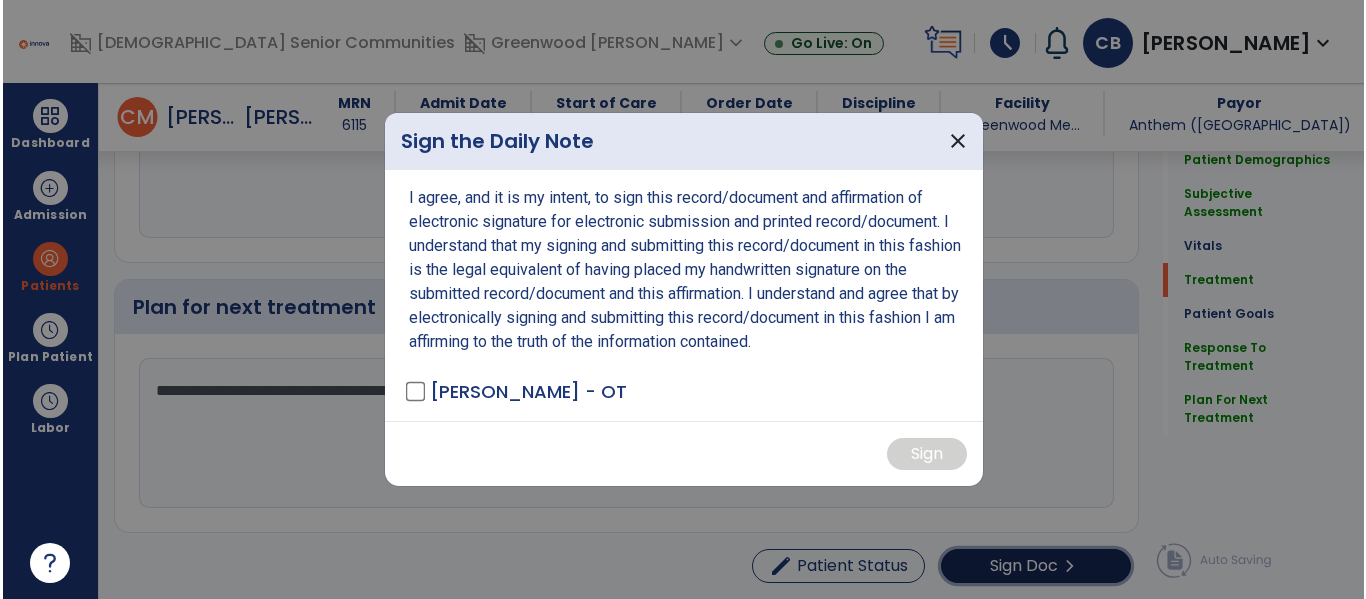scroll, scrollTop: 2998, scrollLeft: 0, axis: vertical 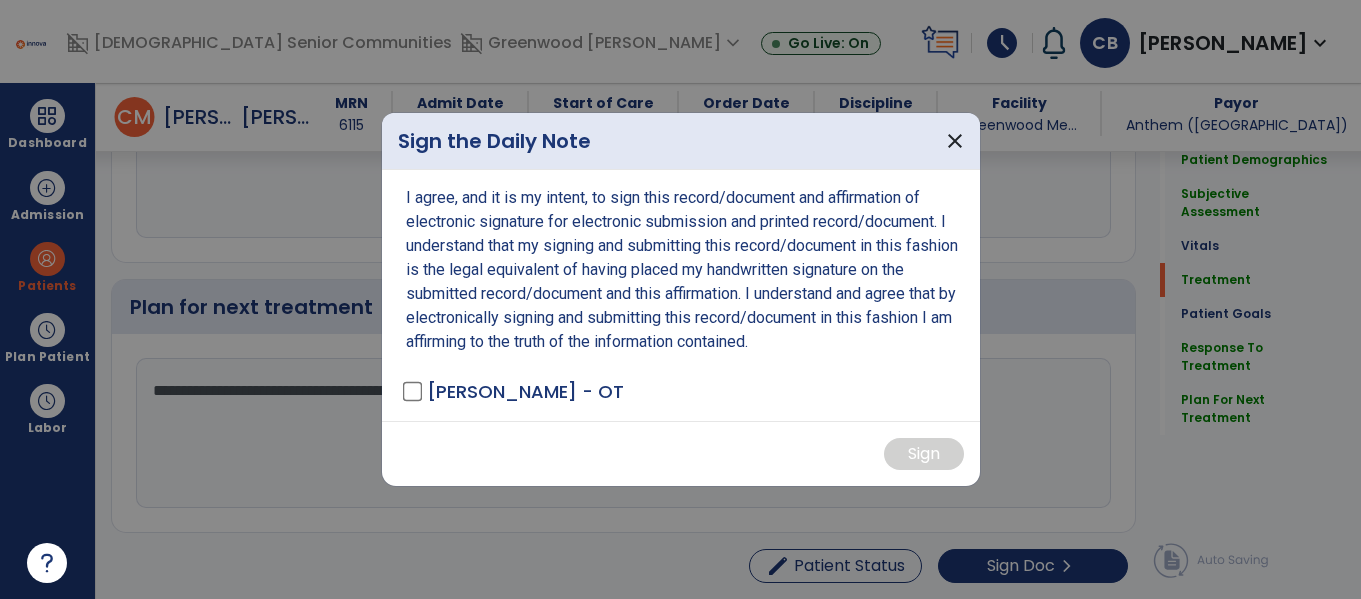 click on "[PERSON_NAME]  - OT" at bounding box center [525, 391] 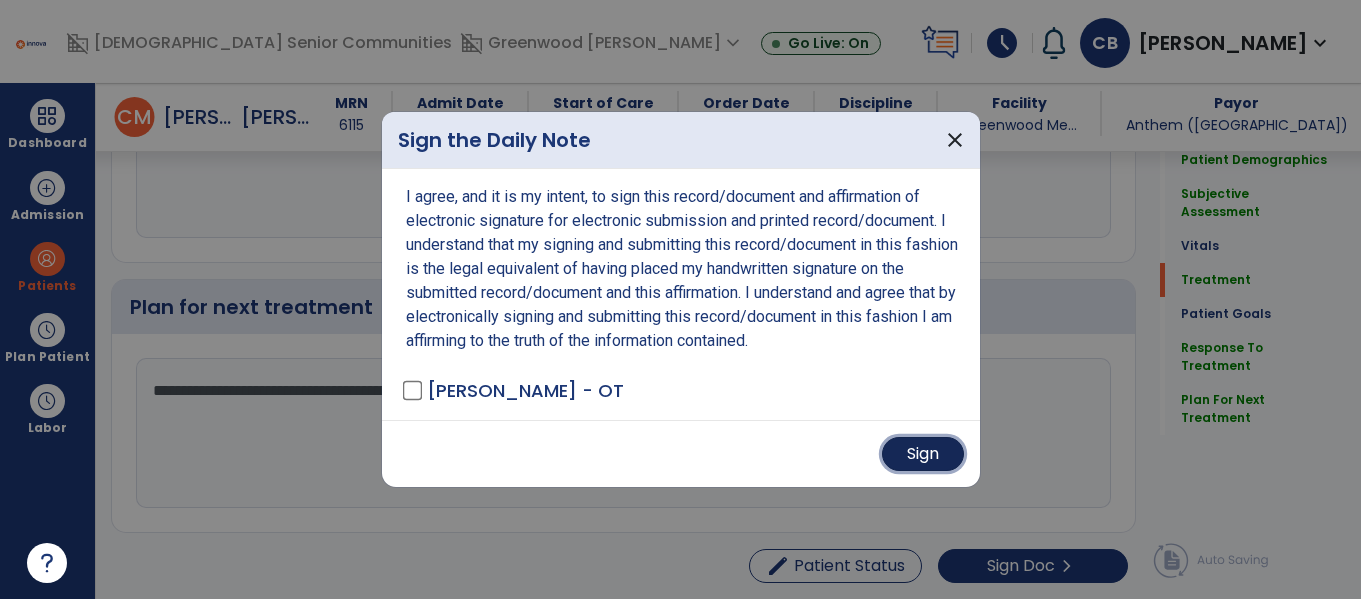 click on "Sign" at bounding box center [923, 454] 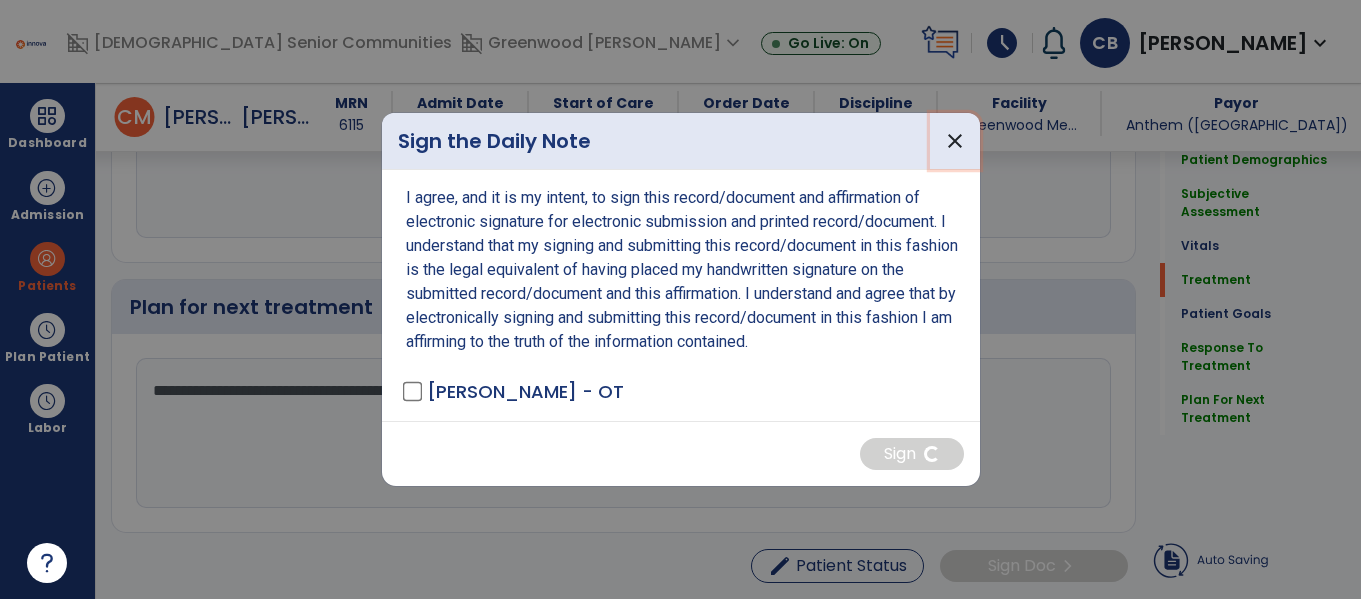 drag, startPoint x: 959, startPoint y: 138, endPoint x: 945, endPoint y: 131, distance: 15.652476 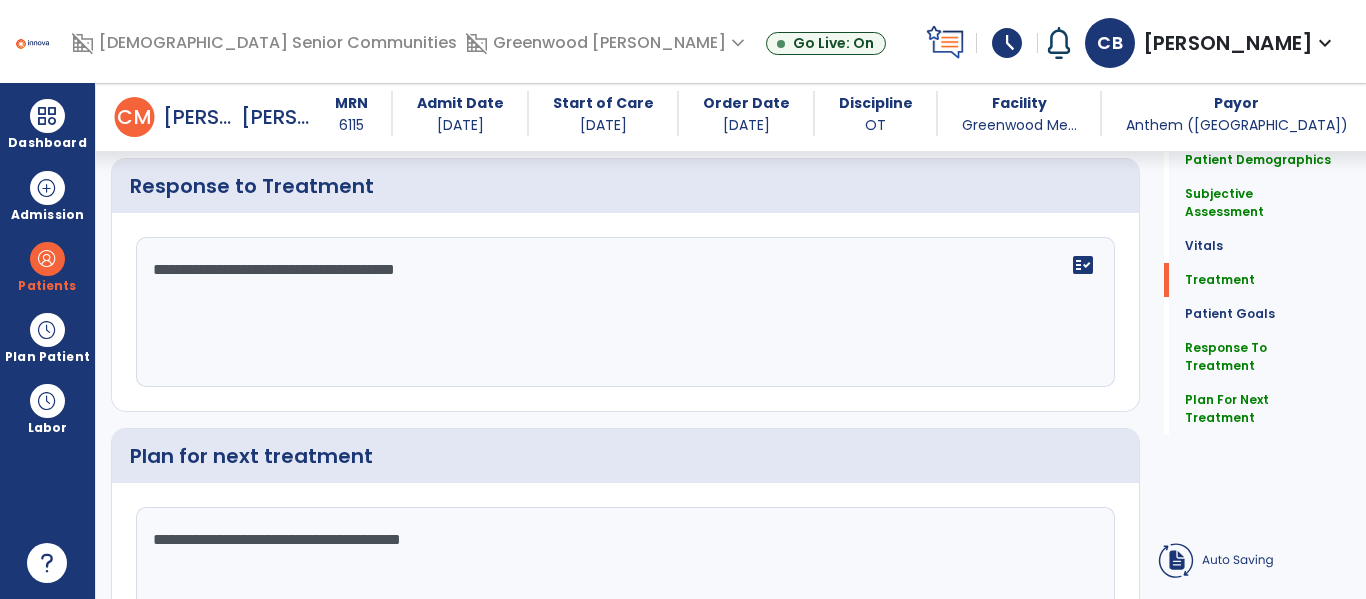 scroll, scrollTop: 2713, scrollLeft: 0, axis: vertical 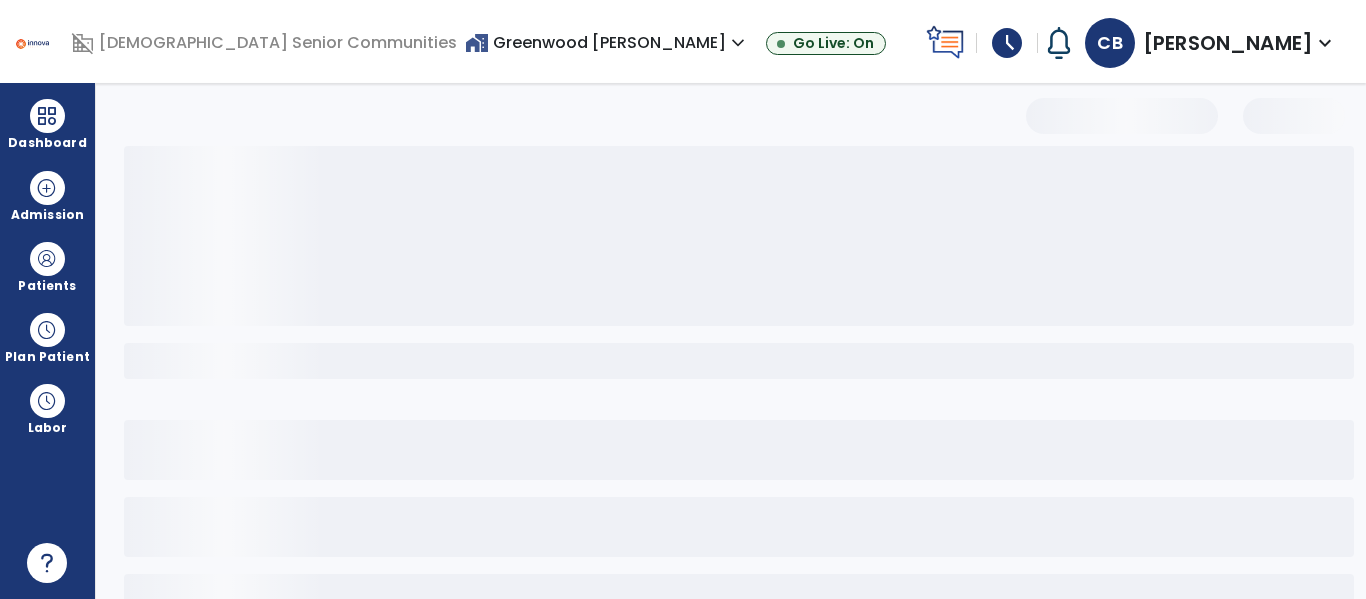 select on "*" 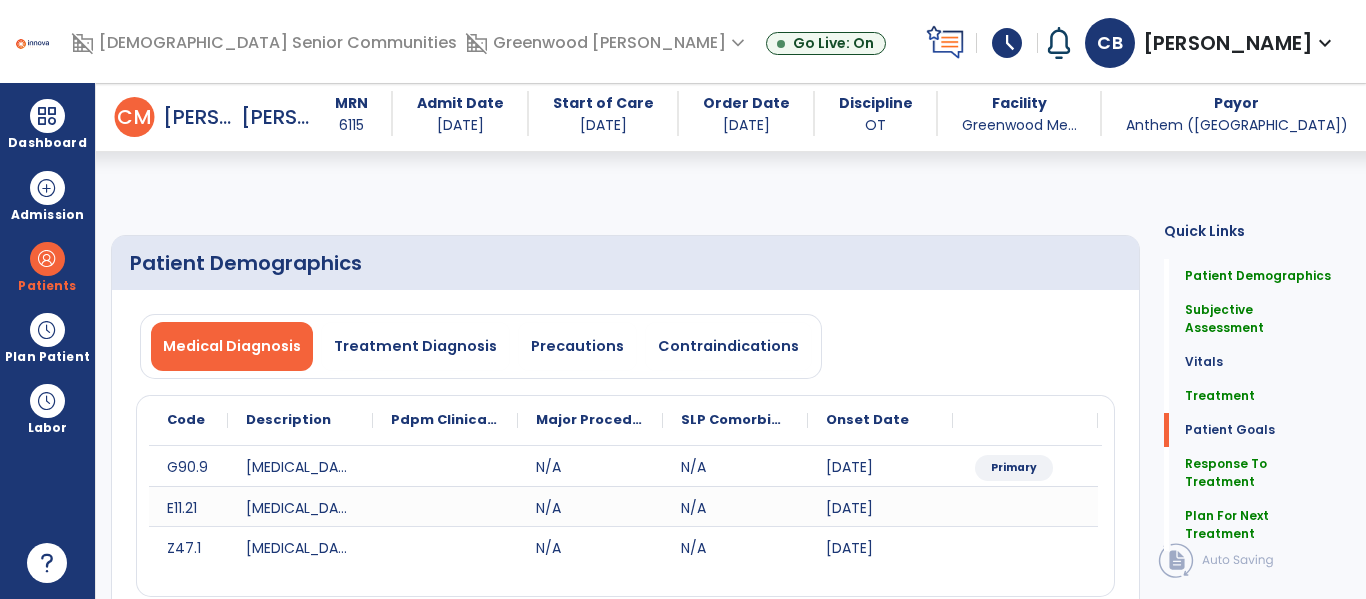 click on "Sign Doc" 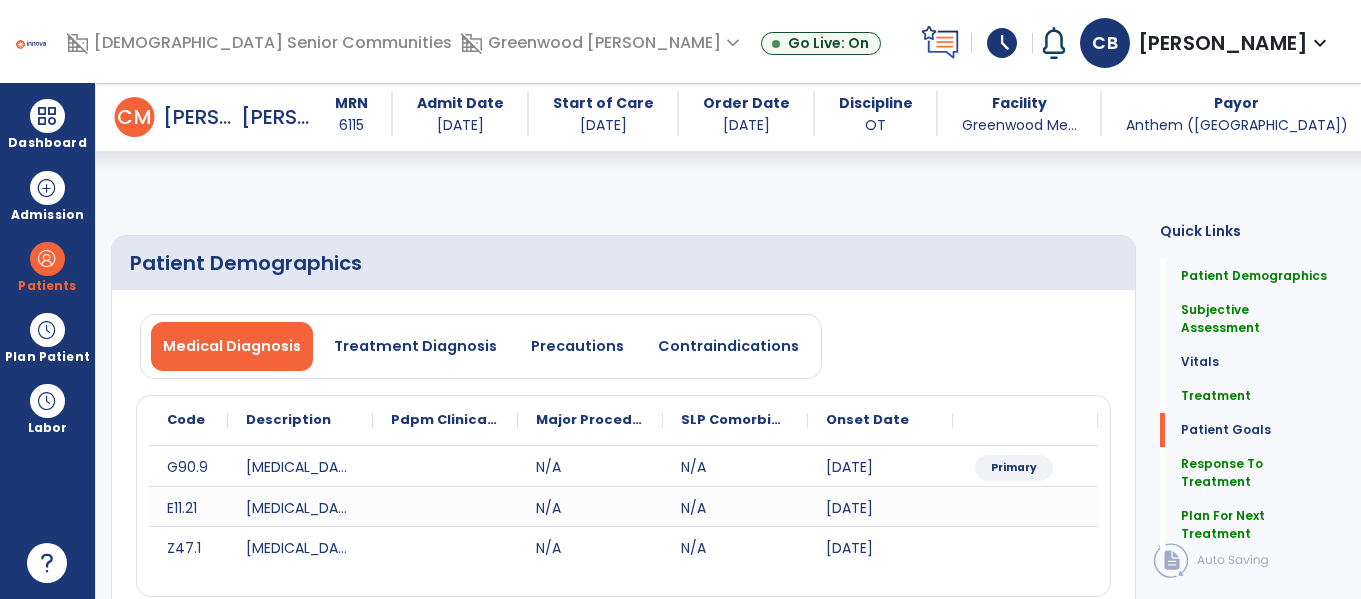 scroll, scrollTop: 2998, scrollLeft: 0, axis: vertical 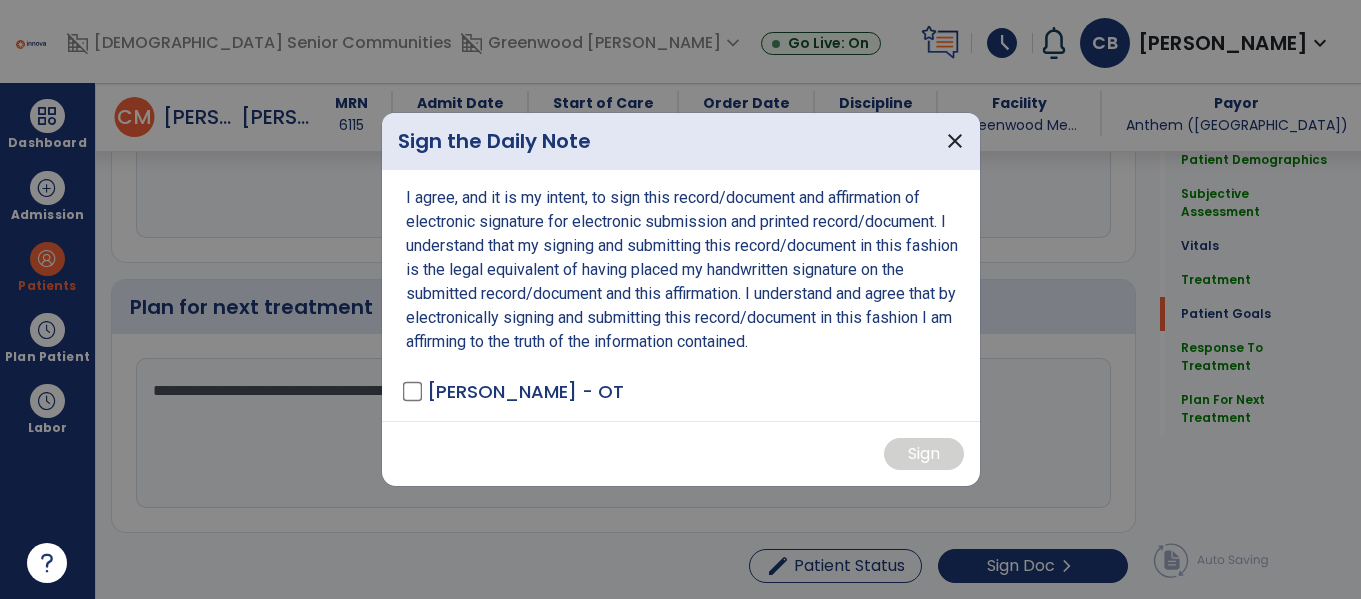 click on "[PERSON_NAME]  - OT" at bounding box center (525, 391) 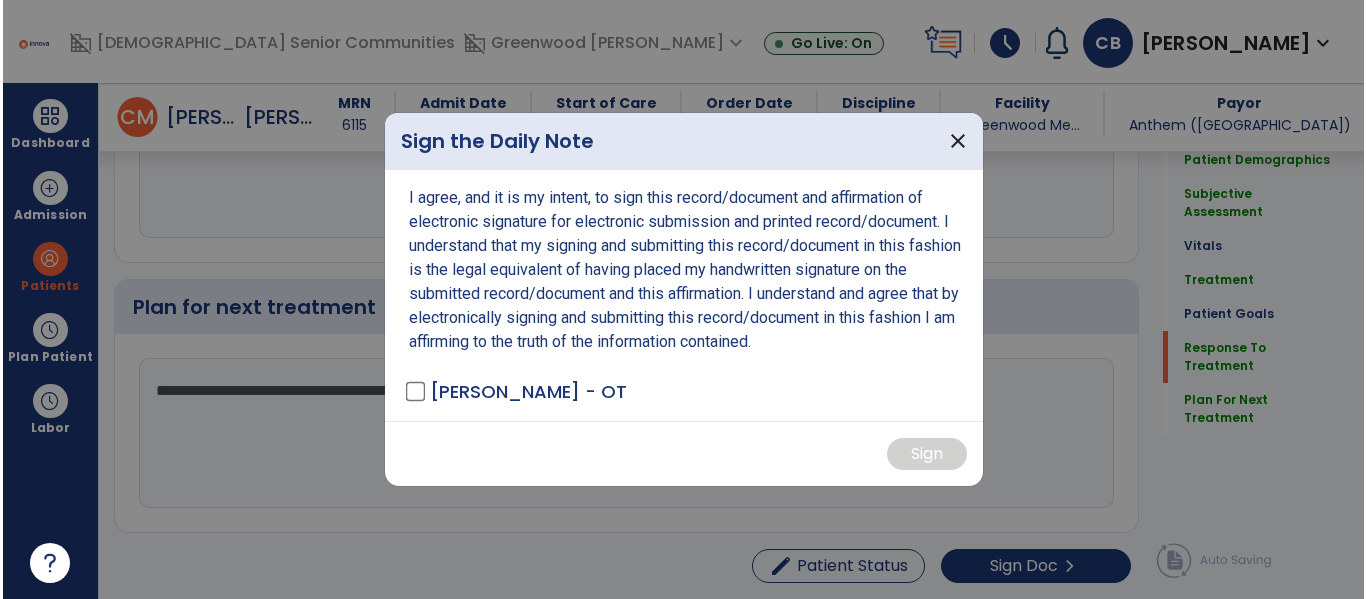 scroll, scrollTop: 2998, scrollLeft: 0, axis: vertical 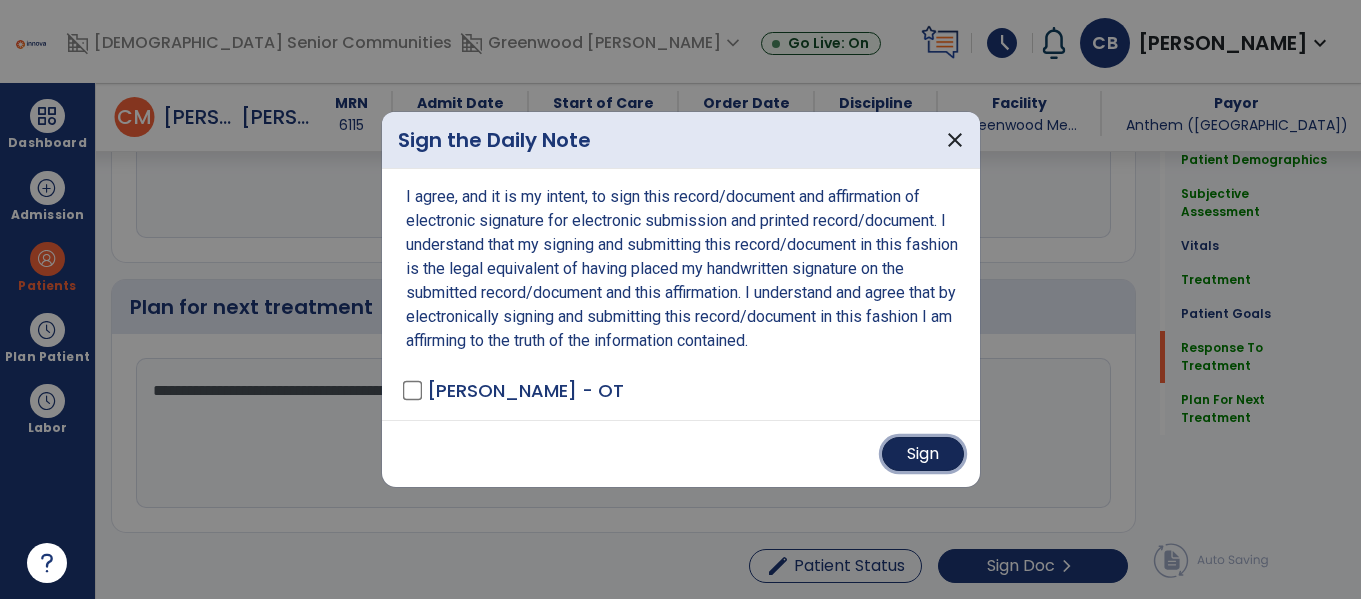 click on "Sign" at bounding box center (923, 454) 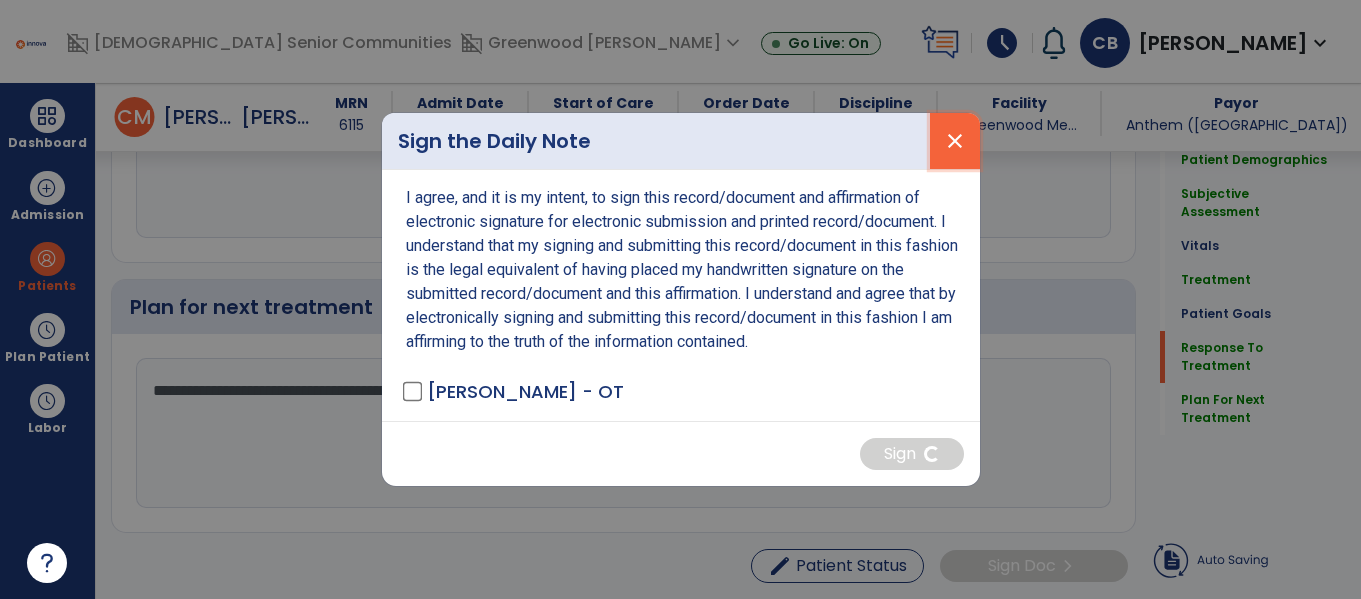 click on "close" at bounding box center [955, 141] 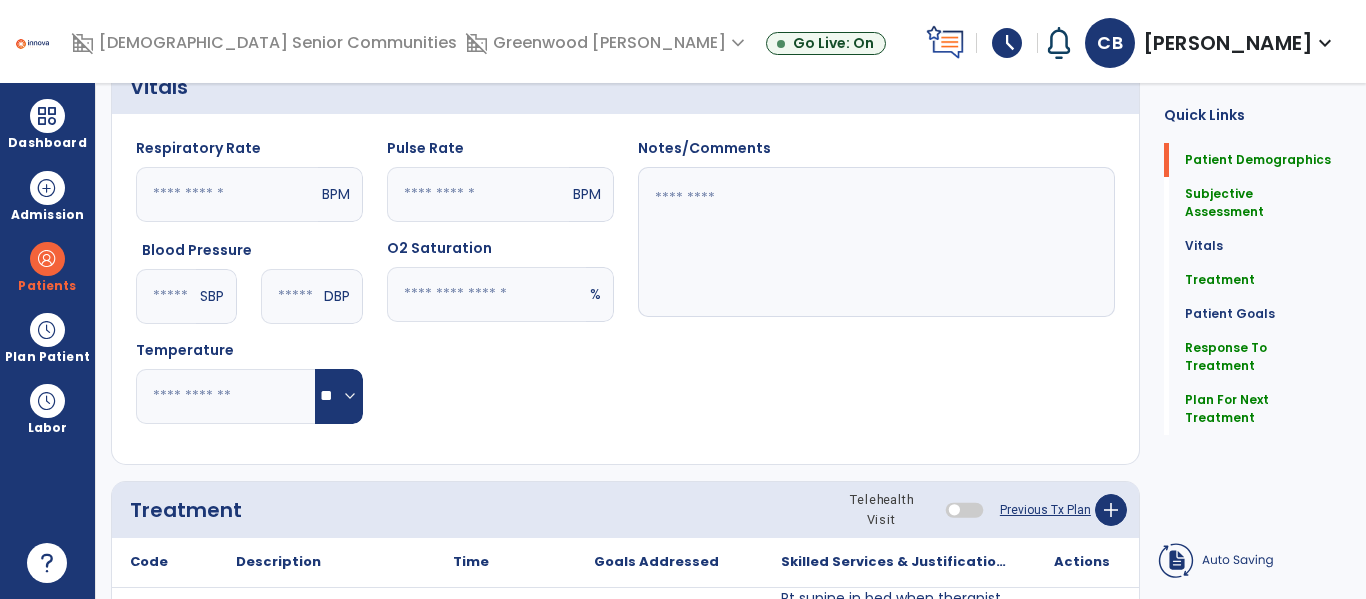 scroll, scrollTop: 0, scrollLeft: 0, axis: both 